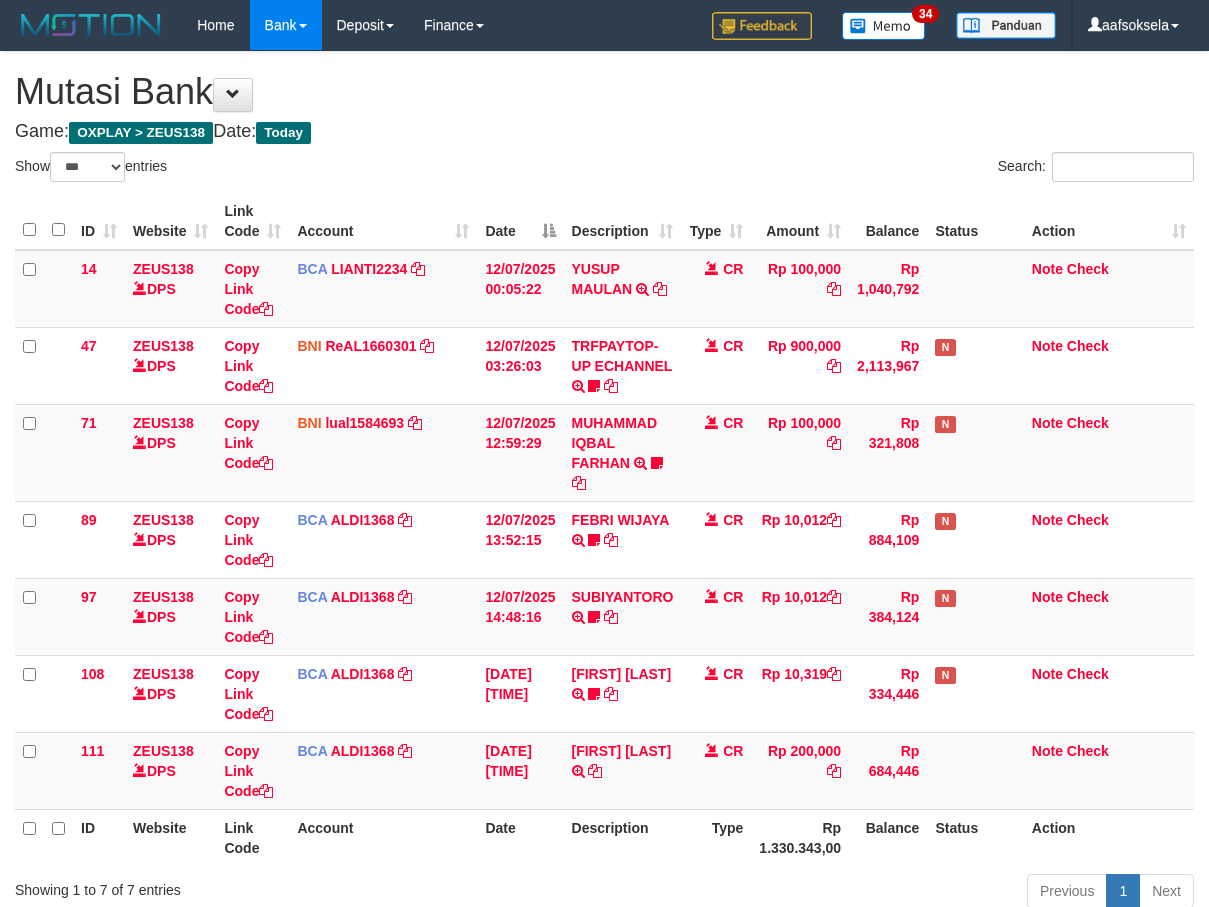 select on "***" 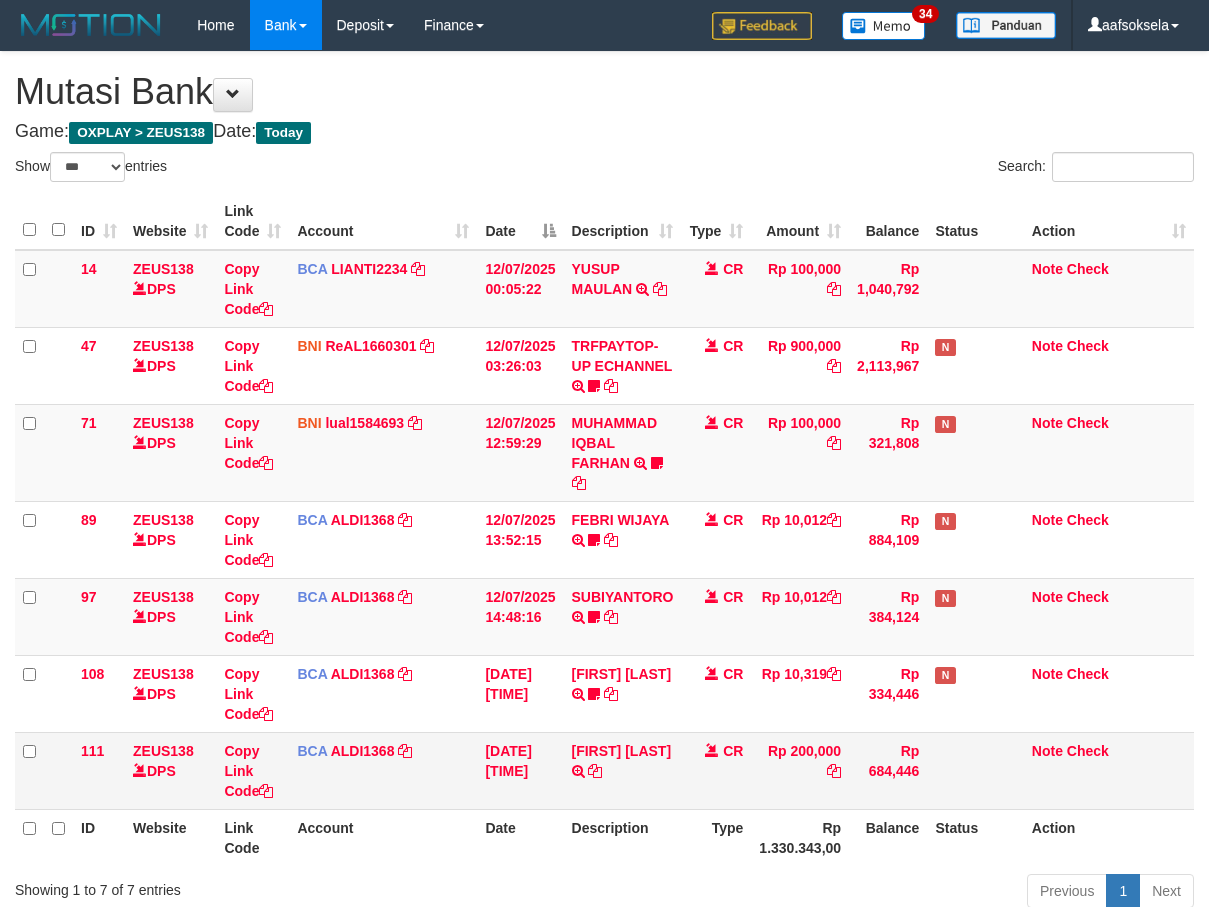 scroll, scrollTop: 0, scrollLeft: 0, axis: both 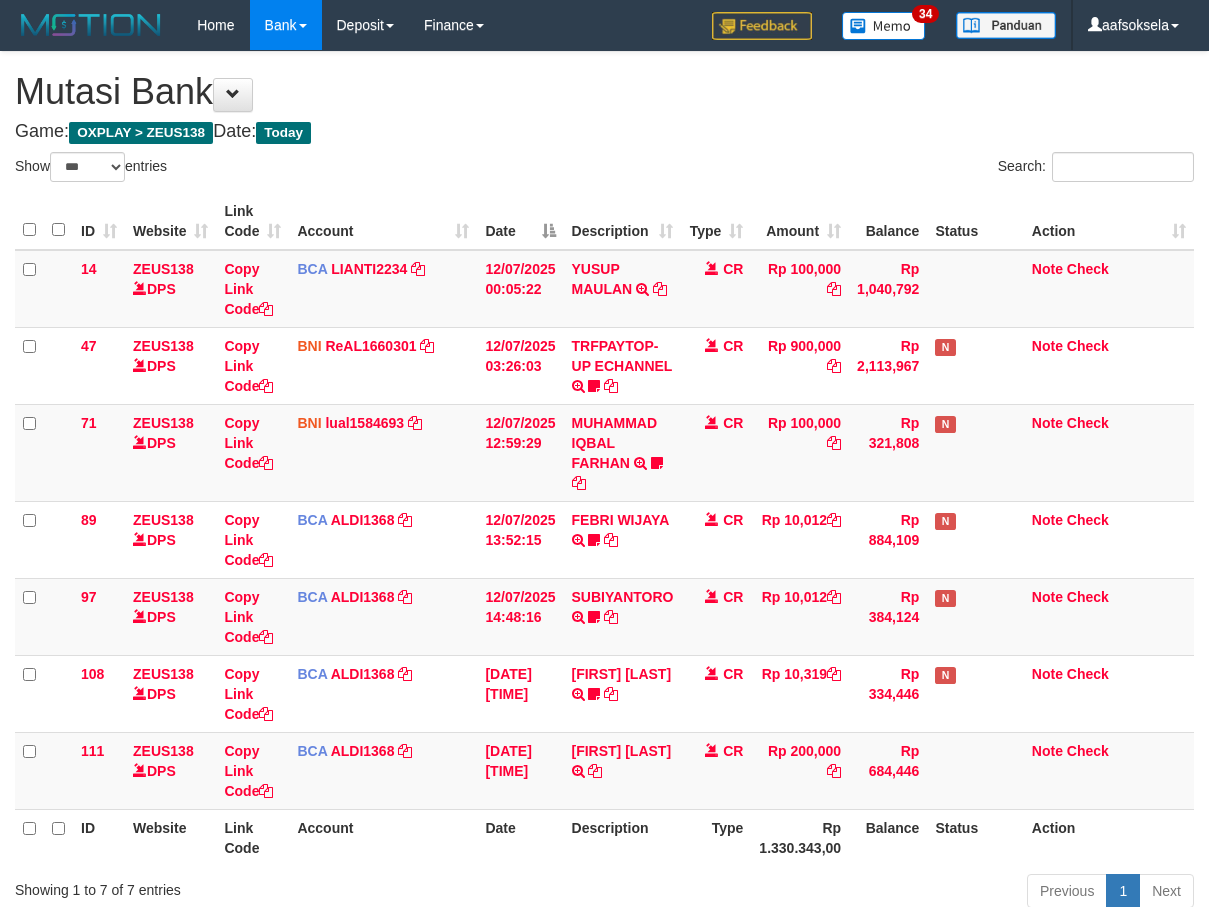 click on "Show  ** ** ** ***  entries Search:
ID Website Link Code Account Date Description Type Amount Balance Status Action
14
ZEUS138    DPS
Copy Link Code
BCA
LIANTI2234
DPS
YULIANTI
mutasi_20250712_4646 | 14
mutasi_20250712_4646 | 14
12/07/2025 00:05:22
YUSUP MAULAN         TRSF E-BANKING CR 1207/FTSCY/WS95051
100000.002025071262819090 TRFDN-YUSUP MAULANESPAY DEBIT INDONE
CR
Rp 100,000
Rp 1,040,792
Note
Check
47
ZEUS138    DPS
Copy Link Code
BNI" at bounding box center [604, 533] 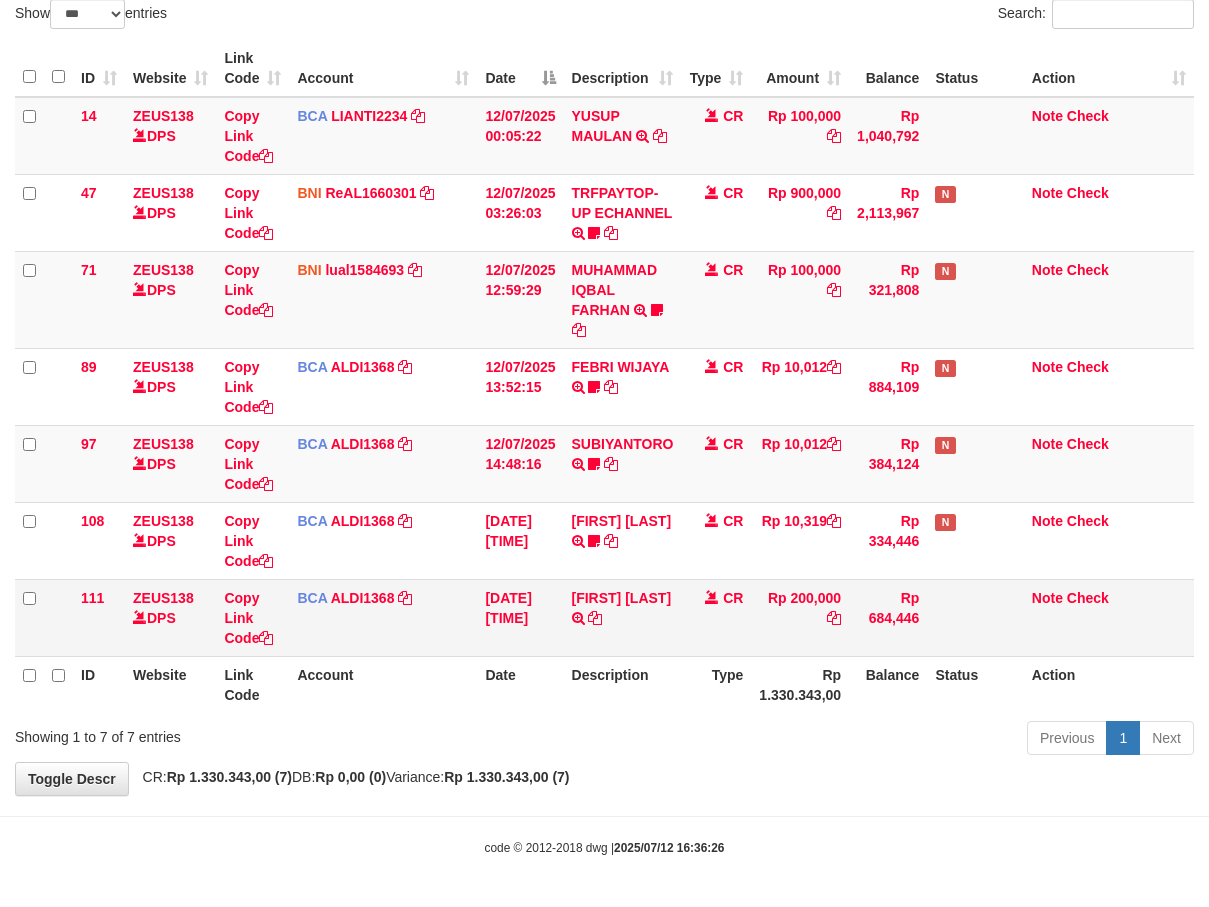 scroll, scrollTop: 86, scrollLeft: 0, axis: vertical 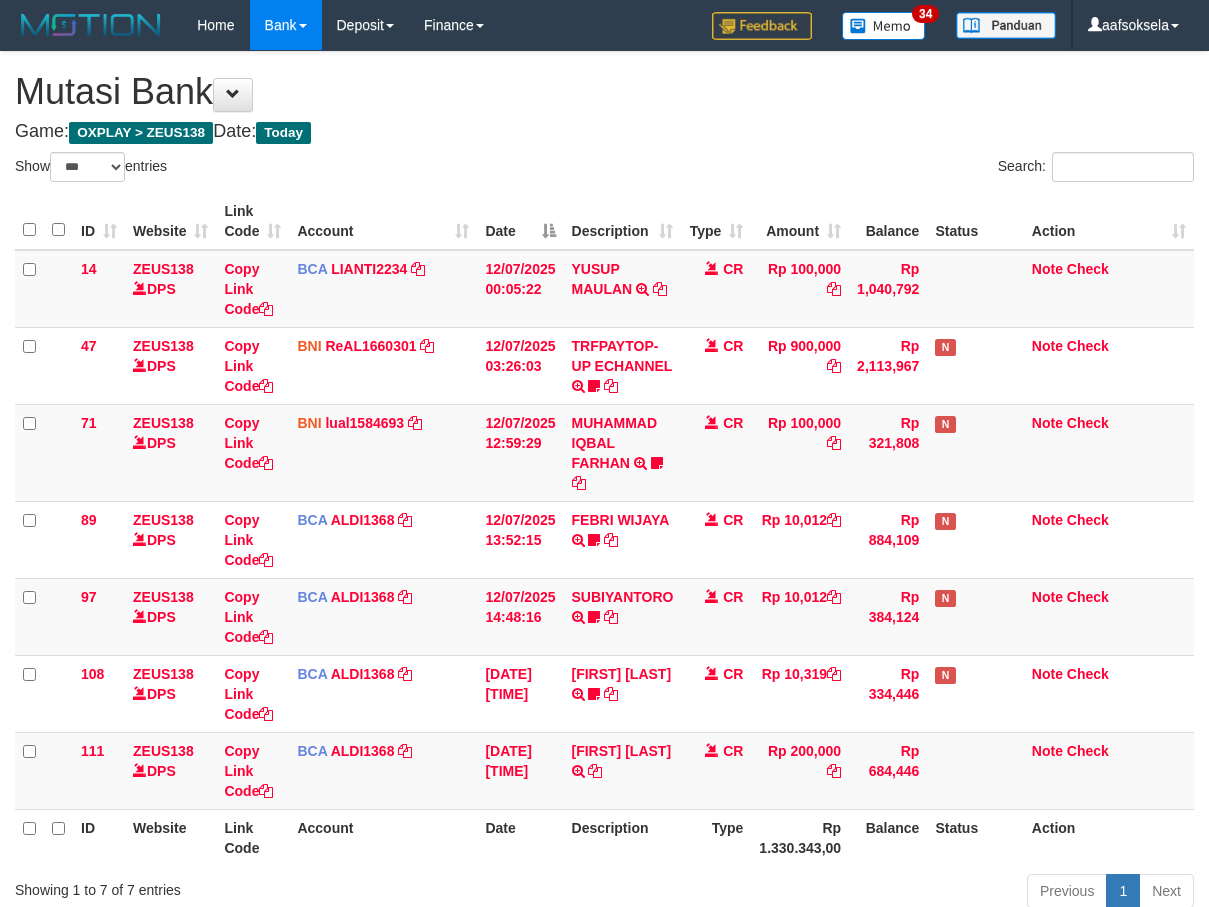 select on "***" 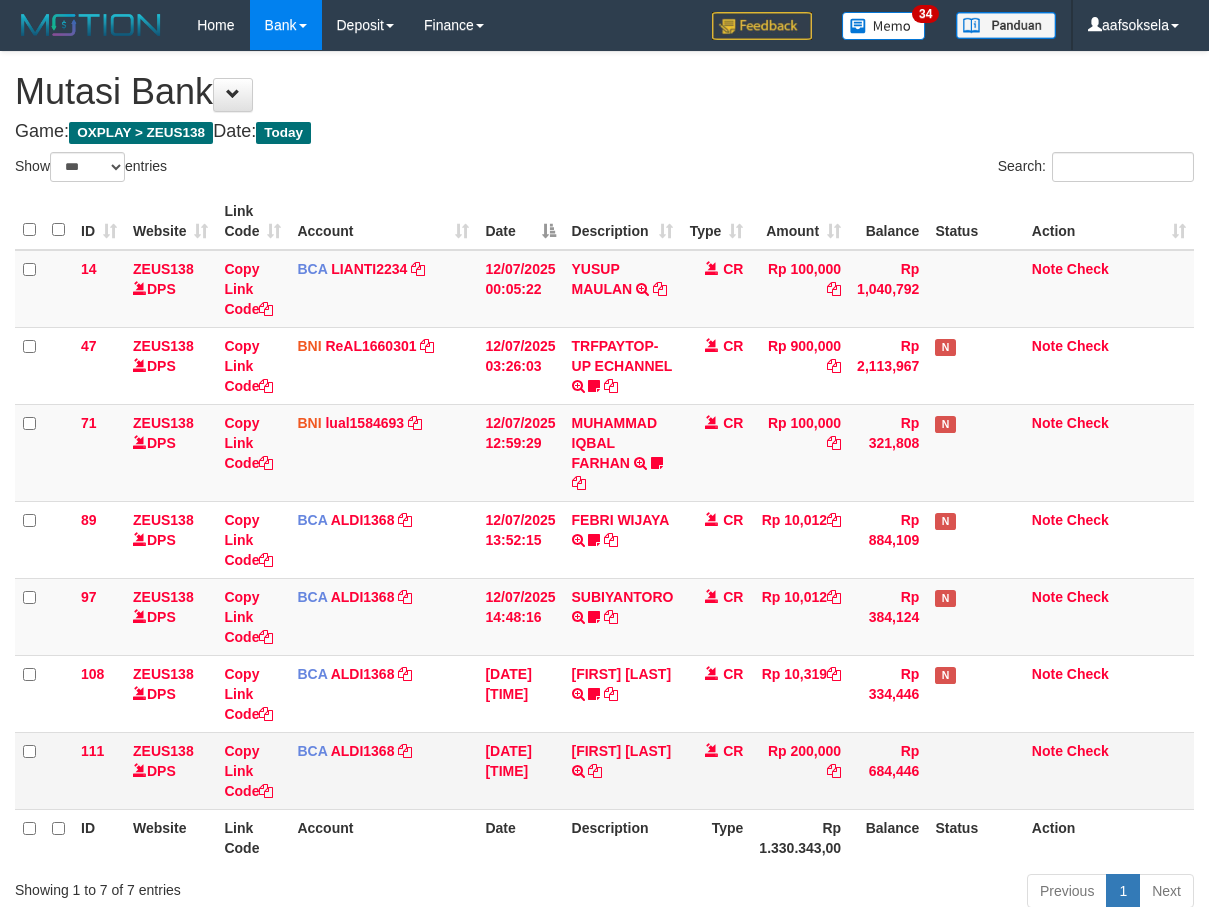 scroll, scrollTop: 87, scrollLeft: 0, axis: vertical 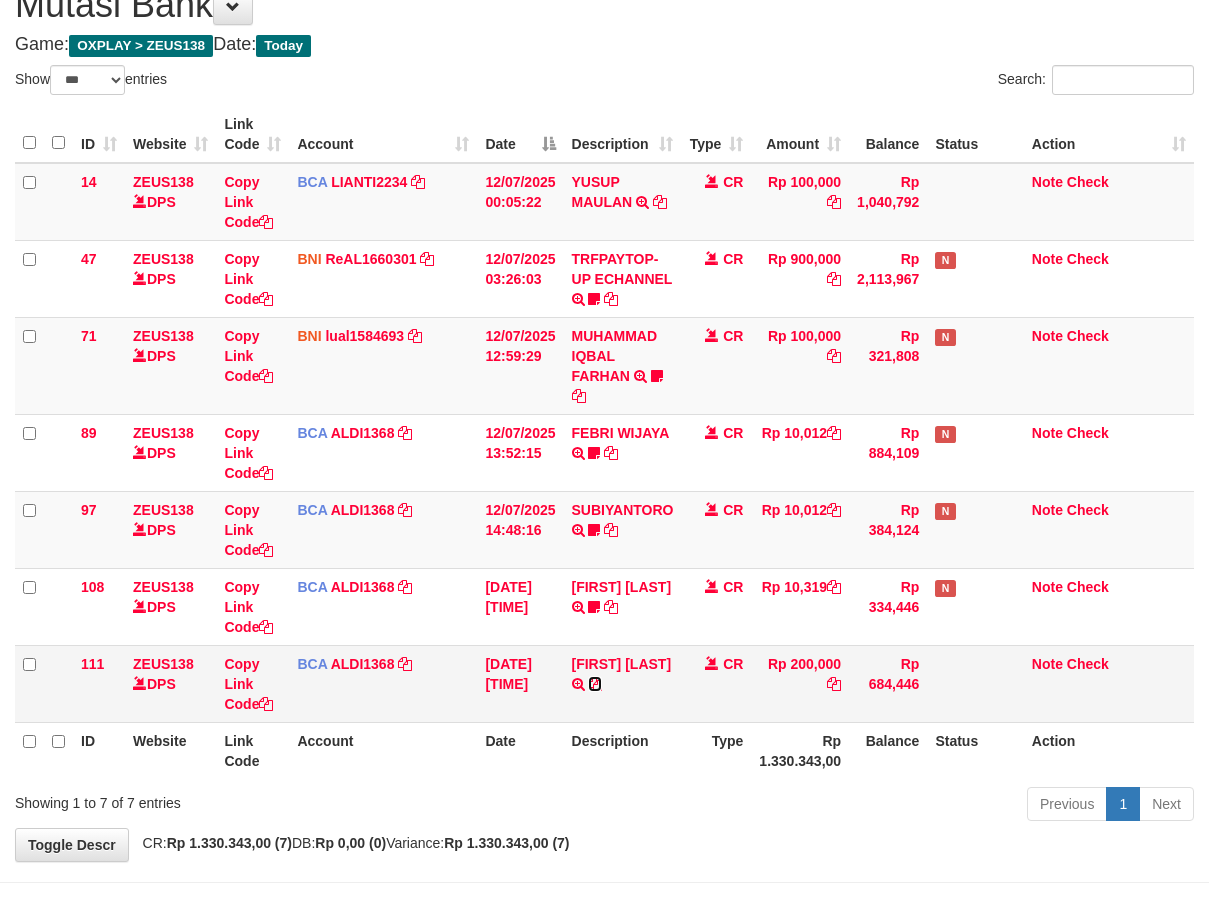 click at bounding box center [595, 684] 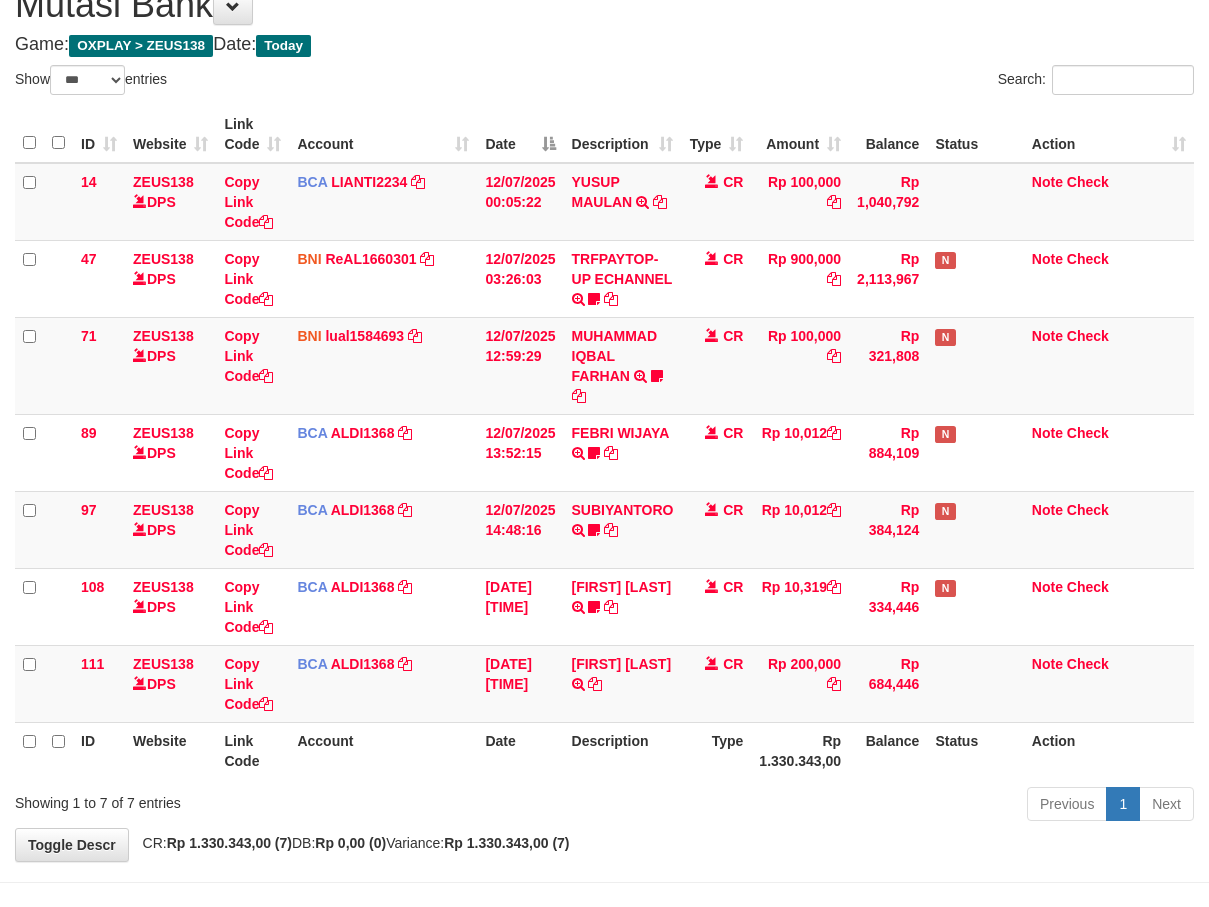 click on "**********" at bounding box center (604, 413) 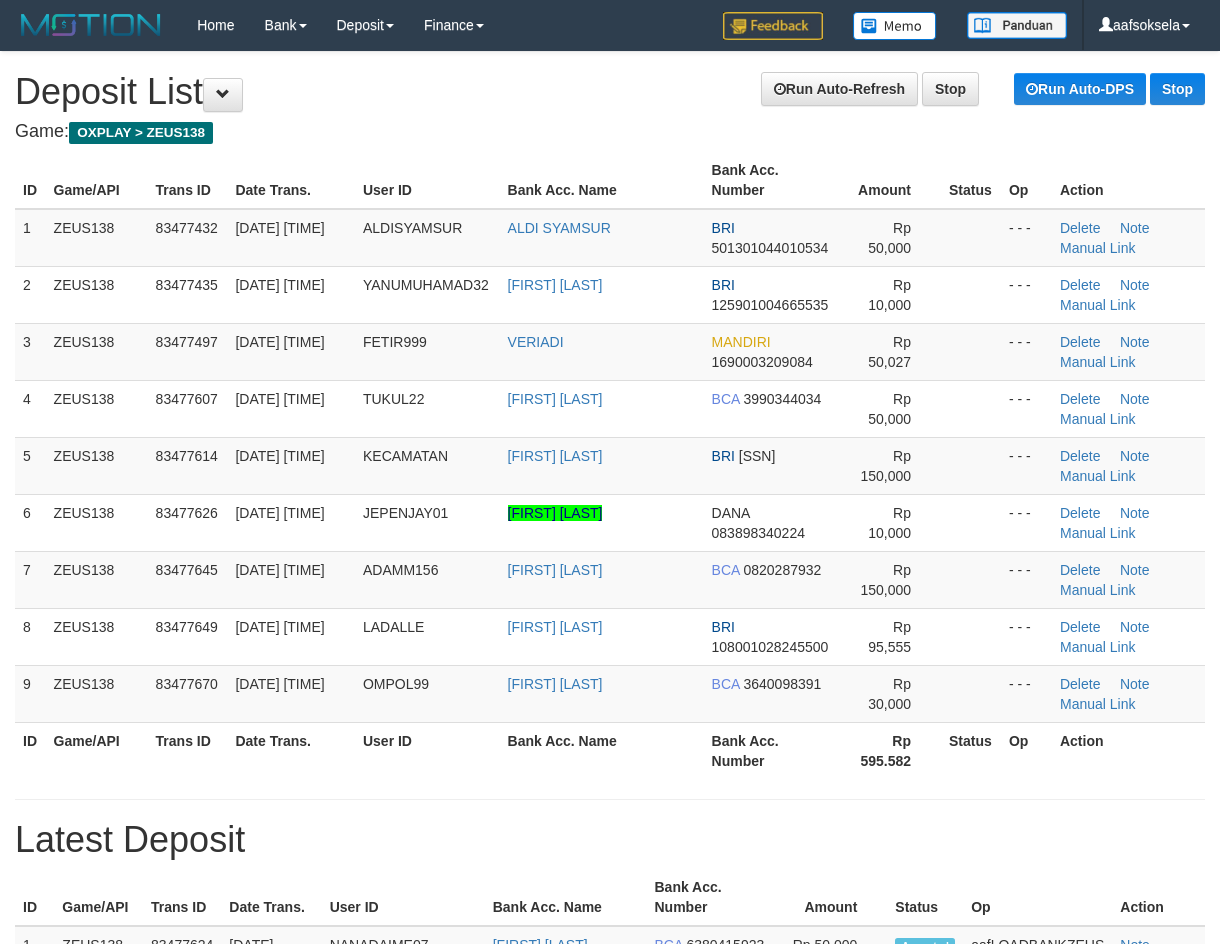 scroll, scrollTop: 0, scrollLeft: 0, axis: both 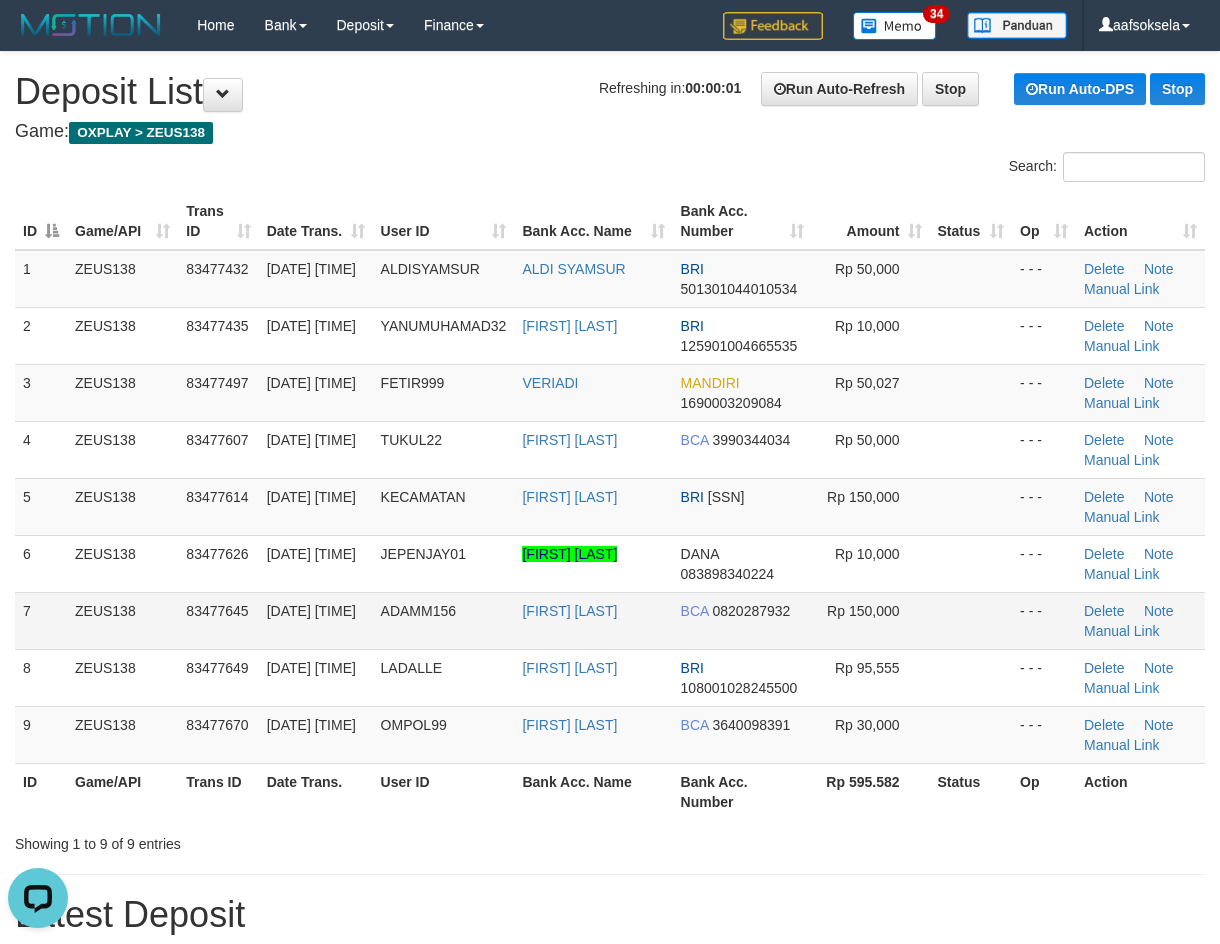drag, startPoint x: 353, startPoint y: 582, endPoint x: 338, endPoint y: 602, distance: 25 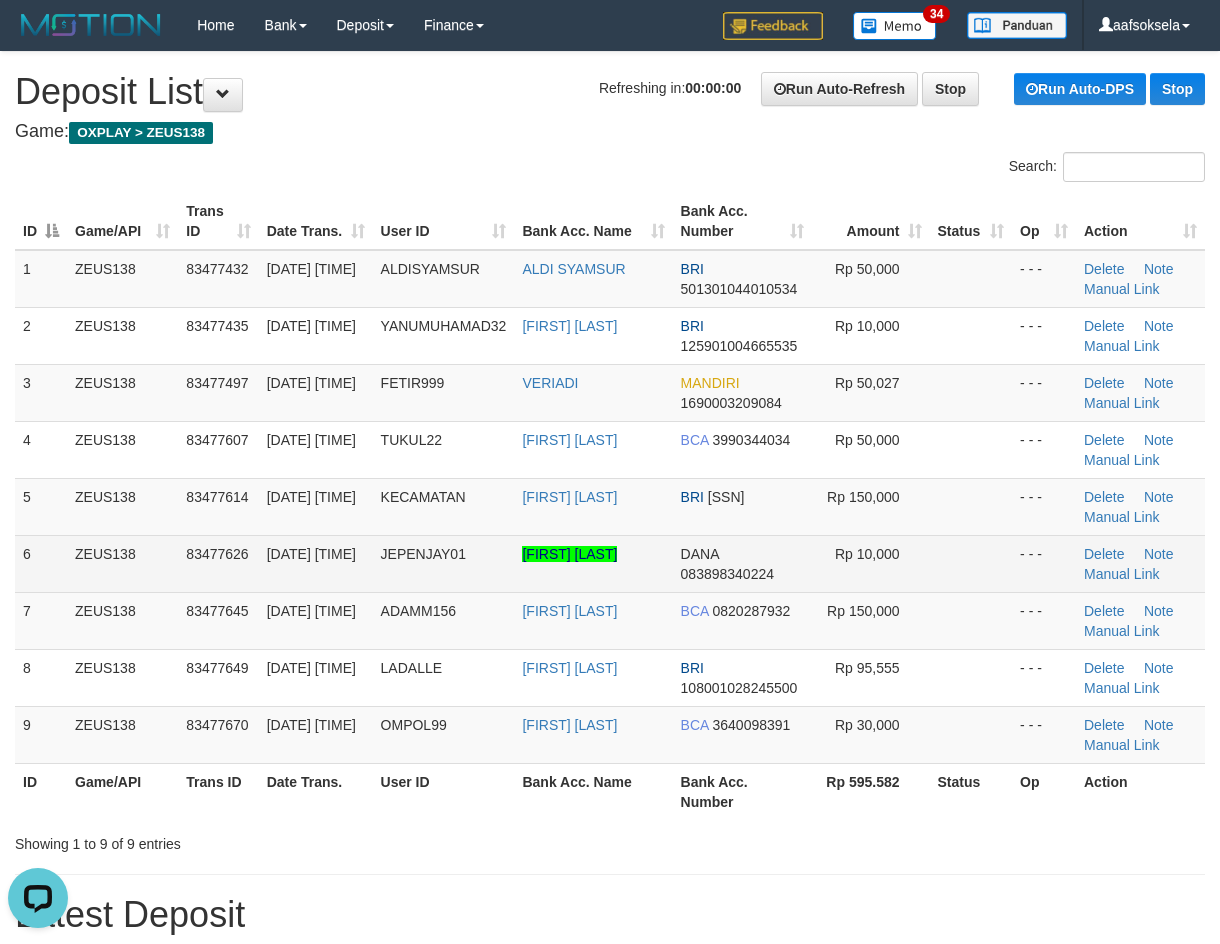 click on "ZEUS138" at bounding box center [122, 563] 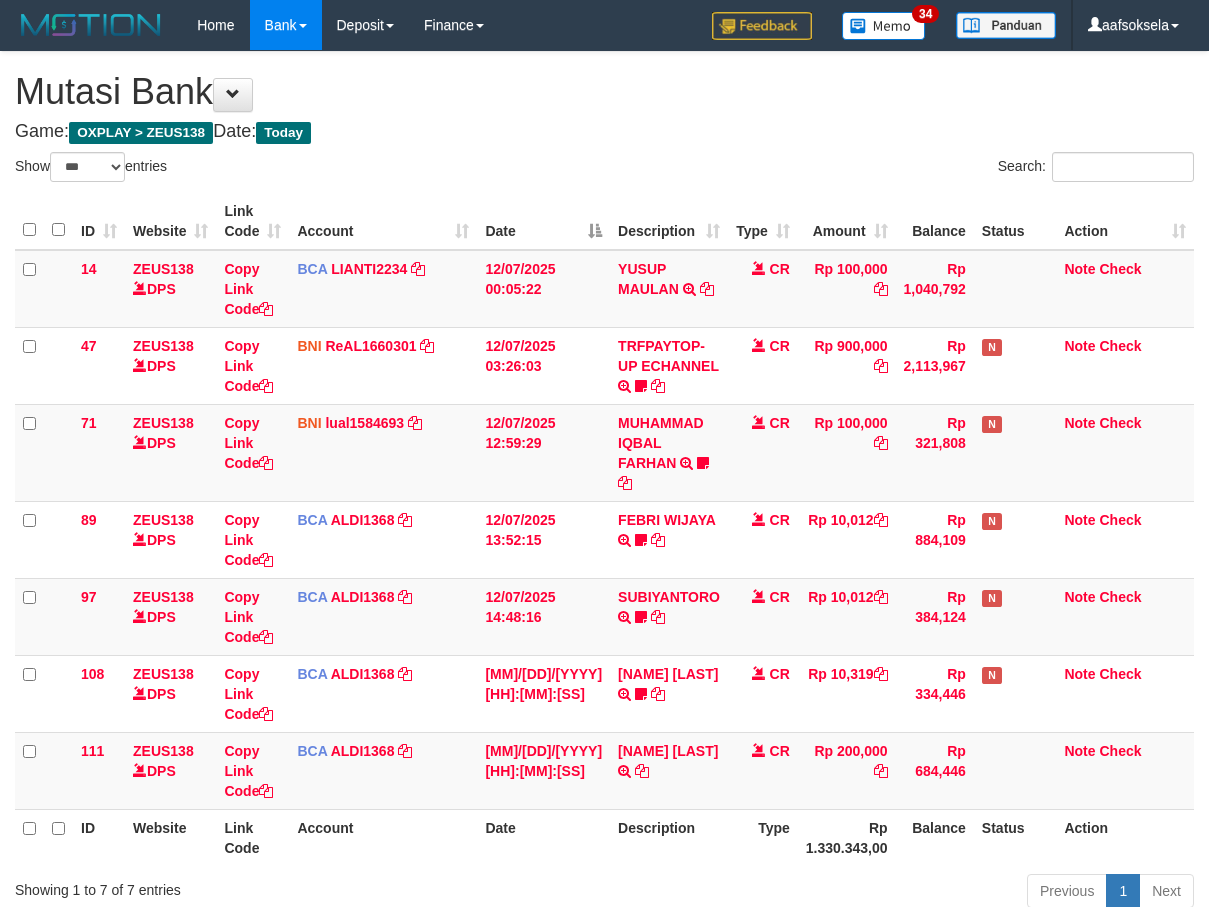 select on "***" 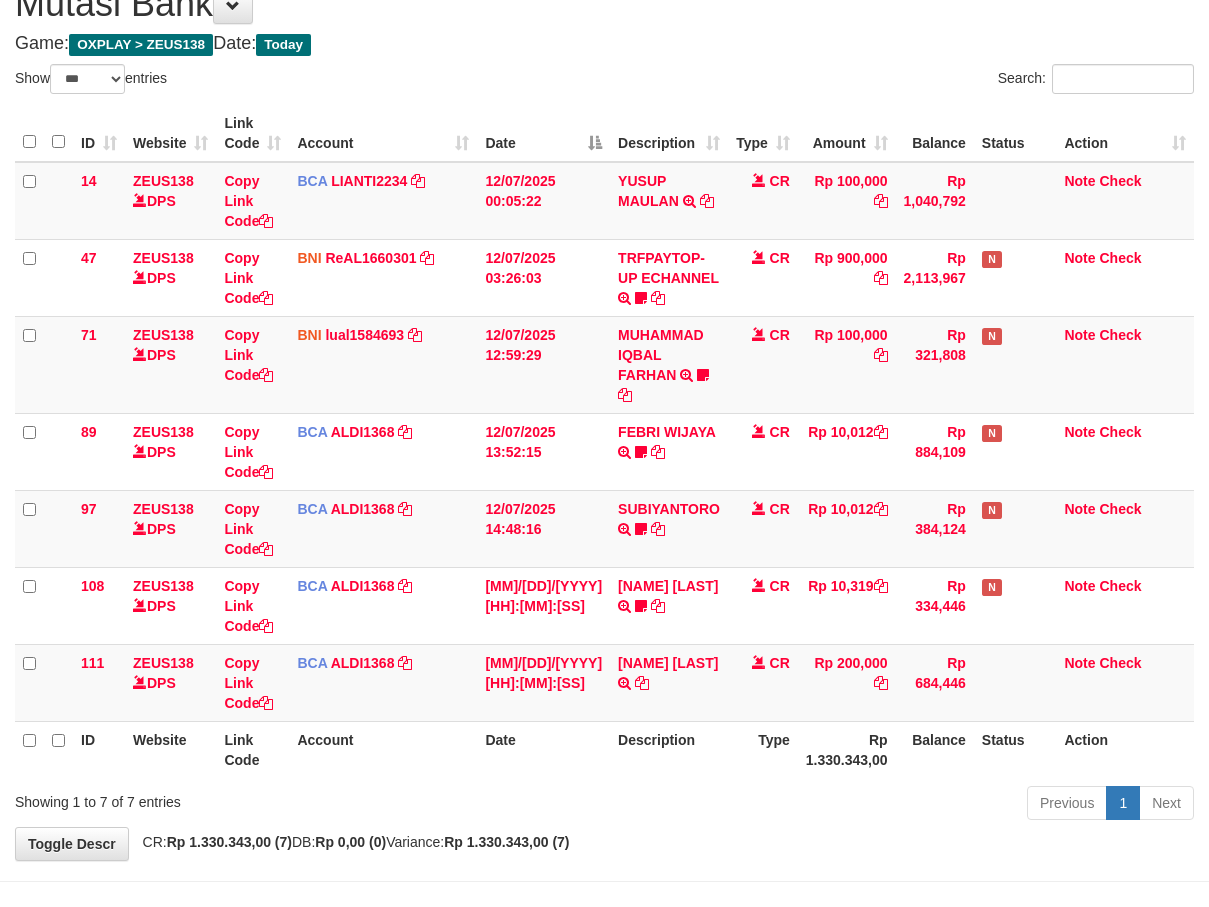 drag, startPoint x: 0, startPoint y: 0, endPoint x: 739, endPoint y: 836, distance: 1115.8033 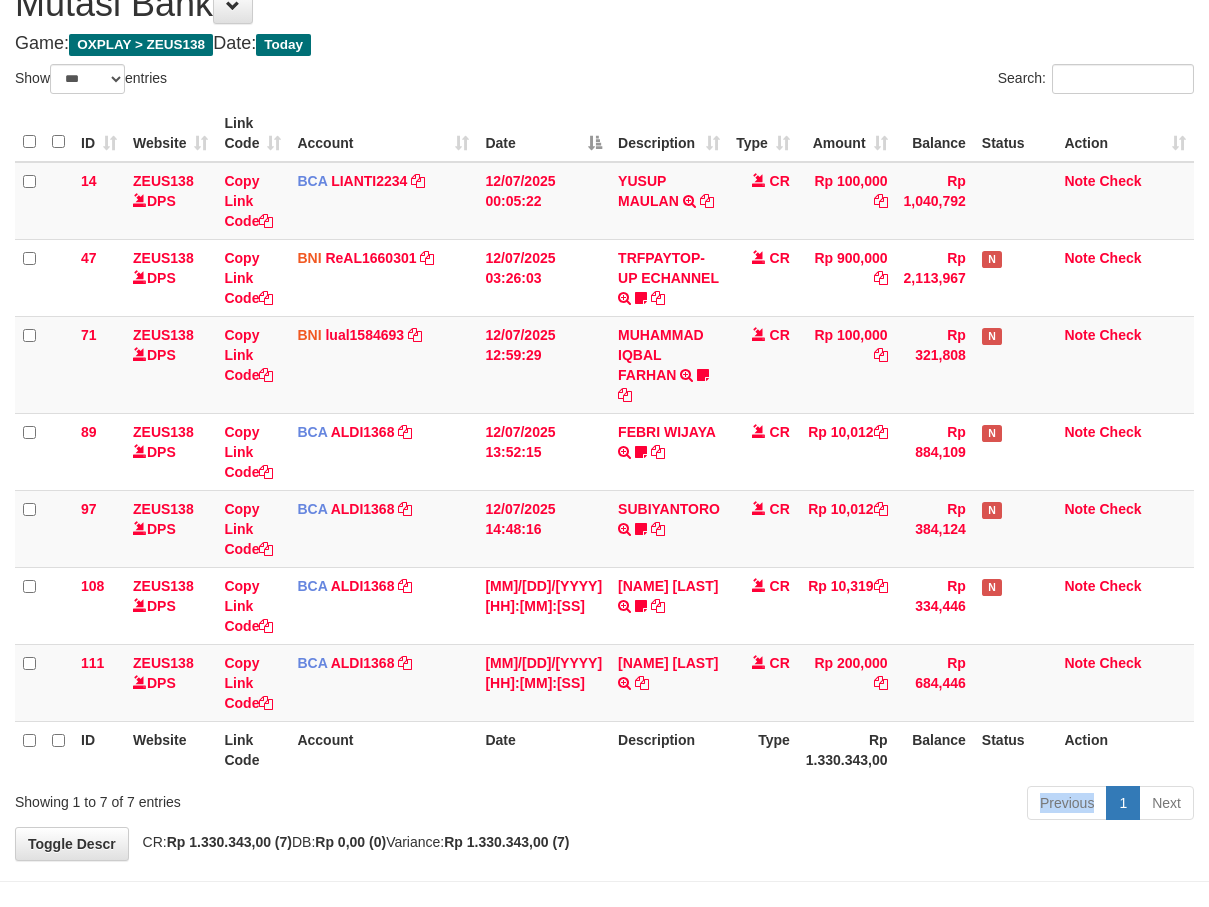 click on "Previous 1 Next" at bounding box center [856, 805] 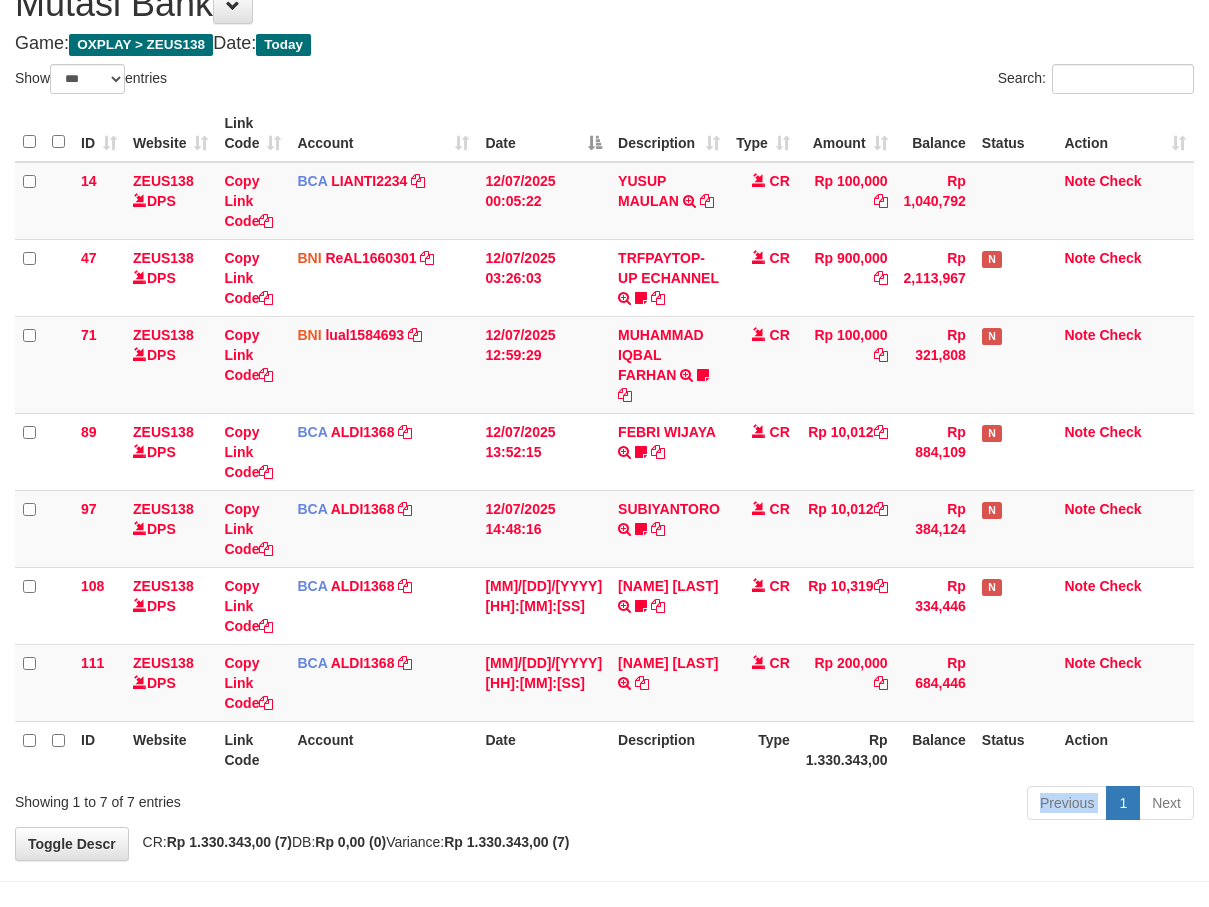 click on "Previous 1 Next" at bounding box center (856, 805) 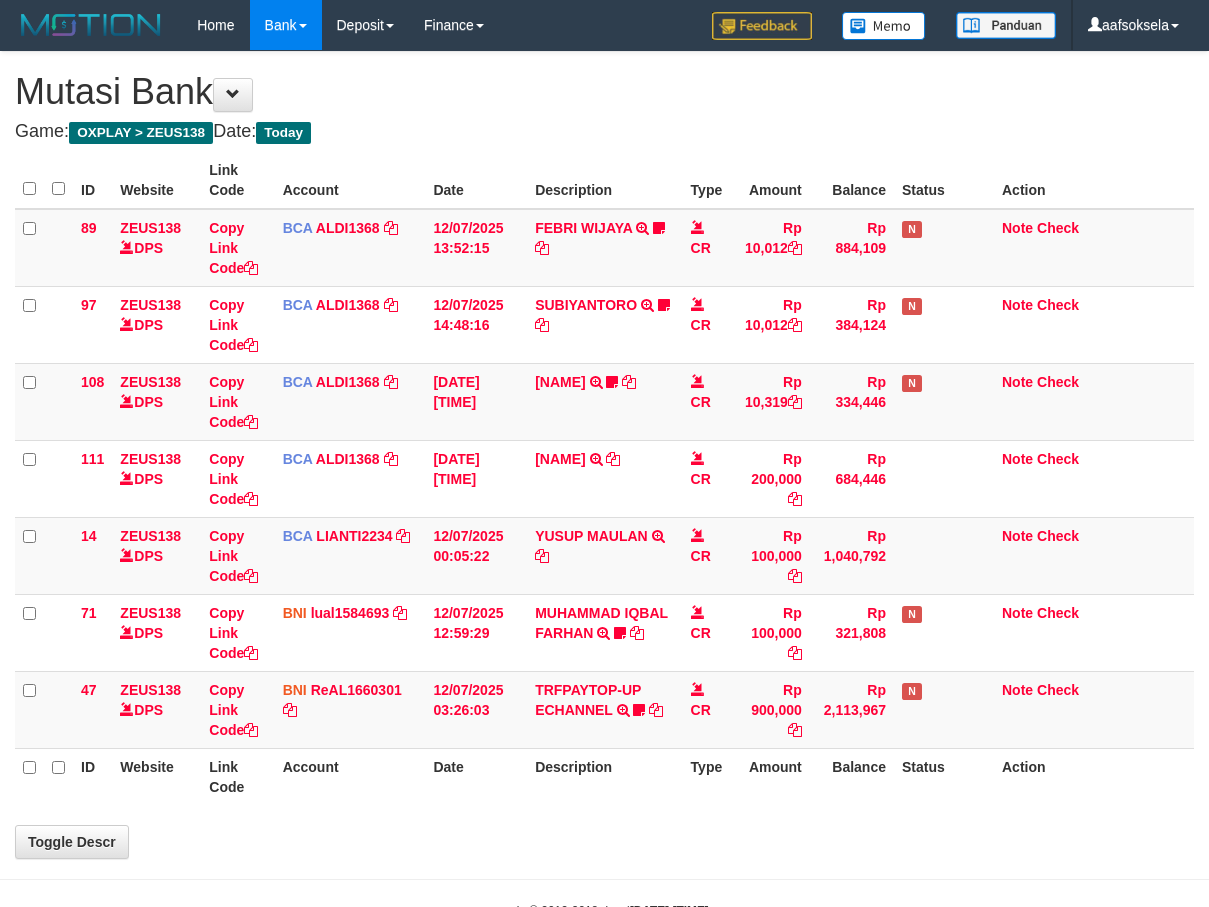 click on "**********" at bounding box center (604, 455) 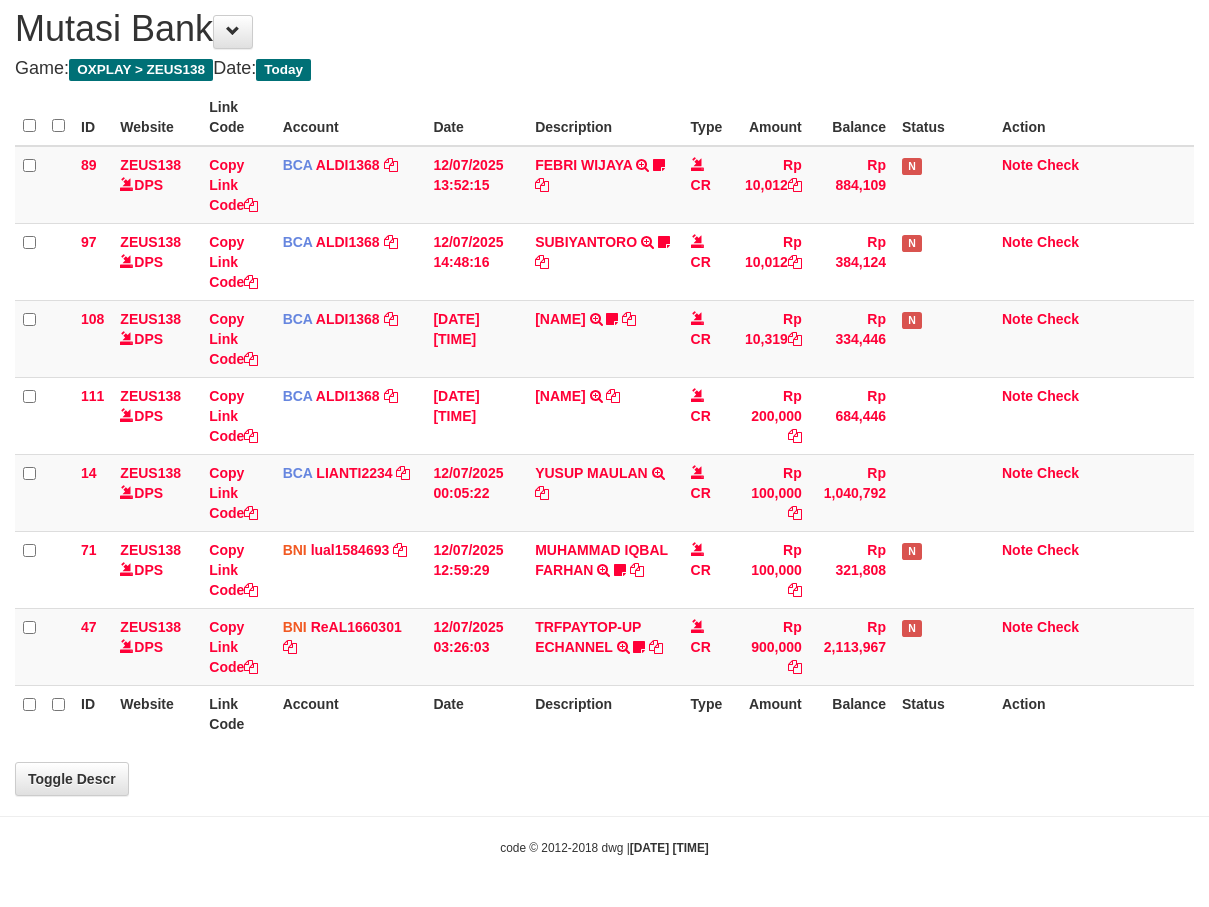 select on "***" 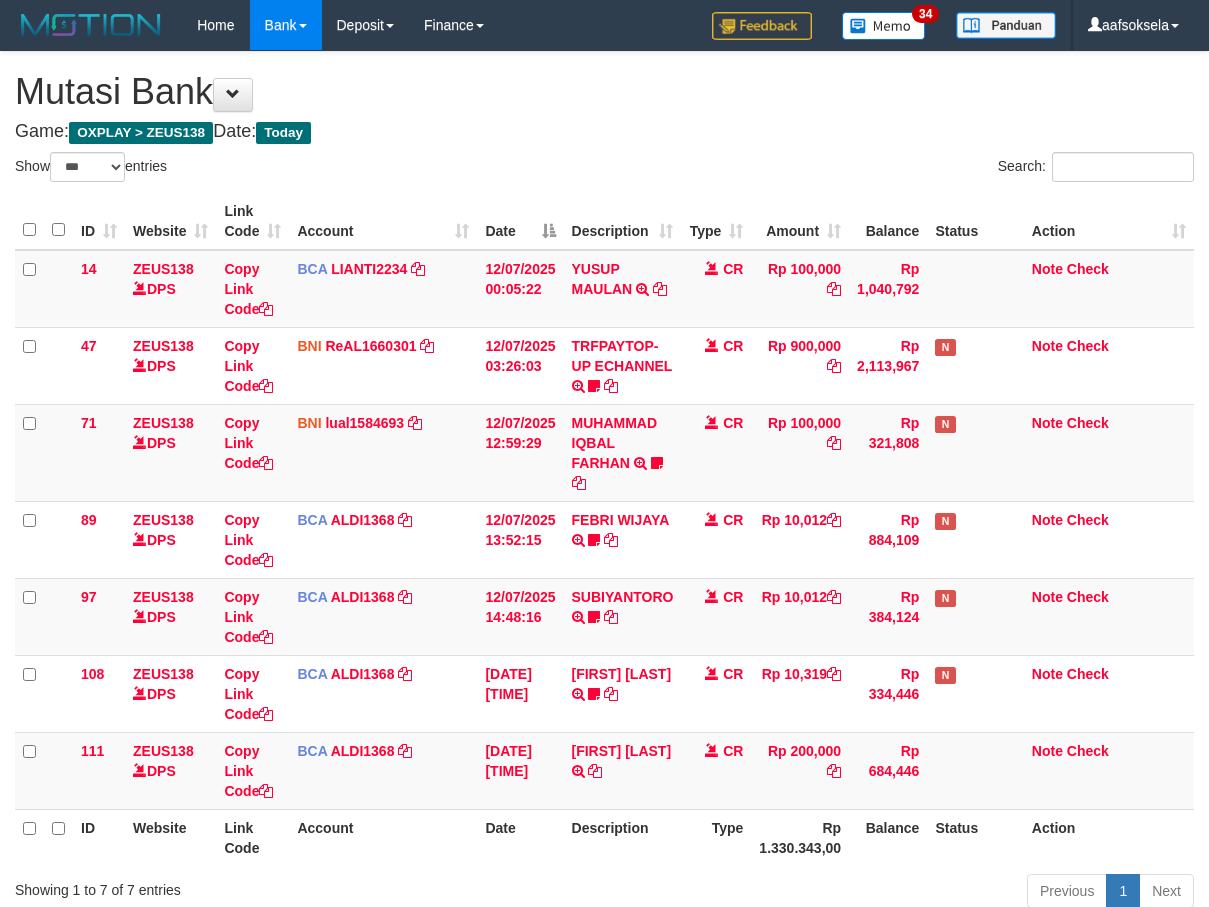 select on "***" 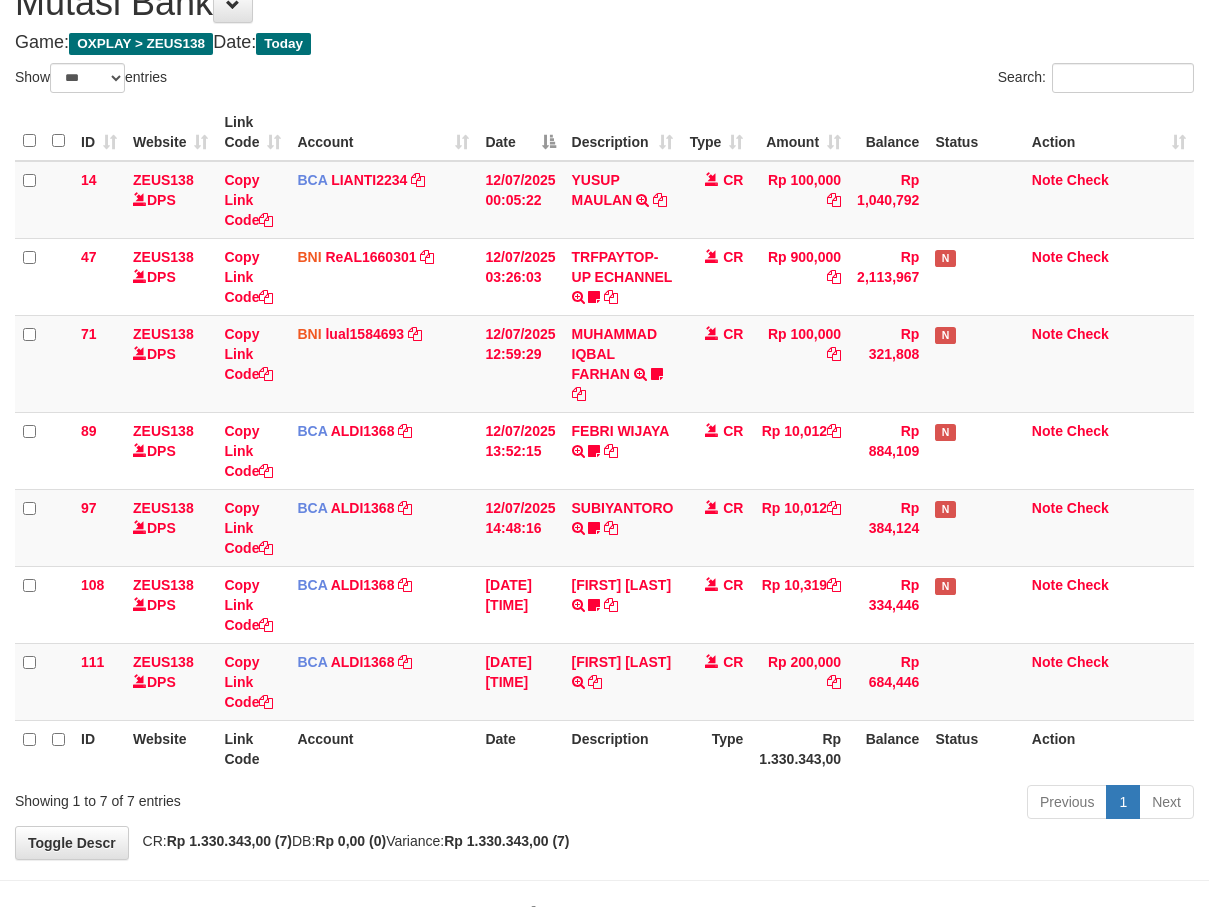 click on "Date" at bounding box center [520, 748] 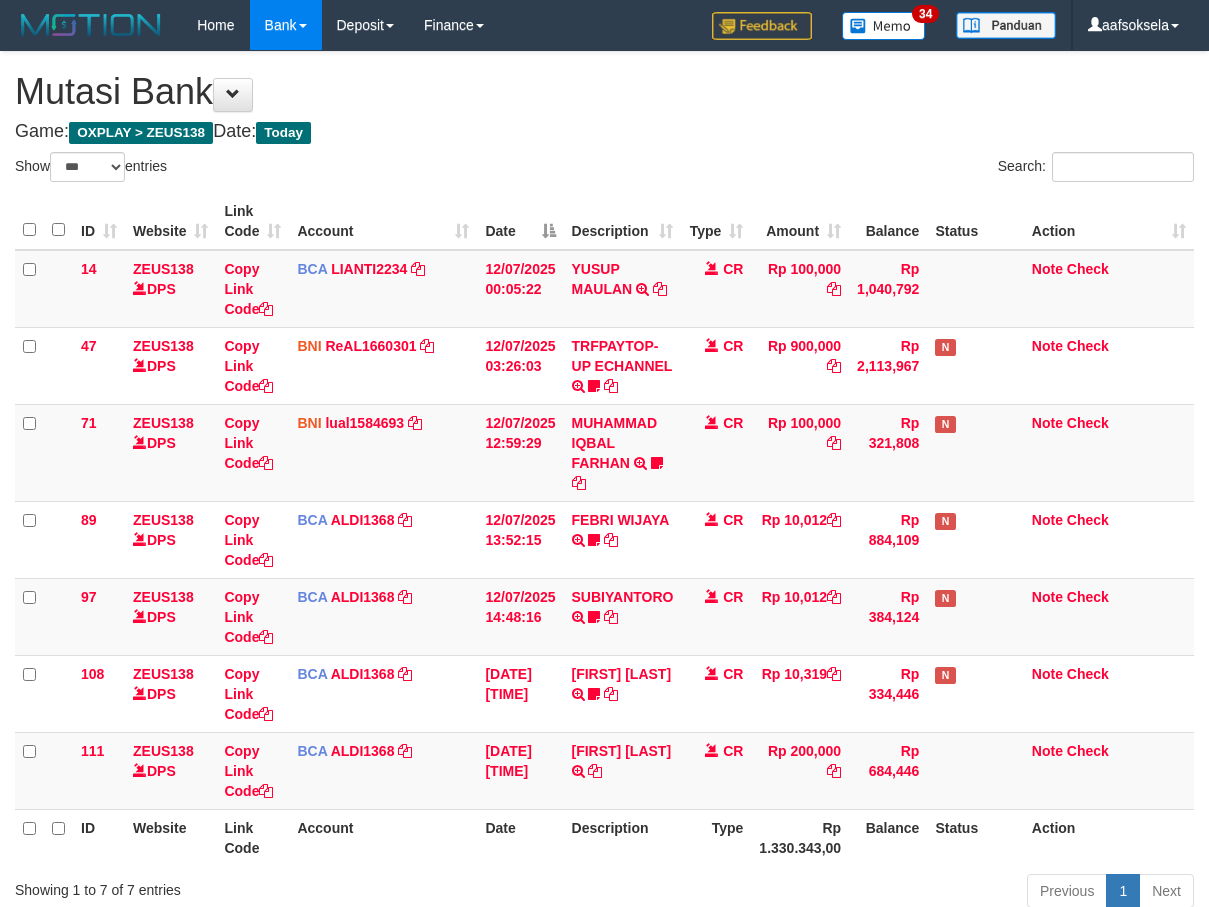 select on "***" 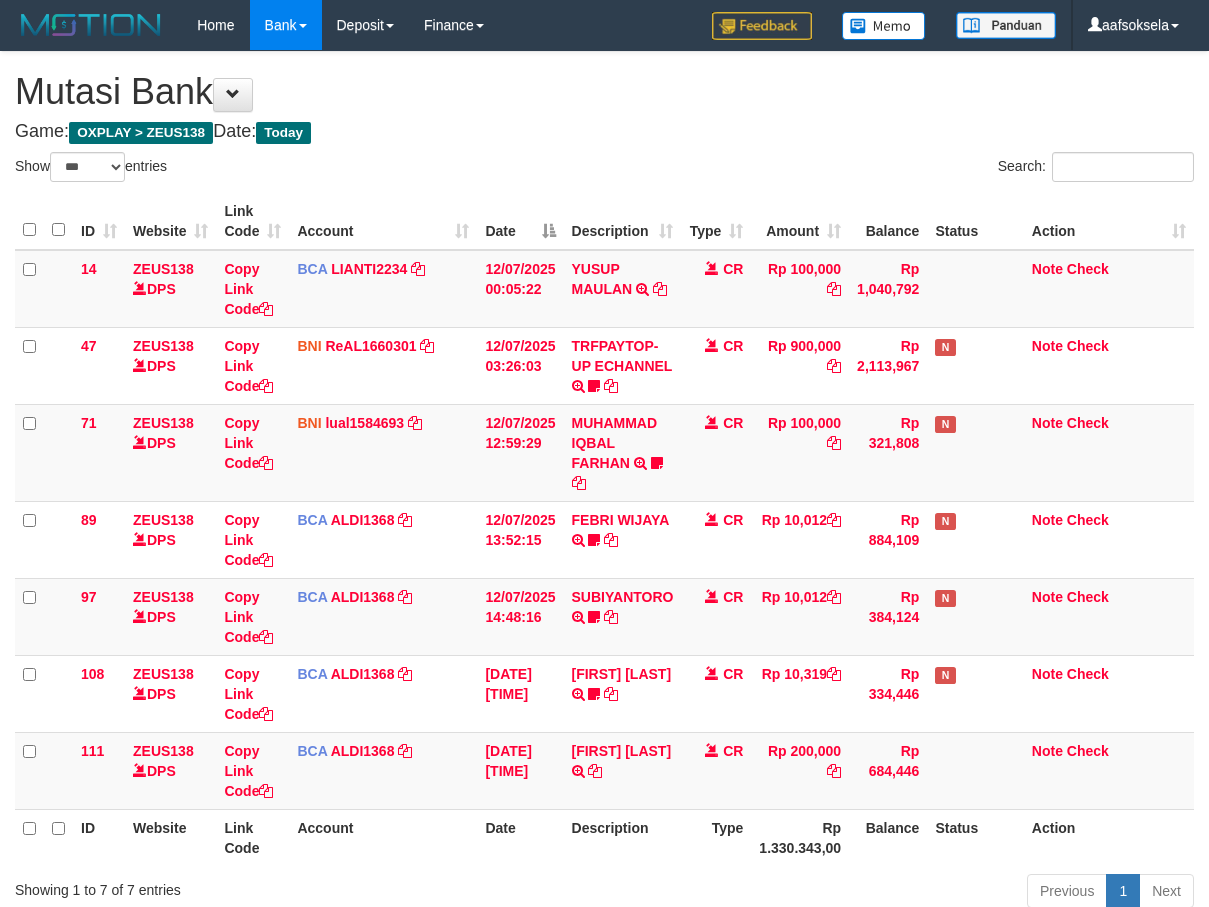 select on "***" 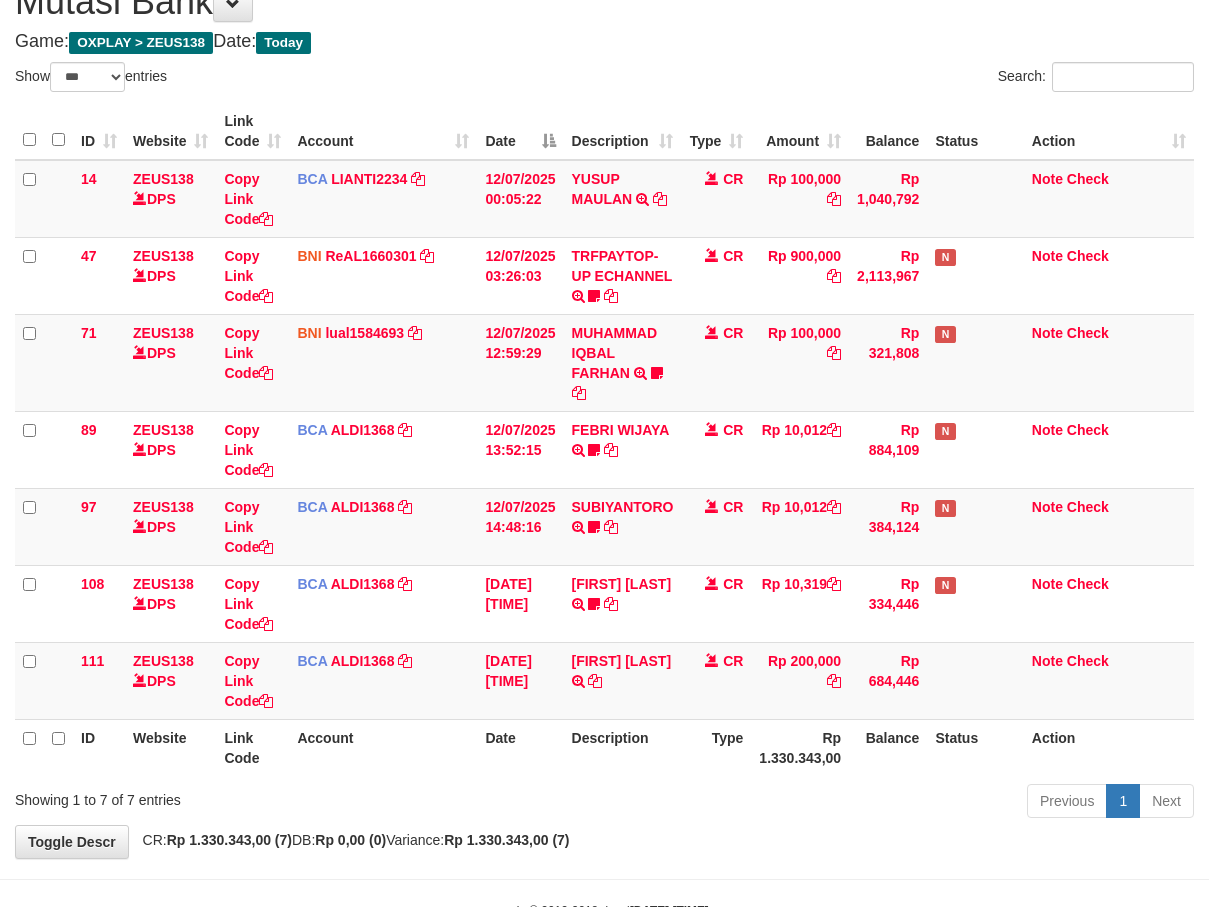 click on "Previous 1 Next" at bounding box center [856, 803] 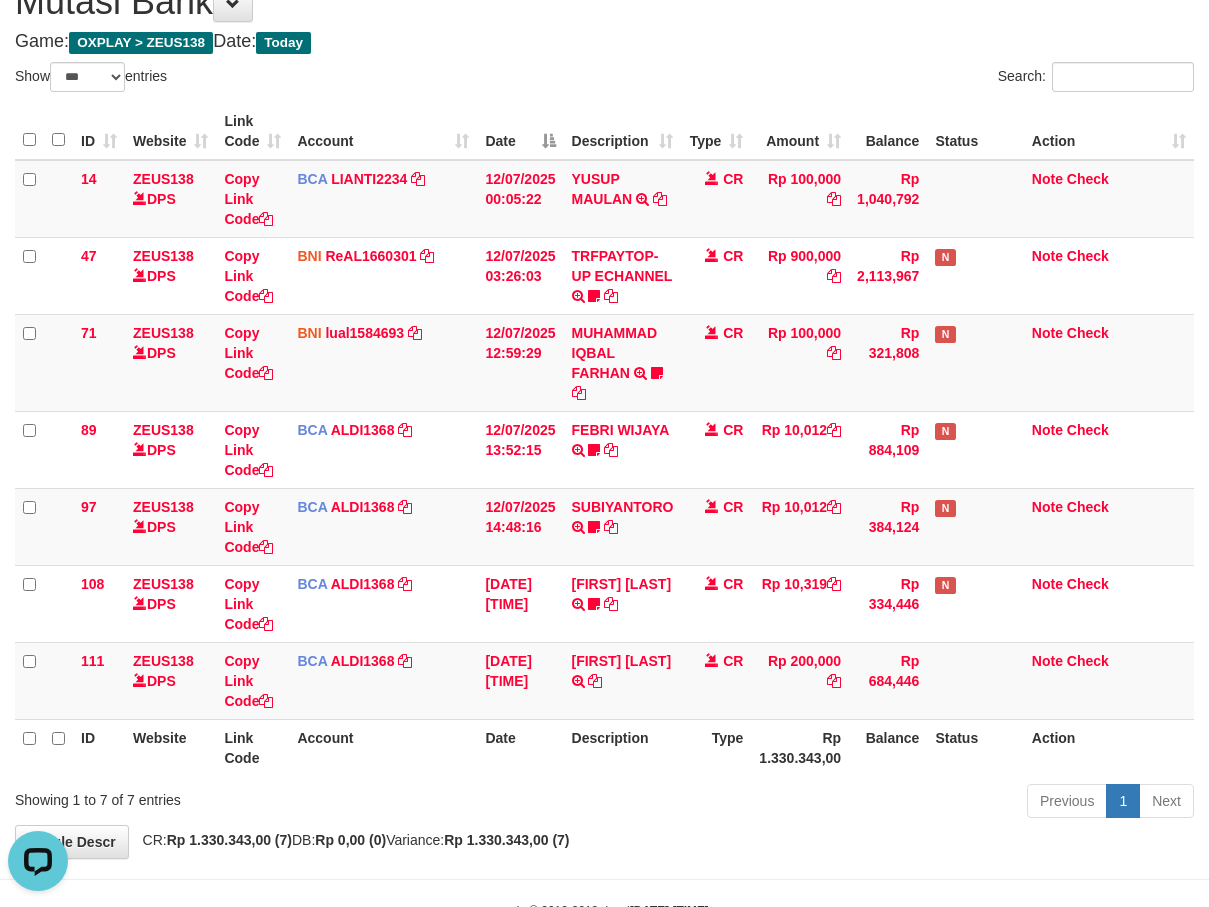 scroll, scrollTop: 0, scrollLeft: 0, axis: both 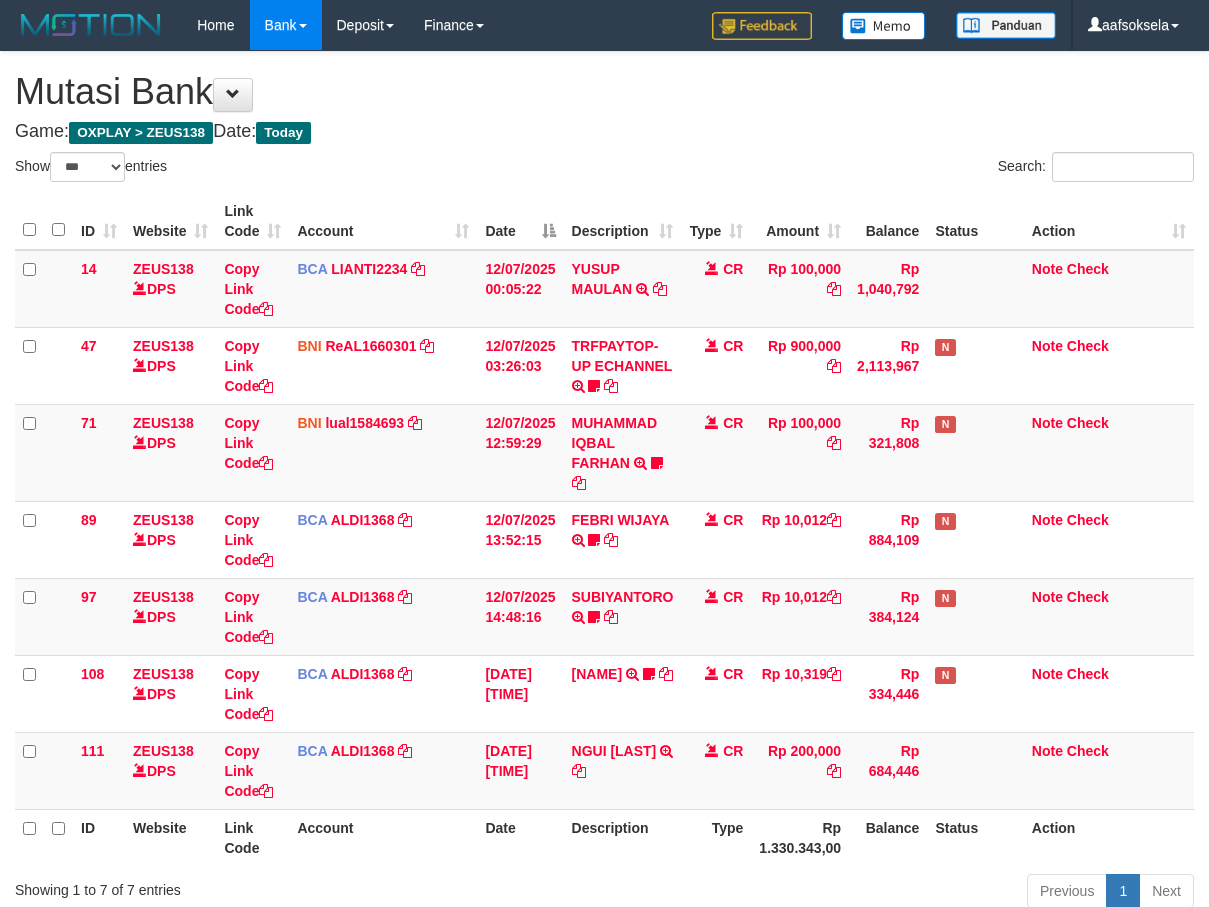 select on "***" 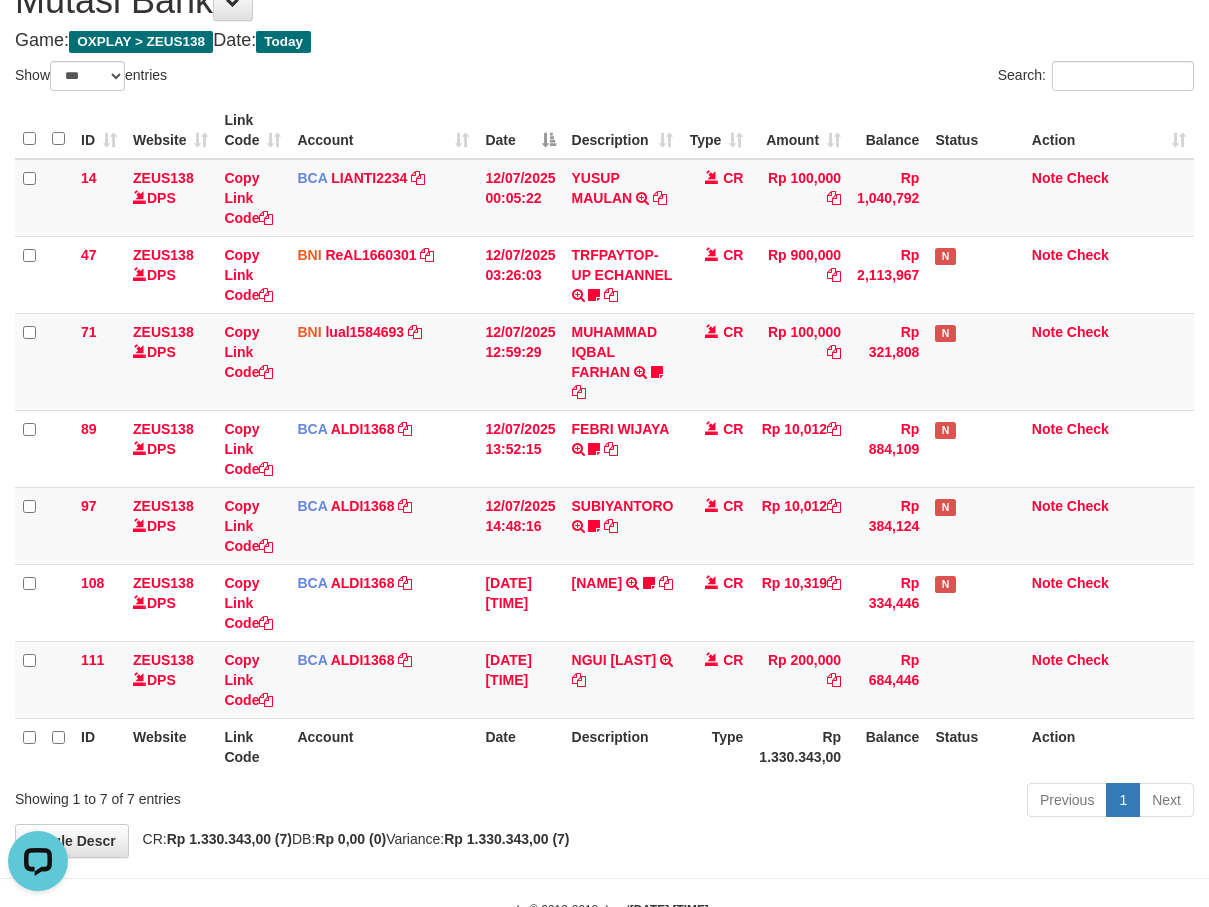 scroll, scrollTop: 0, scrollLeft: 0, axis: both 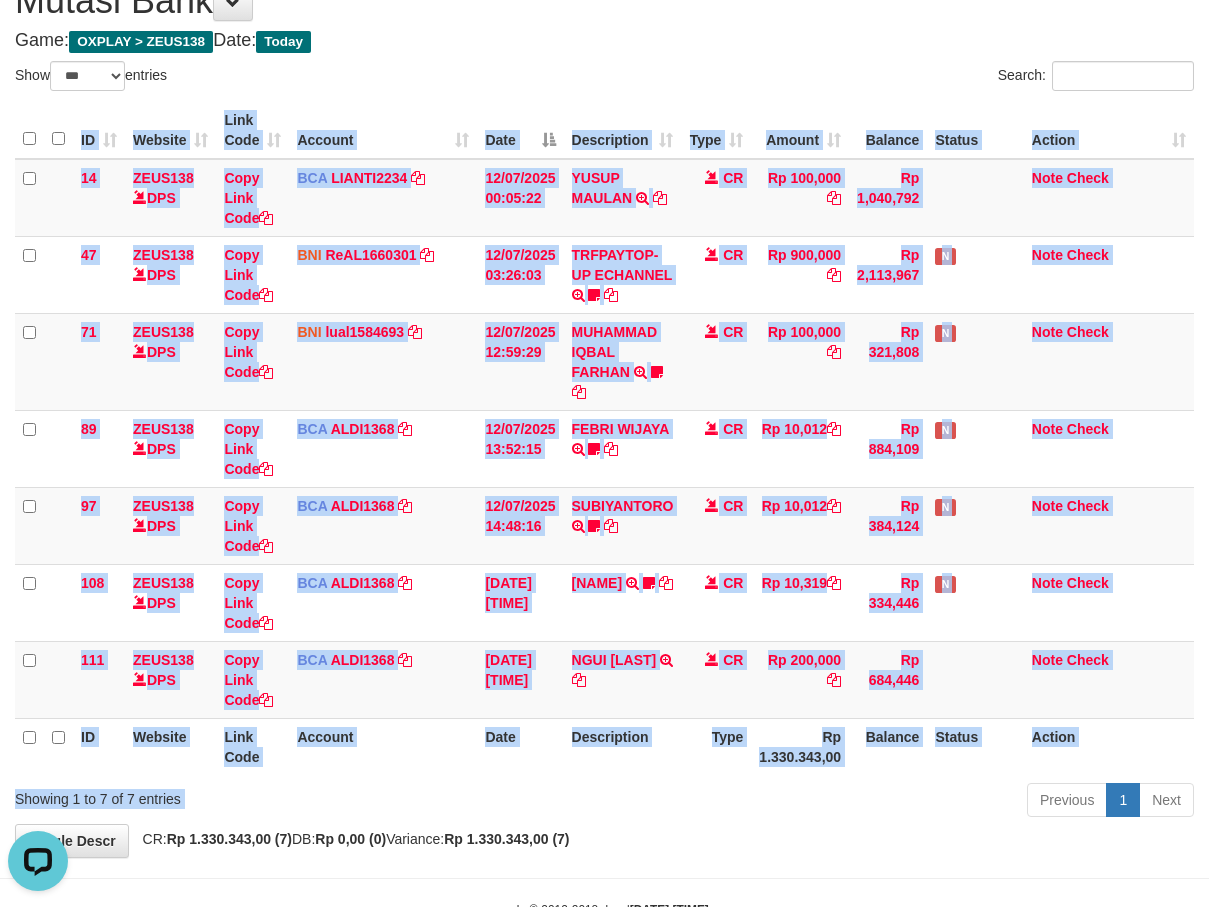 click on "Previous 1 Next" at bounding box center (856, 802) 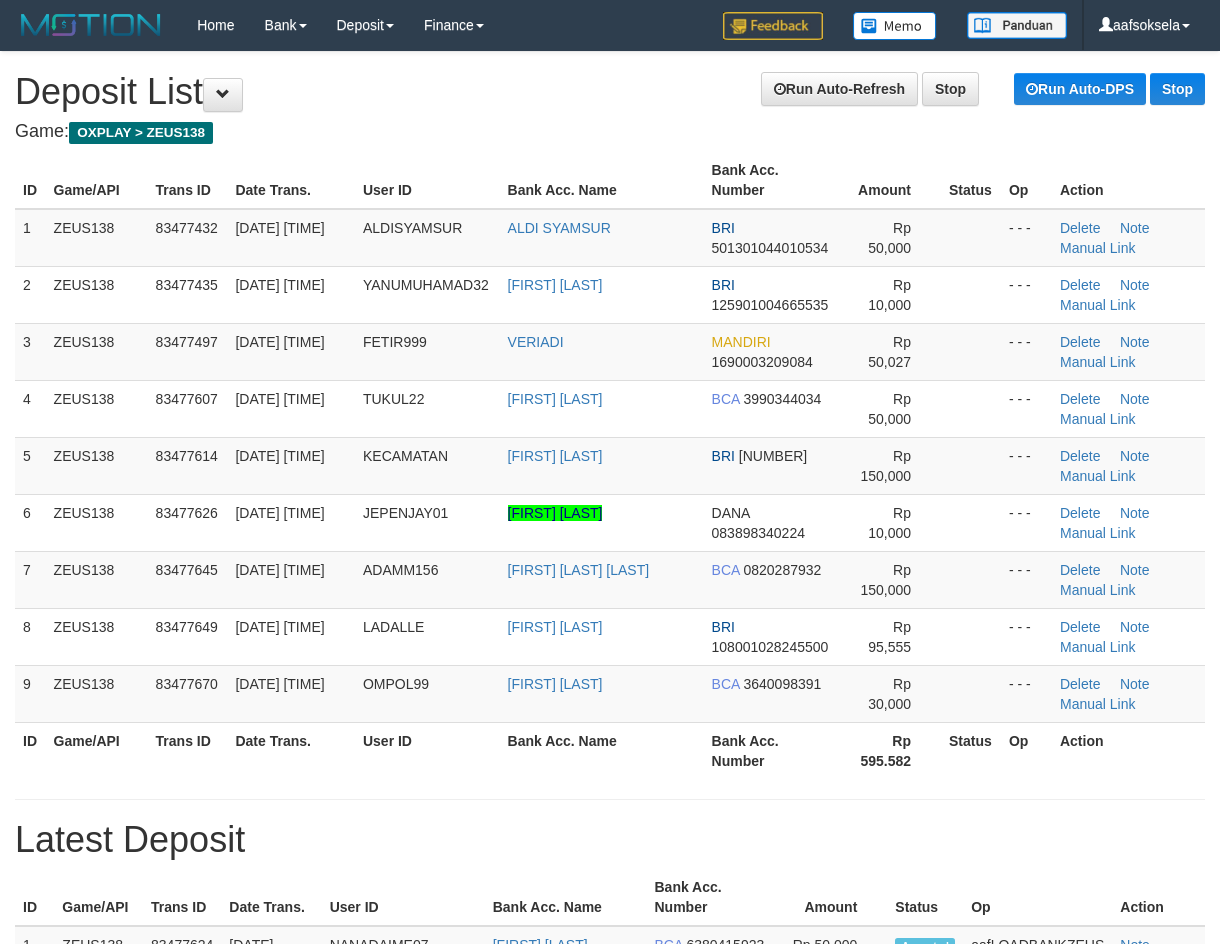 scroll, scrollTop: 0, scrollLeft: 0, axis: both 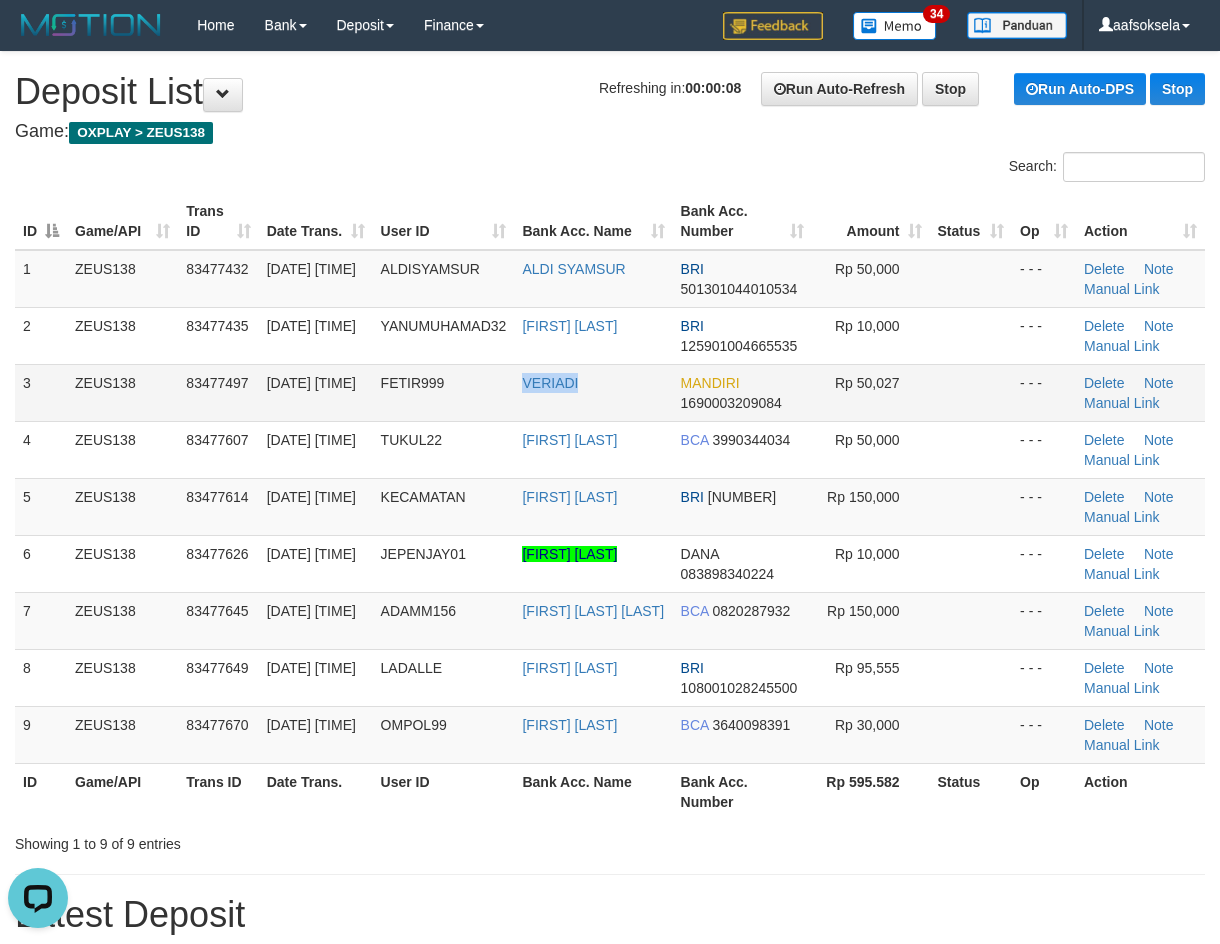 copy on "VERIADI" 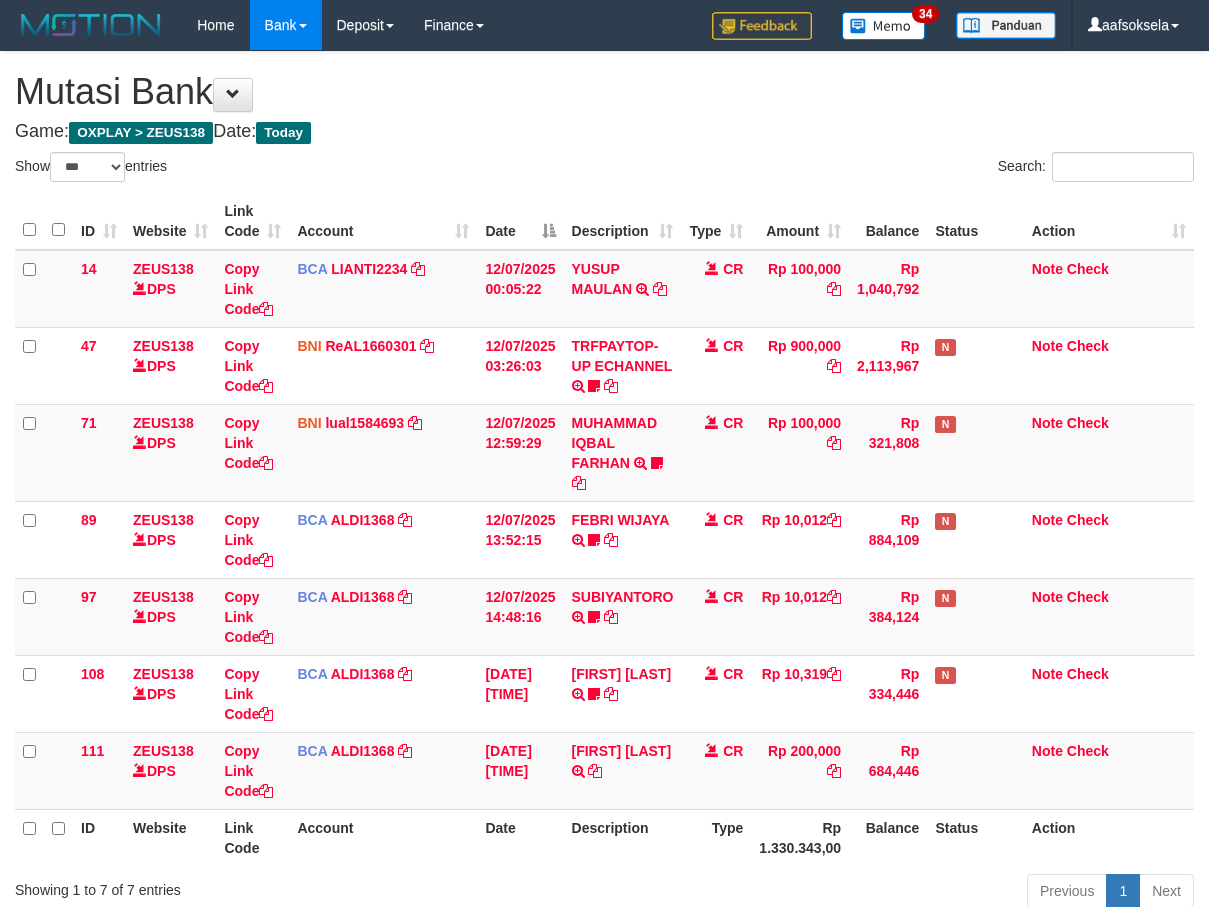 select on "***" 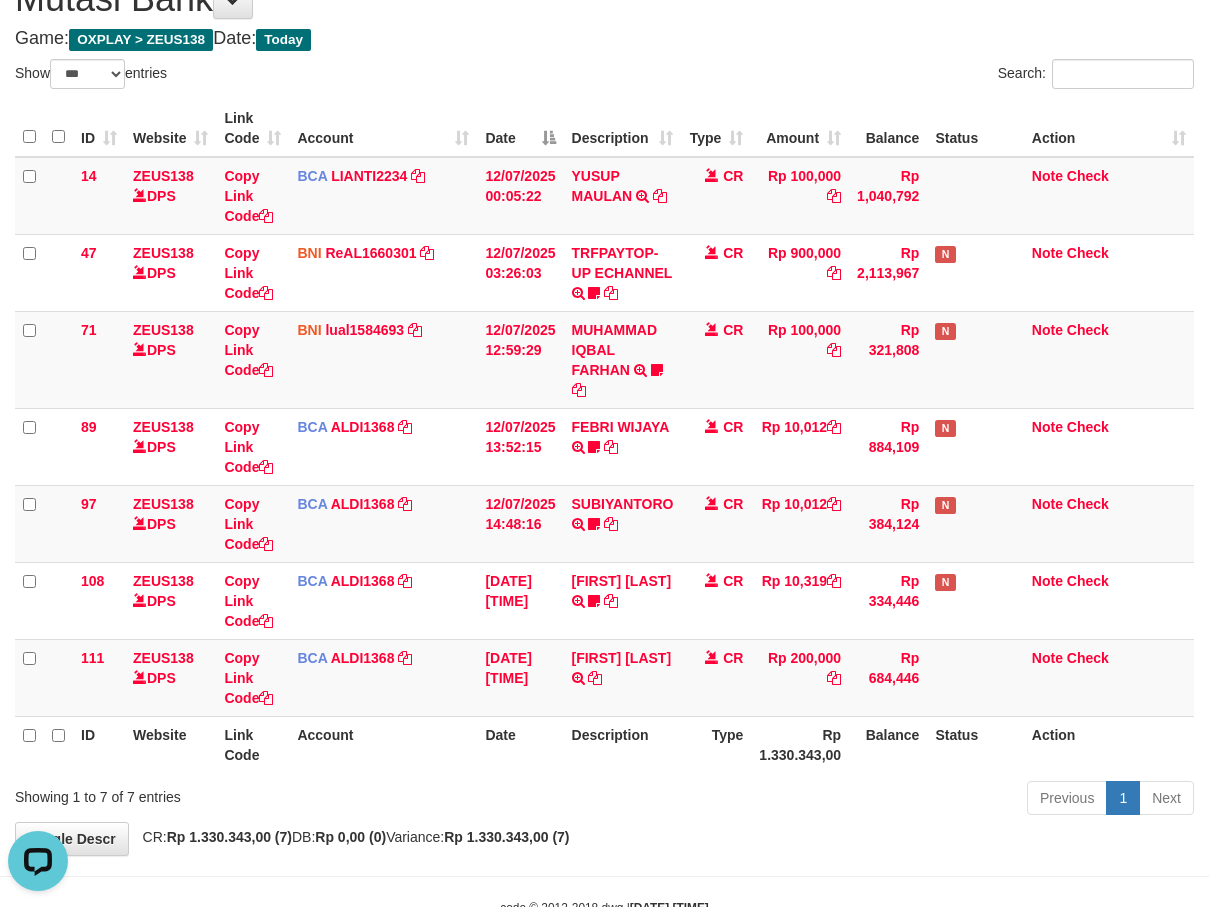 scroll, scrollTop: 0, scrollLeft: 0, axis: both 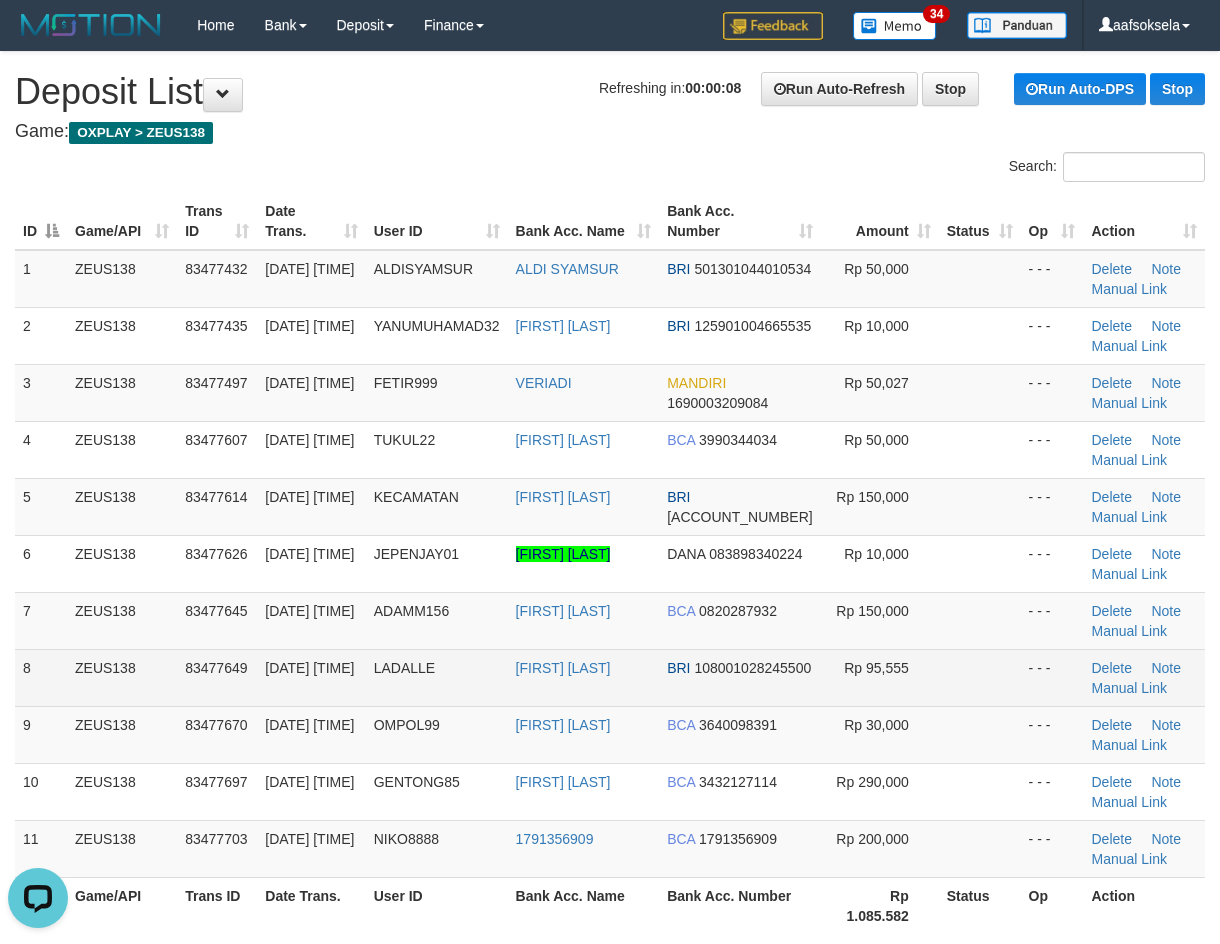 drag, startPoint x: 459, startPoint y: 586, endPoint x: 15, endPoint y: 675, distance: 452.83218 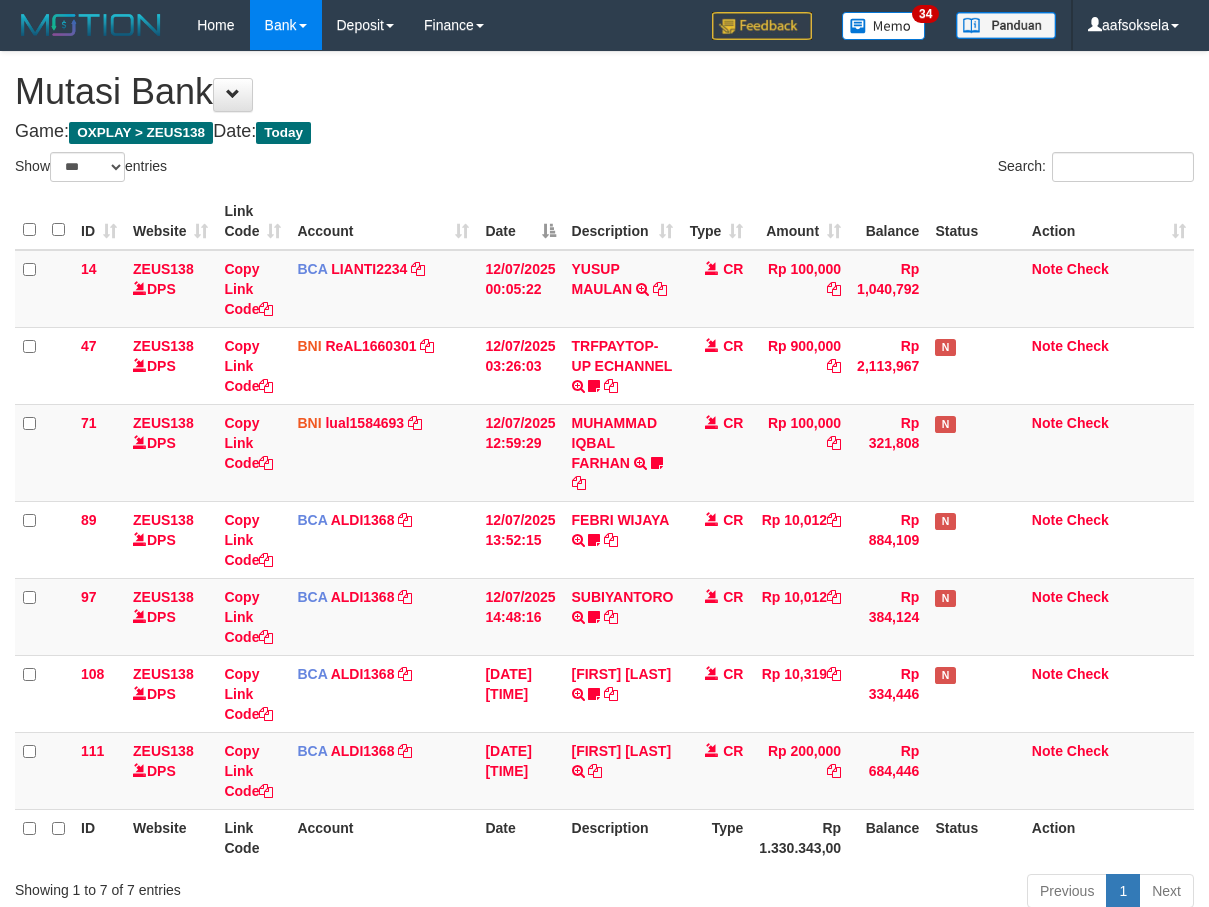 select on "***" 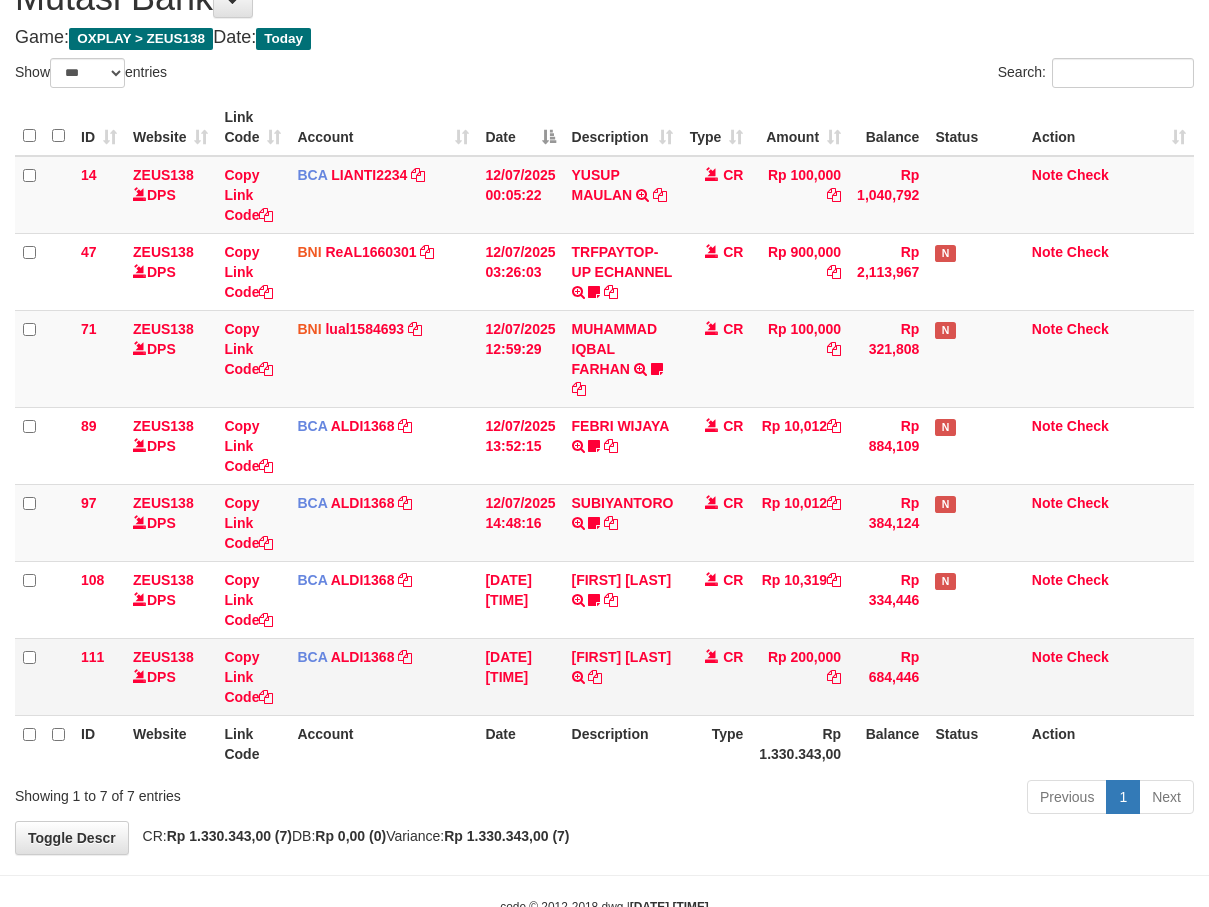 click on "NGUI INDRA UTOMO         TRSF E-BANKING CR 1207/FTSCY/WS95031
200000.00NGUI INDRA UTOMO" at bounding box center (623, 676) 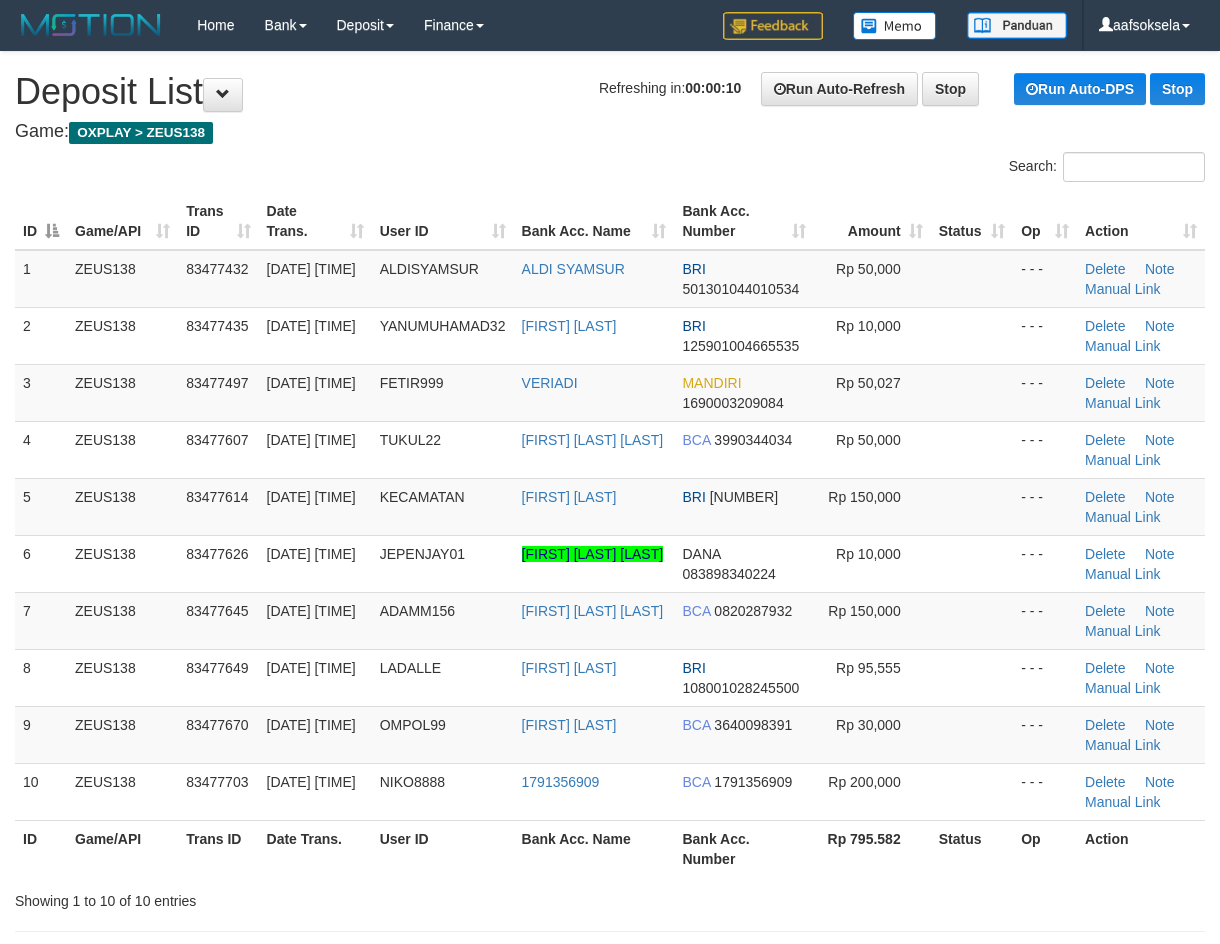 scroll, scrollTop: 0, scrollLeft: 0, axis: both 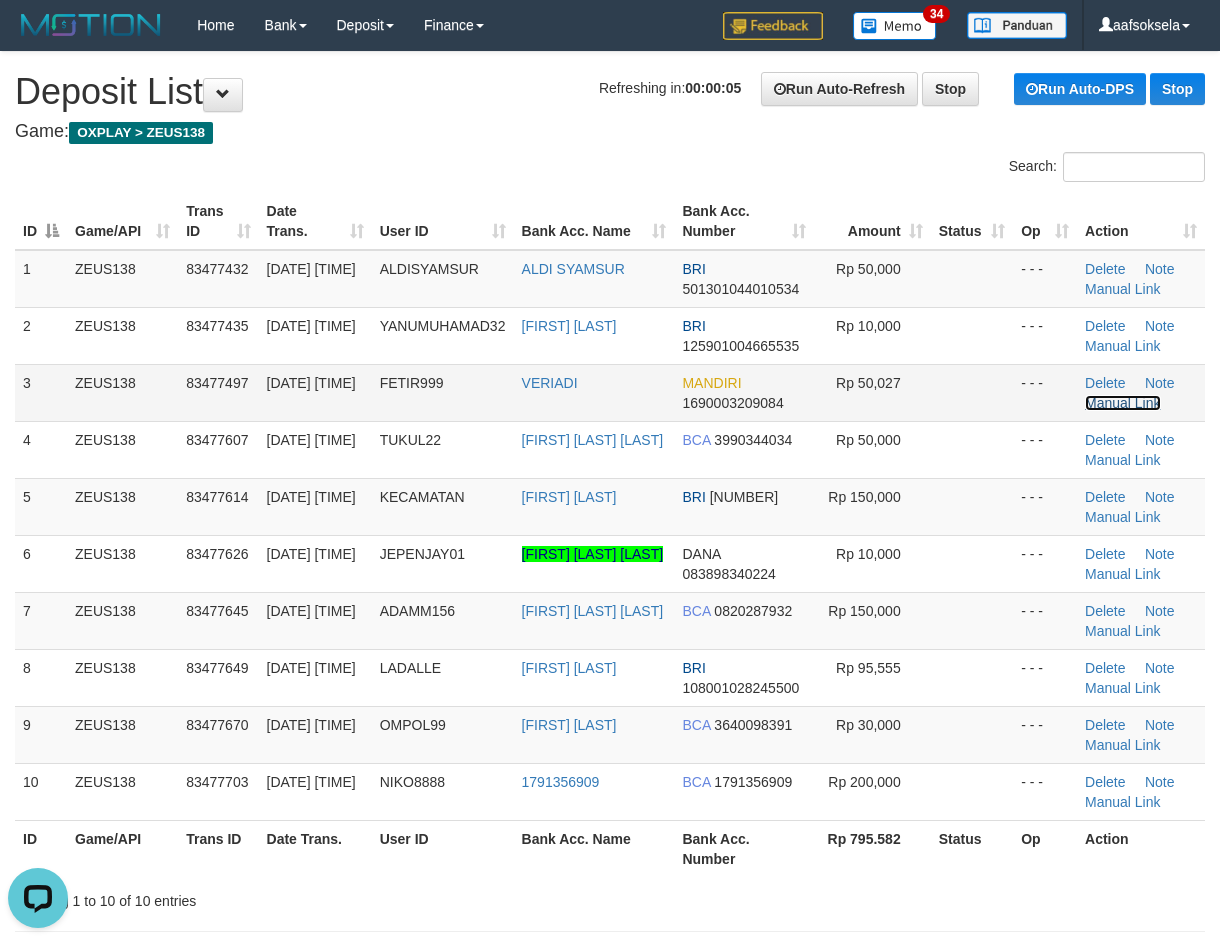 click on "Manual Link" at bounding box center (1123, 403) 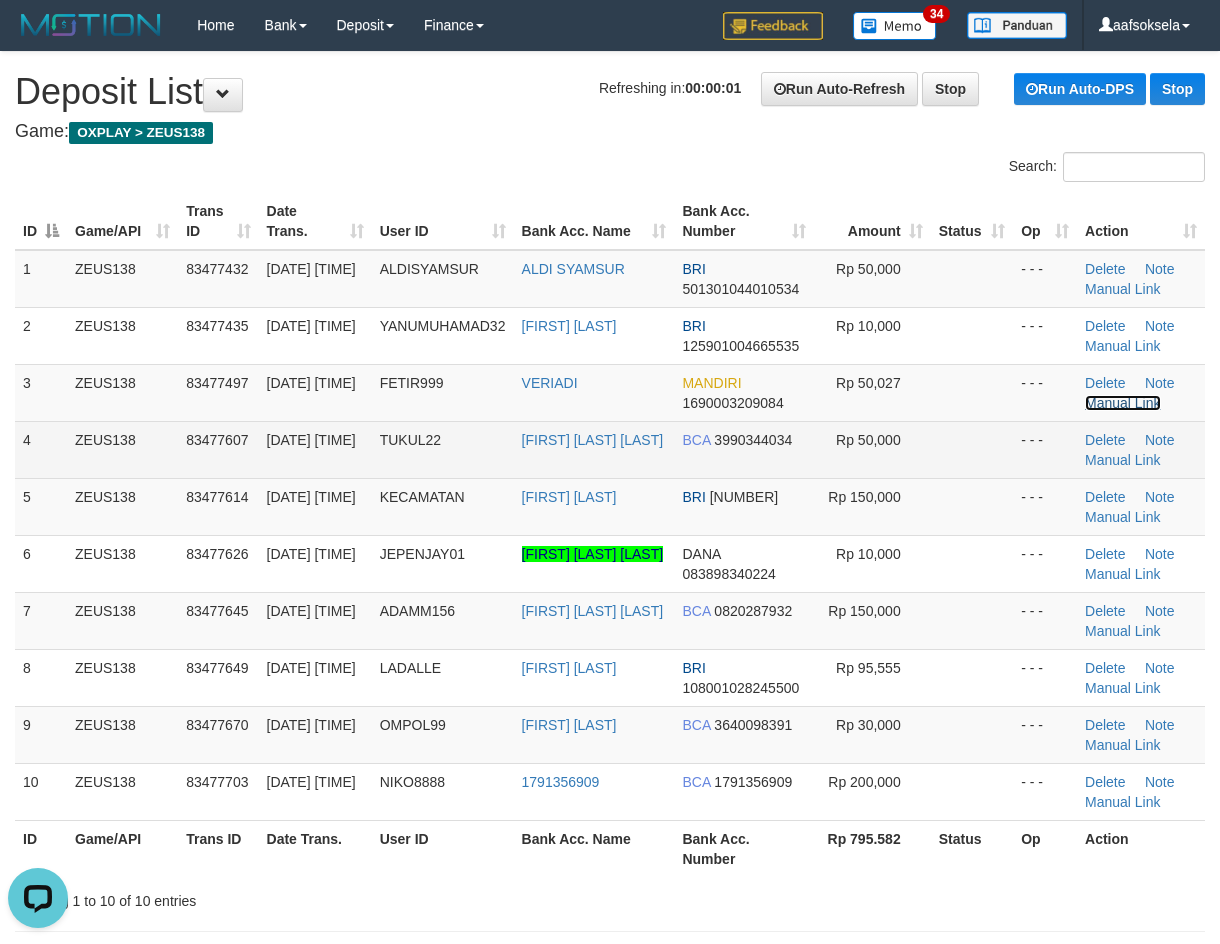 click on "Manual Link" at bounding box center (1123, 403) 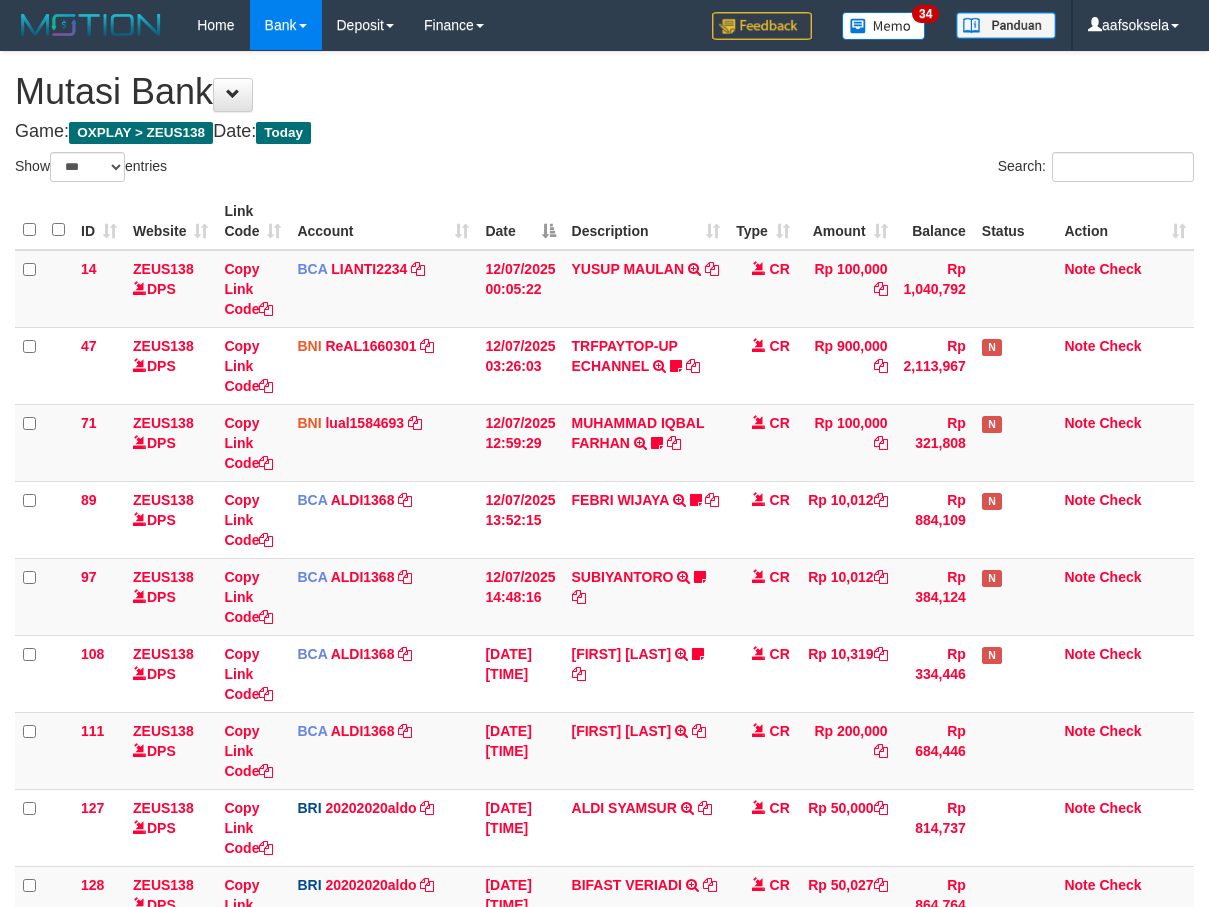 select on "***" 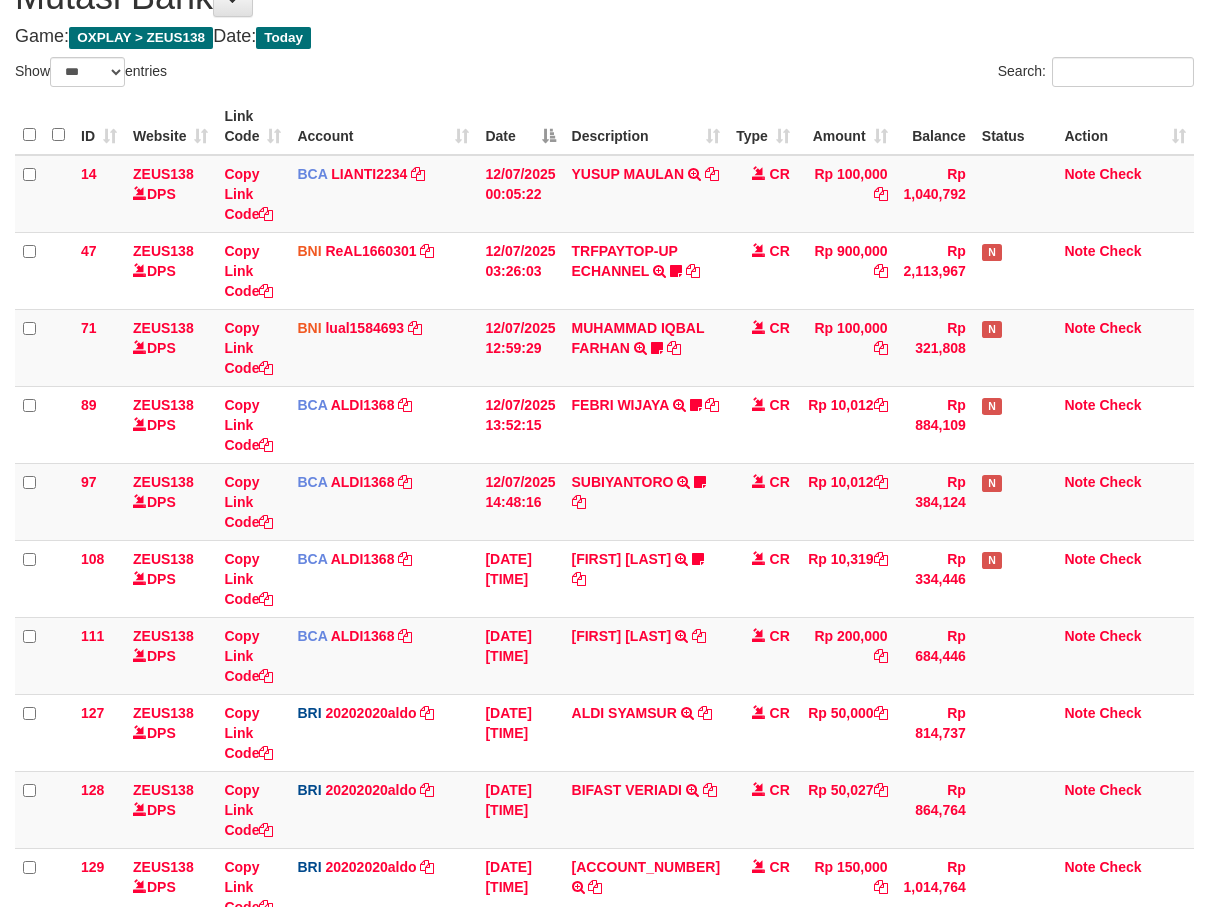 scroll, scrollTop: 364, scrollLeft: 0, axis: vertical 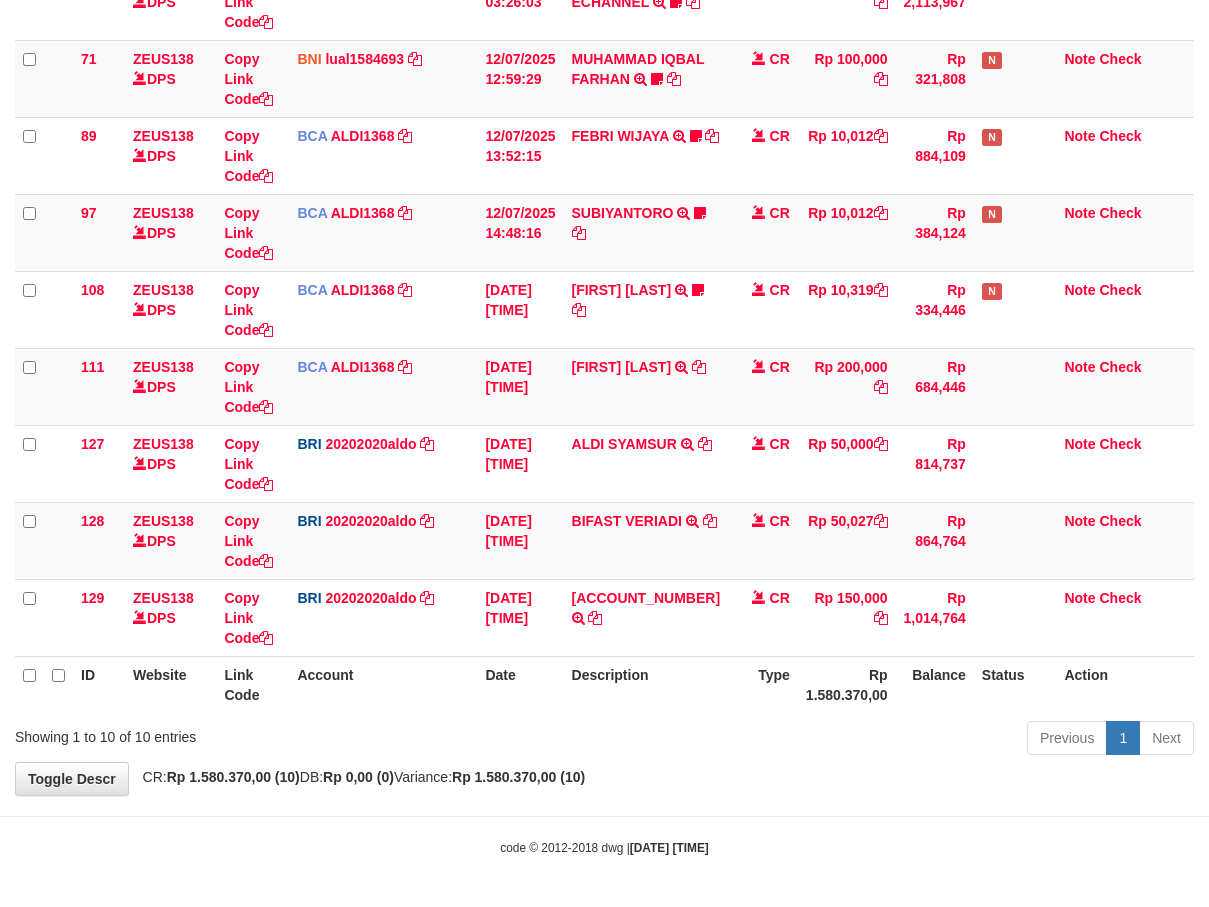 click on "Toggle navigation
Home
Bank
Account List
Mutasi Bank
Search
Sync
Note Mutasi
Deposit
DPS Fetch
DPS List
History
Note DPS
Finance
Financial Data
aafsoksela
My Profile
Log Out" at bounding box center [604, 271] 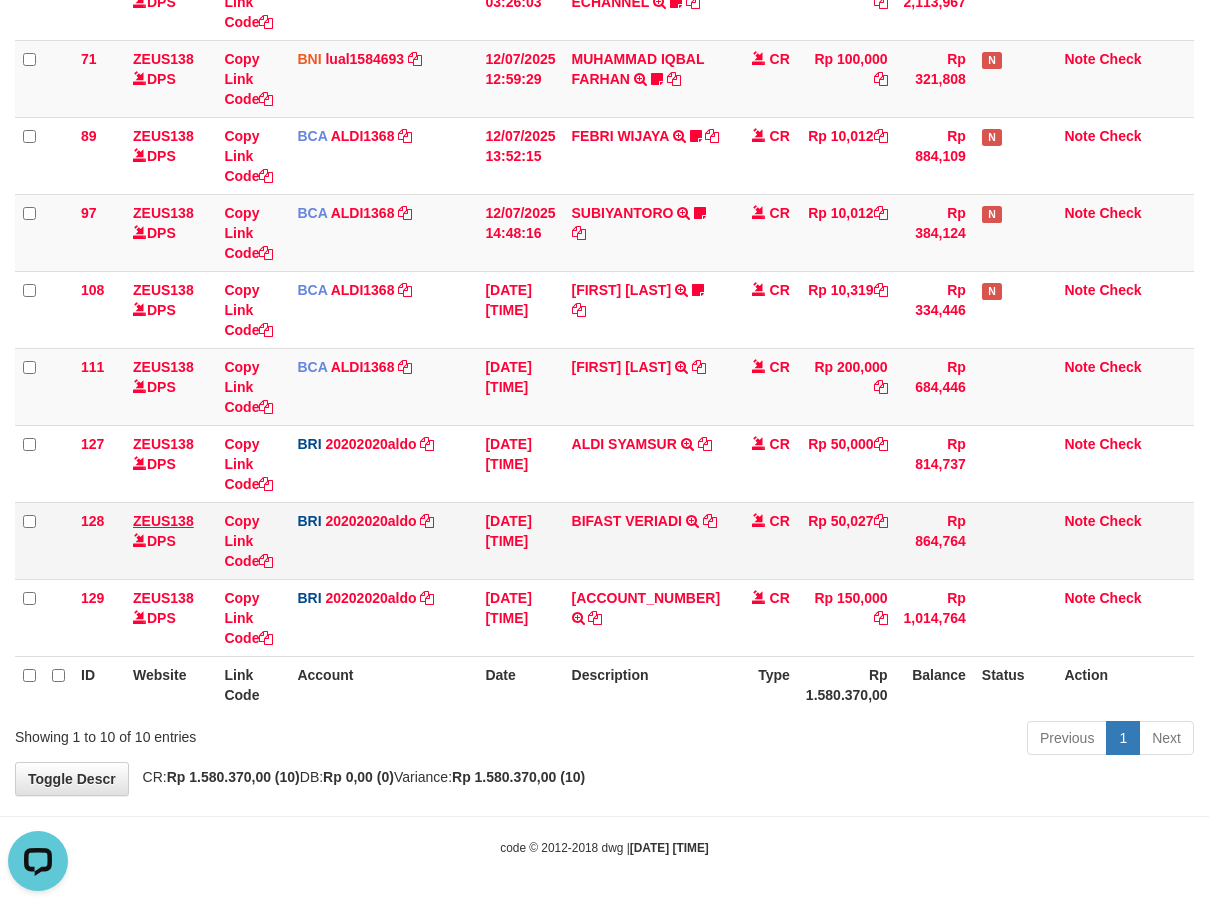 scroll, scrollTop: 0, scrollLeft: 0, axis: both 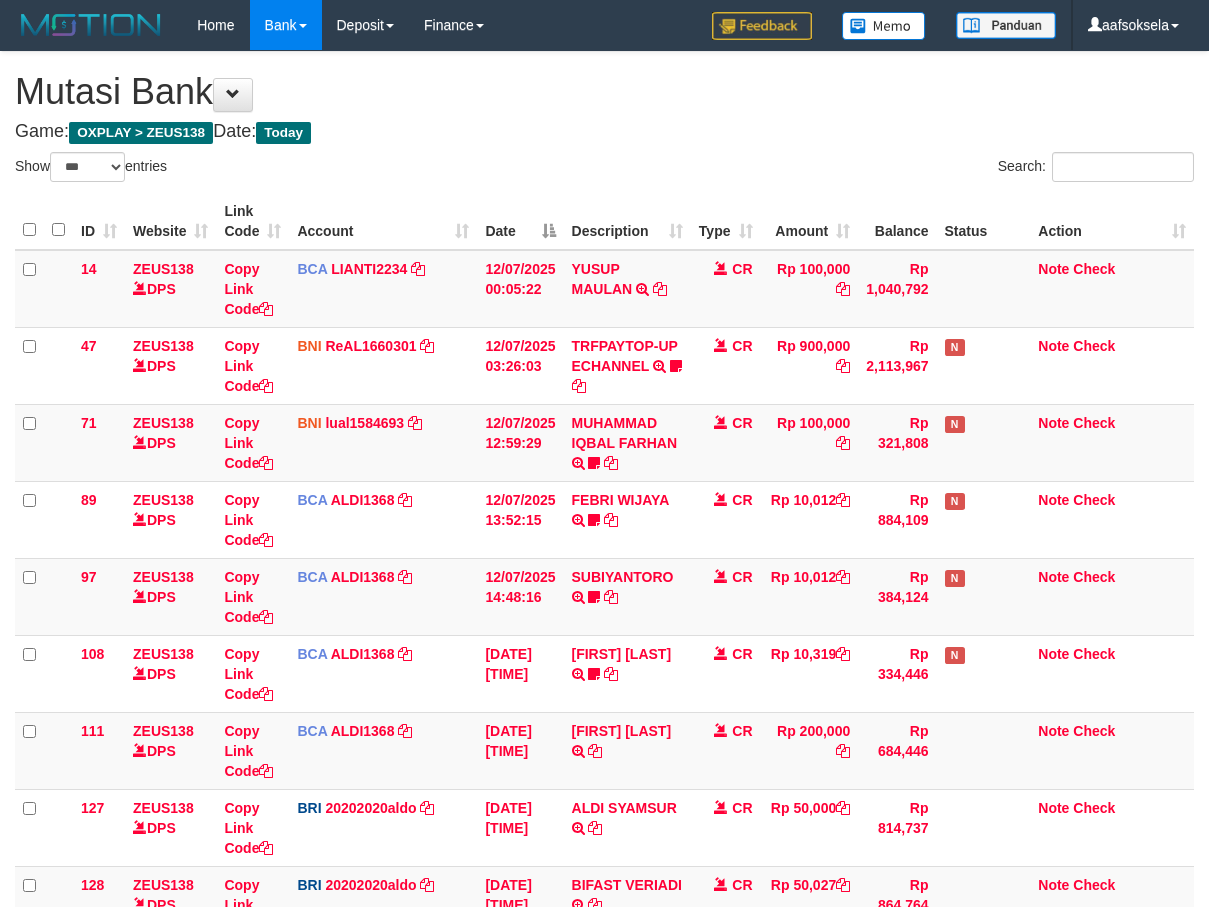 select on "***" 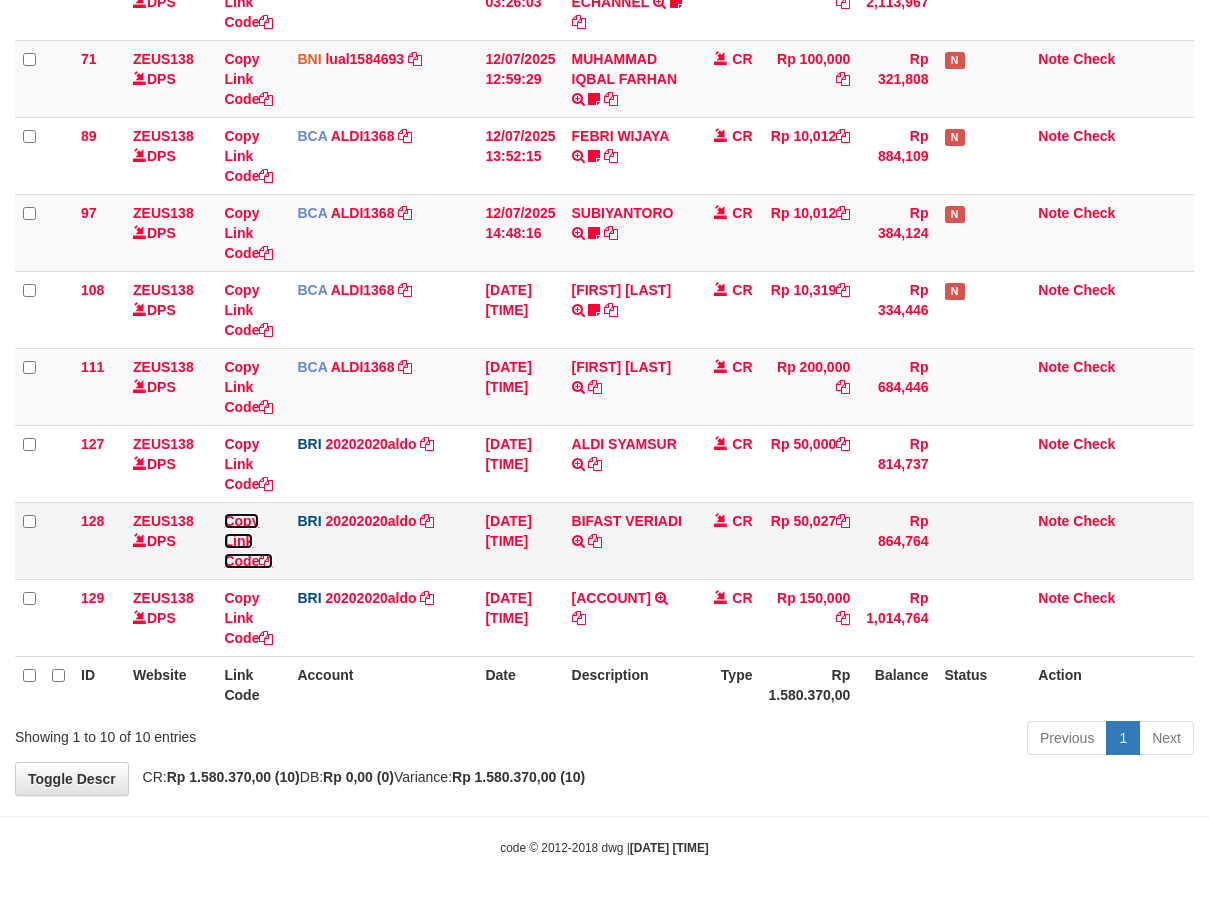 click on "Copy Link Code" at bounding box center [248, 541] 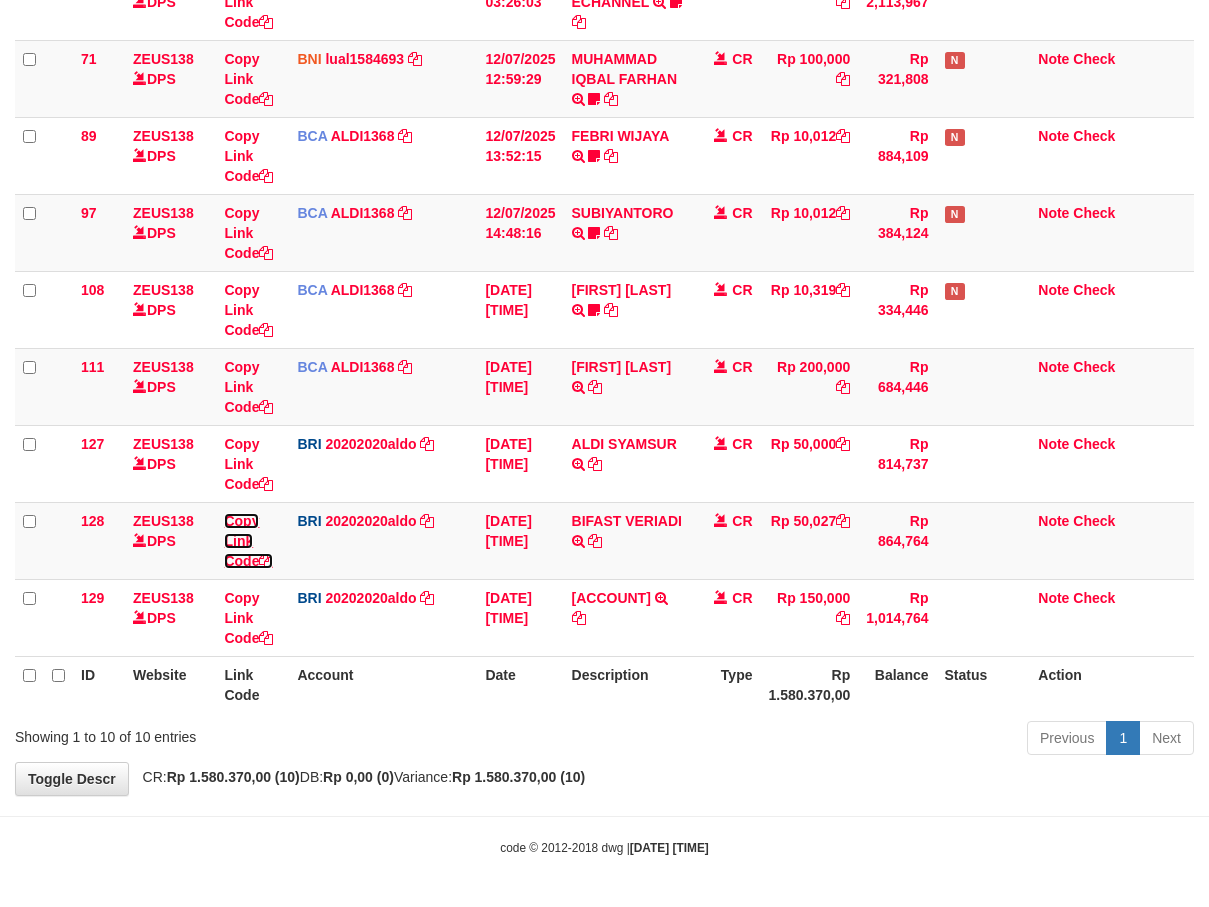 drag, startPoint x: 243, startPoint y: 521, endPoint x: 1215, endPoint y: 394, distance: 980.2617 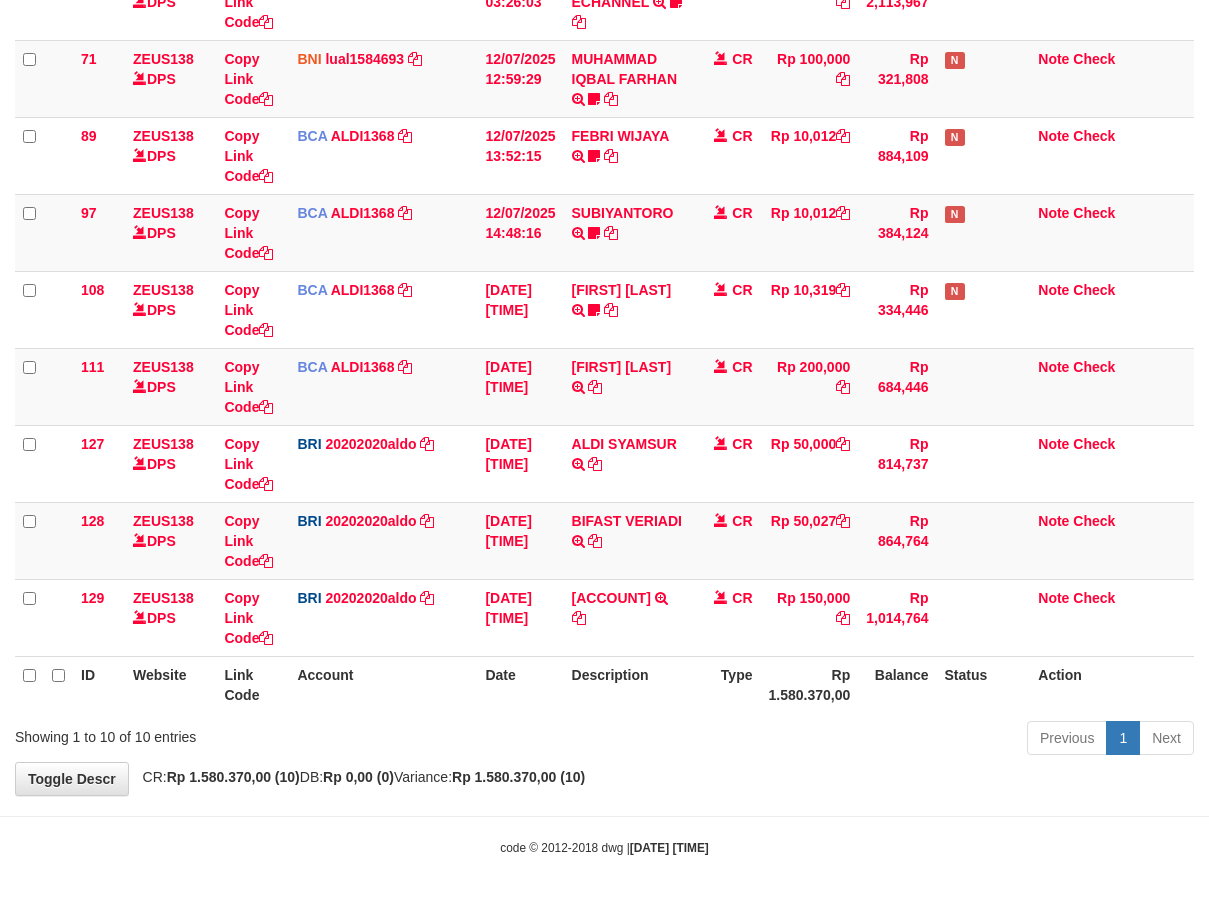 scroll, scrollTop: 320, scrollLeft: 0, axis: vertical 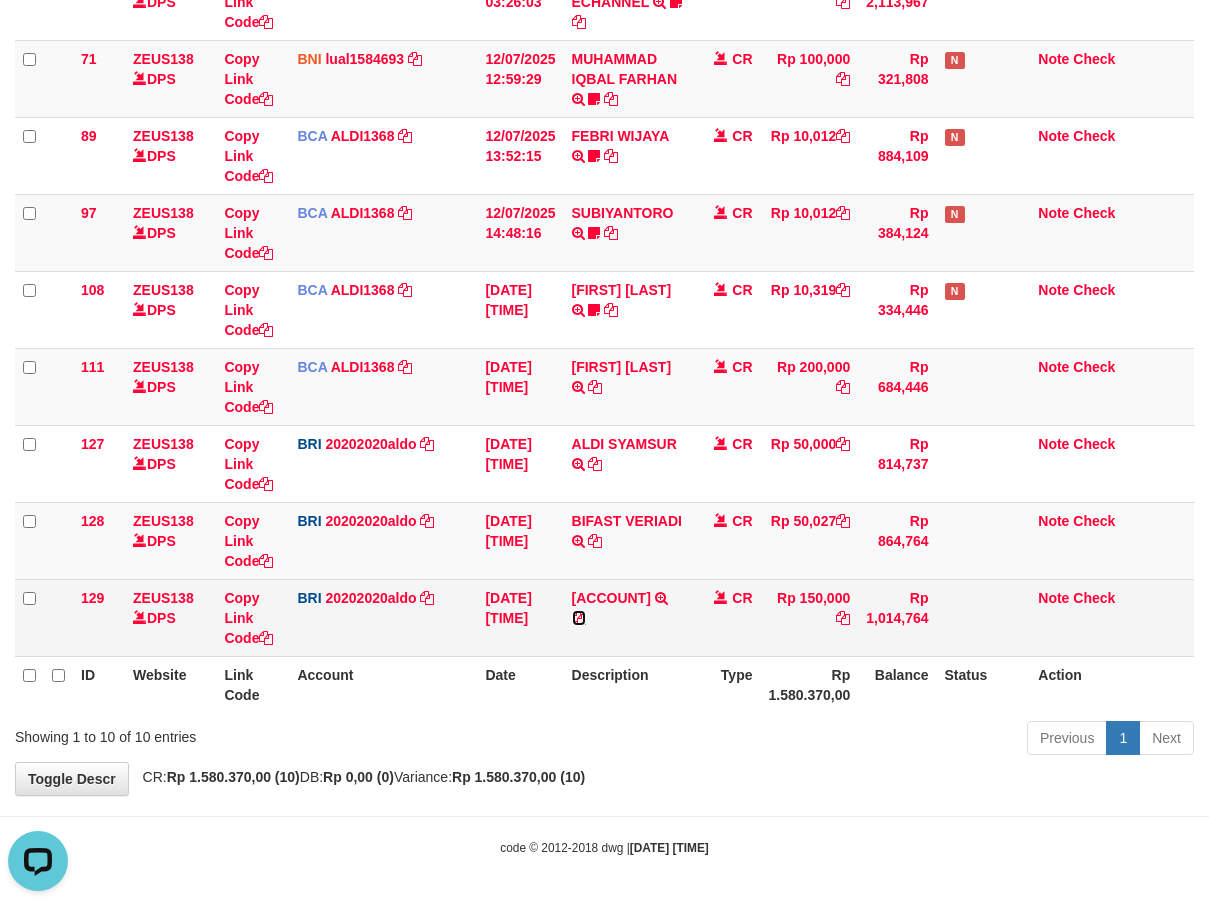 click at bounding box center [579, 618] 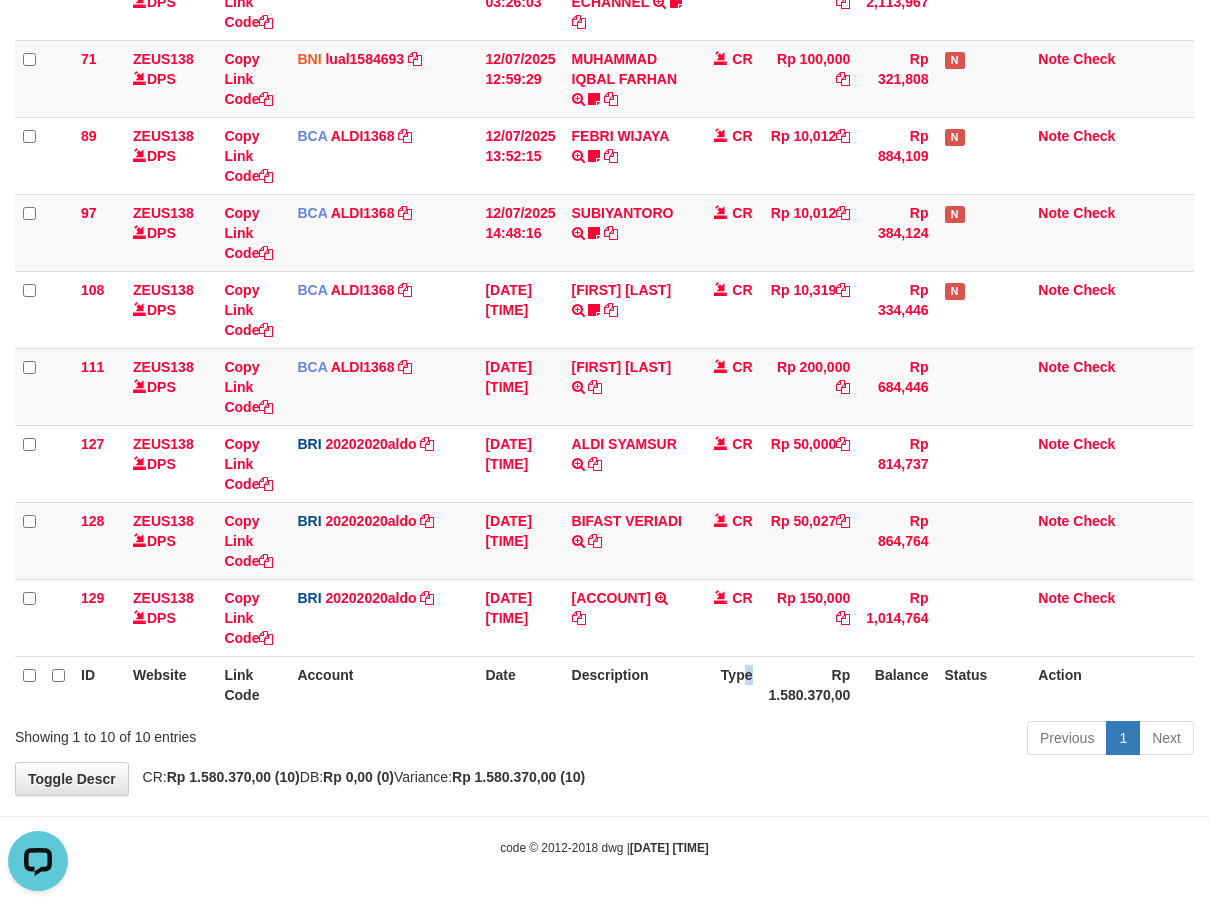 click on "Type" at bounding box center [726, 684] 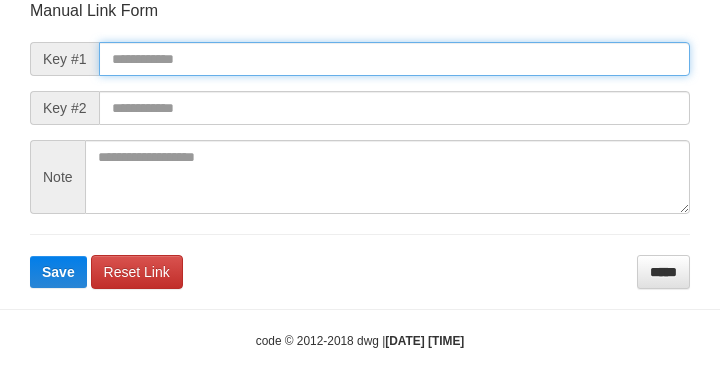 scroll, scrollTop: 233, scrollLeft: 0, axis: vertical 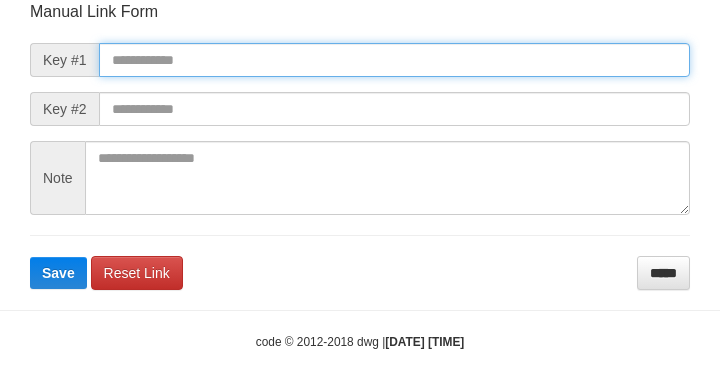 click at bounding box center [394, 60] 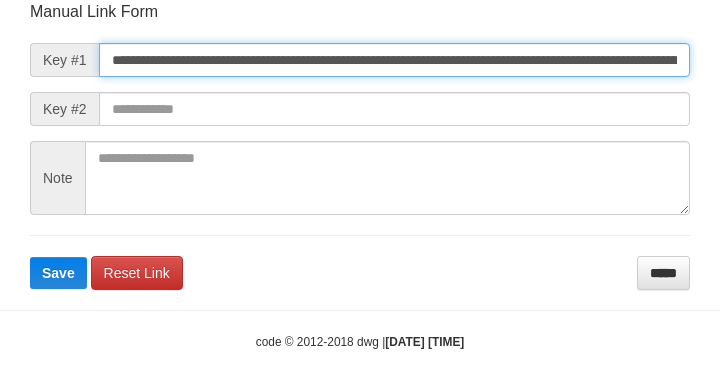 scroll, scrollTop: 0, scrollLeft: 1511, axis: horizontal 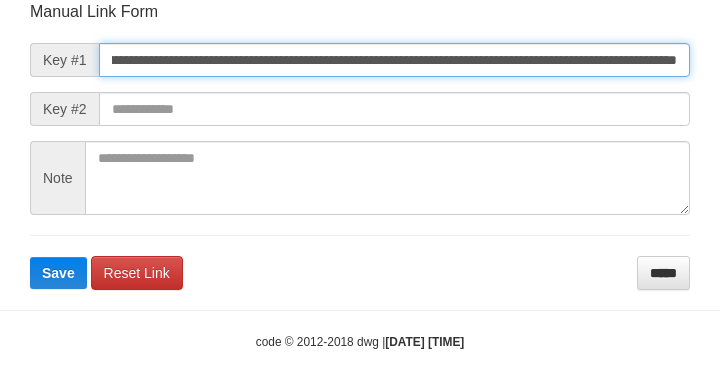 type on "**********" 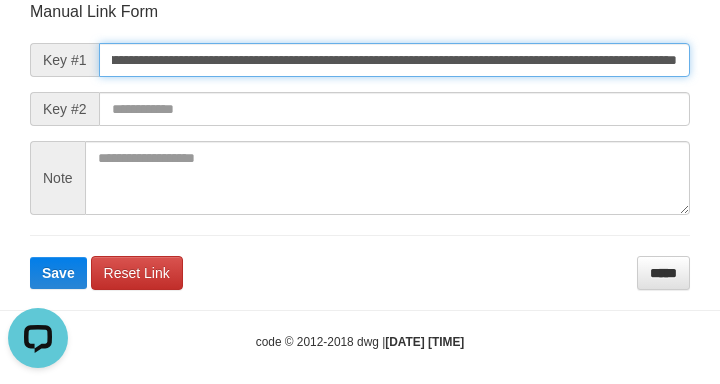 scroll, scrollTop: 0, scrollLeft: 0, axis: both 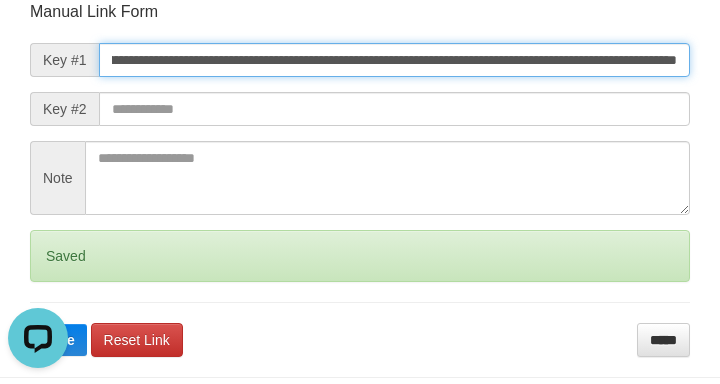 click on "Save" at bounding box center [58, 340] 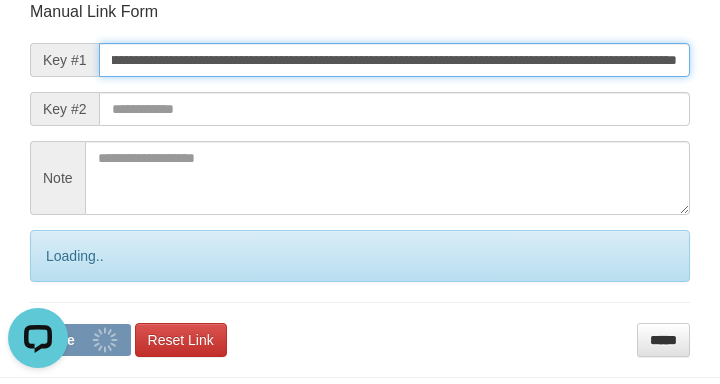 click on "Save" at bounding box center (80, 340) 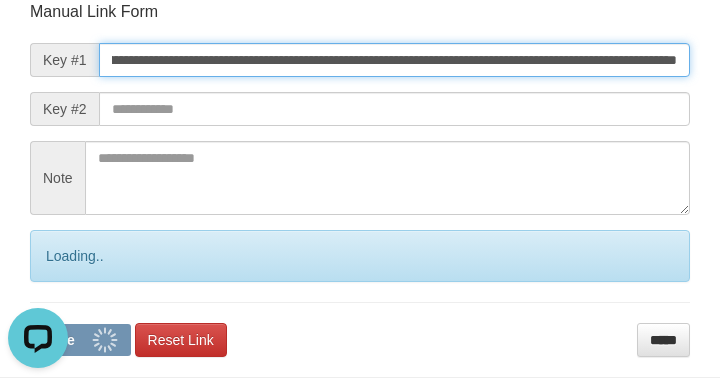 click on "Save" at bounding box center [80, 340] 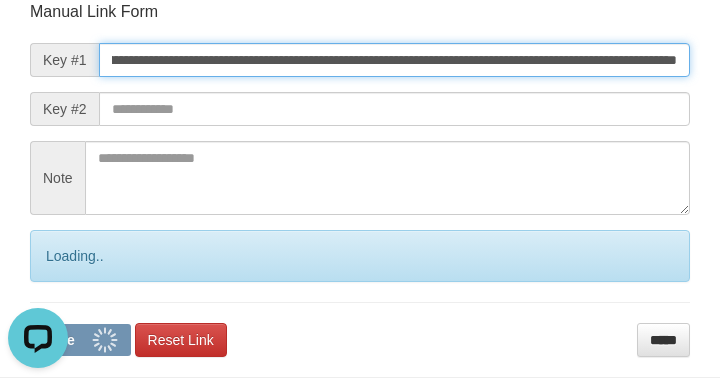 click on "Save" at bounding box center (80, 340) 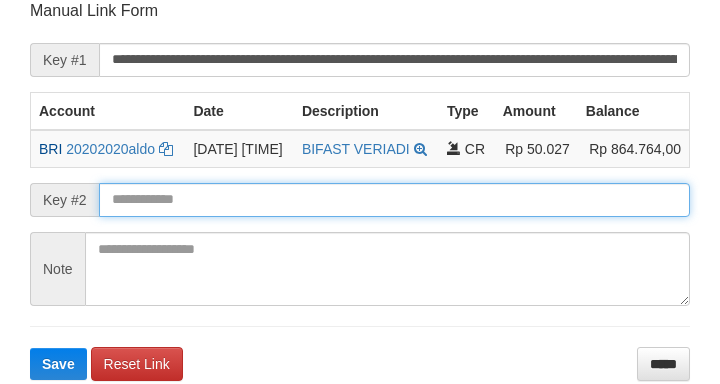 click at bounding box center (394, 200) 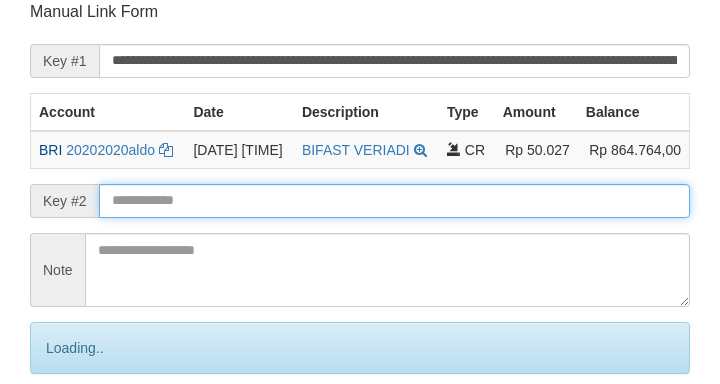 click on "Save" at bounding box center (80, 432) 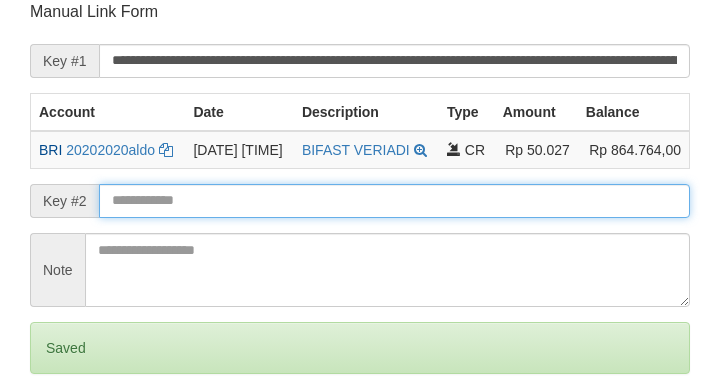 click on "Save" at bounding box center (58, 432) 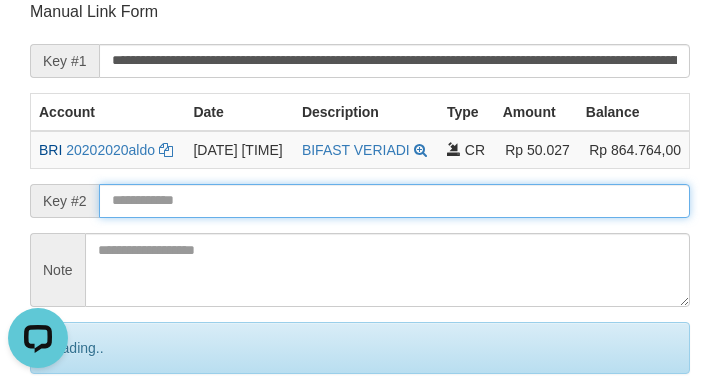 scroll, scrollTop: 0, scrollLeft: 0, axis: both 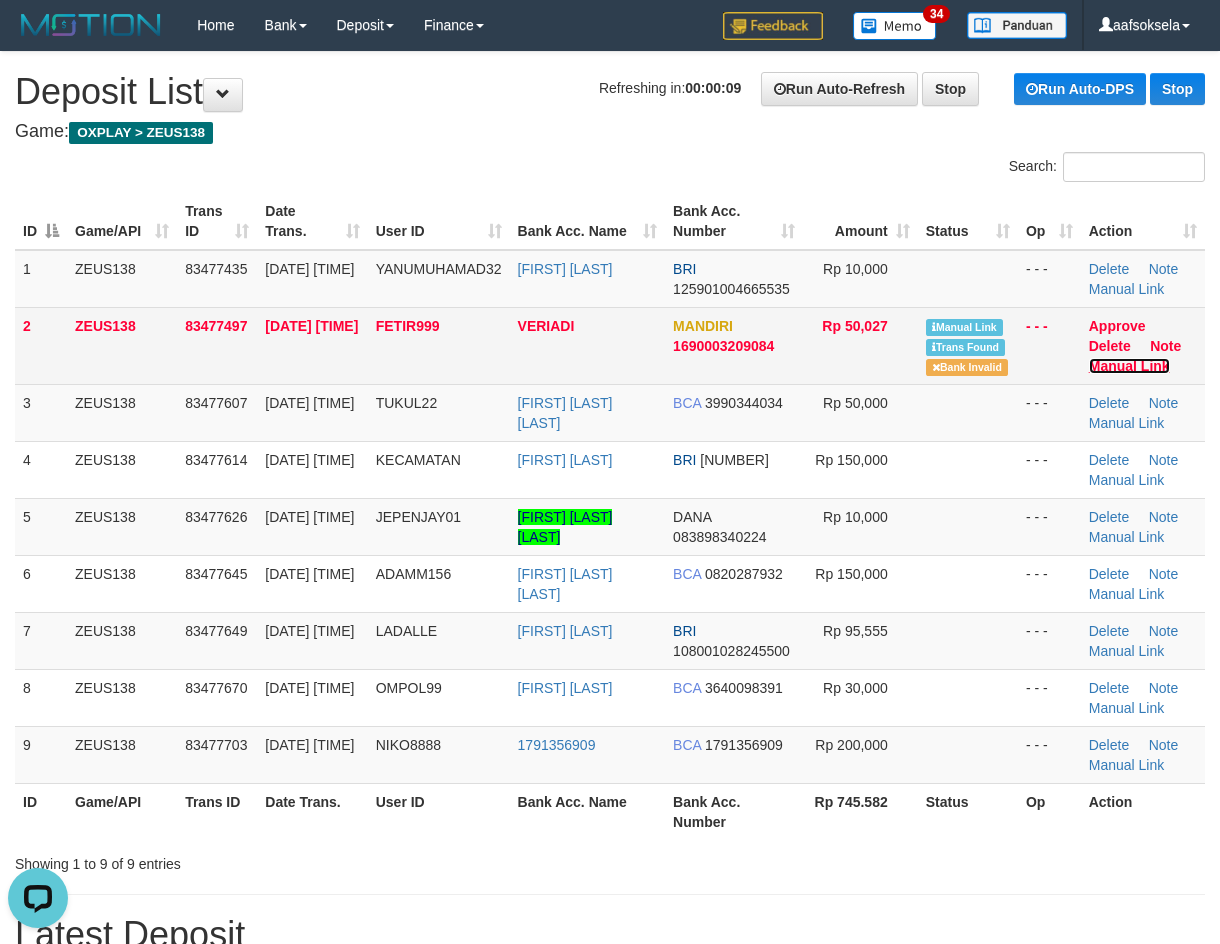 click on "Manual Link" at bounding box center (1129, 366) 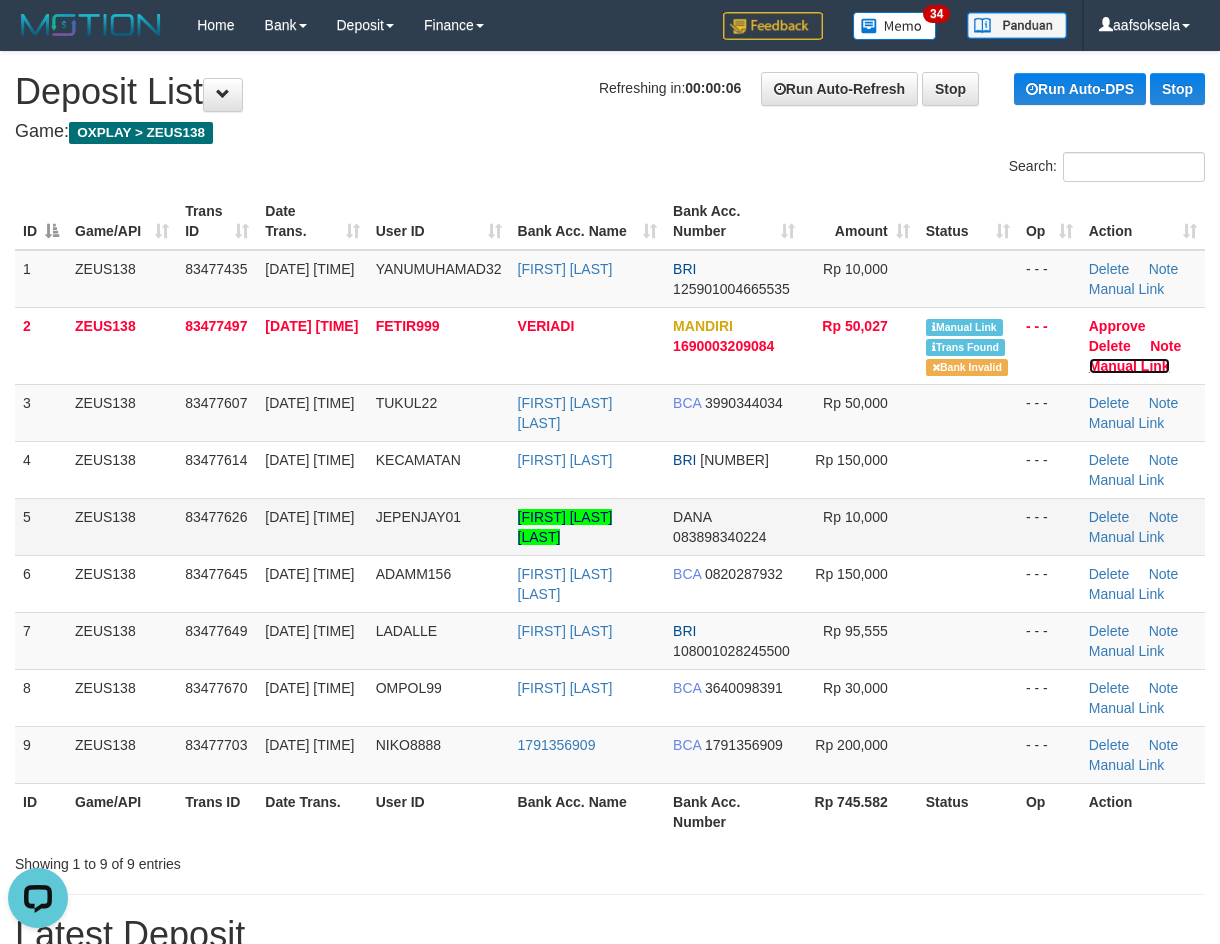click on "Manual Link" at bounding box center (1129, 366) 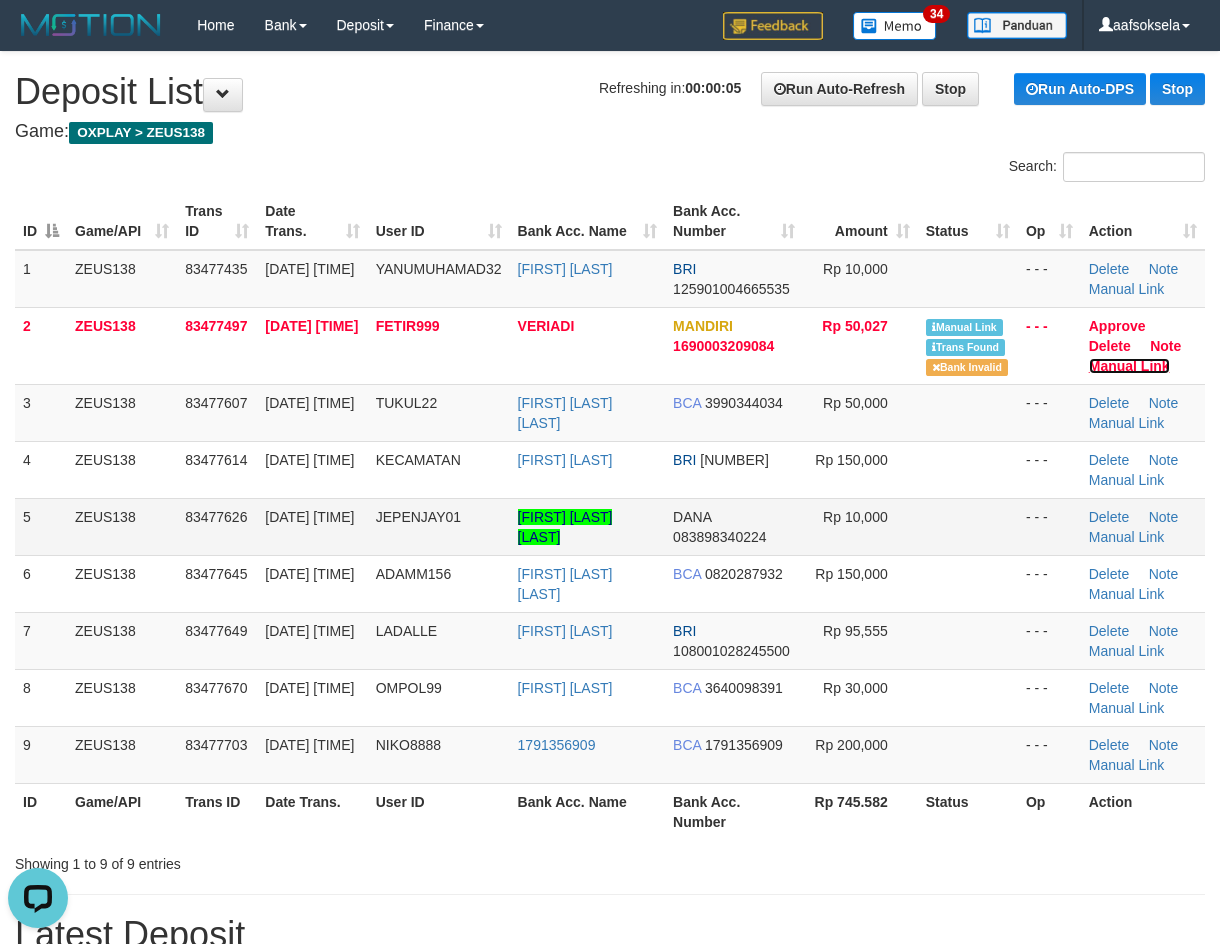 click on "Manual Link" at bounding box center [1129, 366] 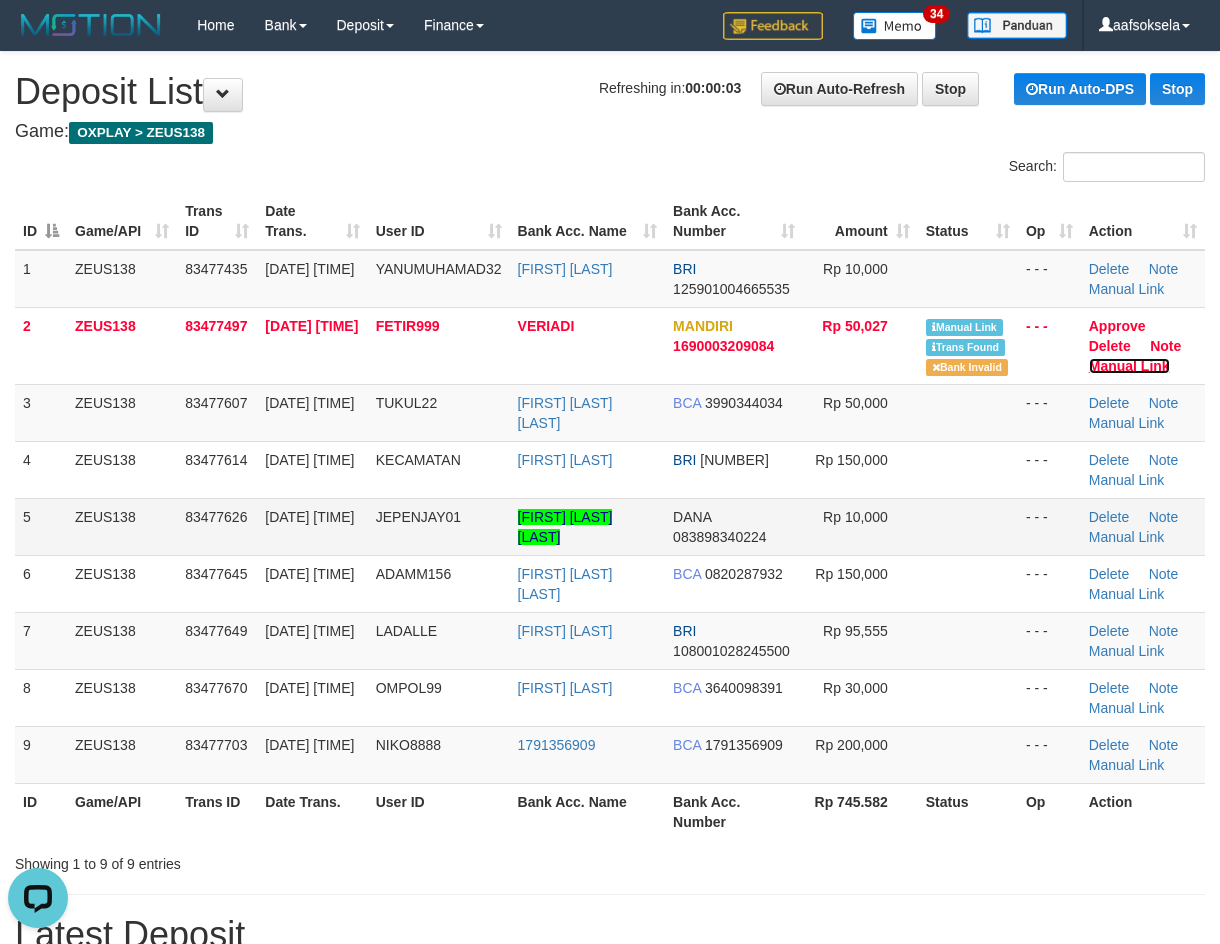 click on "Manual Link" at bounding box center [1129, 366] 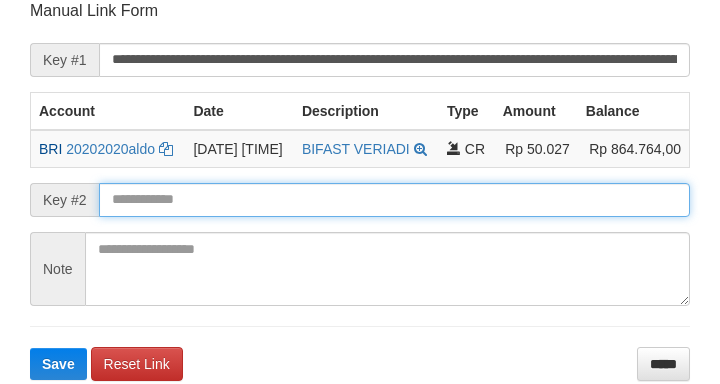 click on "Save" at bounding box center [58, 364] 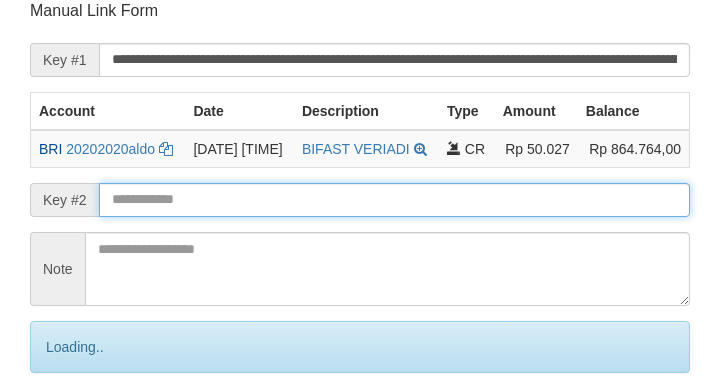 scroll, scrollTop: 392, scrollLeft: 0, axis: vertical 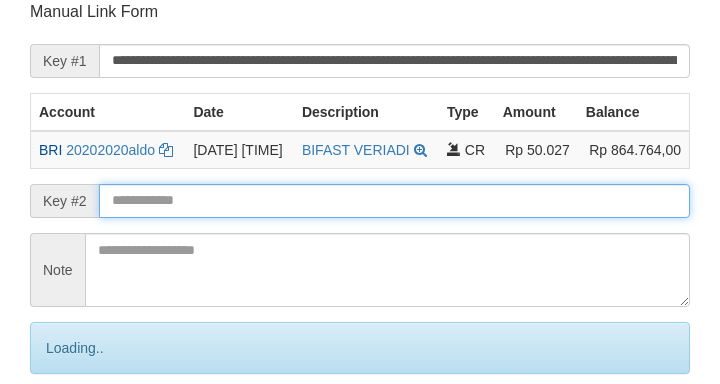 click on "Save" at bounding box center (80, 432) 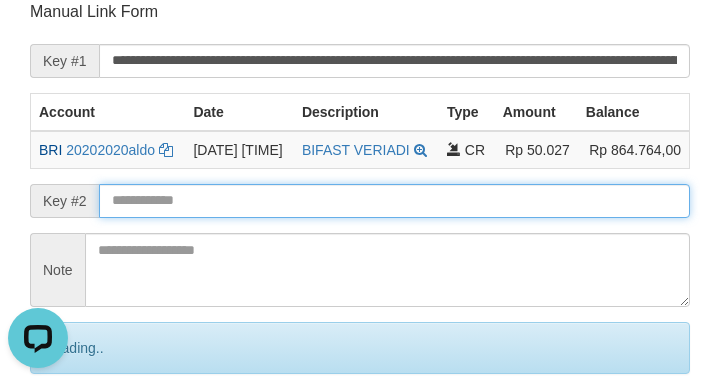 scroll, scrollTop: 0, scrollLeft: 0, axis: both 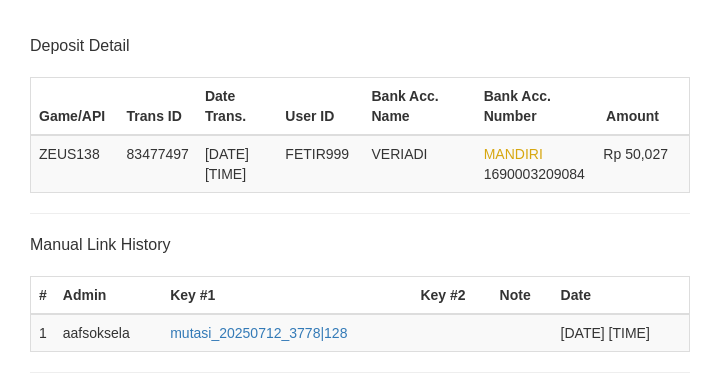 click on "Save" at bounding box center [58, 824] 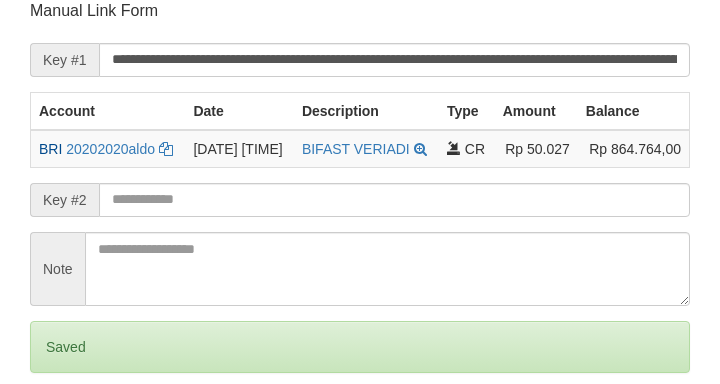 click on "Save" at bounding box center (58, 431) 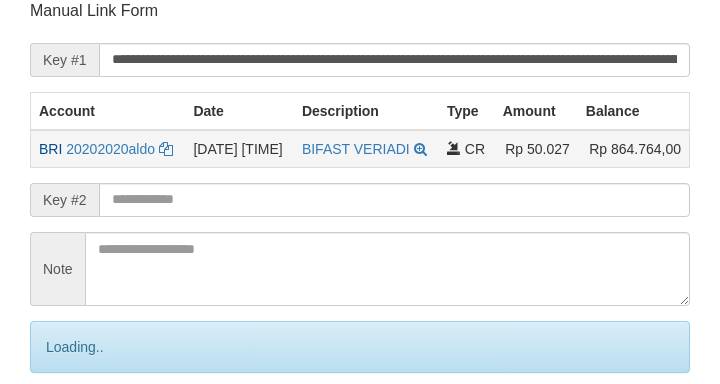 click on "Save" at bounding box center (80, 431) 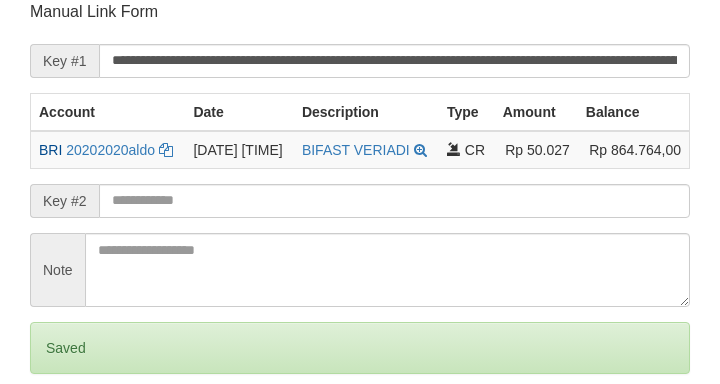 click on "Save" at bounding box center [58, 432] 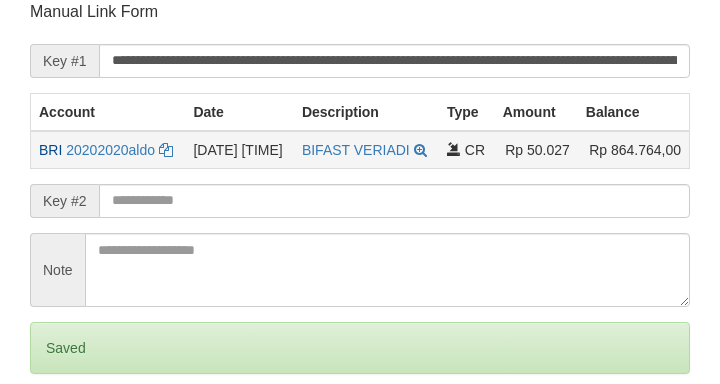 click on "Save" at bounding box center [58, 432] 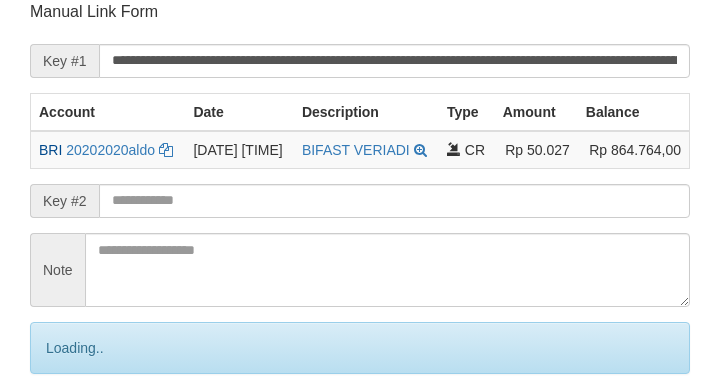 click on "Save" at bounding box center (80, 432) 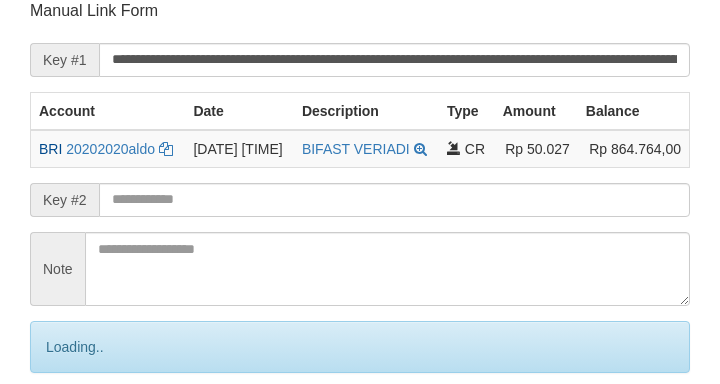 click on "Save" at bounding box center (80, 431) 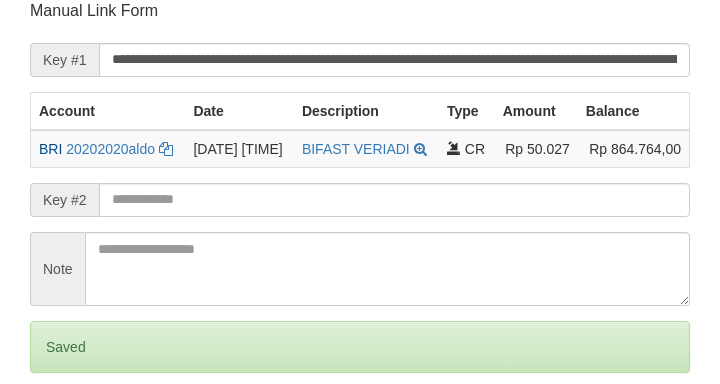 click on "Save" at bounding box center [58, 431] 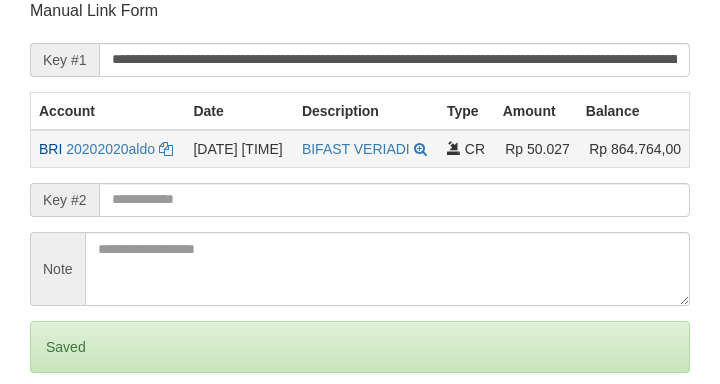 scroll, scrollTop: 392, scrollLeft: 0, axis: vertical 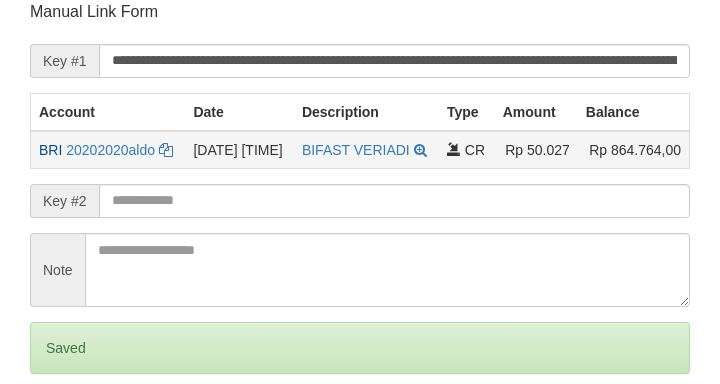 click on "Save" at bounding box center (58, 432) 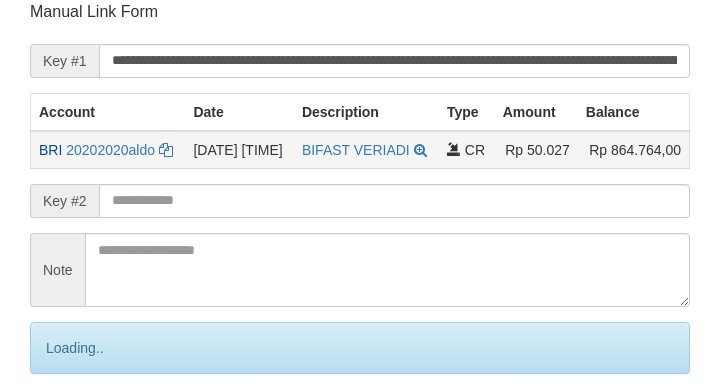 click on "Save" at bounding box center [80, 432] 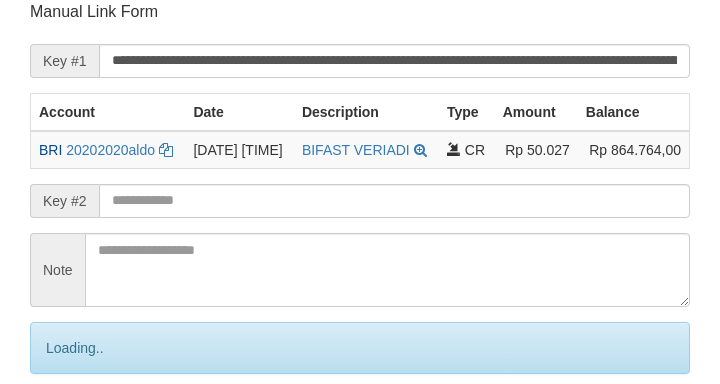 click on "Save" at bounding box center (80, 432) 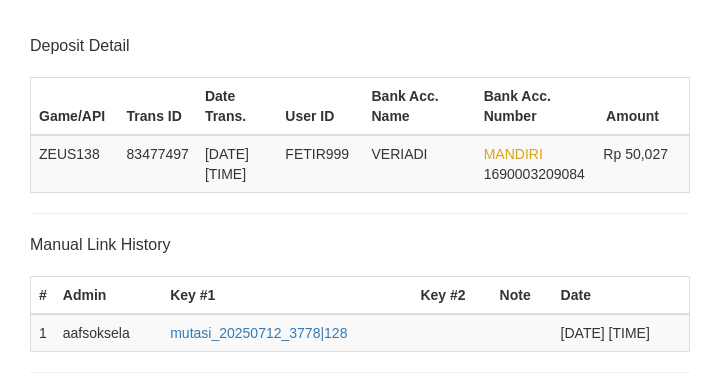 click on "Save" at bounding box center (58, 757) 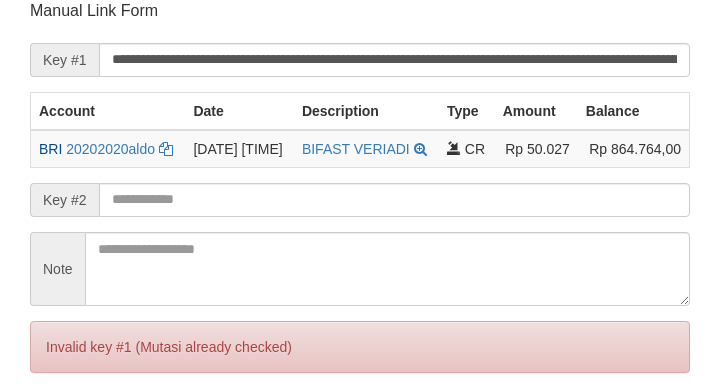 type on "**********" 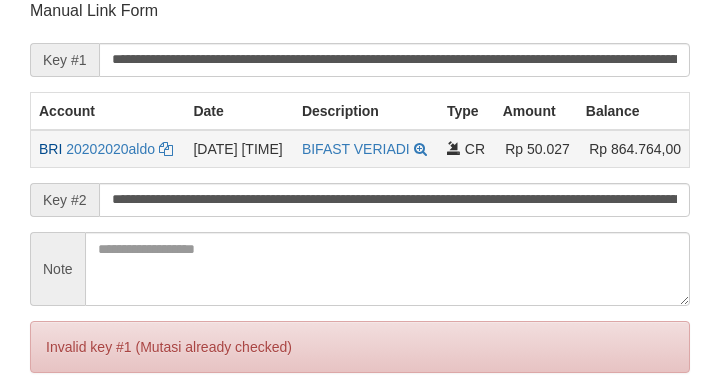 click on "Save" at bounding box center (58, 431) 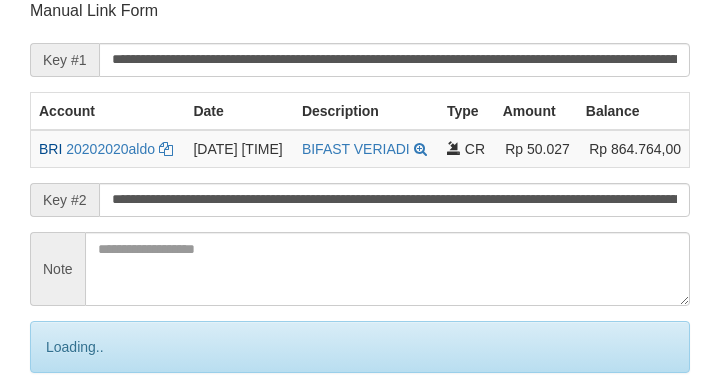 click on "Save" at bounding box center (80, 431) 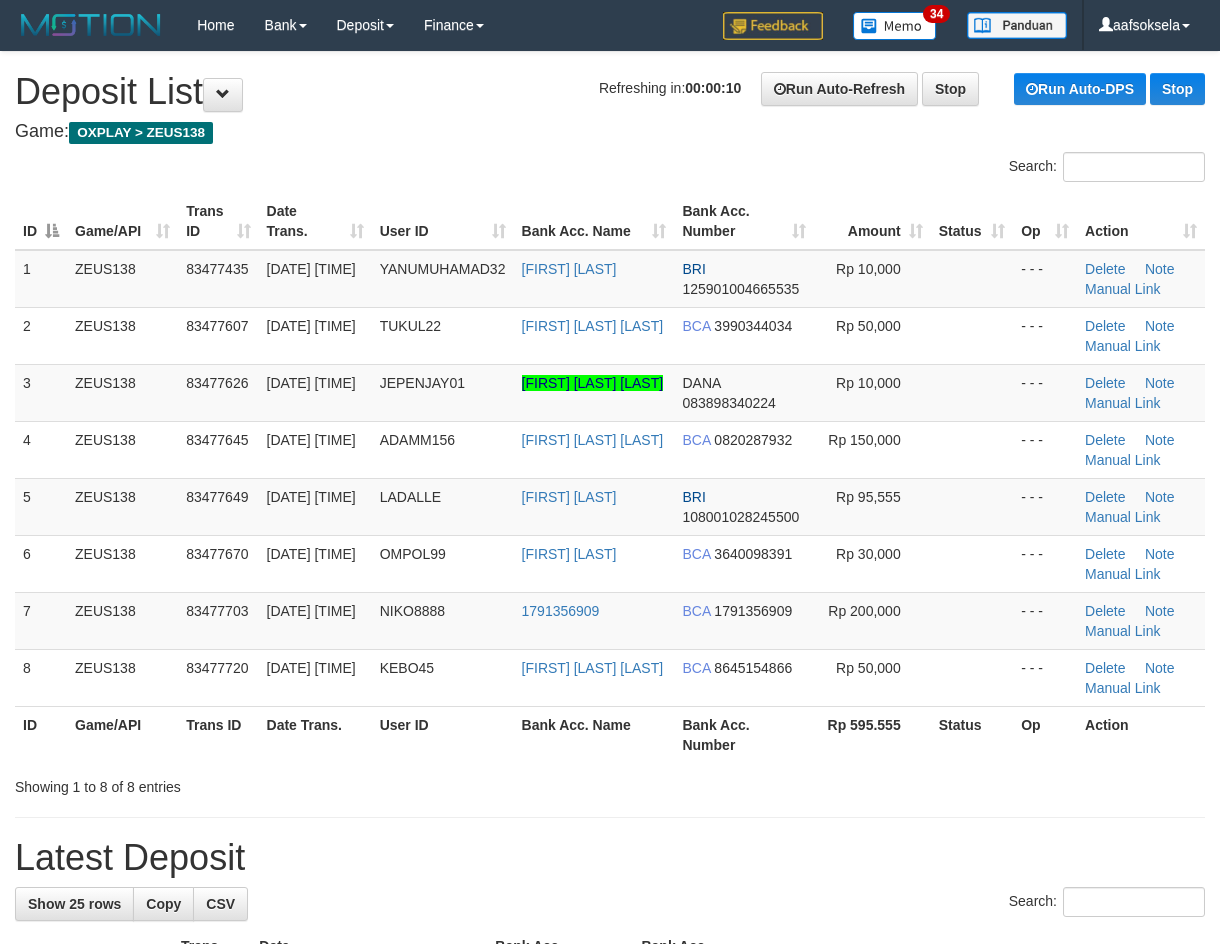 scroll, scrollTop: 0, scrollLeft: 0, axis: both 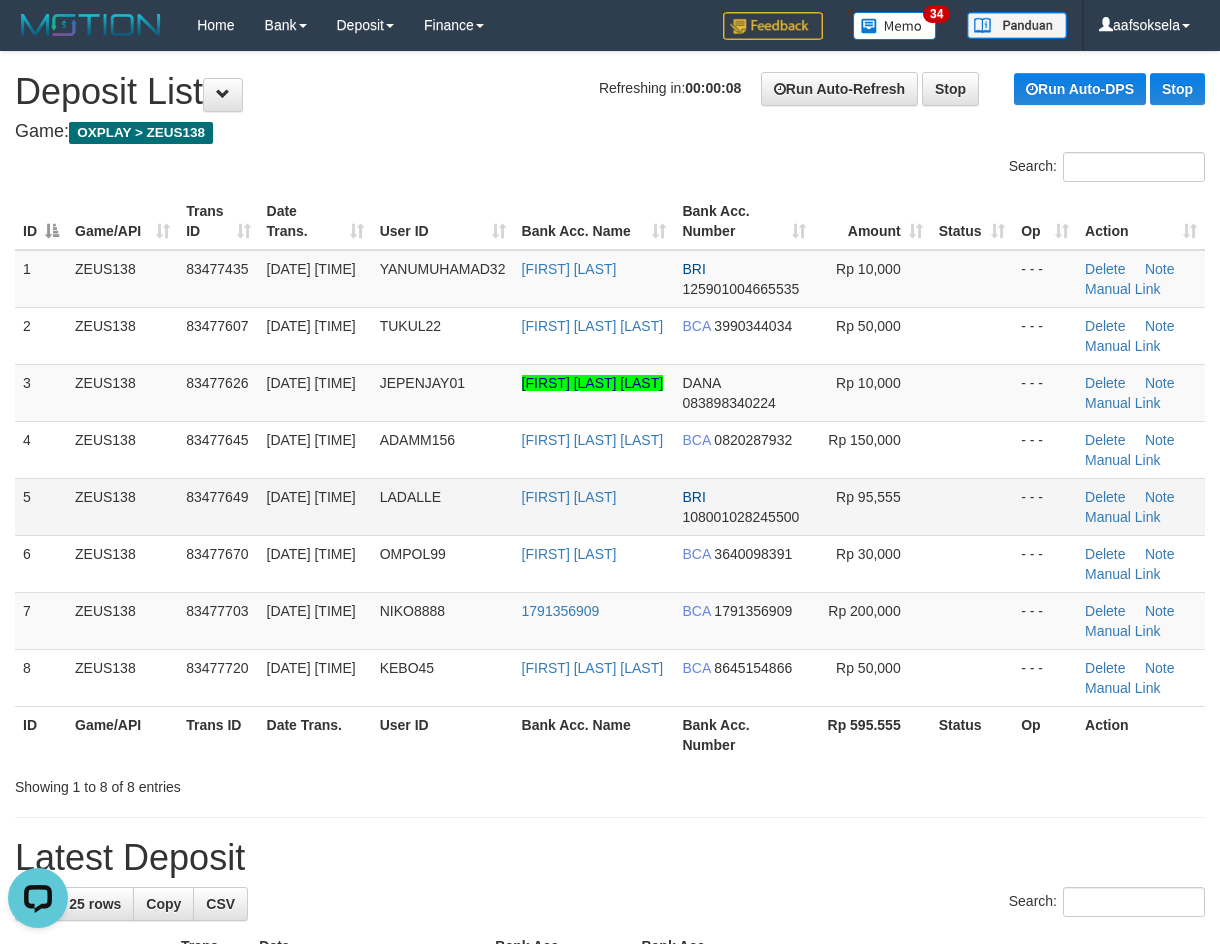 click on "83477649" at bounding box center (217, 497) 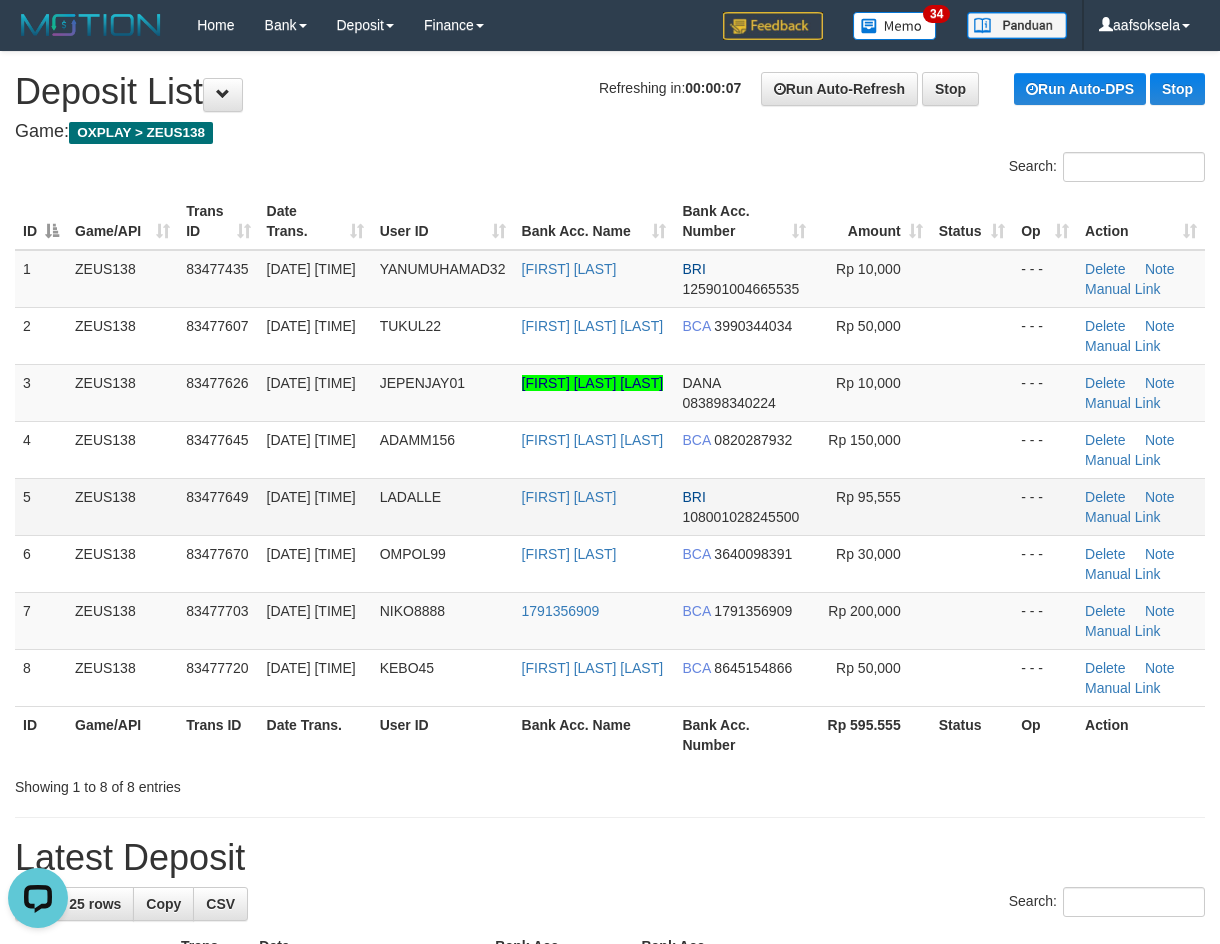 scroll, scrollTop: 553, scrollLeft: 0, axis: vertical 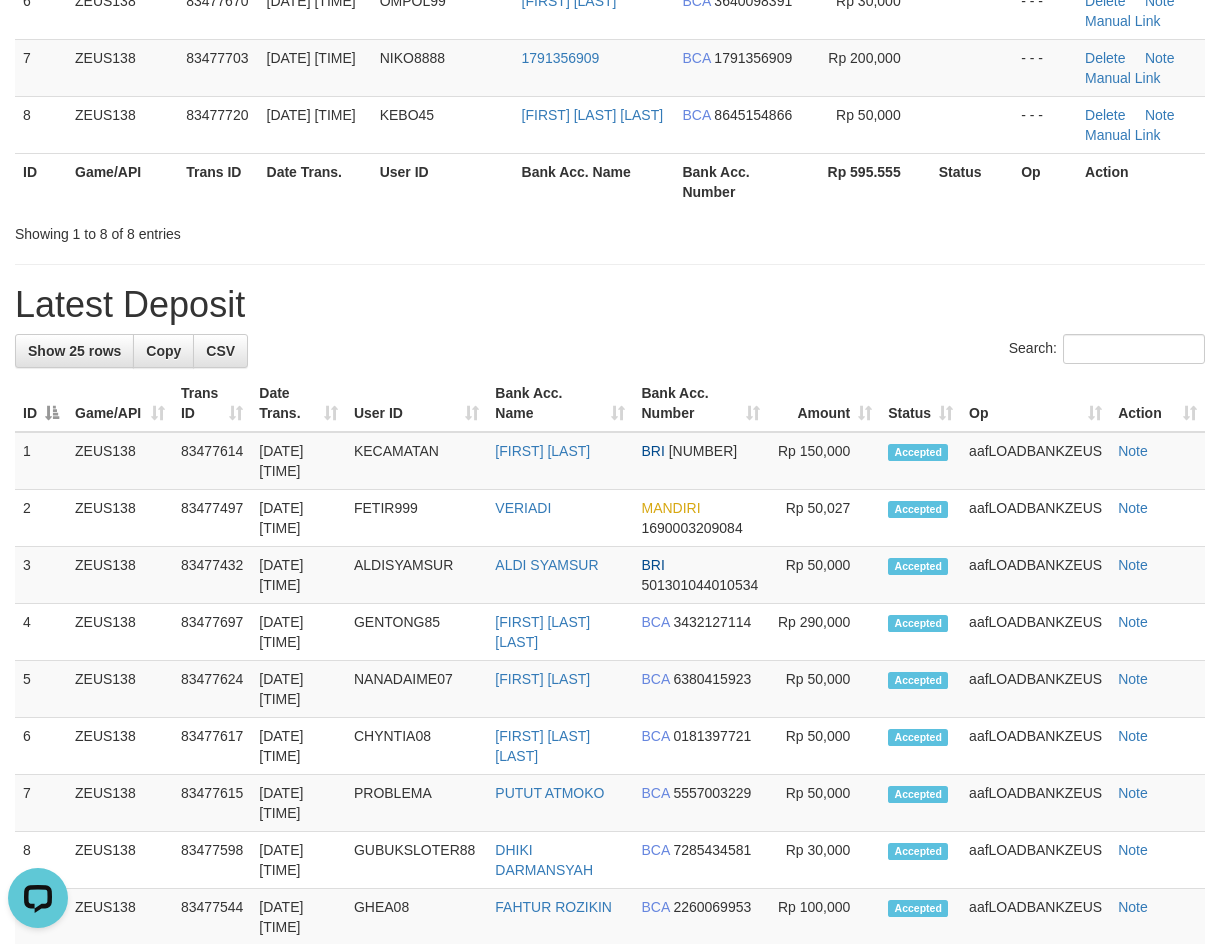 click on "User ID" at bounding box center (416, 403) 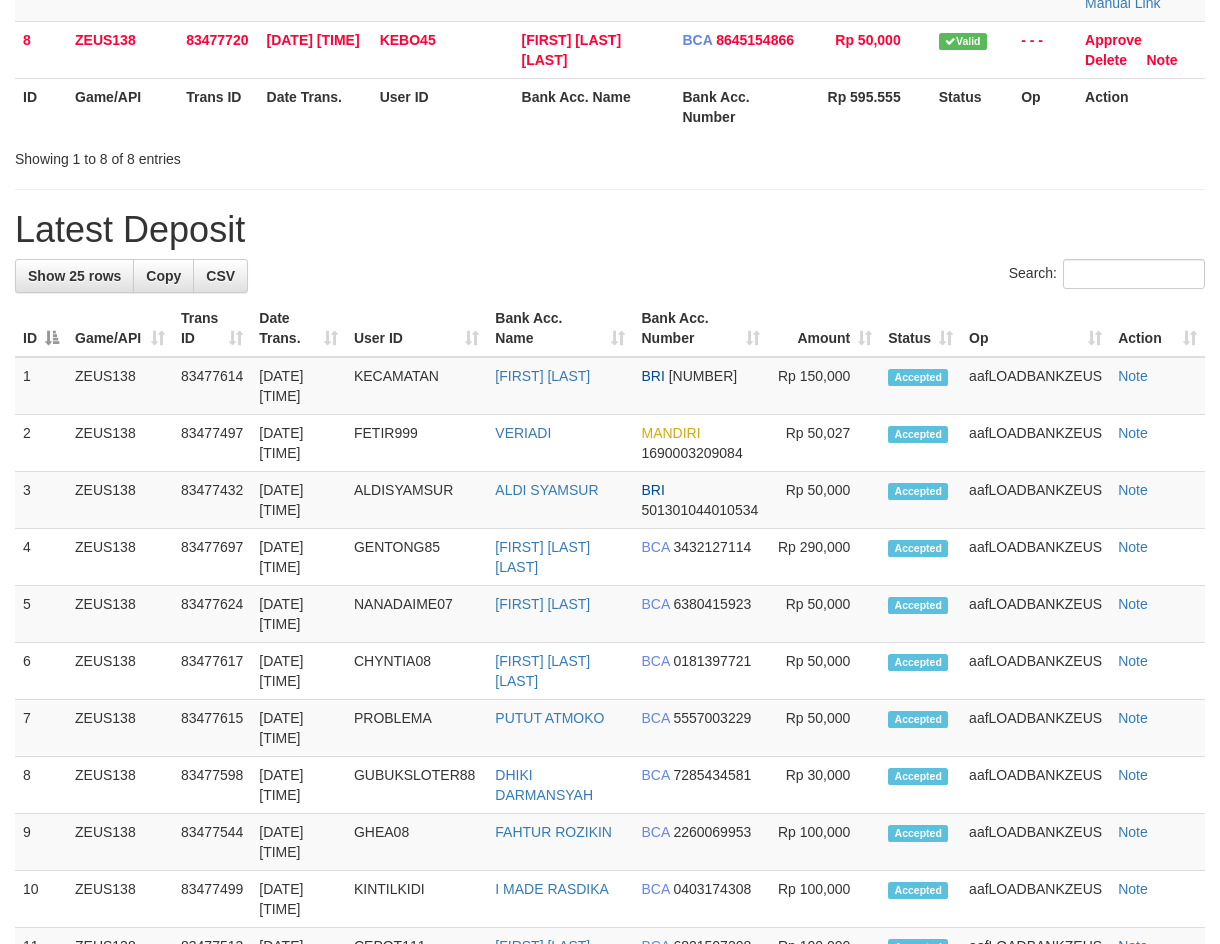 scroll, scrollTop: 553, scrollLeft: 0, axis: vertical 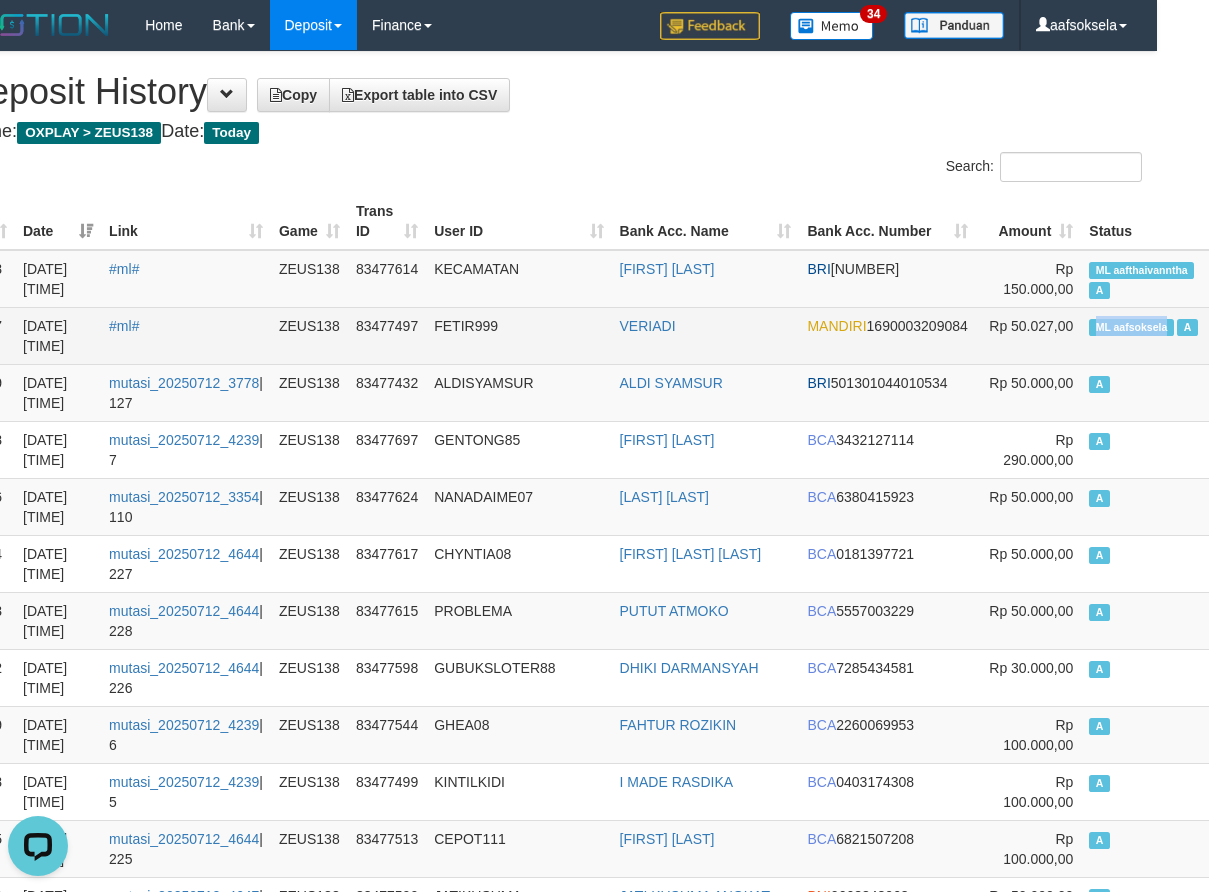 copy on "ML aafsoksela" 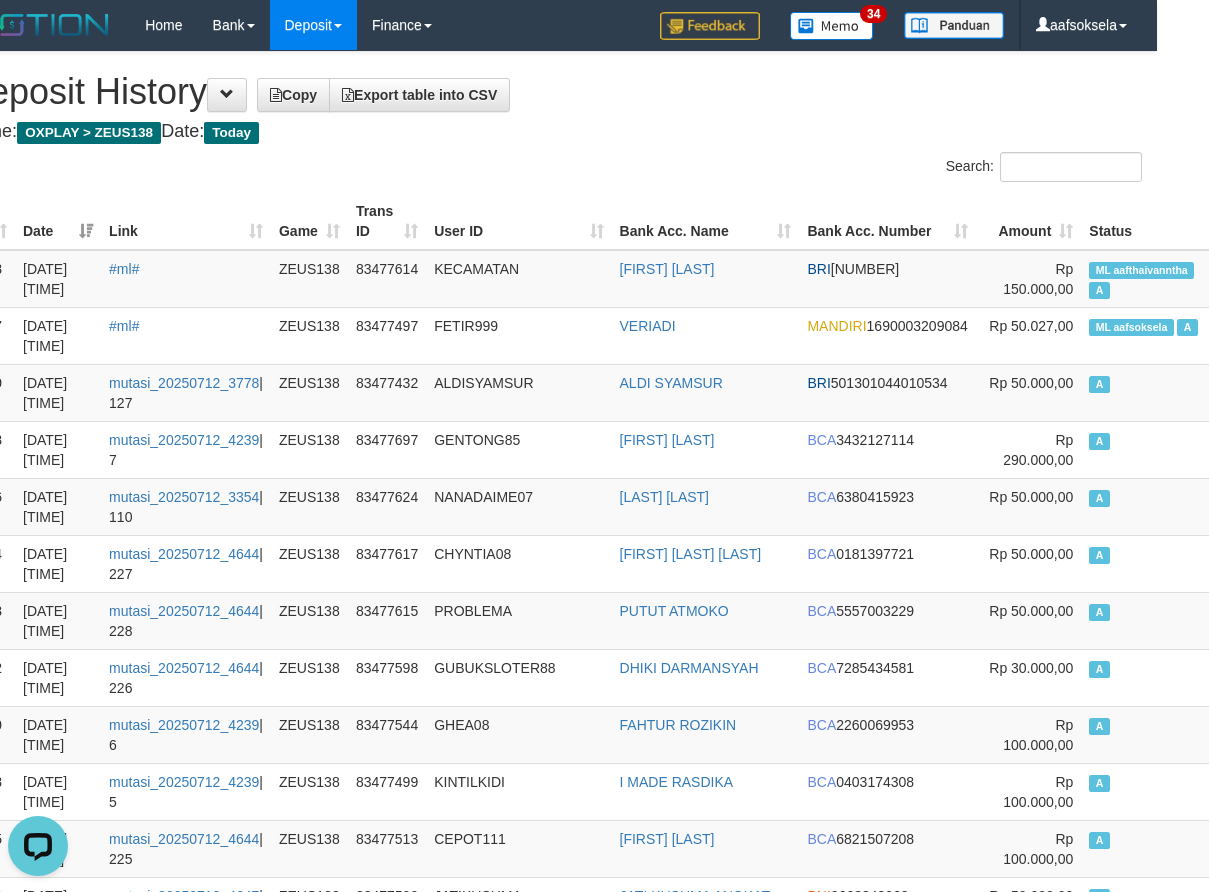 scroll, scrollTop: 1021, scrollLeft: 52, axis: both 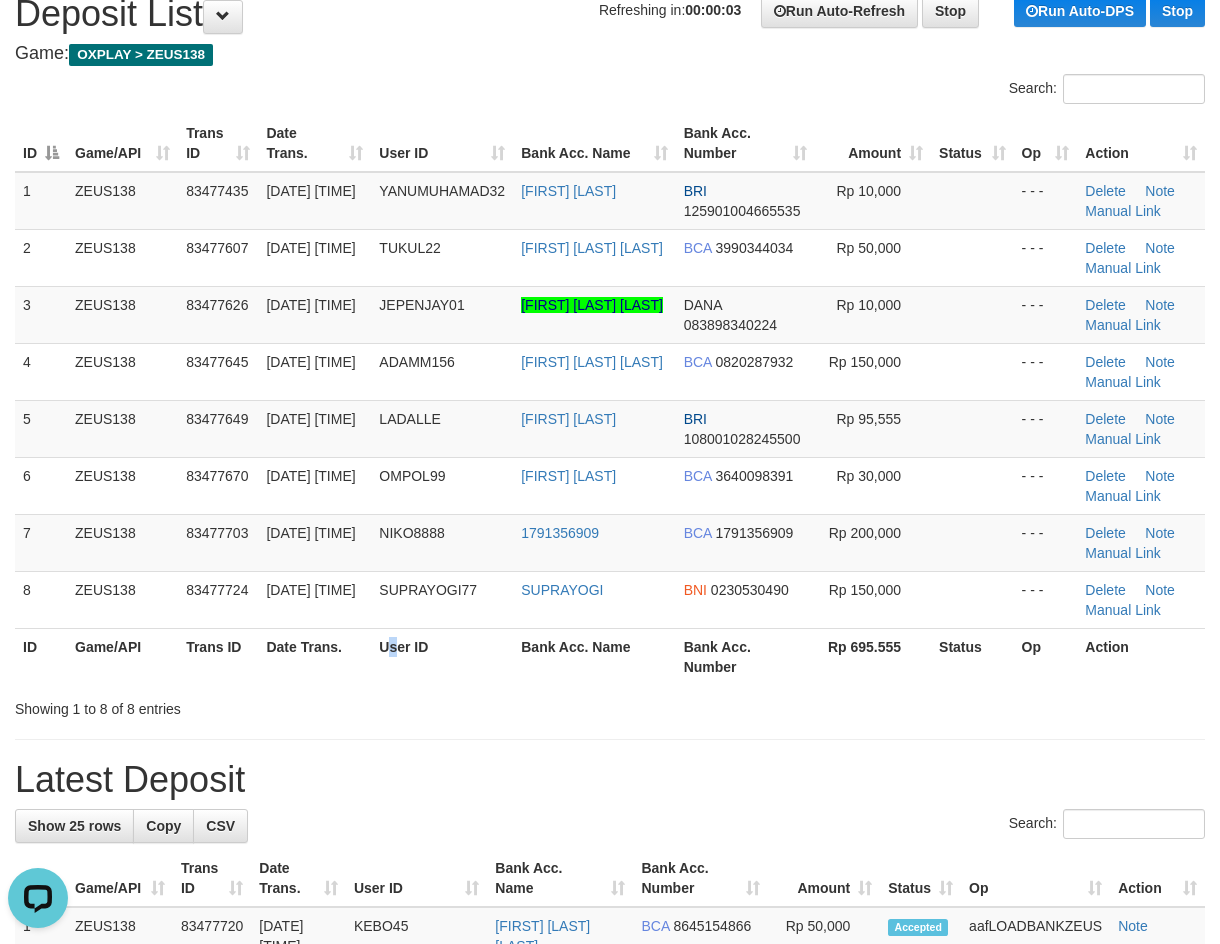click on "User ID" at bounding box center (442, 656) 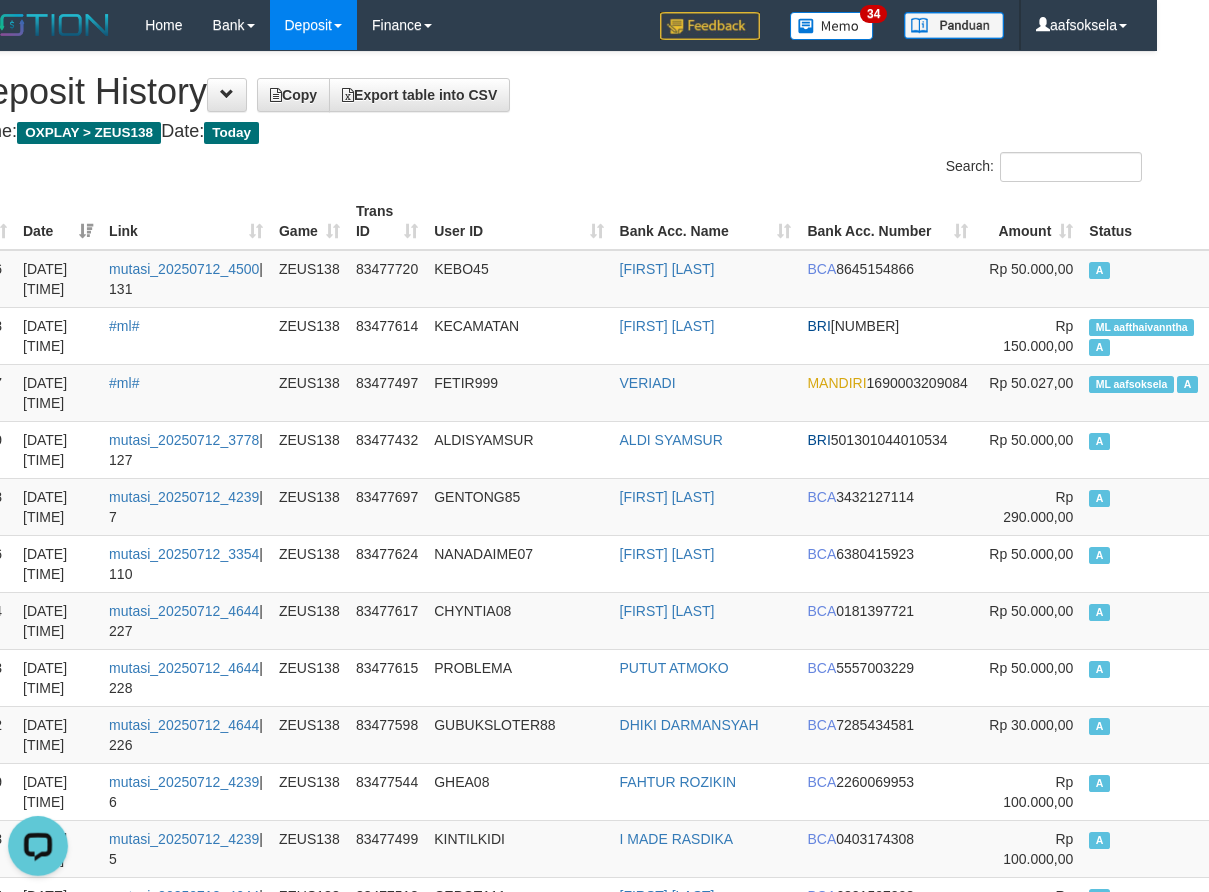 scroll, scrollTop: 0, scrollLeft: 52, axis: horizontal 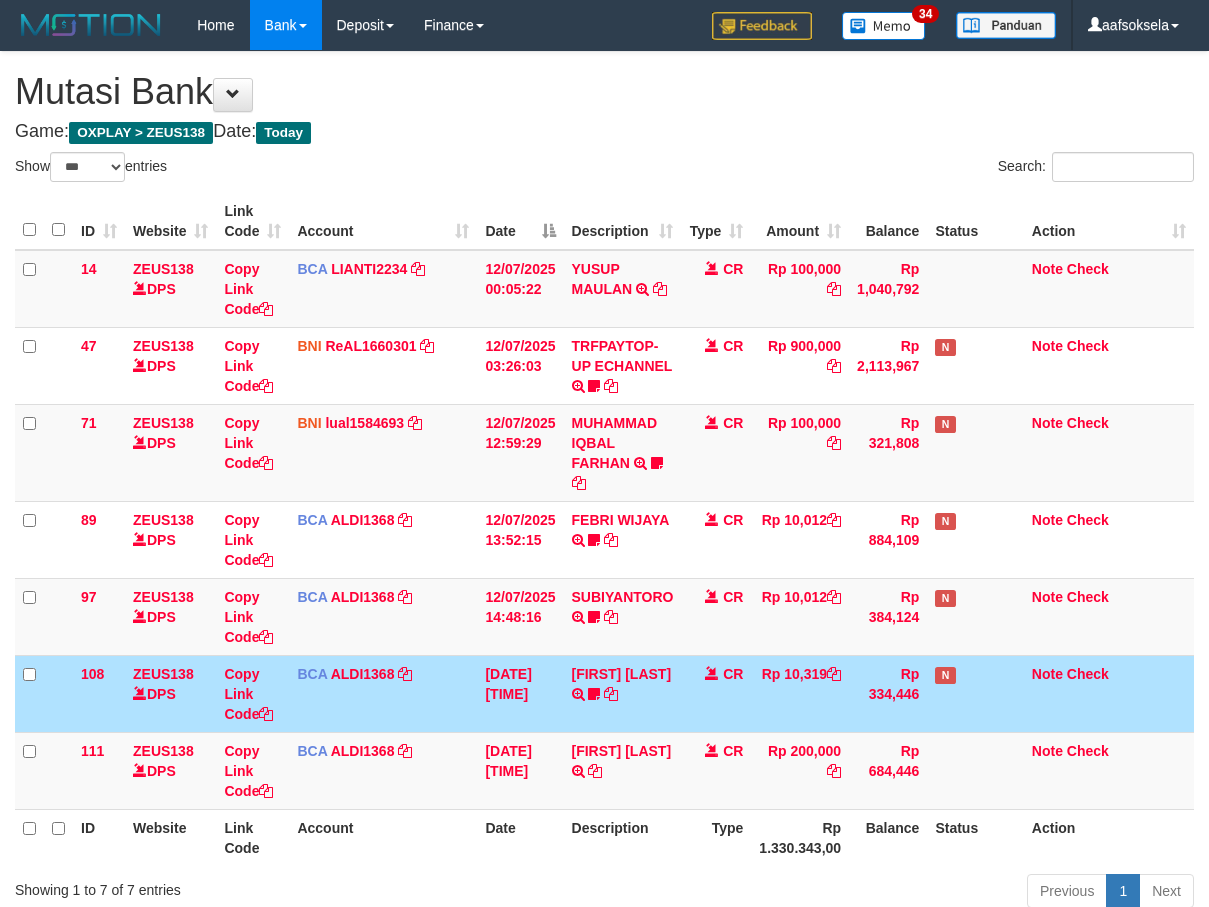 select on "***" 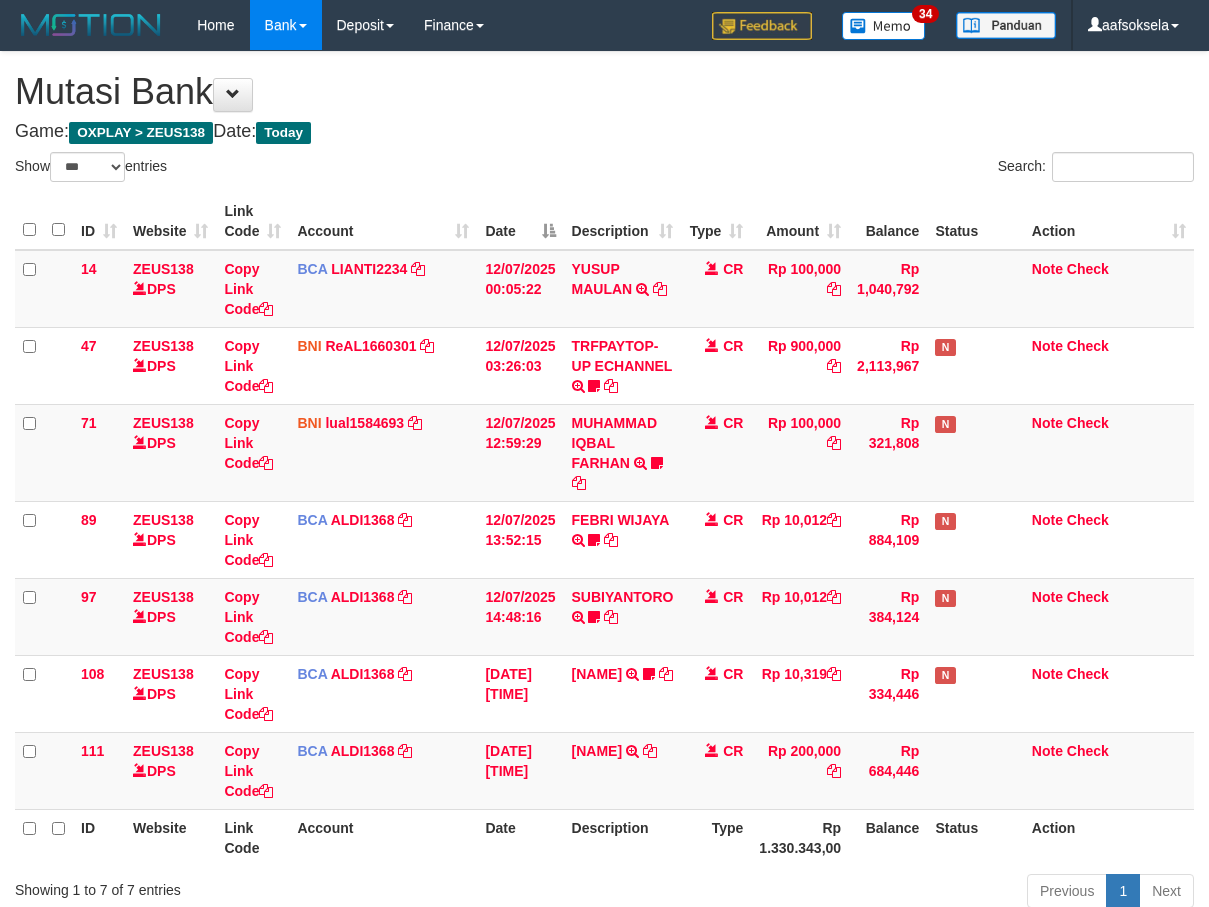 select on "***" 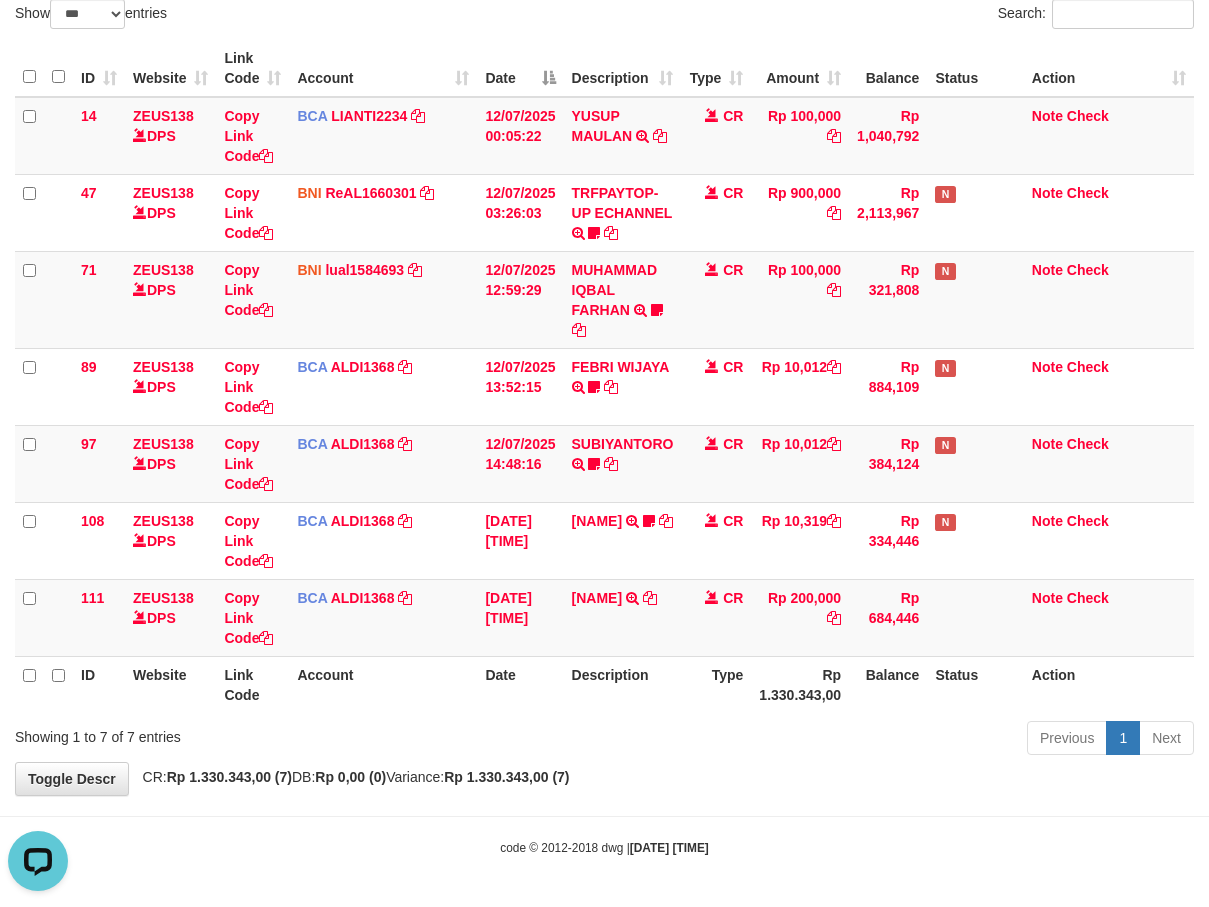 scroll, scrollTop: 0, scrollLeft: 0, axis: both 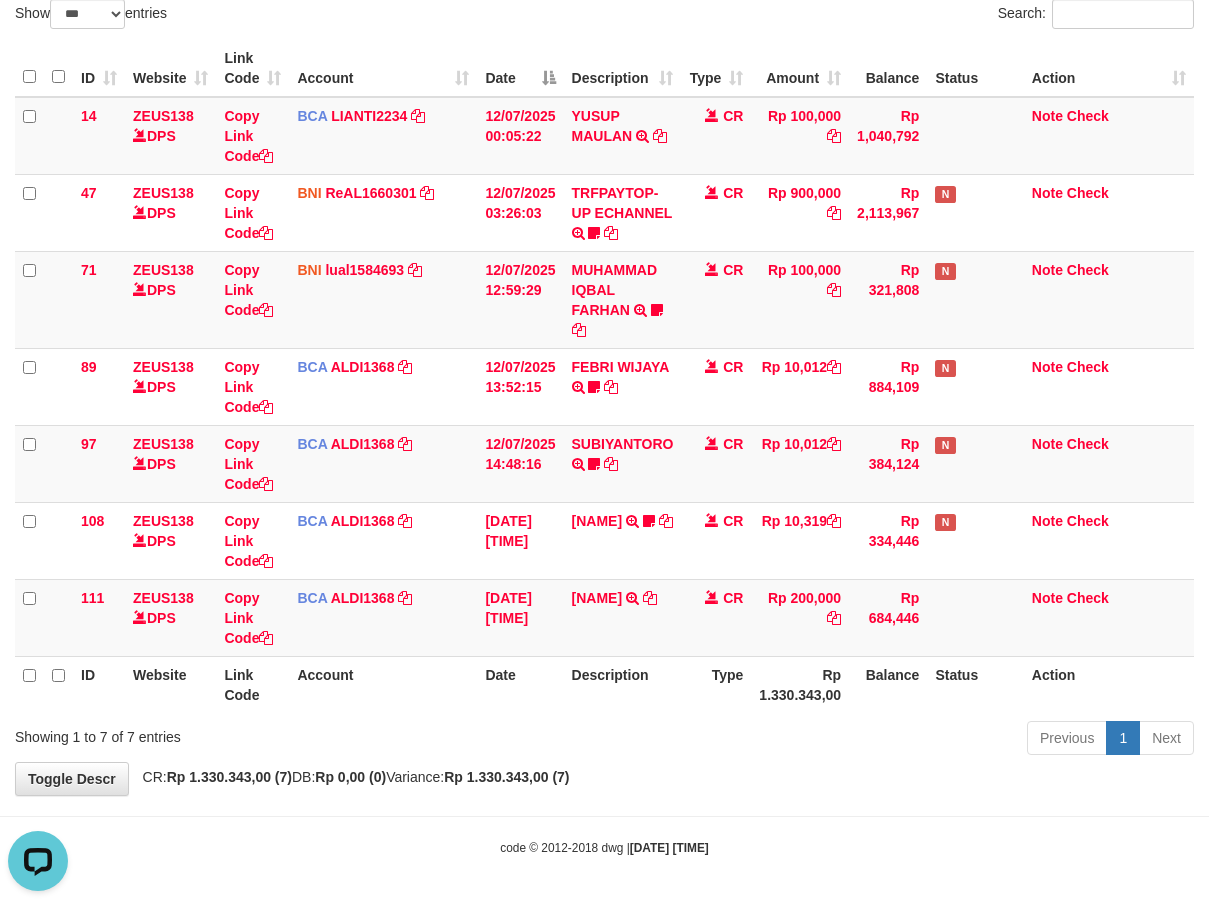 click on "Previous 1 Next" at bounding box center [856, 740] 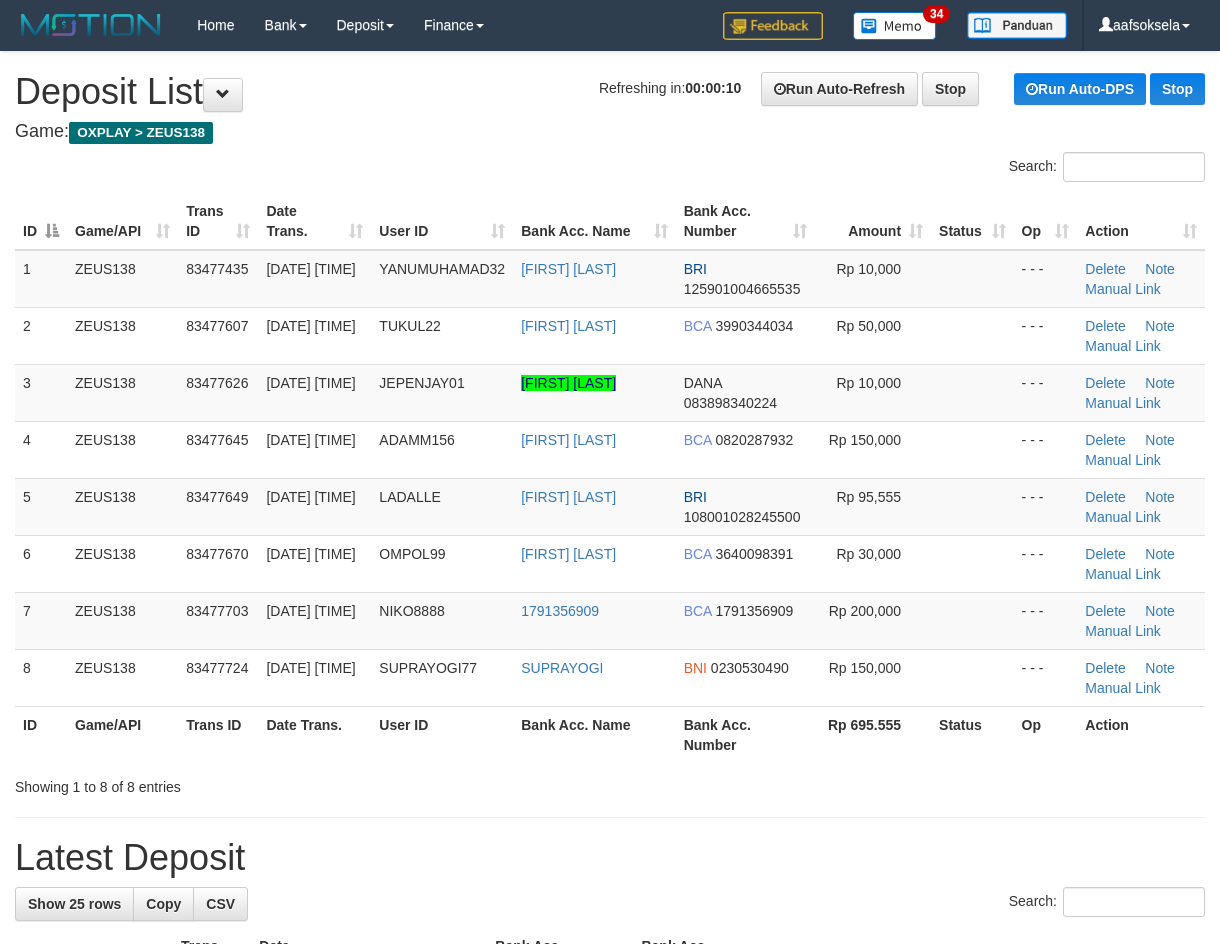 scroll, scrollTop: 70, scrollLeft: 0, axis: vertical 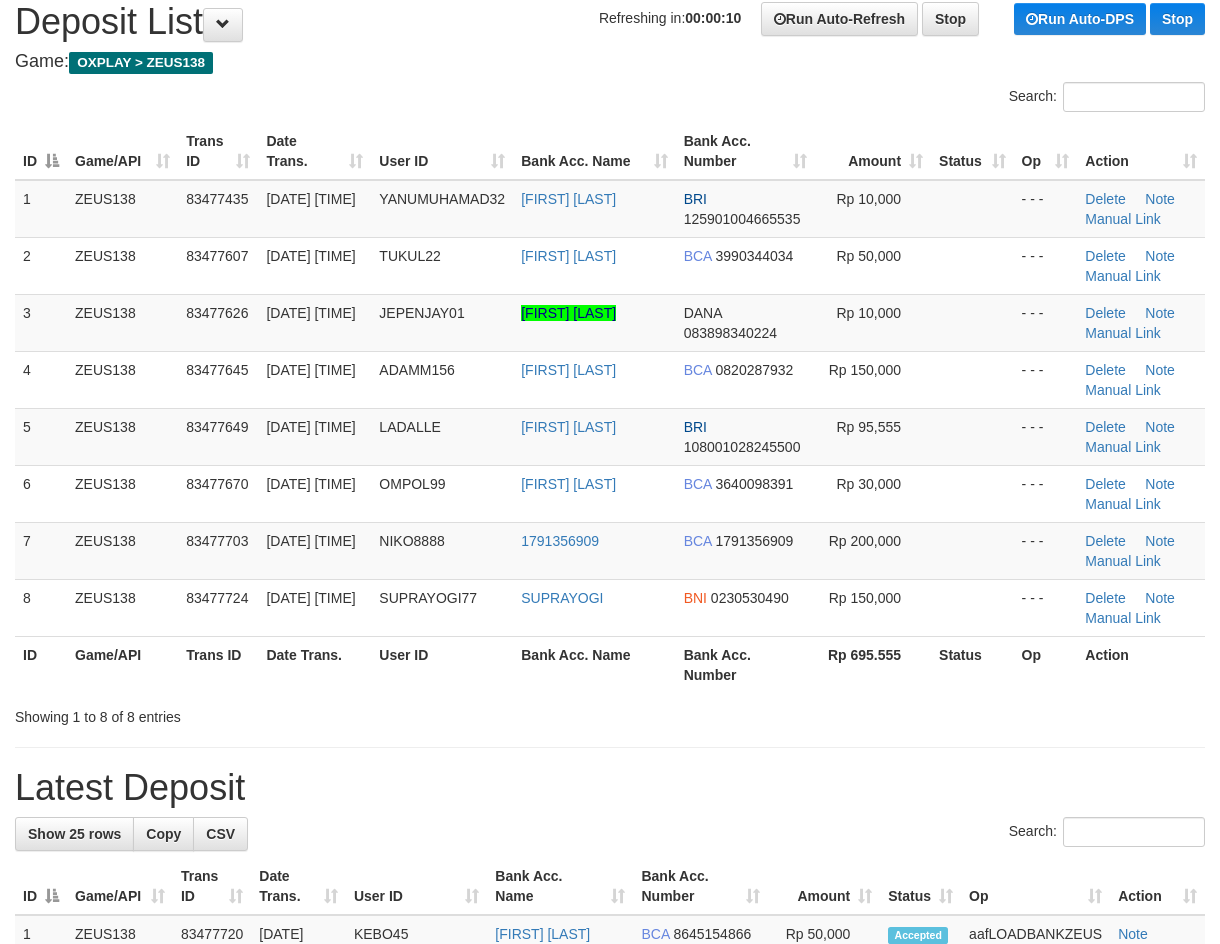 click on "User ID" at bounding box center [442, 664] 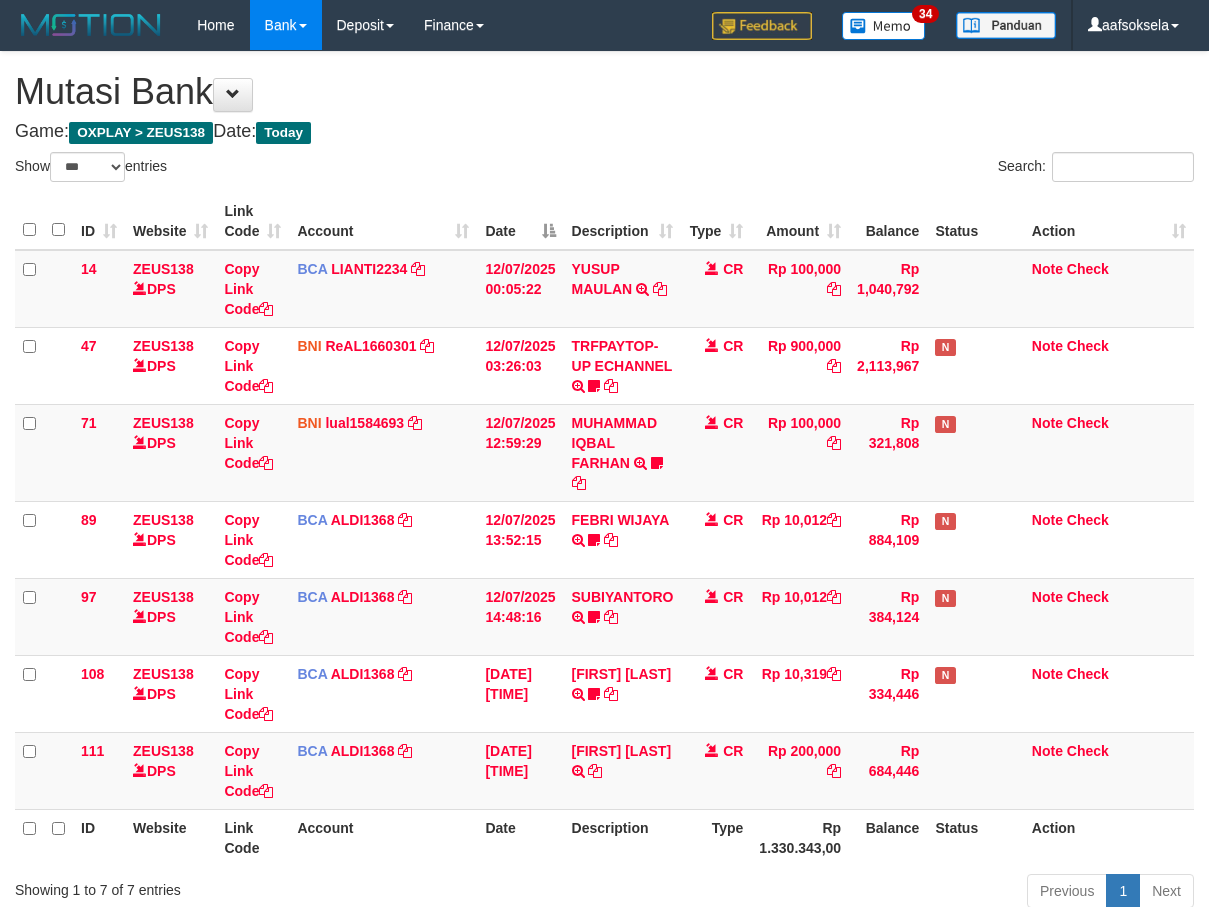 select on "***" 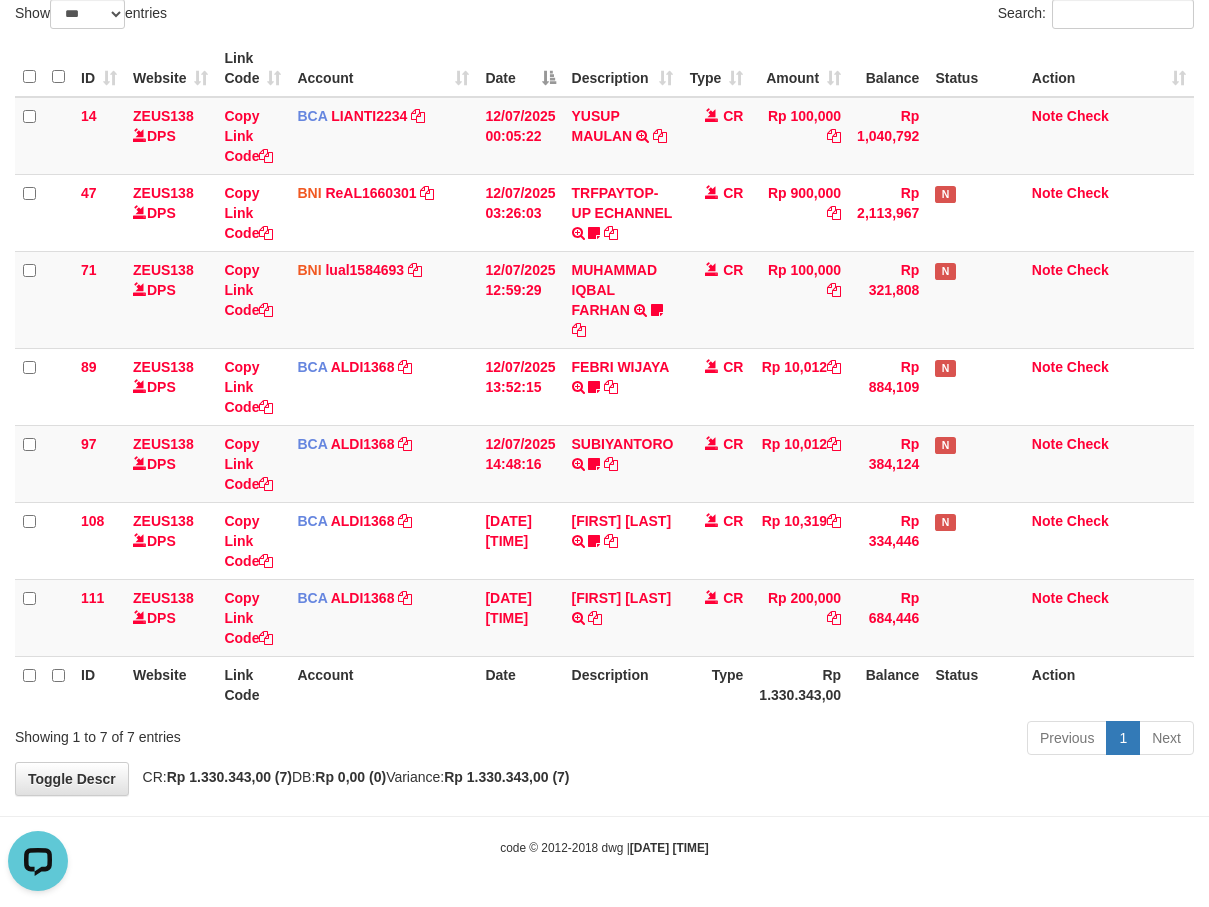 scroll, scrollTop: 0, scrollLeft: 0, axis: both 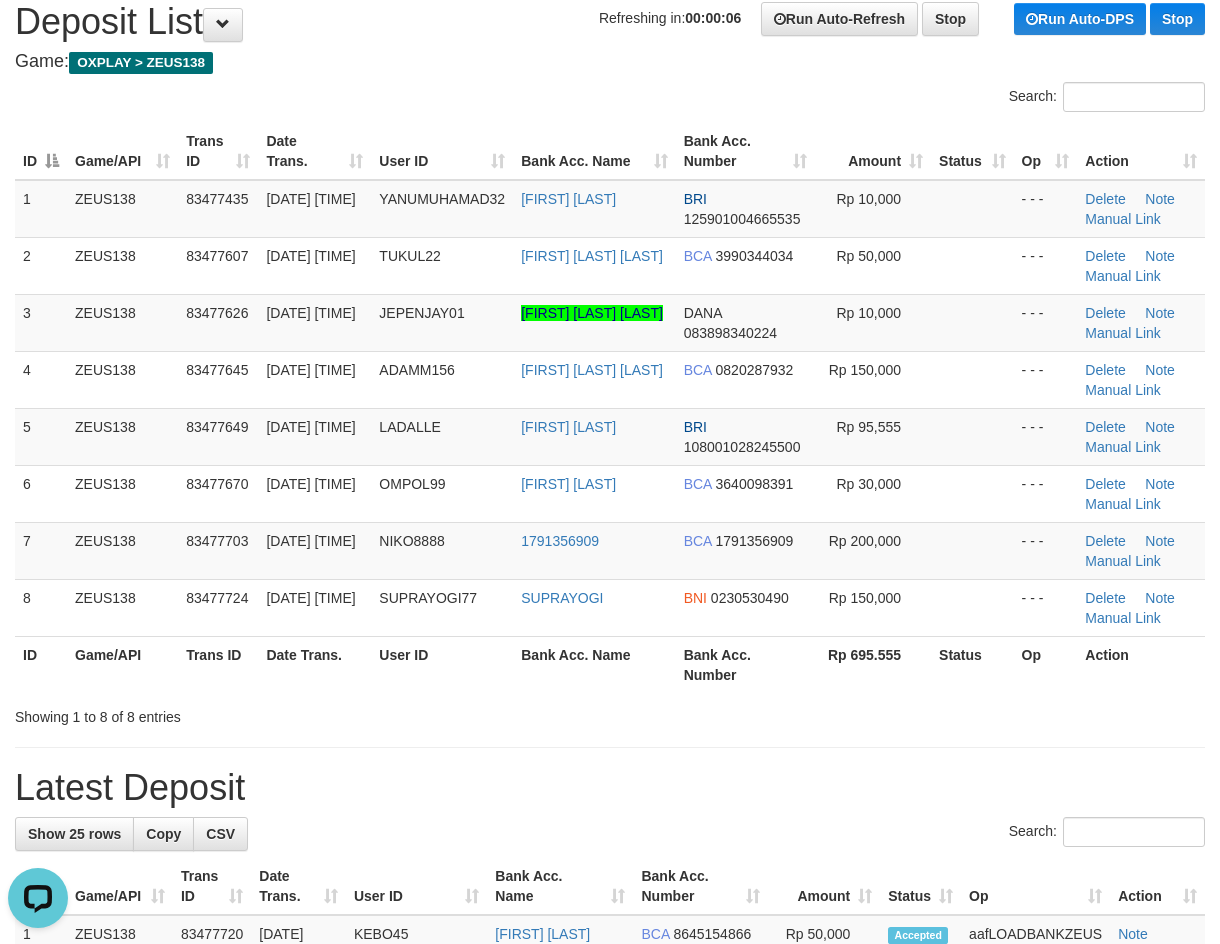 drag, startPoint x: 543, startPoint y: 773, endPoint x: 559, endPoint y: 757, distance: 22.627417 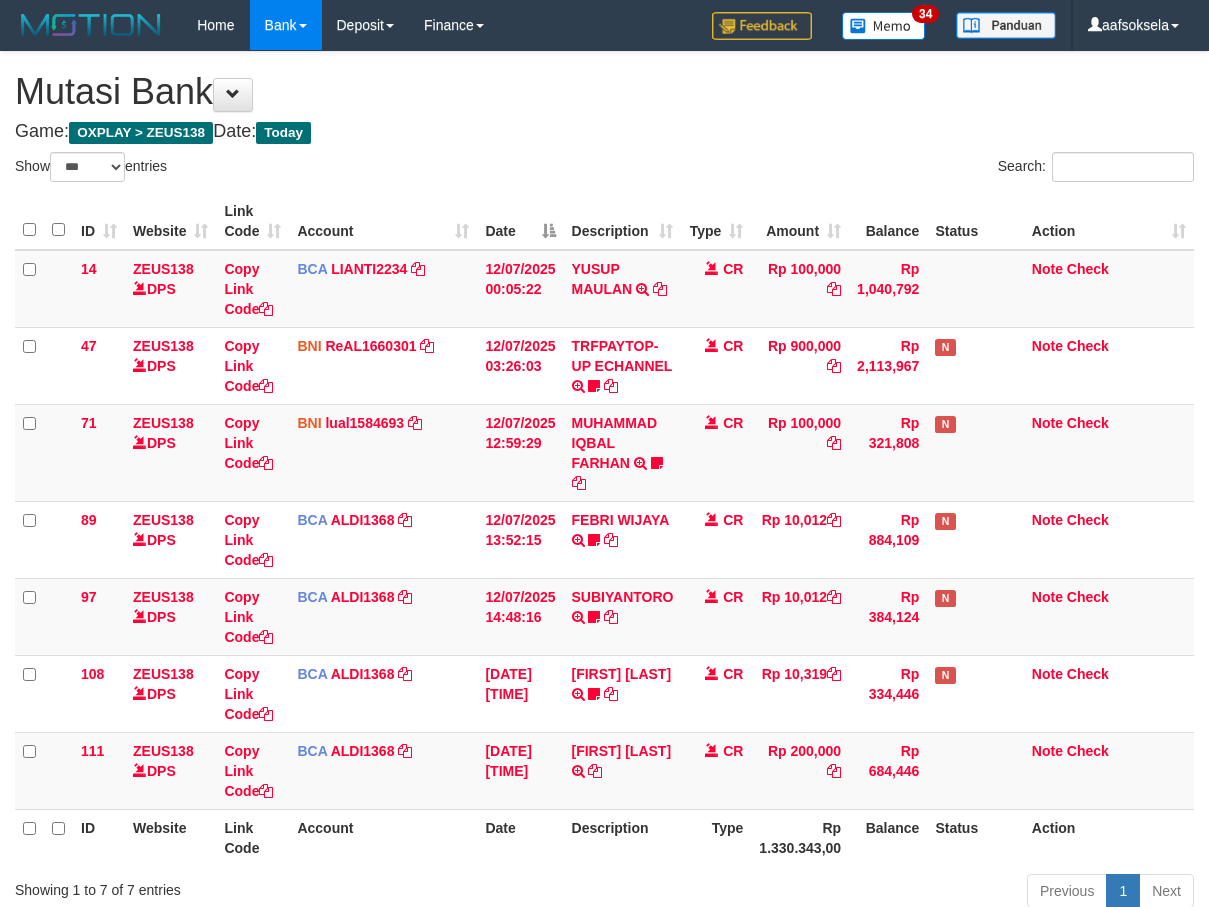 select on "***" 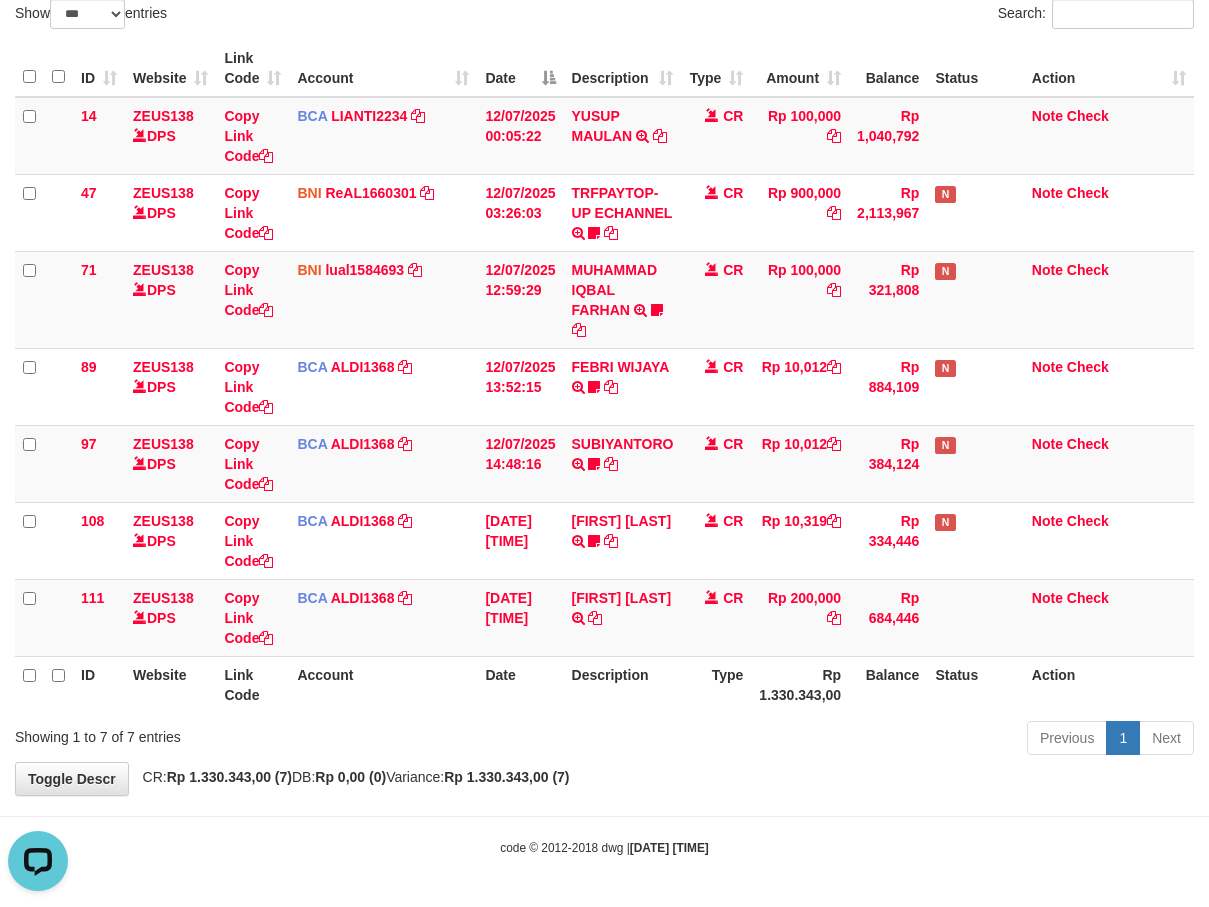scroll, scrollTop: 0, scrollLeft: 0, axis: both 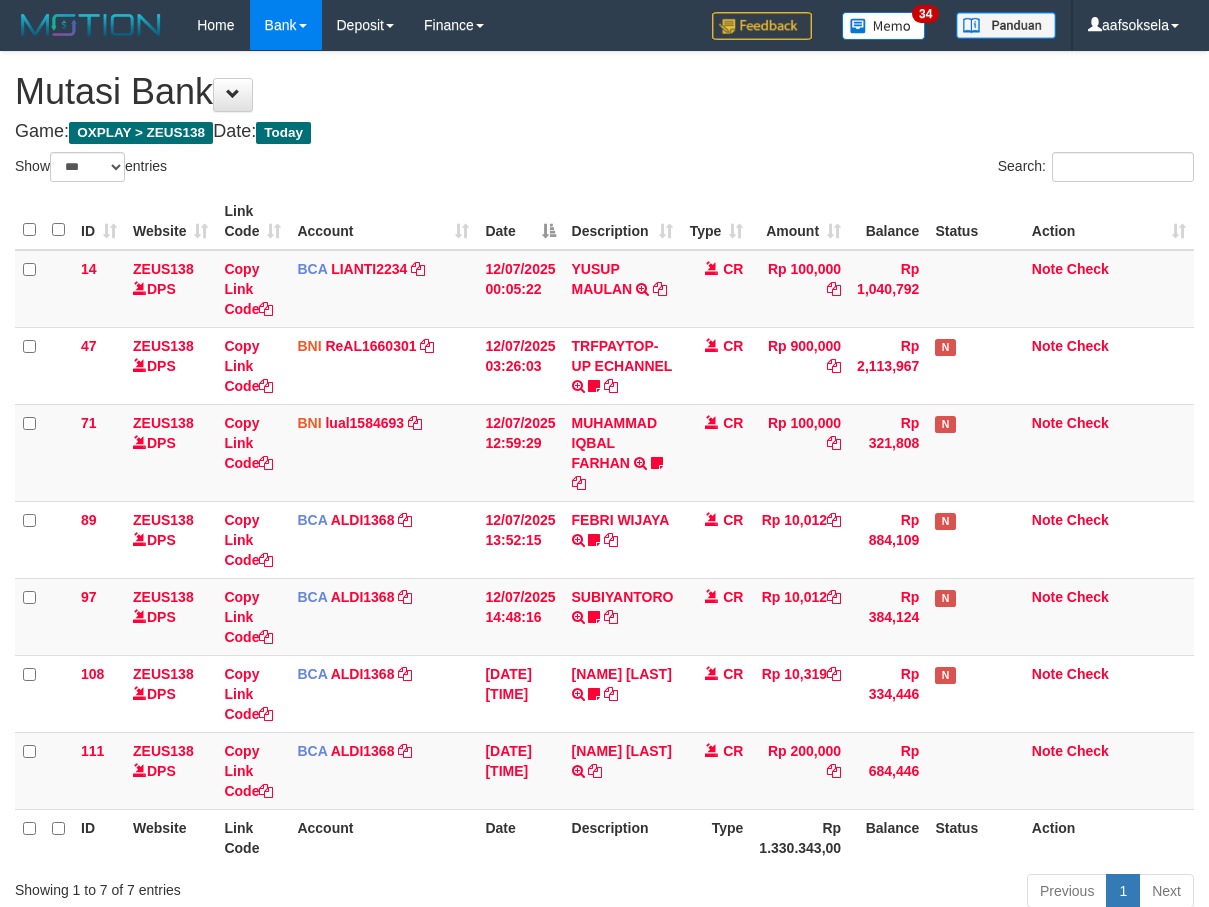 select on "***" 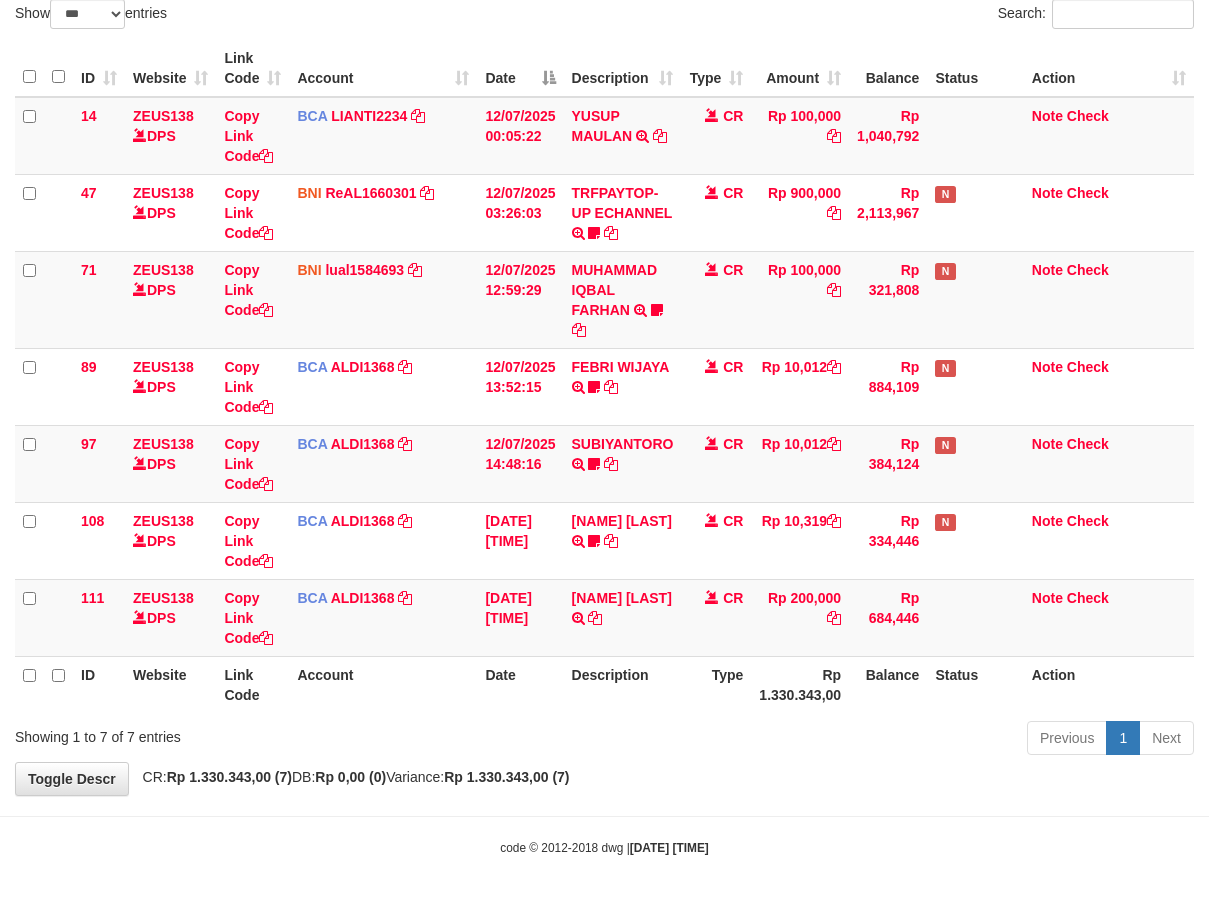 click on "Description" at bounding box center [623, 684] 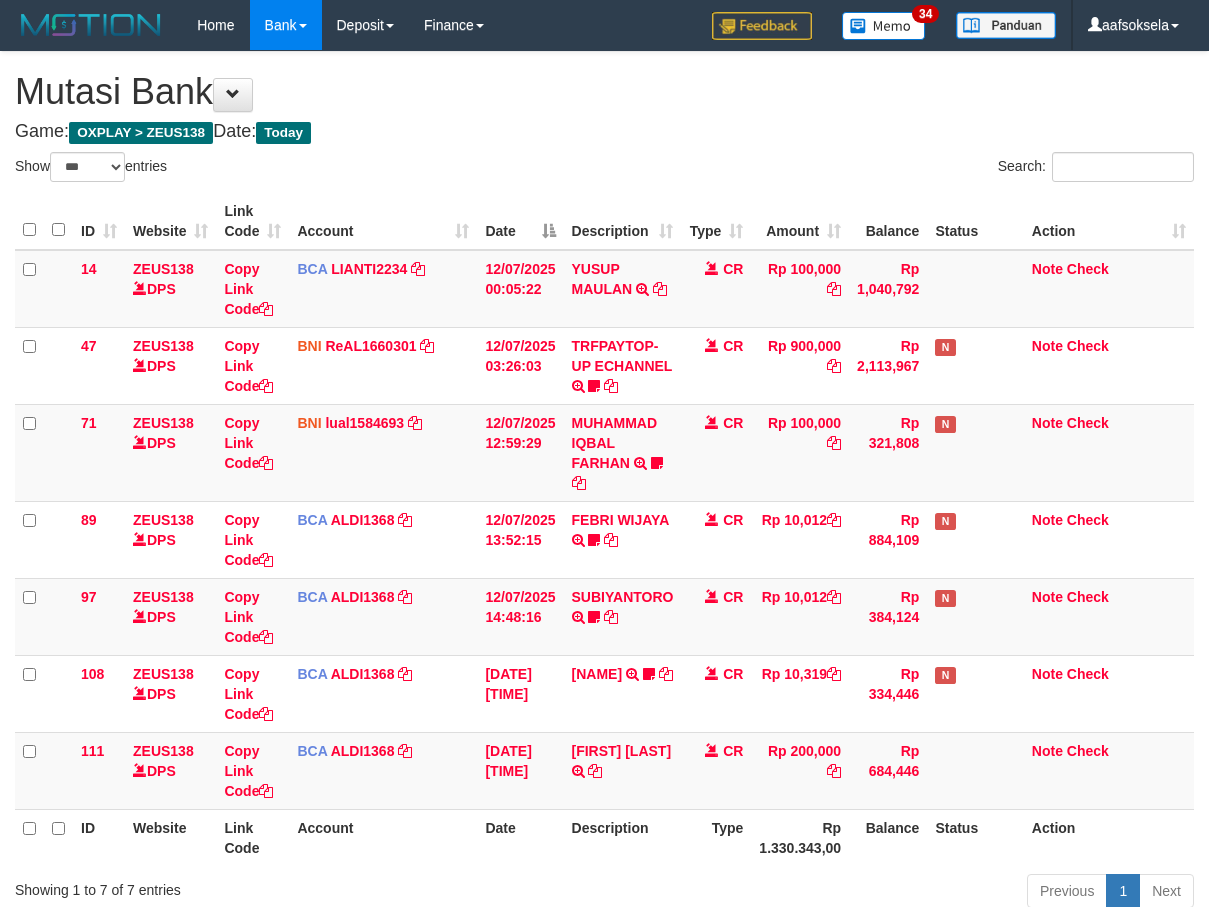 select on "***" 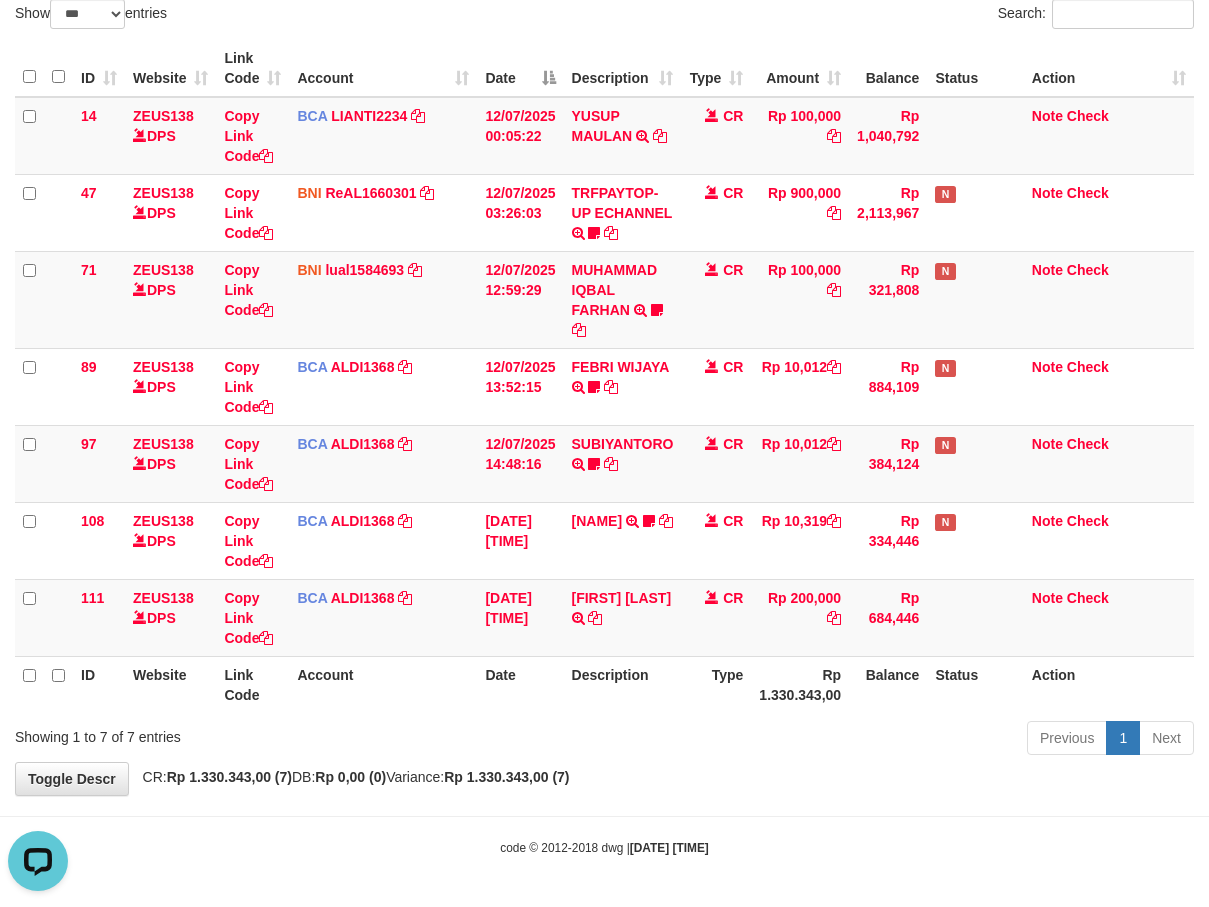 scroll, scrollTop: 0, scrollLeft: 0, axis: both 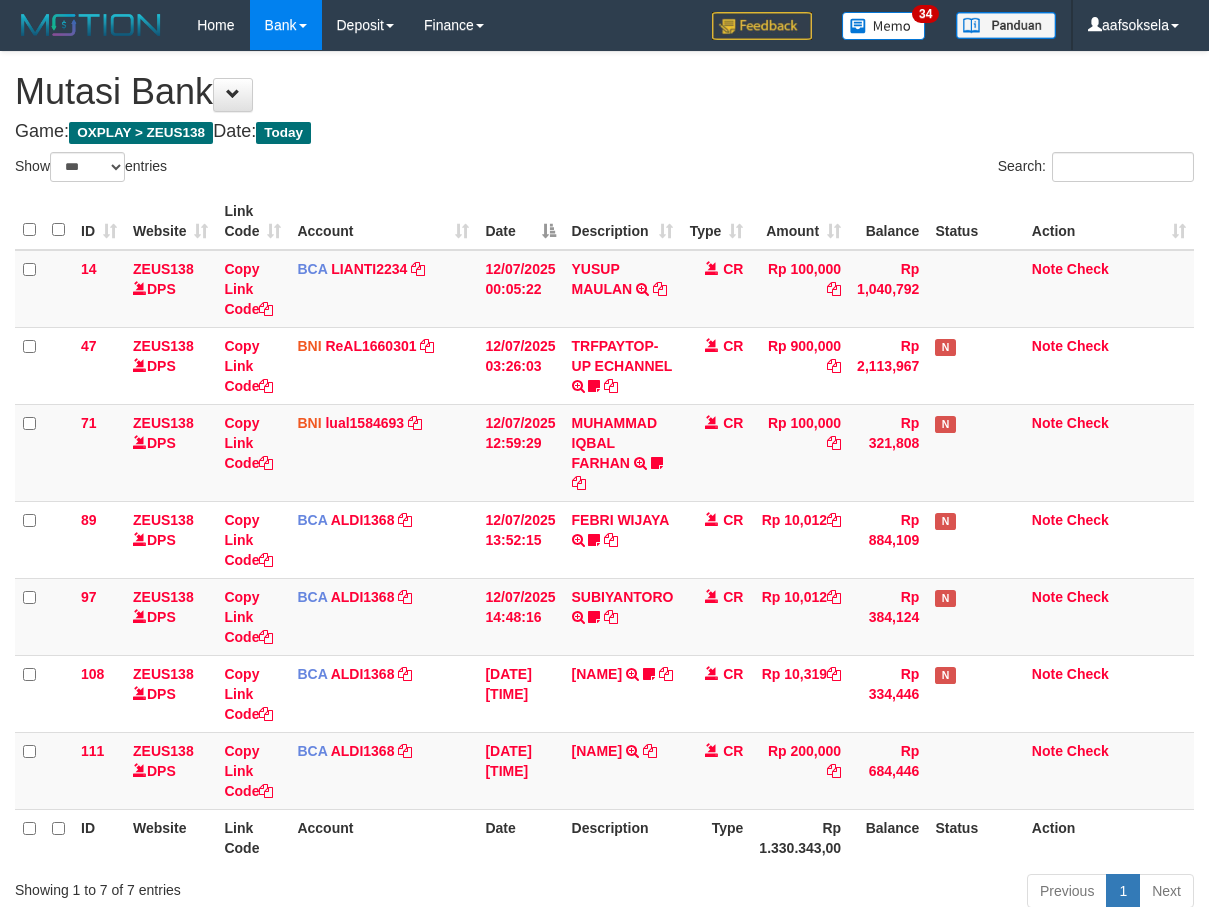 select on "***" 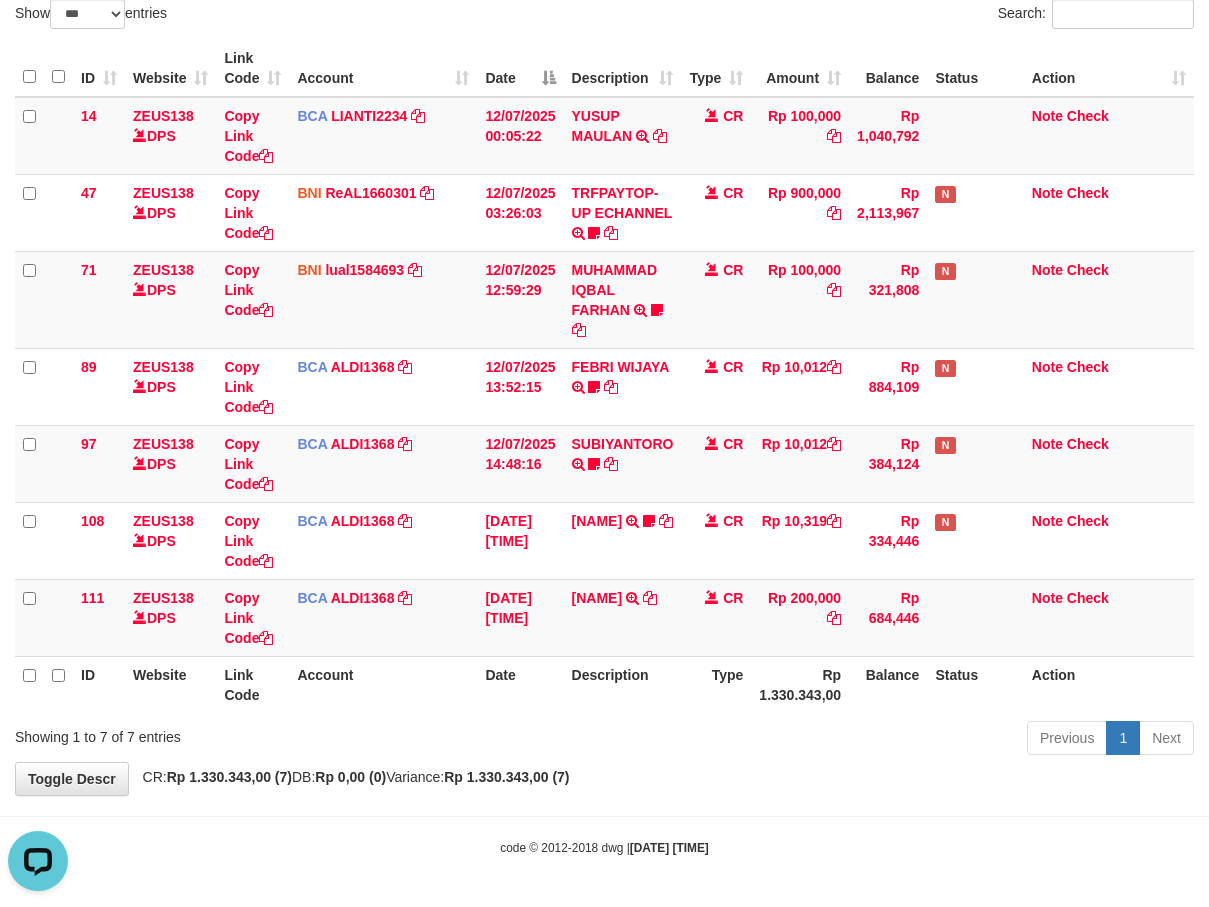 scroll, scrollTop: 0, scrollLeft: 0, axis: both 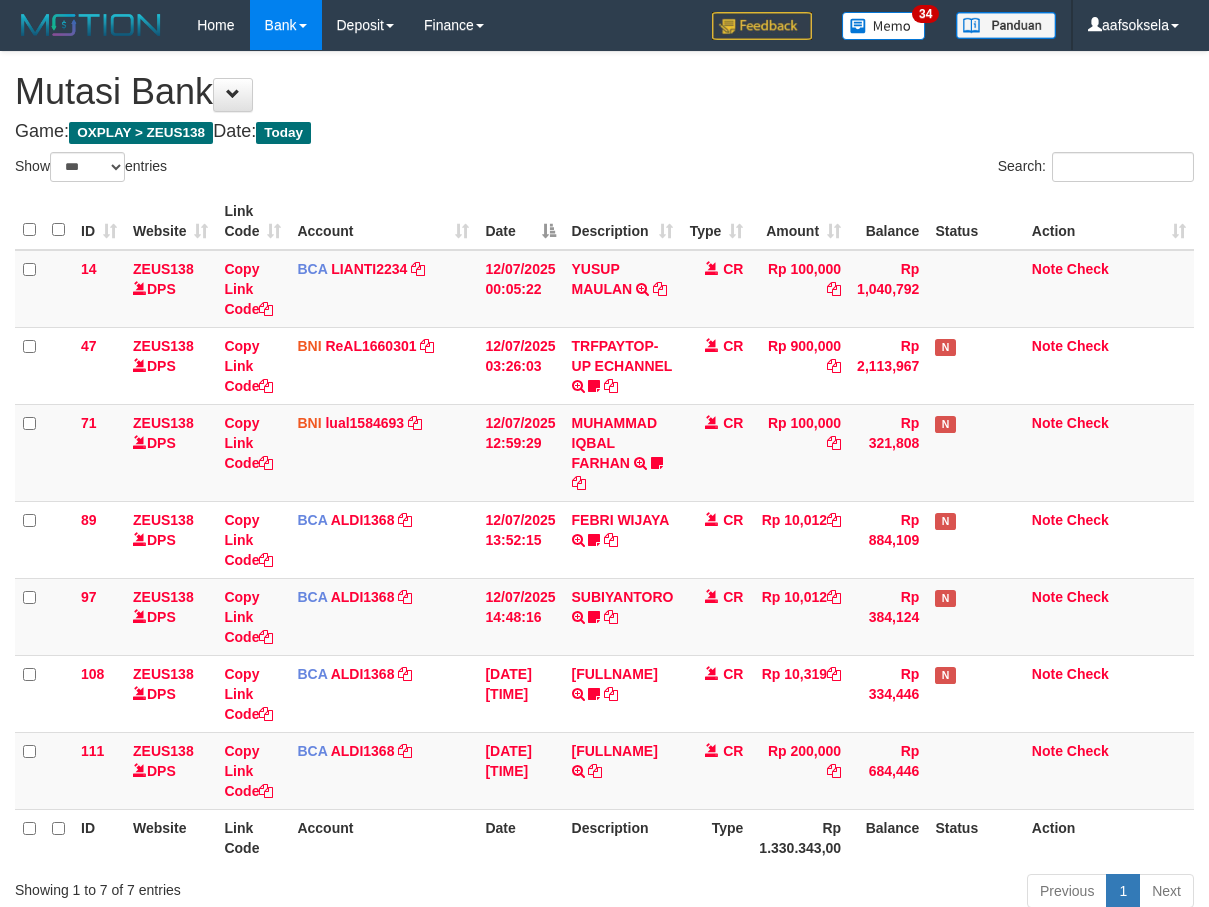 select on "***" 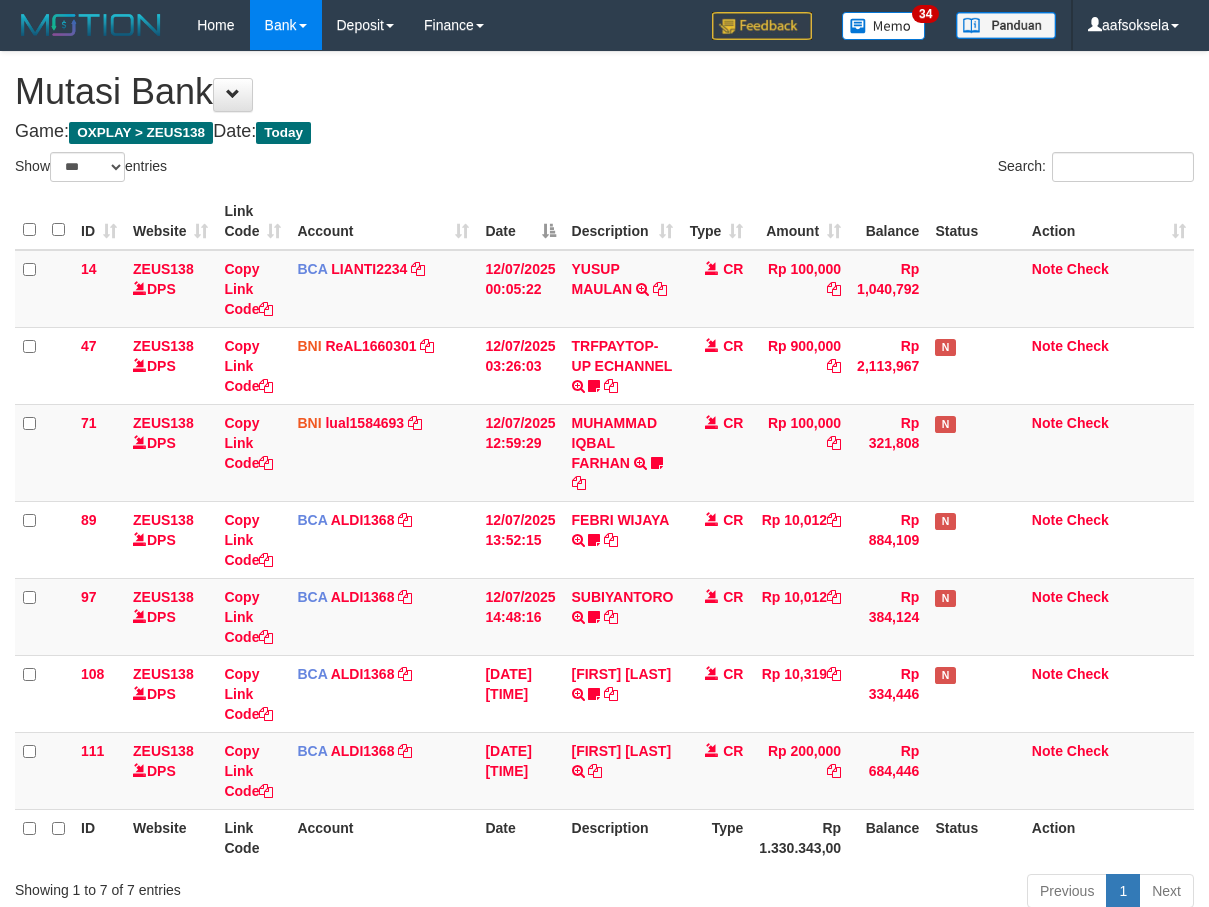select on "***" 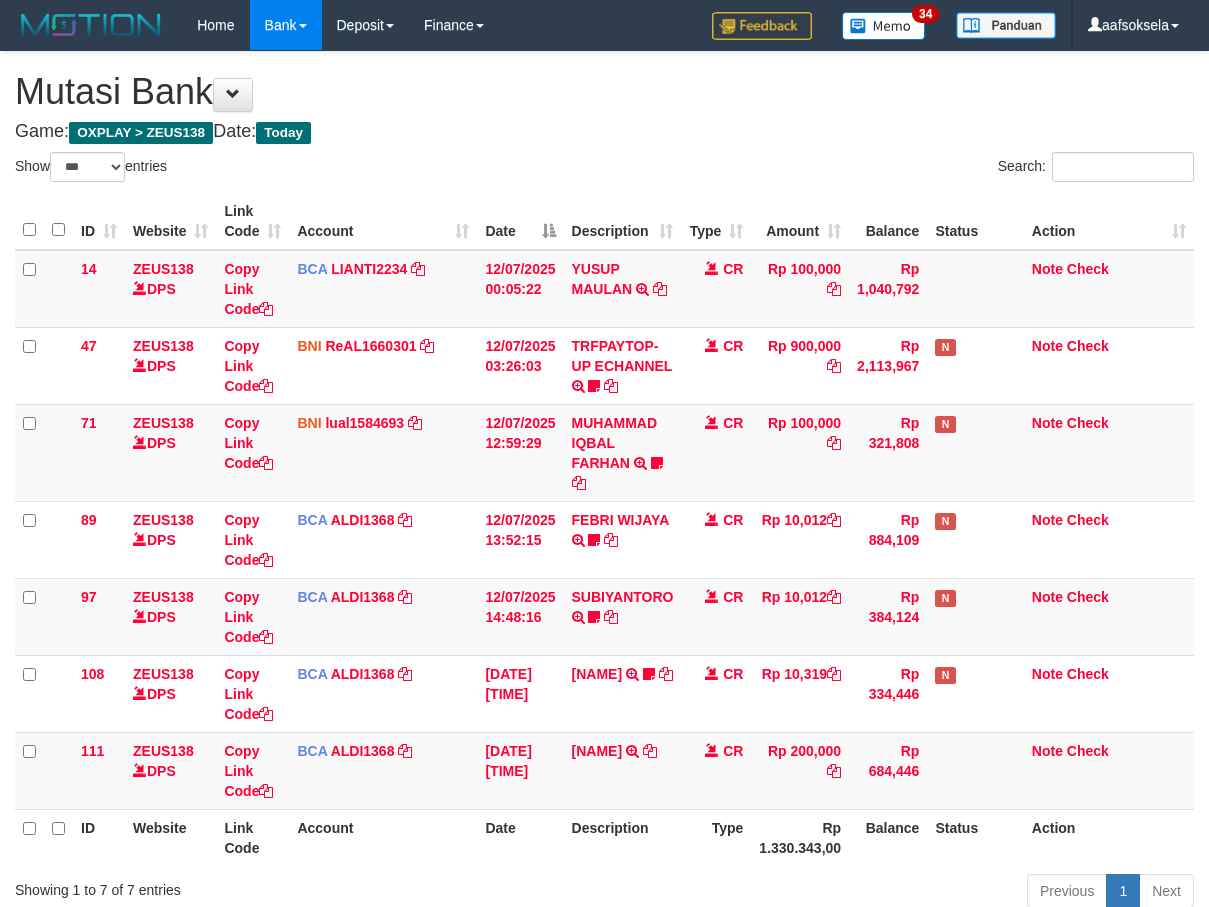 select on "***" 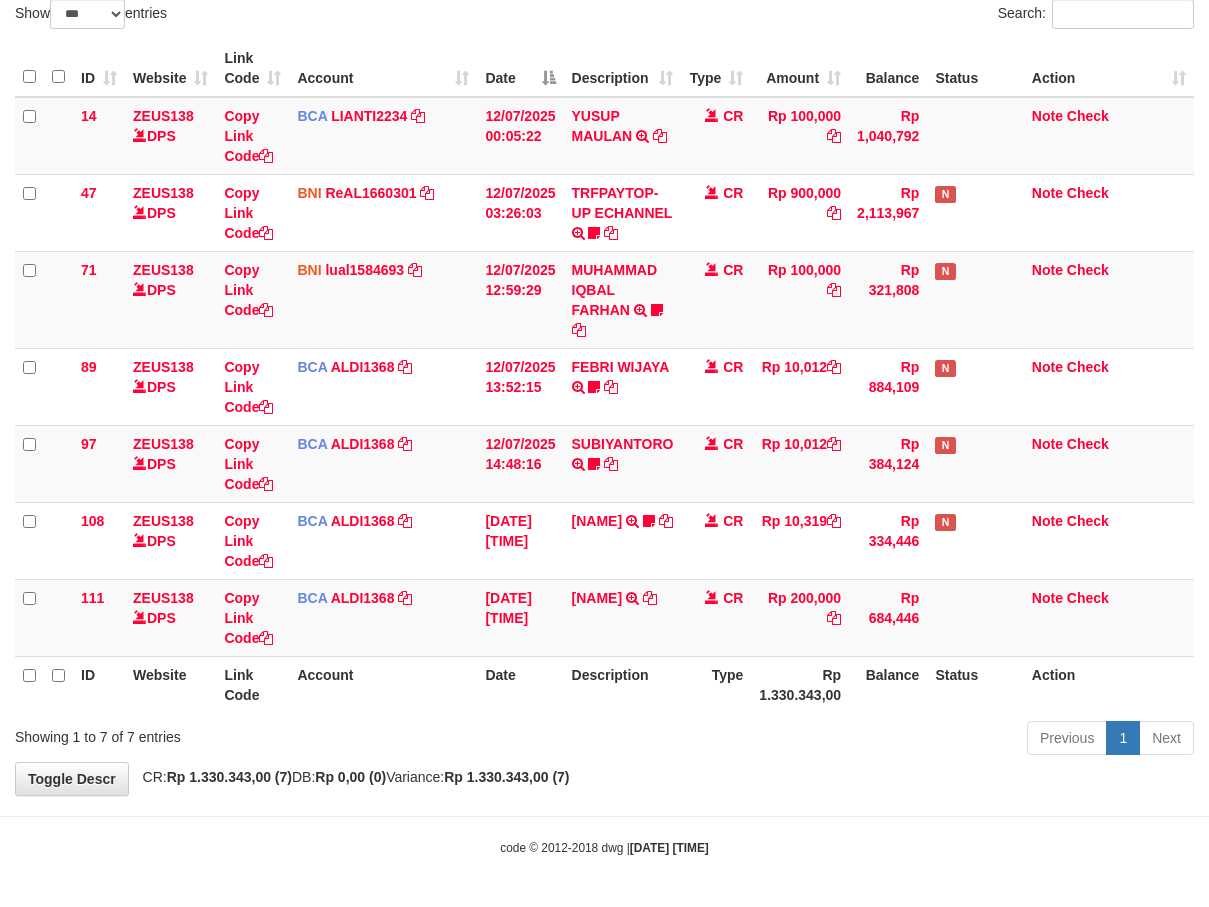 click on "Previous 1 Next" at bounding box center (856, 740) 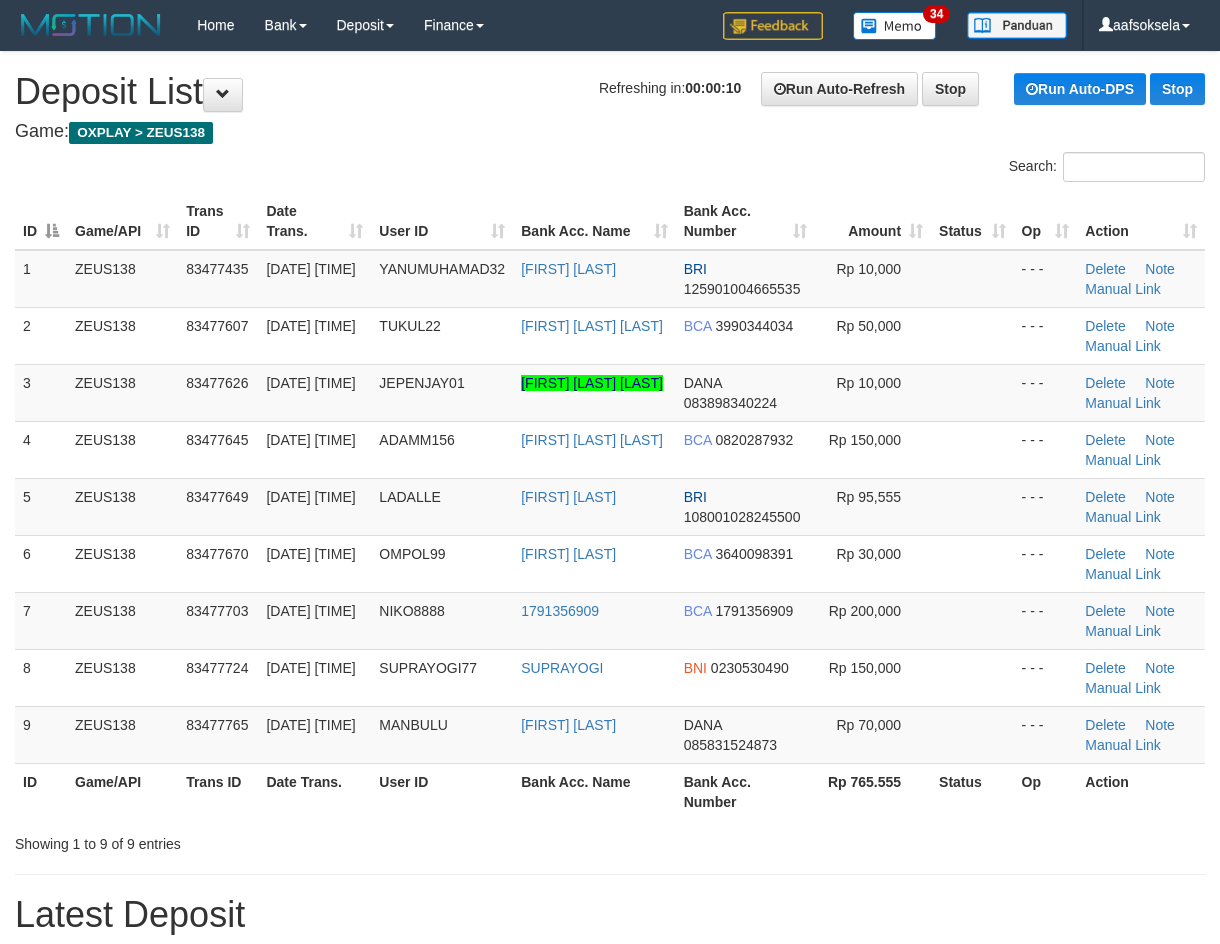 scroll, scrollTop: 0, scrollLeft: 0, axis: both 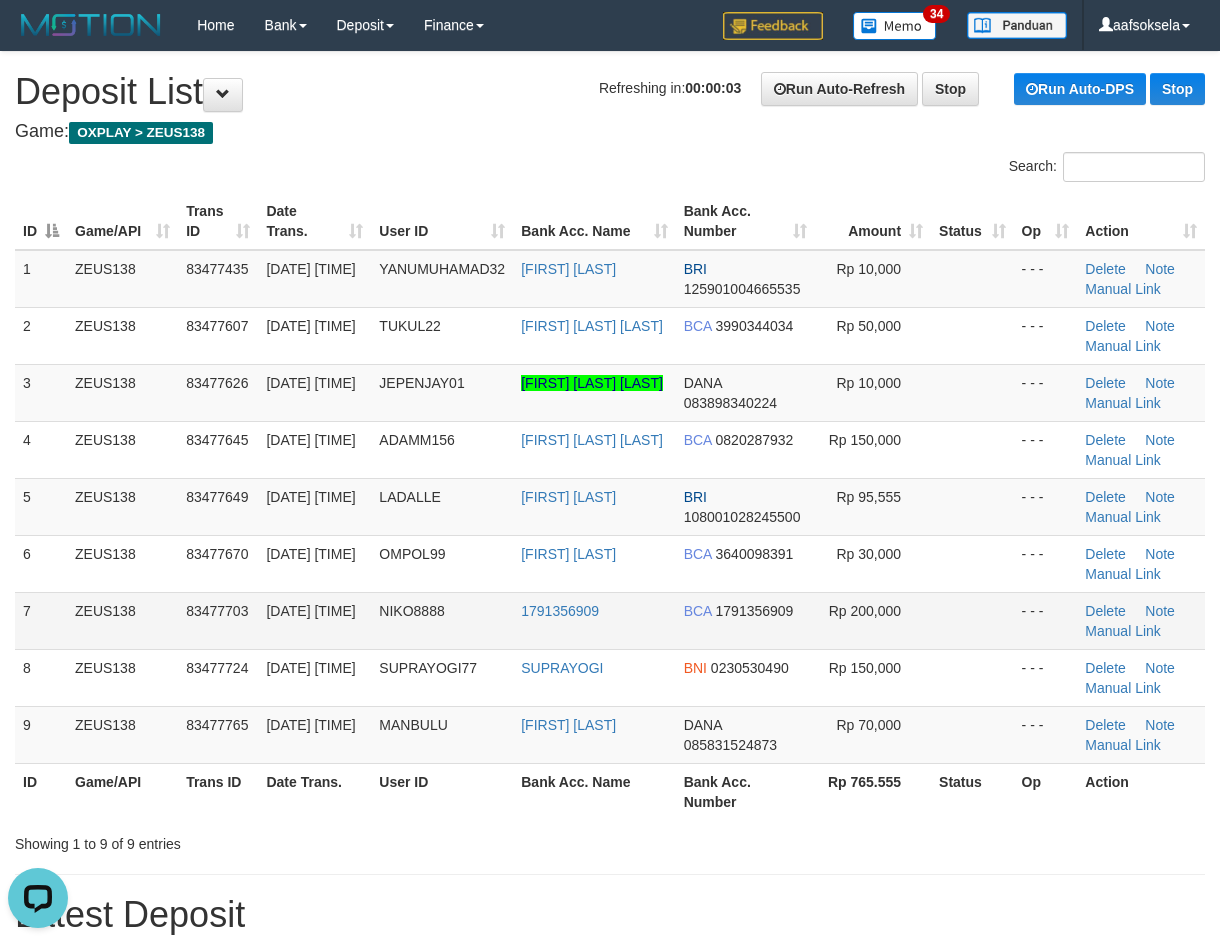 drag, startPoint x: 149, startPoint y: 583, endPoint x: 23, endPoint y: 643, distance: 139.55644 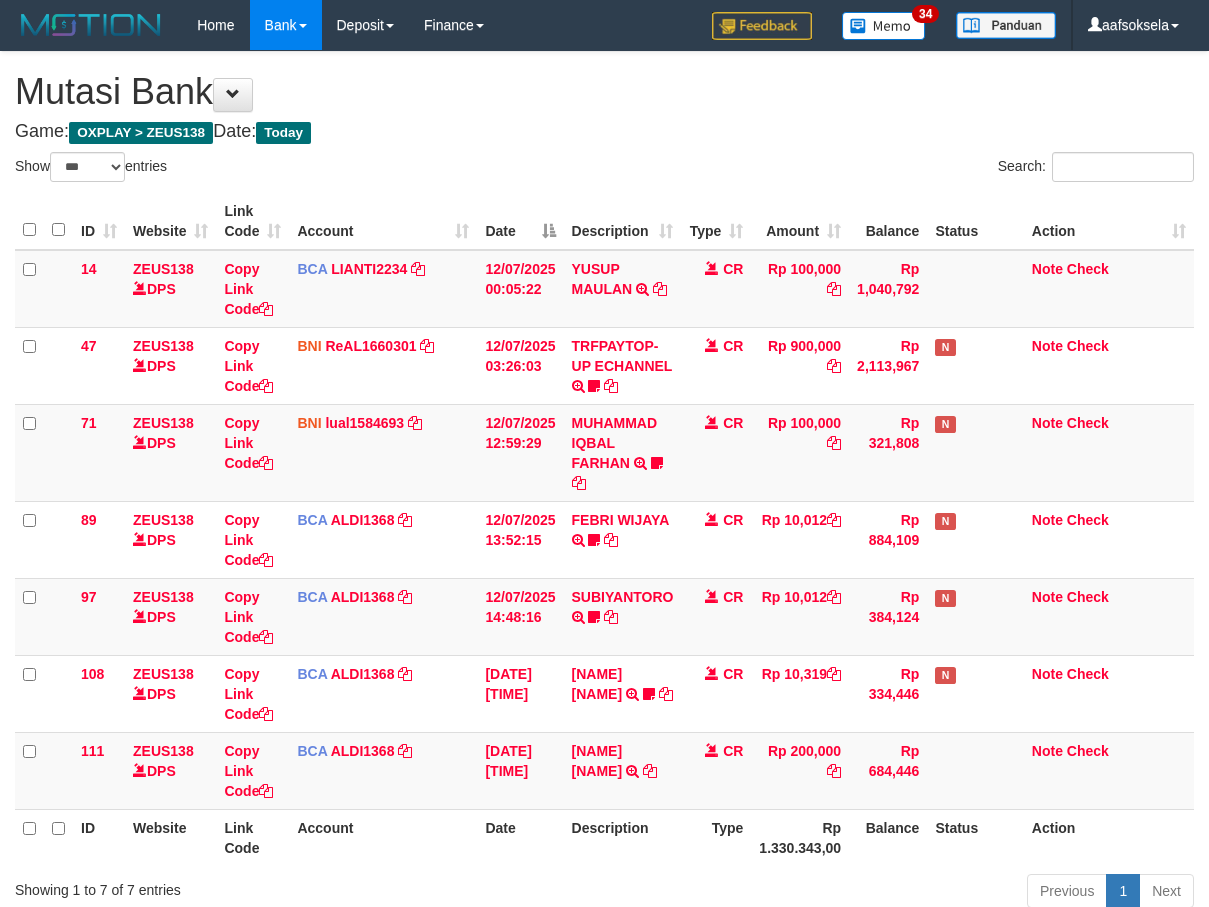 select on "***" 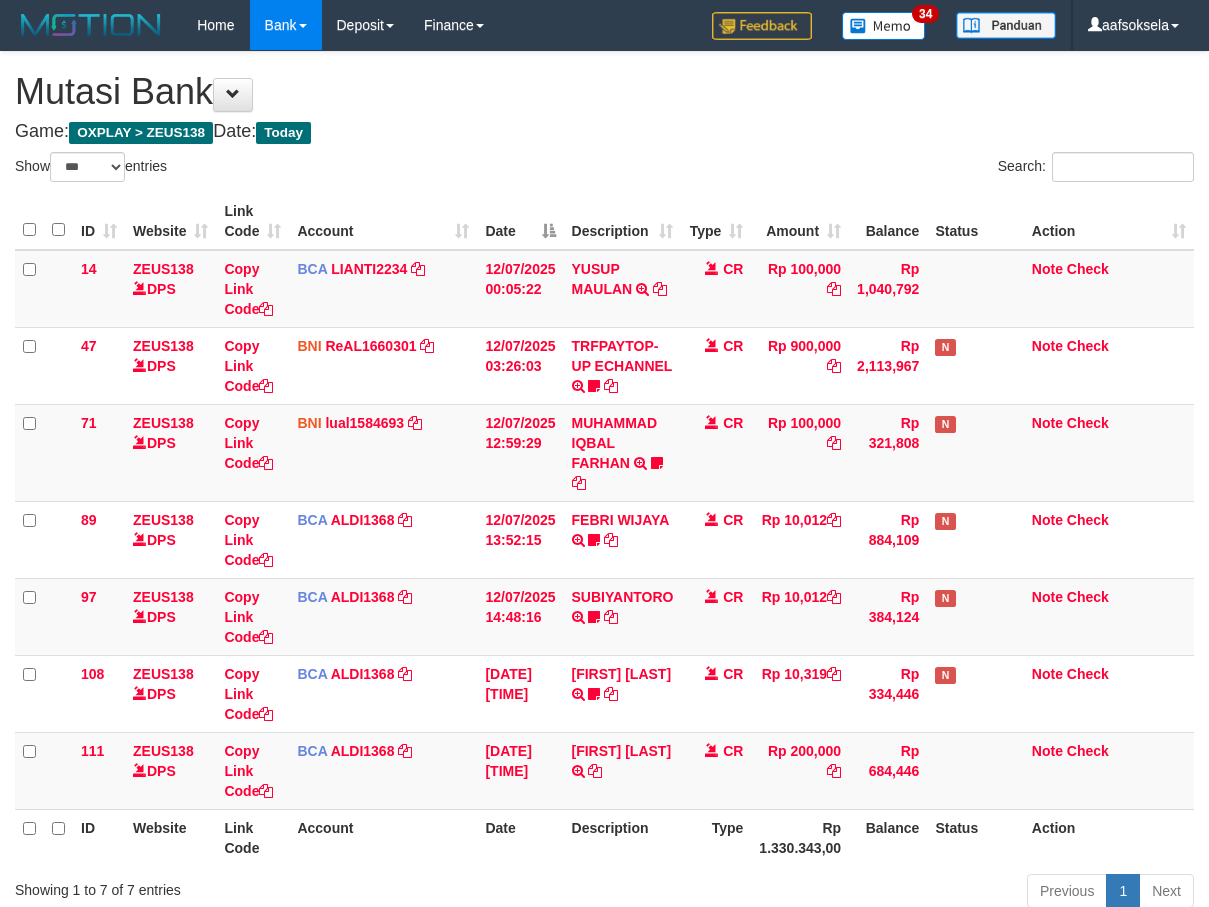 select on "***" 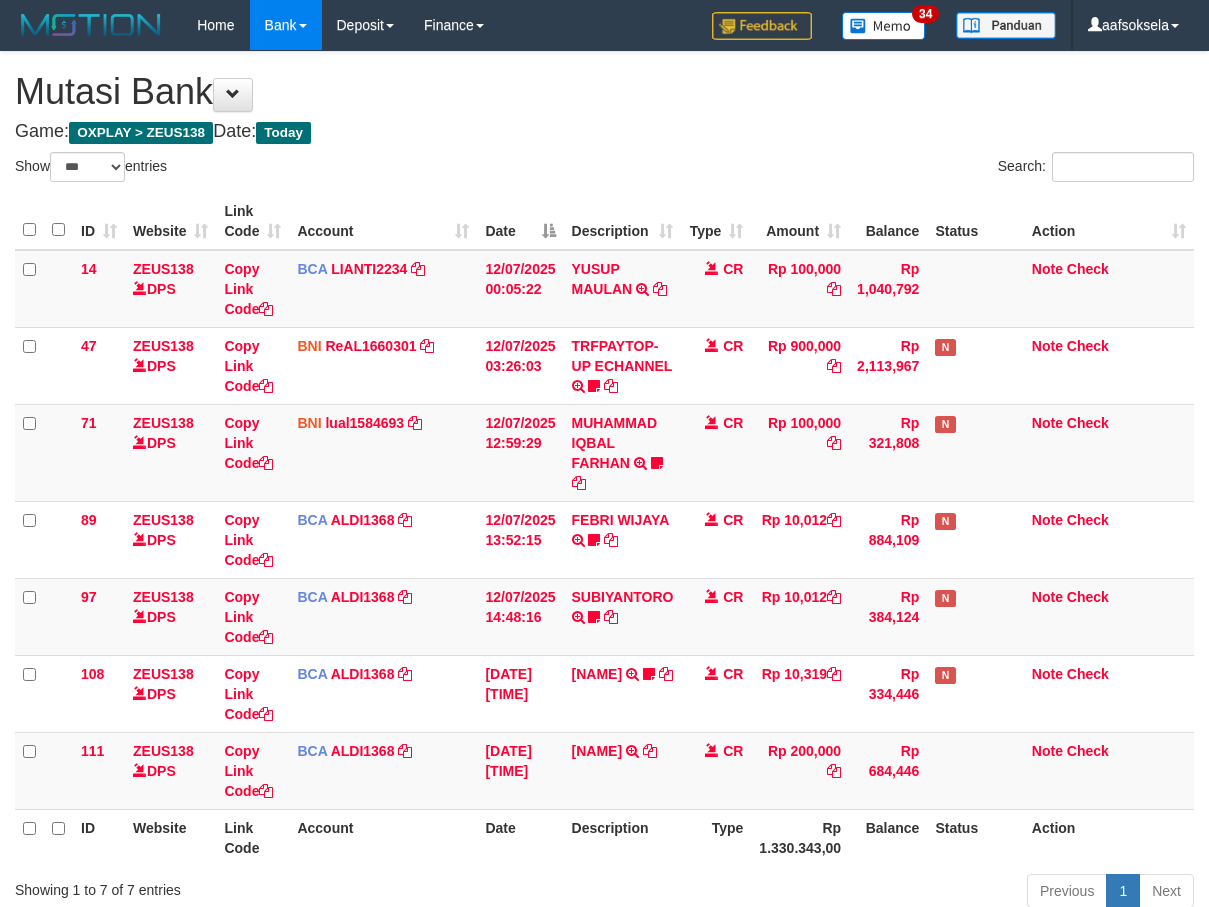 select on "***" 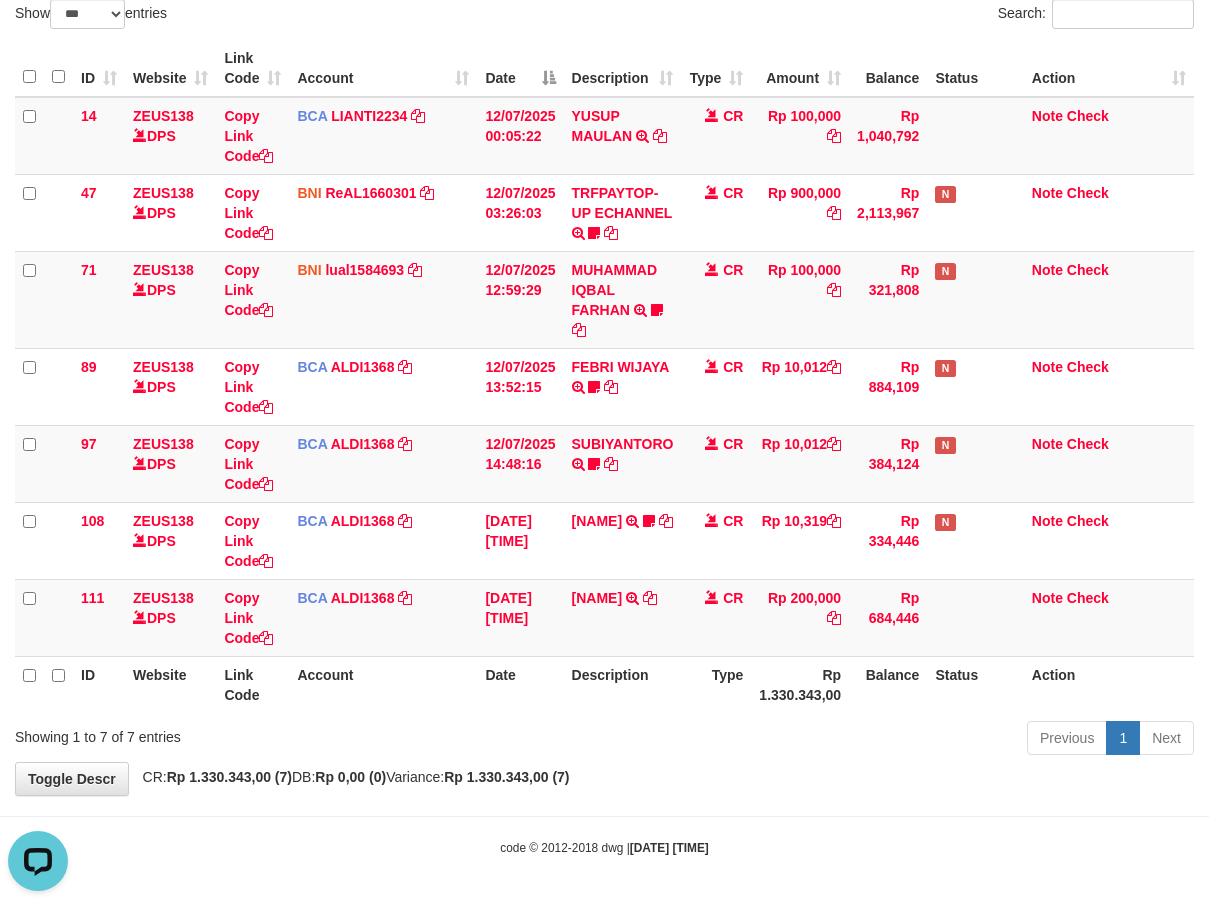 scroll, scrollTop: 0, scrollLeft: 0, axis: both 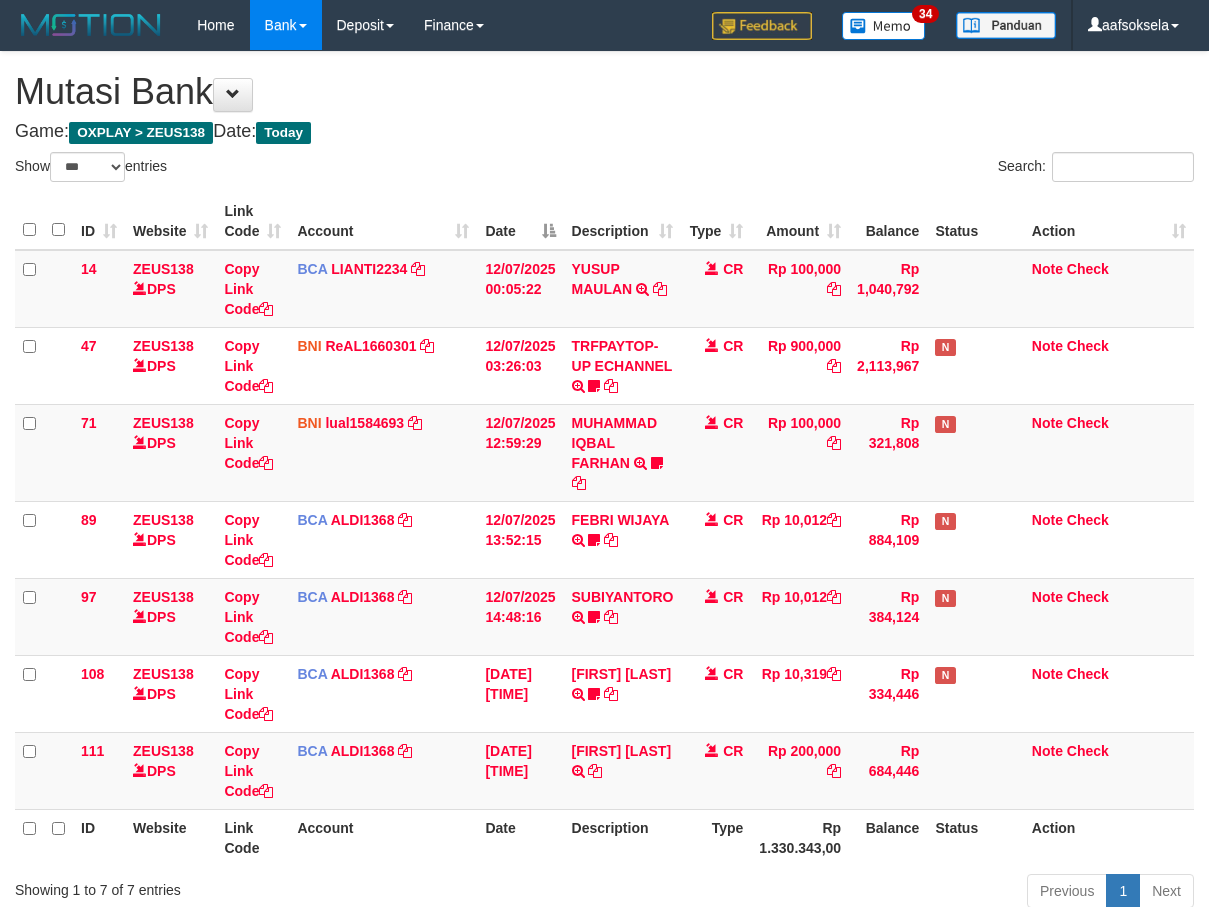 select on "***" 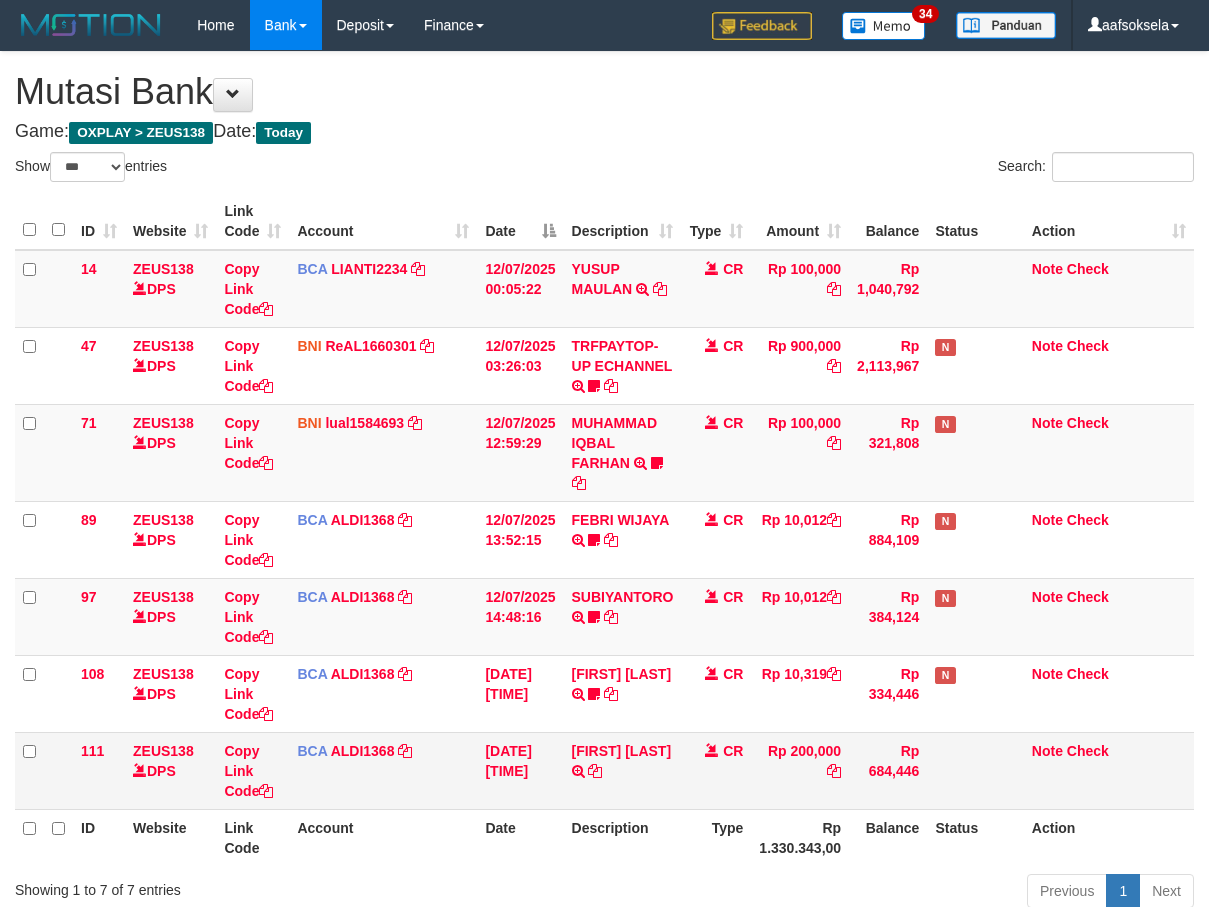 scroll, scrollTop: 153, scrollLeft: 0, axis: vertical 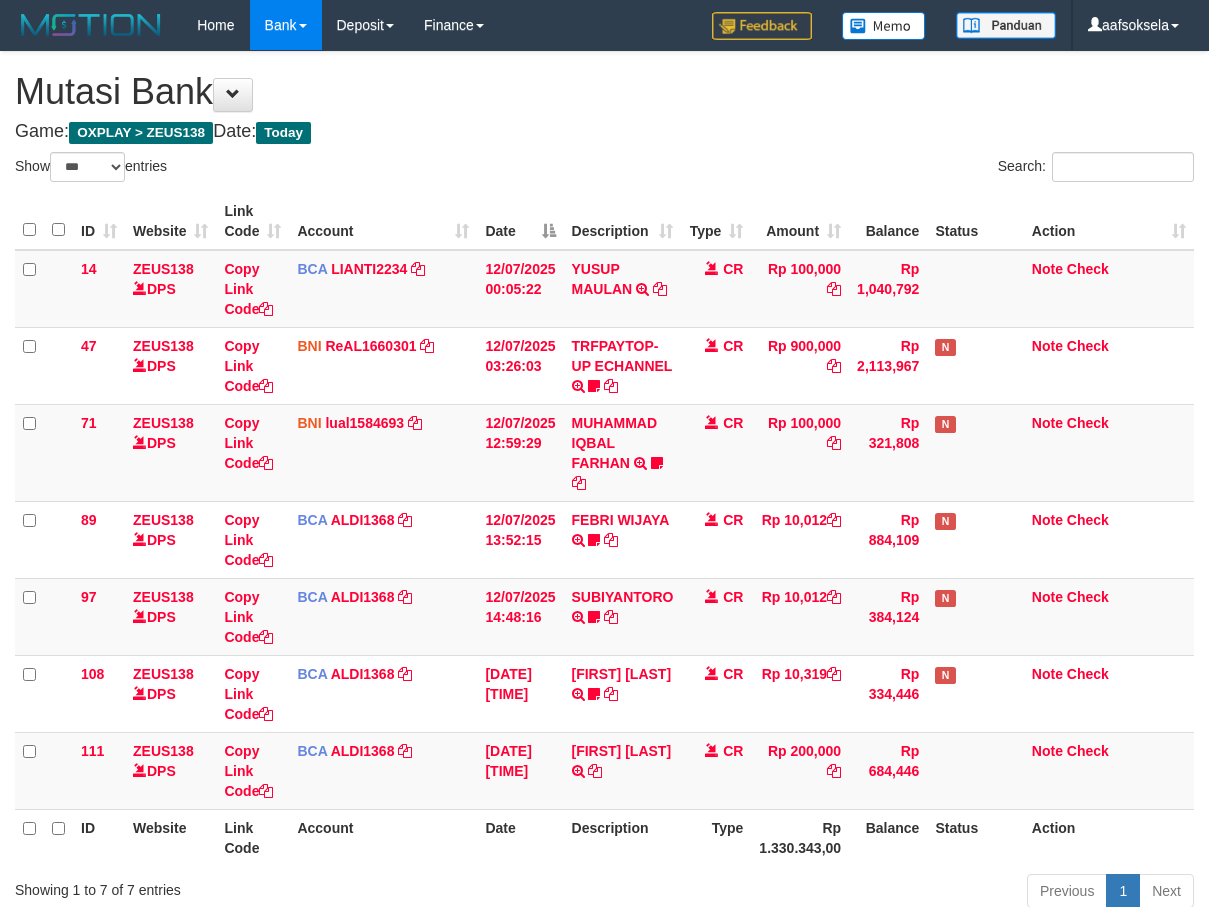 select on "***" 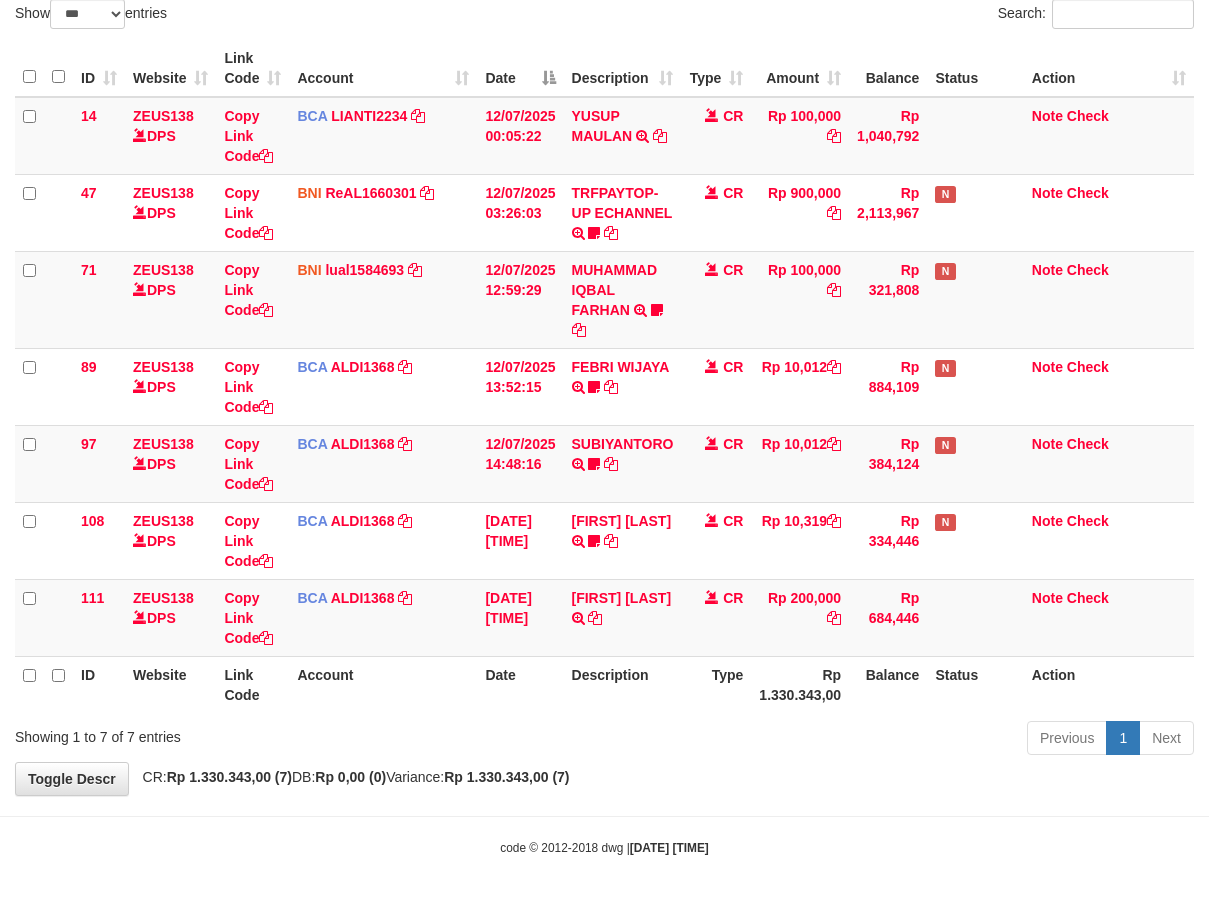 click on "**********" at bounding box center [604, 347] 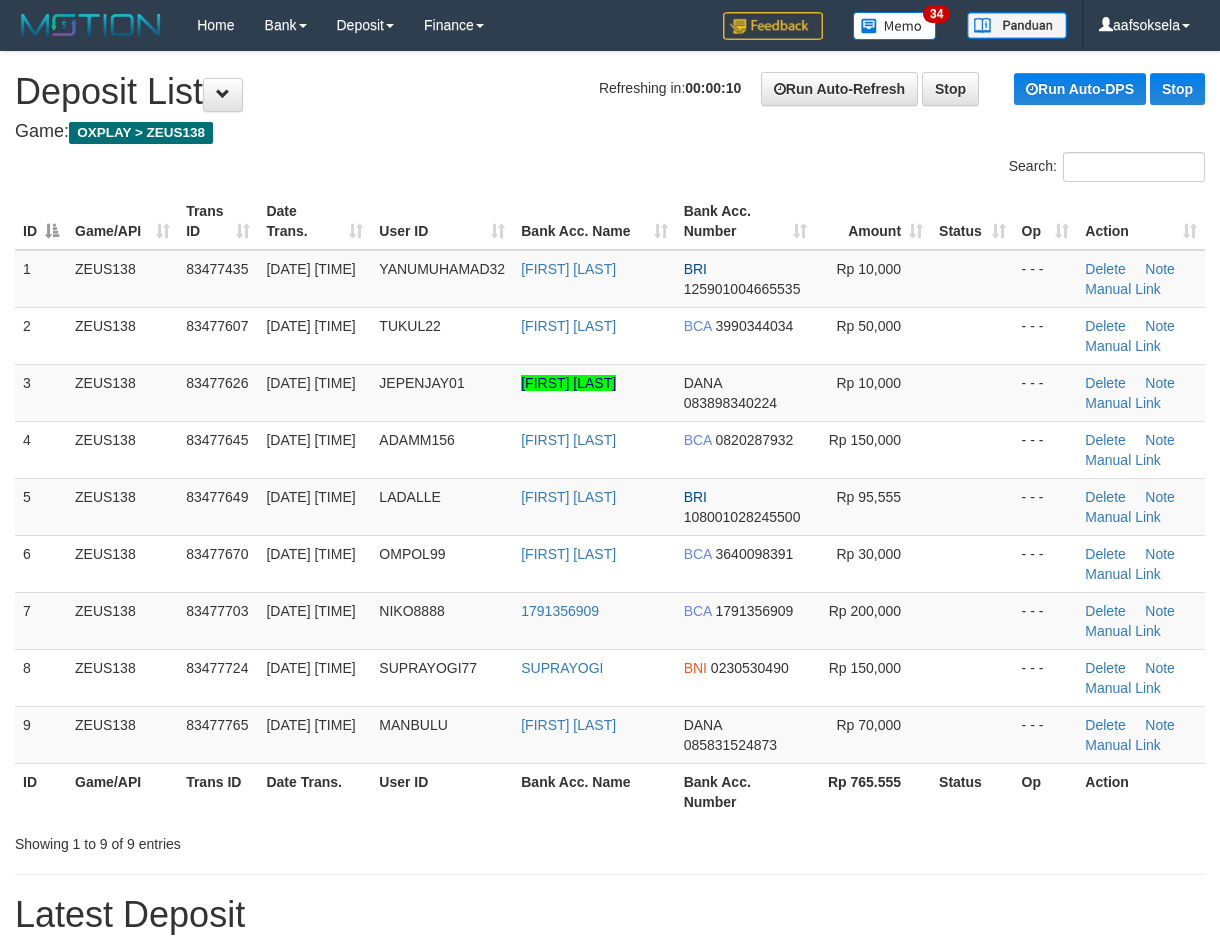 scroll, scrollTop: 0, scrollLeft: 0, axis: both 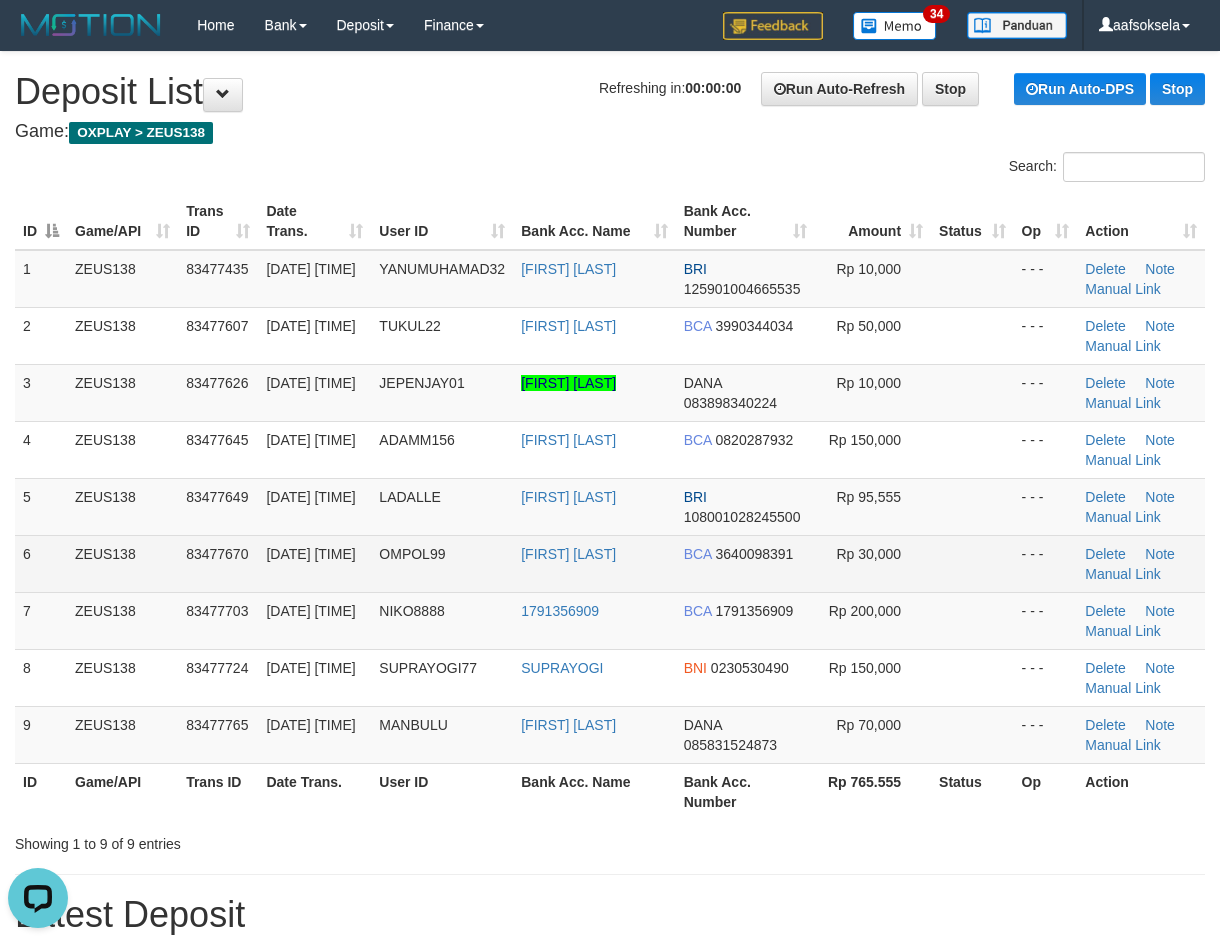 click on "ZEUS138" at bounding box center (122, 563) 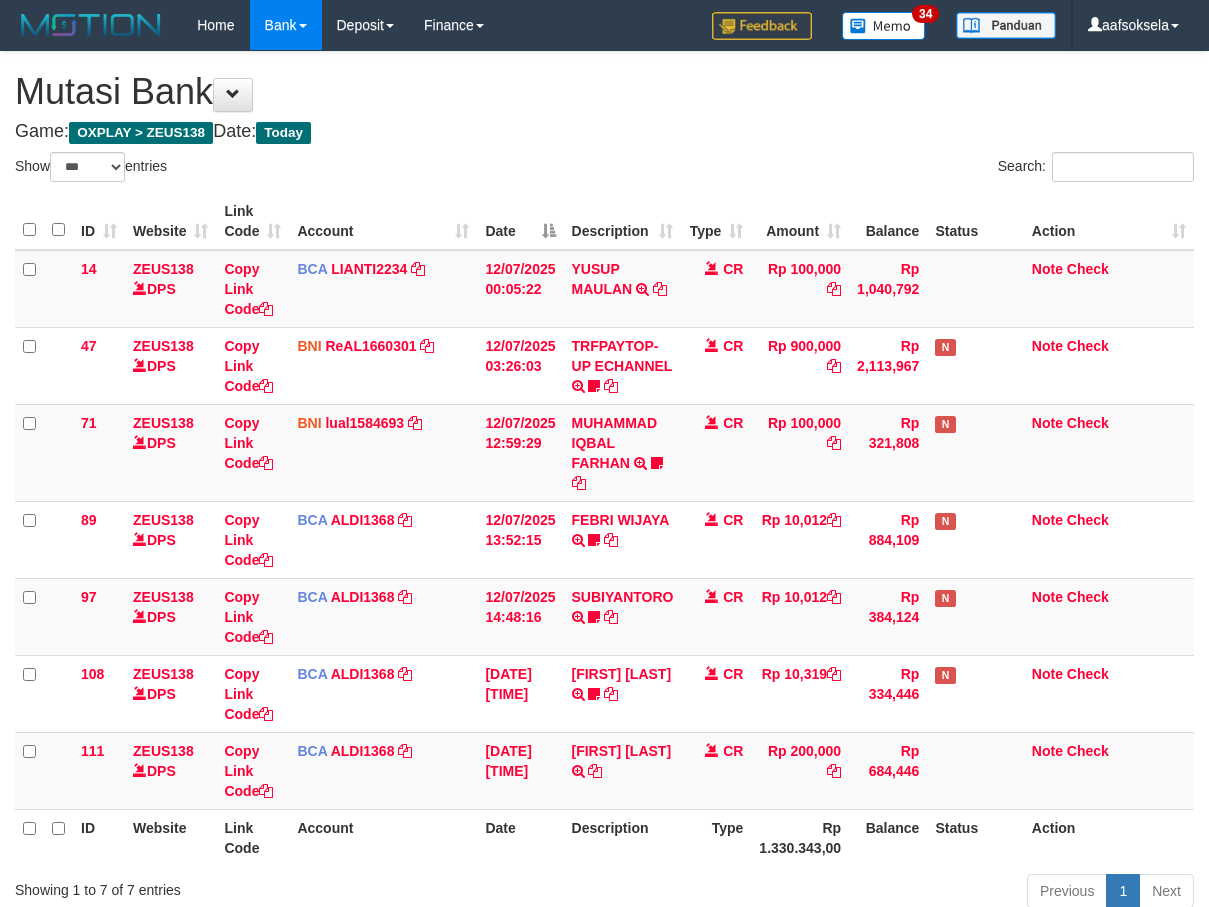 select on "***" 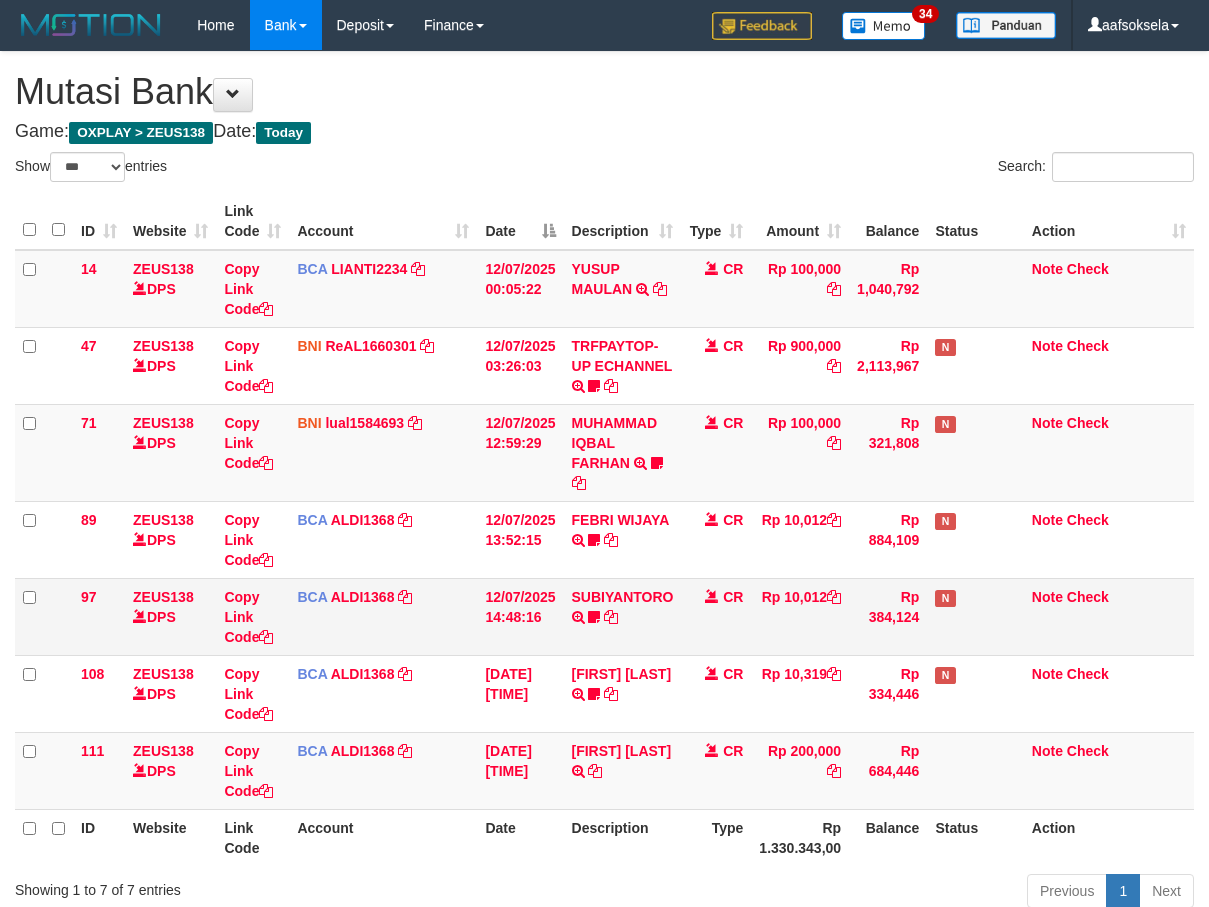 scroll, scrollTop: 153, scrollLeft: 0, axis: vertical 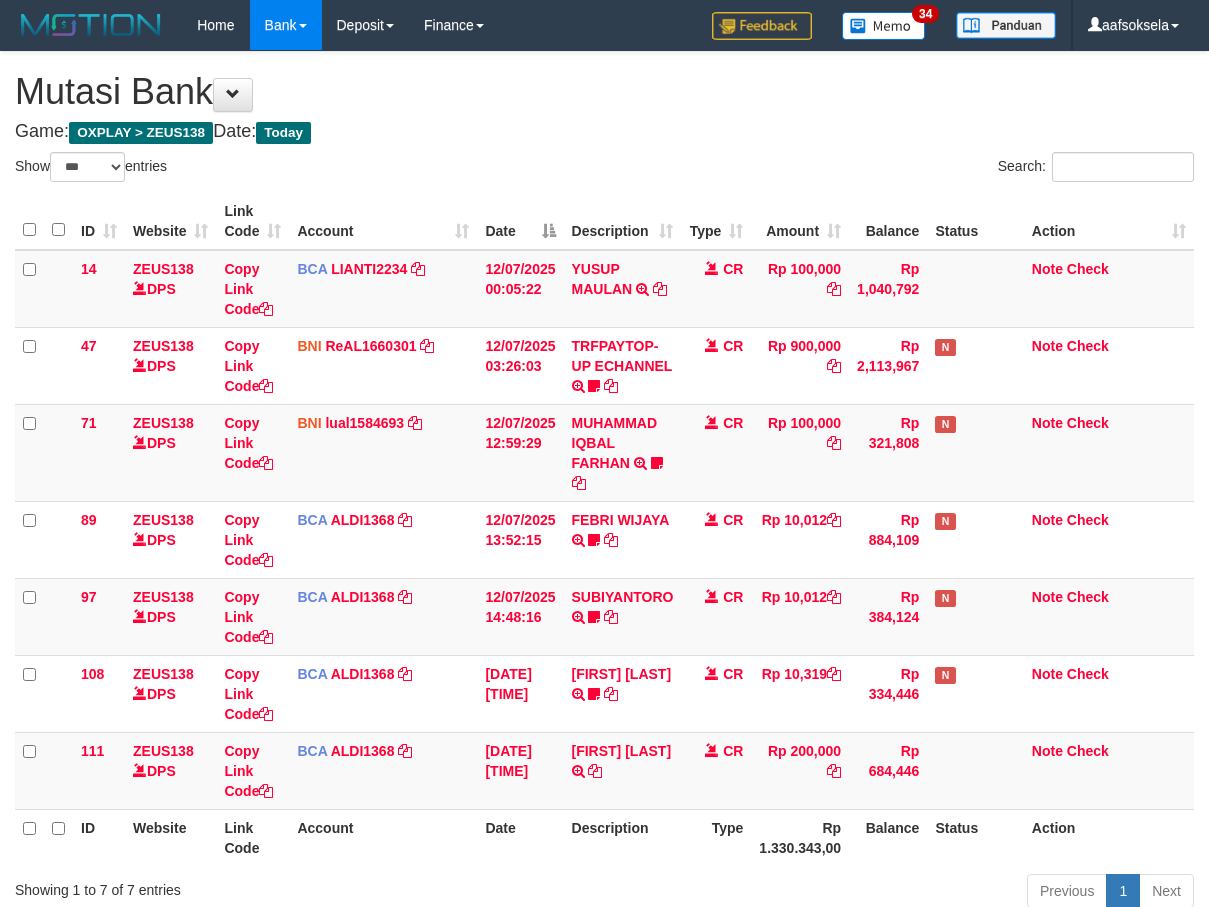 select on "***" 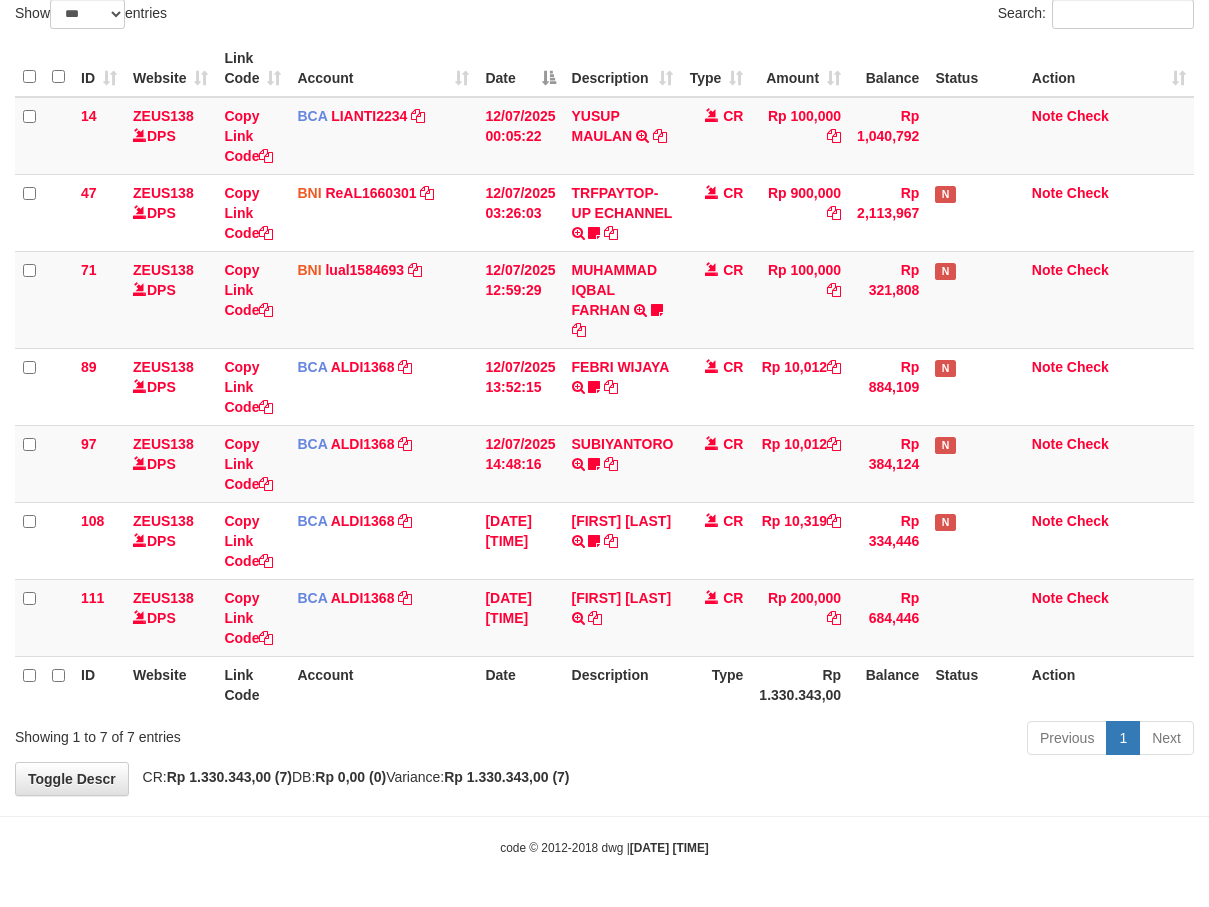 click on "Previous 1 Next" at bounding box center (856, 740) 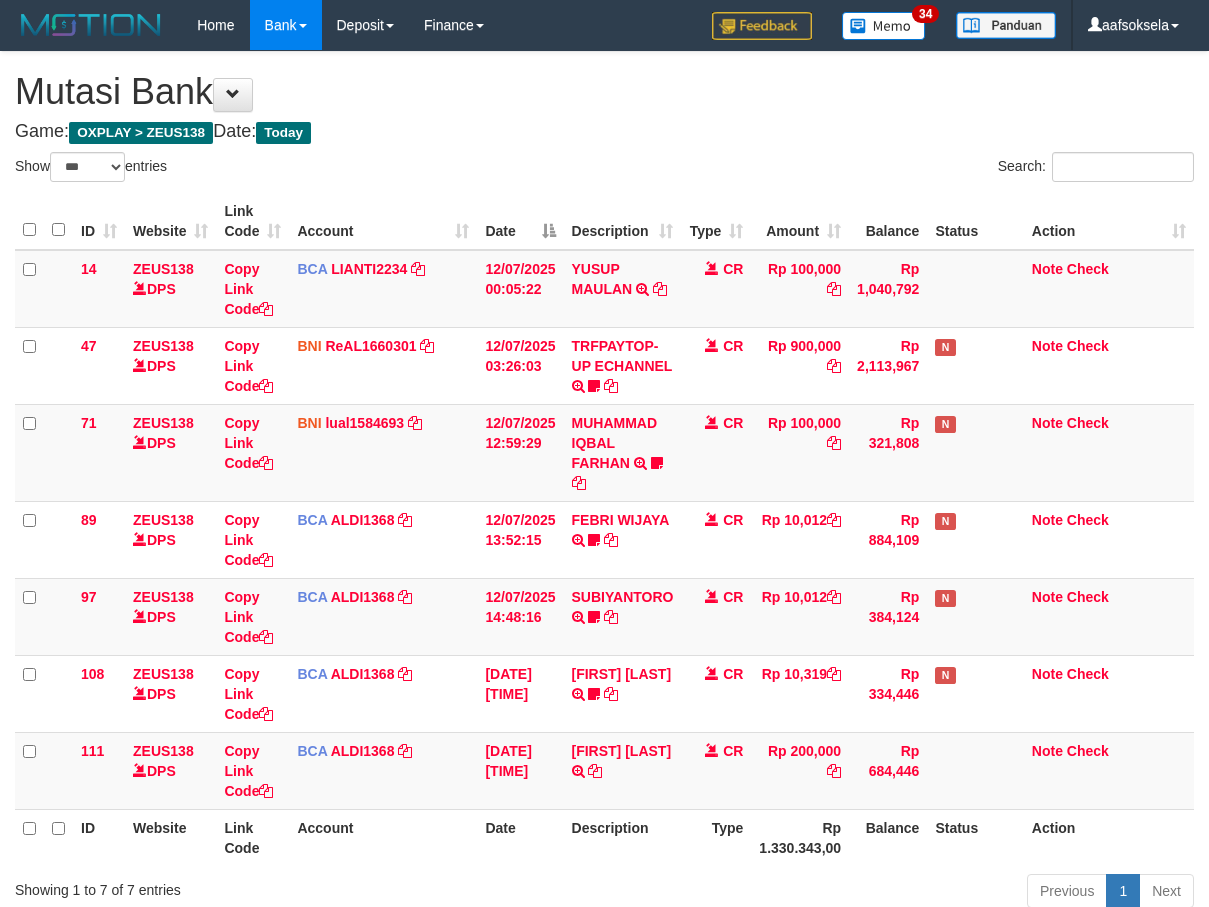 select on "***" 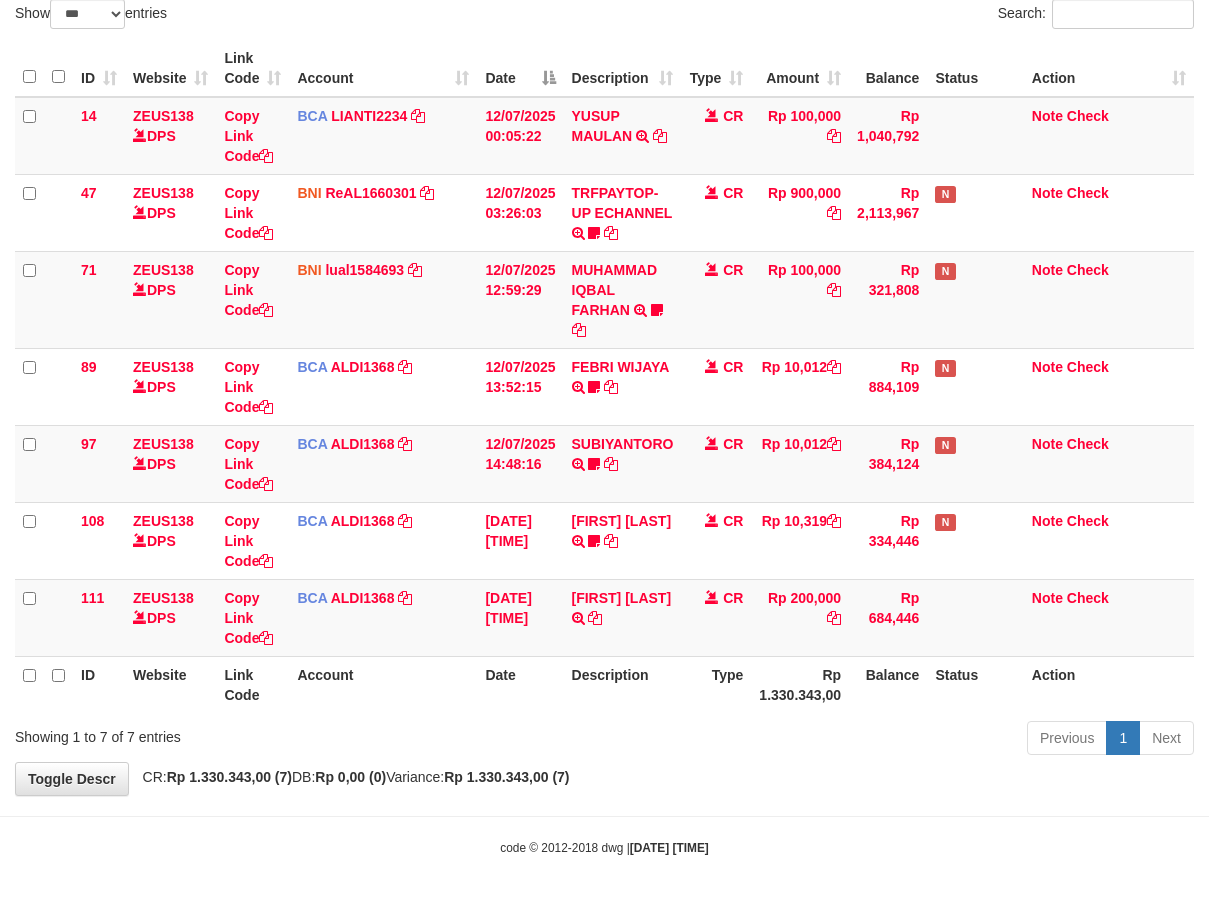 click on "Previous 1 Next" at bounding box center [856, 740] 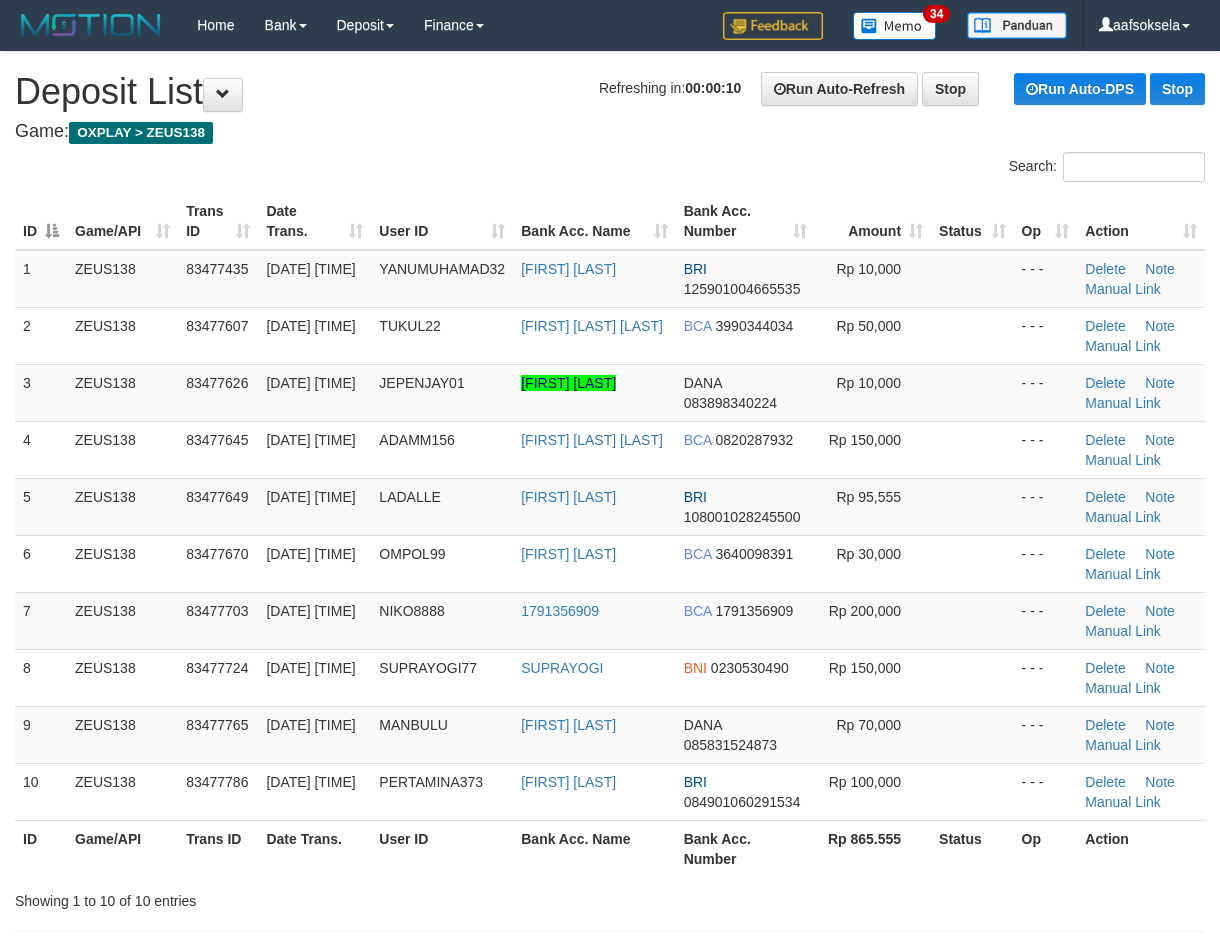 scroll, scrollTop: 0, scrollLeft: 0, axis: both 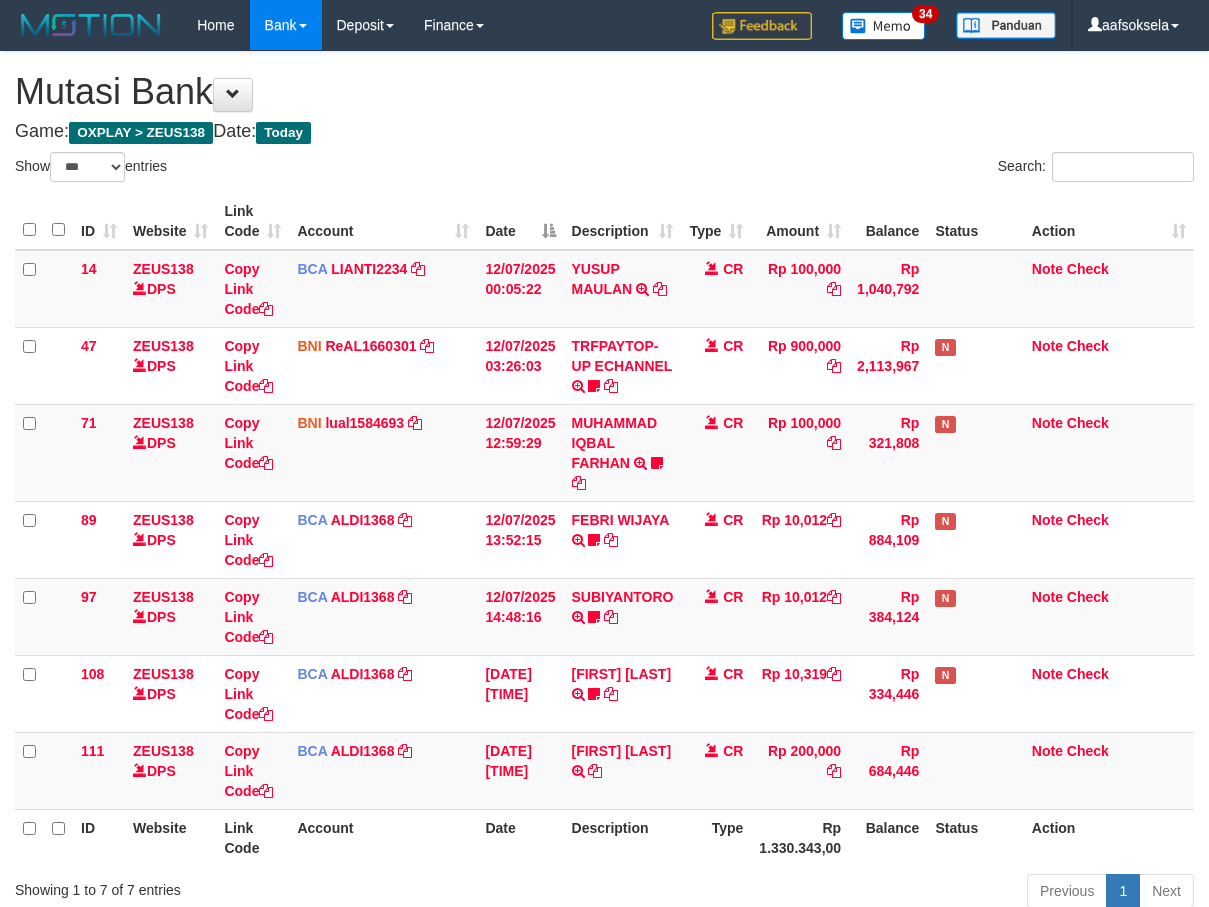 select on "***" 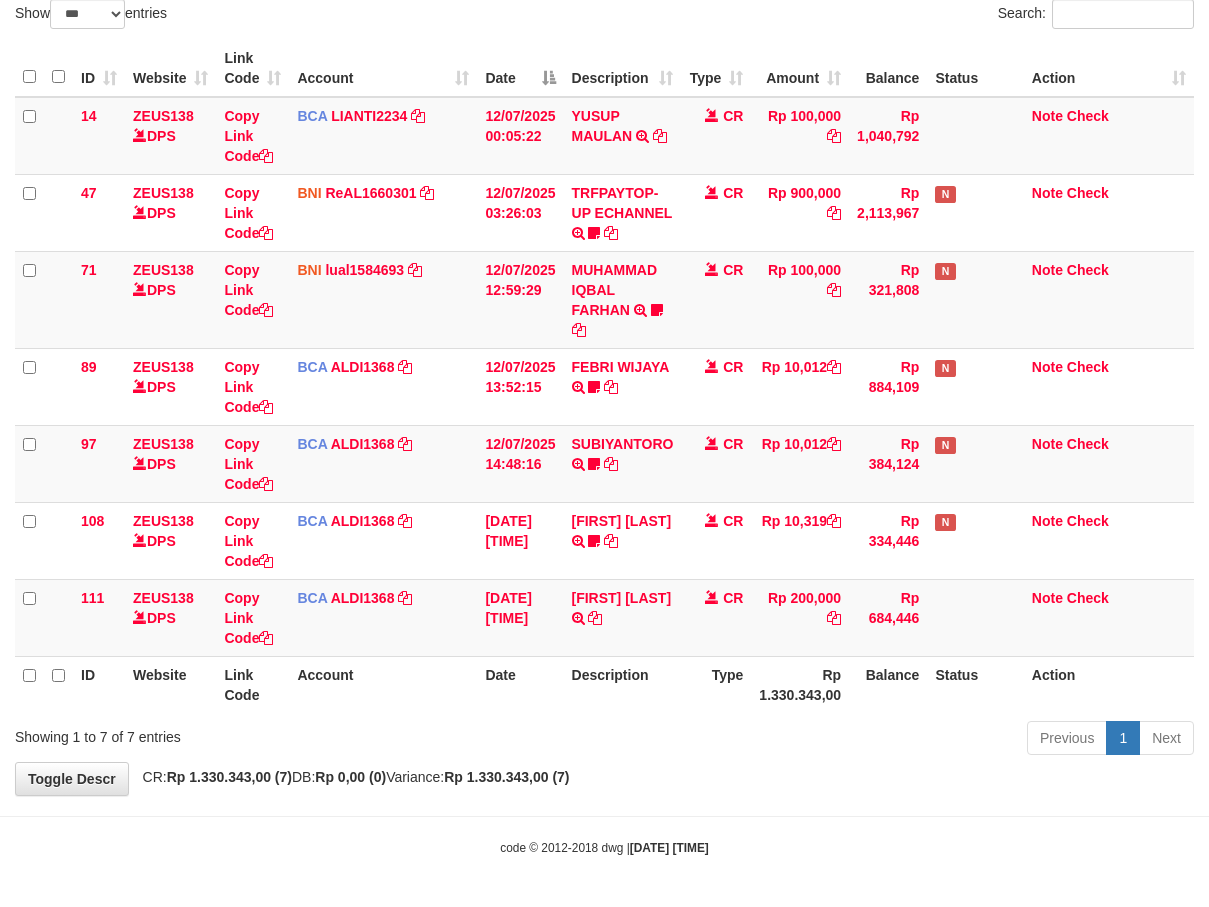 click on "Previous 1 Next" at bounding box center [856, 740] 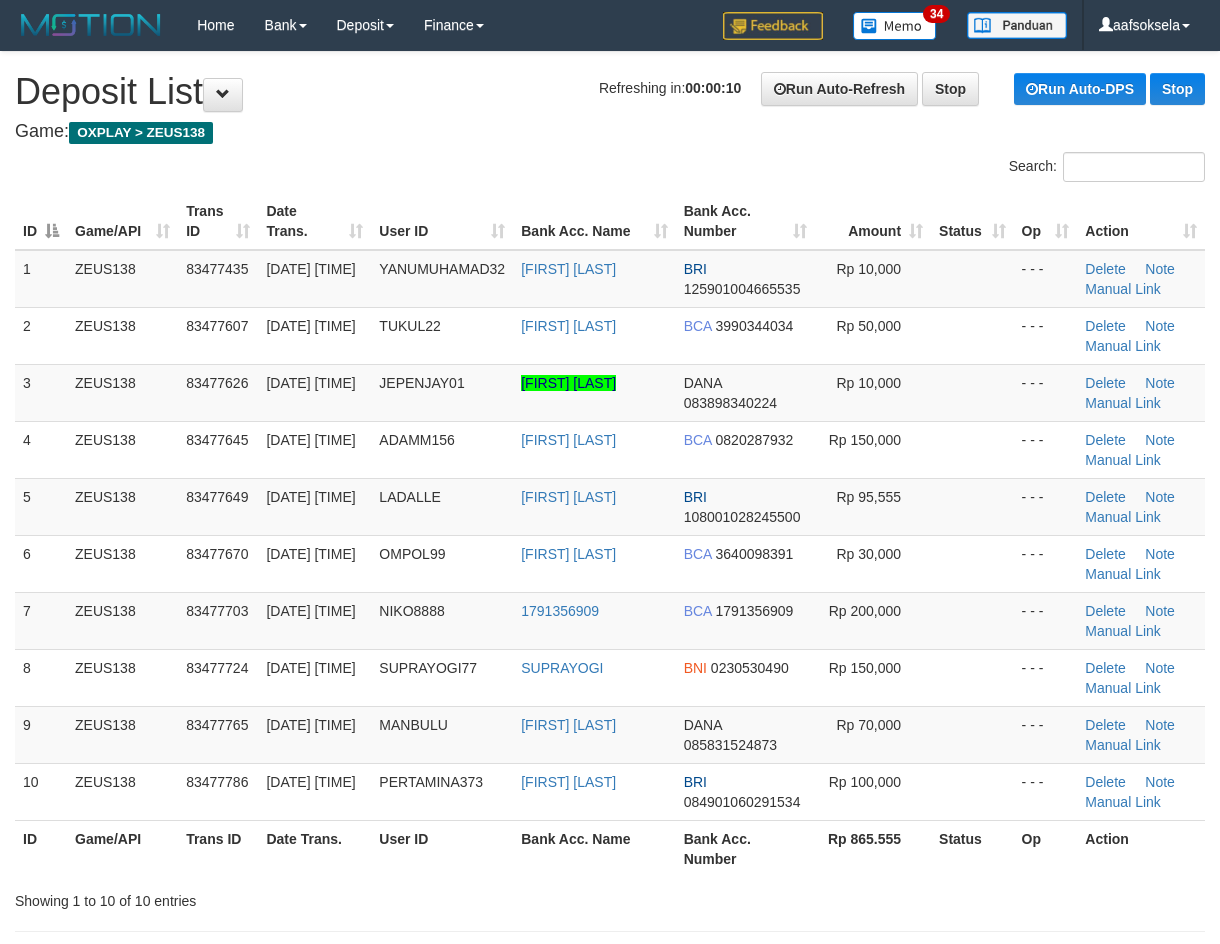 scroll, scrollTop: 0, scrollLeft: 0, axis: both 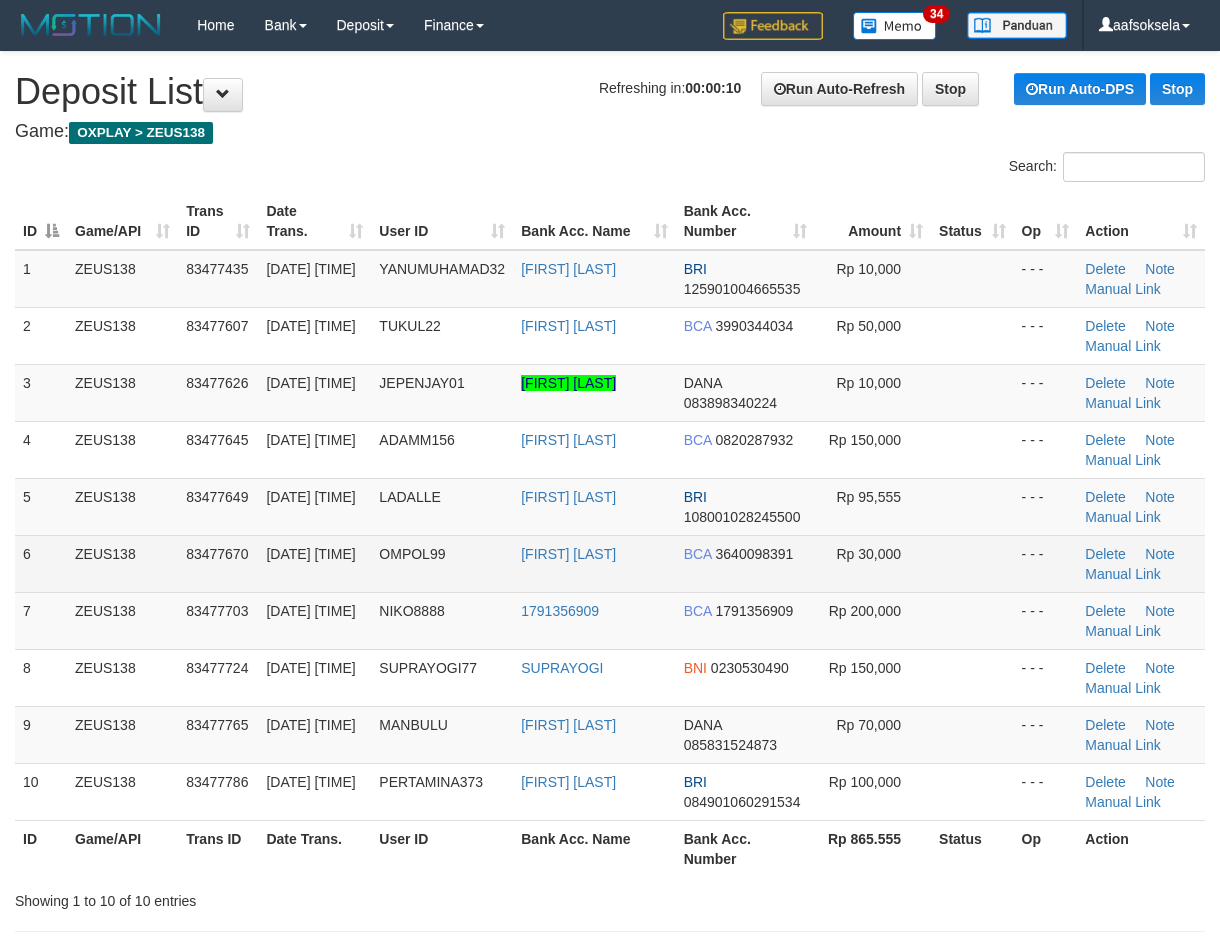 click on "83477670" at bounding box center (218, 563) 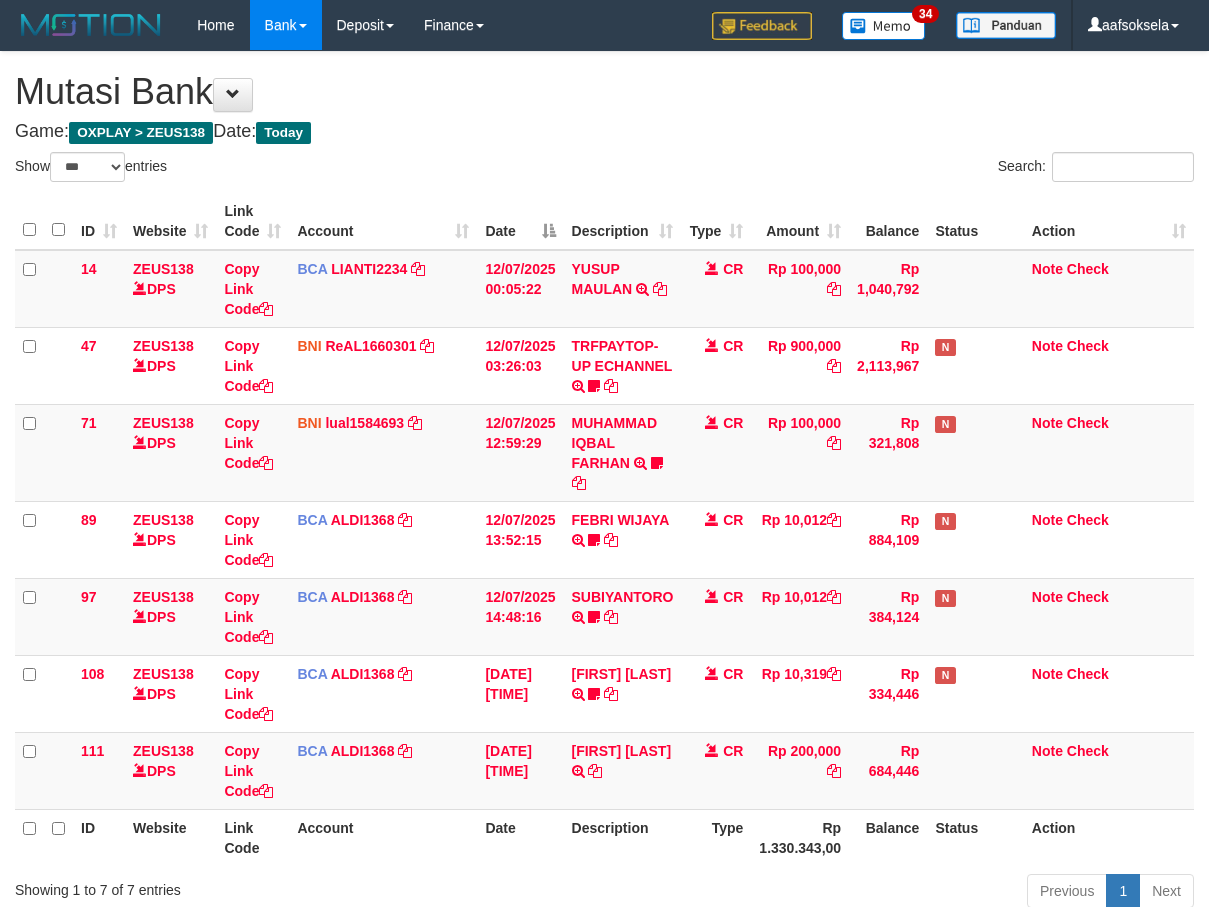 select on "***" 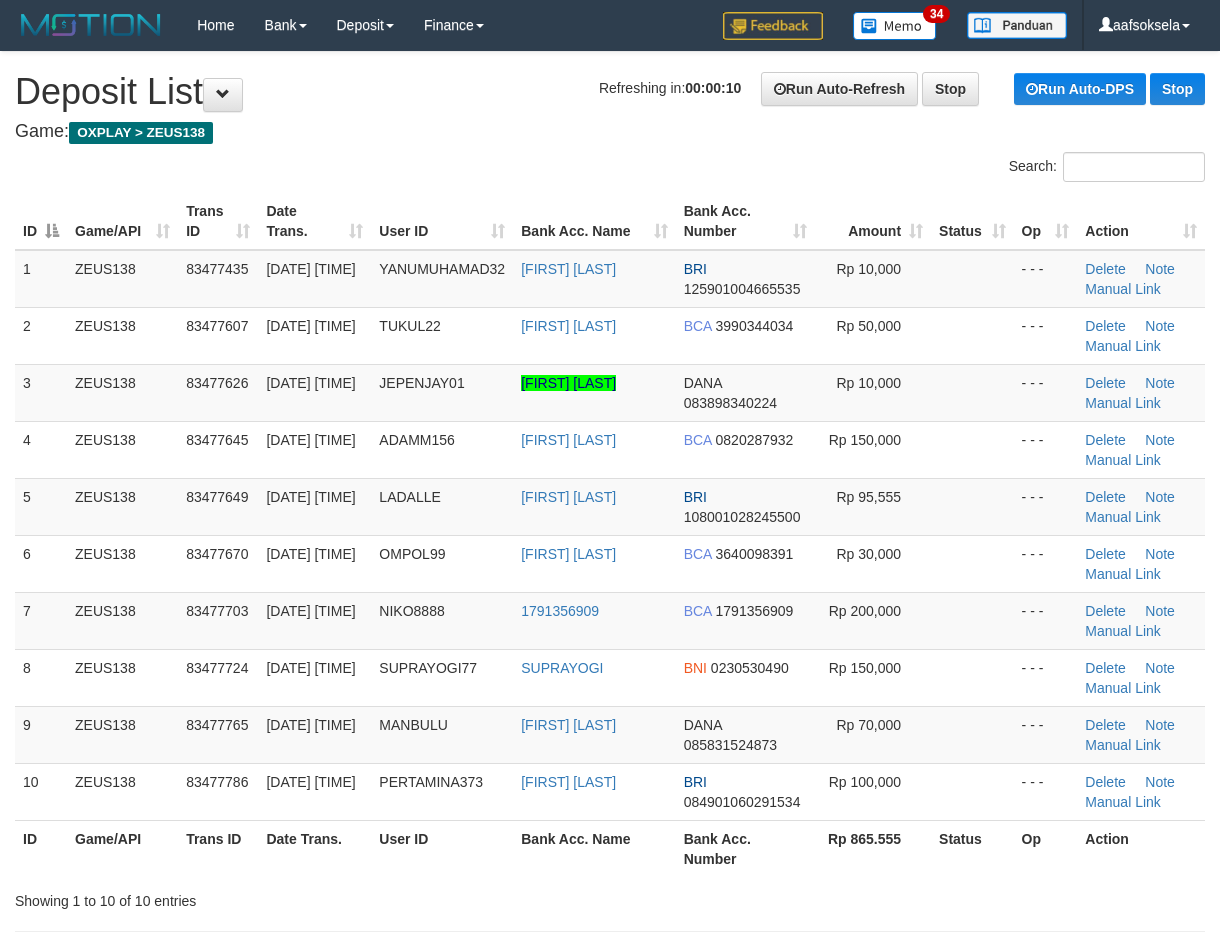 scroll, scrollTop: 0, scrollLeft: 0, axis: both 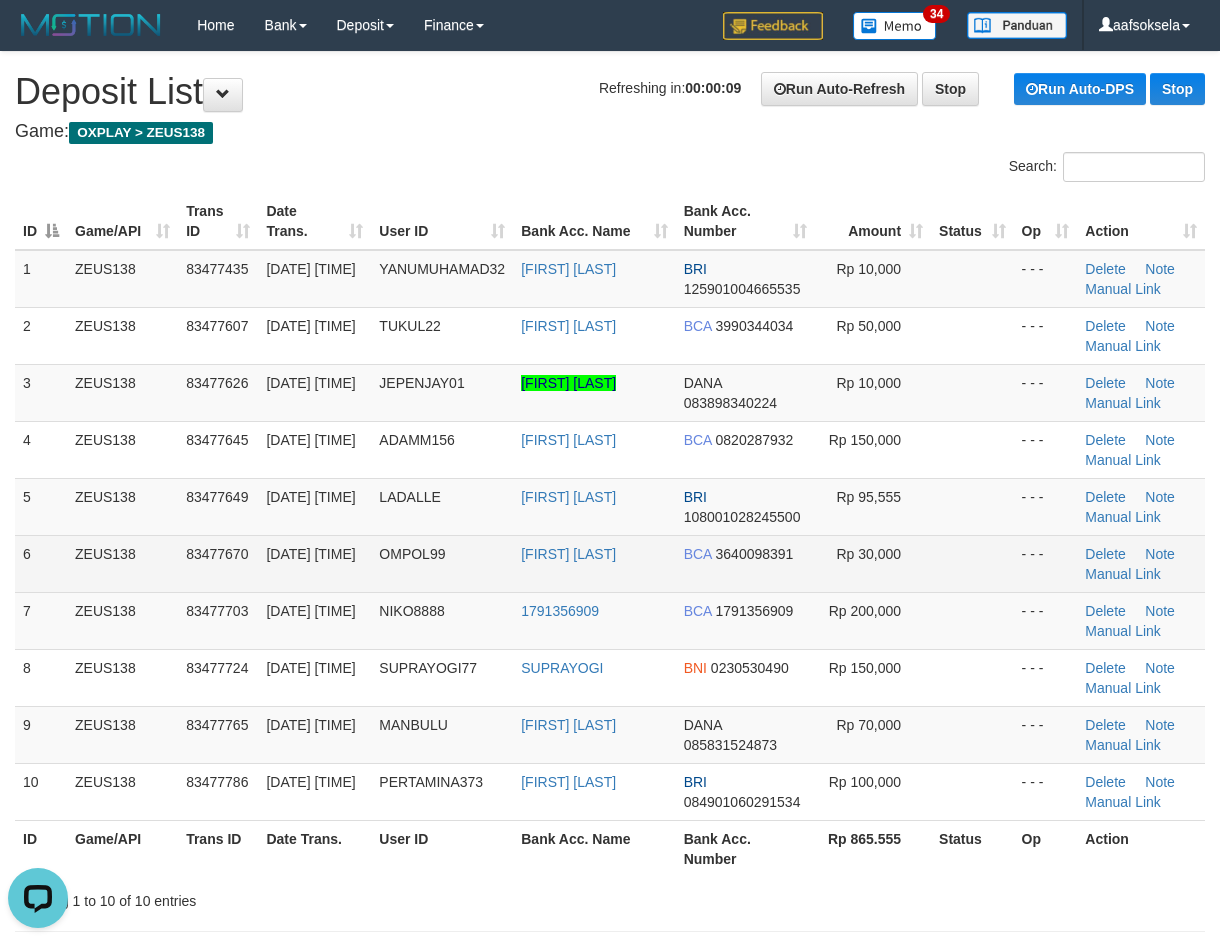 click on "ZEUS138" at bounding box center [122, 563] 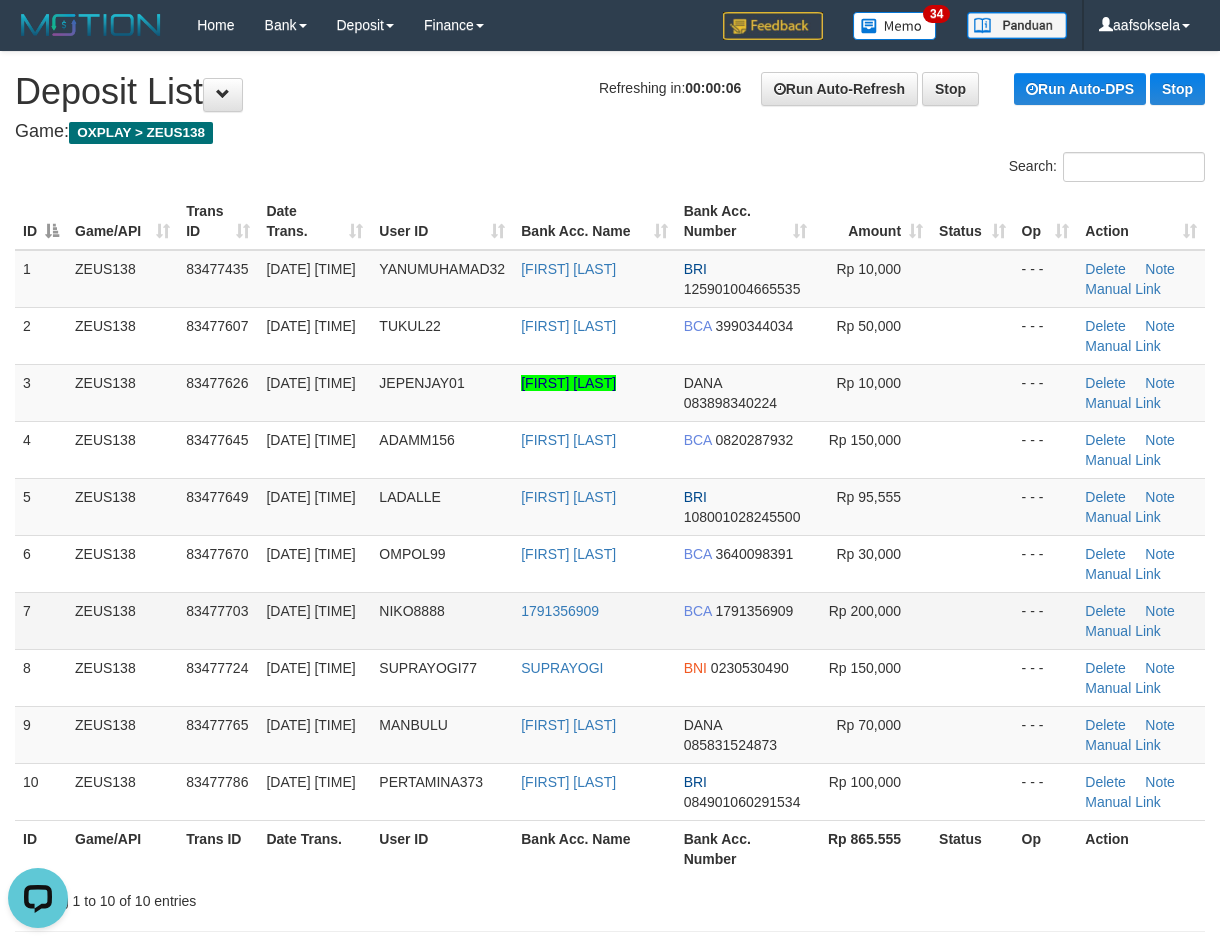 drag, startPoint x: 137, startPoint y: 558, endPoint x: 73, endPoint y: 599, distance: 76.00658 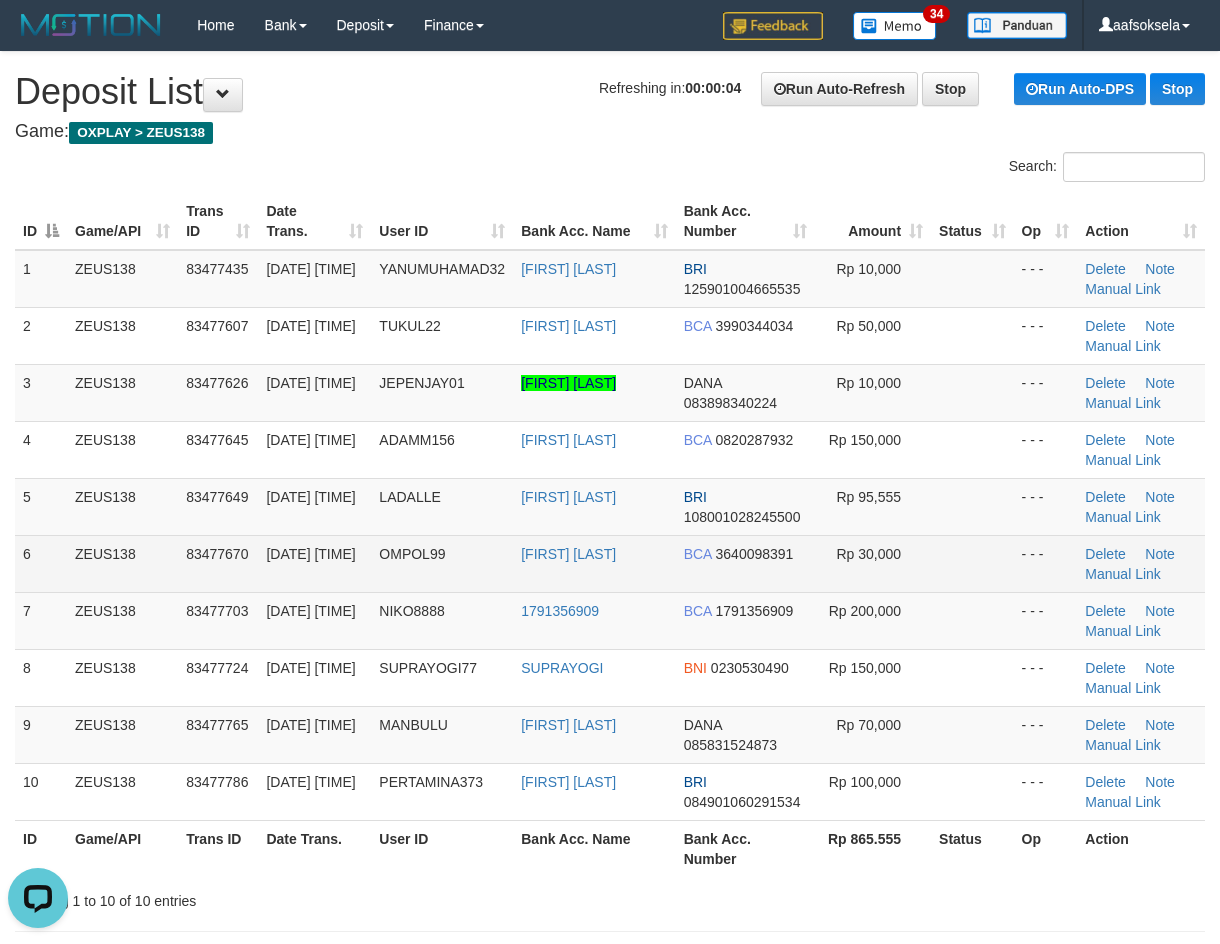 click on "ZEUS138" at bounding box center [122, 563] 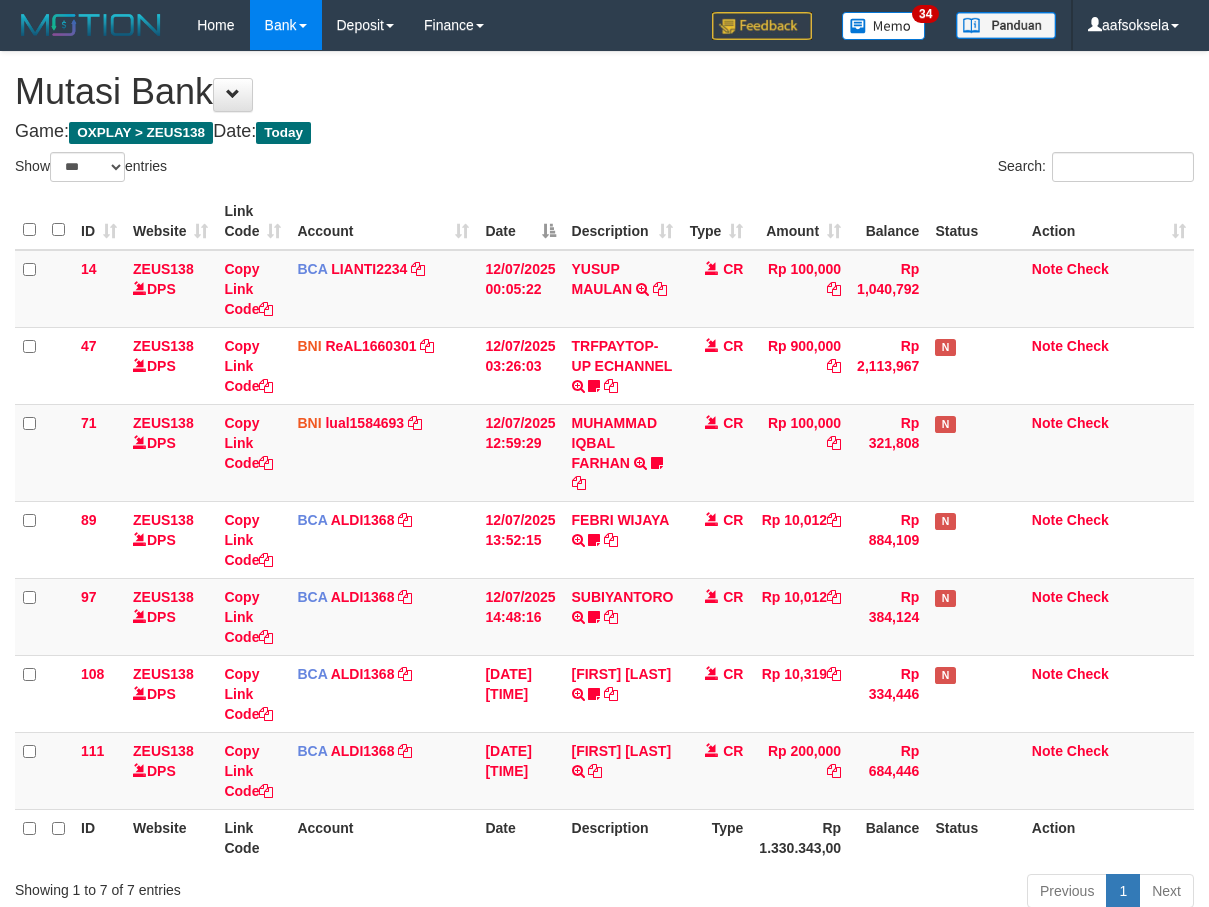 select on "***" 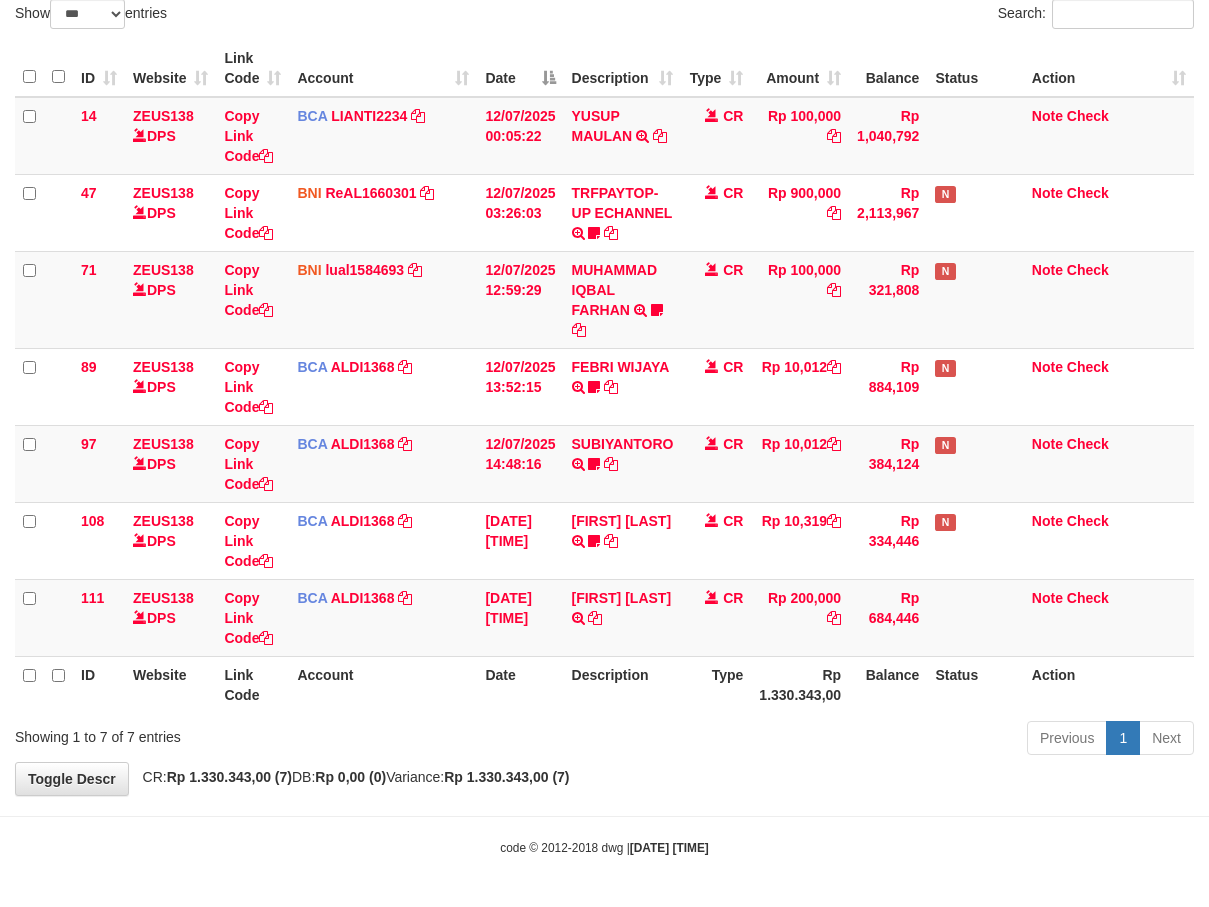 click on "Previous 1 Next" at bounding box center [856, 740] 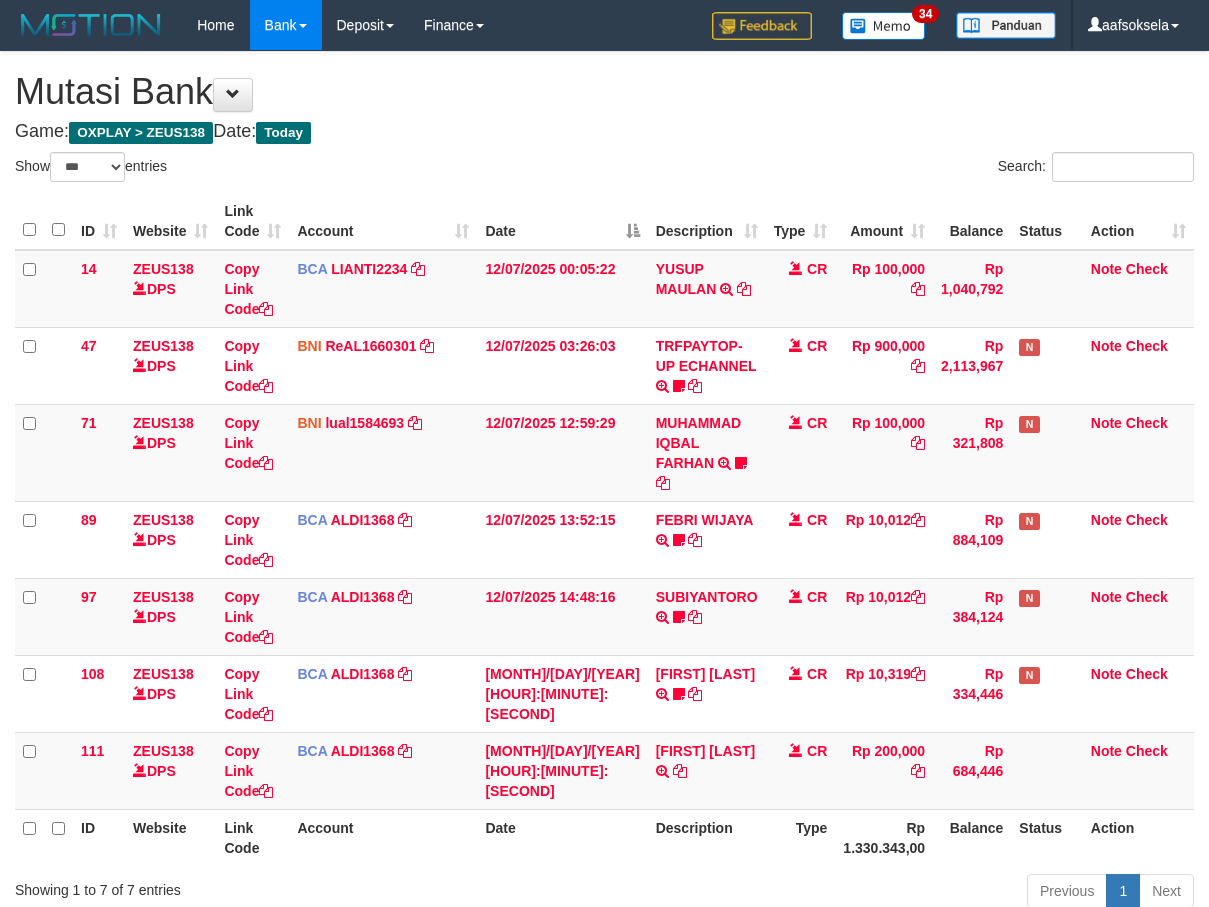 select on "***" 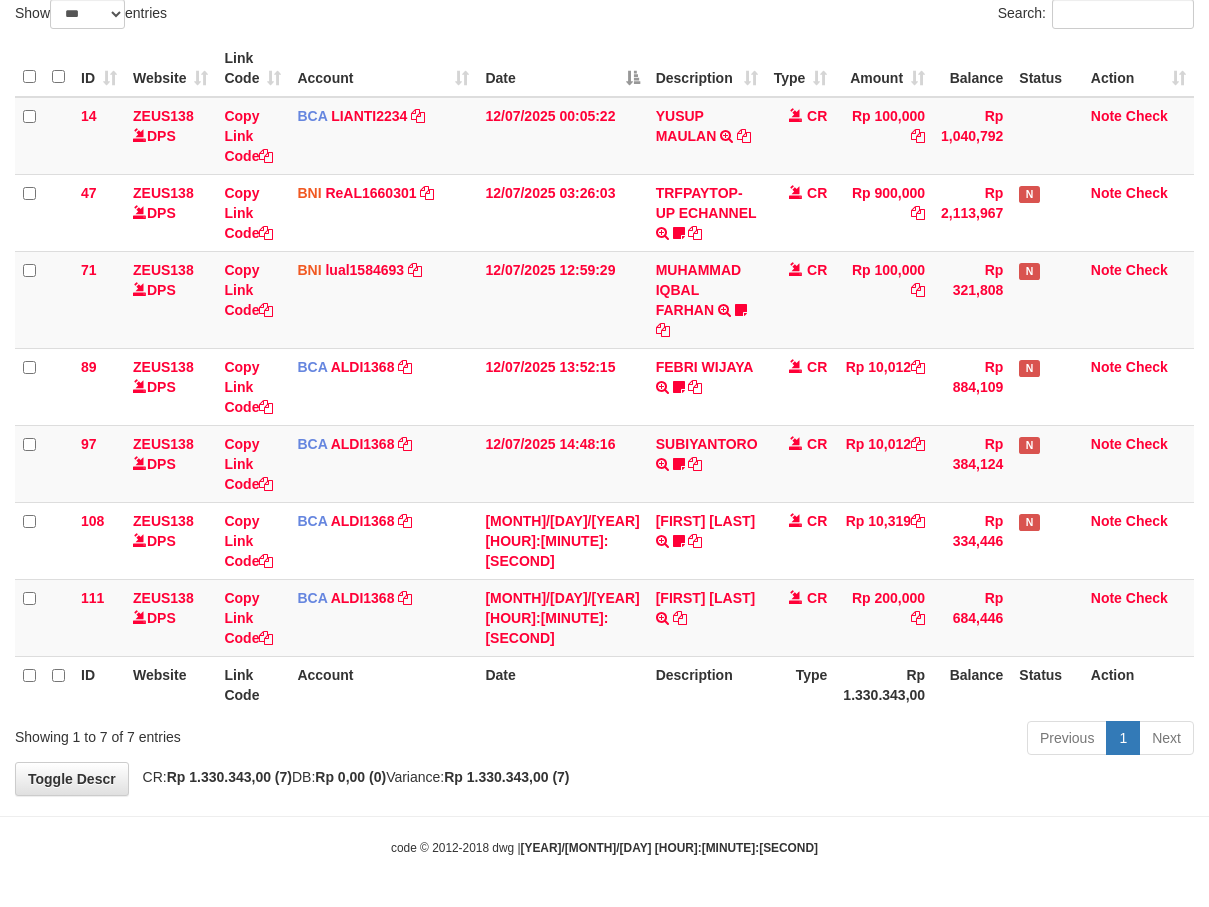 click on "Previous 1 Next" at bounding box center [856, 740] 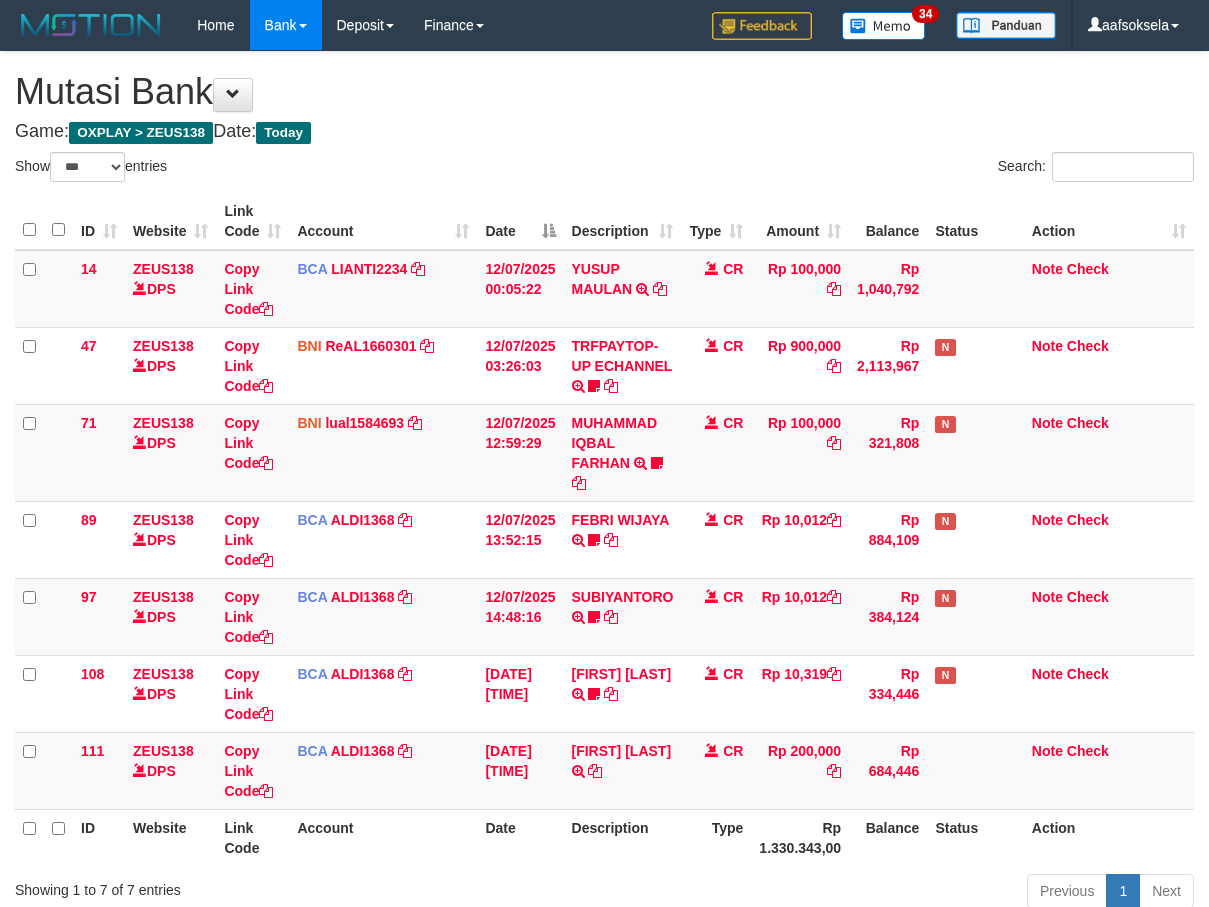 select on "***" 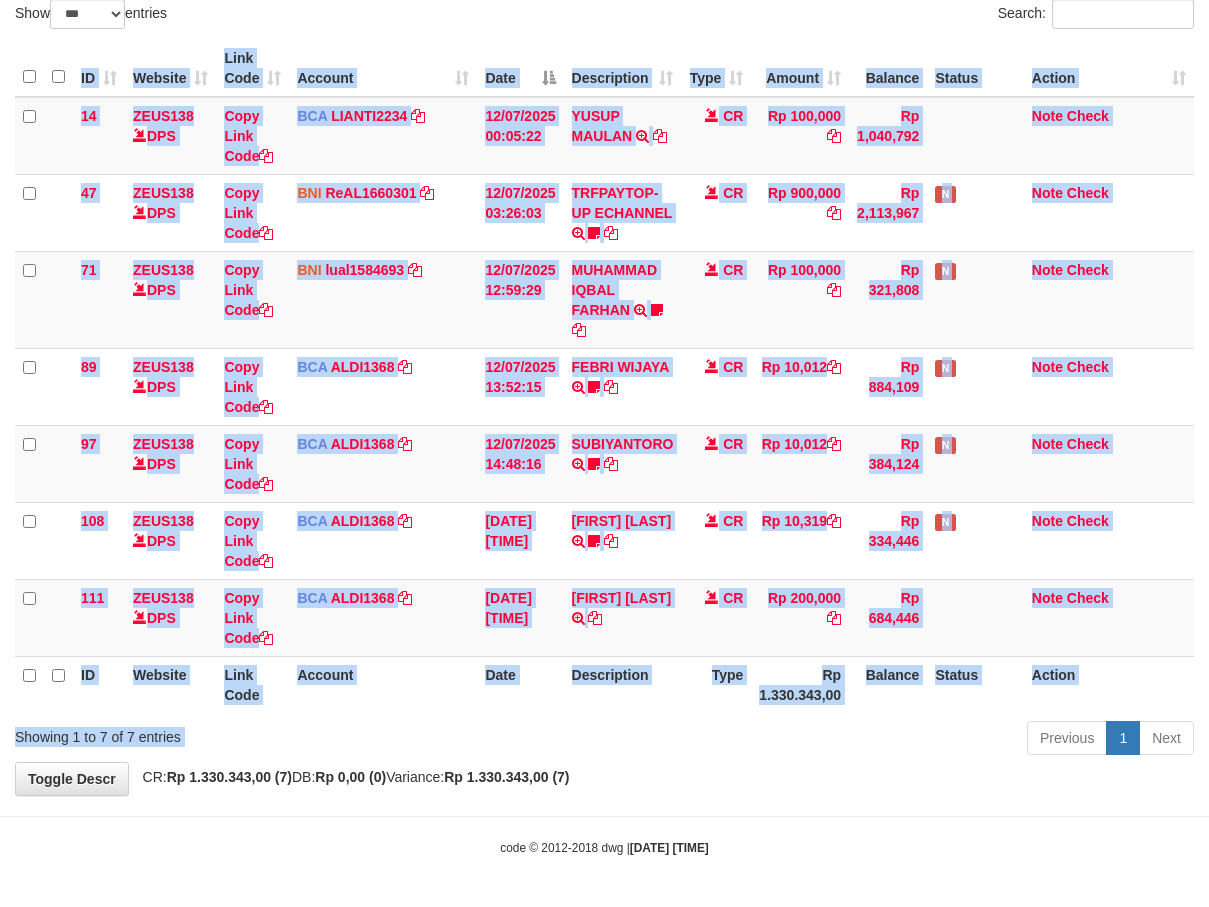 click on "Show  ** ** ** ***  entries Search:
ID Website Link Code Account Date Description Type Amount Balance Status Action
14
ZEUS138    DPS
Copy Link Code
BCA
LIANTI2234
DPS
YULIANTI
mutasi_20250712_4646 | 14
mutasi_20250712_4646 | 14
12/07/2025 00:05:22
YUSUP MAULAN         TRSF E-BANKING CR 1207/FTSCY/WS95051
100000.002025071262819090 TRFDN-YUSUP MAULANESPAY DEBIT INDONE
CR
Rp 100,000
Rp 1,040,792
Note
Check
47
ZEUS138    DPS
Copy Link Code
BNI" at bounding box center (604, 380) 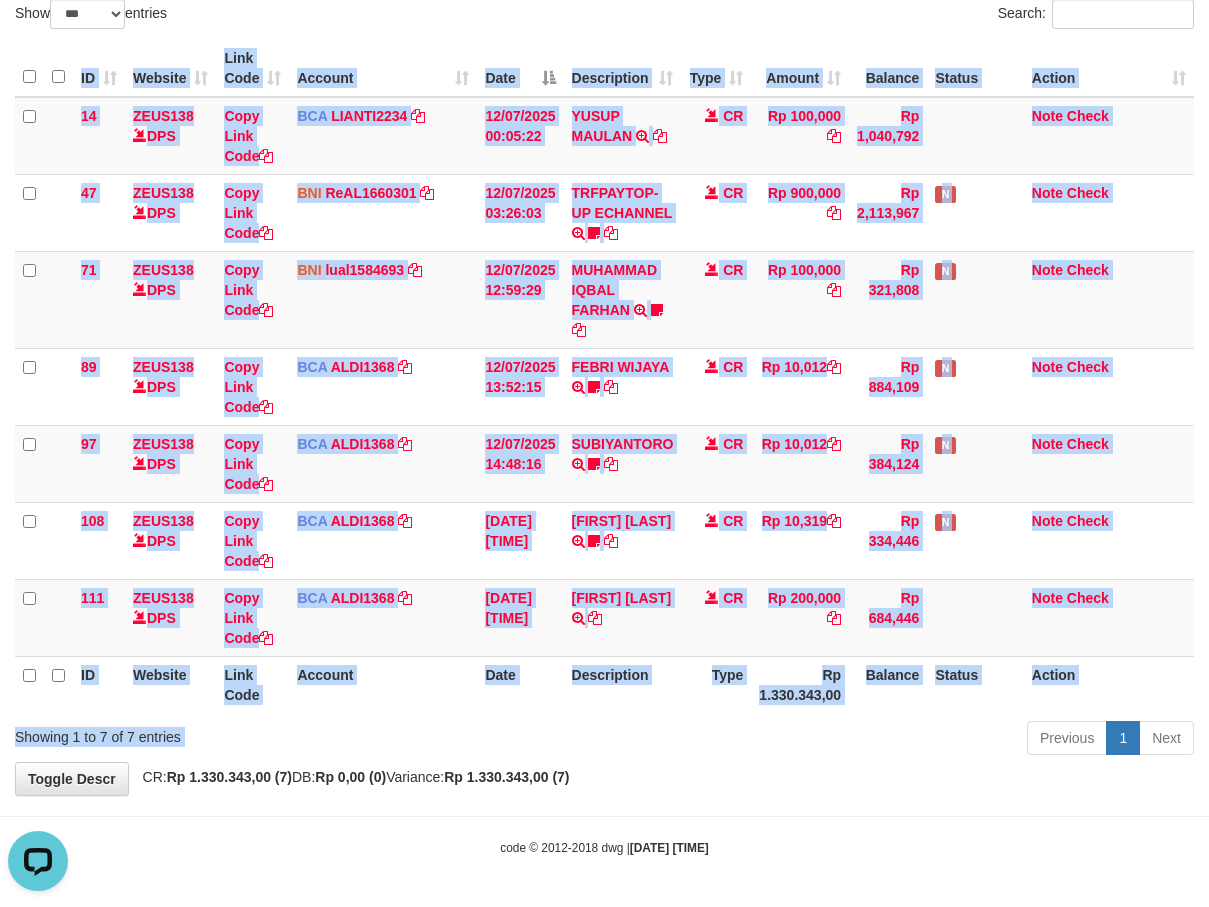 scroll, scrollTop: 0, scrollLeft: 0, axis: both 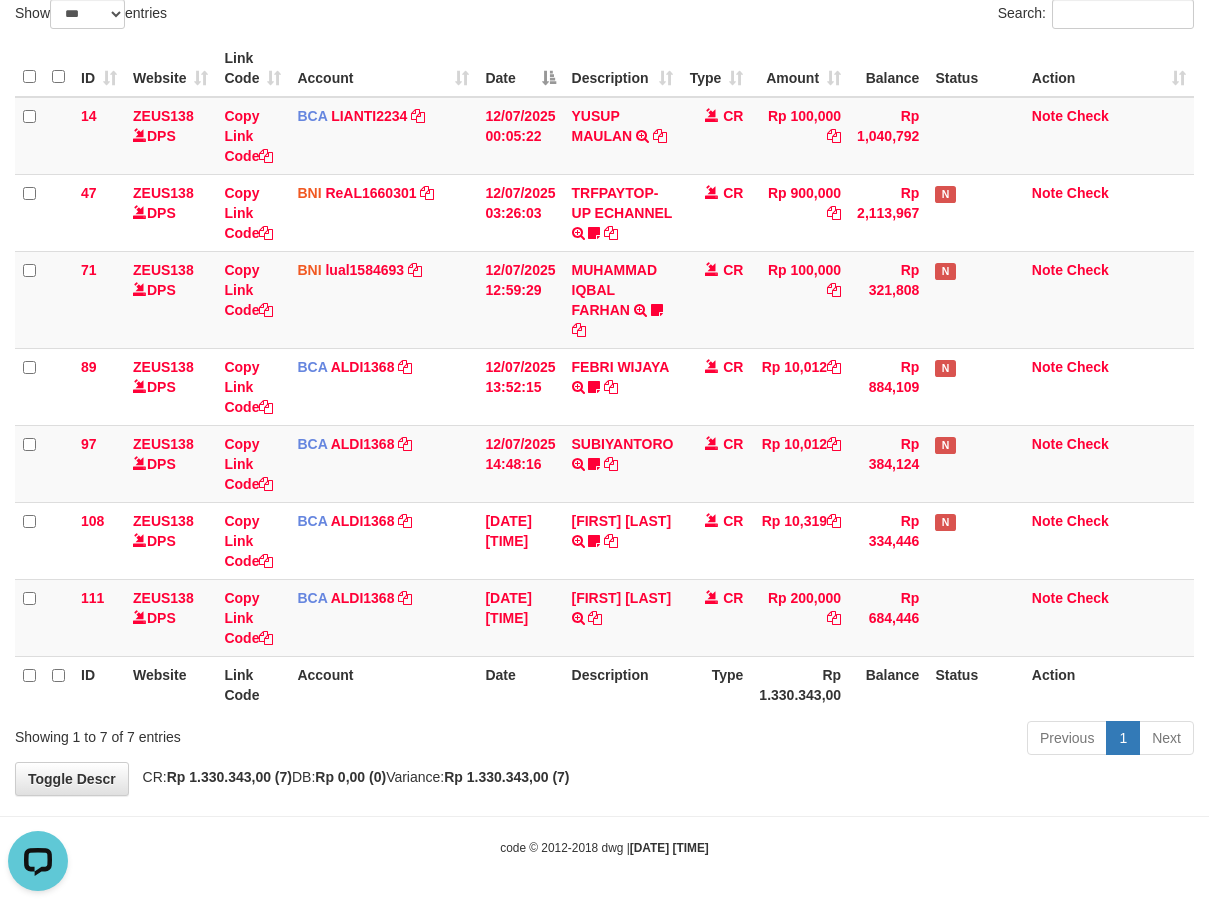 click on "Previous 1 Next" at bounding box center [856, 740] 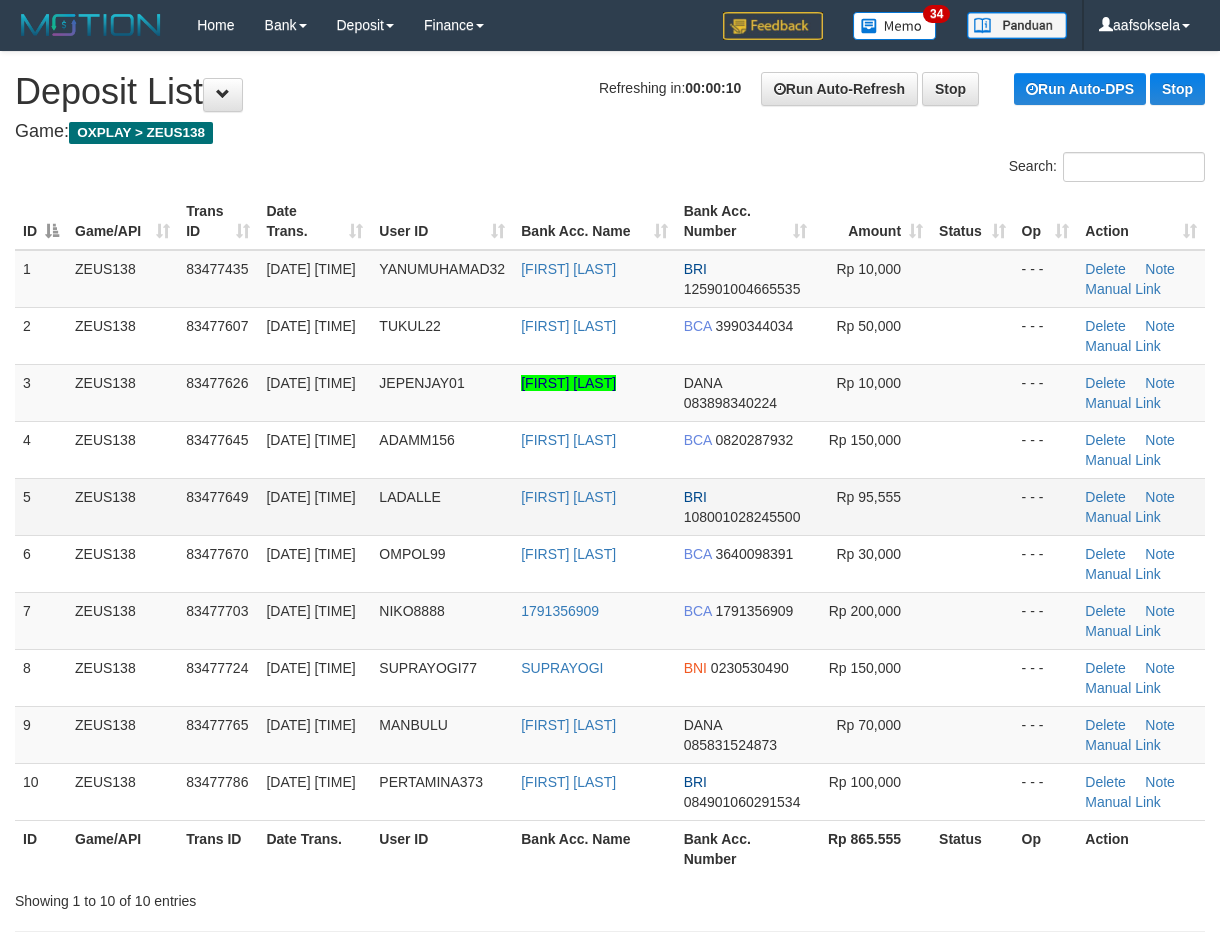 scroll, scrollTop: 0, scrollLeft: 0, axis: both 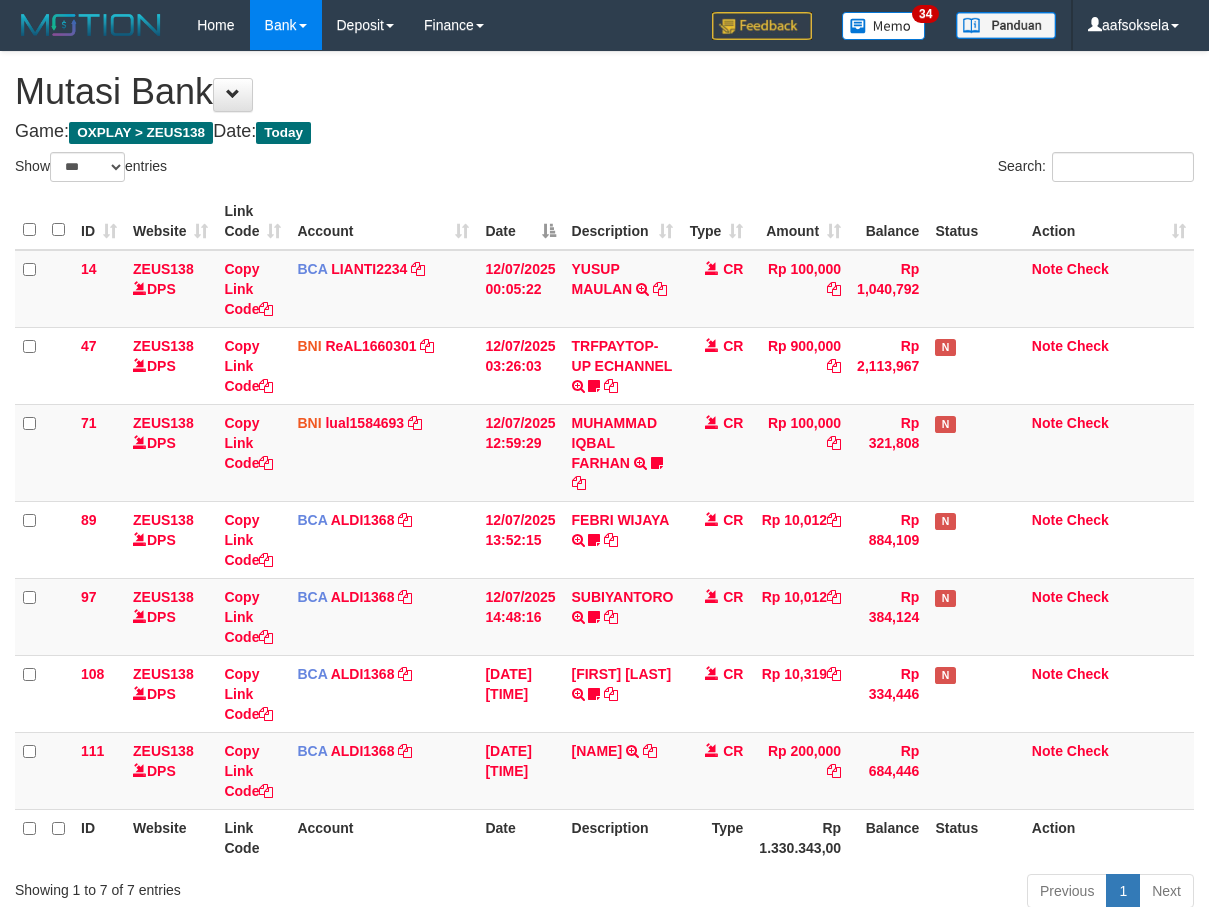 select on "***" 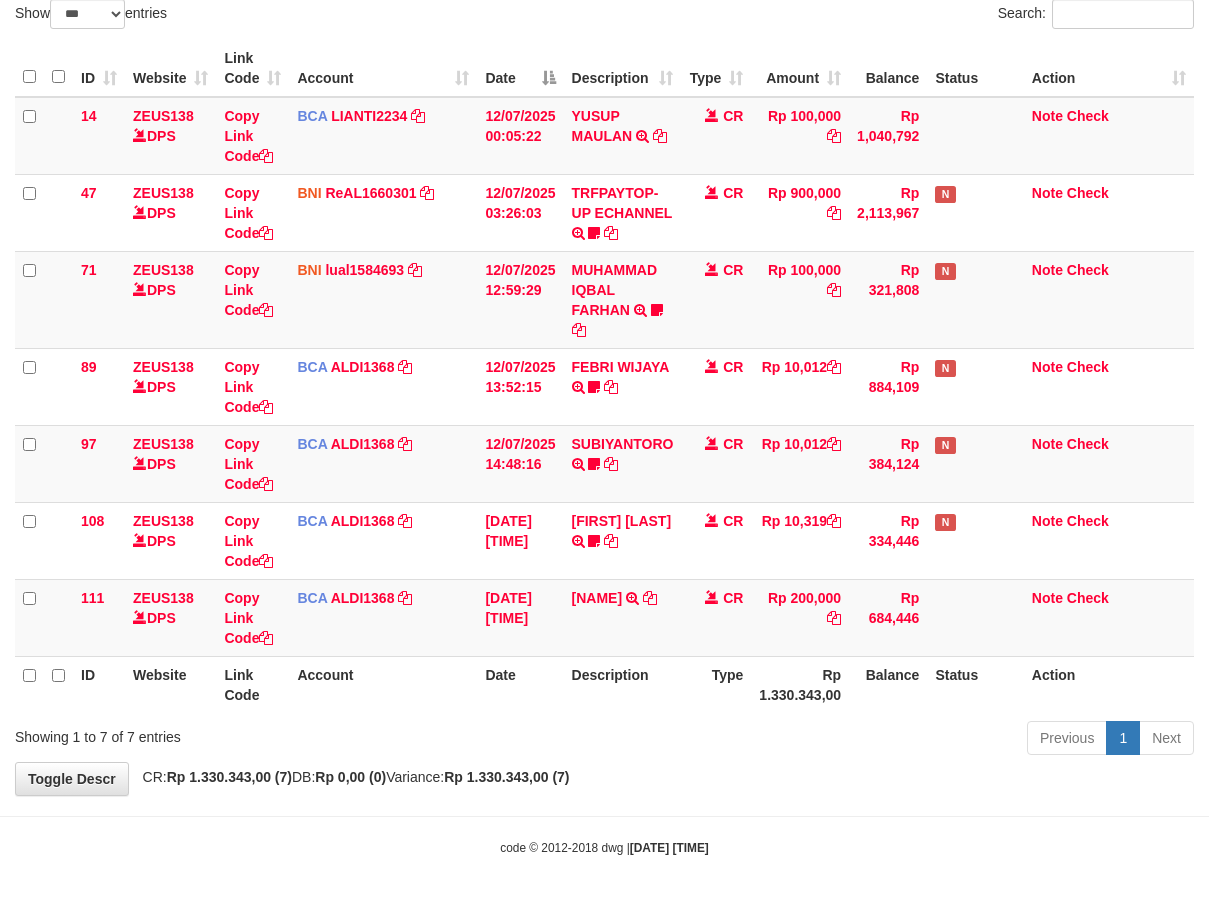 click on "Previous 1 Next" at bounding box center [856, 740] 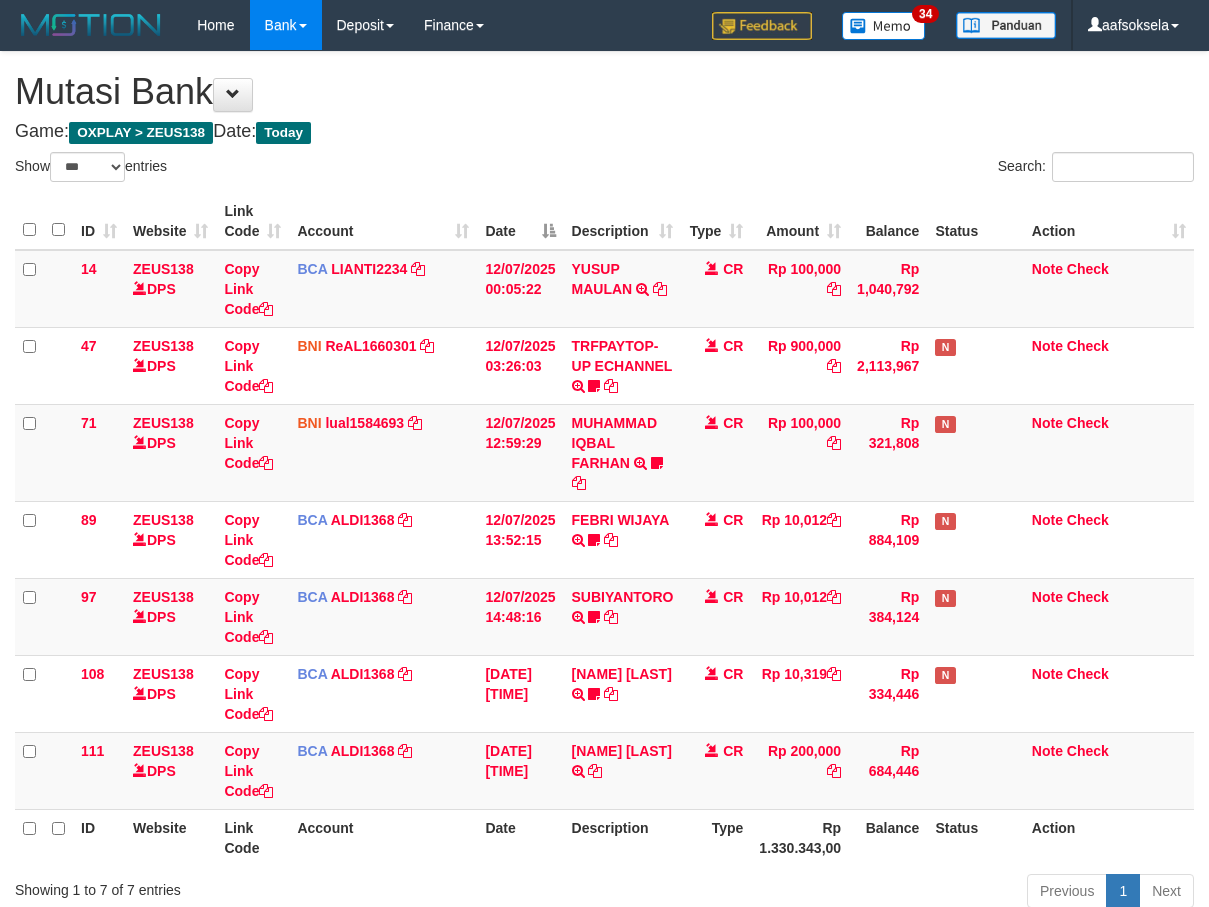 select on "***" 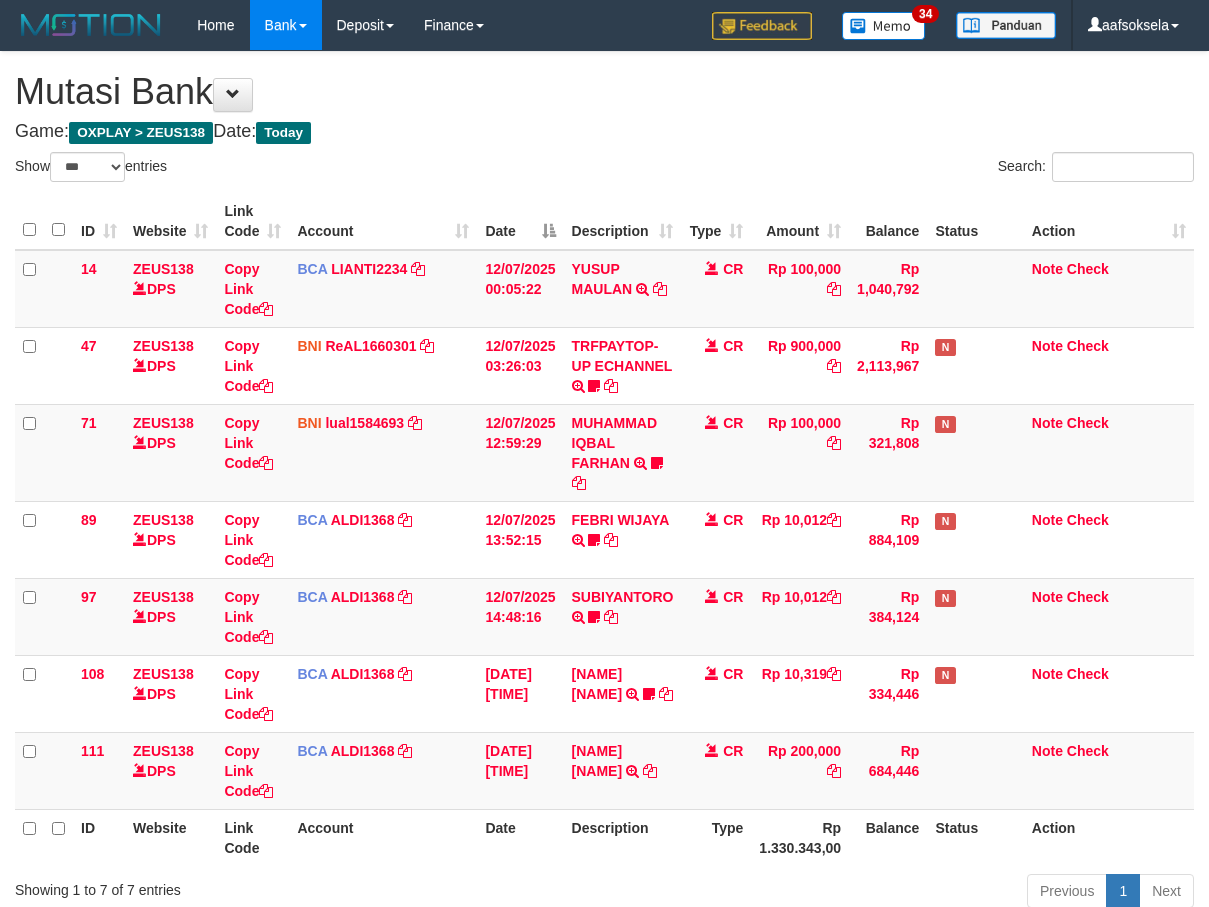 select on "***" 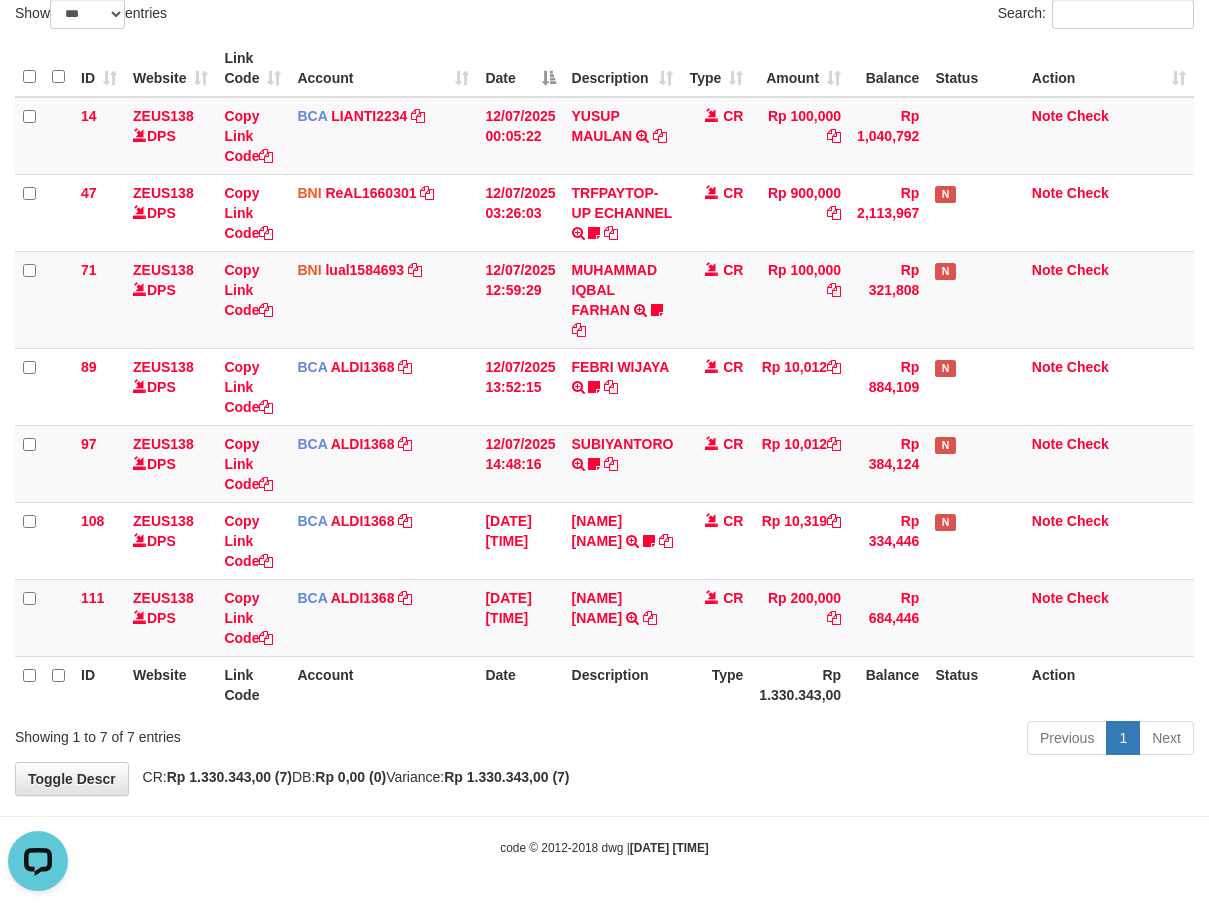 scroll, scrollTop: 0, scrollLeft: 0, axis: both 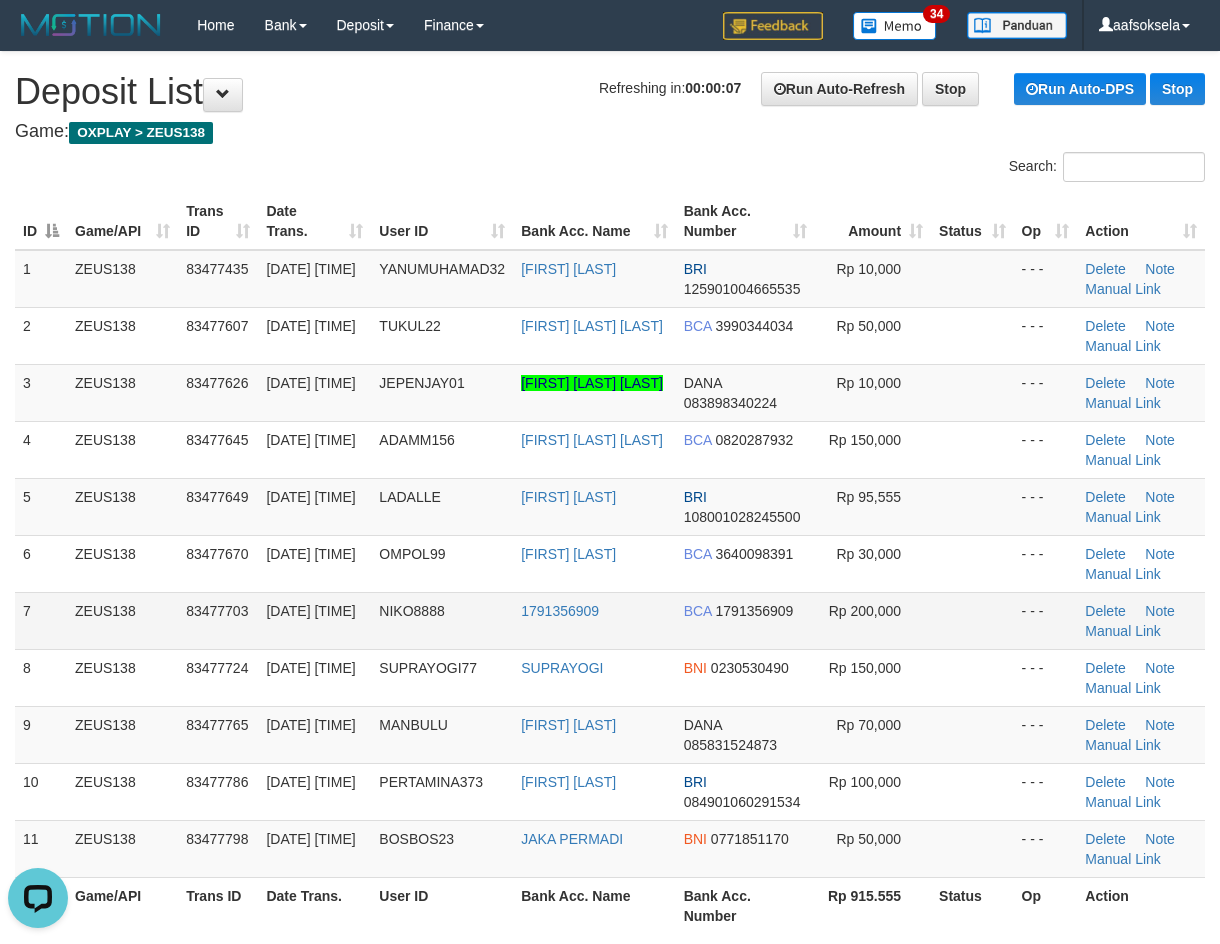 click on "83477703" at bounding box center [218, 620] 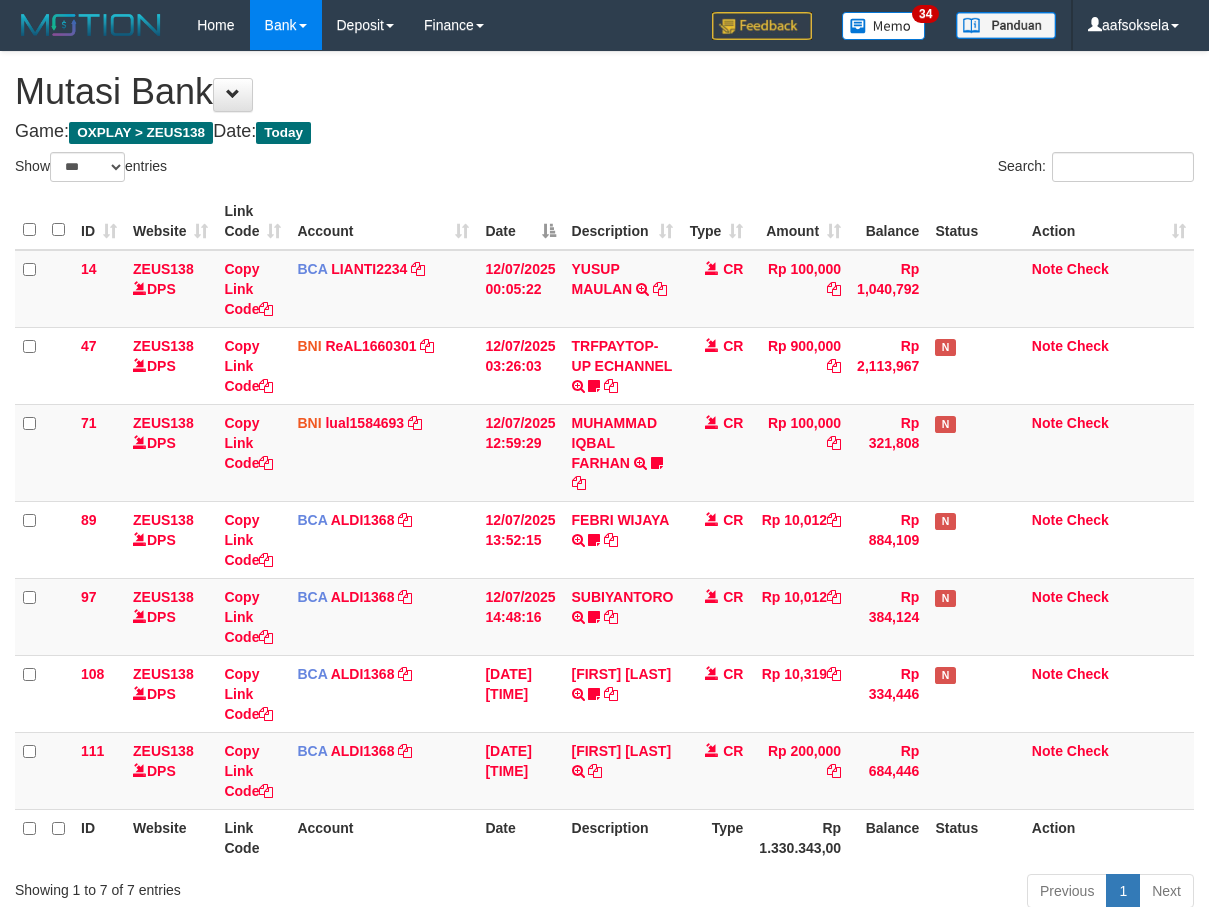 select on "***" 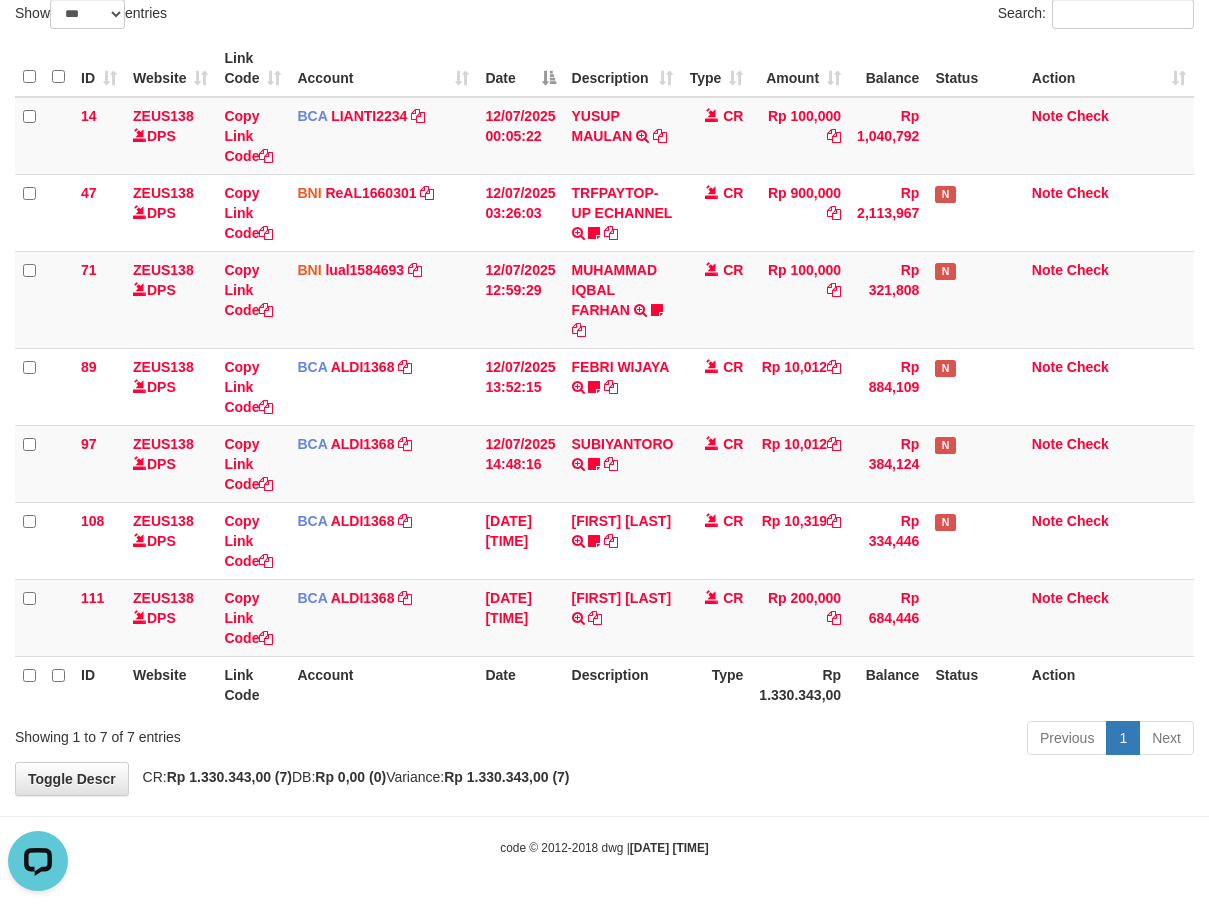 scroll, scrollTop: 0, scrollLeft: 0, axis: both 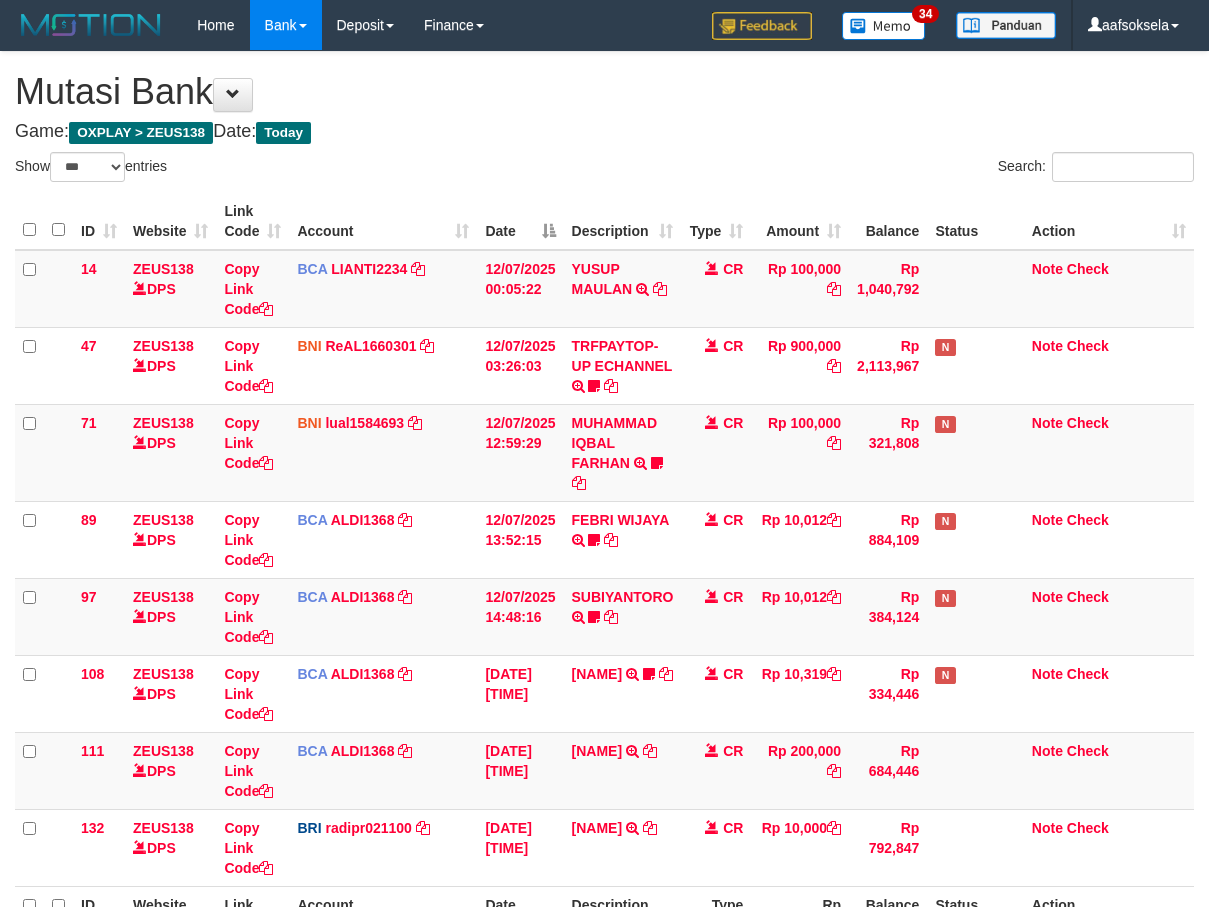 select on "***" 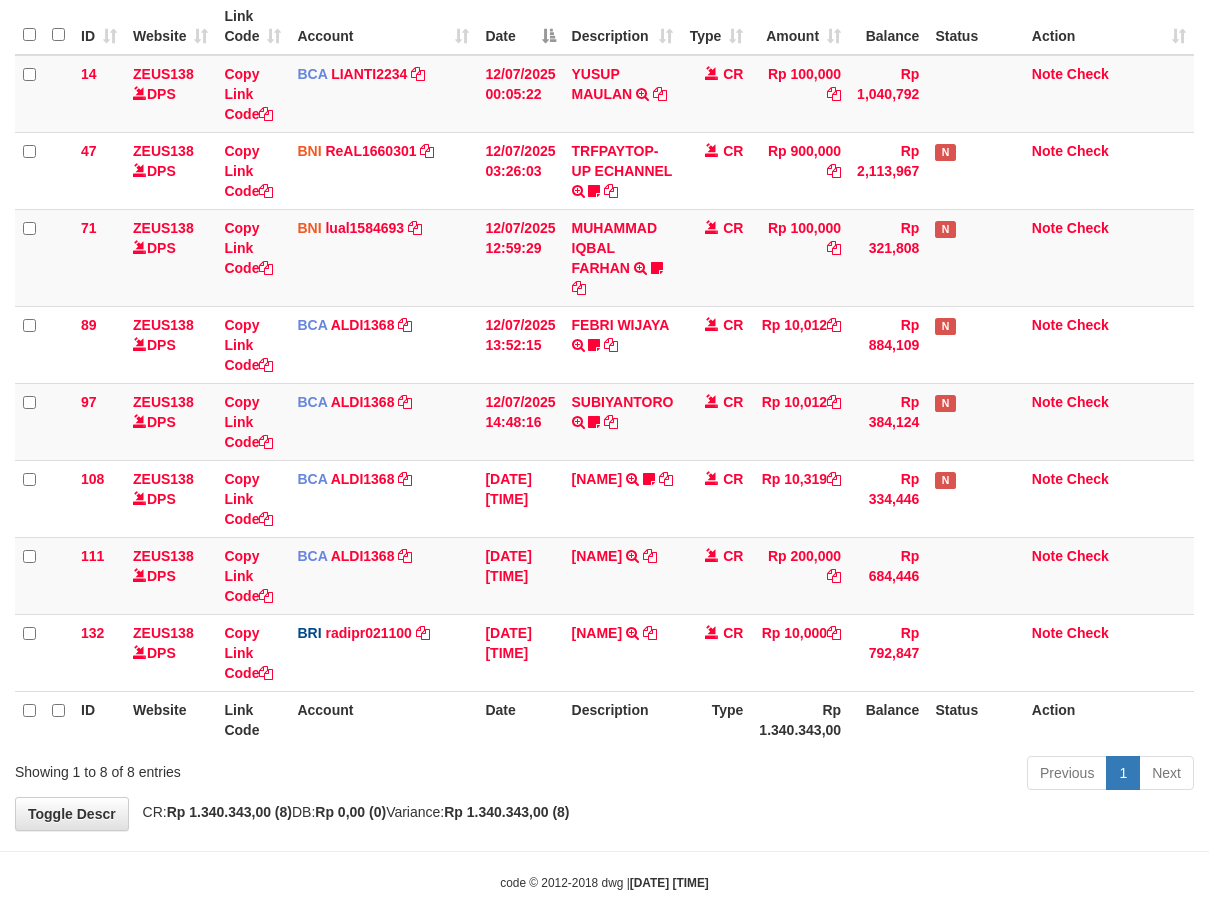 drag, startPoint x: 520, startPoint y: 806, endPoint x: 660, endPoint y: 861, distance: 150.41609 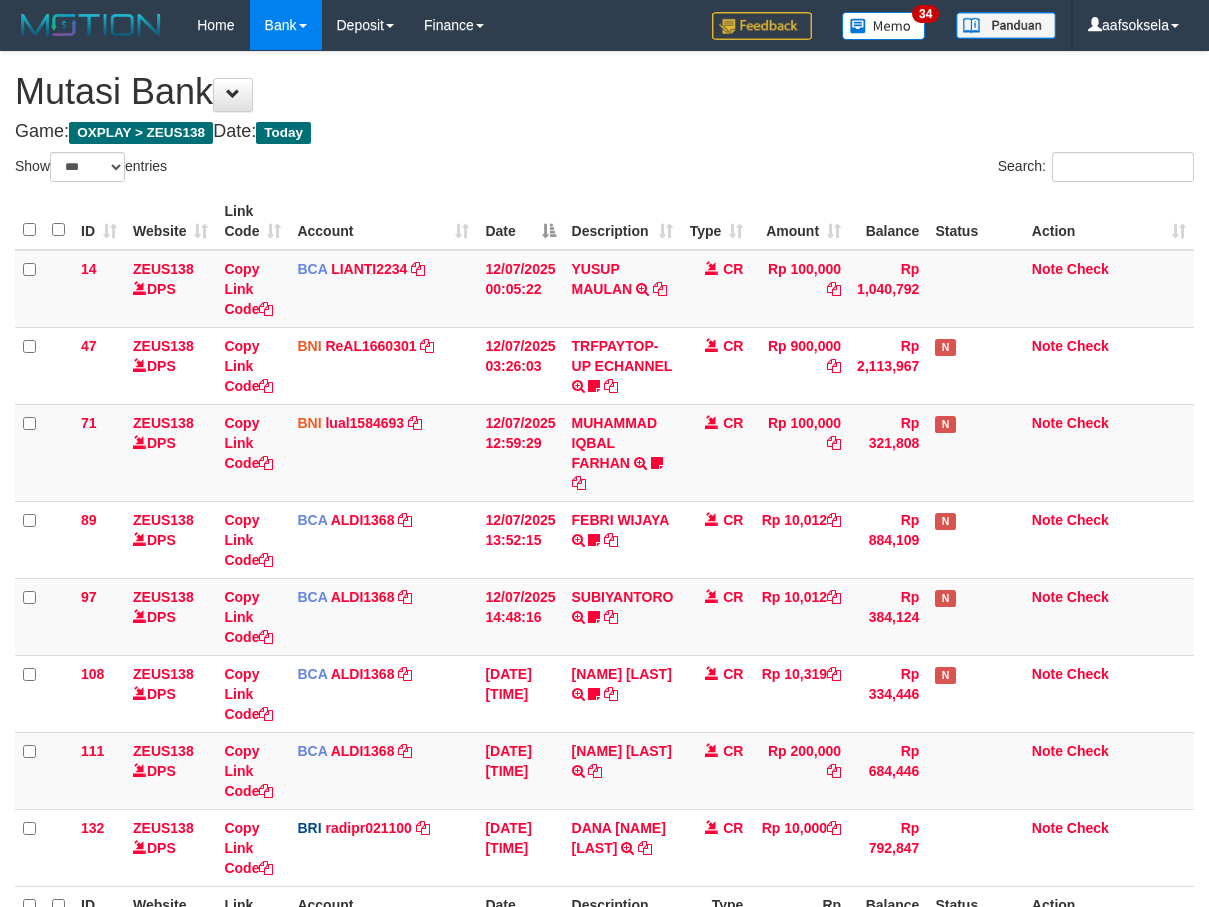 select on "***" 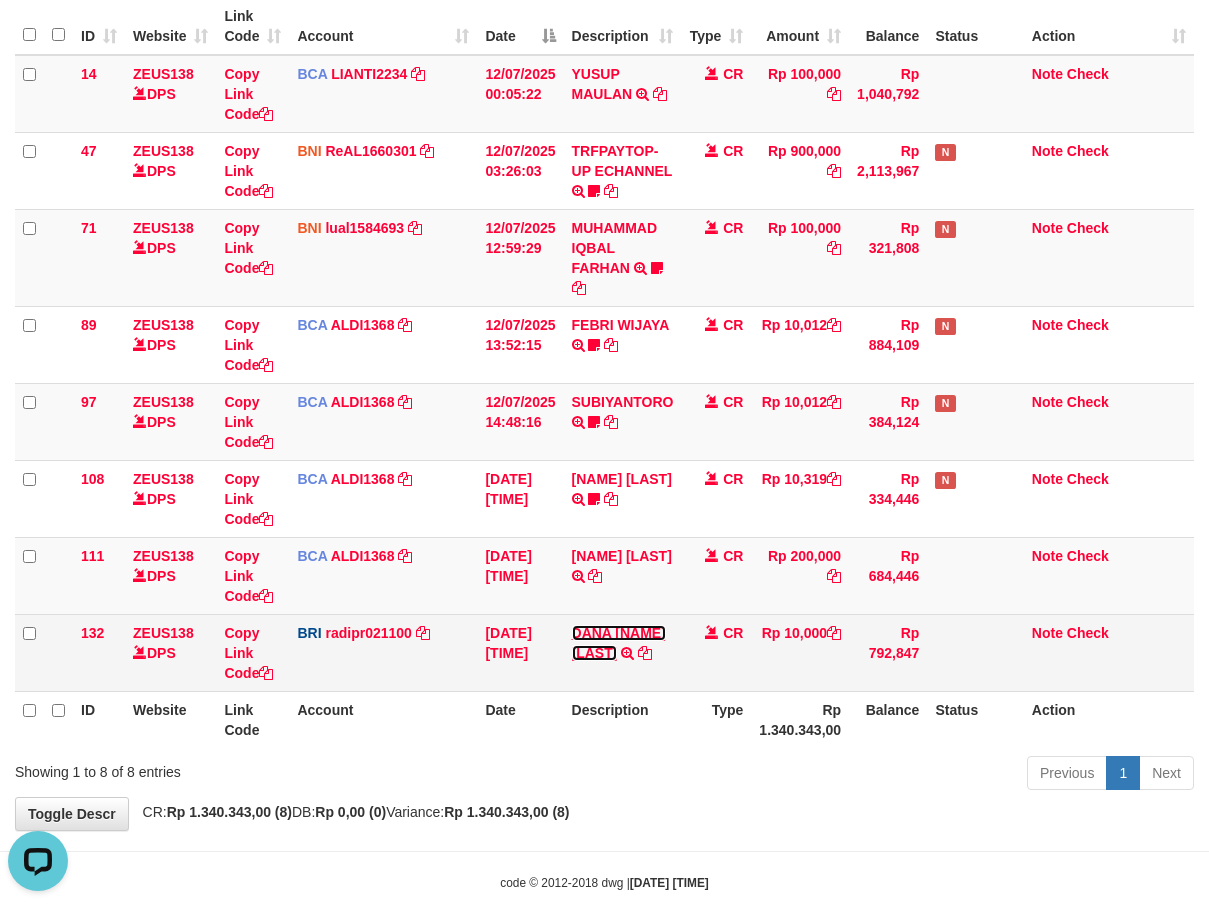 scroll, scrollTop: 0, scrollLeft: 0, axis: both 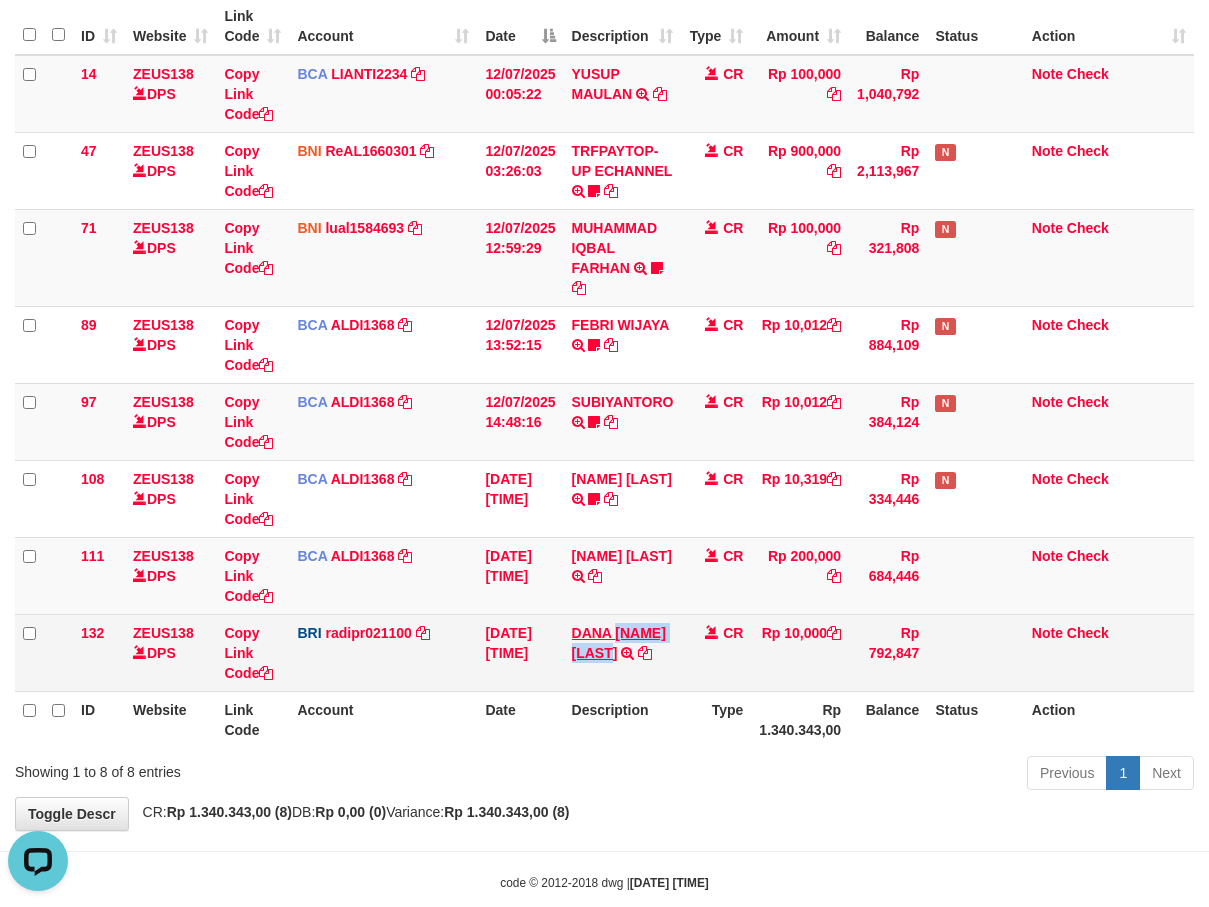 copy on "AHMAD AFAN P" 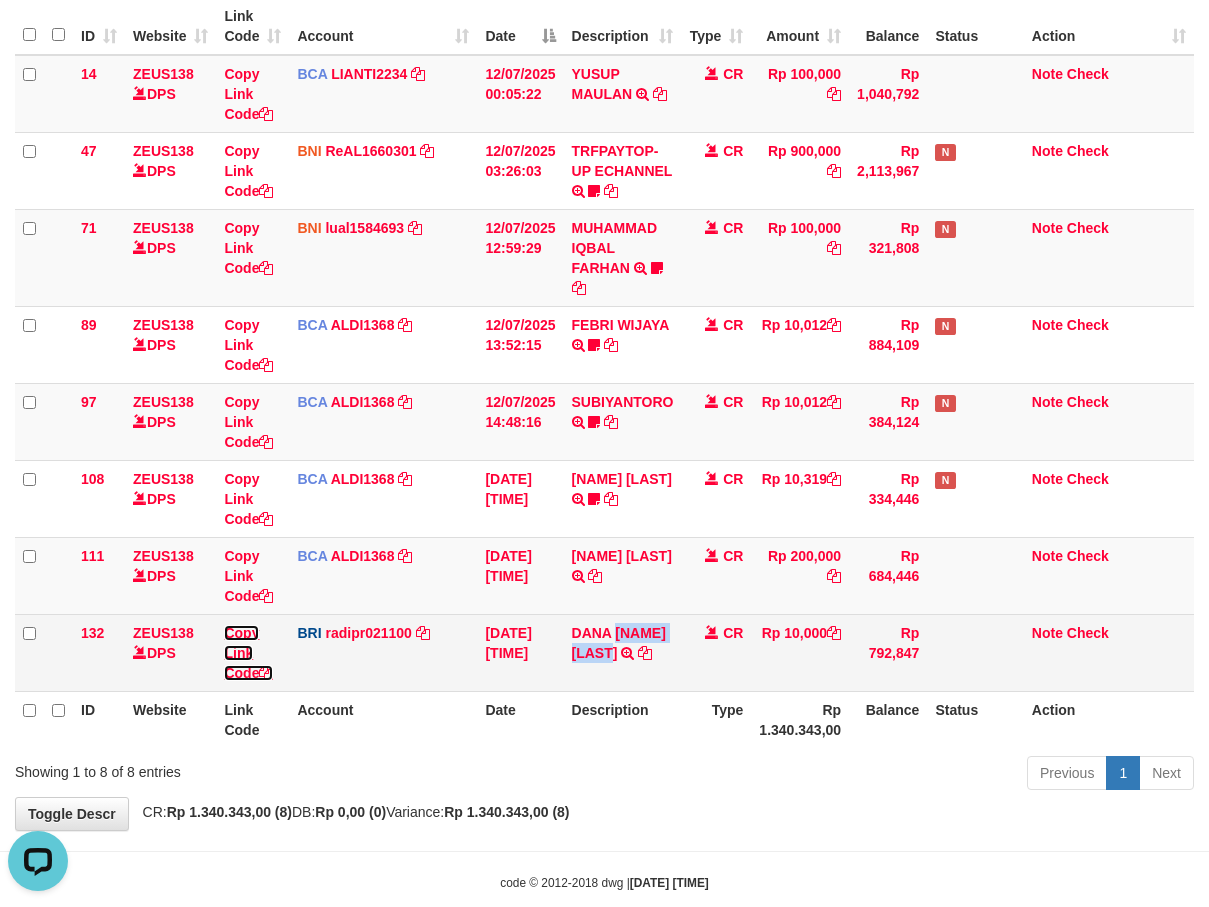 click on "Copy Link Code" at bounding box center [248, 653] 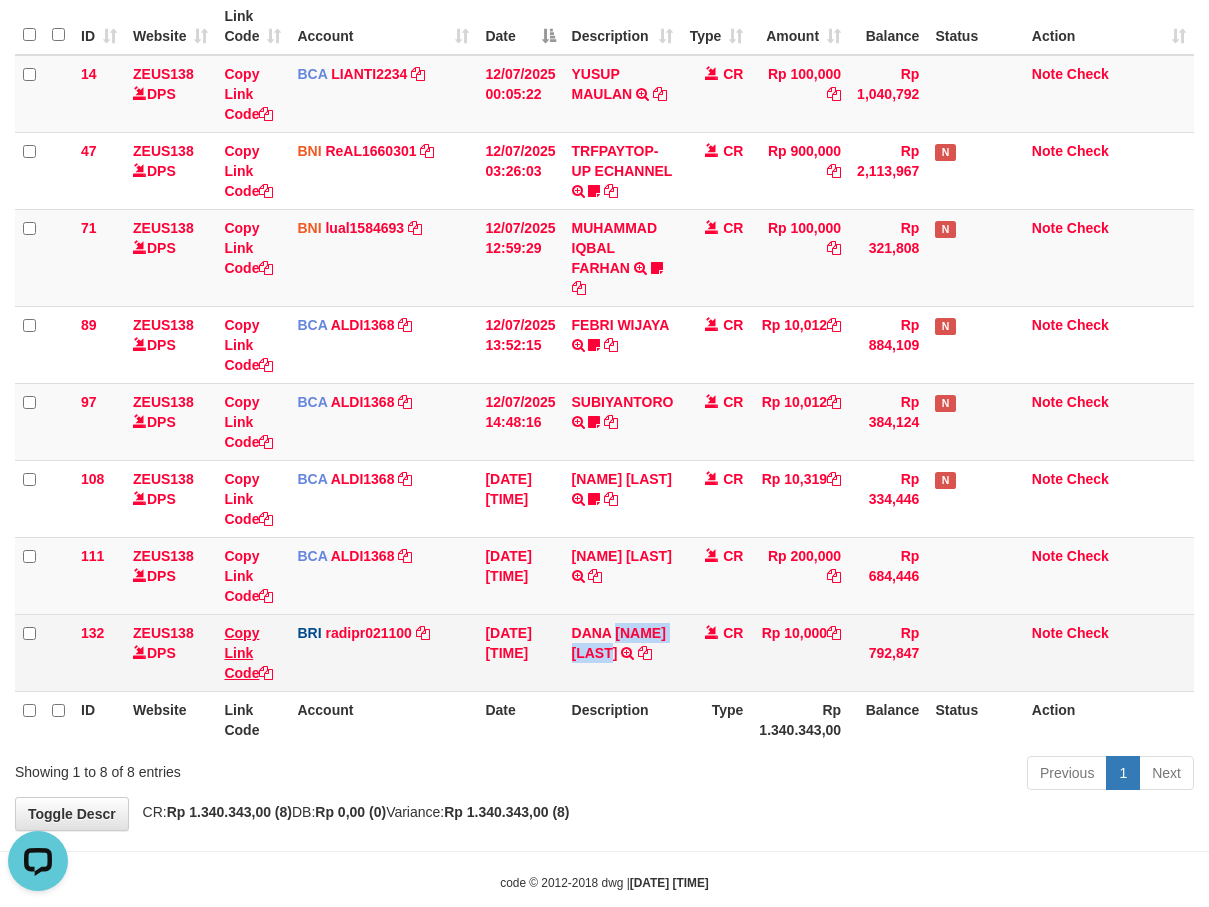 copy on "AHMAD AFAN P" 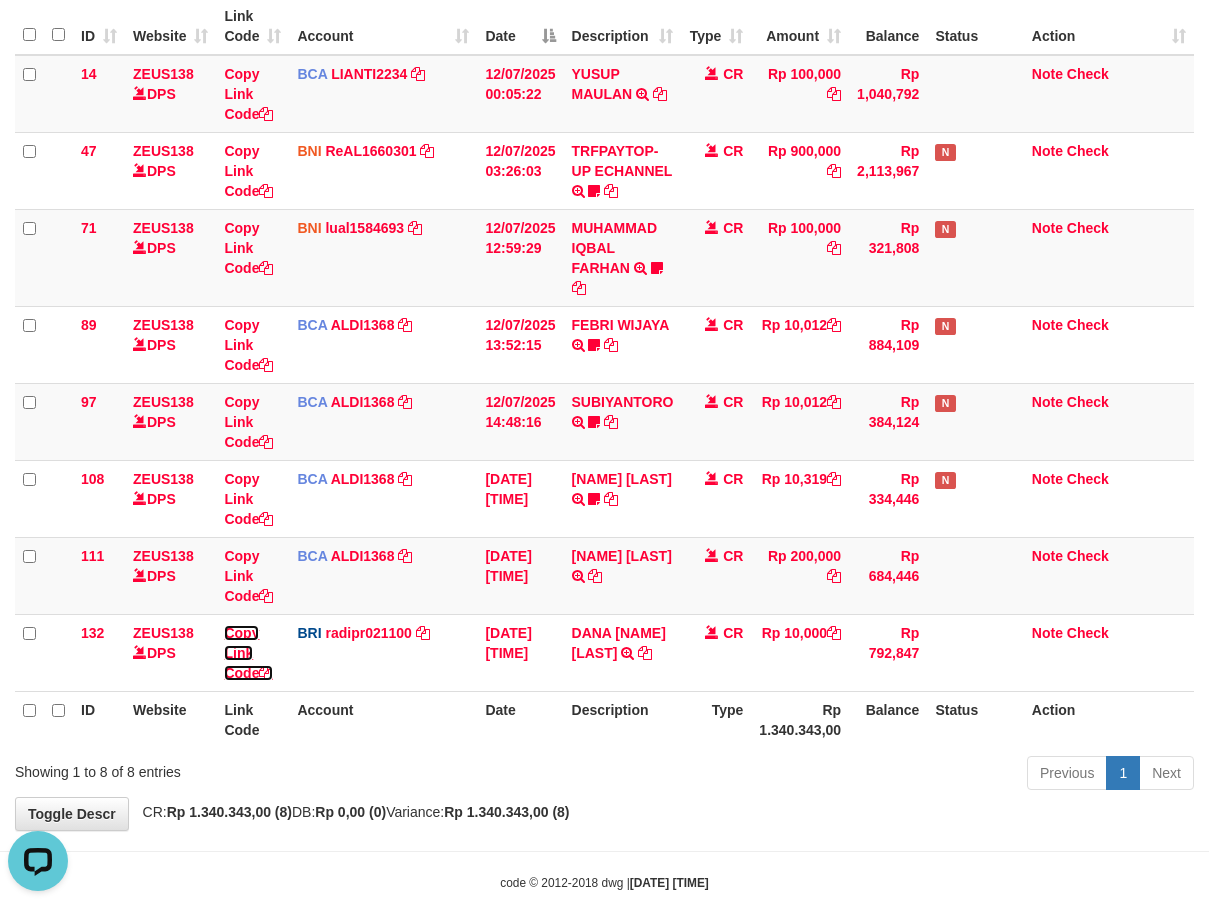 drag, startPoint x: 249, startPoint y: 635, endPoint x: 1207, endPoint y: 498, distance: 967.74634 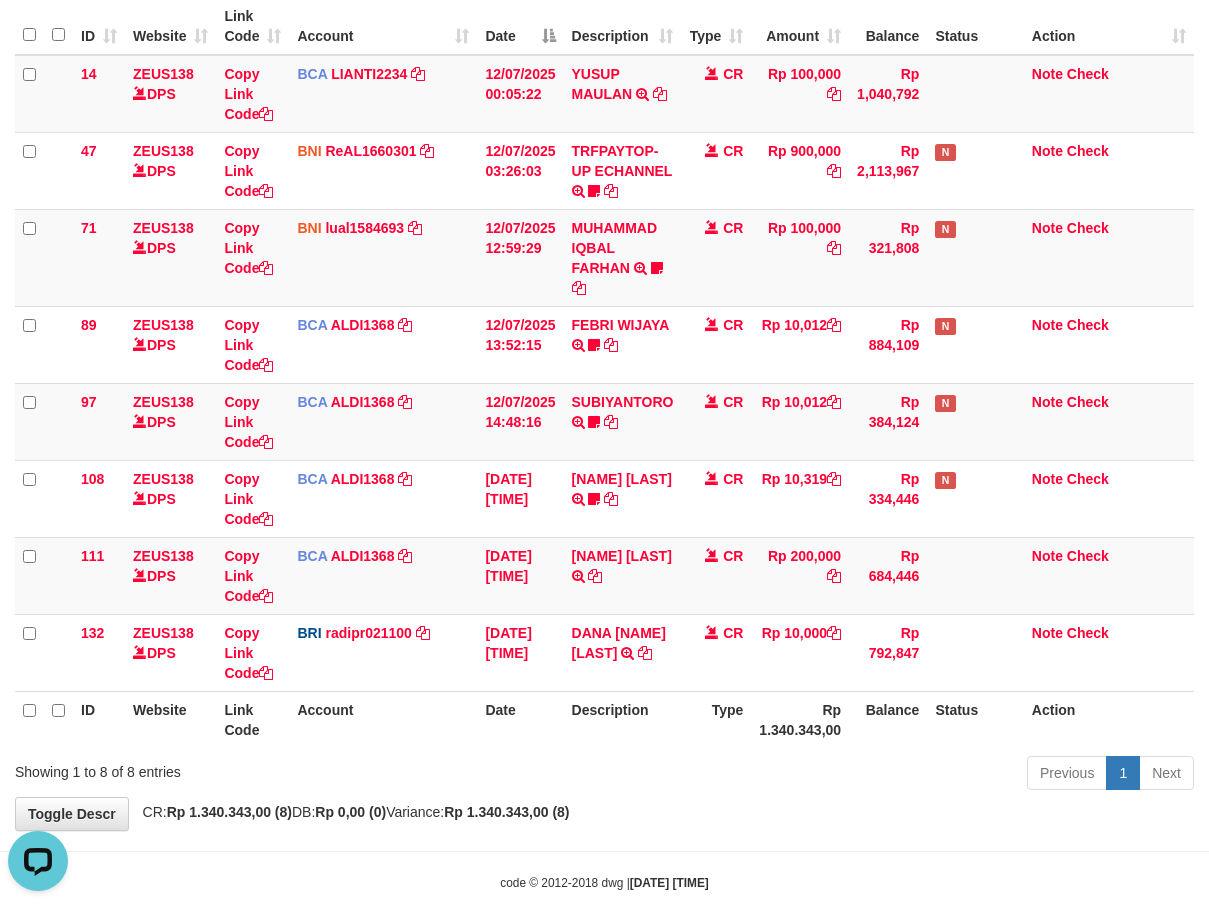 scroll, scrollTop: 320, scrollLeft: 0, axis: vertical 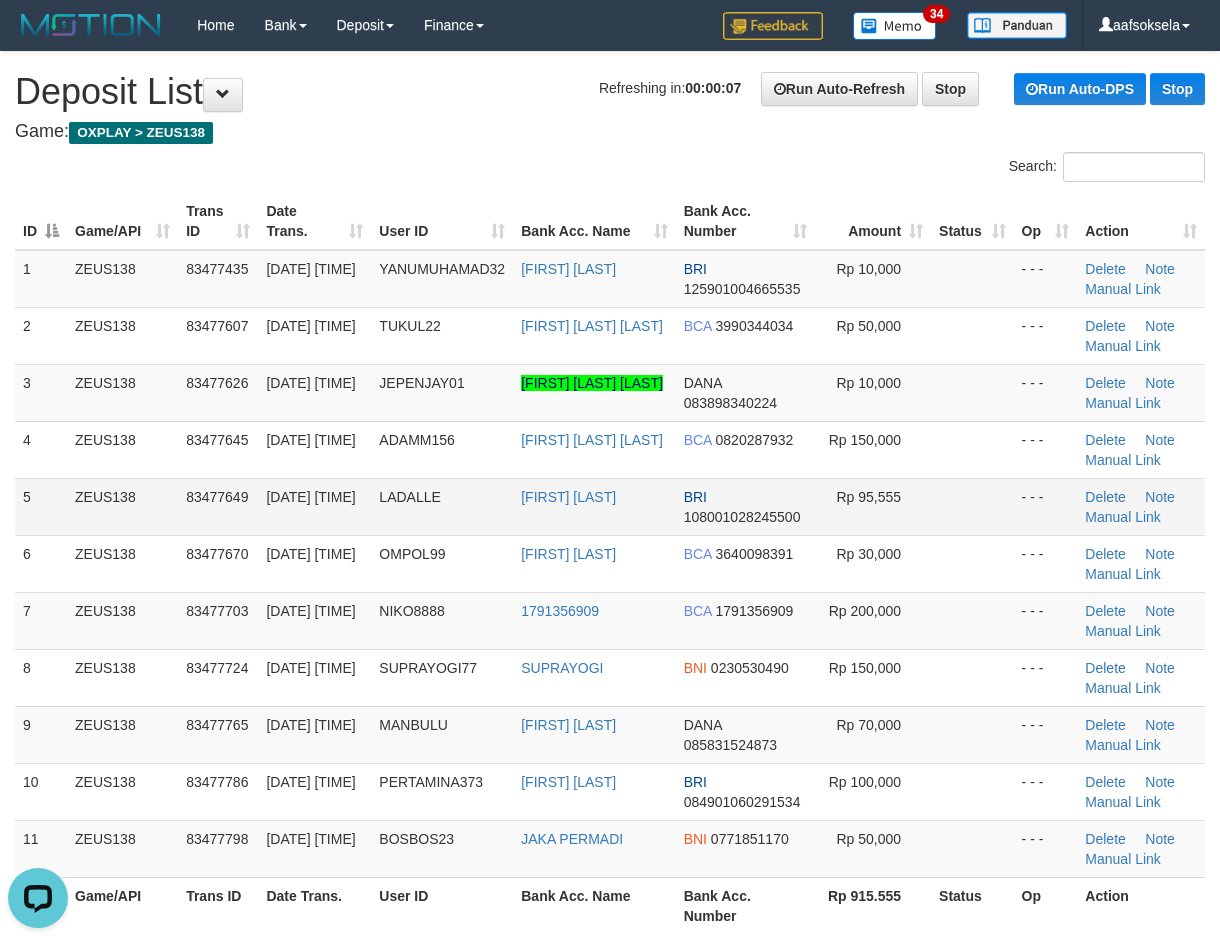 click on "83477649" at bounding box center (218, 506) 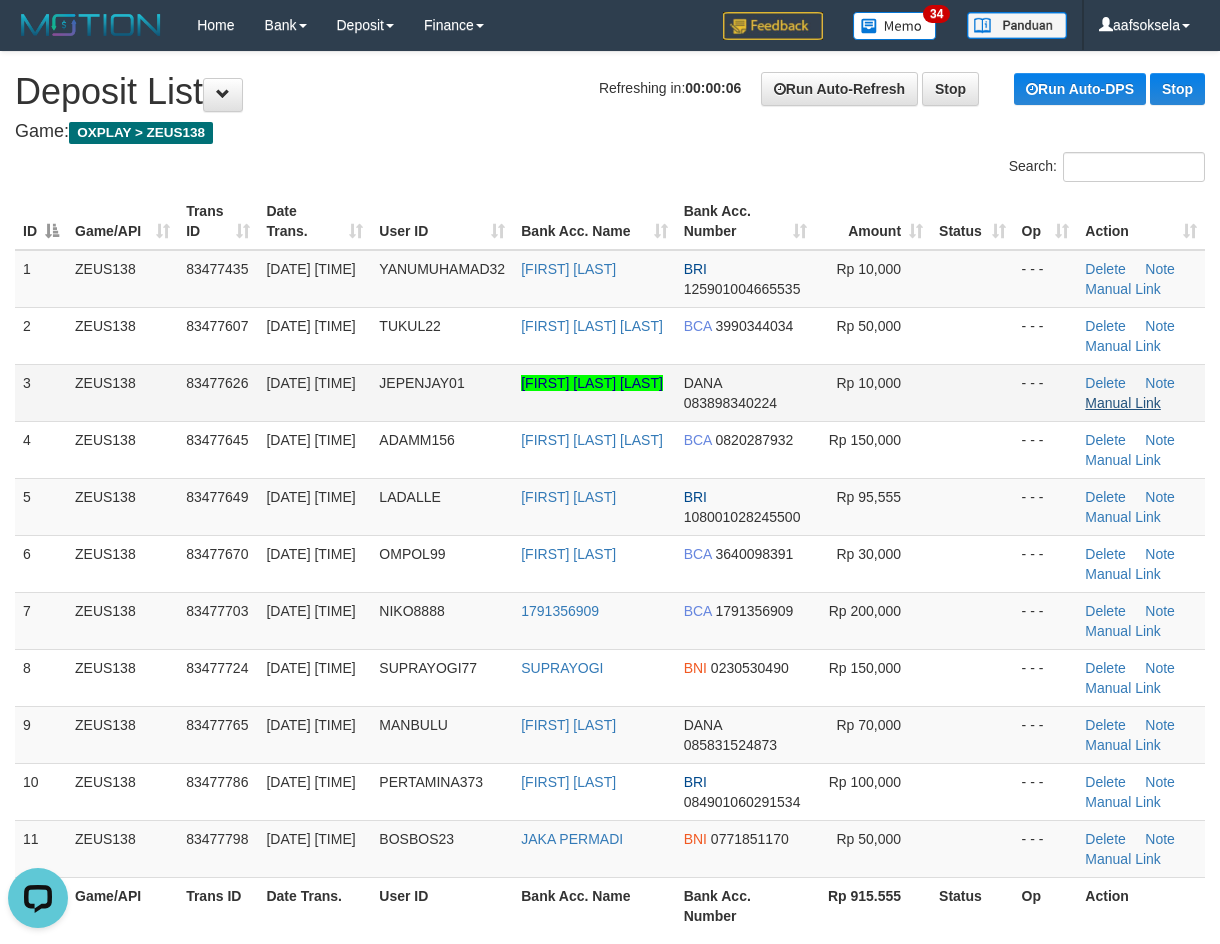 click on "Delete
Note
Manual Link" at bounding box center [1141, 392] 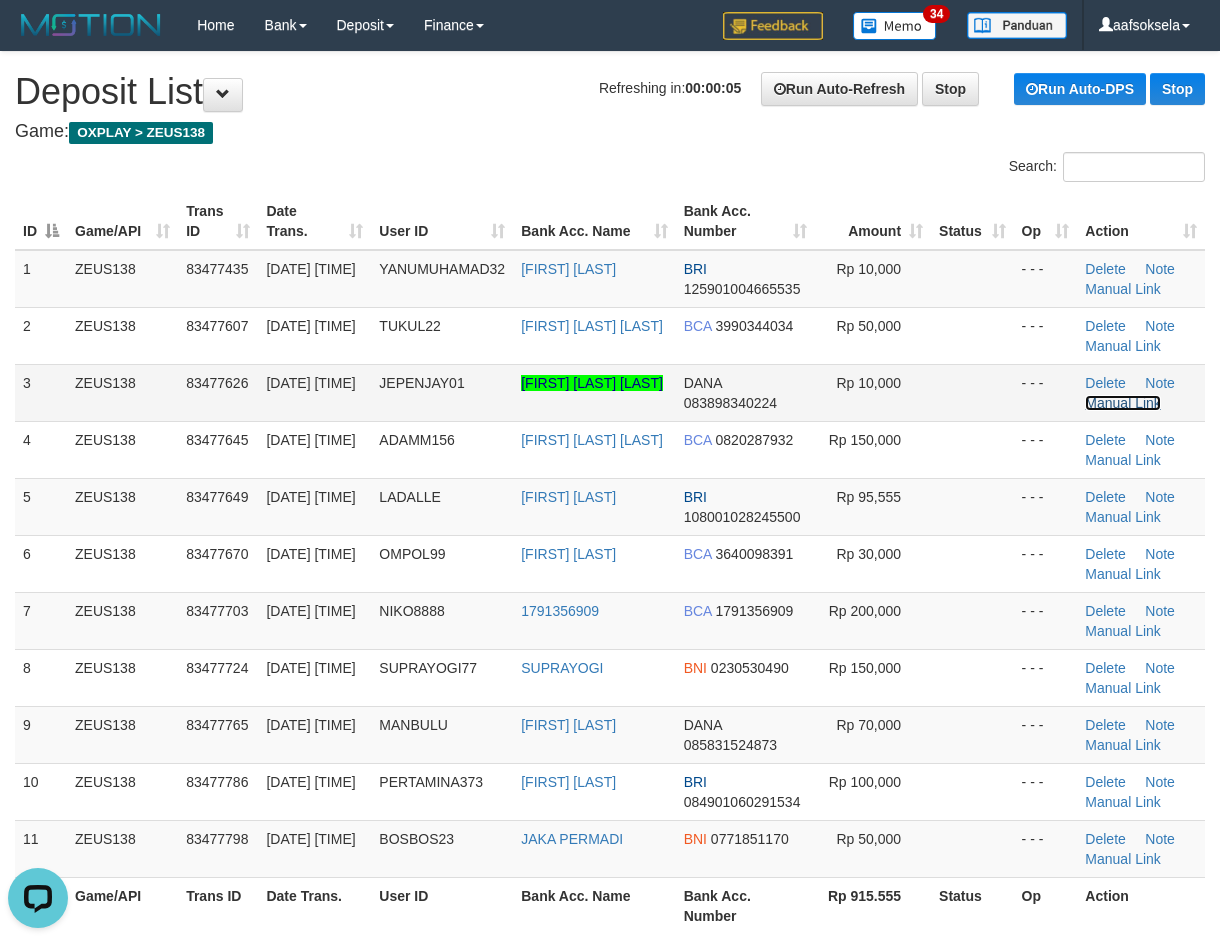 click on "Manual Link" at bounding box center [1123, 403] 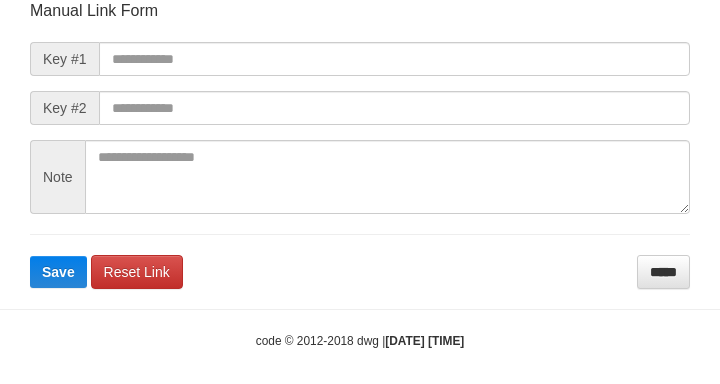 scroll, scrollTop: 270, scrollLeft: 0, axis: vertical 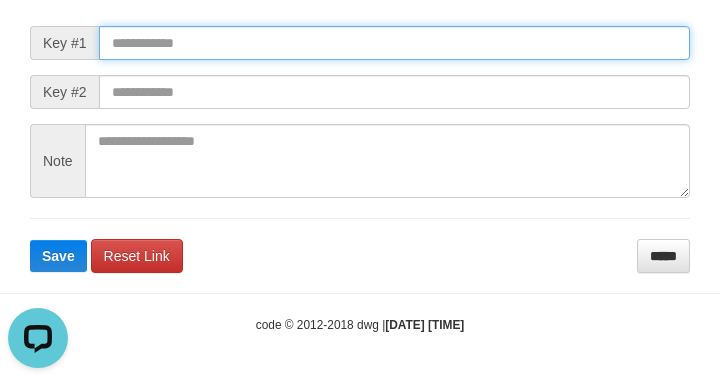 click at bounding box center [394, 43] 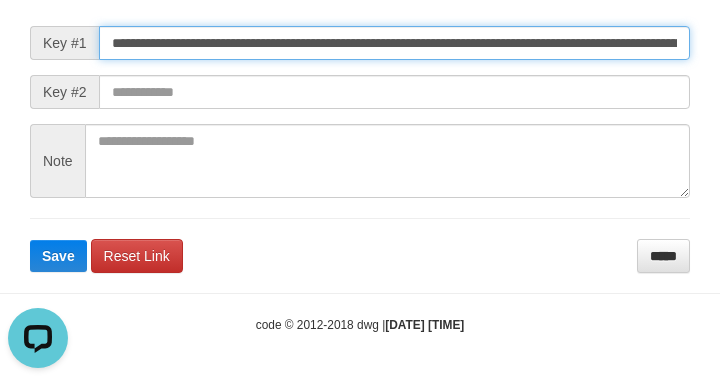 scroll, scrollTop: 0, scrollLeft: 1502, axis: horizontal 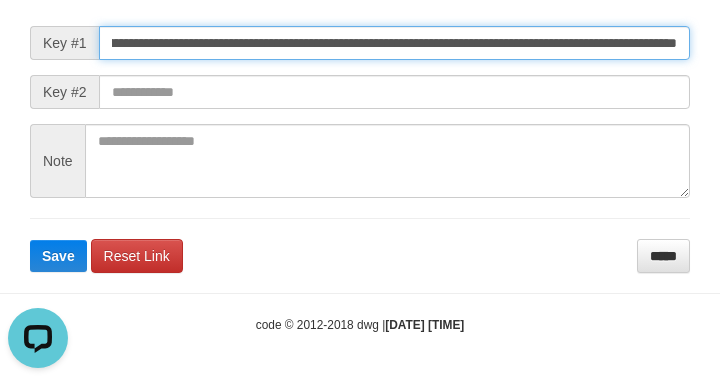 type on "**********" 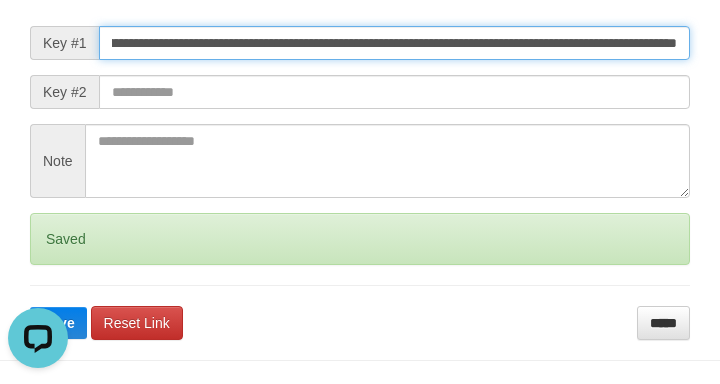 click on "Save" at bounding box center (58, 323) 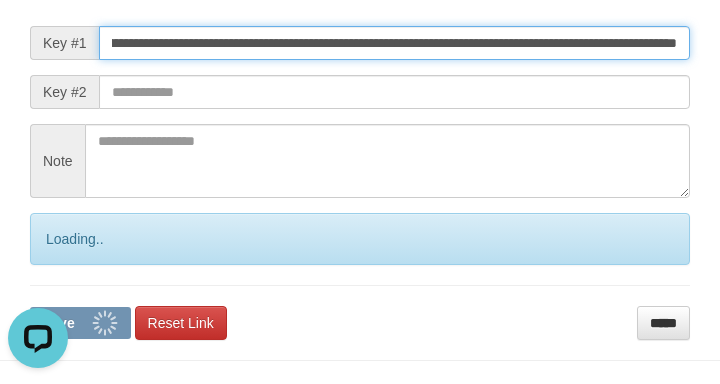 click on "Save" at bounding box center (80, 323) 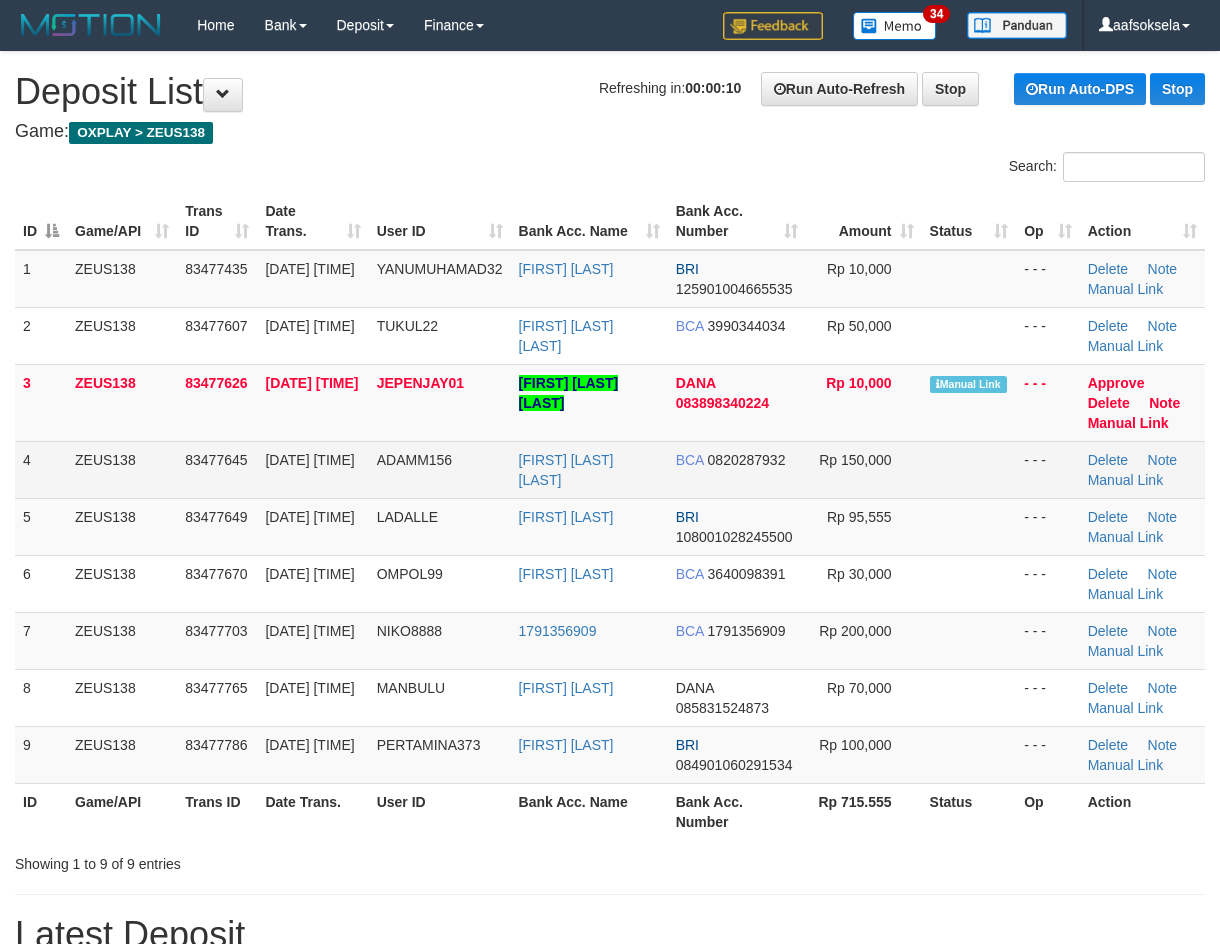 scroll, scrollTop: 0, scrollLeft: 0, axis: both 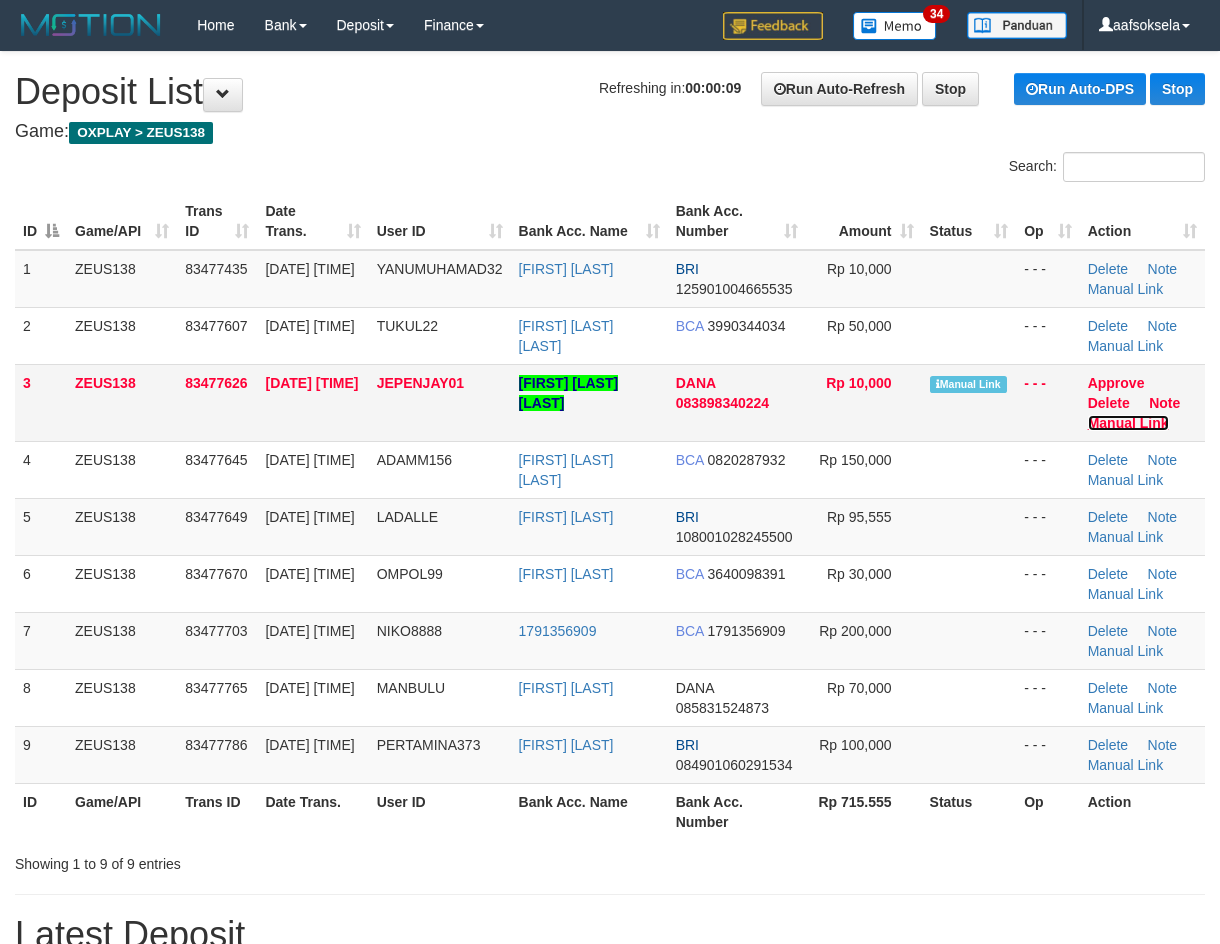 click on "Manual Link" at bounding box center (1128, 423) 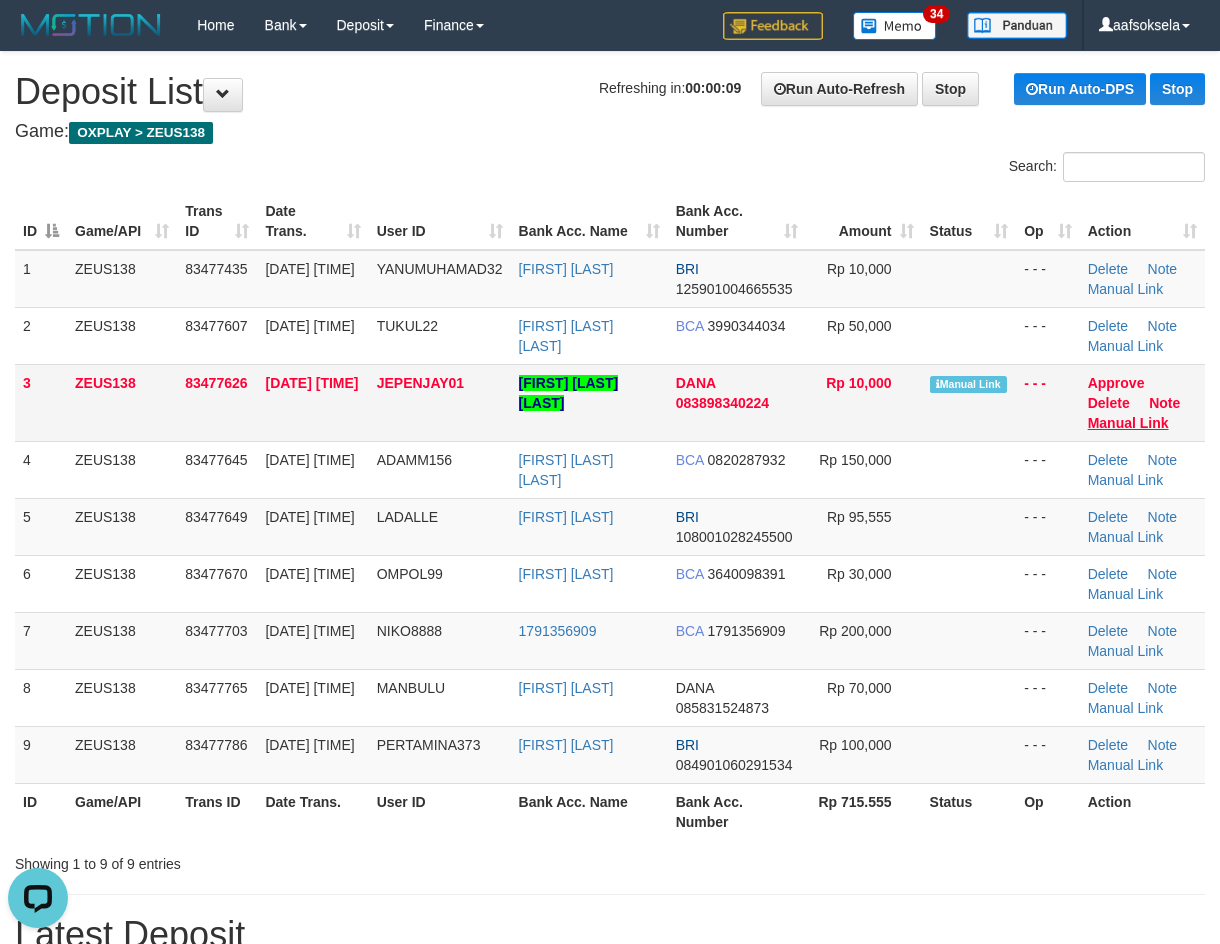 scroll, scrollTop: 0, scrollLeft: 0, axis: both 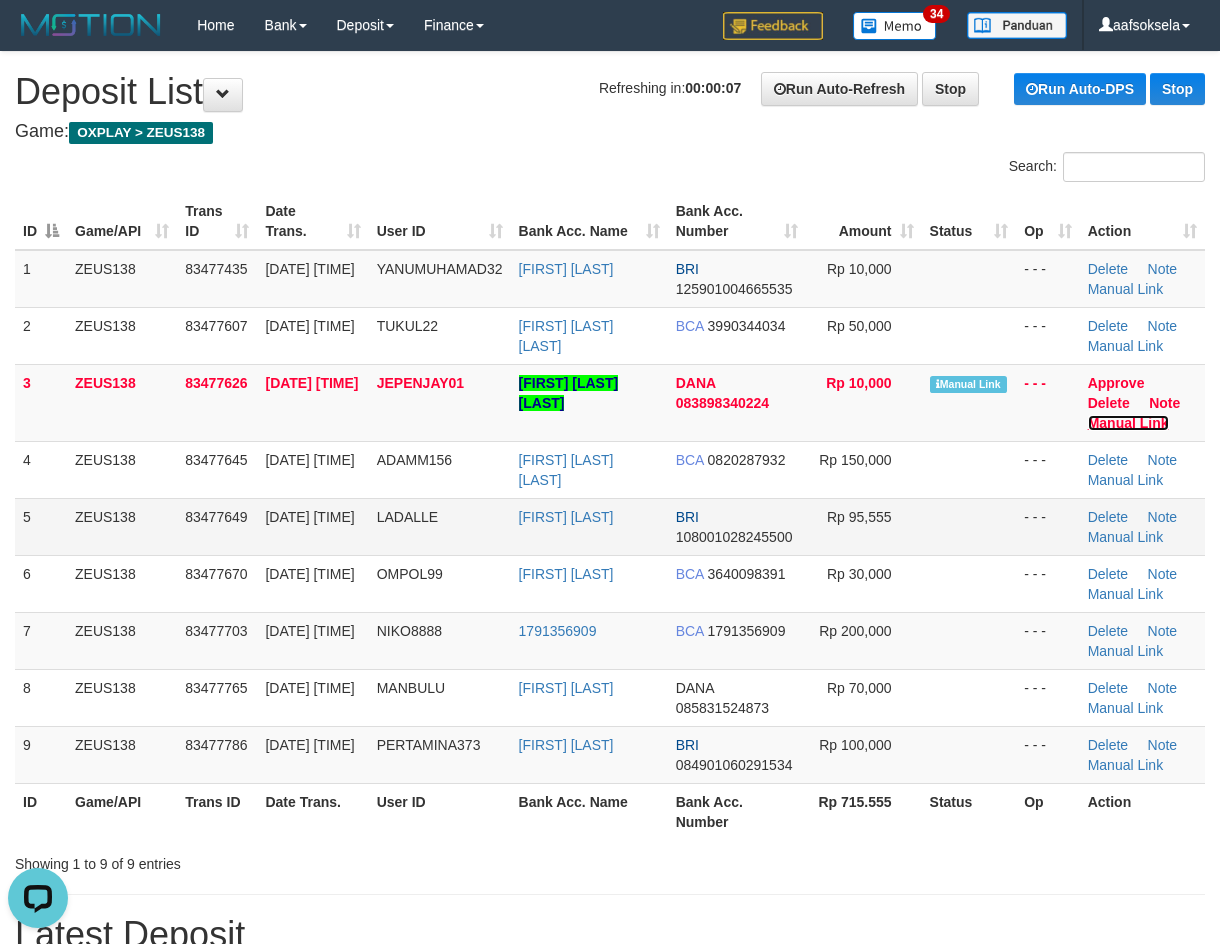 click on "Manual Link" at bounding box center (1128, 423) 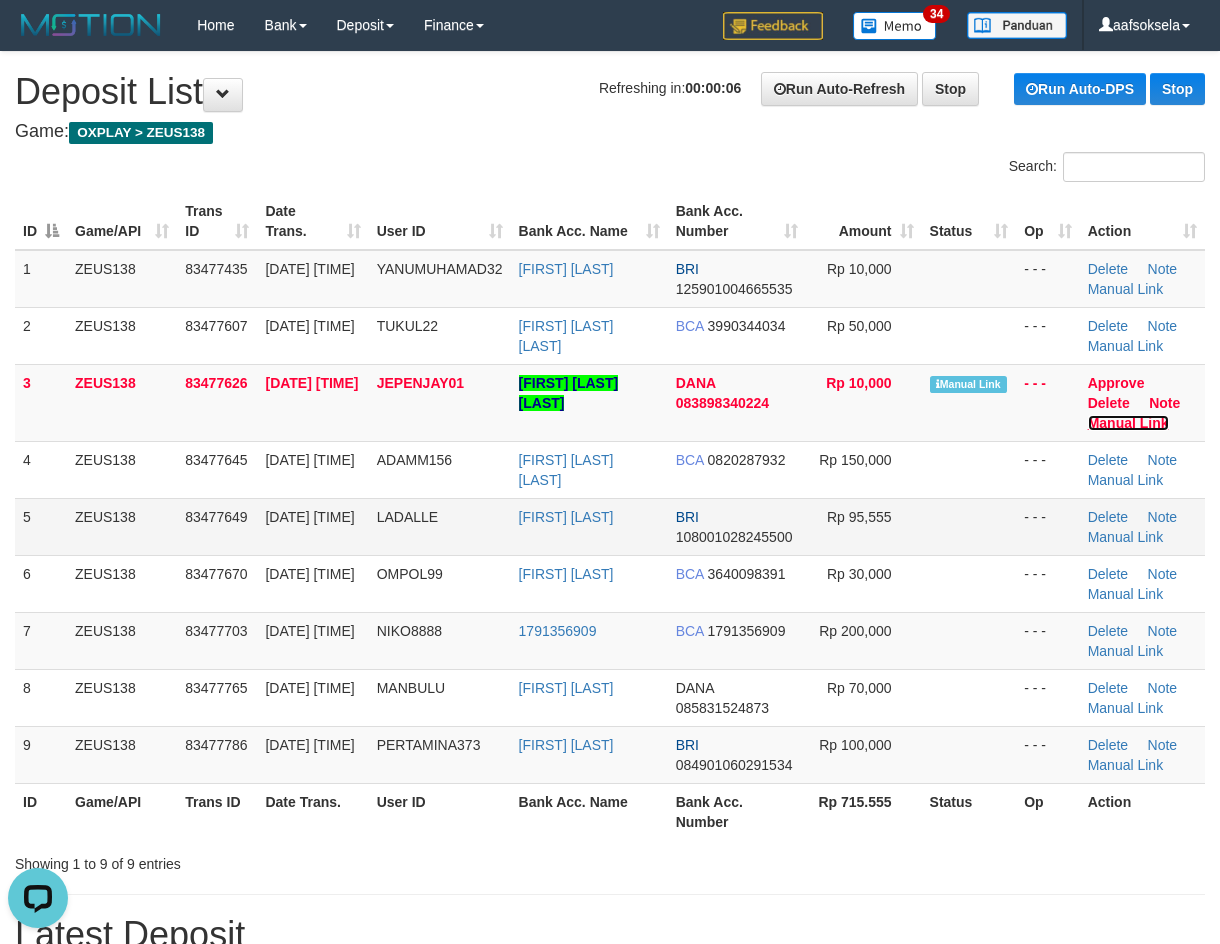 click on "Manual Link" at bounding box center (1128, 423) 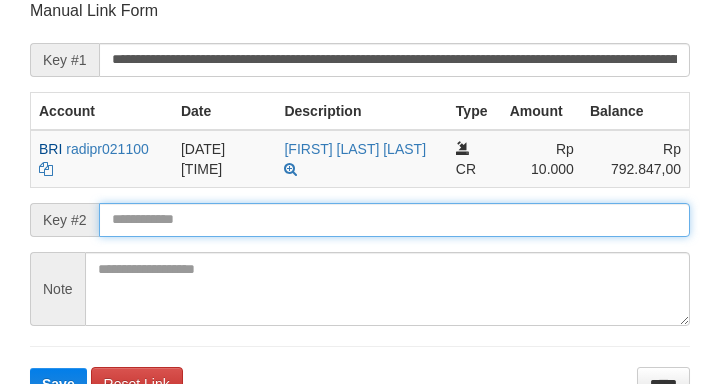 click on "Save" at bounding box center (58, 384) 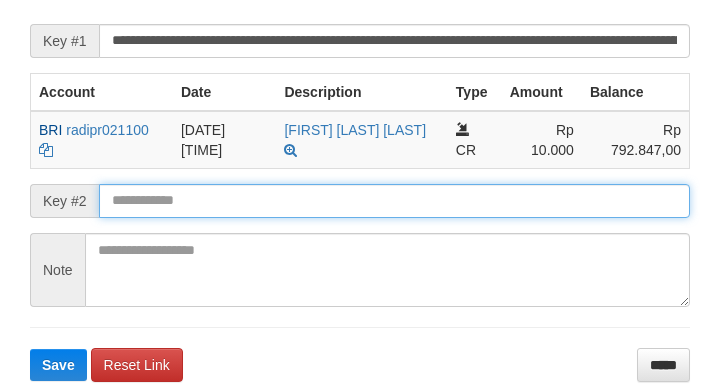 click on "Save" at bounding box center (58, 365) 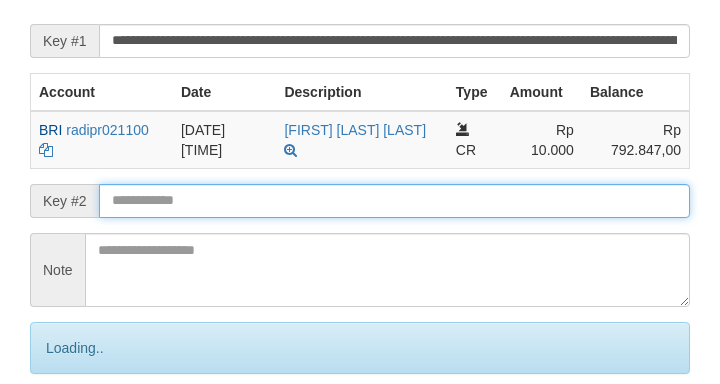 click on "Save" at bounding box center (80, 432) 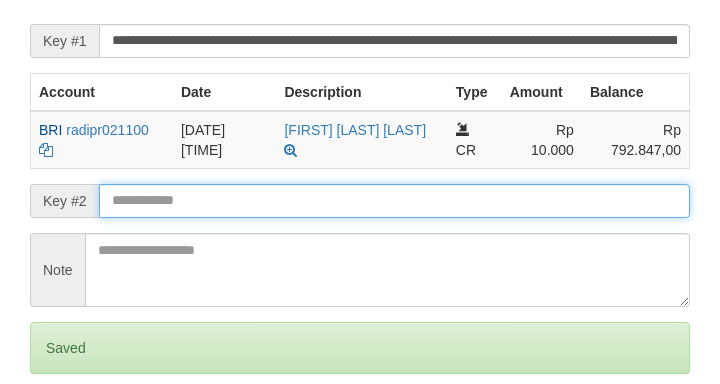 click on "Save" at bounding box center [58, 432] 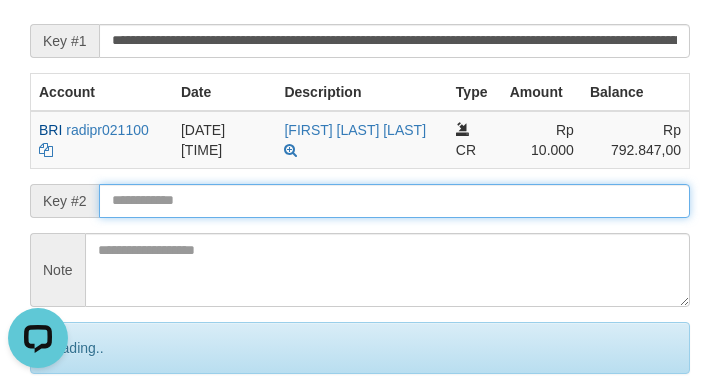 scroll, scrollTop: 0, scrollLeft: 0, axis: both 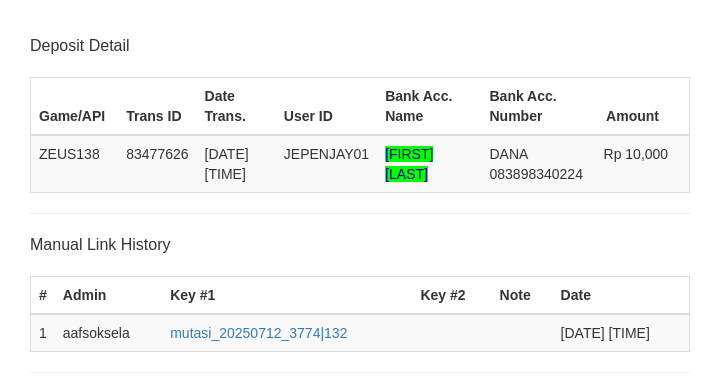 click on "Save" at bounding box center [58, 777] 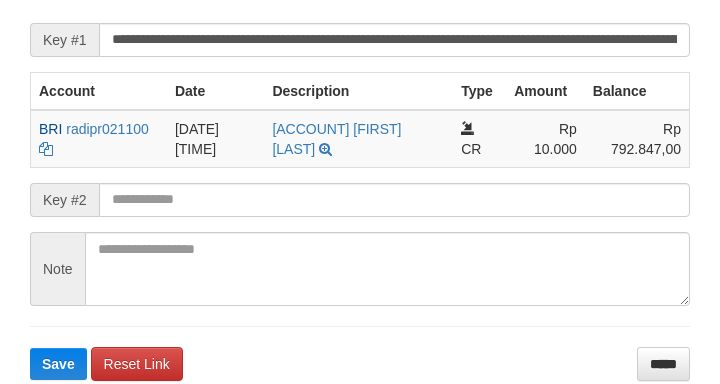 click on "Save" at bounding box center [58, 364] 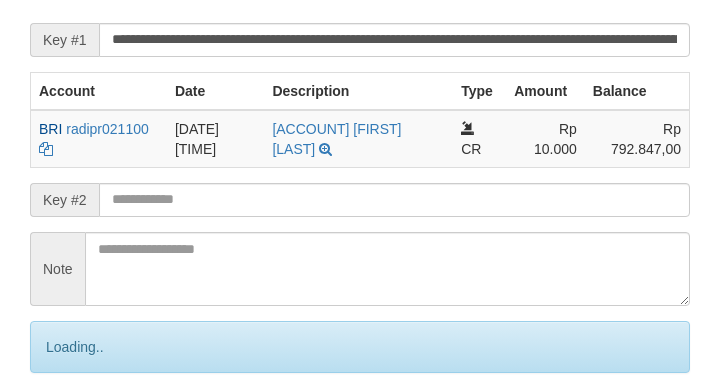 click on "Save" at bounding box center (80, 431) 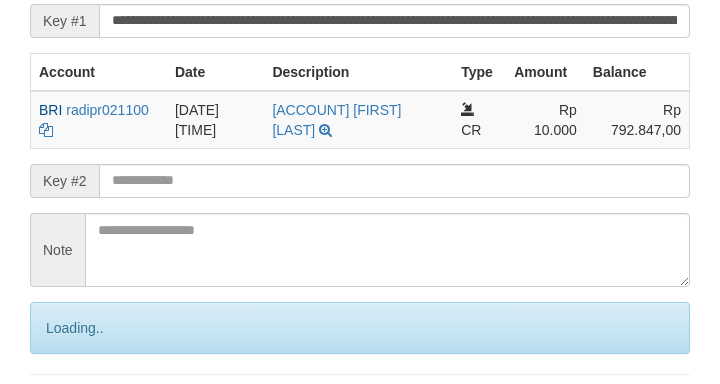 click on "Save" at bounding box center (80, 412) 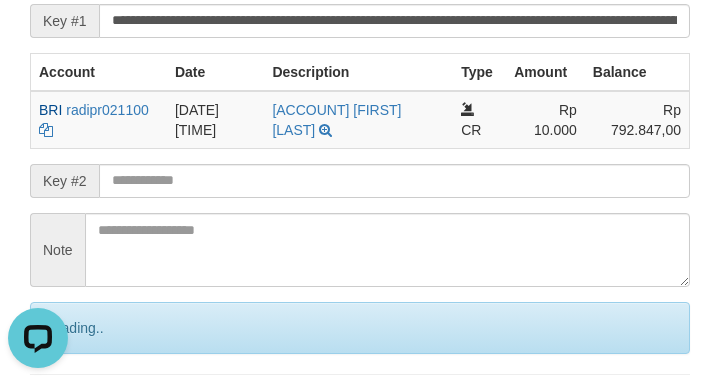 click on "Save" at bounding box center (80, 412) 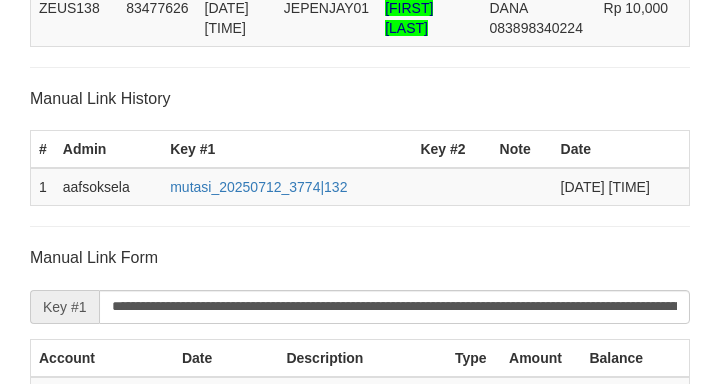 scroll, scrollTop: 145, scrollLeft: 0, axis: vertical 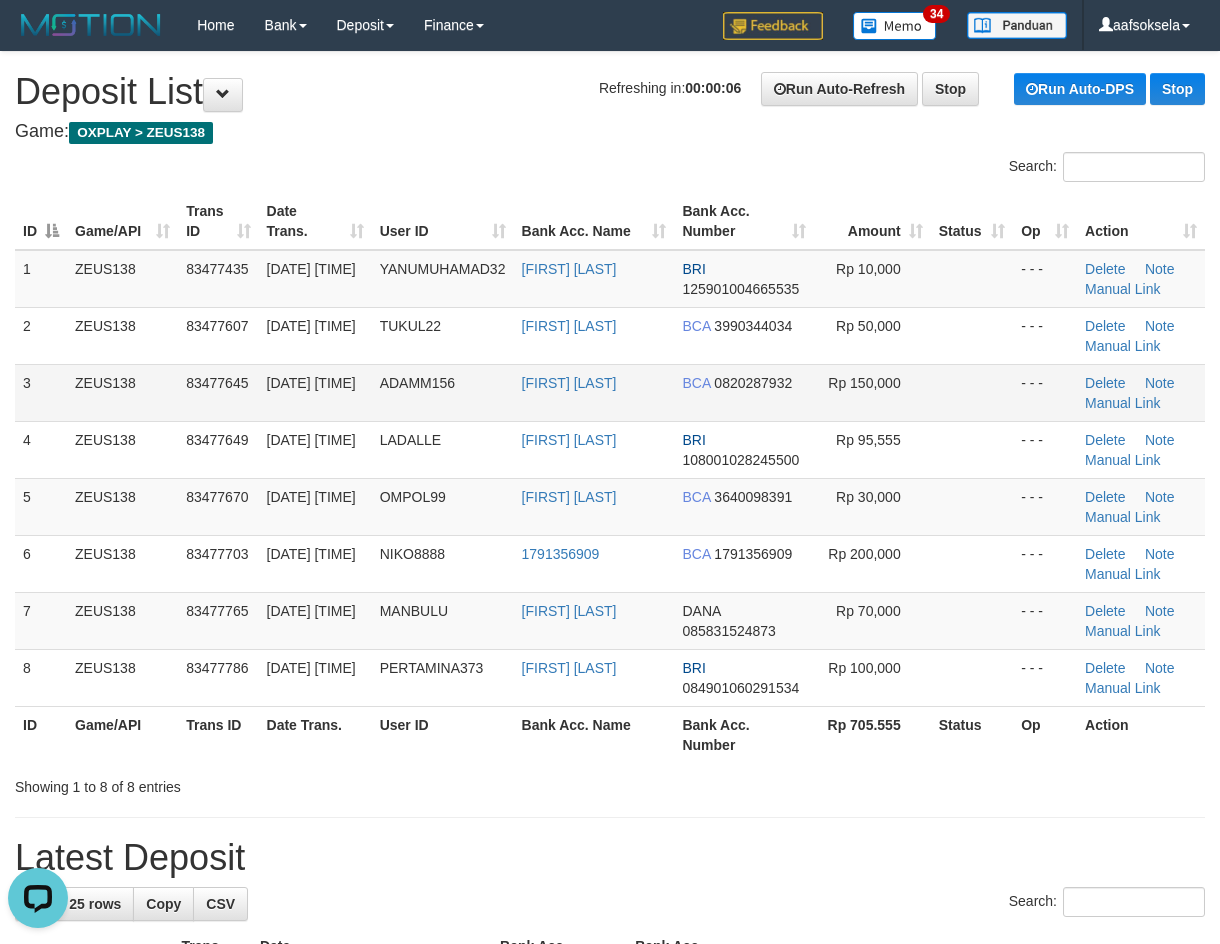 click on "12/07/2025 16:35:20" at bounding box center (311, 383) 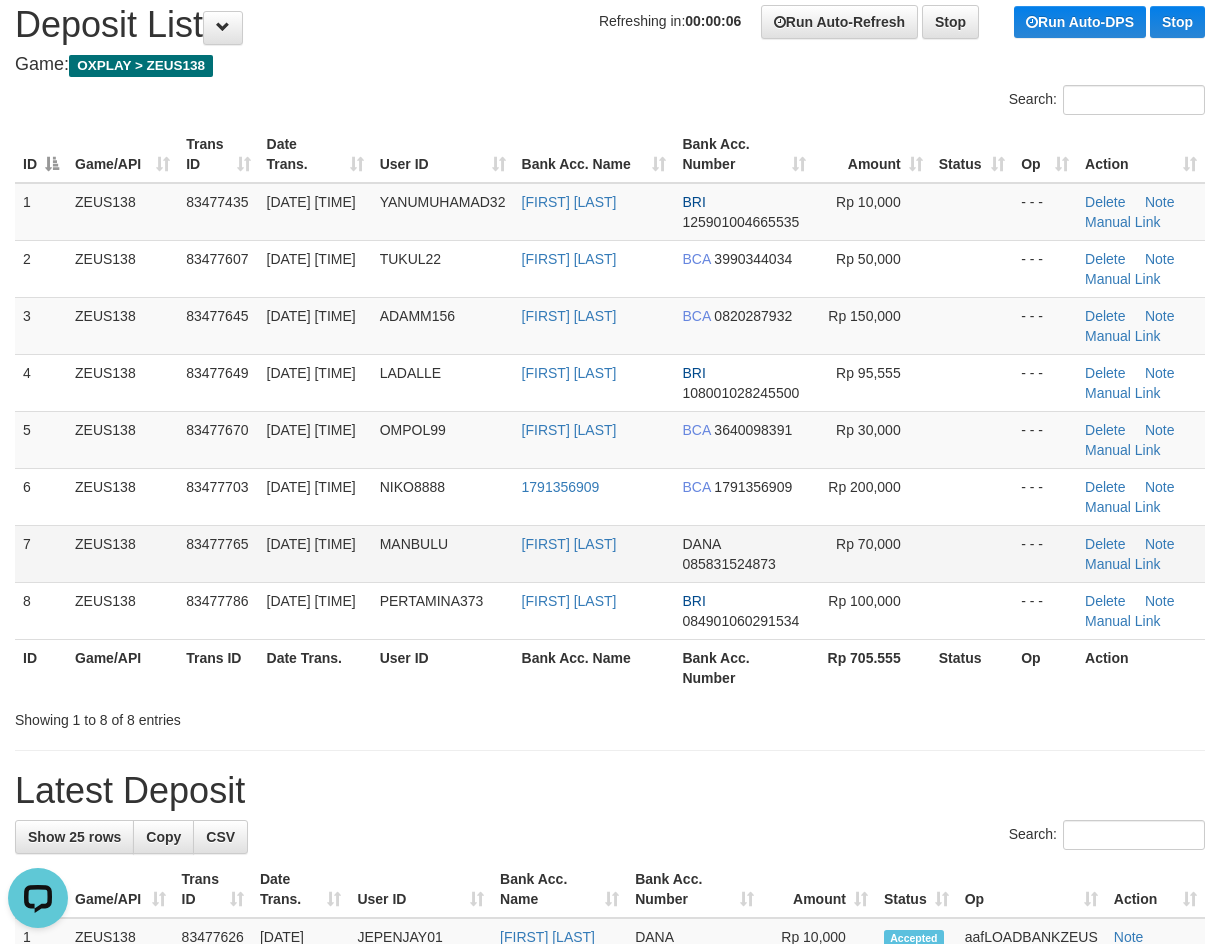 scroll, scrollTop: 133, scrollLeft: 0, axis: vertical 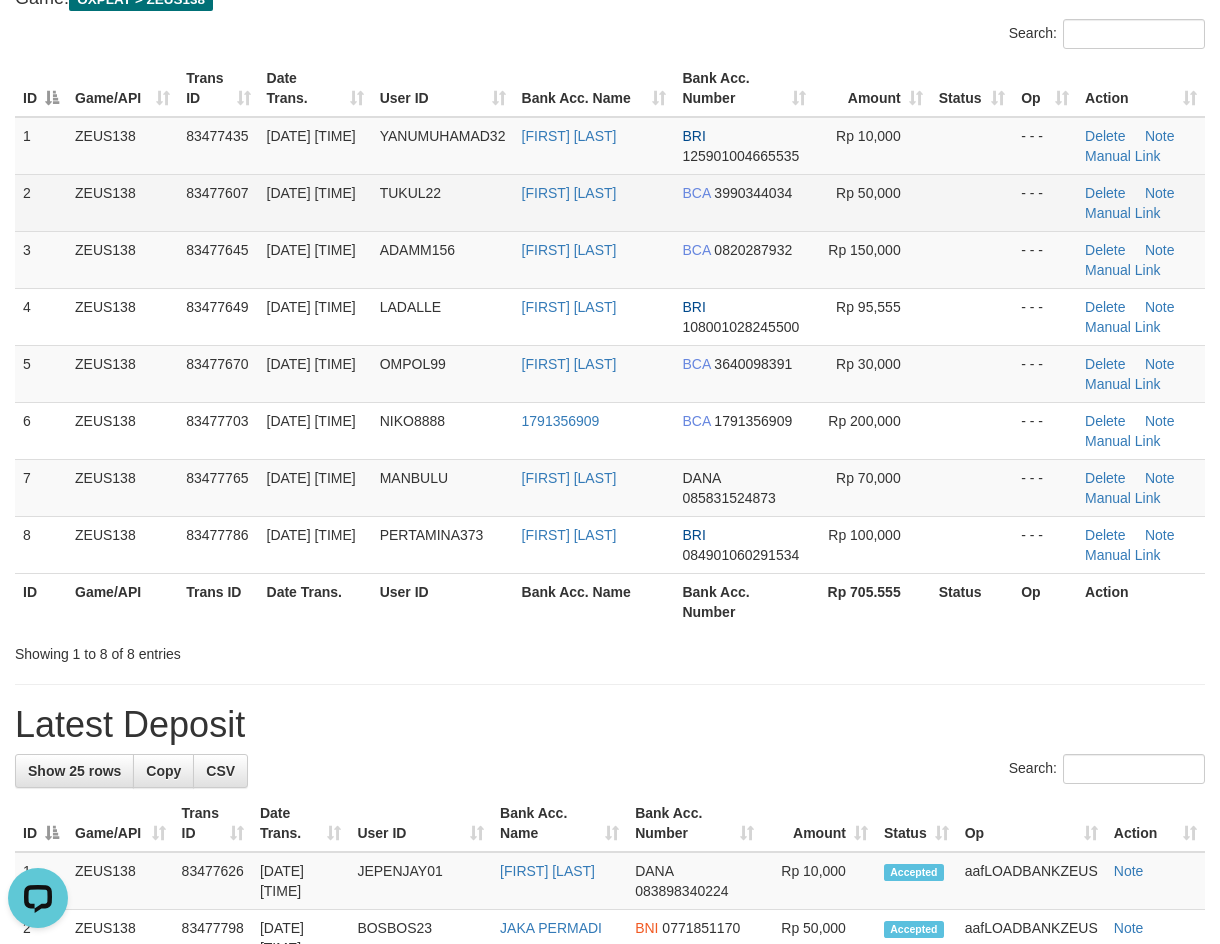 click on "TUKUL22" at bounding box center (443, 202) 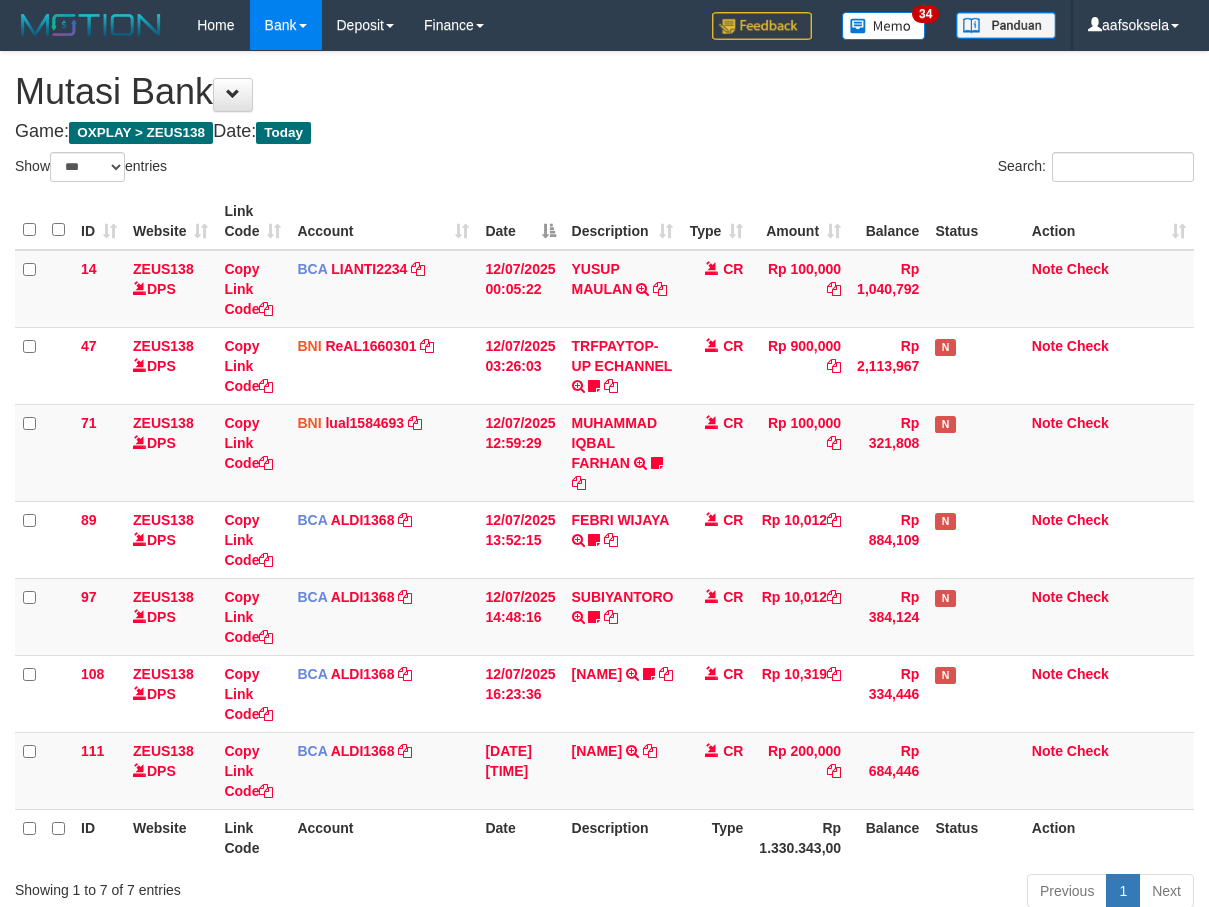 select on "***" 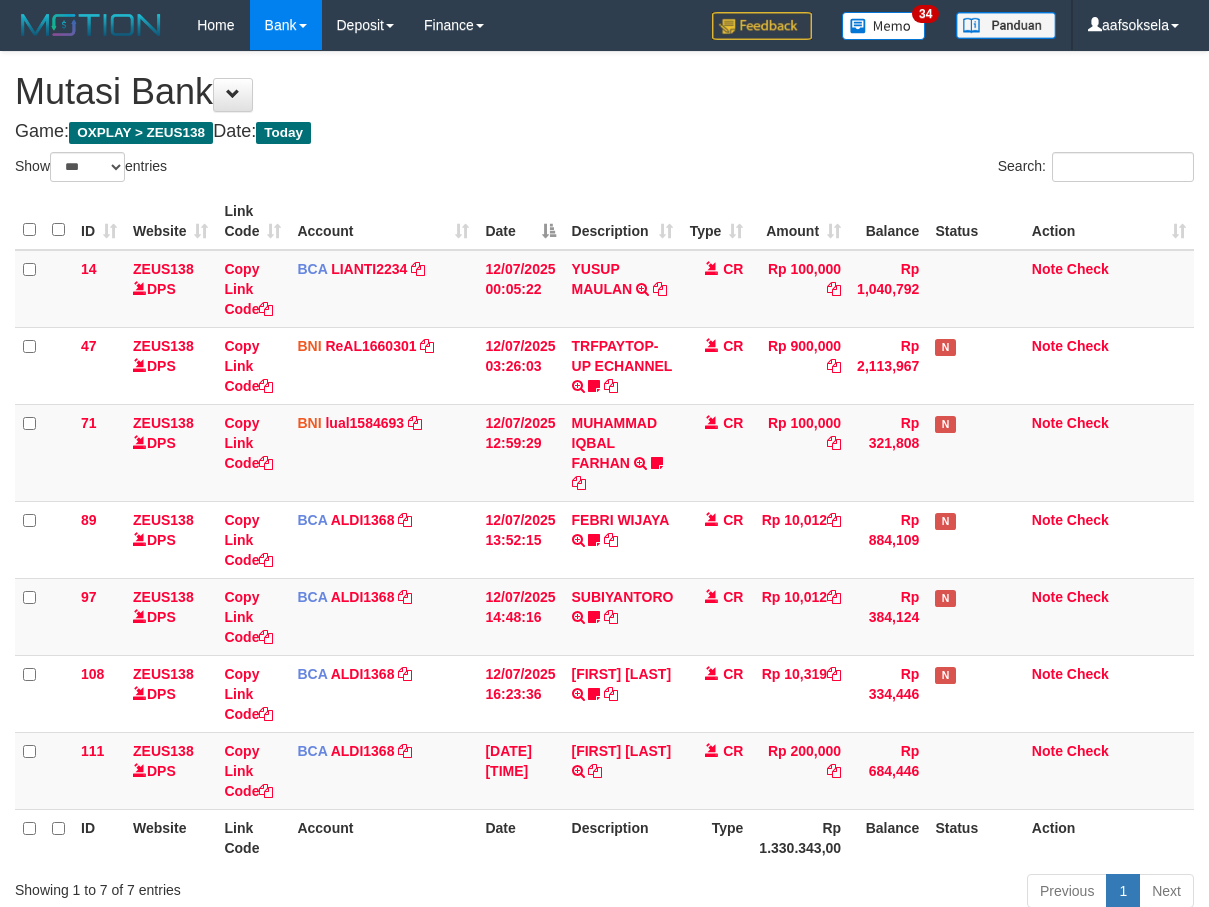 select on "***" 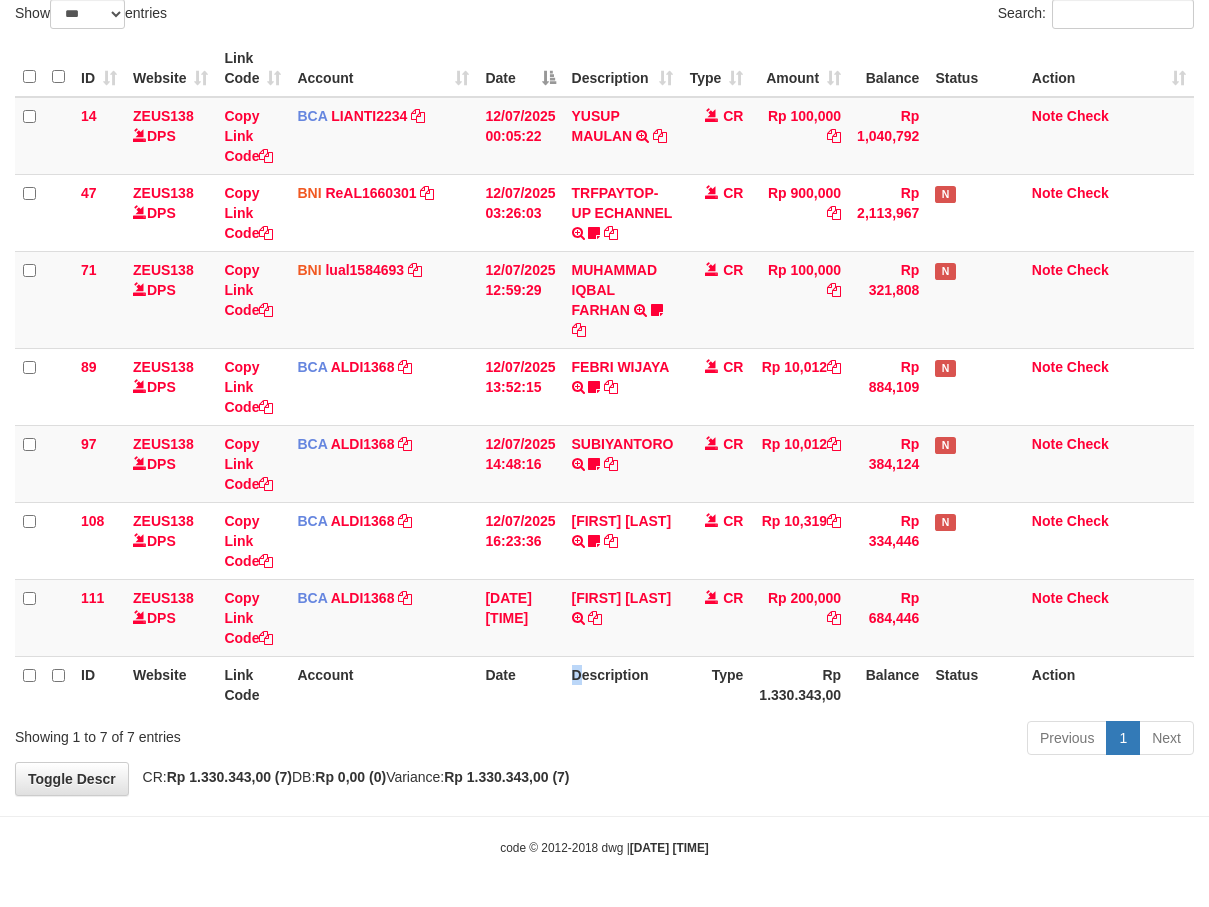 click on "Description" at bounding box center (623, 684) 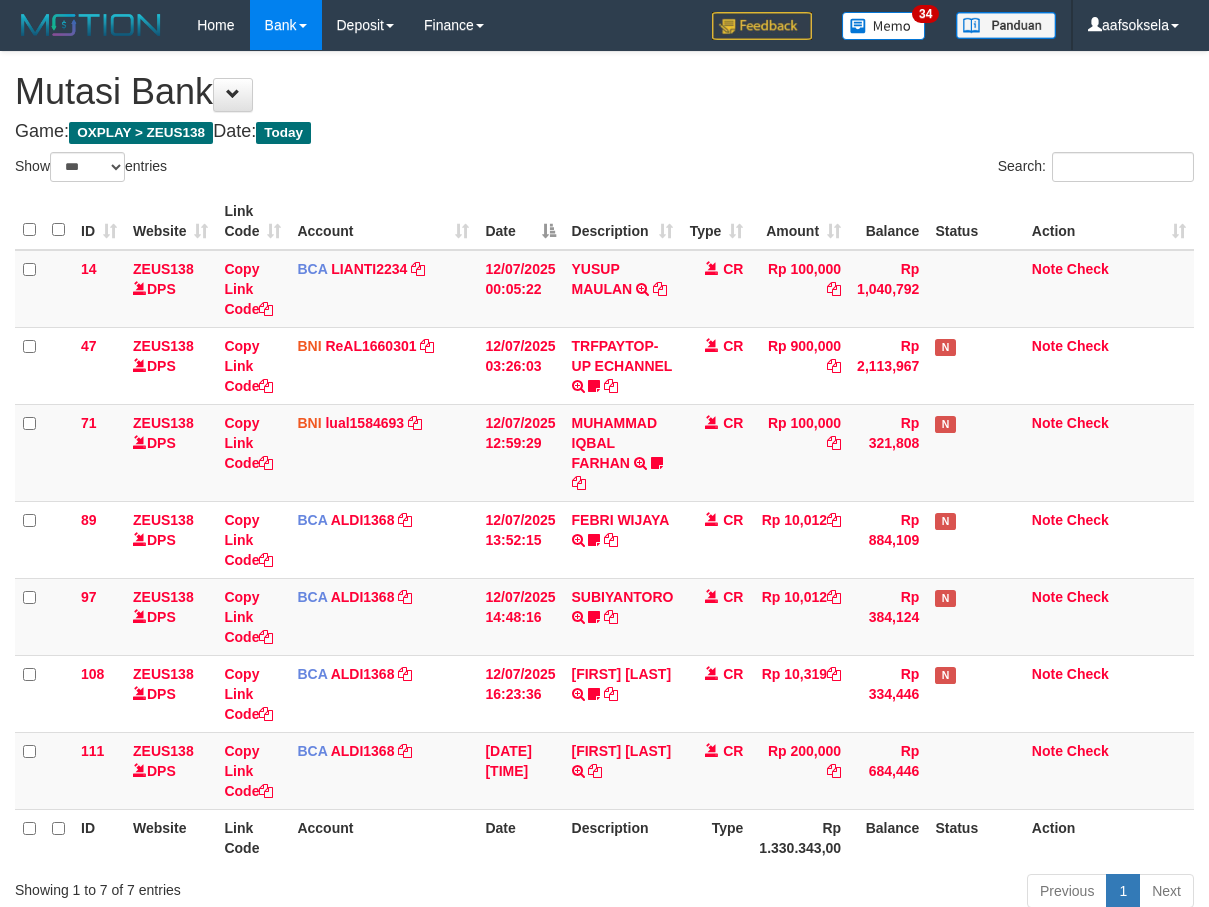 select on "***" 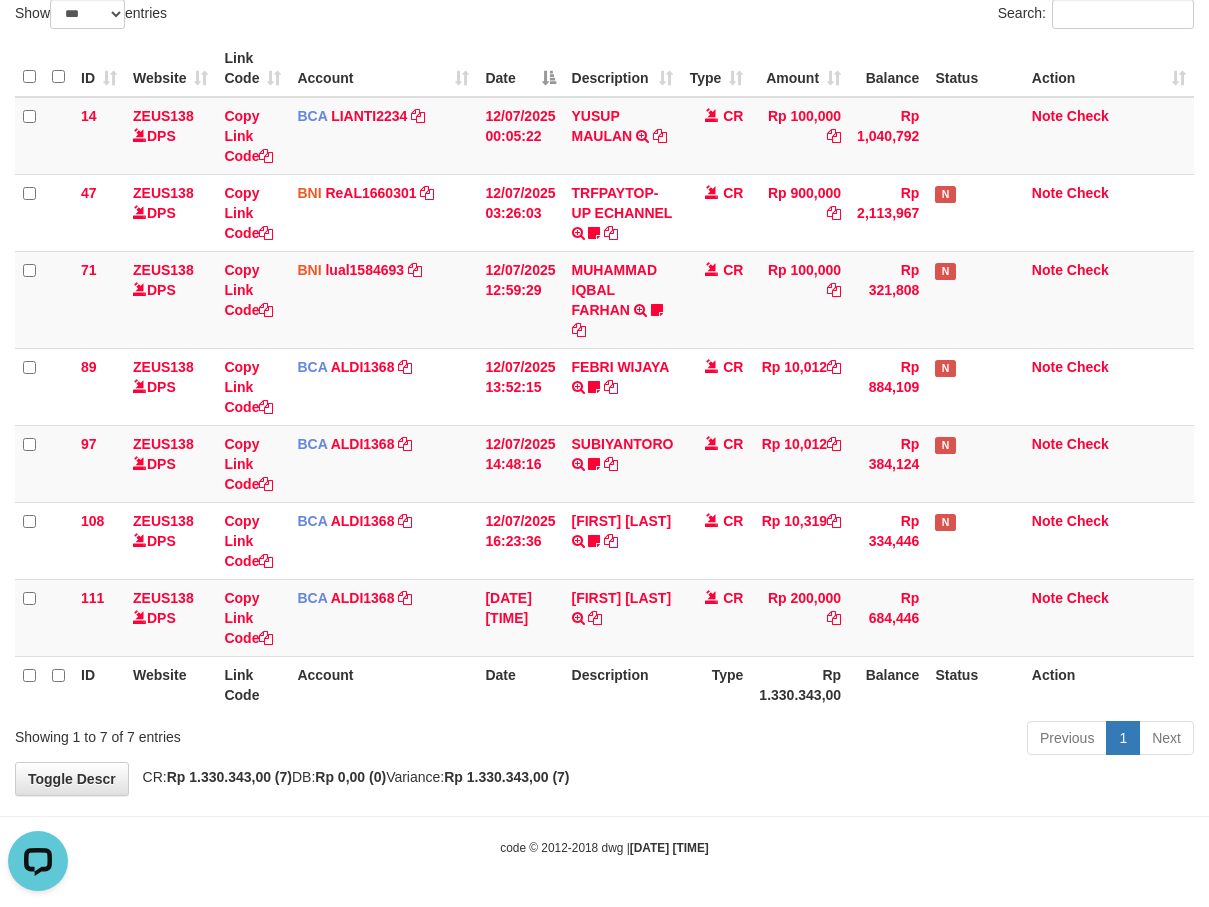 scroll, scrollTop: 0, scrollLeft: 0, axis: both 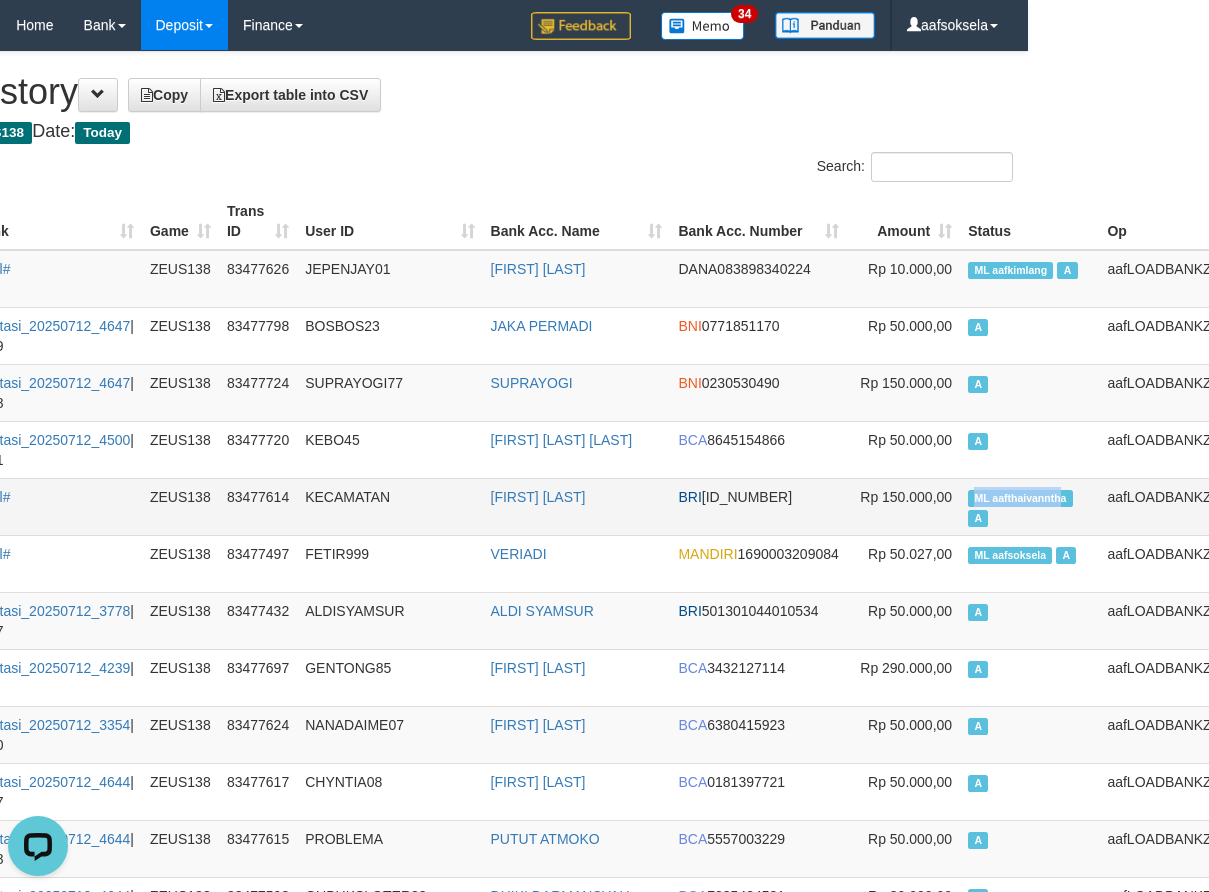 copy on "ML aafthaivannth" 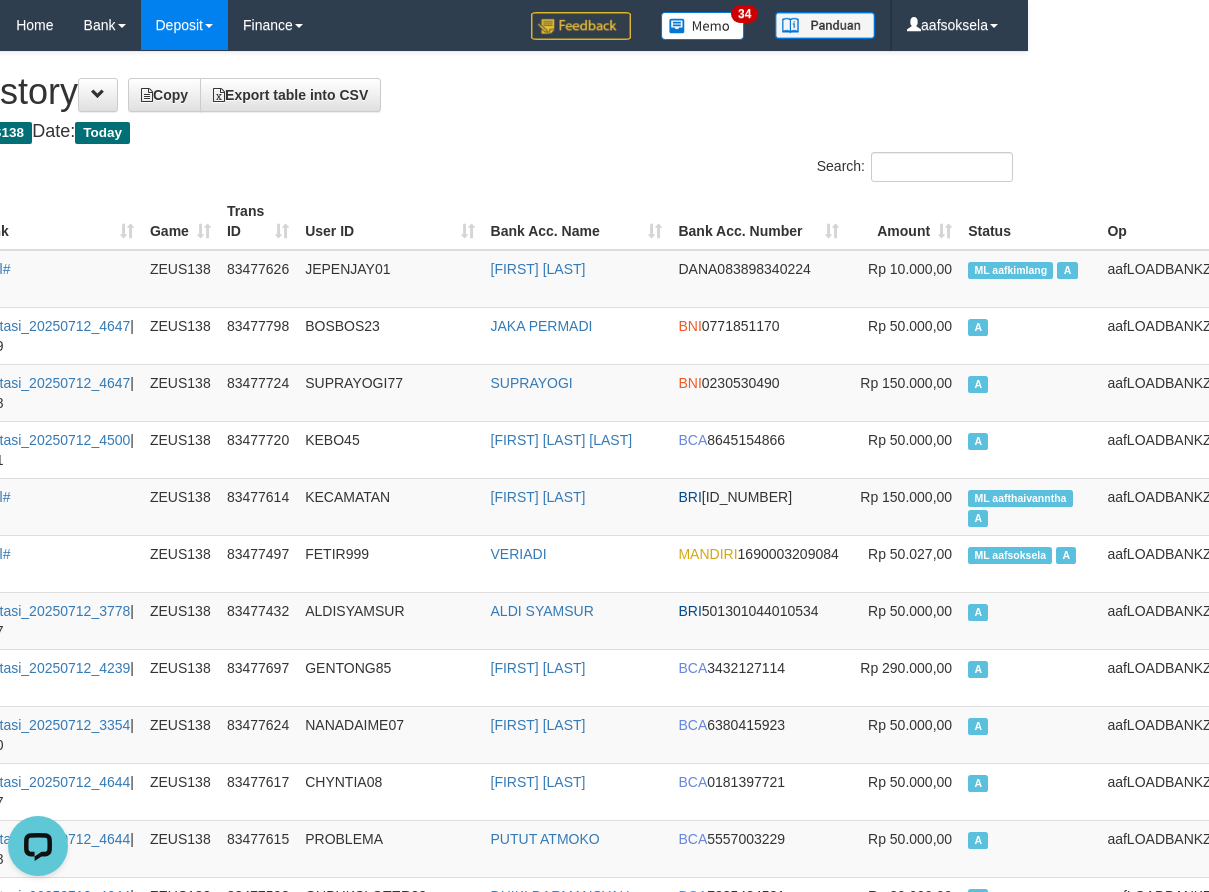 scroll, scrollTop: 1648, scrollLeft: 181, axis: both 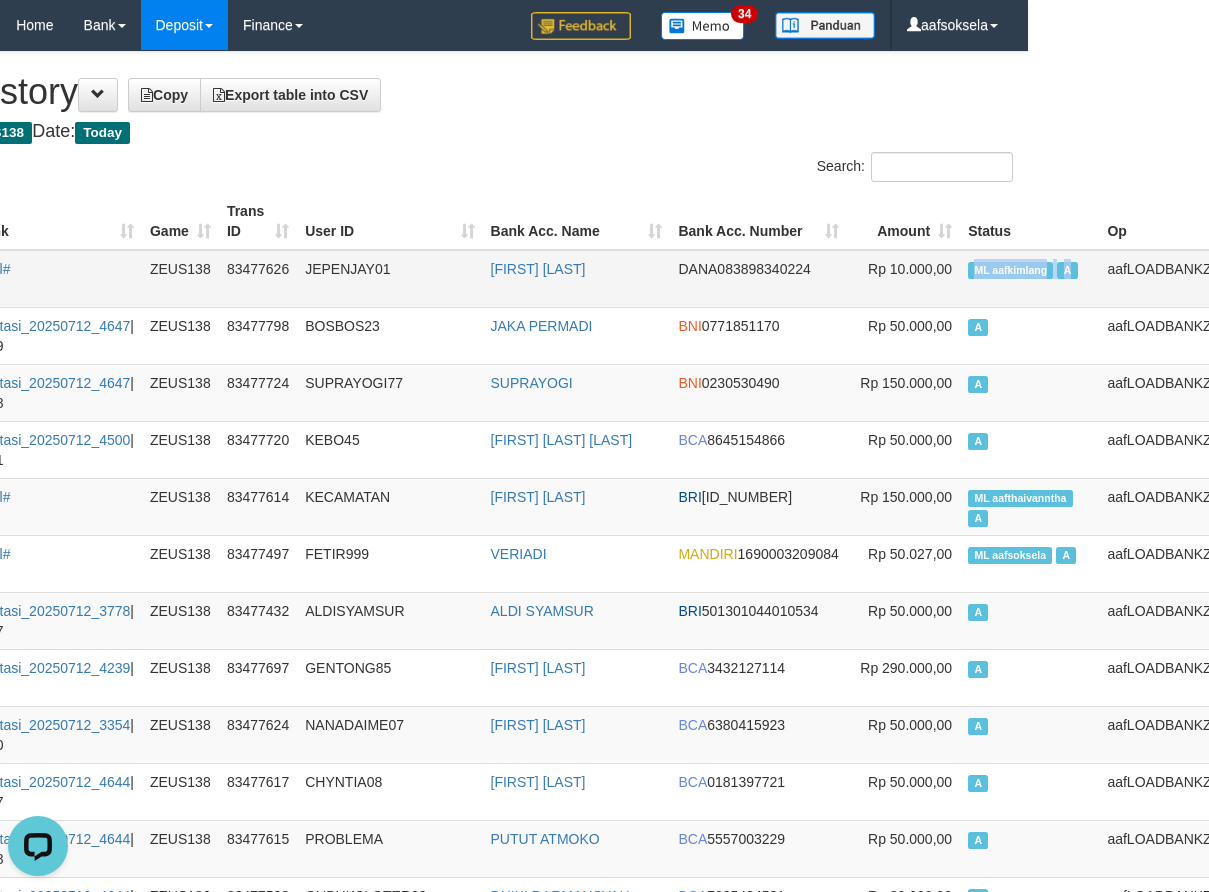 copy on "ML aafkimlang   A" 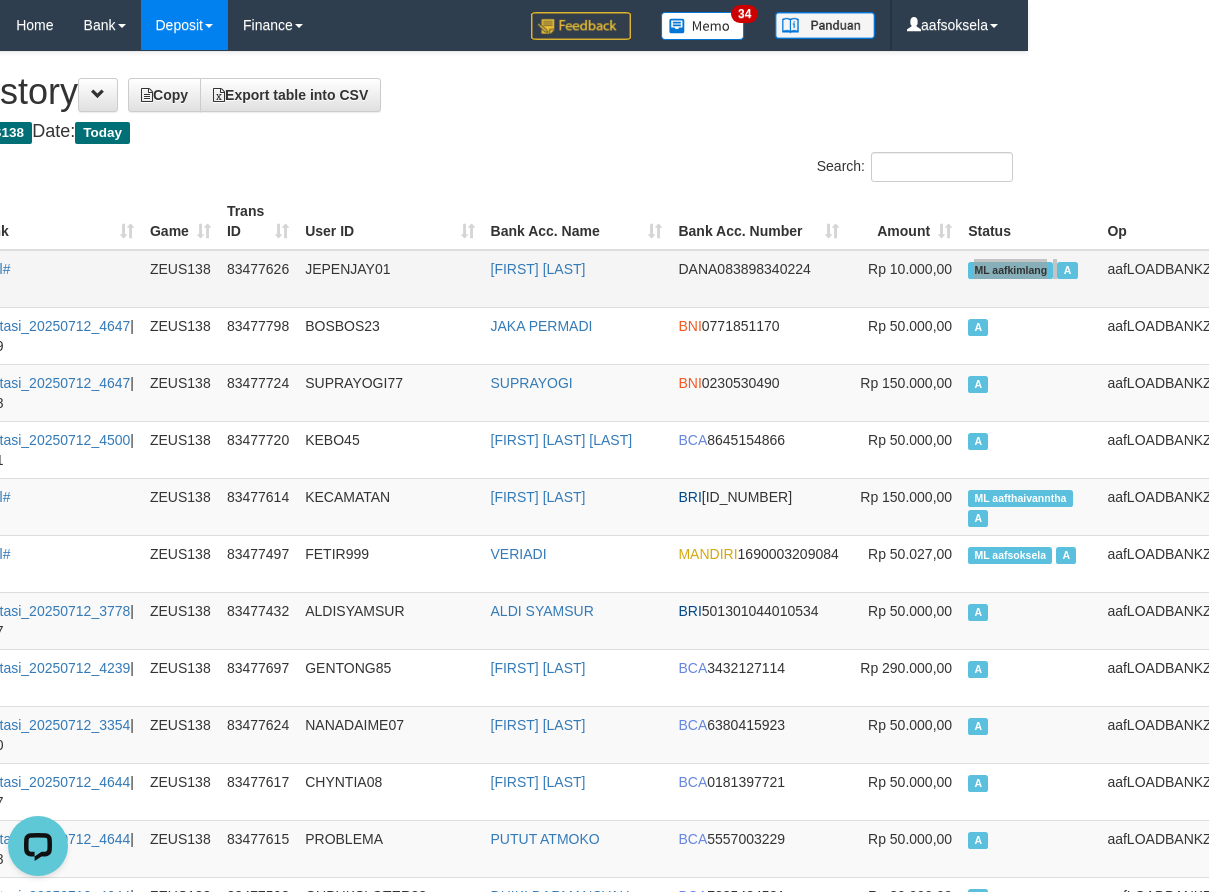 drag, startPoint x: 923, startPoint y: 279, endPoint x: 1022, endPoint y: 277, distance: 99.0202 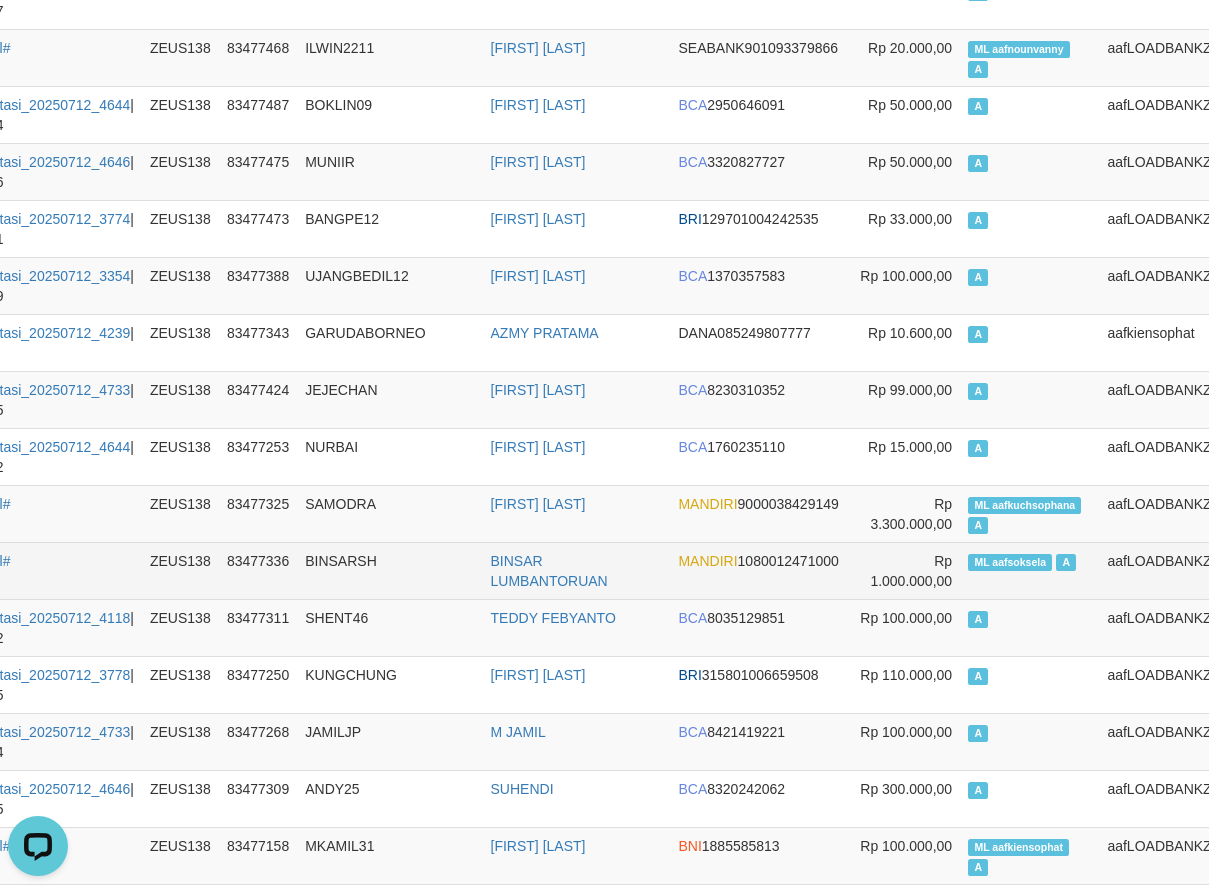 scroll, scrollTop: 1200, scrollLeft: 181, axis: both 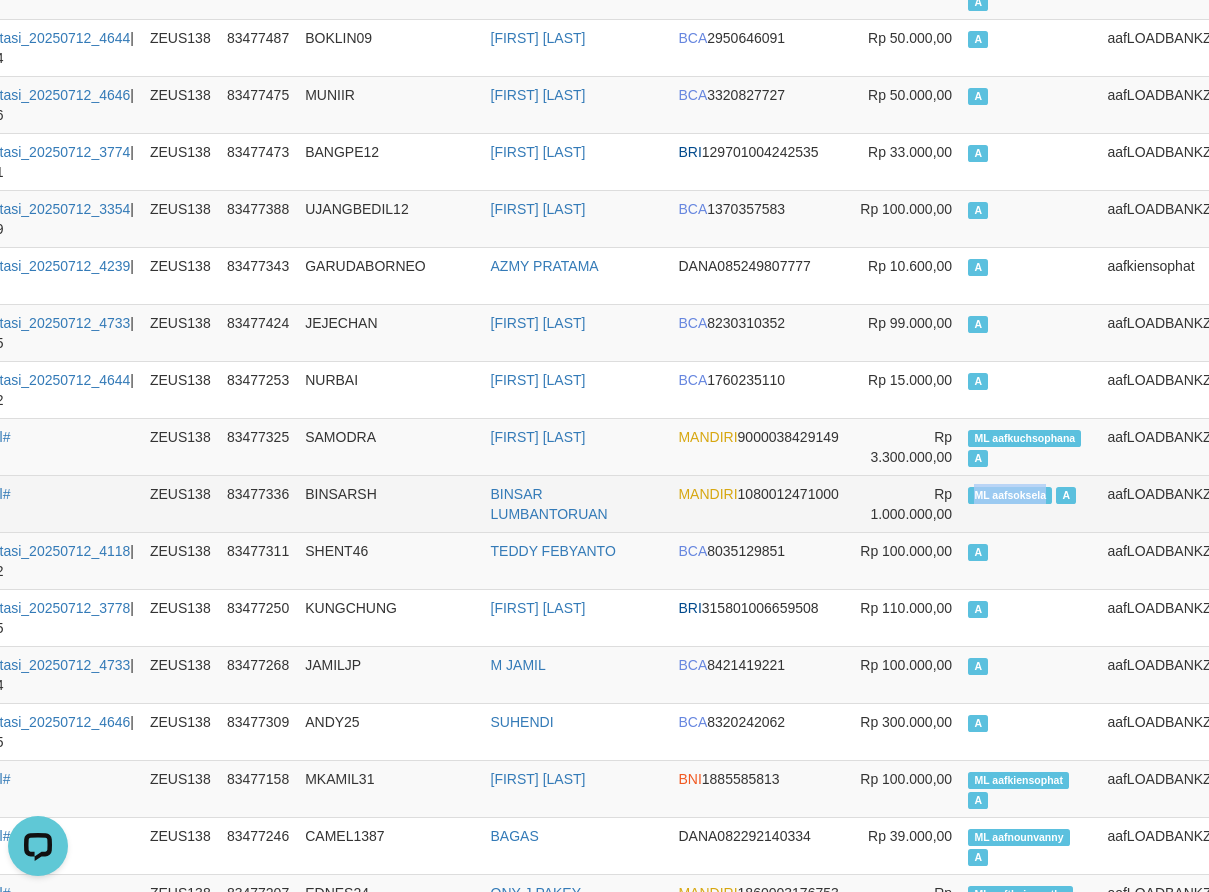 copy on "ML aafsoksela" 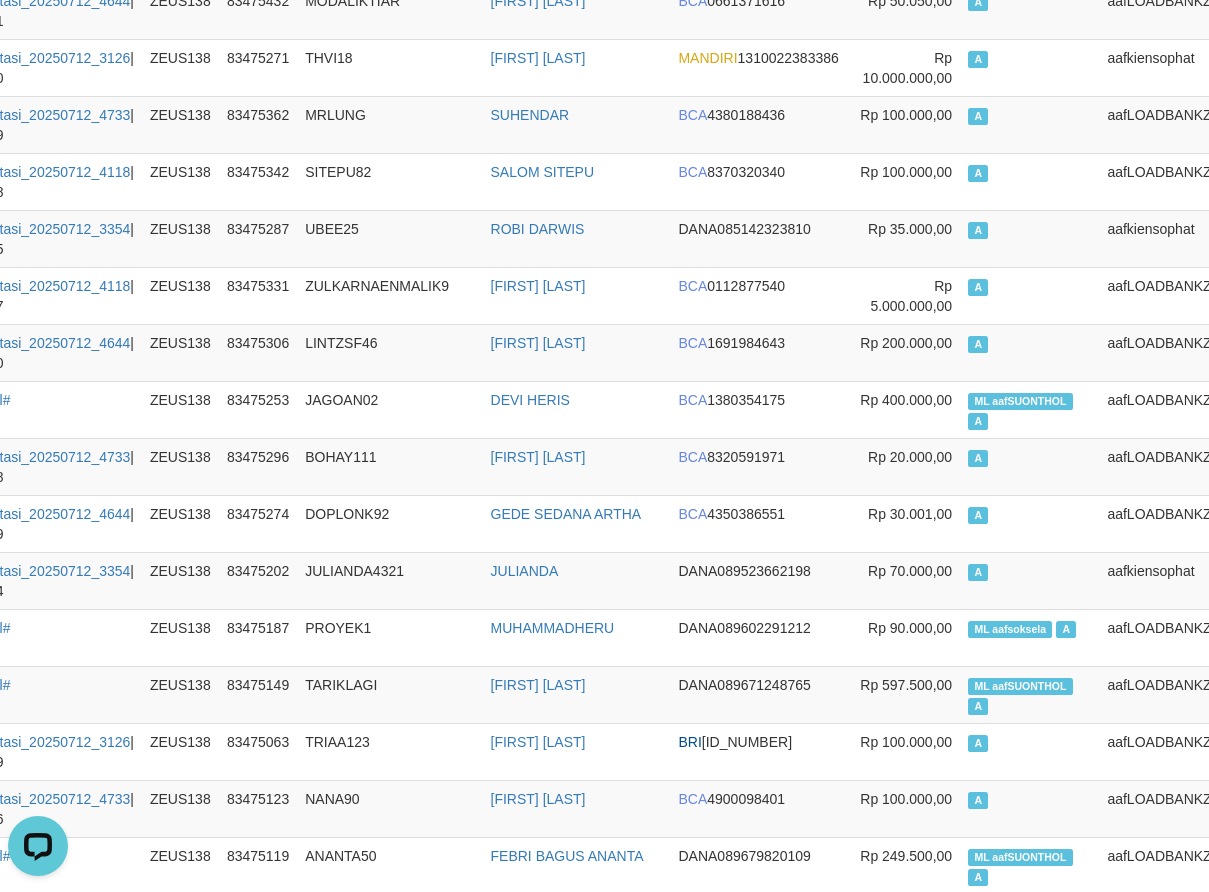 scroll, scrollTop: 9721, scrollLeft: 181, axis: both 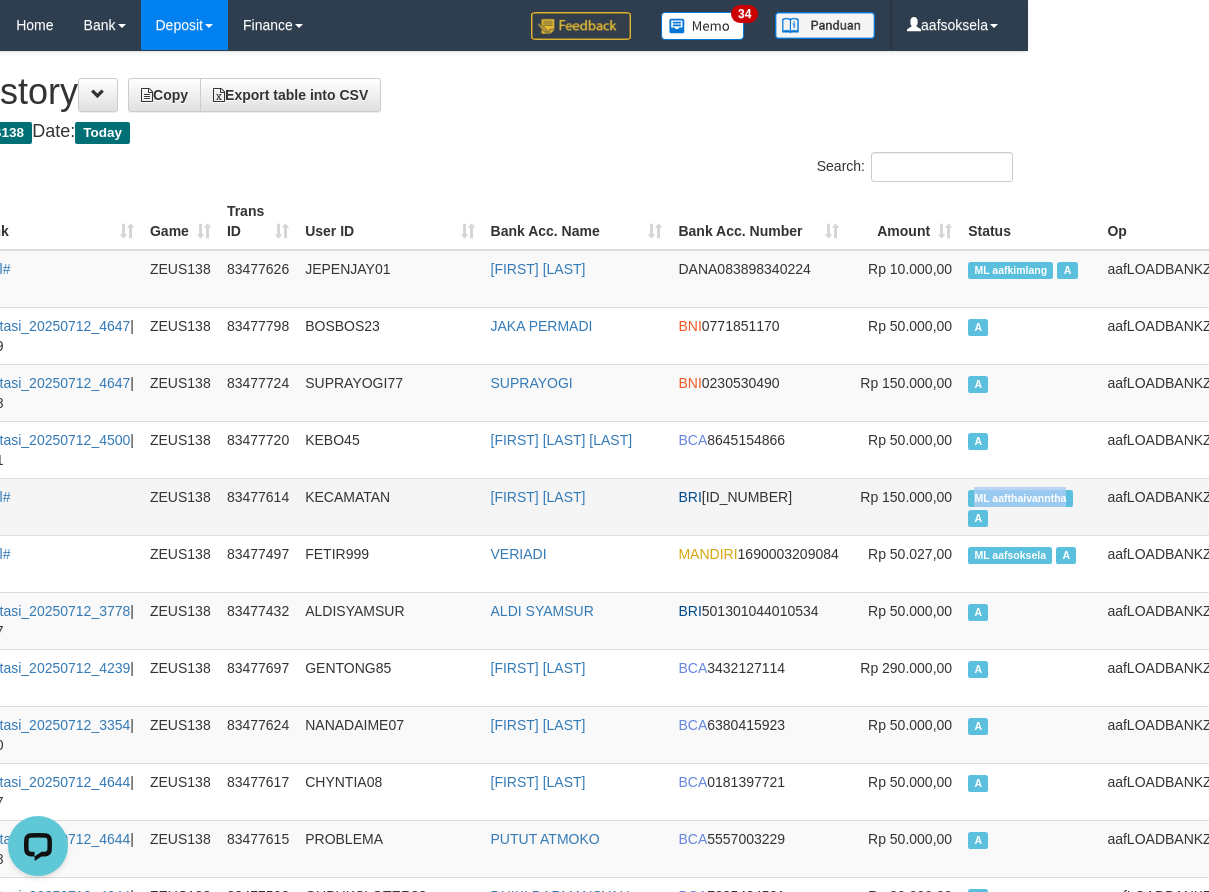 copy on "ML aafthaivanntha" 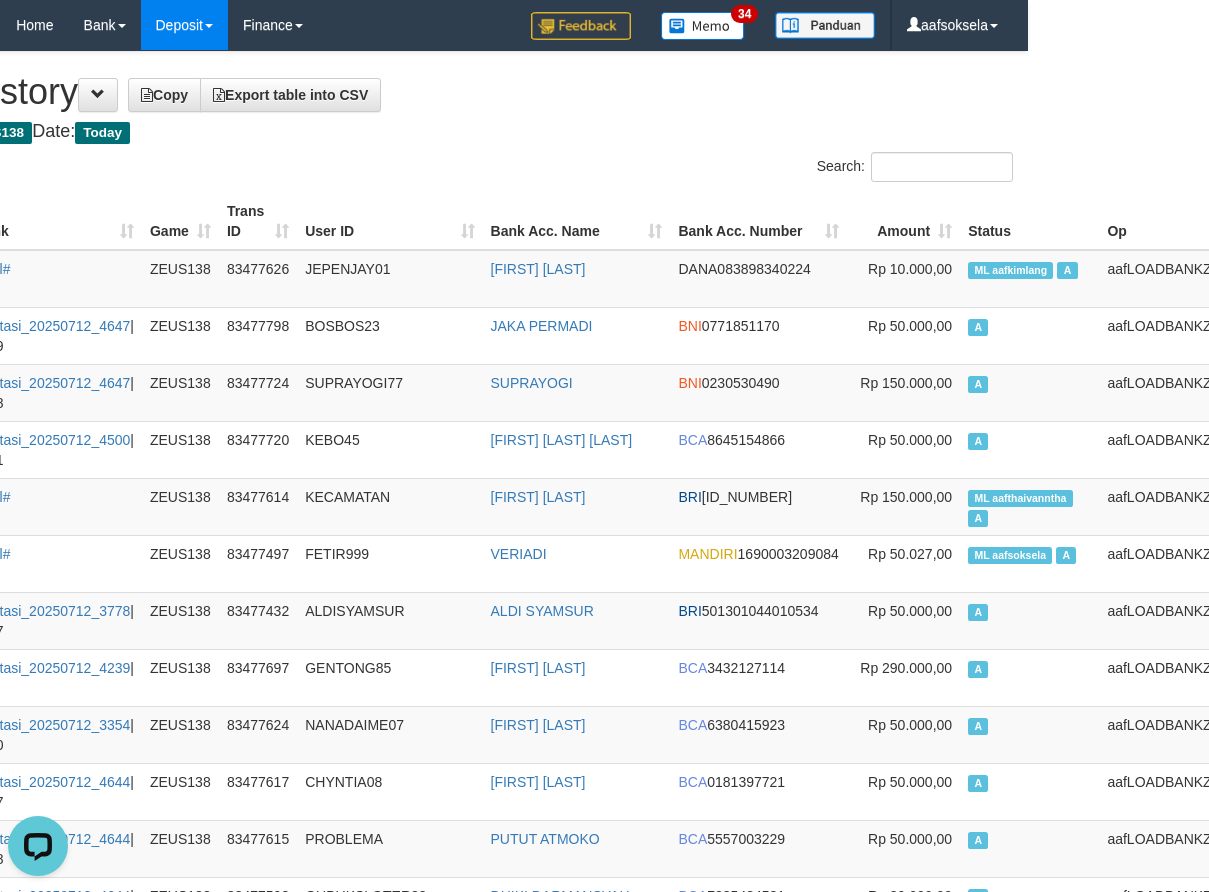 scroll, scrollTop: 1648, scrollLeft: 181, axis: both 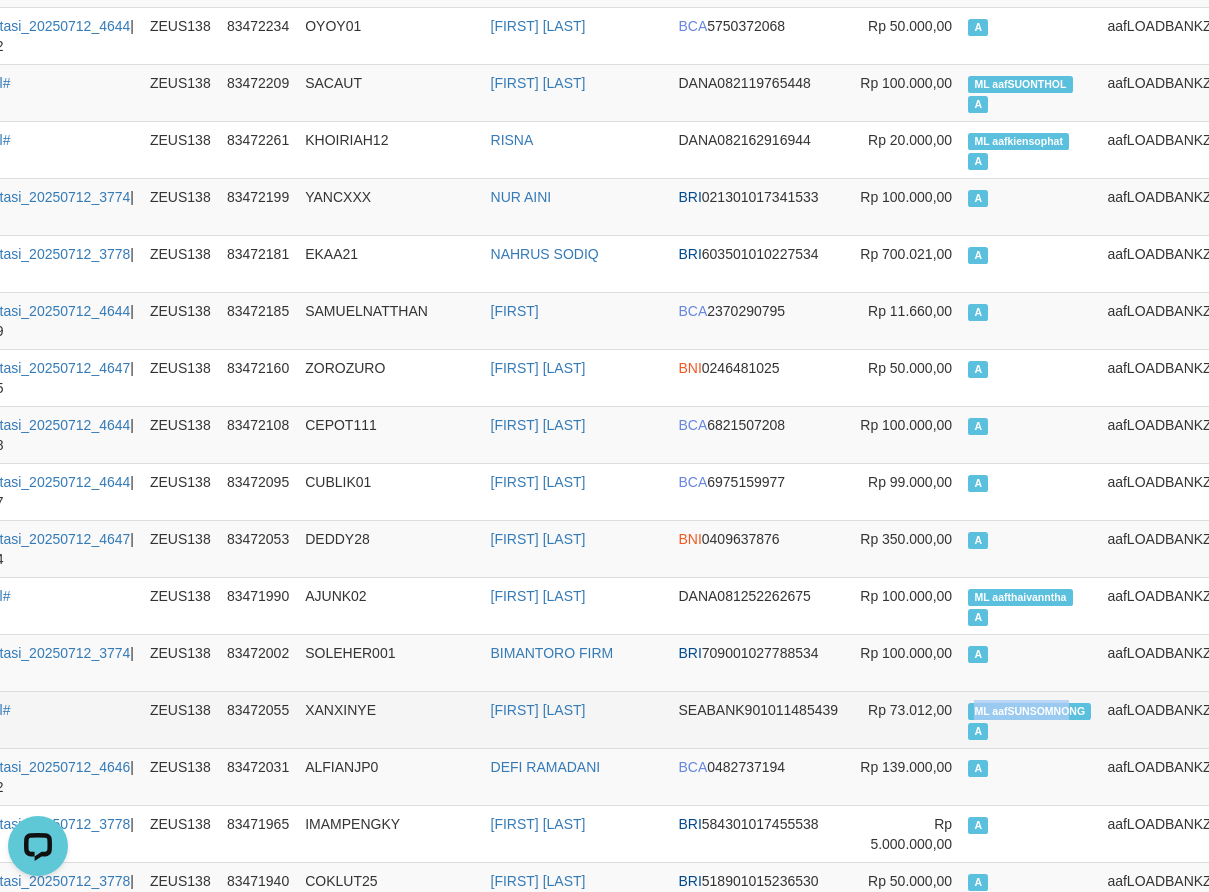 copy on "ML aafSUNSOMNO" 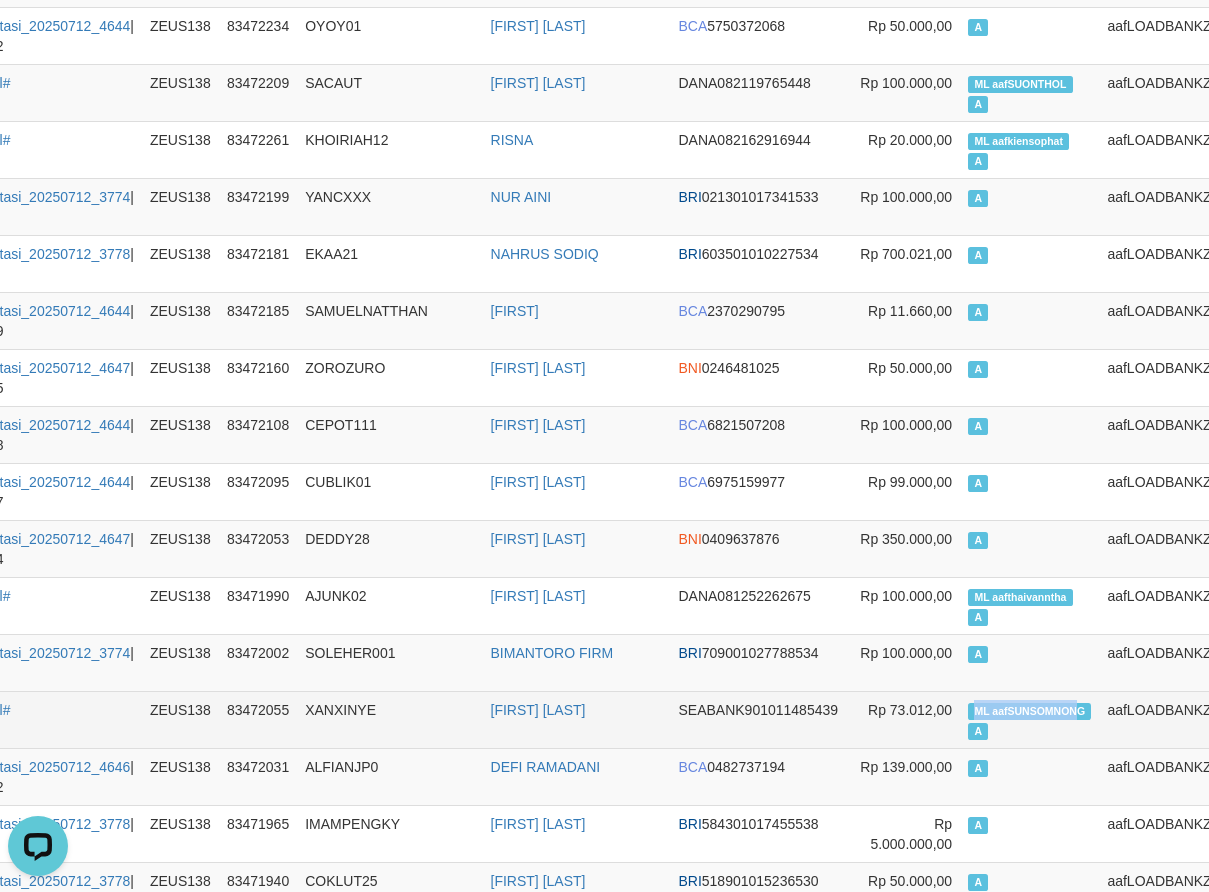 drag, startPoint x: 927, startPoint y: 705, endPoint x: 1034, endPoint y: 699, distance: 107.16809 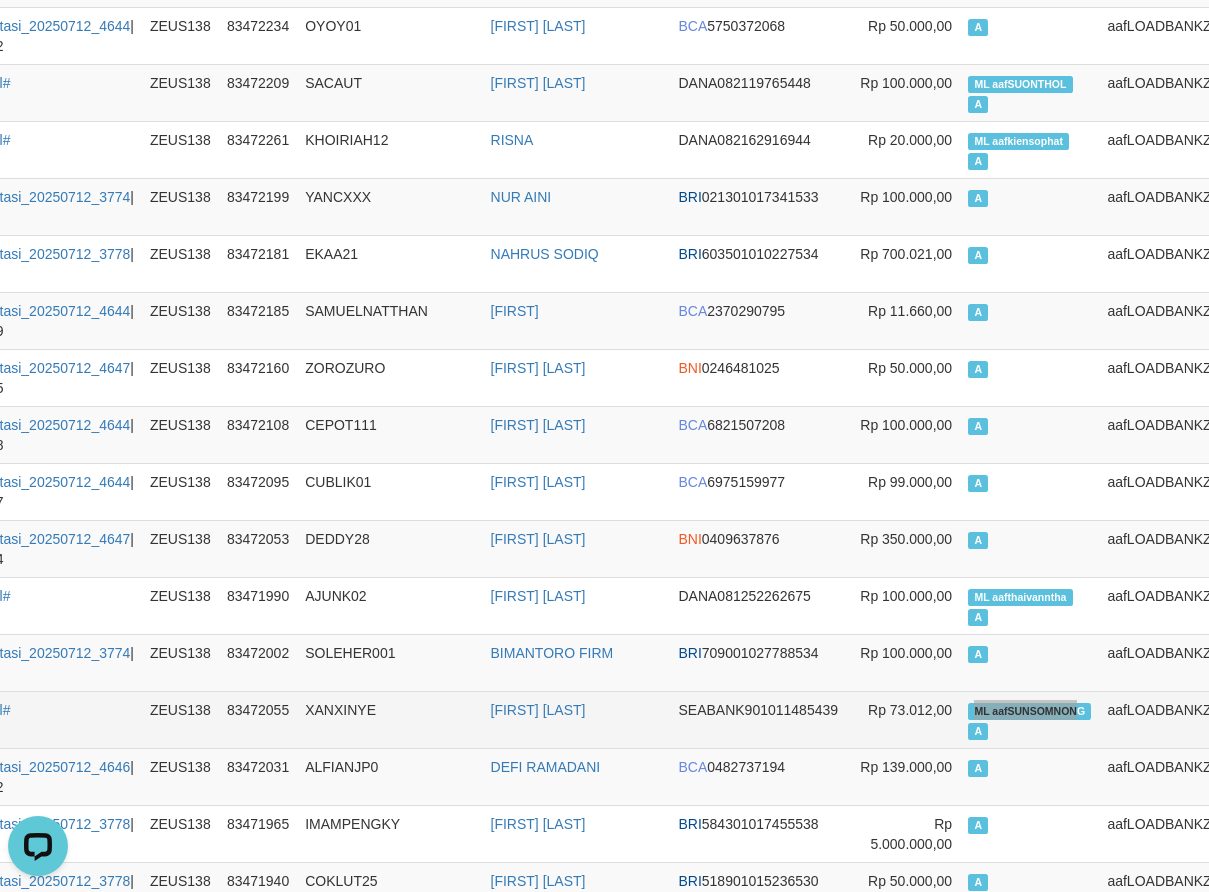 scroll, scrollTop: 22852, scrollLeft: 181, axis: both 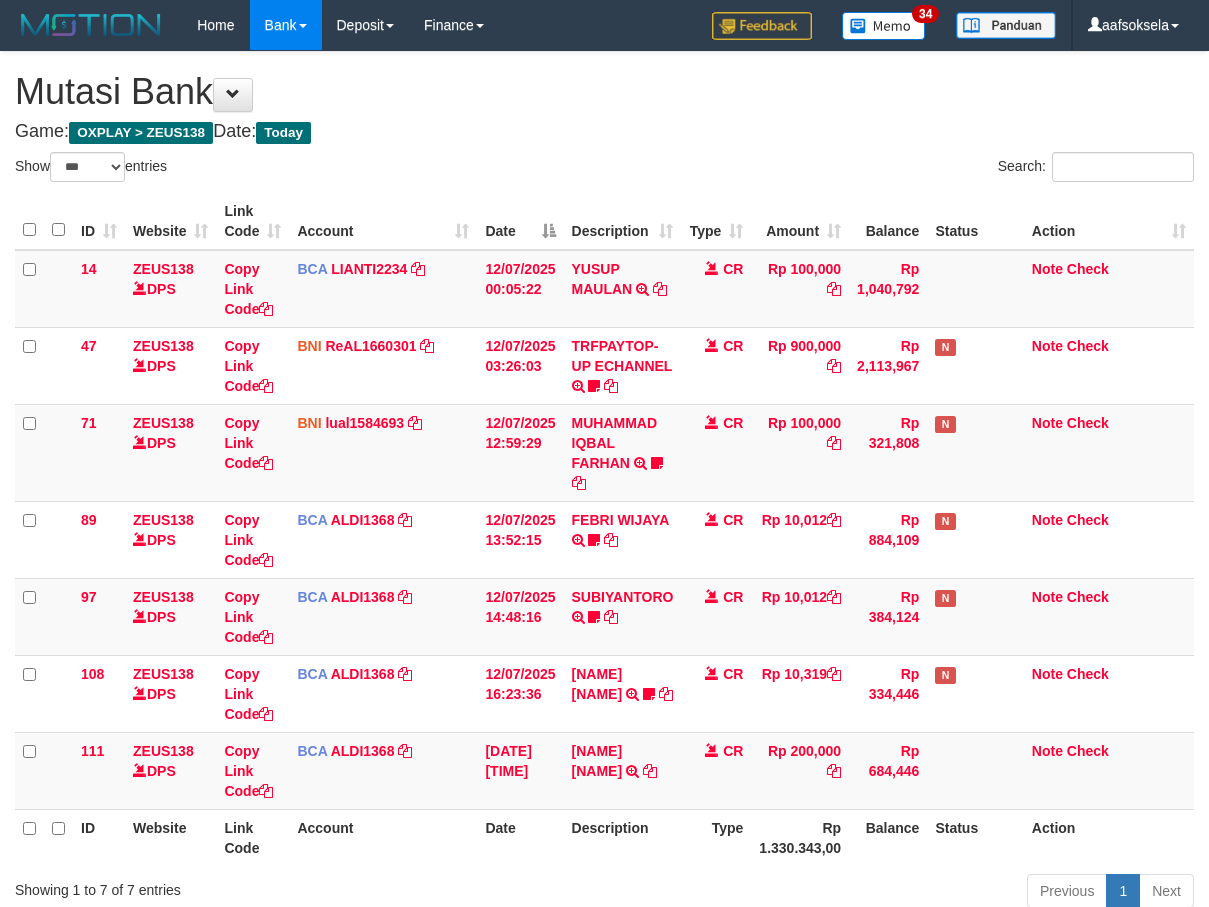 select on "***" 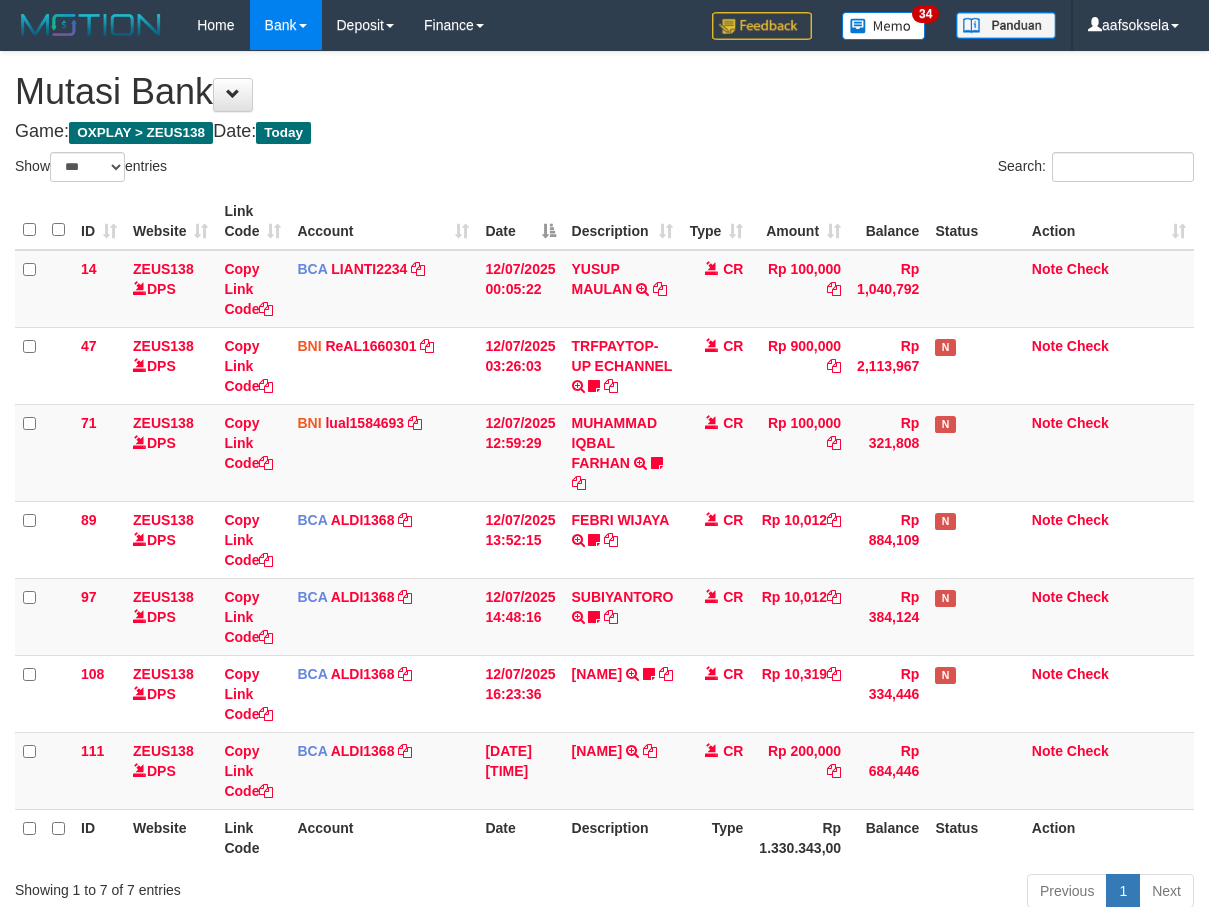 select on "***" 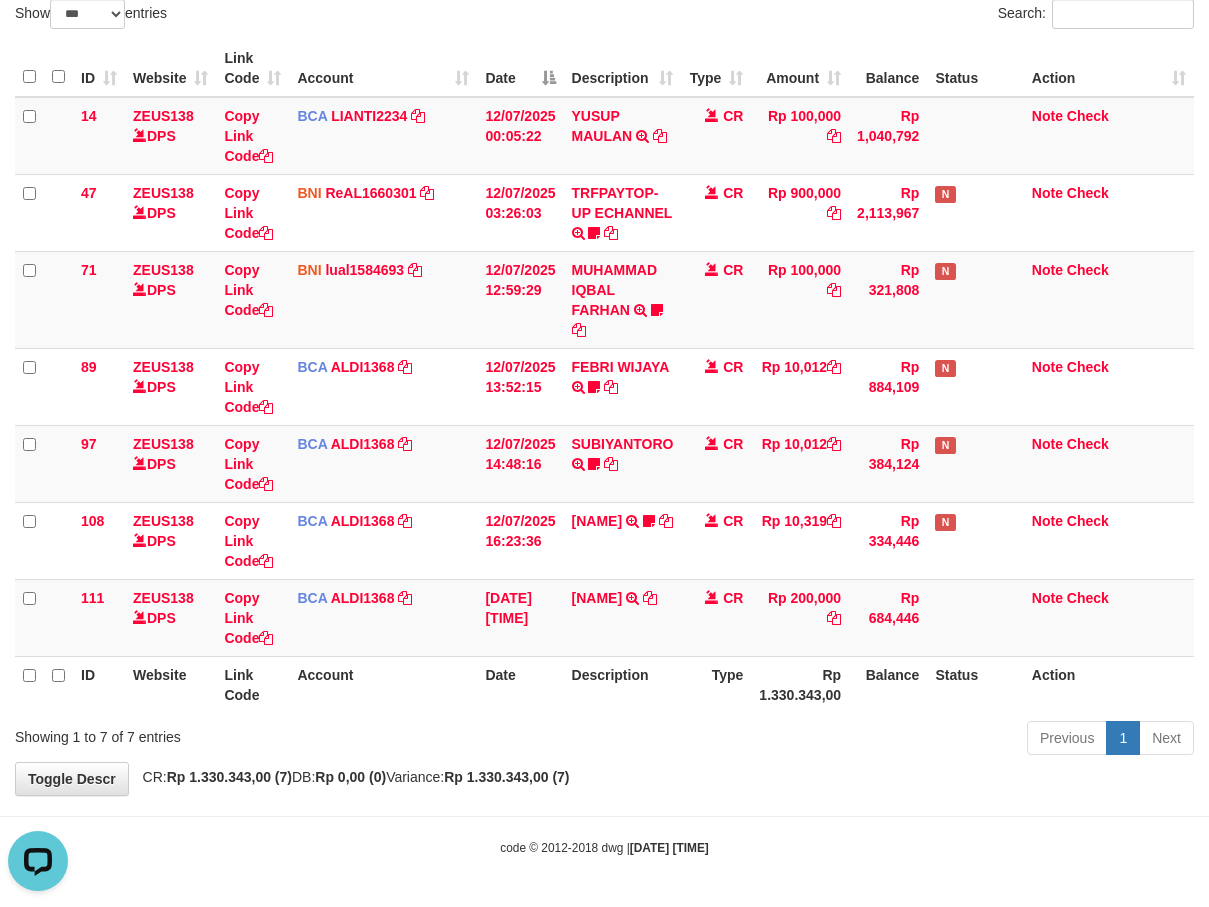 scroll, scrollTop: 0, scrollLeft: 0, axis: both 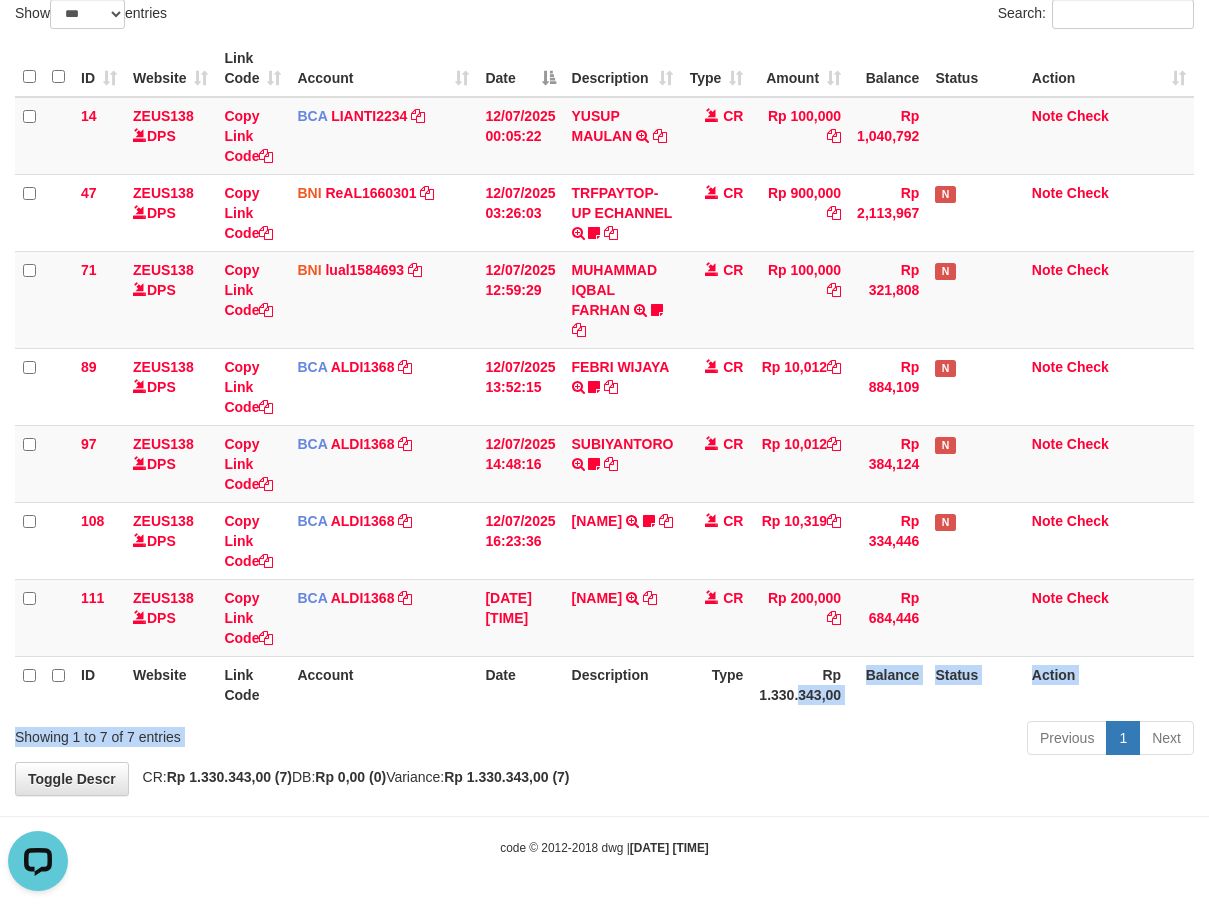 drag, startPoint x: 800, startPoint y: 711, endPoint x: 747, endPoint y: 772, distance: 80.80842 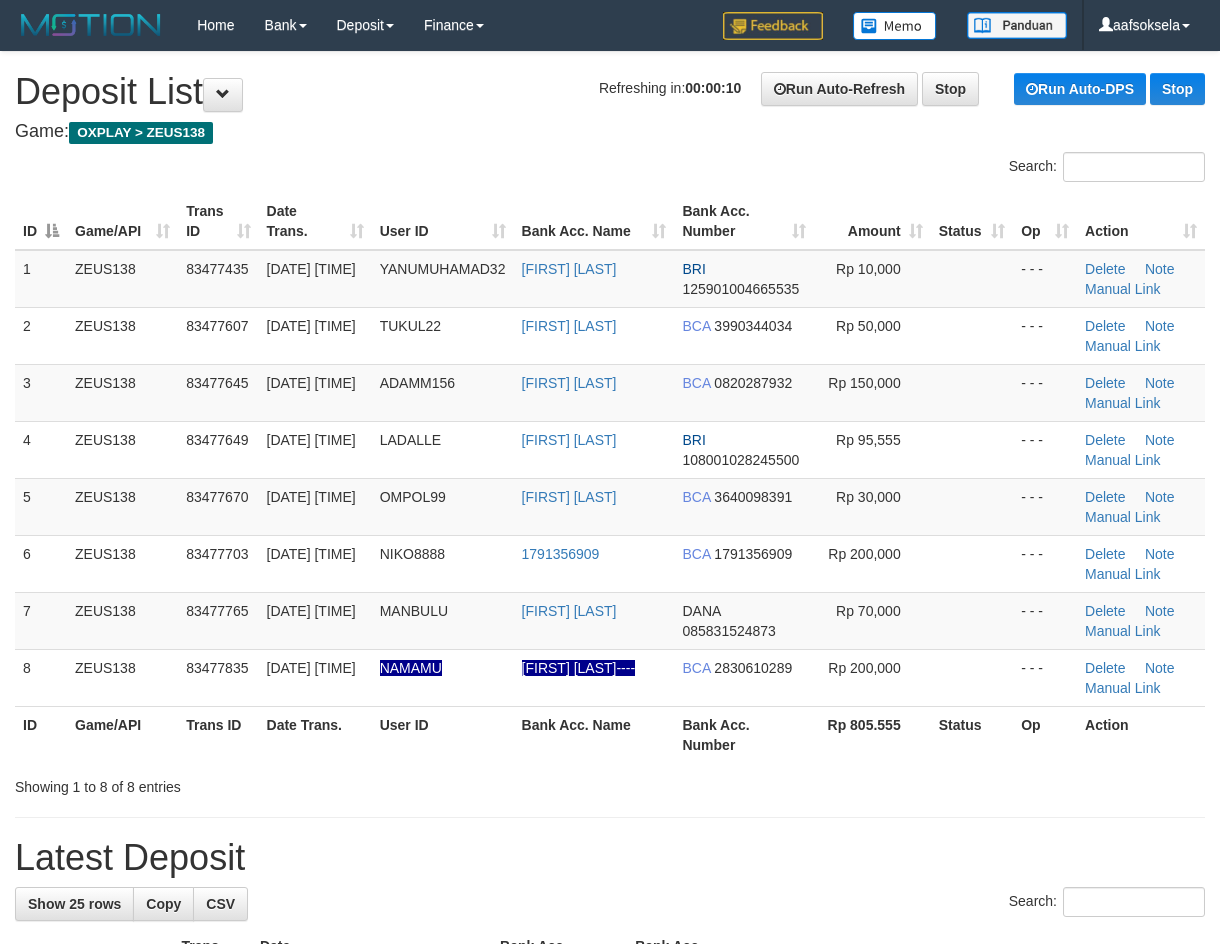 scroll, scrollTop: 0, scrollLeft: 0, axis: both 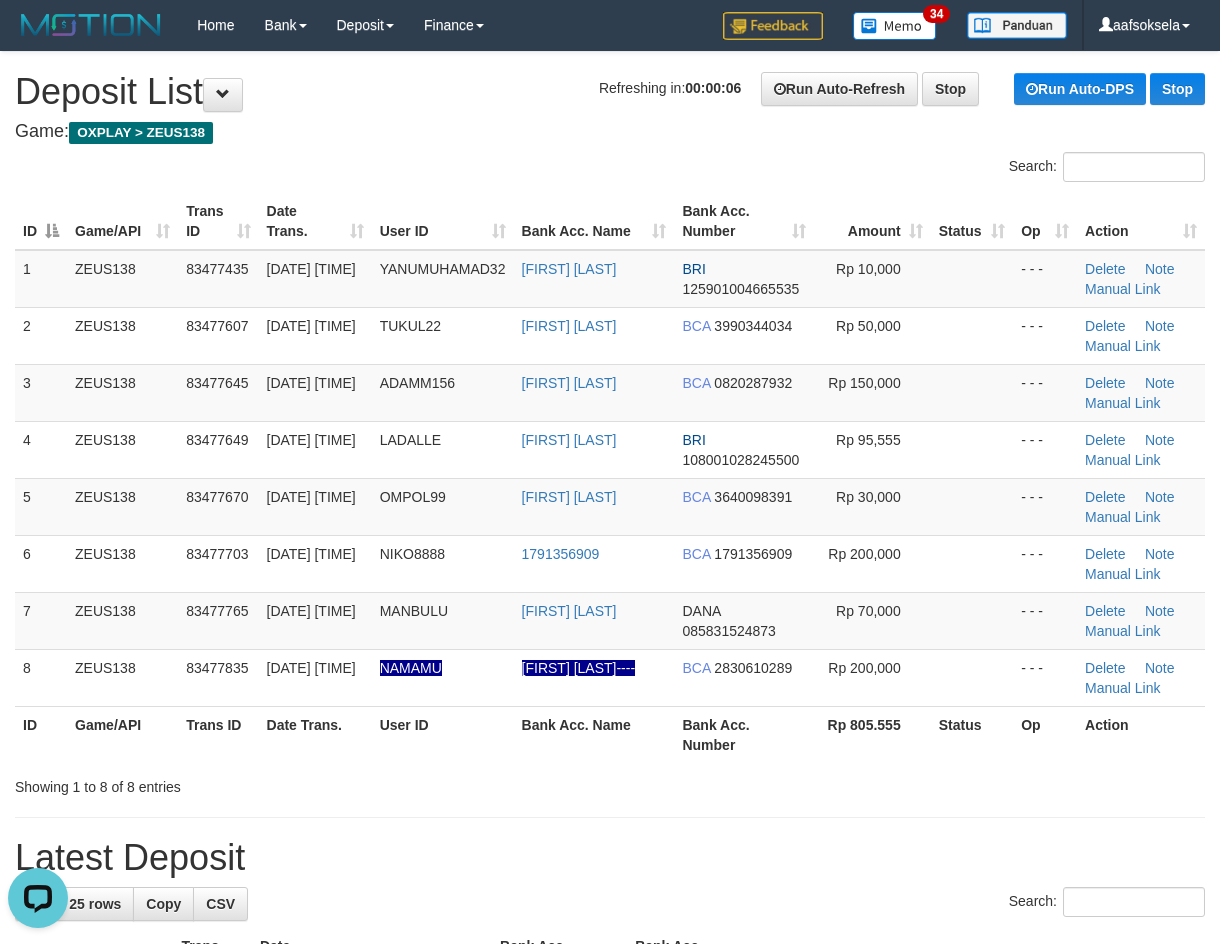 drag, startPoint x: 257, startPoint y: 457, endPoint x: 9, endPoint y: 548, distance: 264.16852 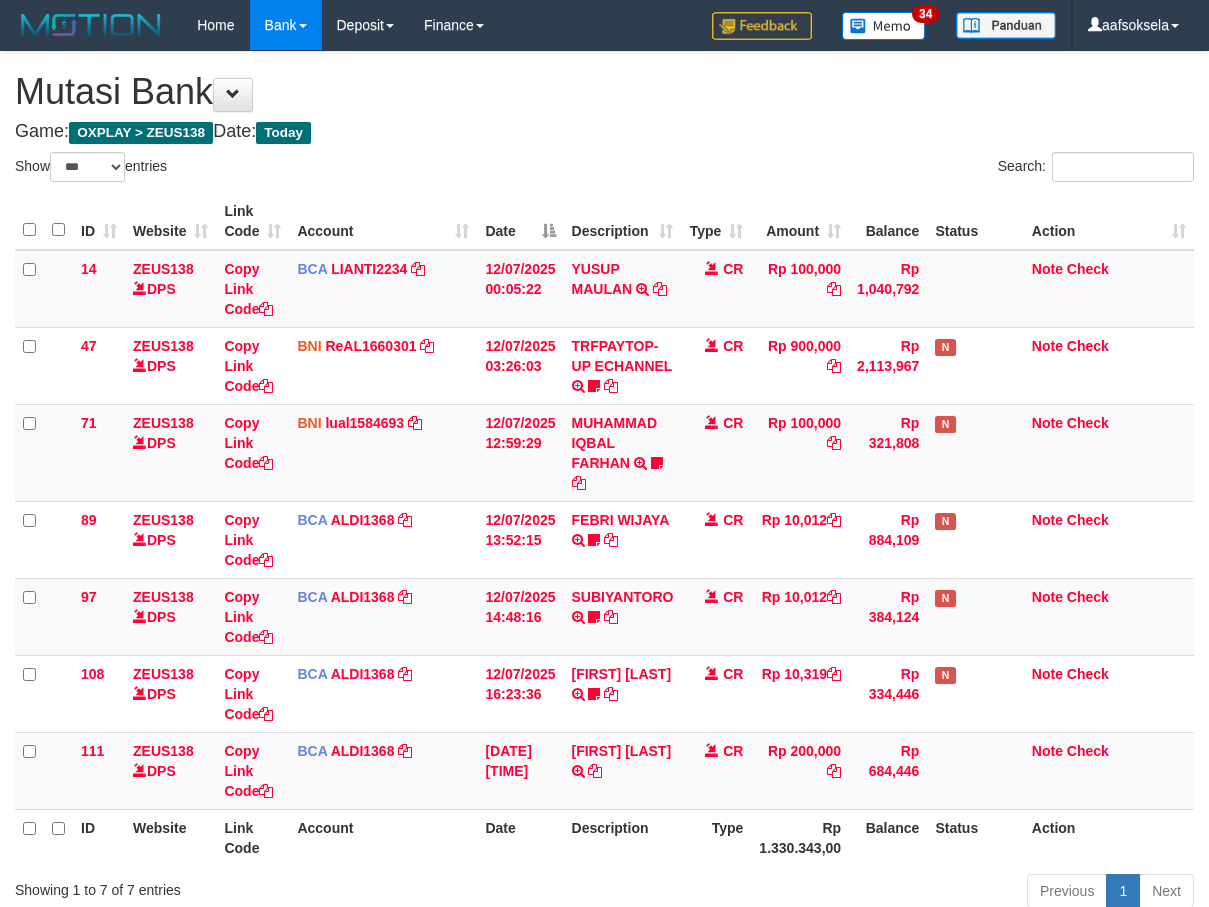 select on "***" 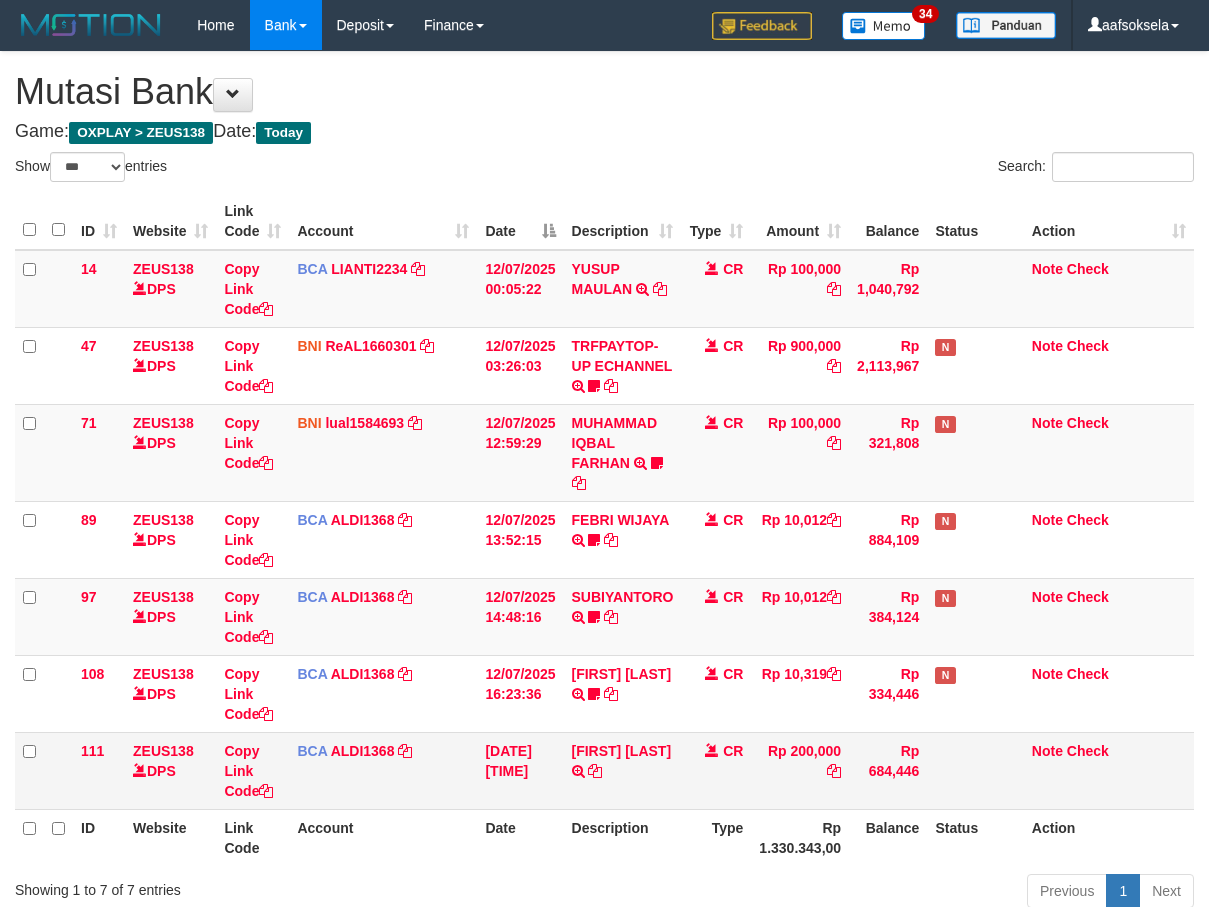 scroll, scrollTop: 153, scrollLeft: 0, axis: vertical 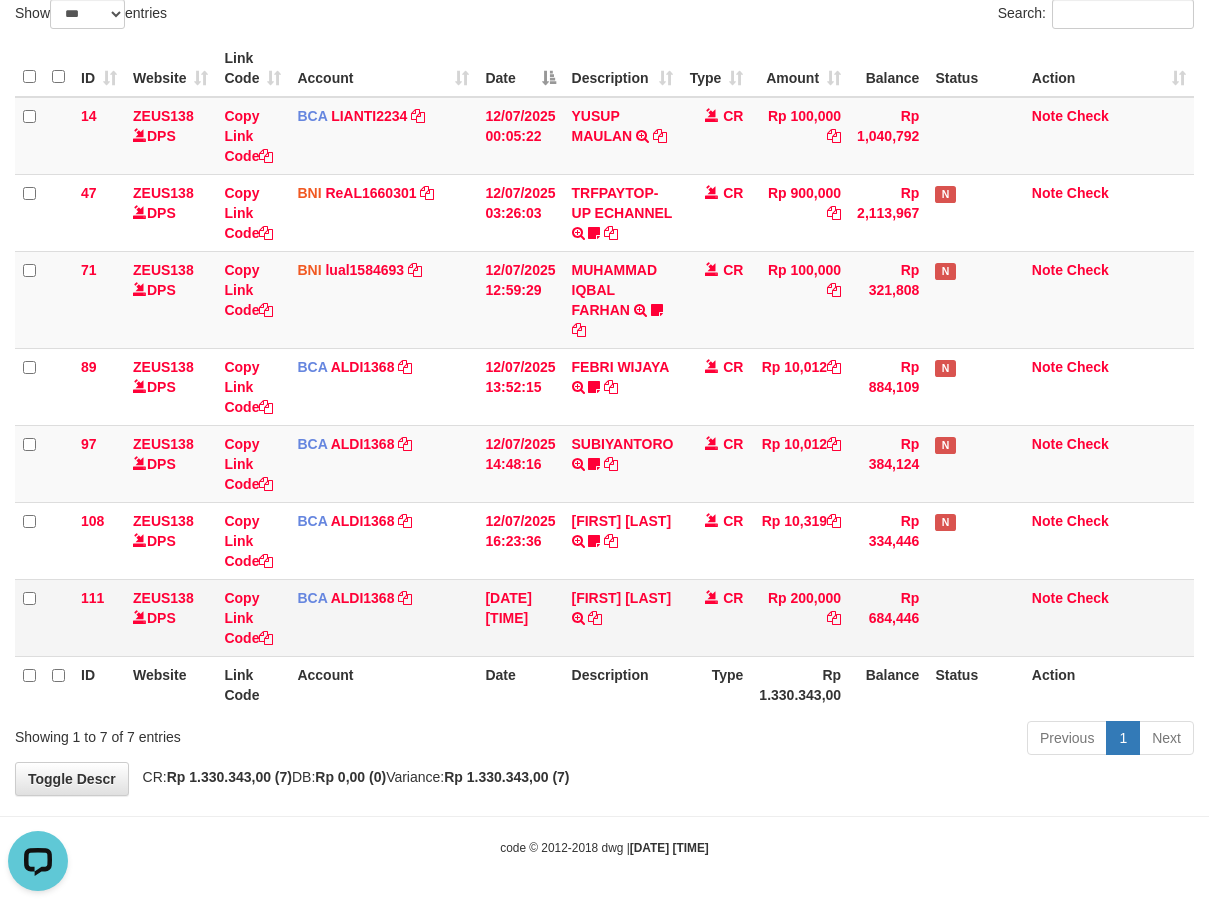 click on "Rp 200,000" at bounding box center [800, 617] 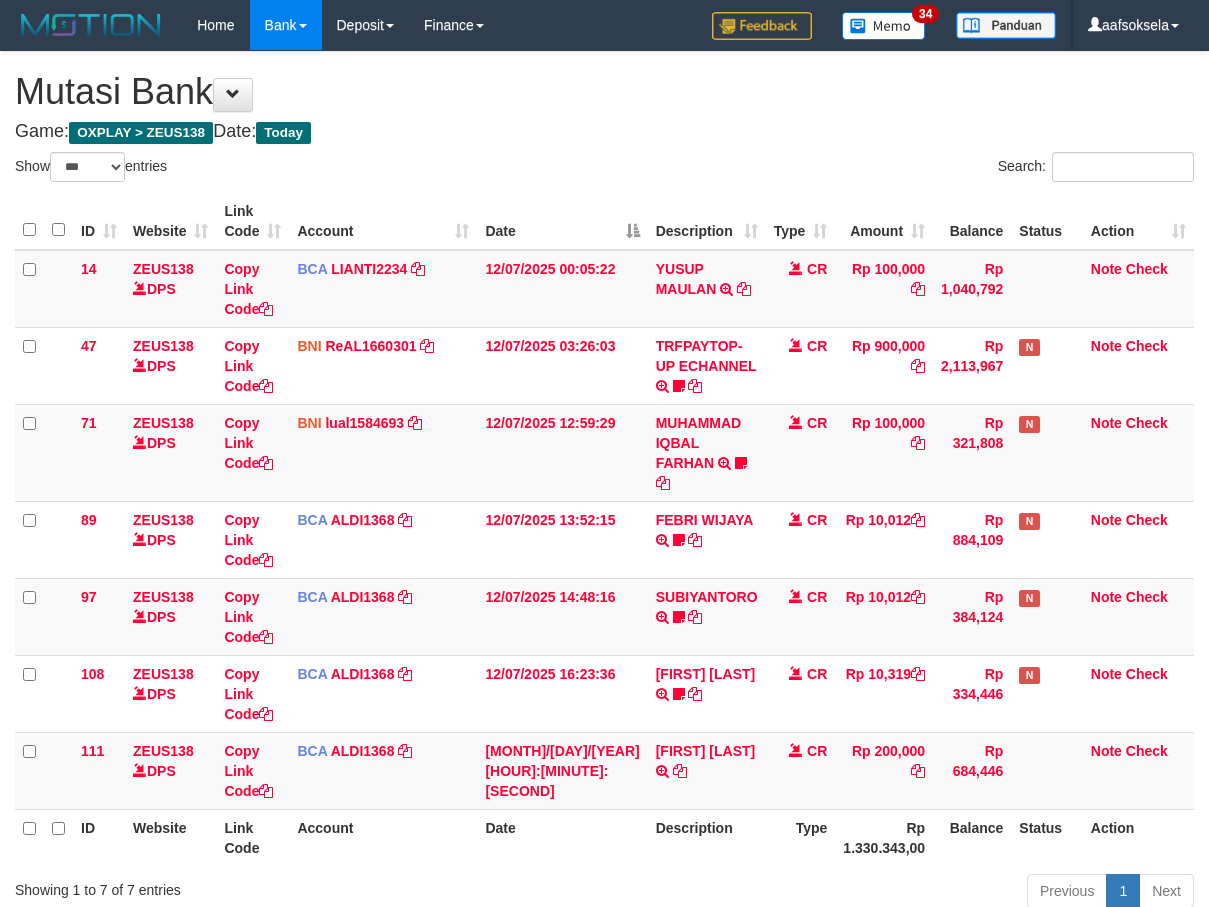 select on "***" 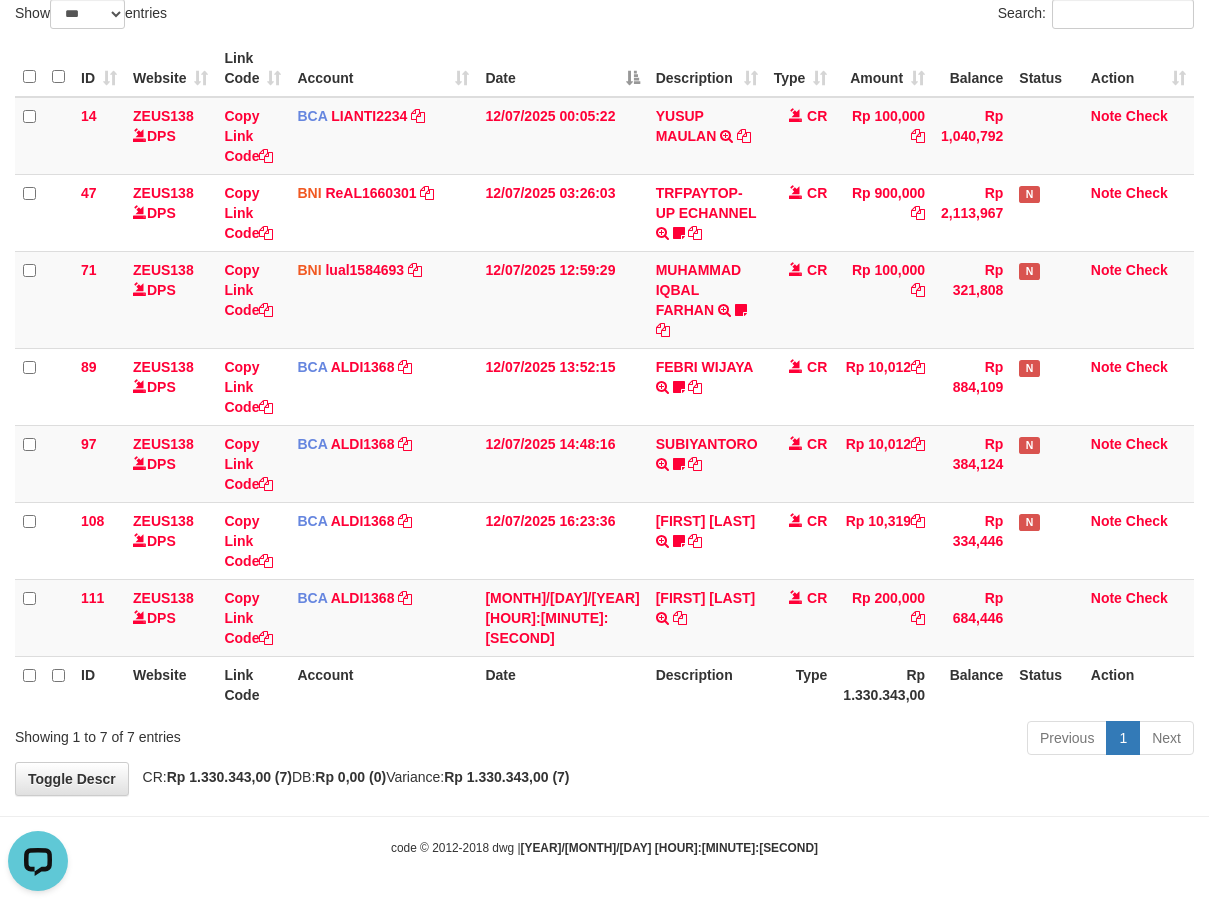 scroll, scrollTop: 0, scrollLeft: 0, axis: both 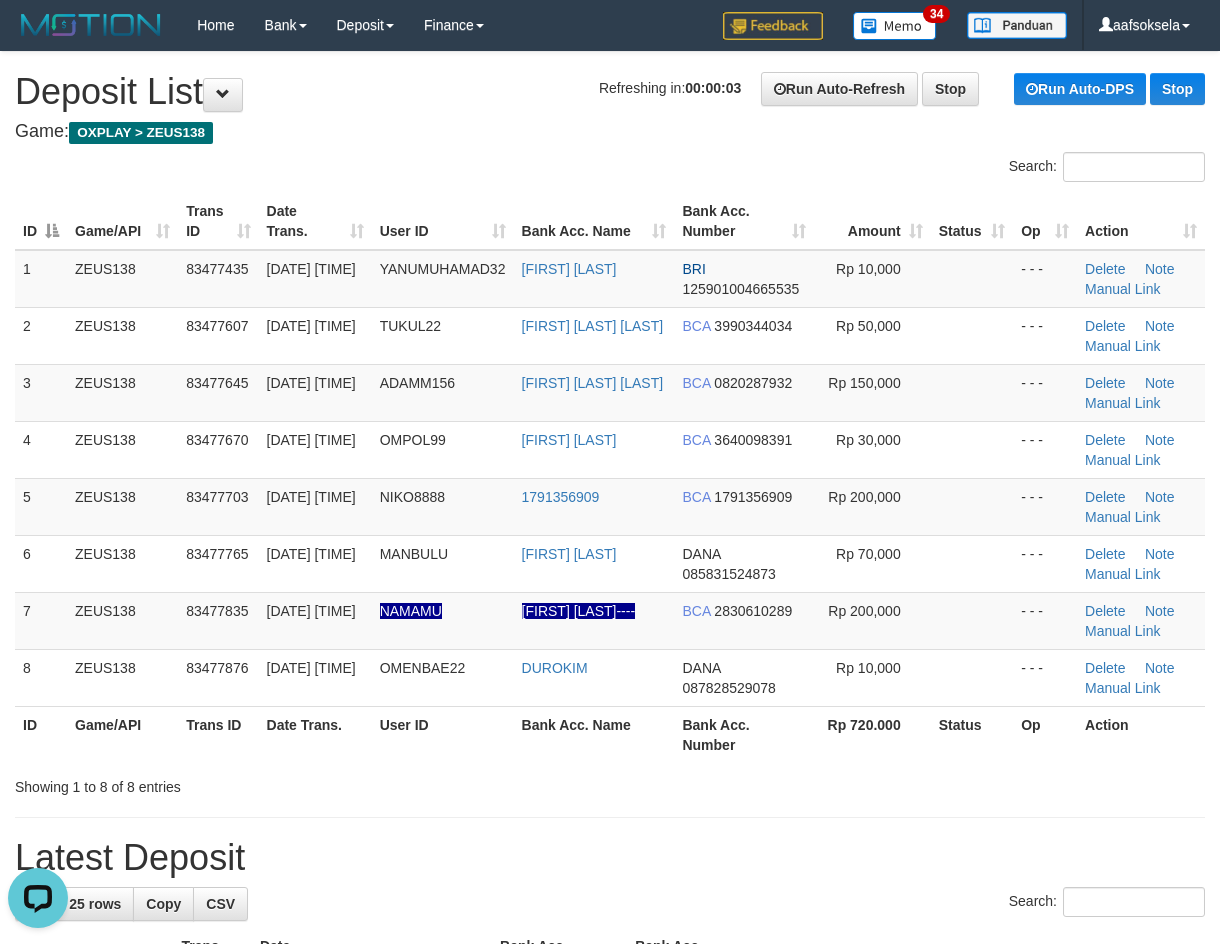 drag, startPoint x: 421, startPoint y: 424, endPoint x: 7, endPoint y: 600, distance: 449.85776 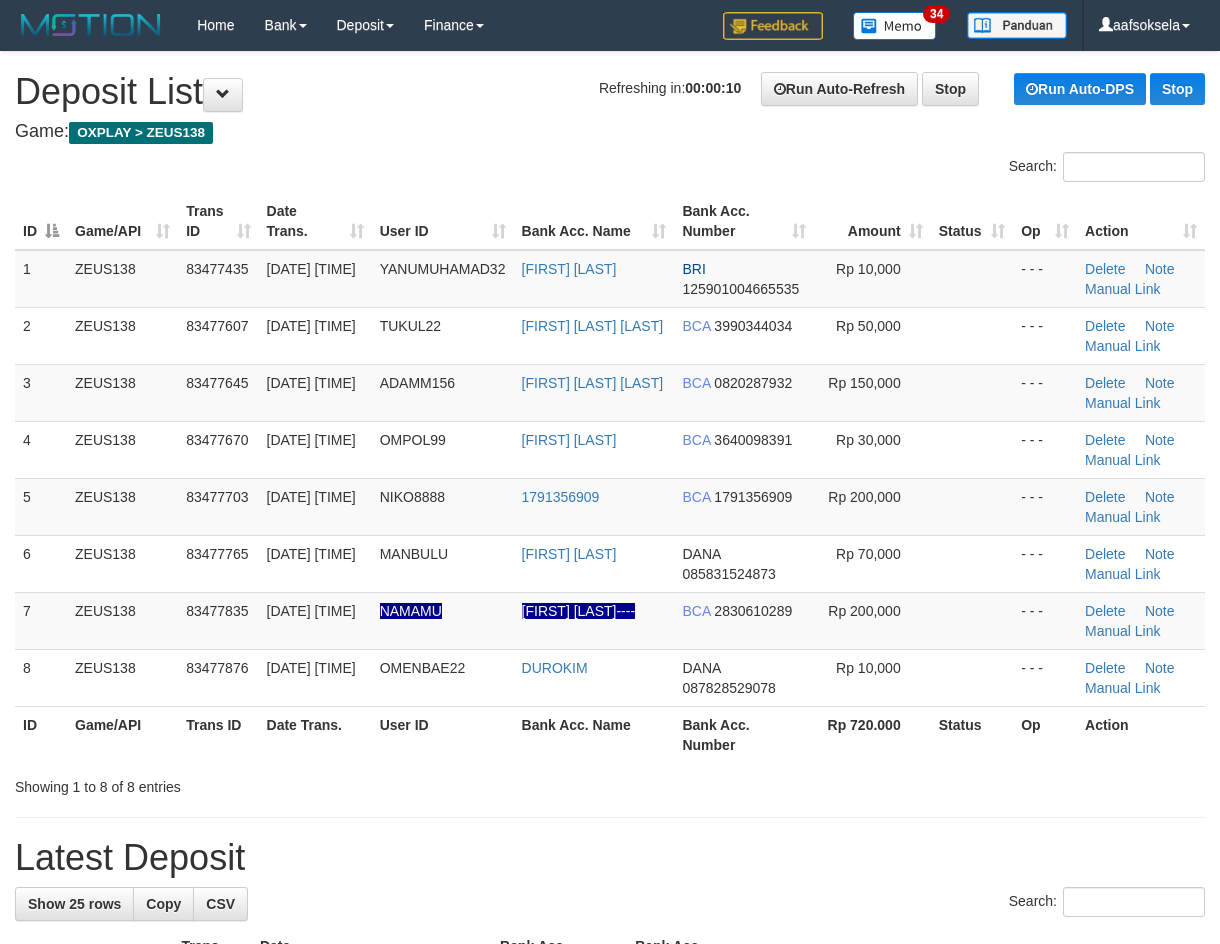 scroll, scrollTop: 0, scrollLeft: 0, axis: both 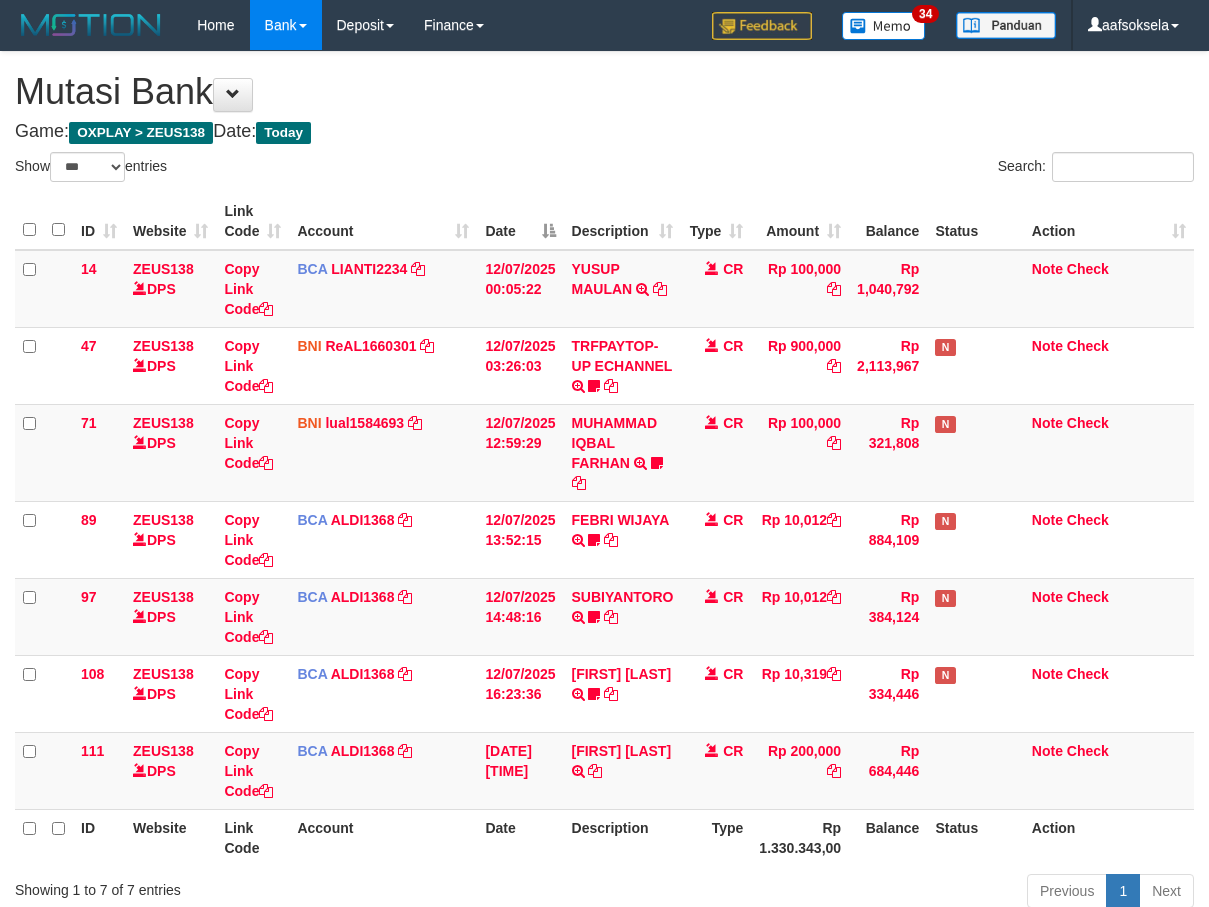 select on "***" 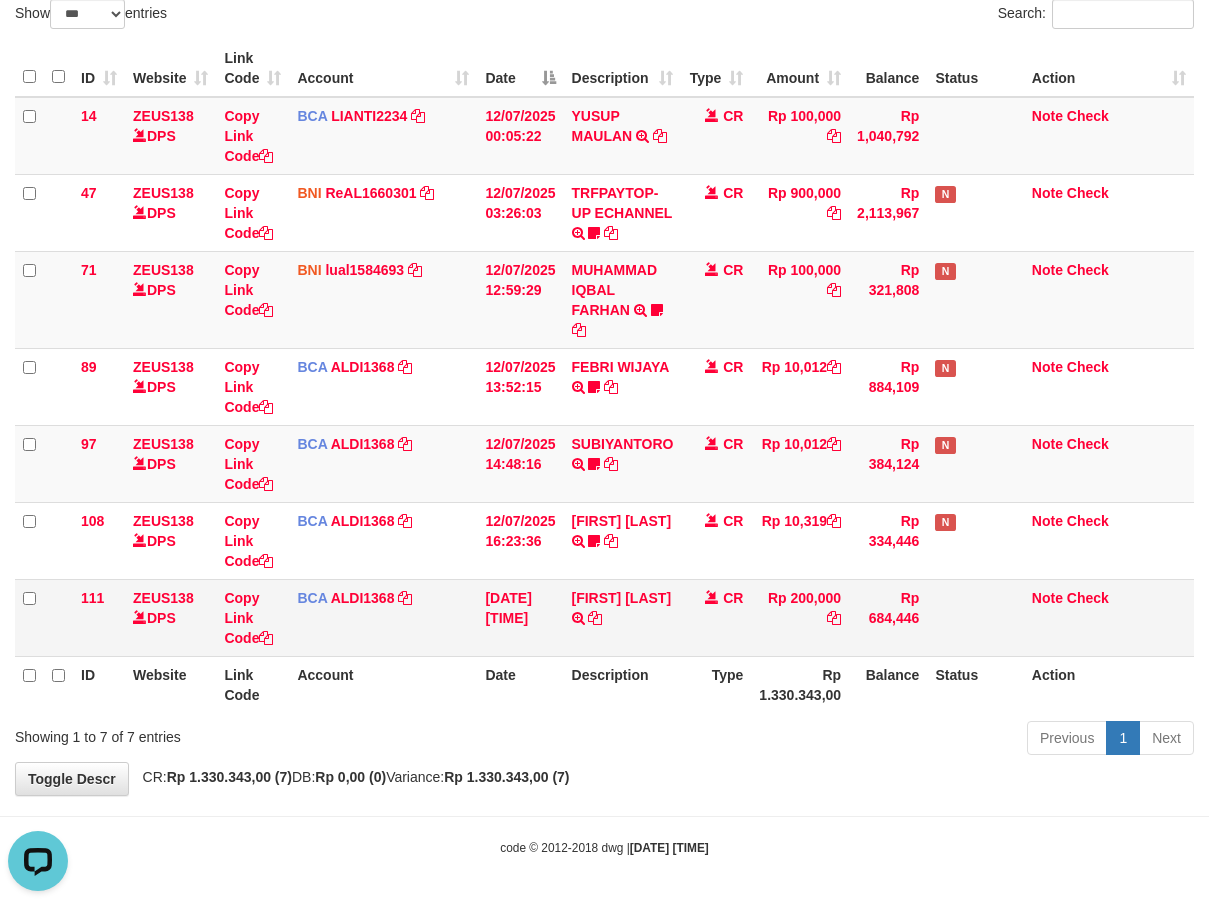 scroll, scrollTop: 0, scrollLeft: 0, axis: both 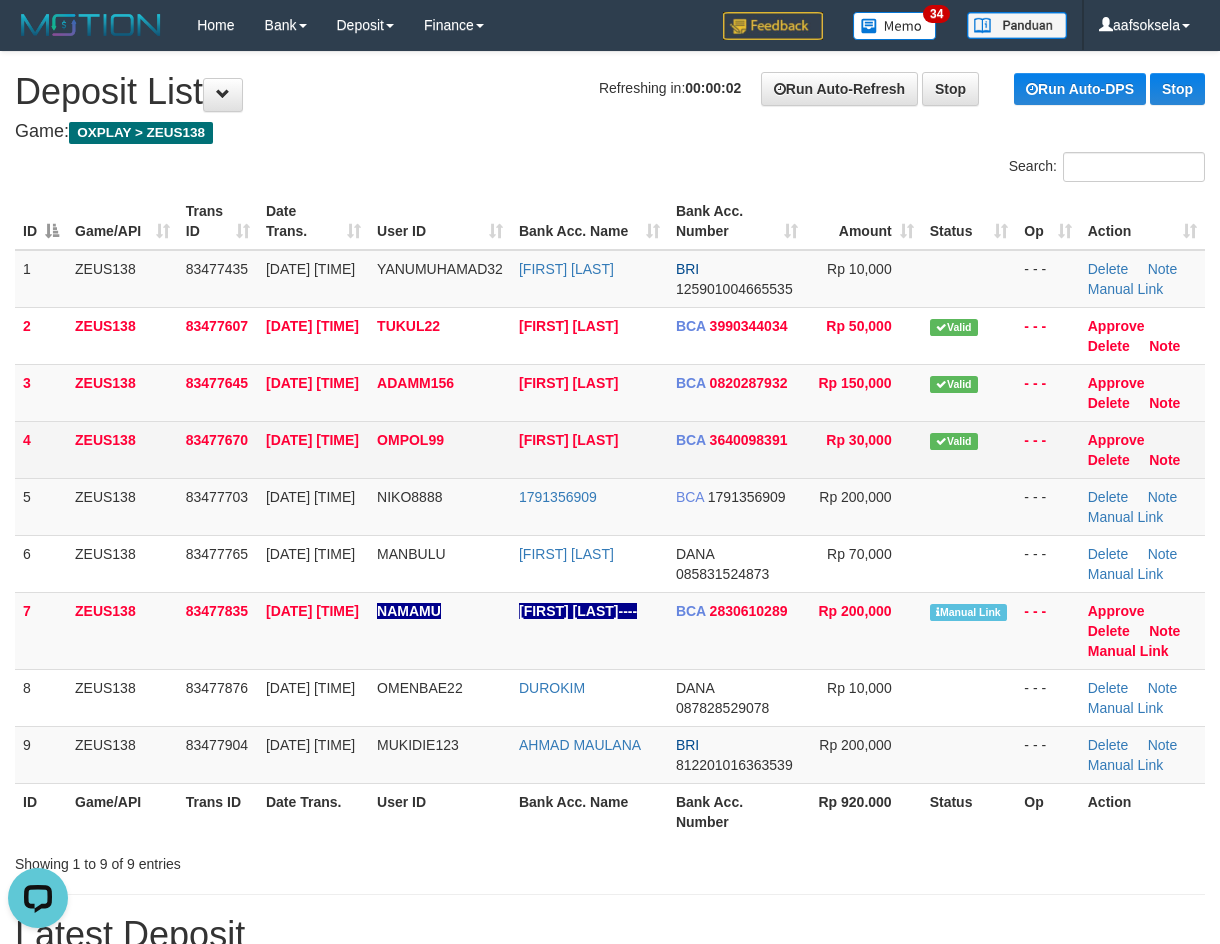 drag, startPoint x: 259, startPoint y: 433, endPoint x: 81, endPoint y: 545, distance: 210.30453 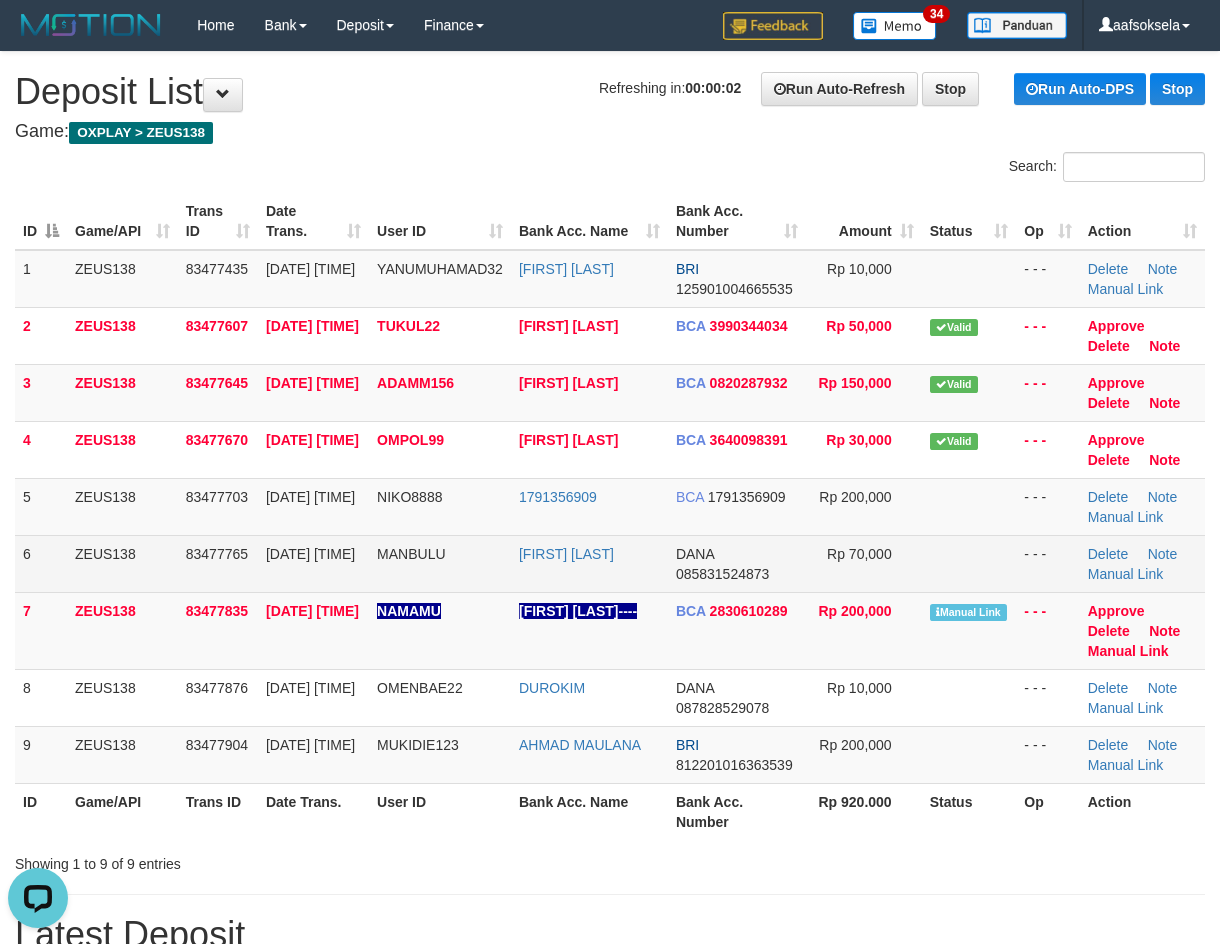 click on "4
ZEUS138
83477670
12/07/2025 16:35:59
OMPOL99
TEGUH ARIFIANTO
BCA
3640098391
Rp 30,000
Valid
- - -
Approve
Delete
Note" at bounding box center [610, 449] 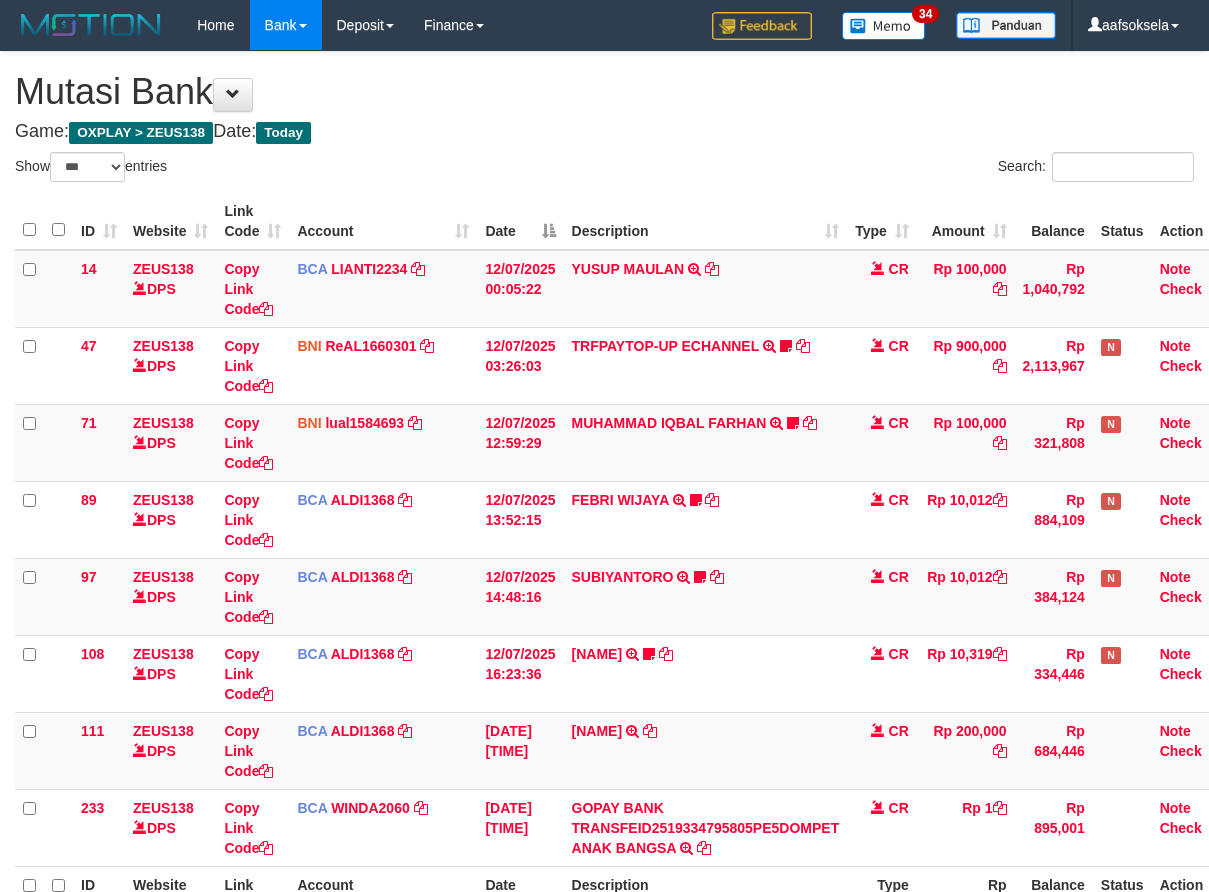 select on "***" 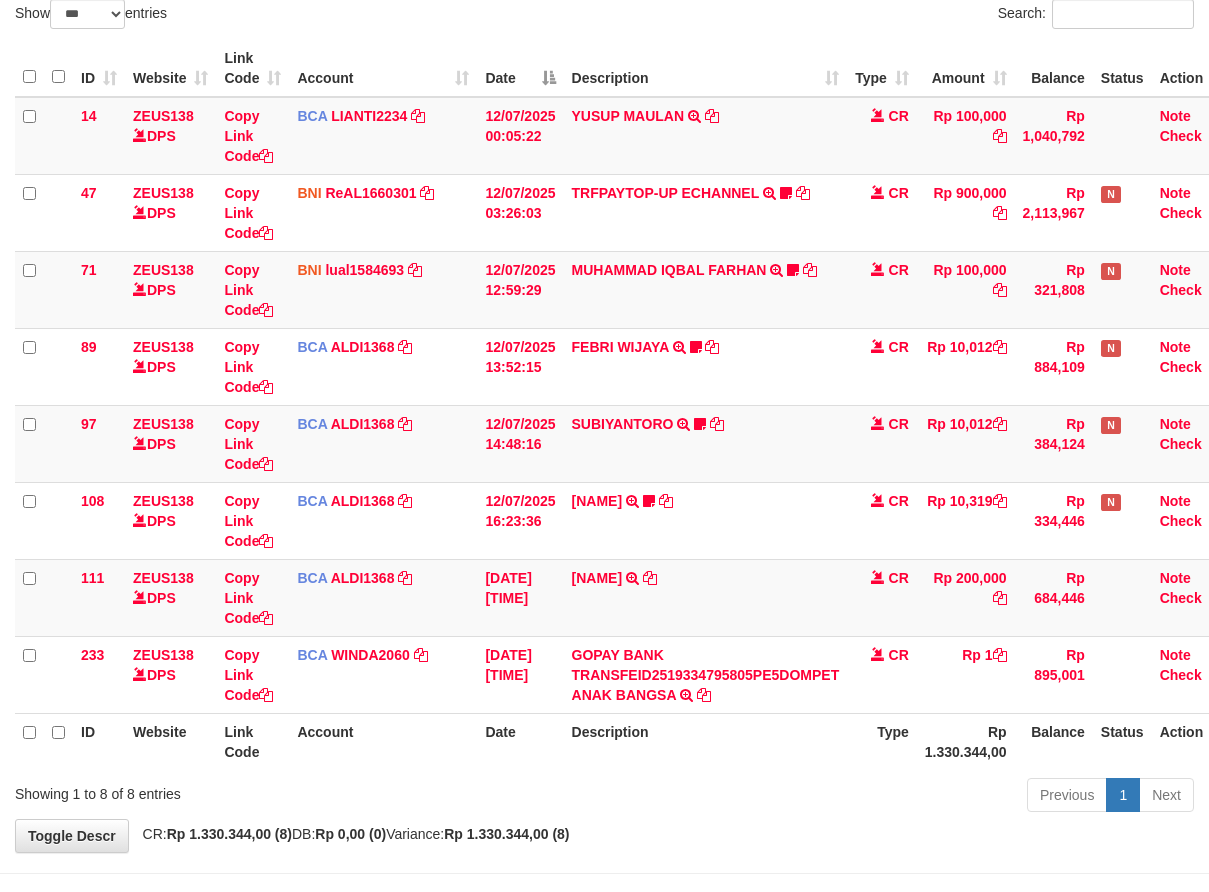 scroll, scrollTop: 225, scrollLeft: 0, axis: vertical 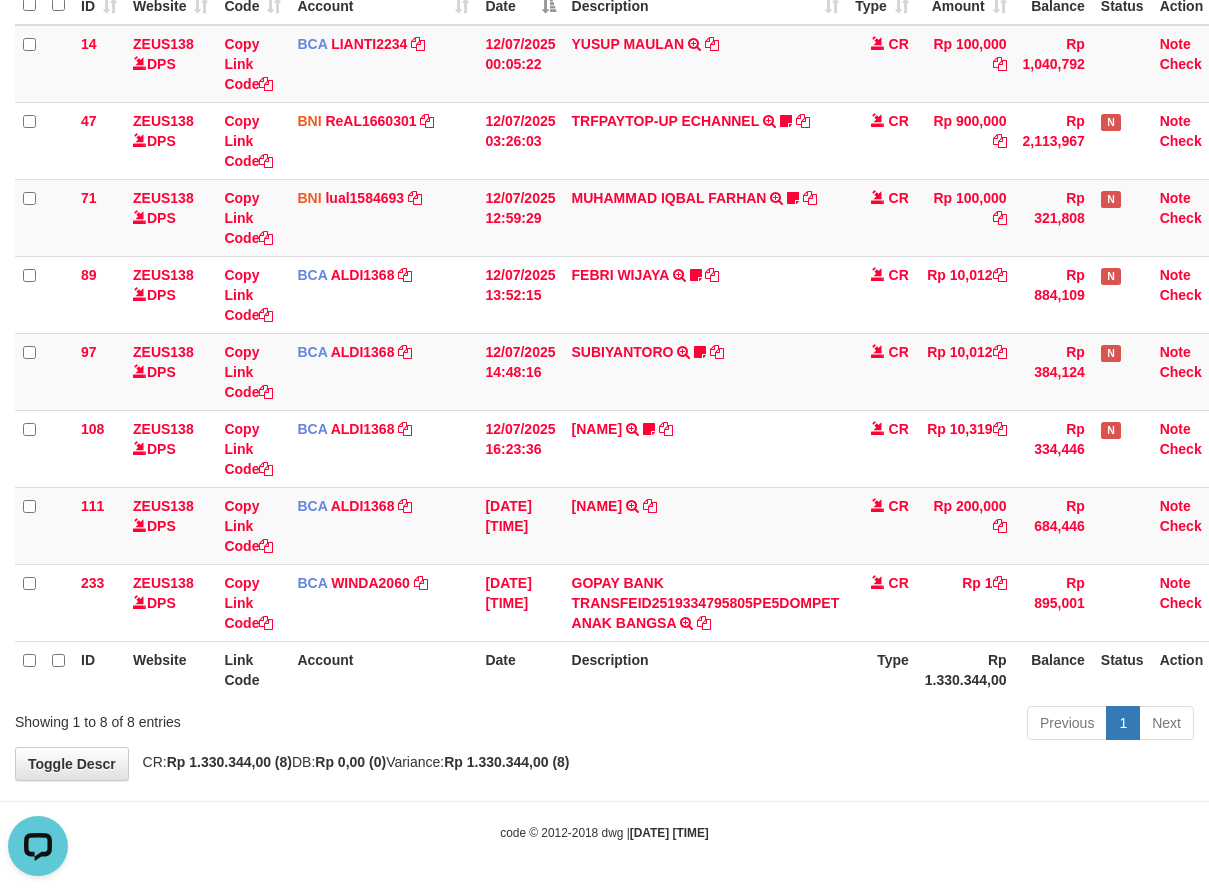 click on "Previous 1 Next" at bounding box center [856, 725] 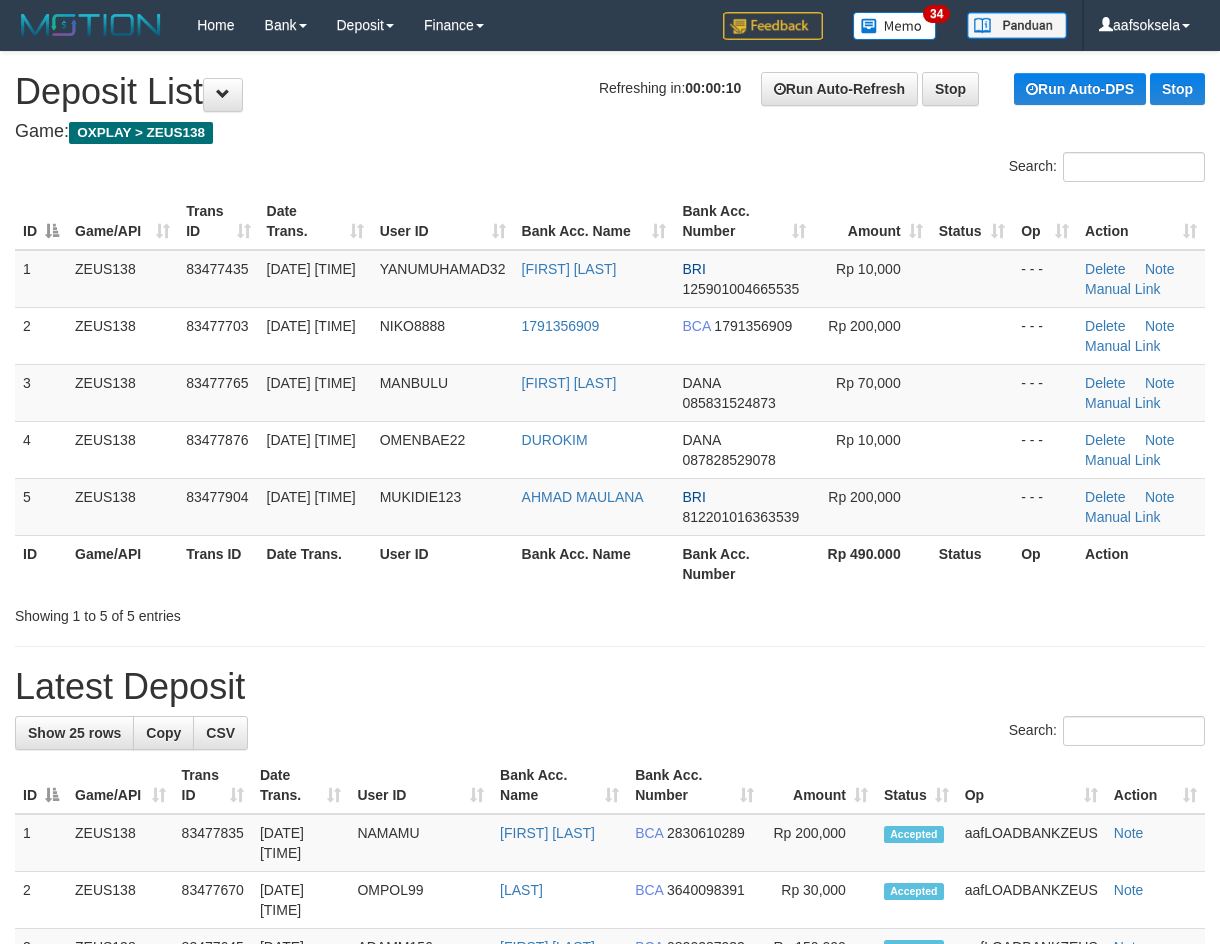scroll, scrollTop: 0, scrollLeft: 0, axis: both 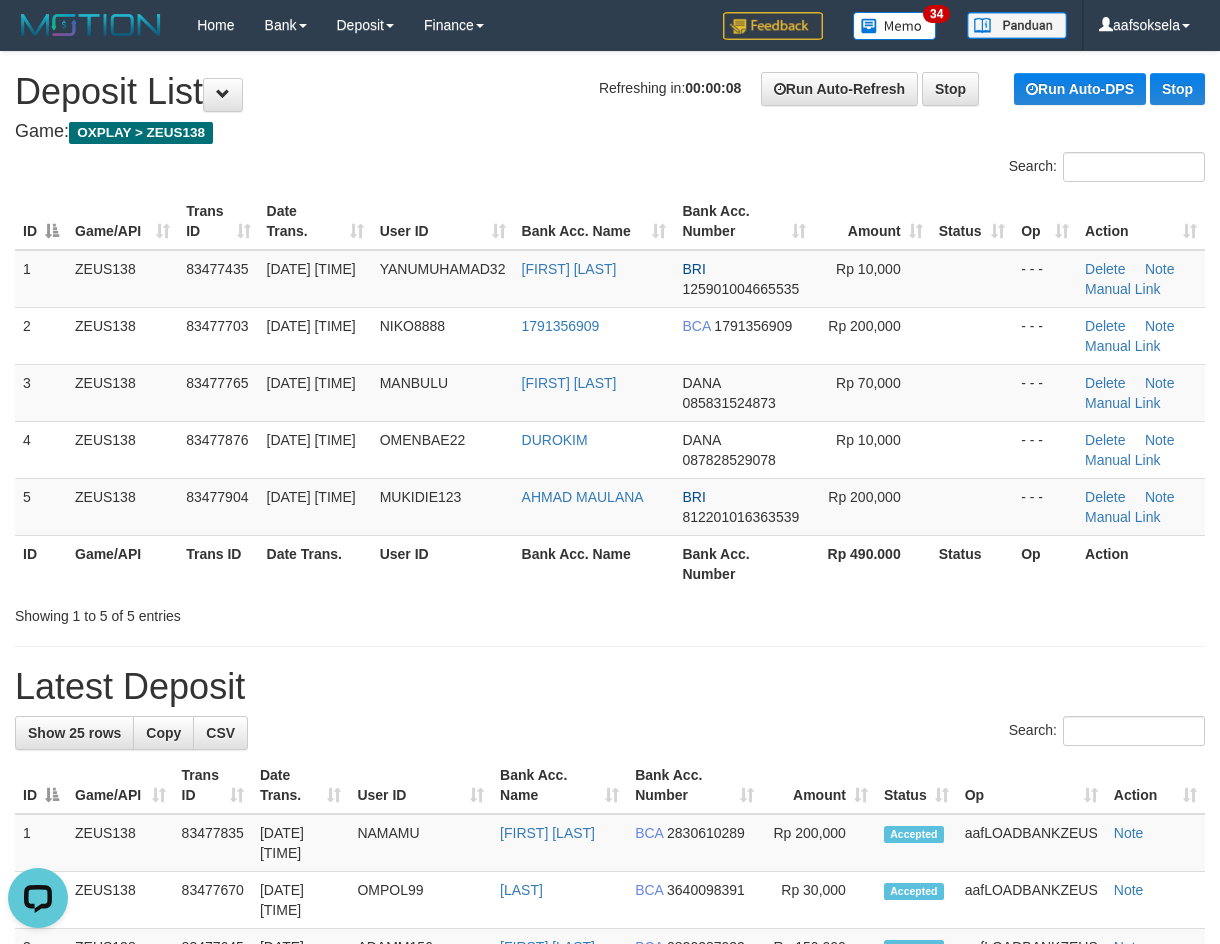 click on "Bank Acc. Name" at bounding box center [594, 563] 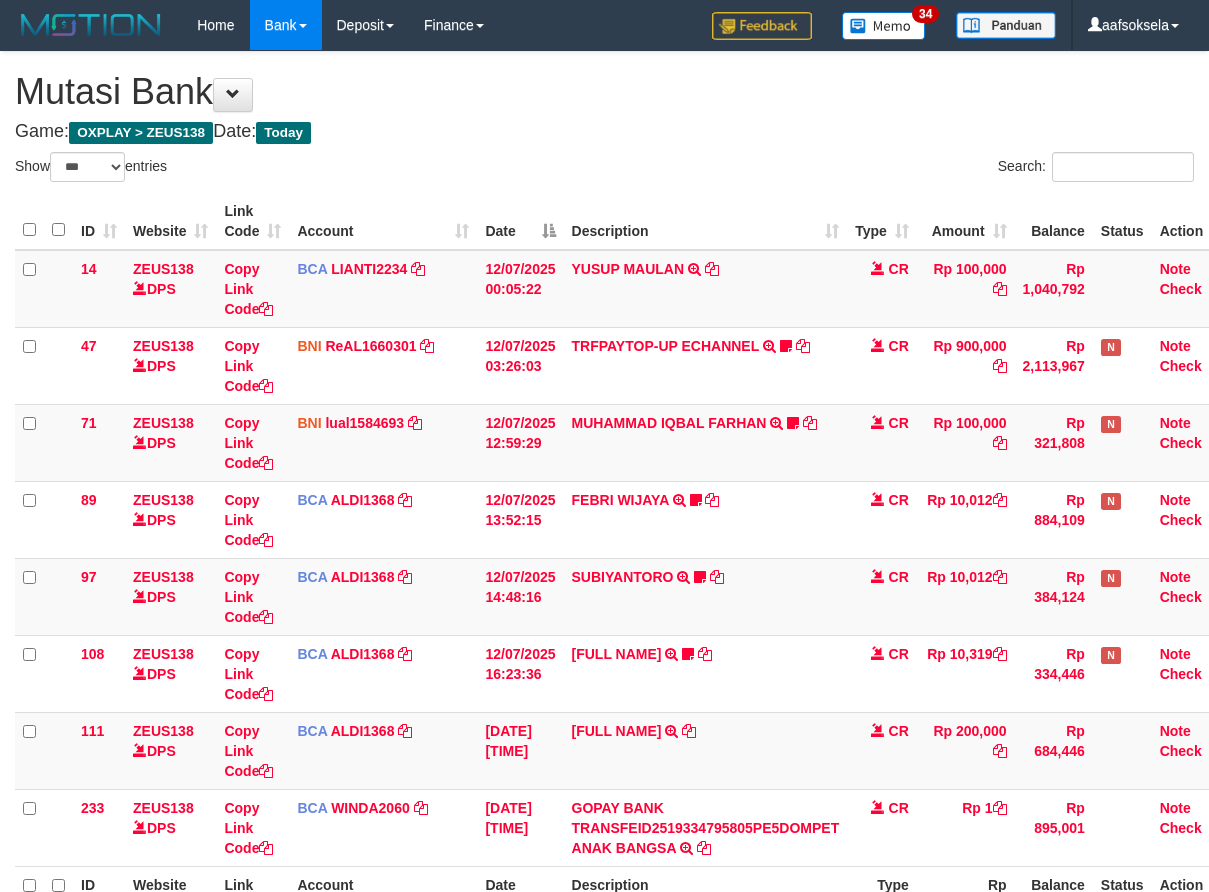select on "***" 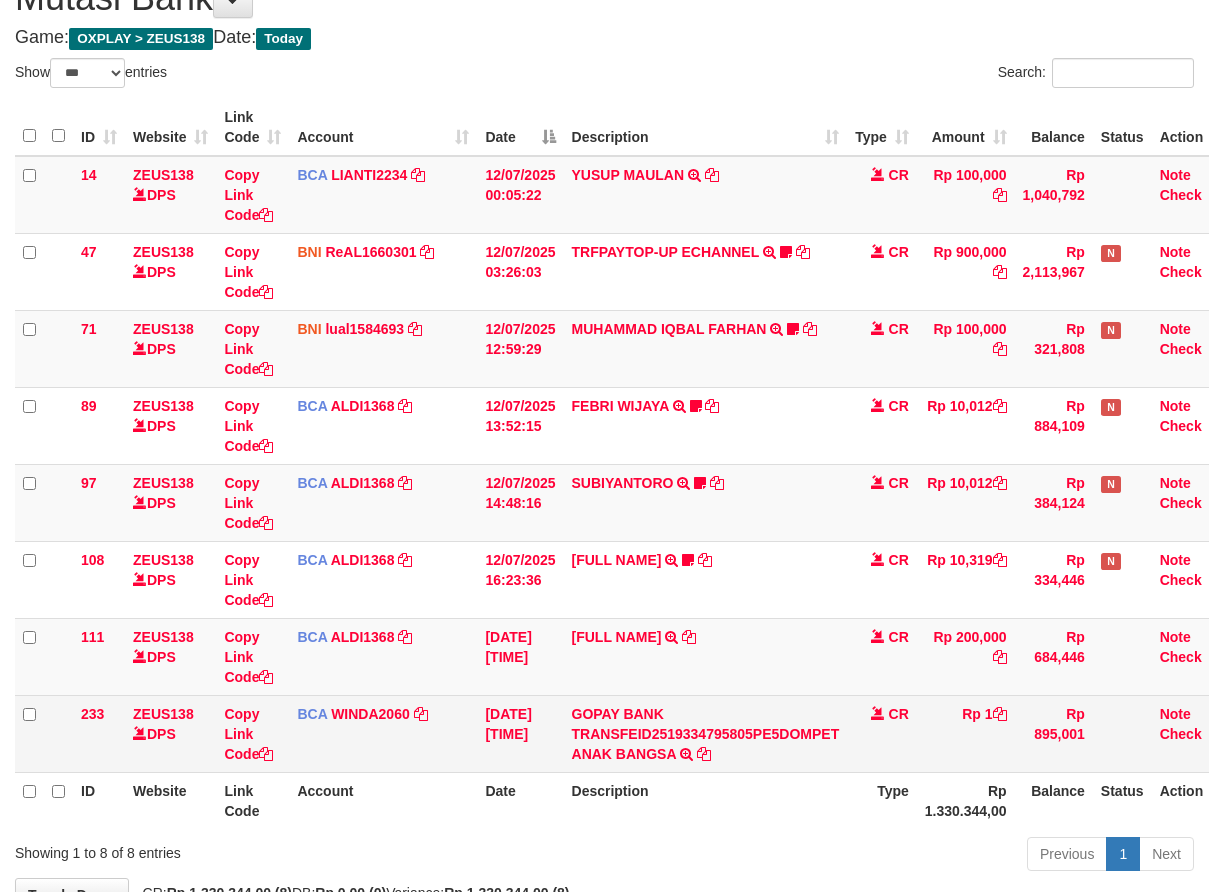 scroll, scrollTop: 225, scrollLeft: 0, axis: vertical 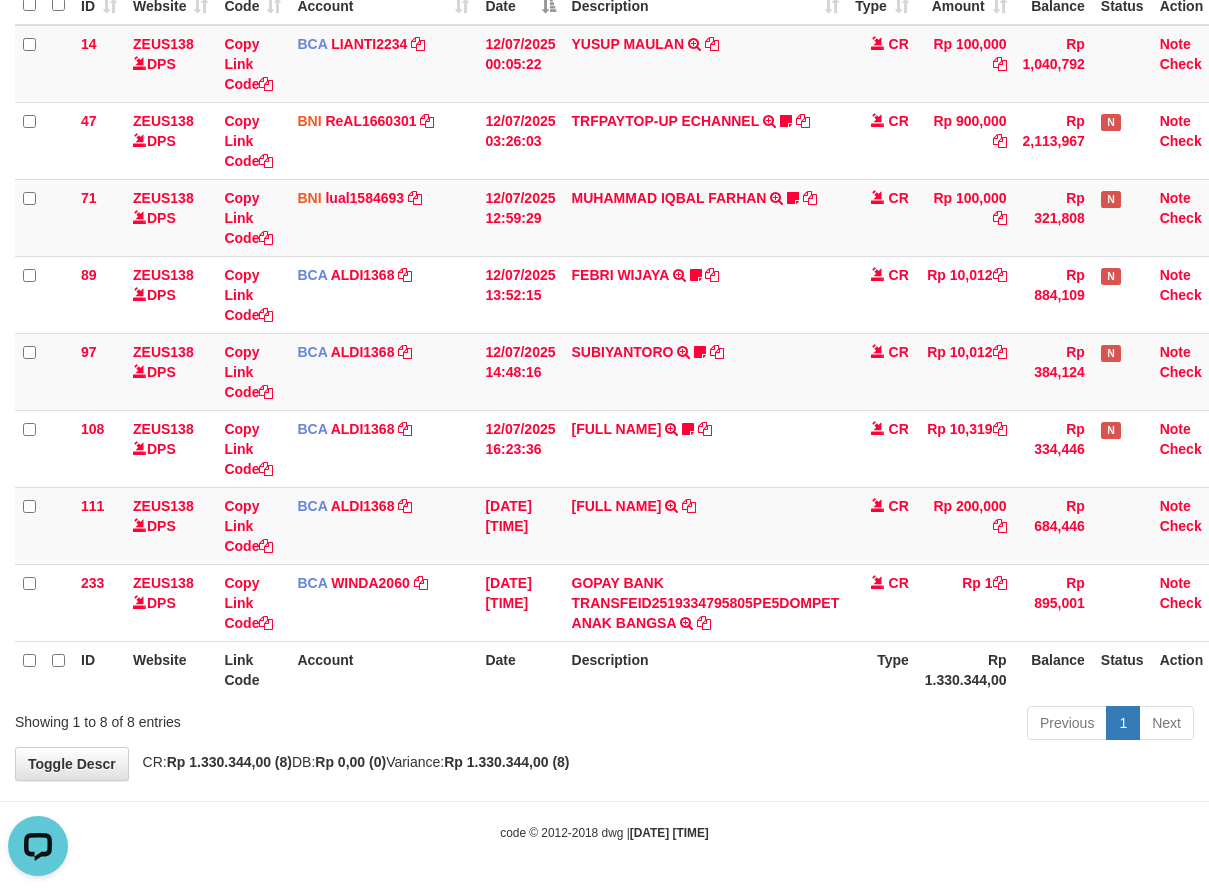 drag, startPoint x: 866, startPoint y: 700, endPoint x: 877, endPoint y: 690, distance: 14.866069 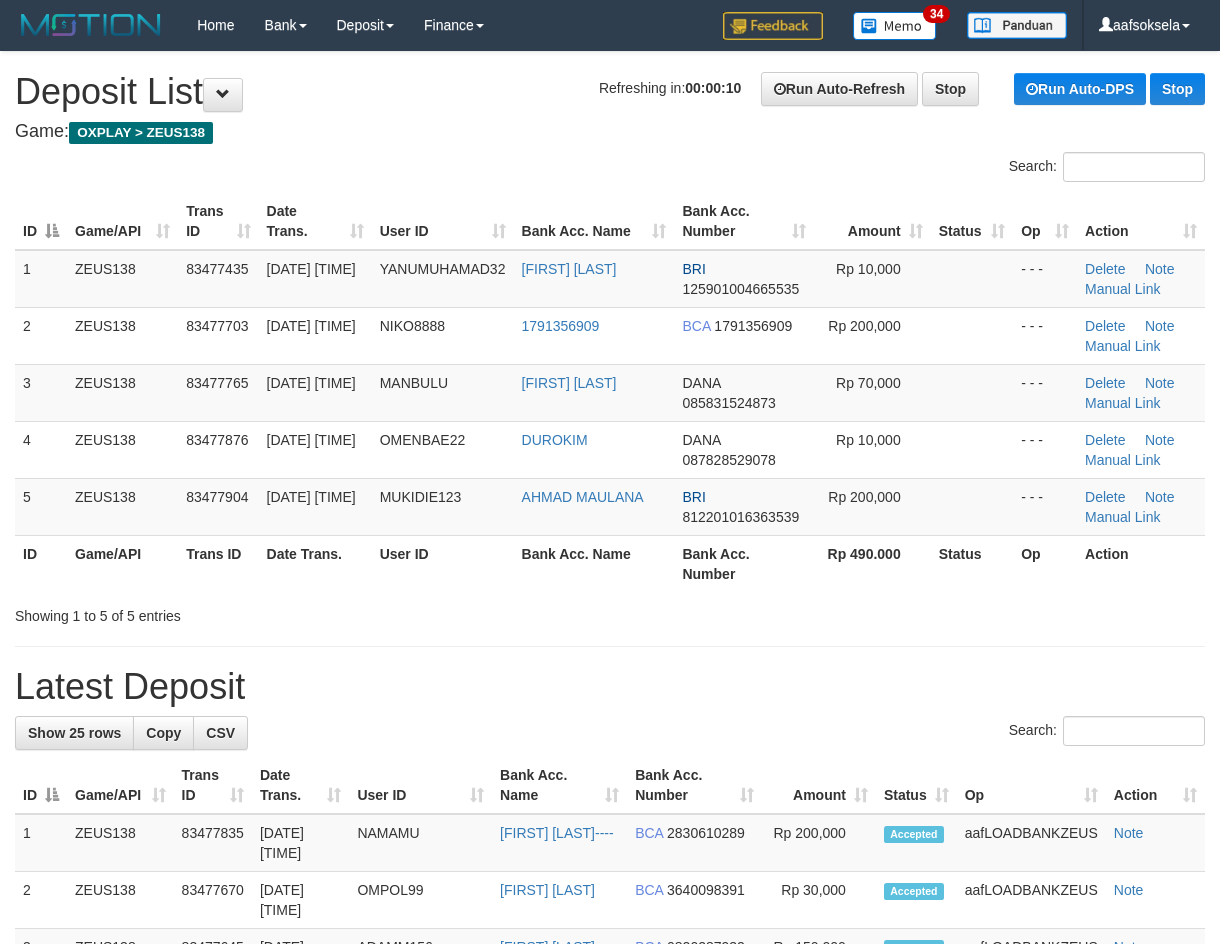 scroll, scrollTop: 0, scrollLeft: 0, axis: both 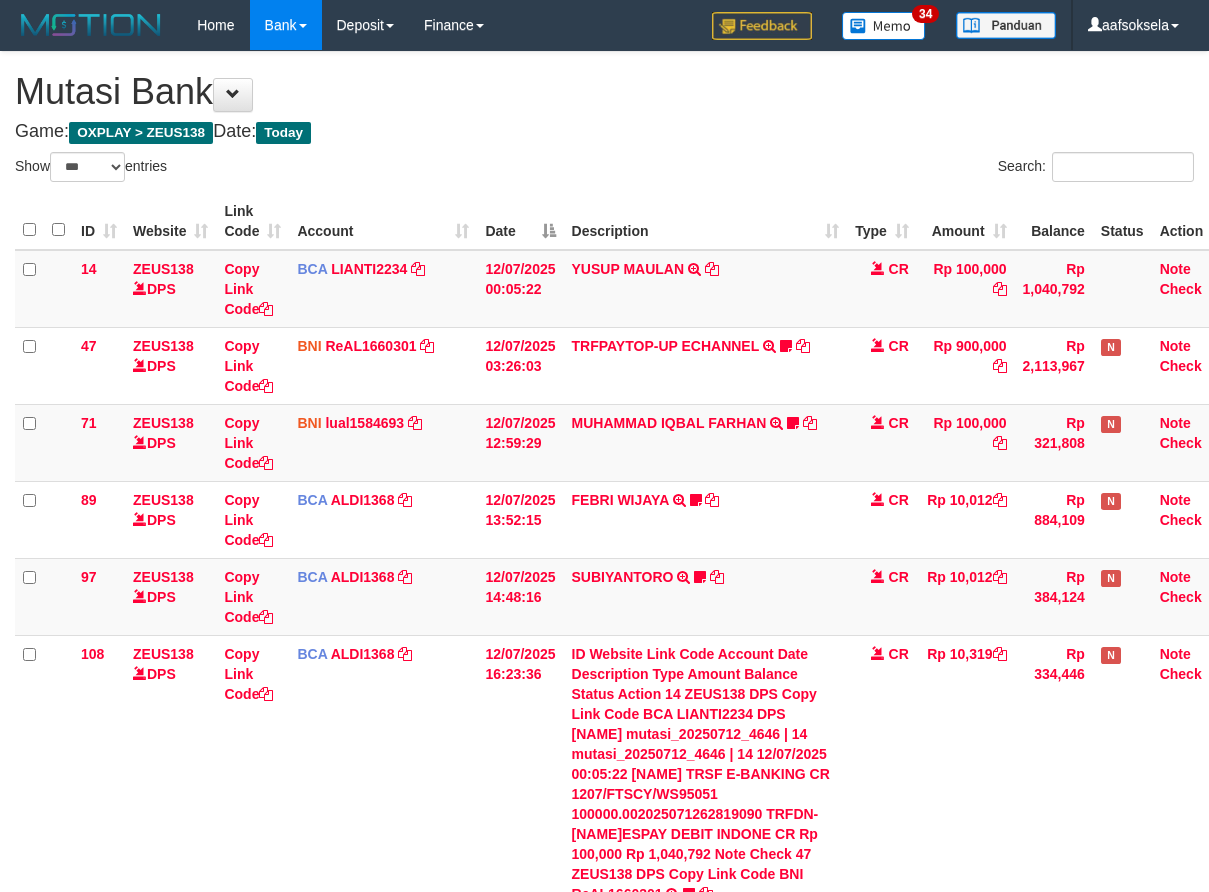 select on "***" 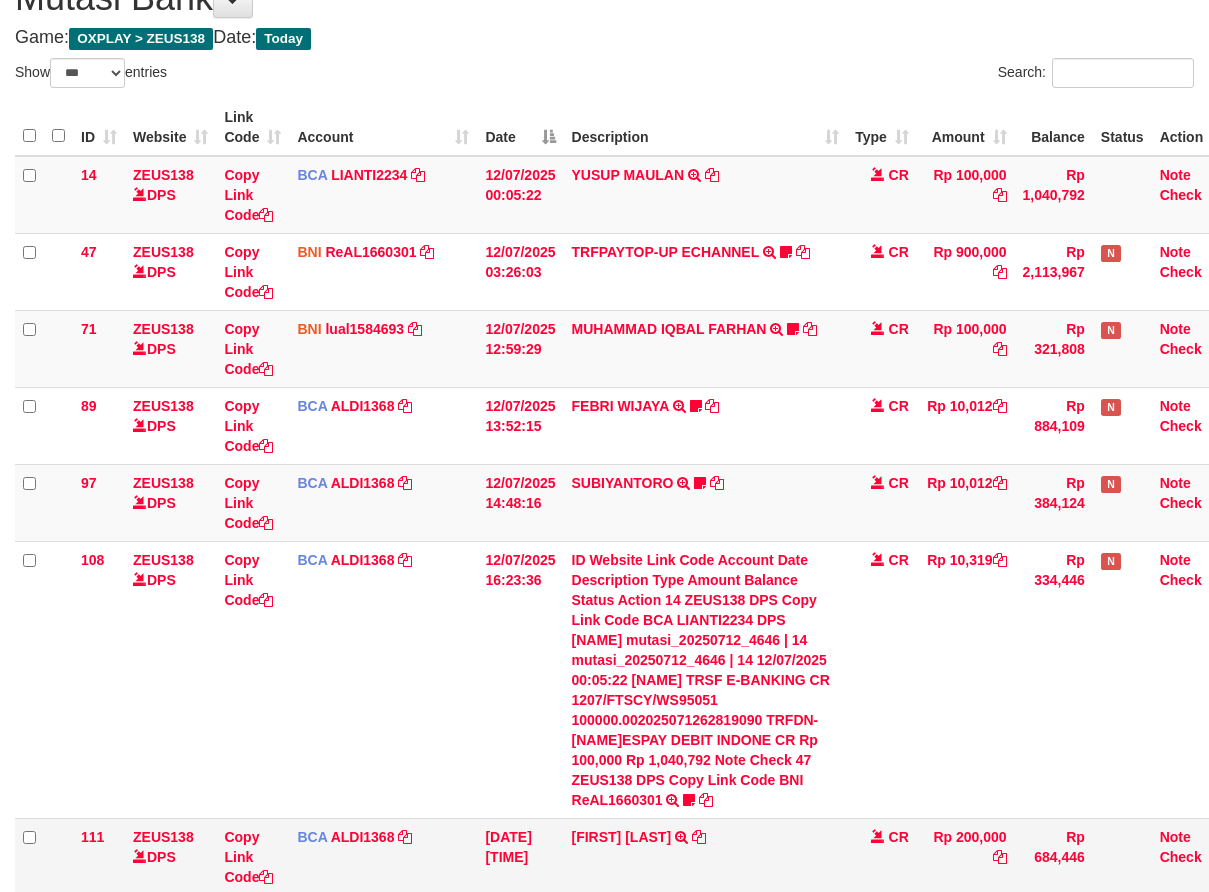 scroll, scrollTop: 225, scrollLeft: 0, axis: vertical 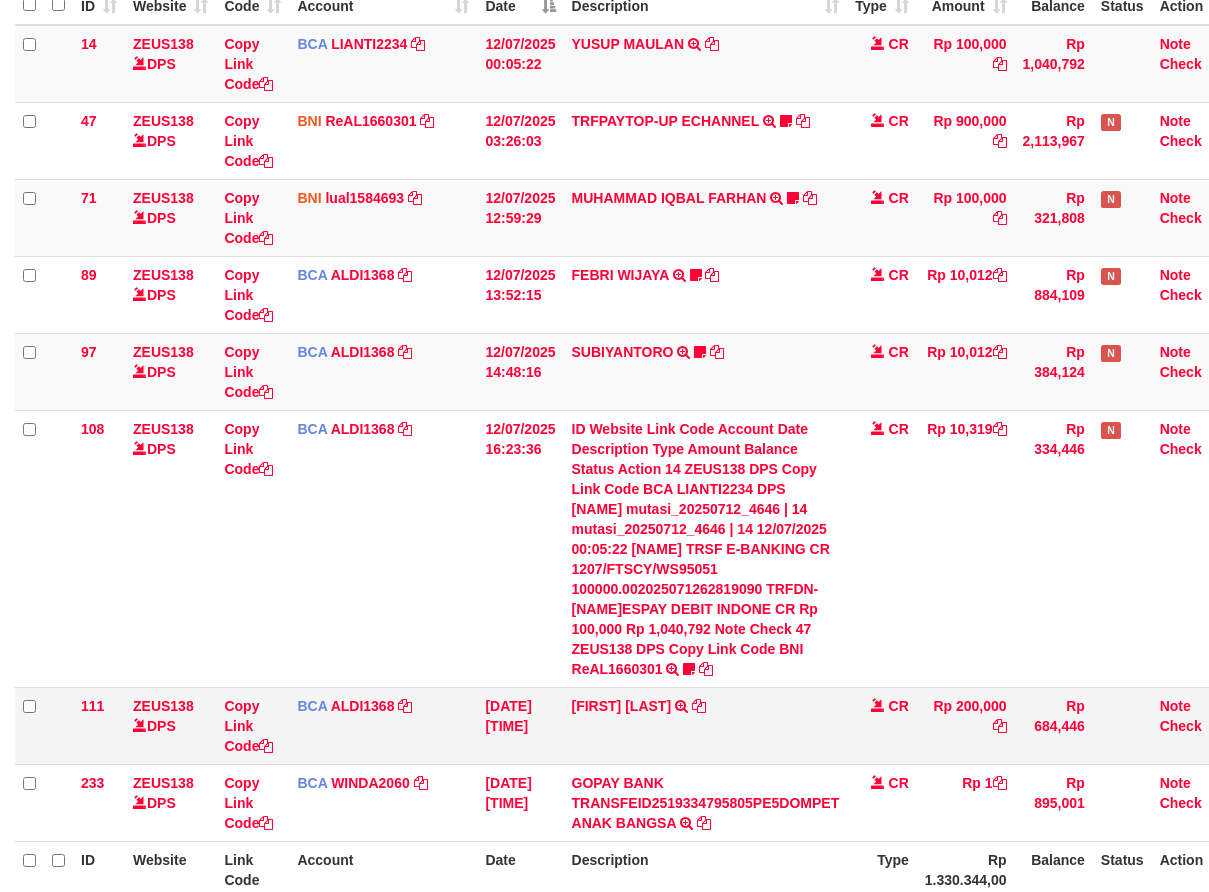 click on "ID Website Link Code Account Date Description Type Amount Balance Status Action
14
ZEUS138    DPS
Copy Link Code
BCA
LIANTI2234
DPS
YULIANTI
mutasi_20250712_4646 | 14
mutasi_20250712_4646 | 14
12/07/2025 00:05:22
YUSUP MAULAN         TRSF E-BANKING CR 1207/FTSCY/WS95051
100000.002025071262819090 TRFDN-YUSUP MAULANESPAY DEBIT INDONE
CR
Rp 100,000
Rp 1,040,792
Note
Check
47
ZEUS138    DPS
Copy Link Code
BNI
ReAL1660301" at bounding box center [624, 433] 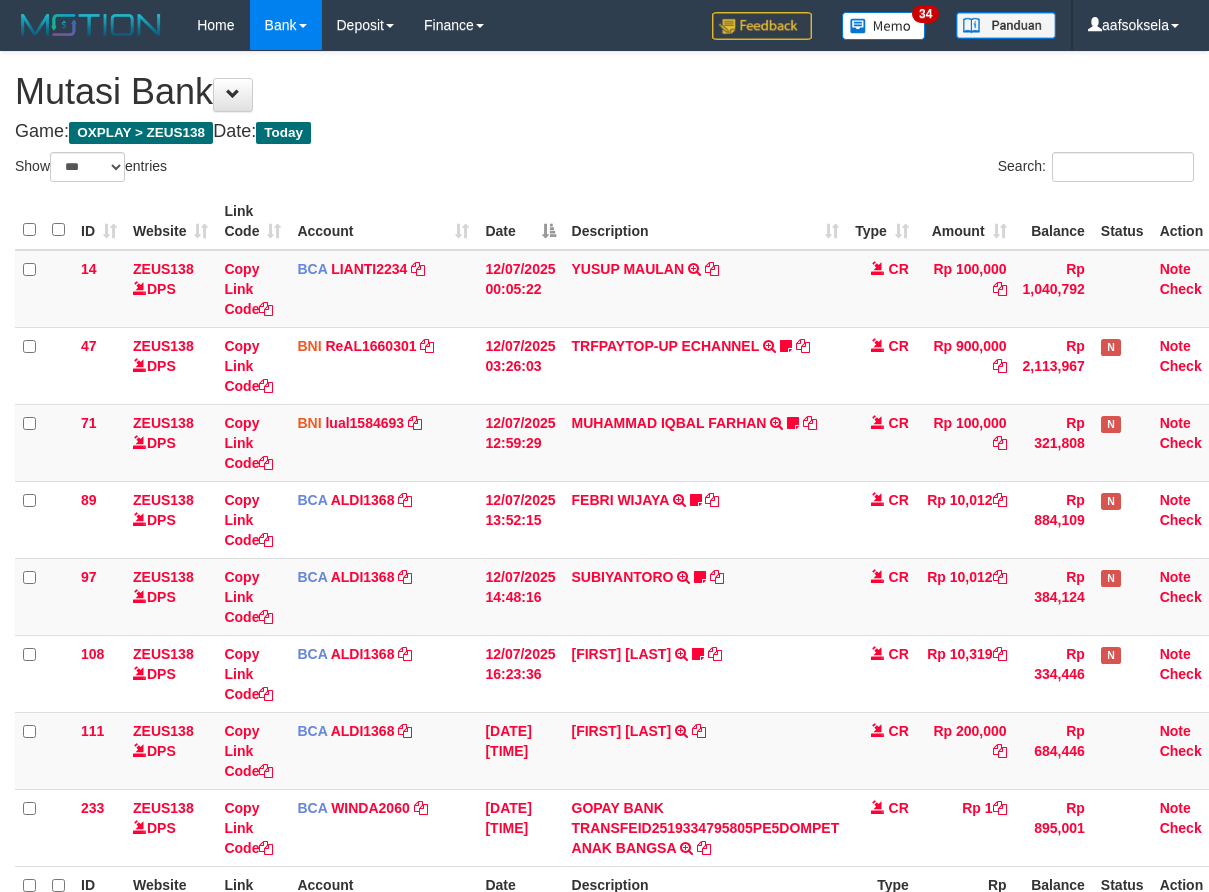 select on "***" 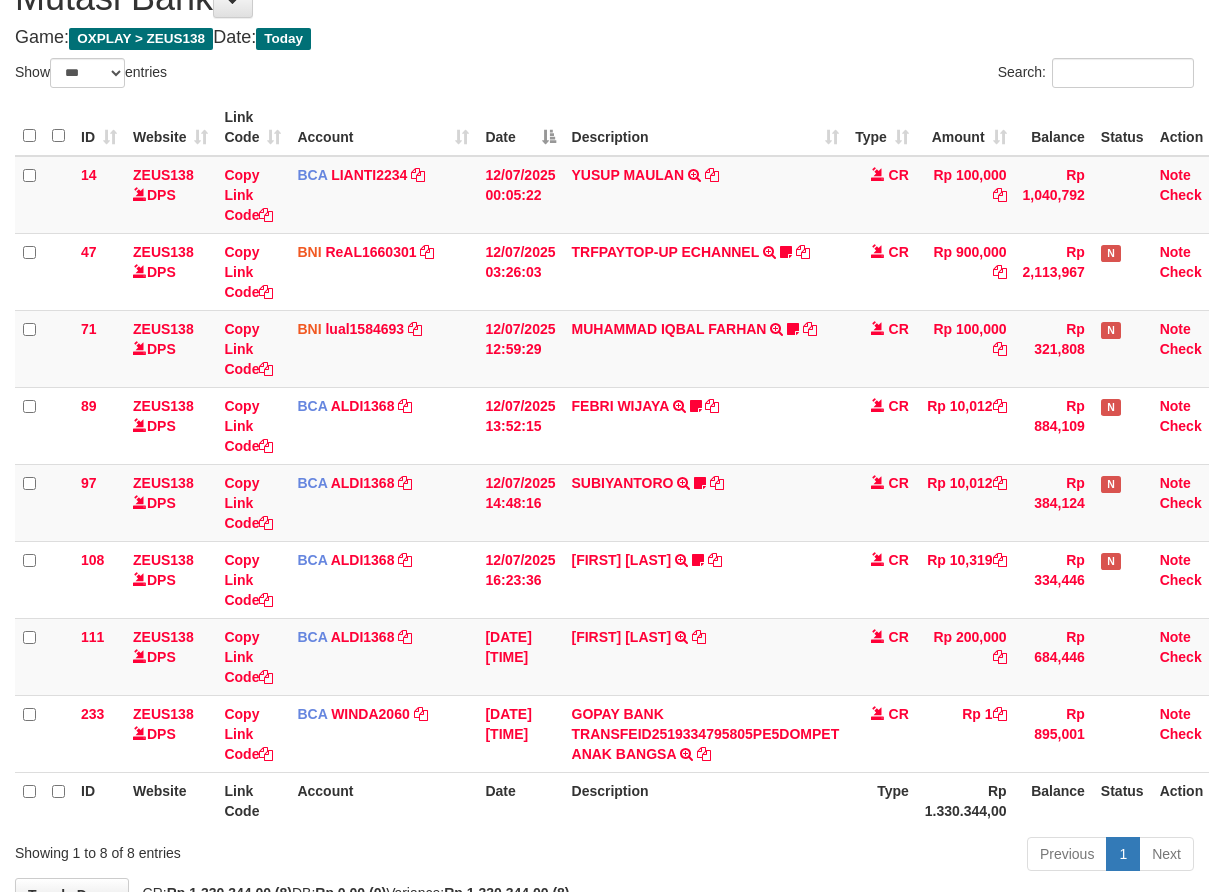 click on "CR" at bounding box center (882, 656) 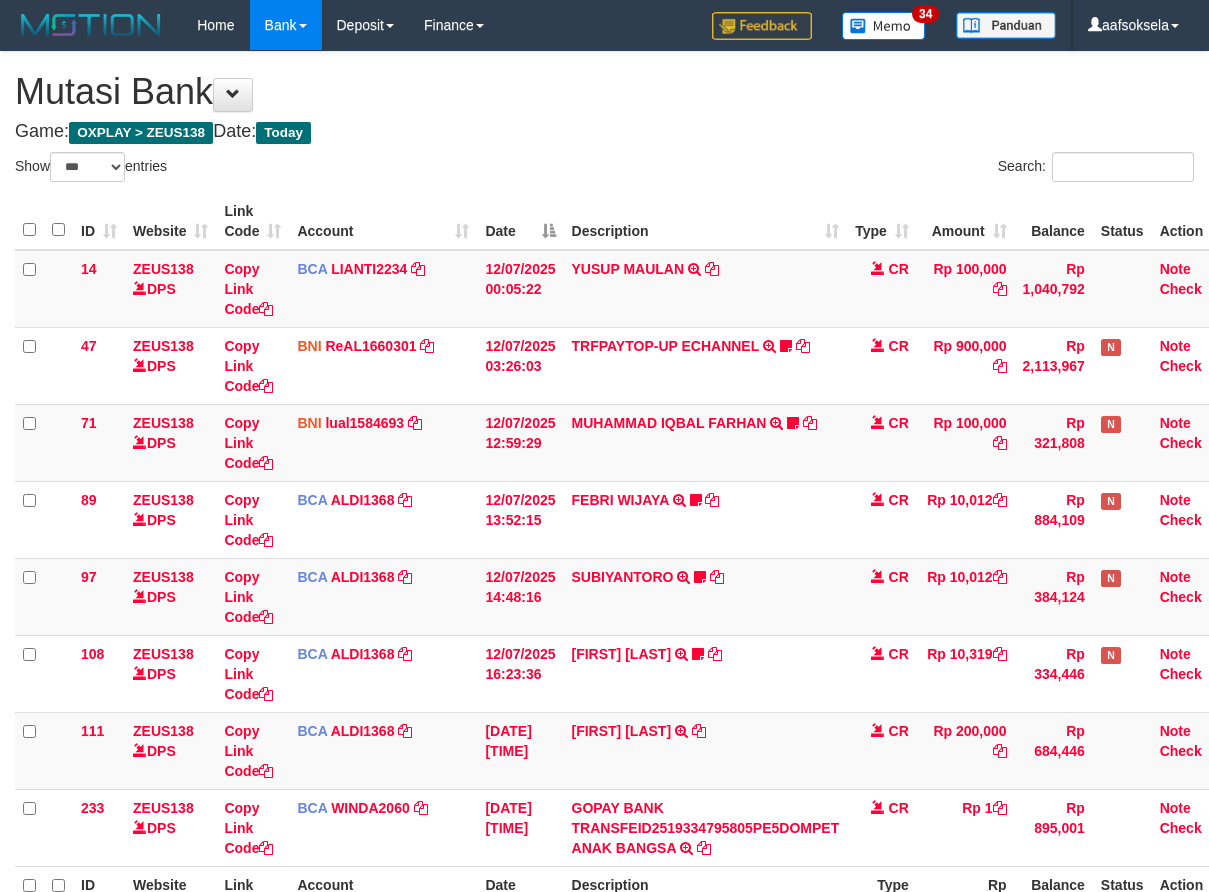 select on "***" 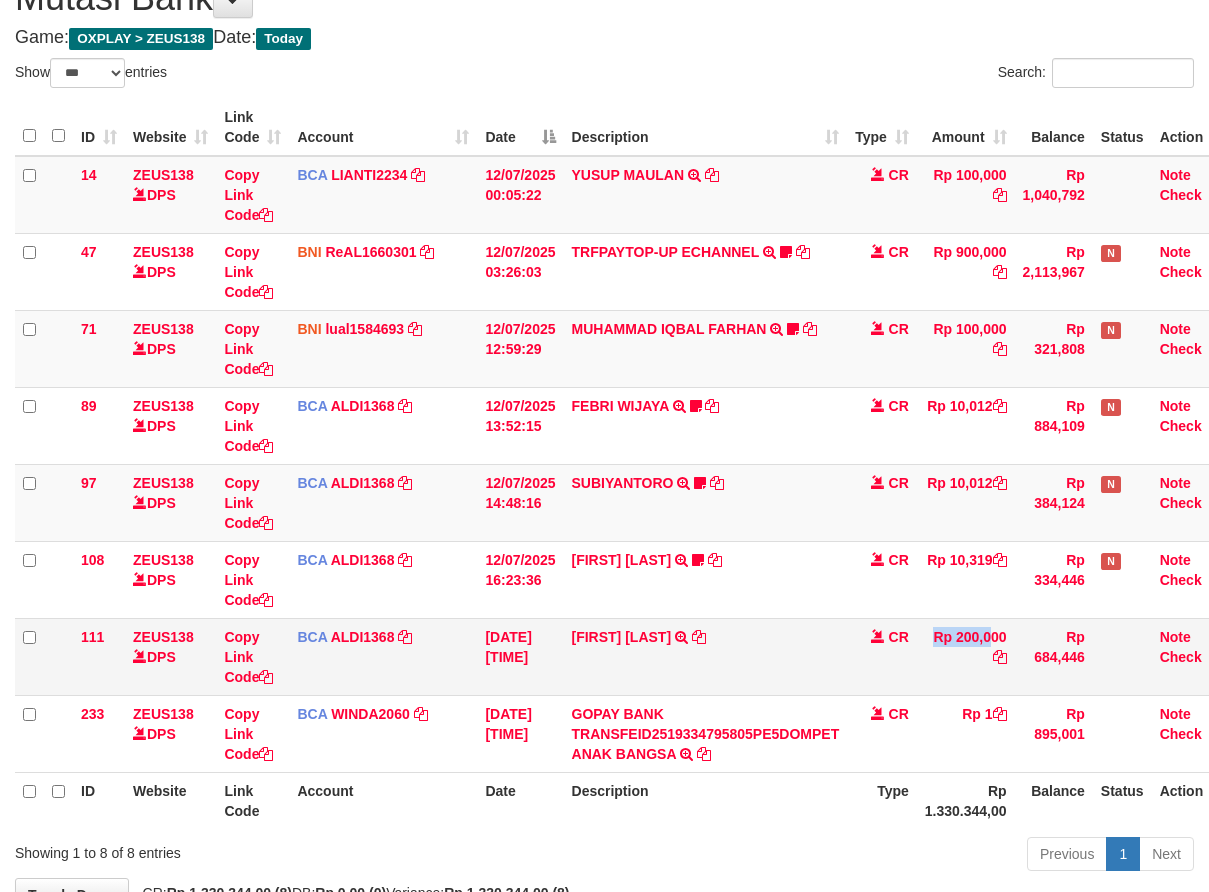 drag, startPoint x: 0, startPoint y: 0, endPoint x: 914, endPoint y: 628, distance: 1108.9545 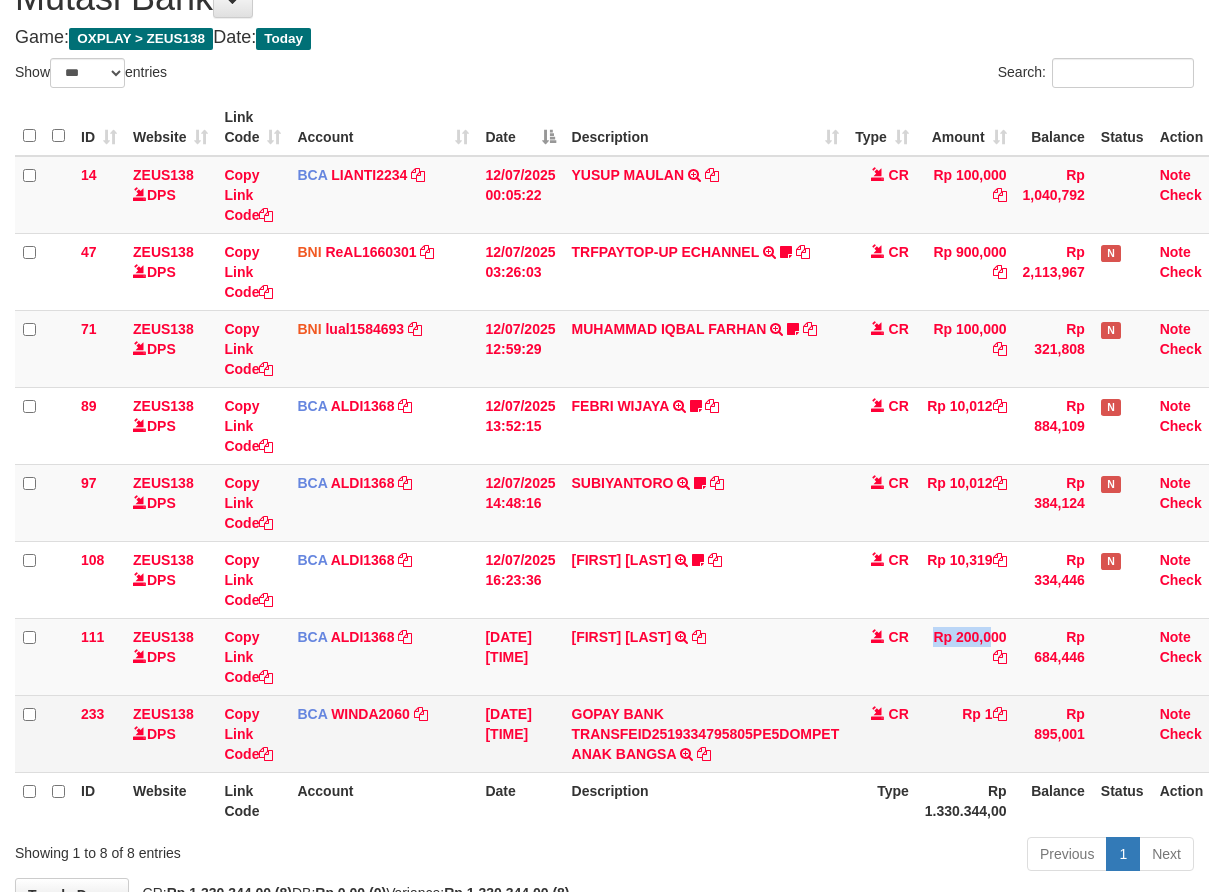 scroll, scrollTop: 225, scrollLeft: 0, axis: vertical 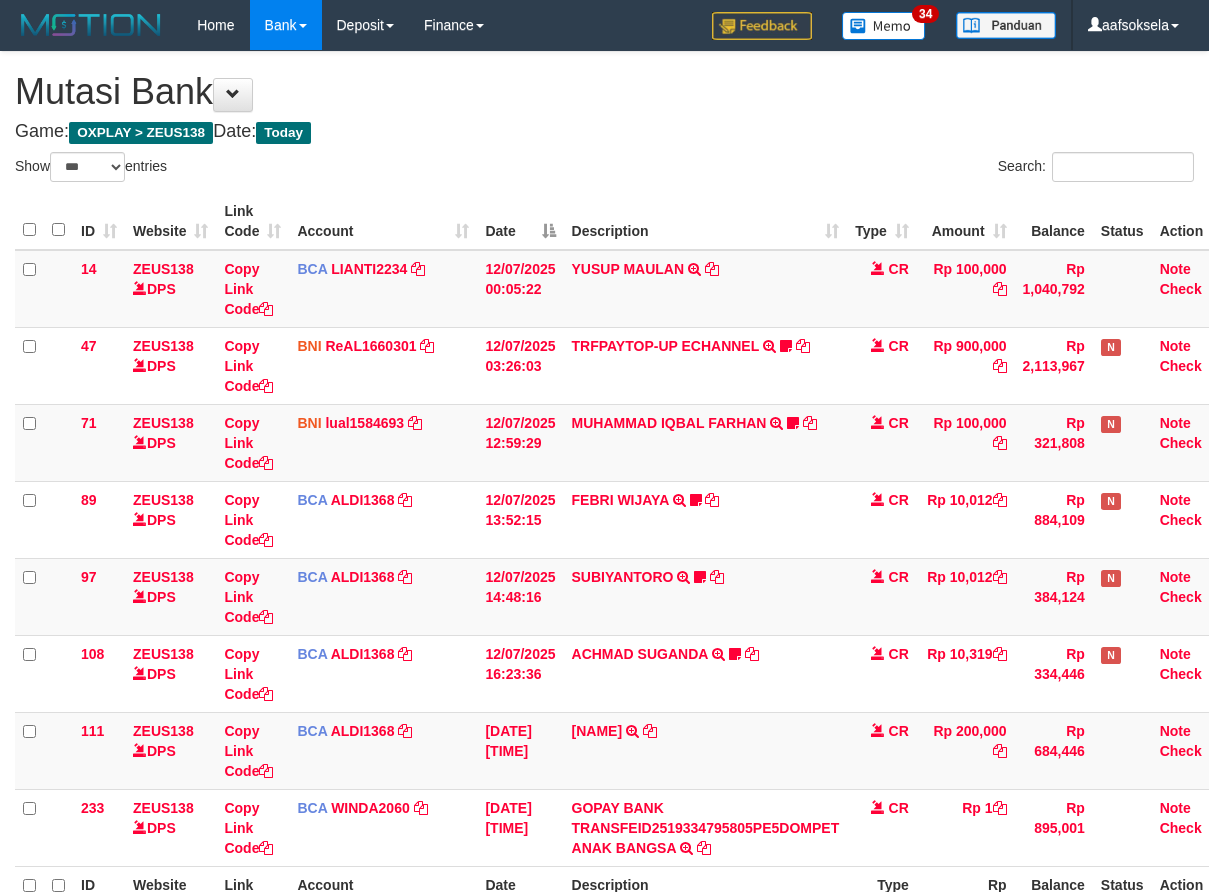 select on "***" 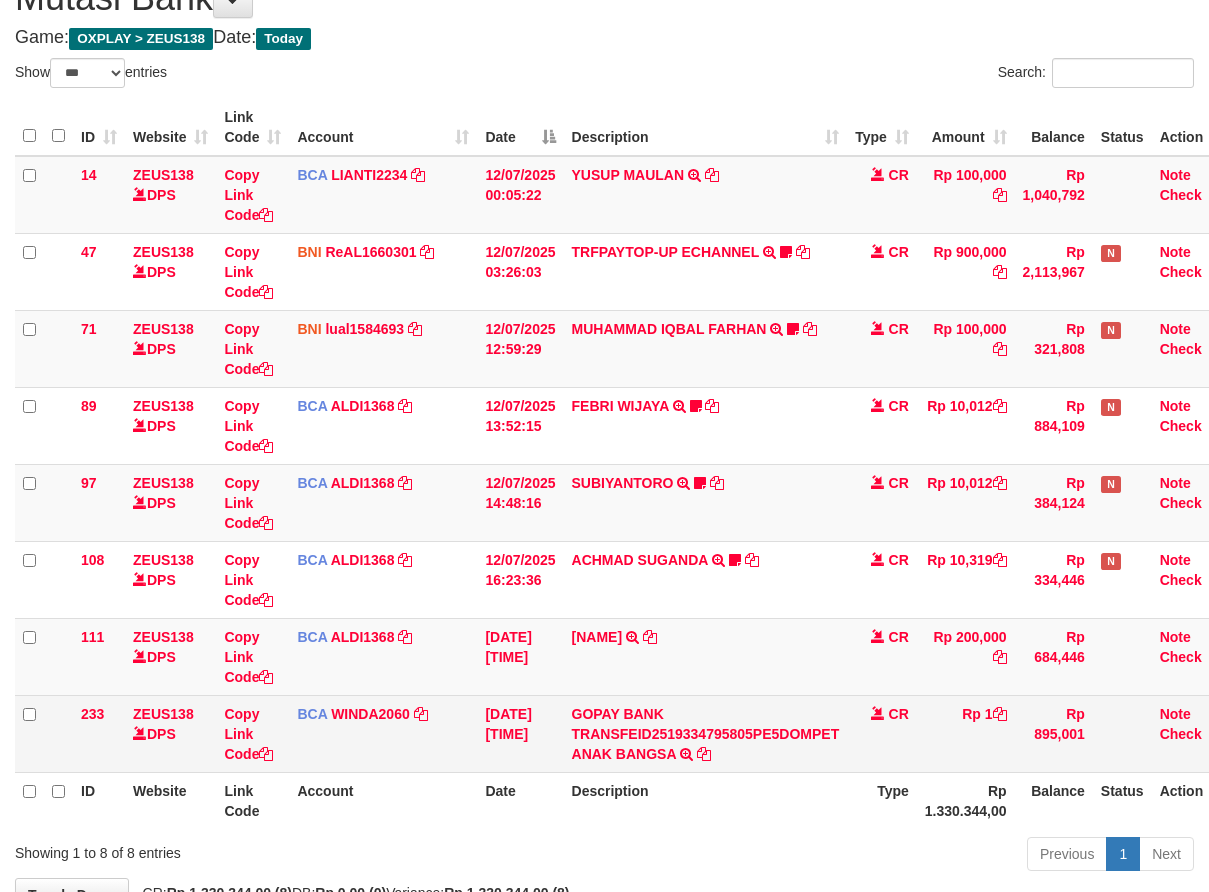 scroll, scrollTop: 225, scrollLeft: 0, axis: vertical 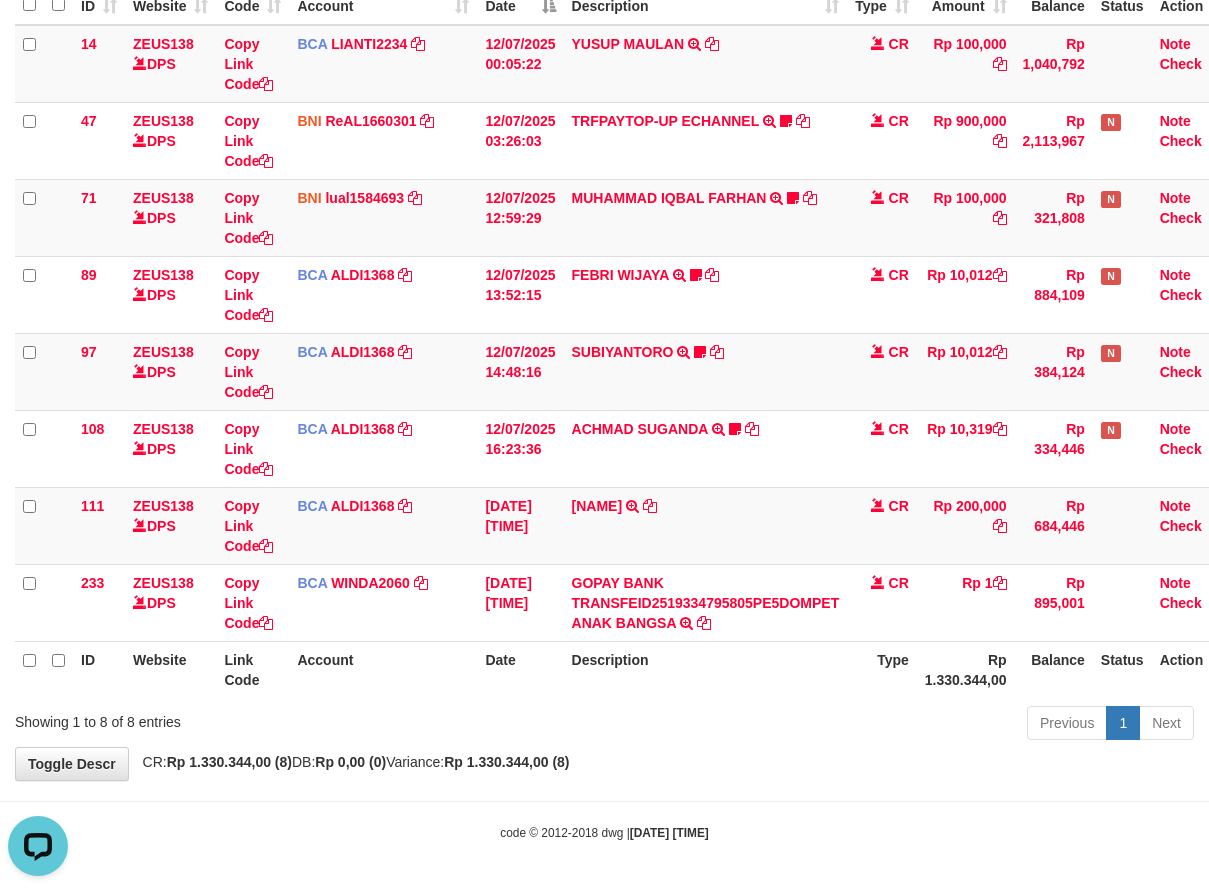 click on "**********" at bounding box center [604, 303] 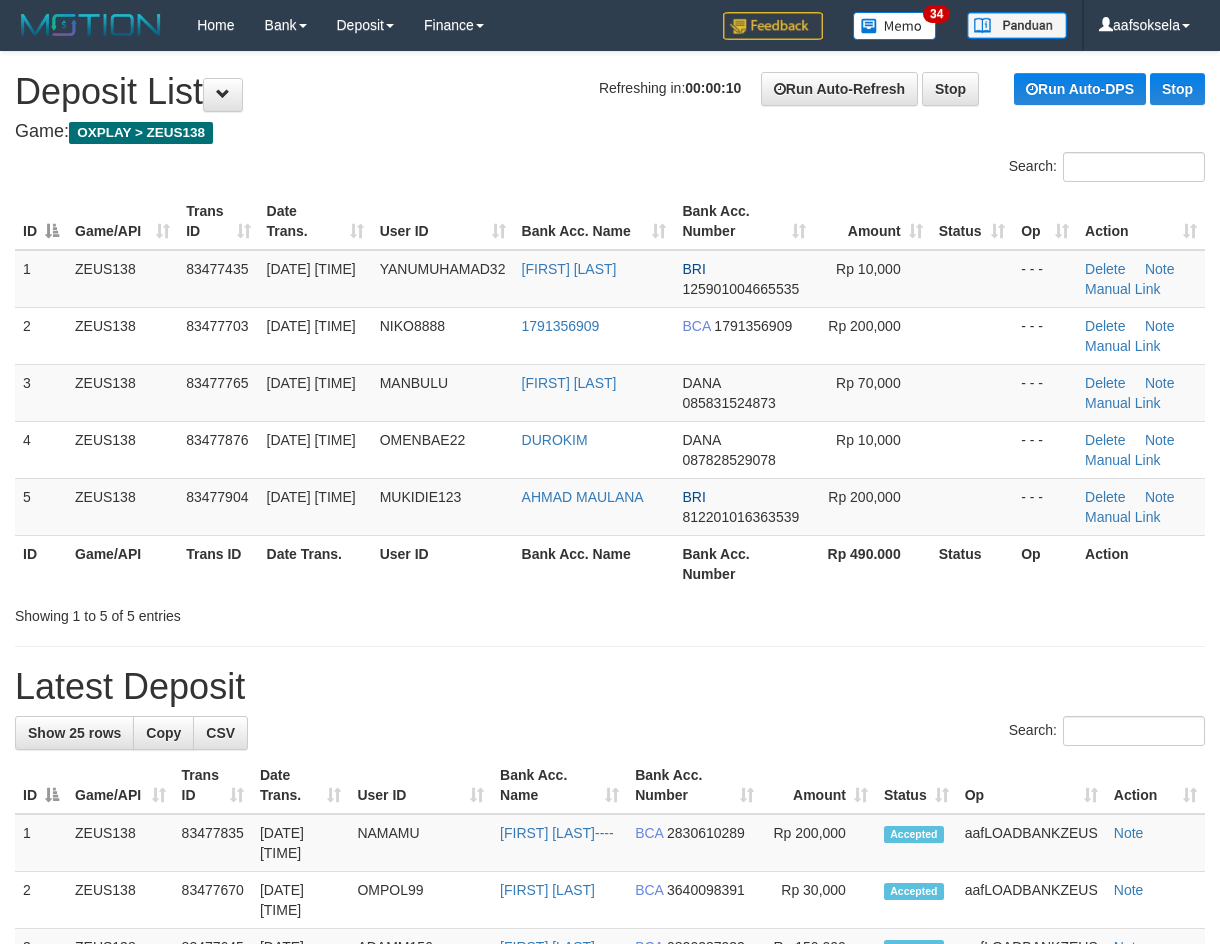 scroll, scrollTop: 0, scrollLeft: 0, axis: both 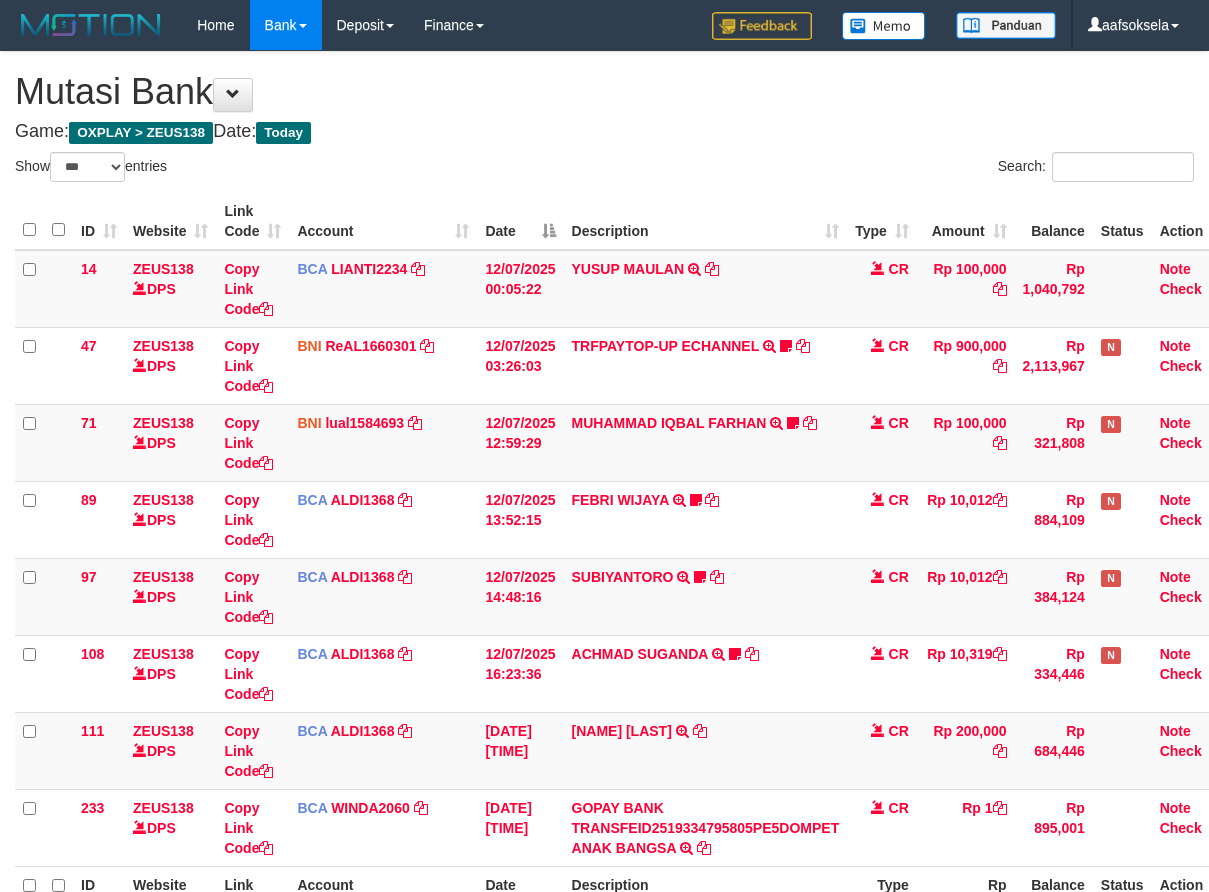 select on "***" 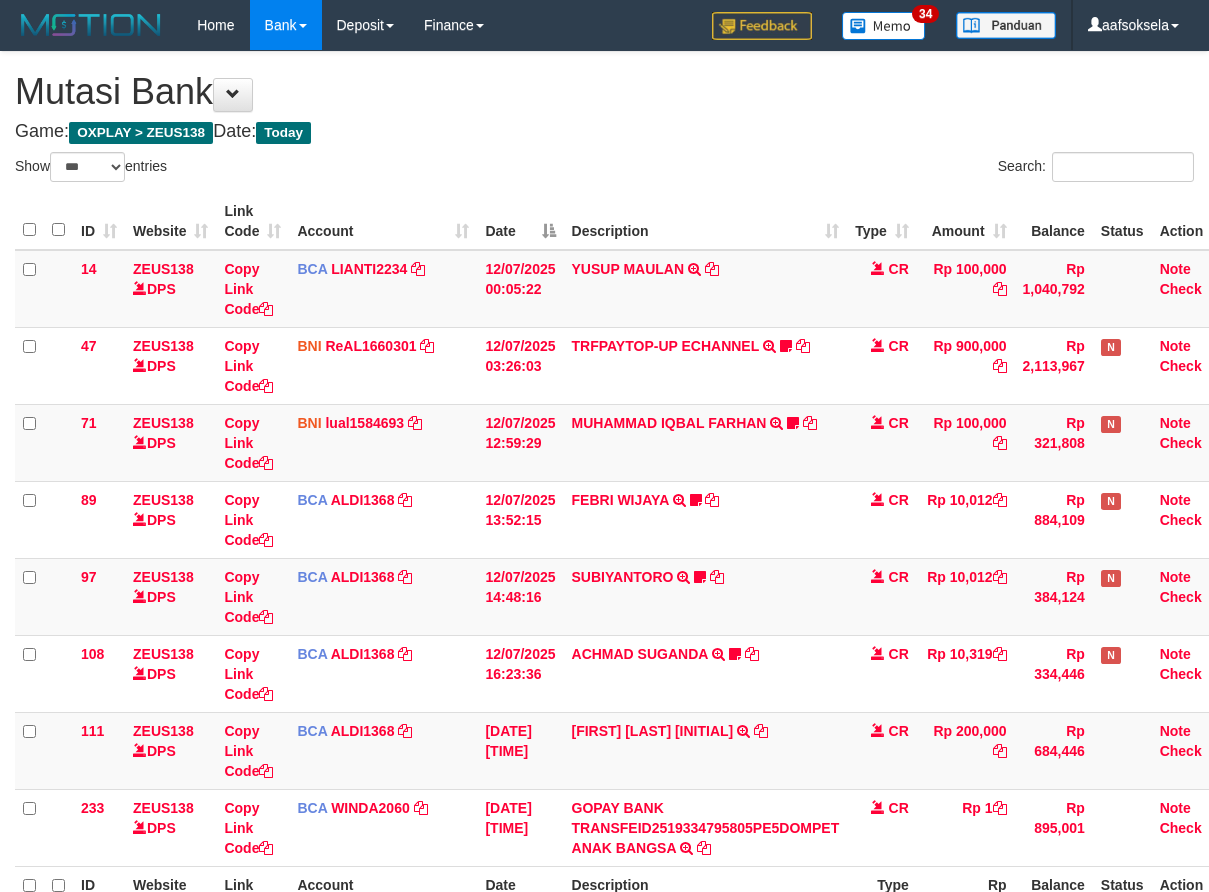 select on "***" 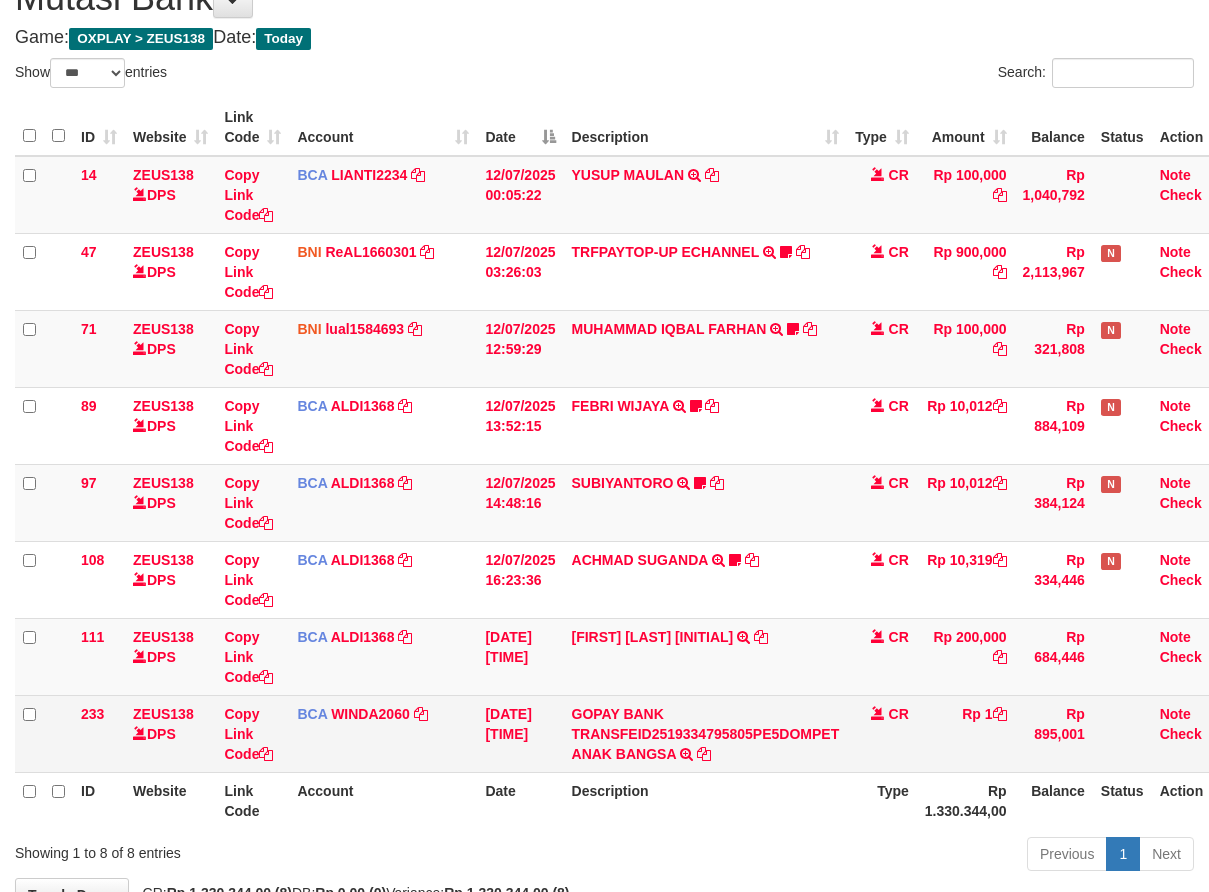 scroll, scrollTop: 225, scrollLeft: 0, axis: vertical 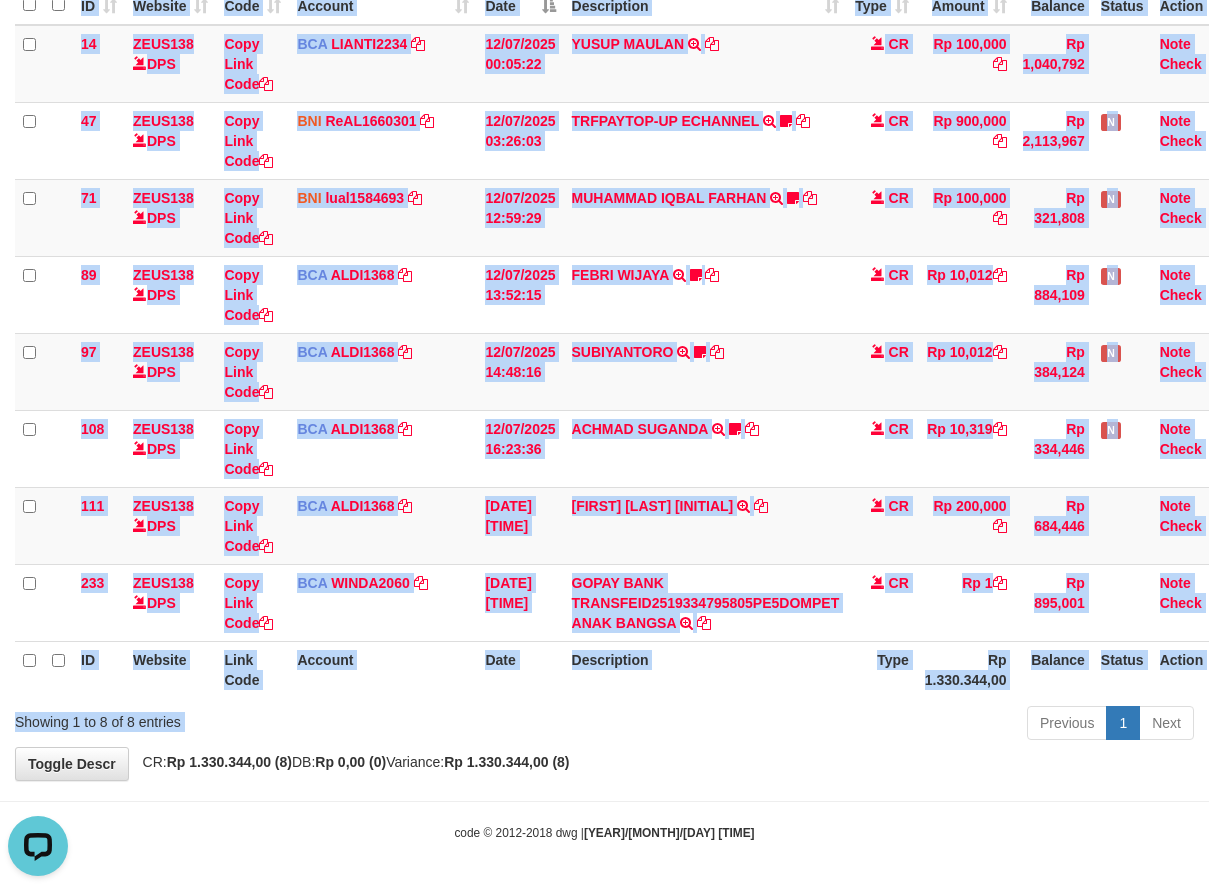 click on "Show  ** ** ** ***  entries Search:
ID Website Link Code Account Date Description Type Amount Balance Status Action
14
ZEUS138    DPS
Copy Link Code
BCA
LIANTI2234
DPS
[NAME]
mutasi_20250712_4646 | 14
mutasi_20250712_4646 | 14
[DATE] [TIME]
[FIRST] [LAST]         TRSF E-BANKING CR 1207/FTSCY/WS95051
100000.002025071262819090 TRFDN-[FIRST][LAST]ESPAY DEBIT INDONE
CR
Rp 100,000
Rp 1,040,792
Note
Check
47
ZEUS138    DPS
Copy Link Code
BNI" at bounding box center [604, 337] 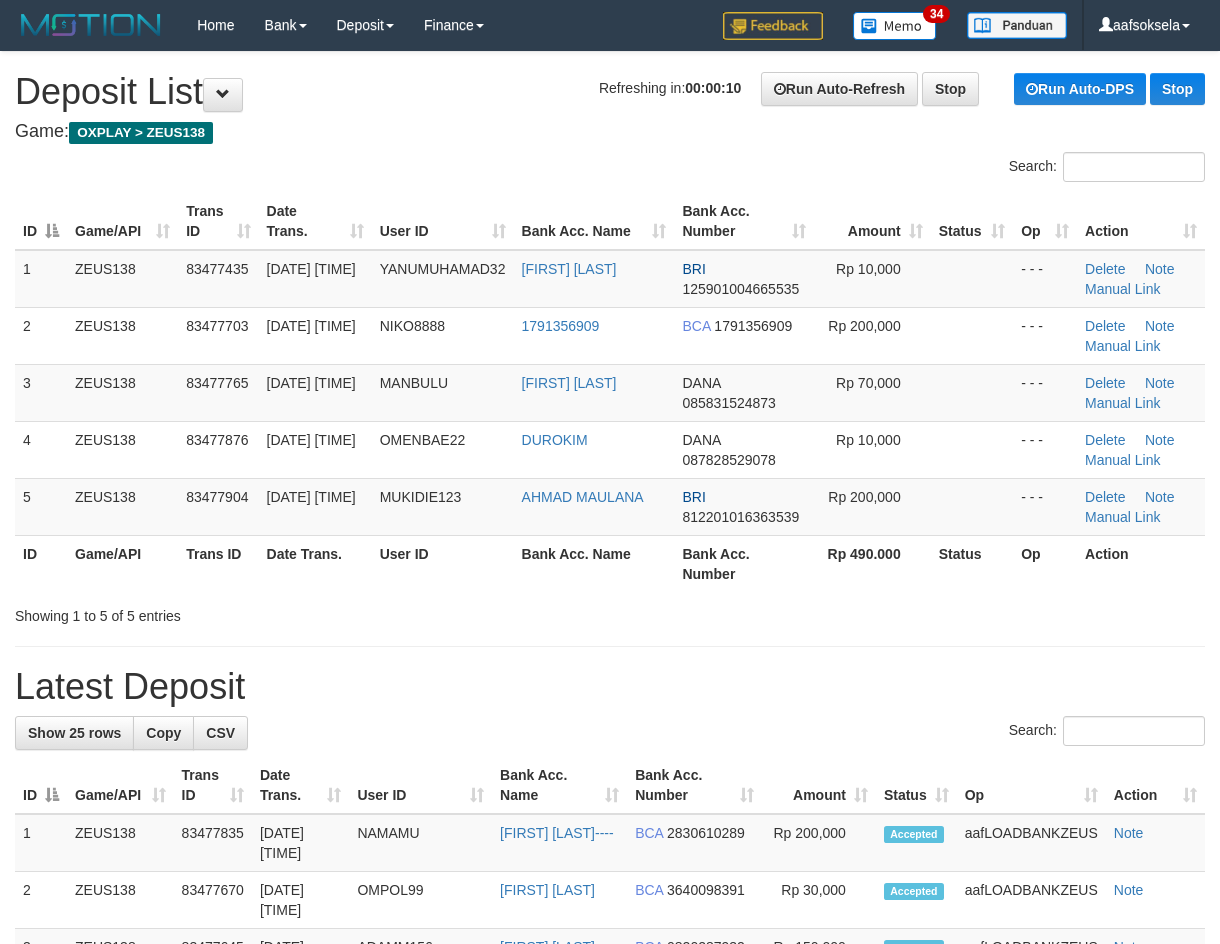 scroll, scrollTop: 0, scrollLeft: 0, axis: both 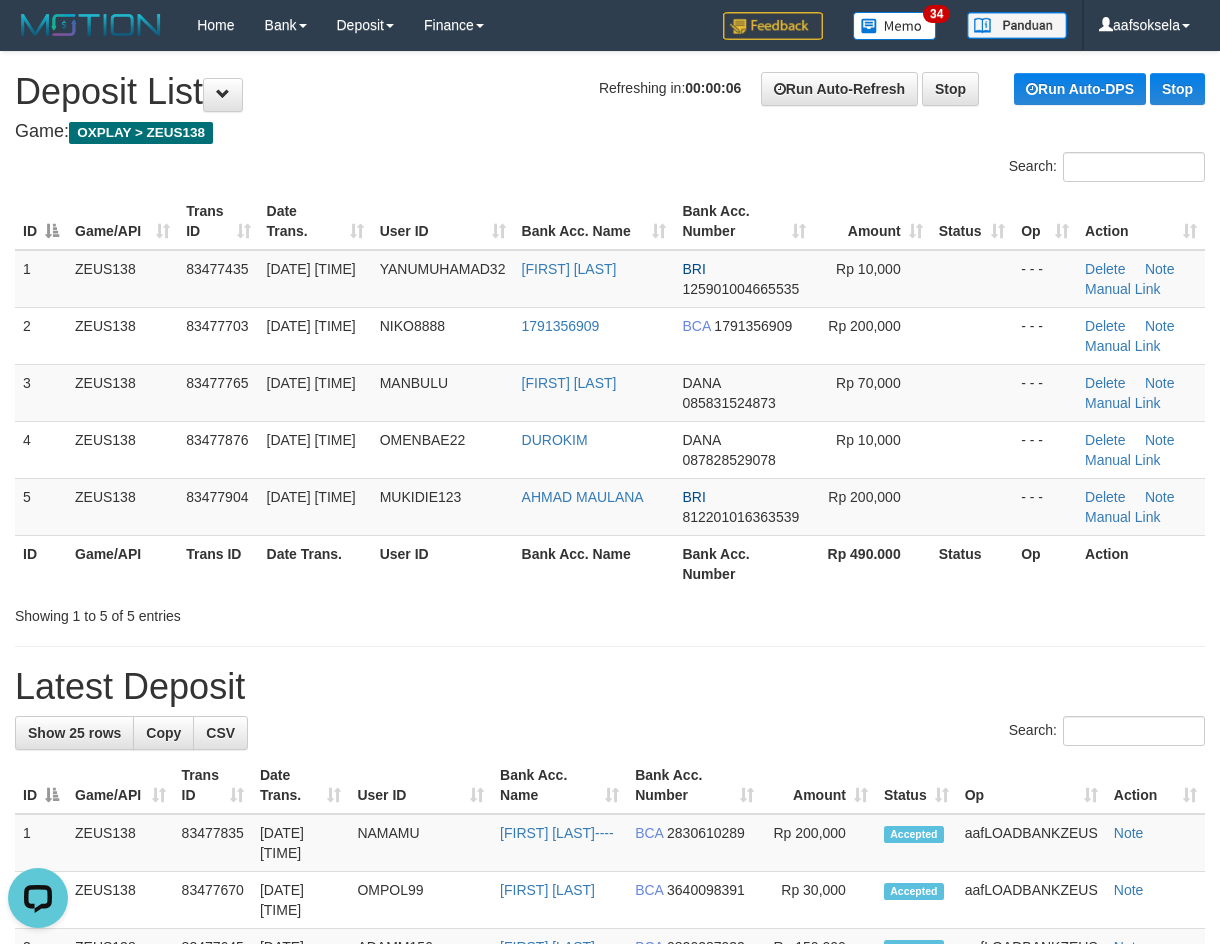 drag, startPoint x: 438, startPoint y: 620, endPoint x: 141, endPoint y: 661, distance: 299.81662 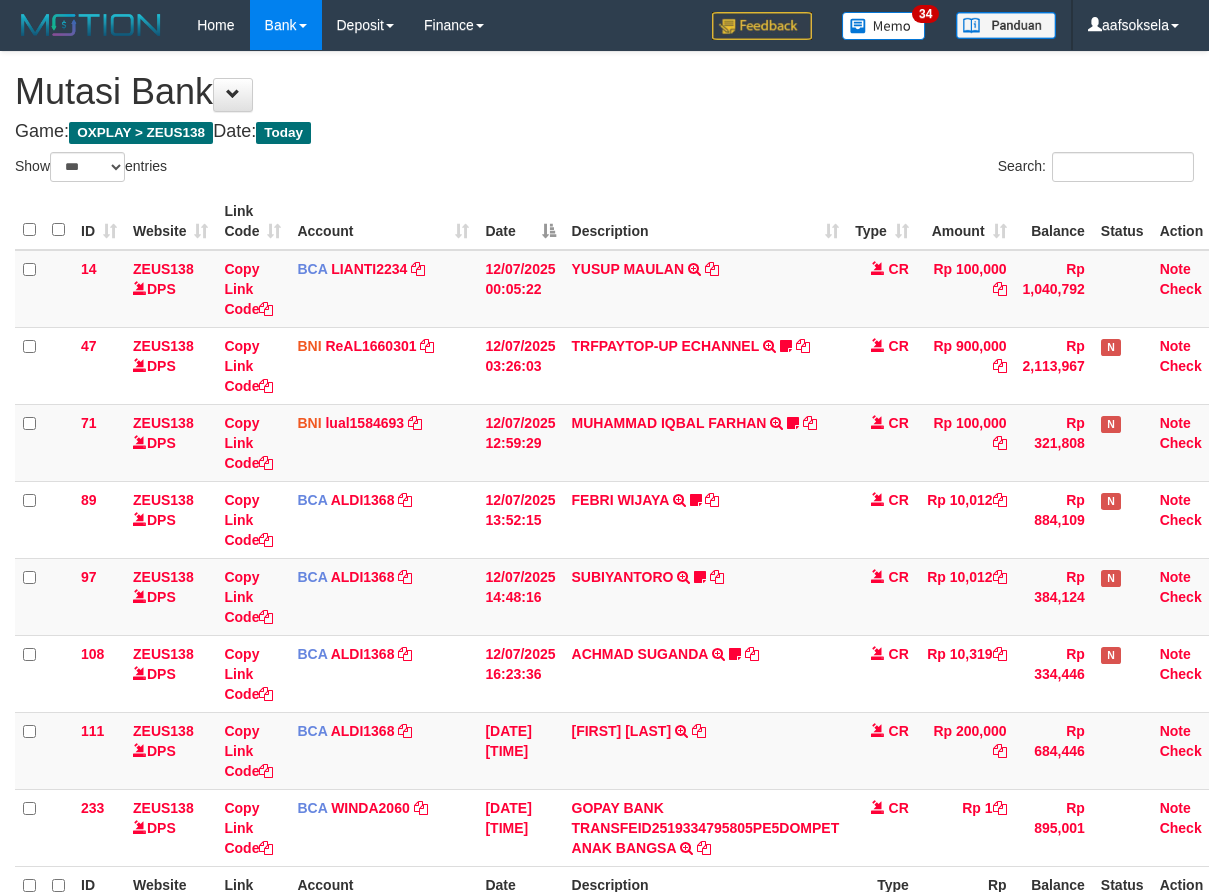 select on "***" 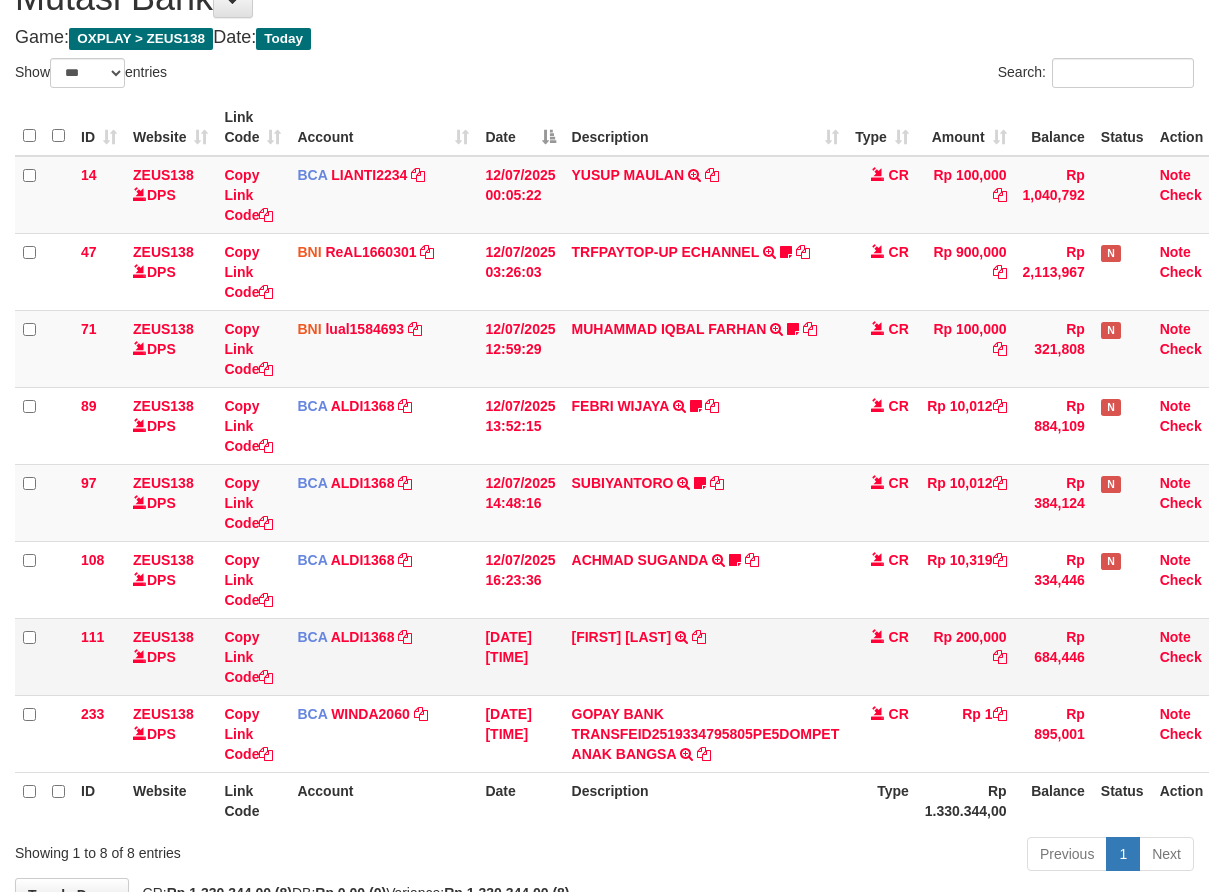 click on "14
ZEUS138    DPS
Copy Link Code
BCA
LIANTI2234
DPS
YULIANTI
mutasi_20250712_4646 | 14
mutasi_20250712_4646 | 14
[DATE] [TIME]
YUSUP MAULAN         TRSF E-BANKING CR 1207/FTSCY/WS95051
100000.002025071262819090 TRFDN-YUSUP MAULANESPAY DEBIT INDONE
CR
Rp 100,000
Rp 1,040,792
Note
Check
47
ZEUS138    DPS
Copy Link Code
BNI
ReAL1660301
DPS
REYHAN ALMANSYAH
mutasi_20250712_4647 | 47" at bounding box center [624, 464] 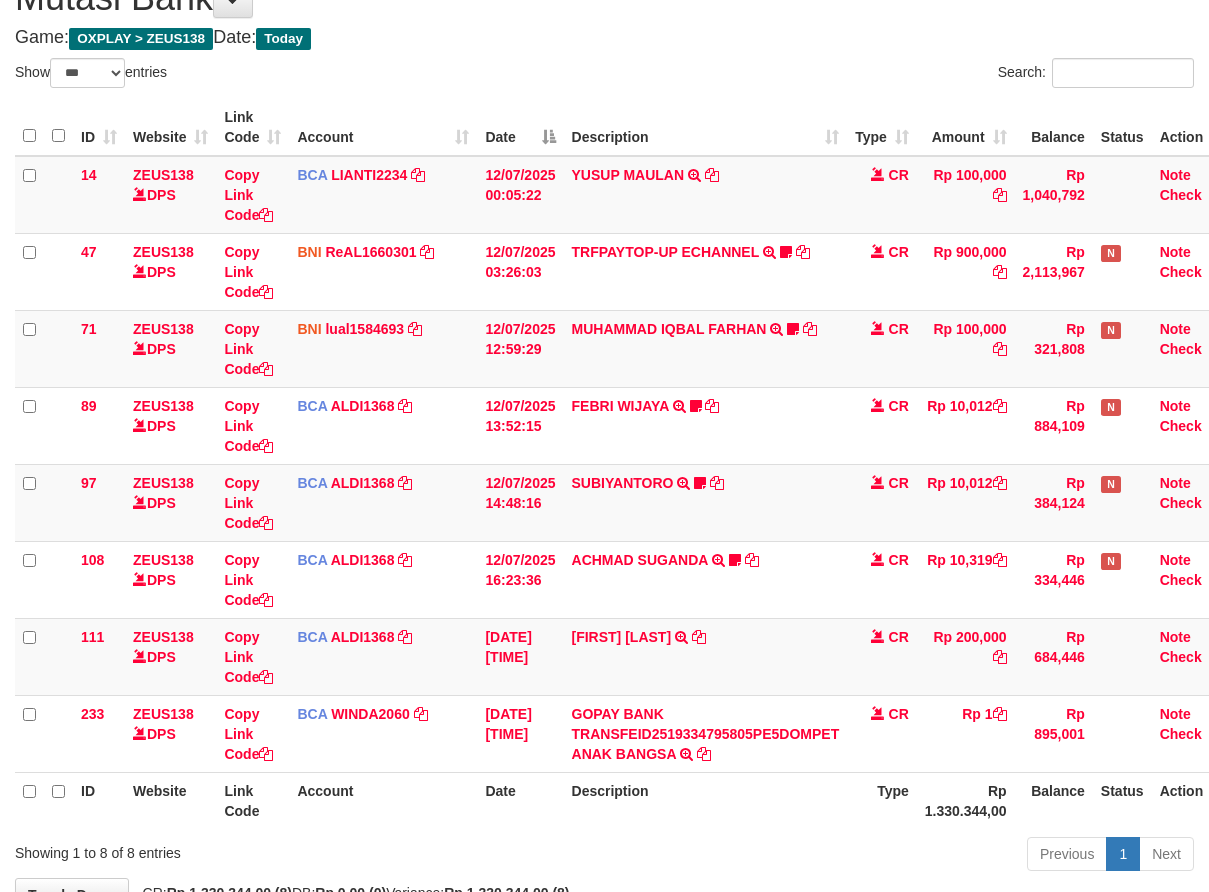 scroll, scrollTop: 225, scrollLeft: 0, axis: vertical 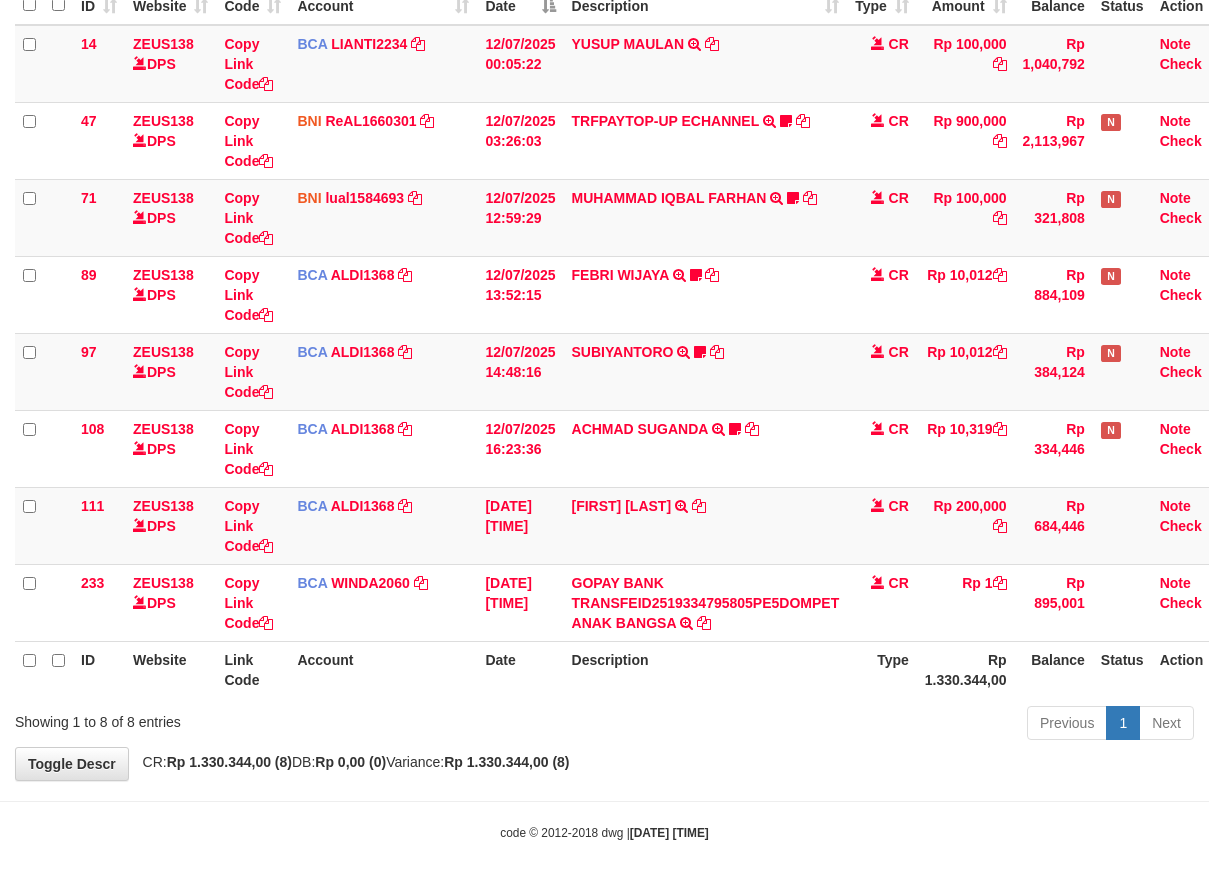 click on "Description" at bounding box center (706, 669) 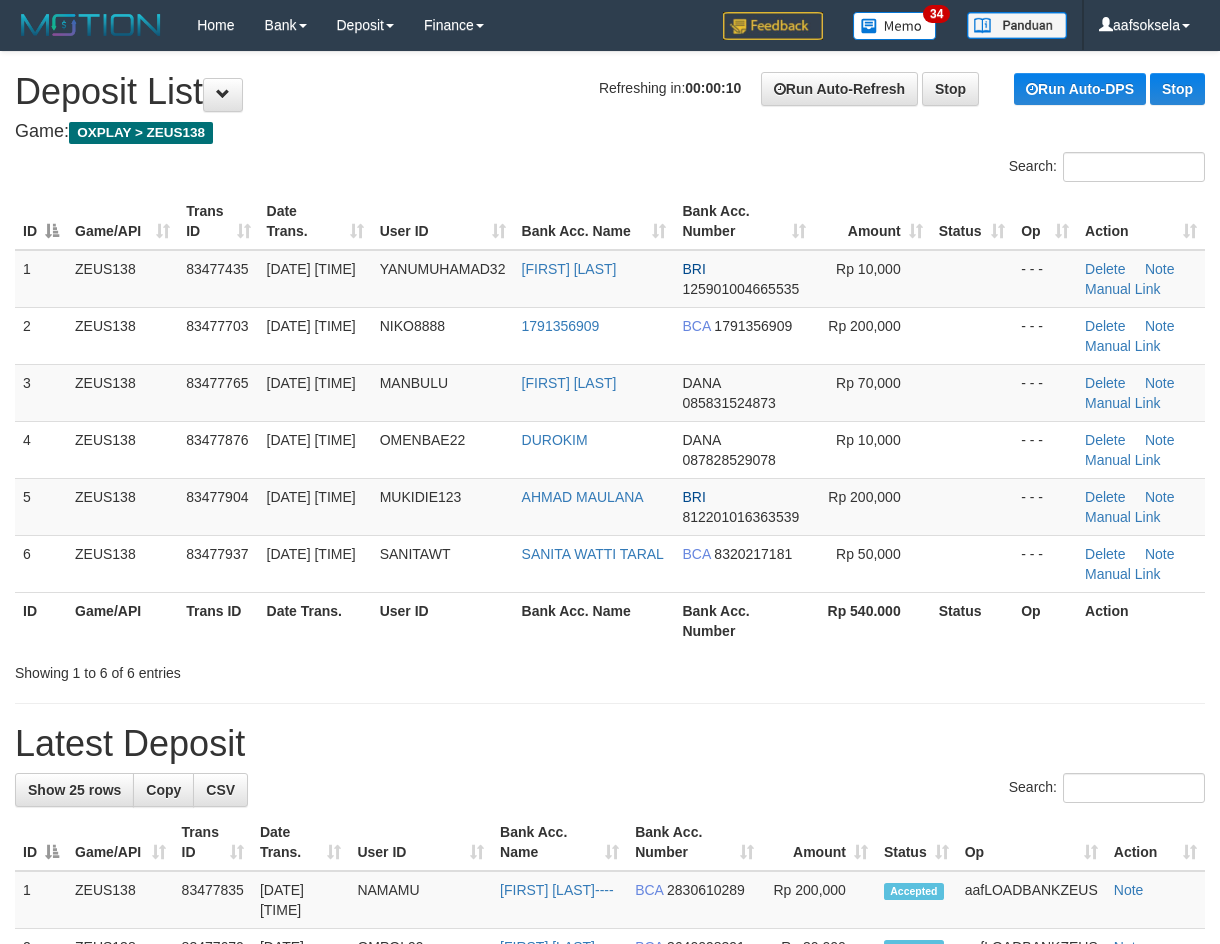 scroll, scrollTop: 0, scrollLeft: 0, axis: both 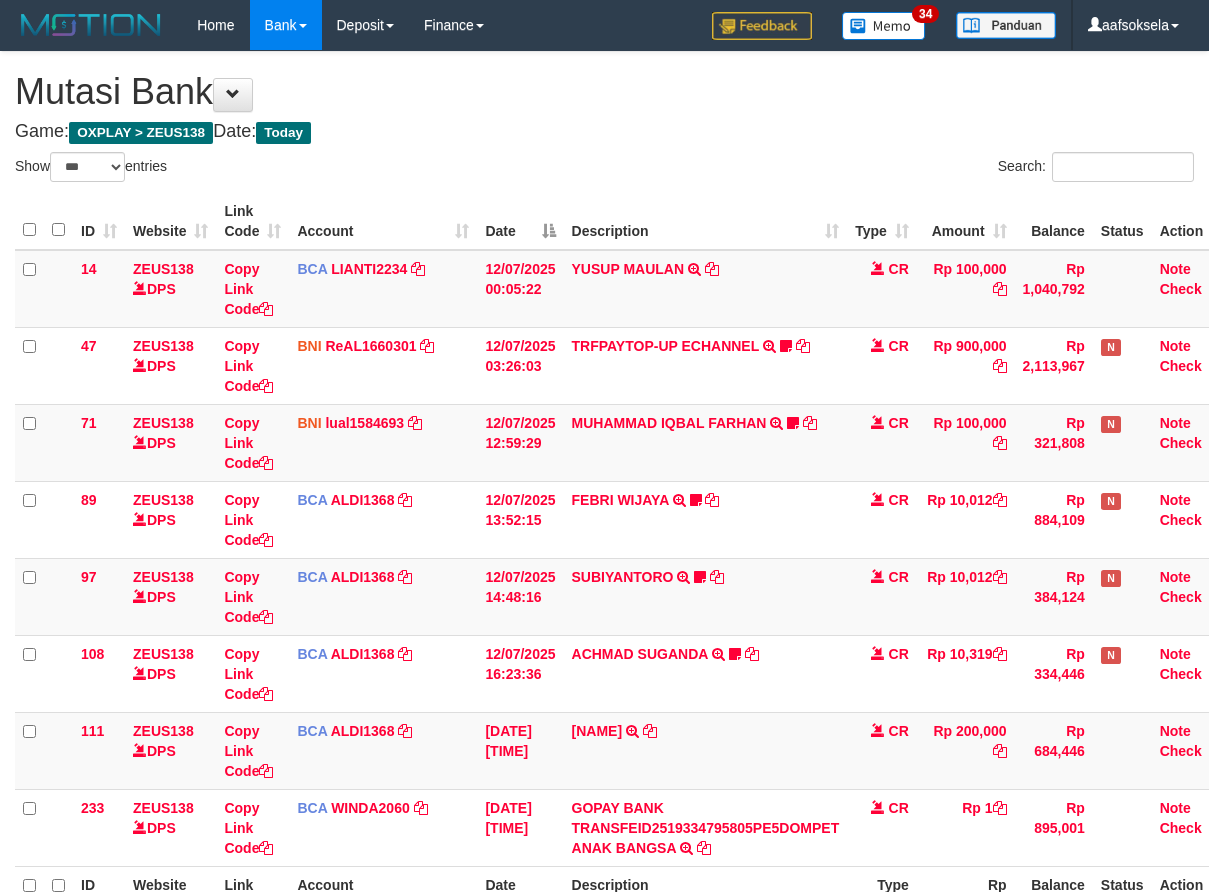 select on "***" 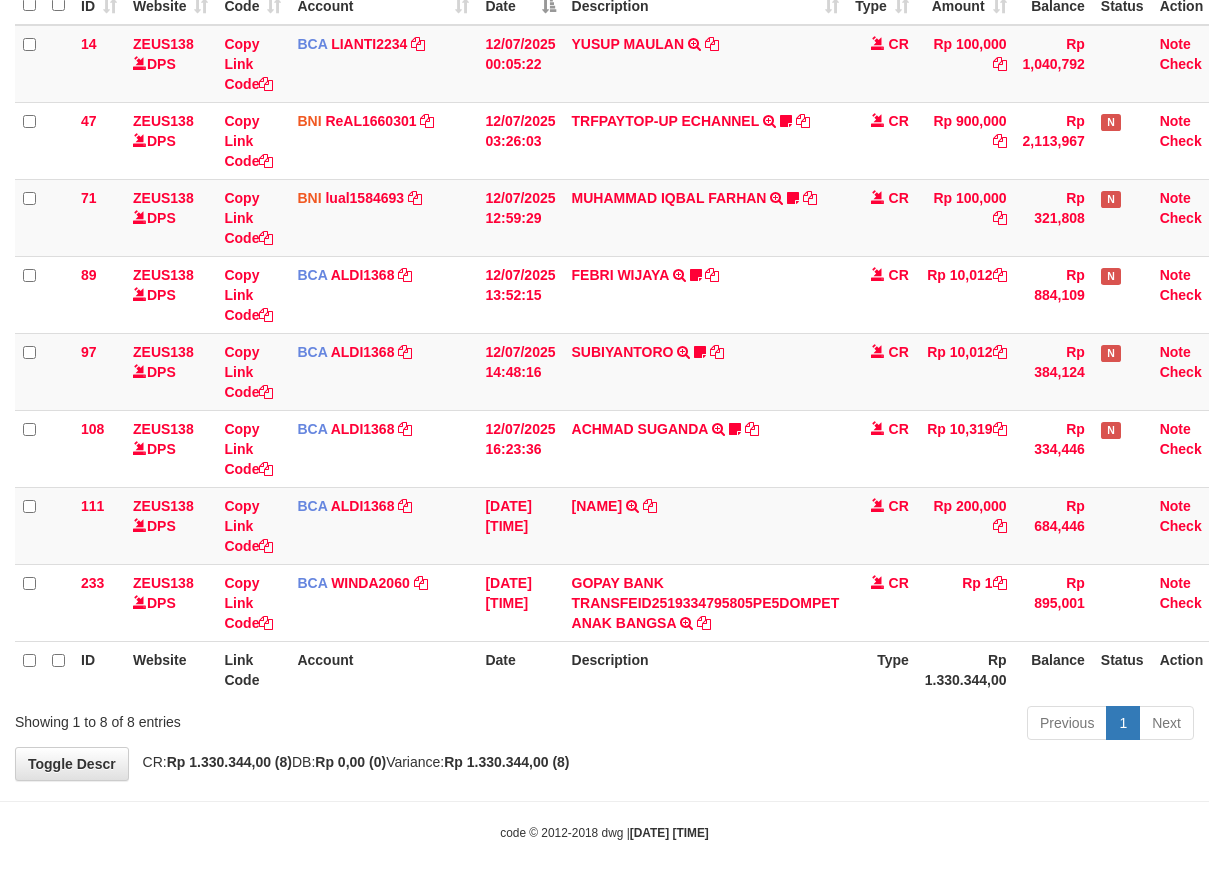 click on "**********" at bounding box center [604, 303] 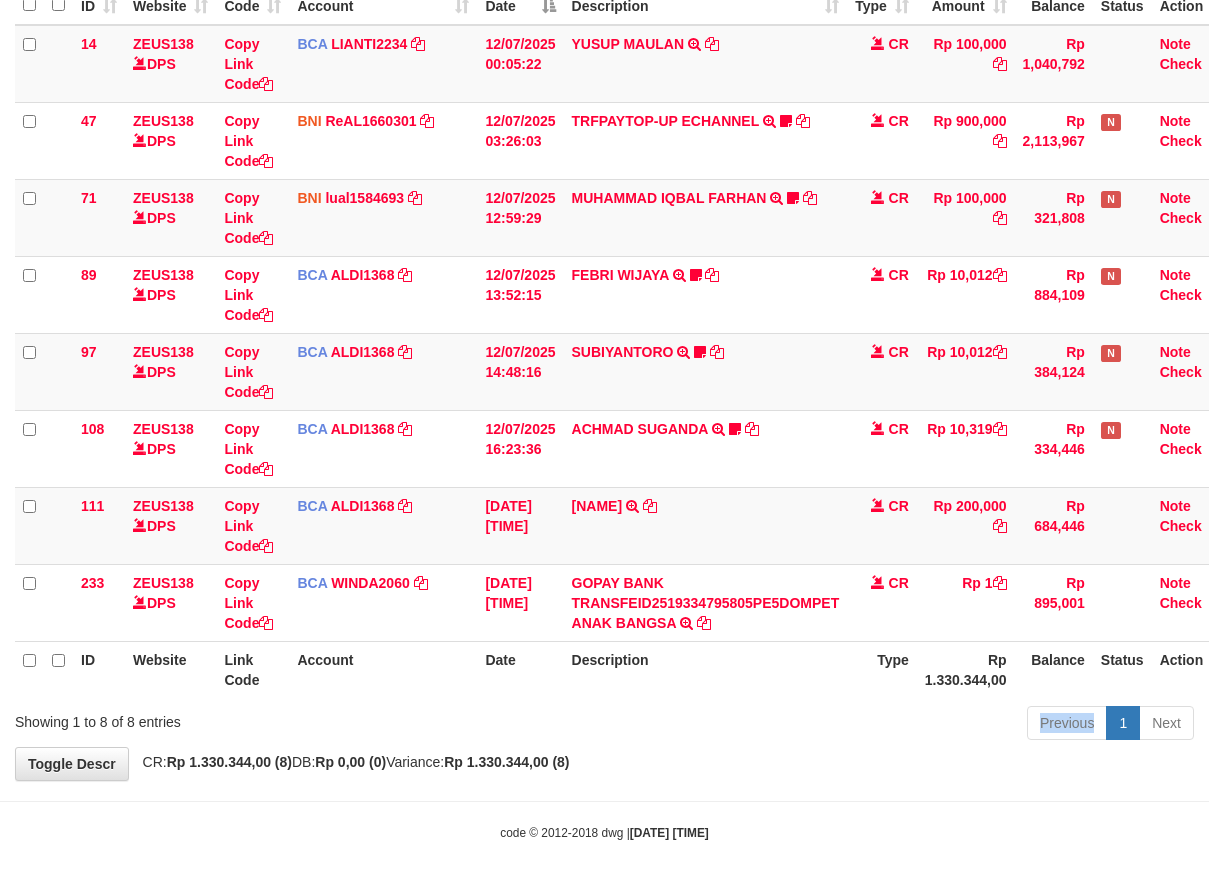 click on "Previous 1 Next" at bounding box center [856, 725] 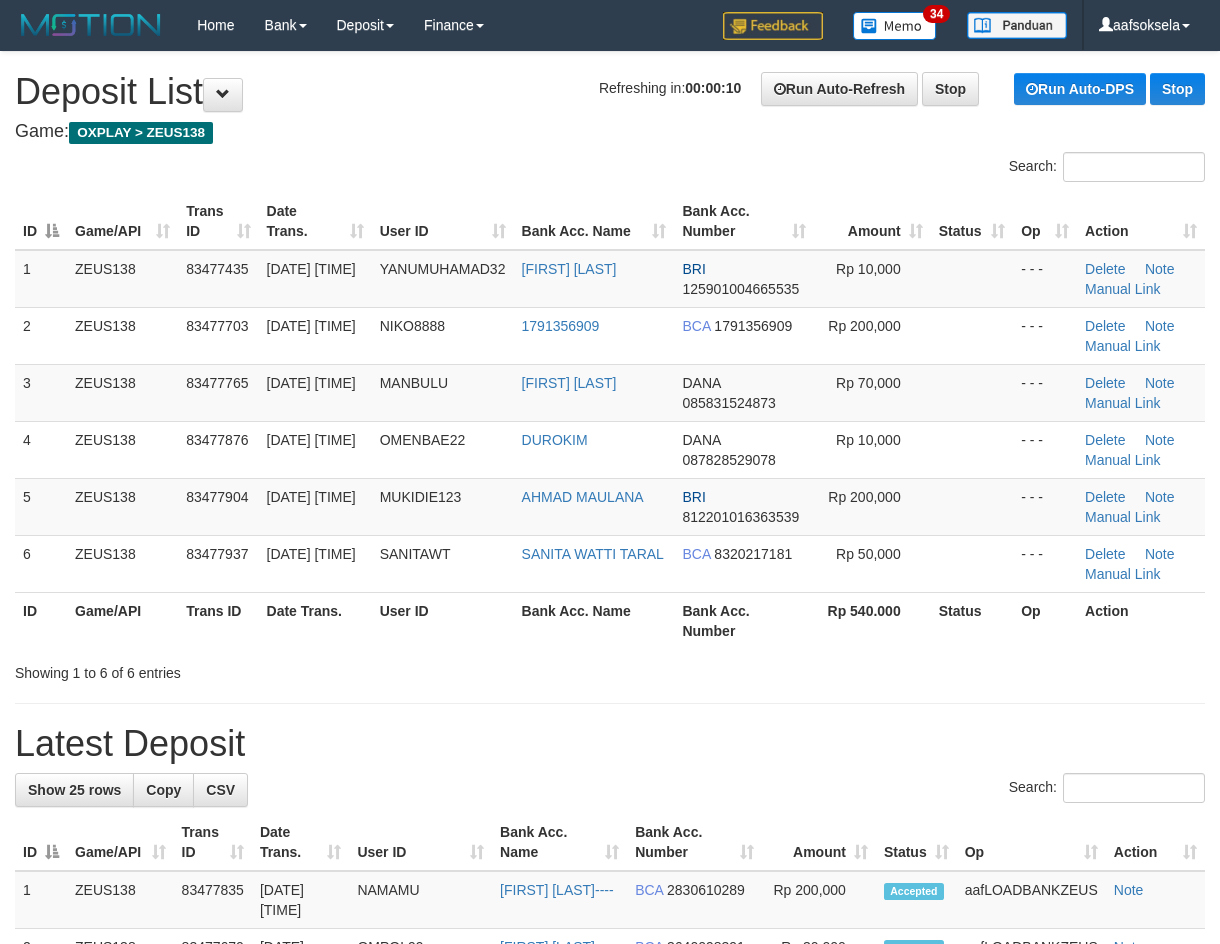 scroll, scrollTop: 0, scrollLeft: 0, axis: both 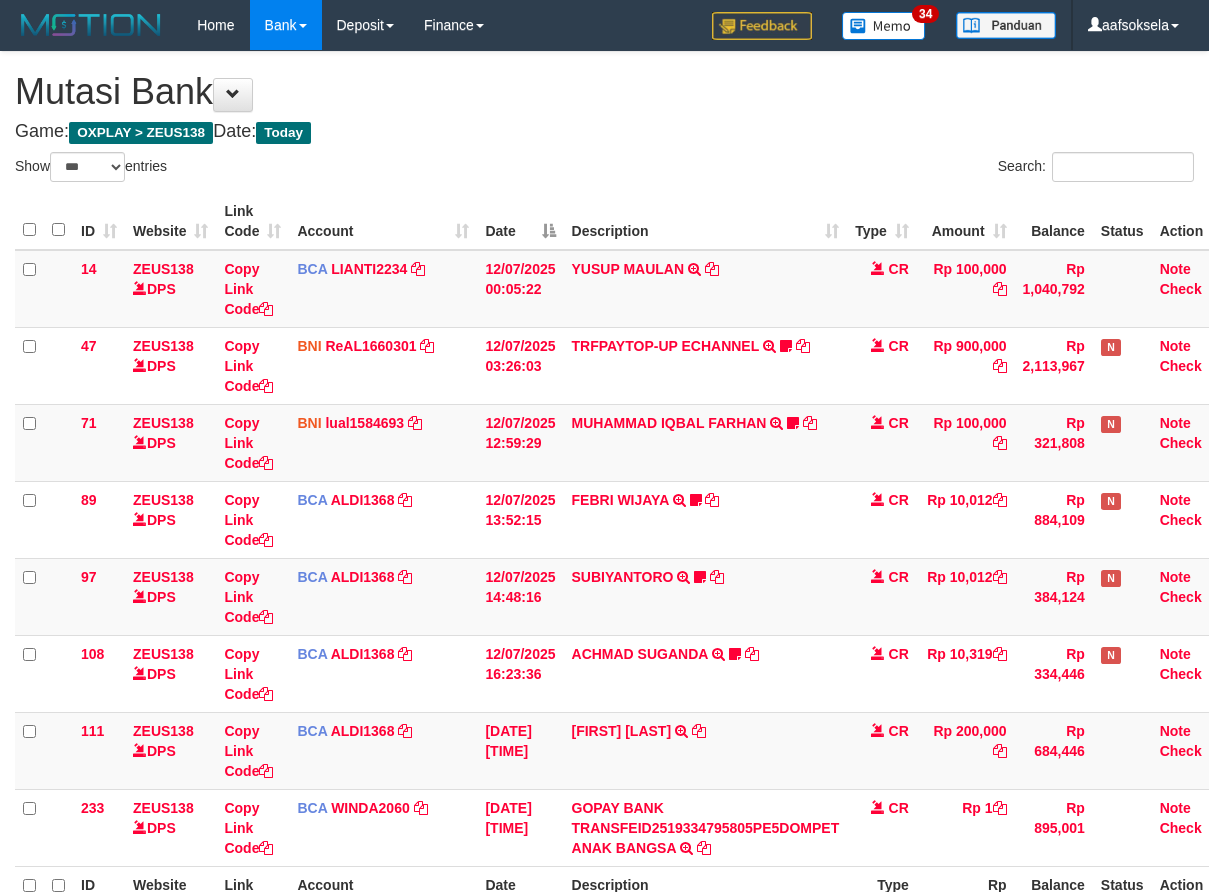 select on "***" 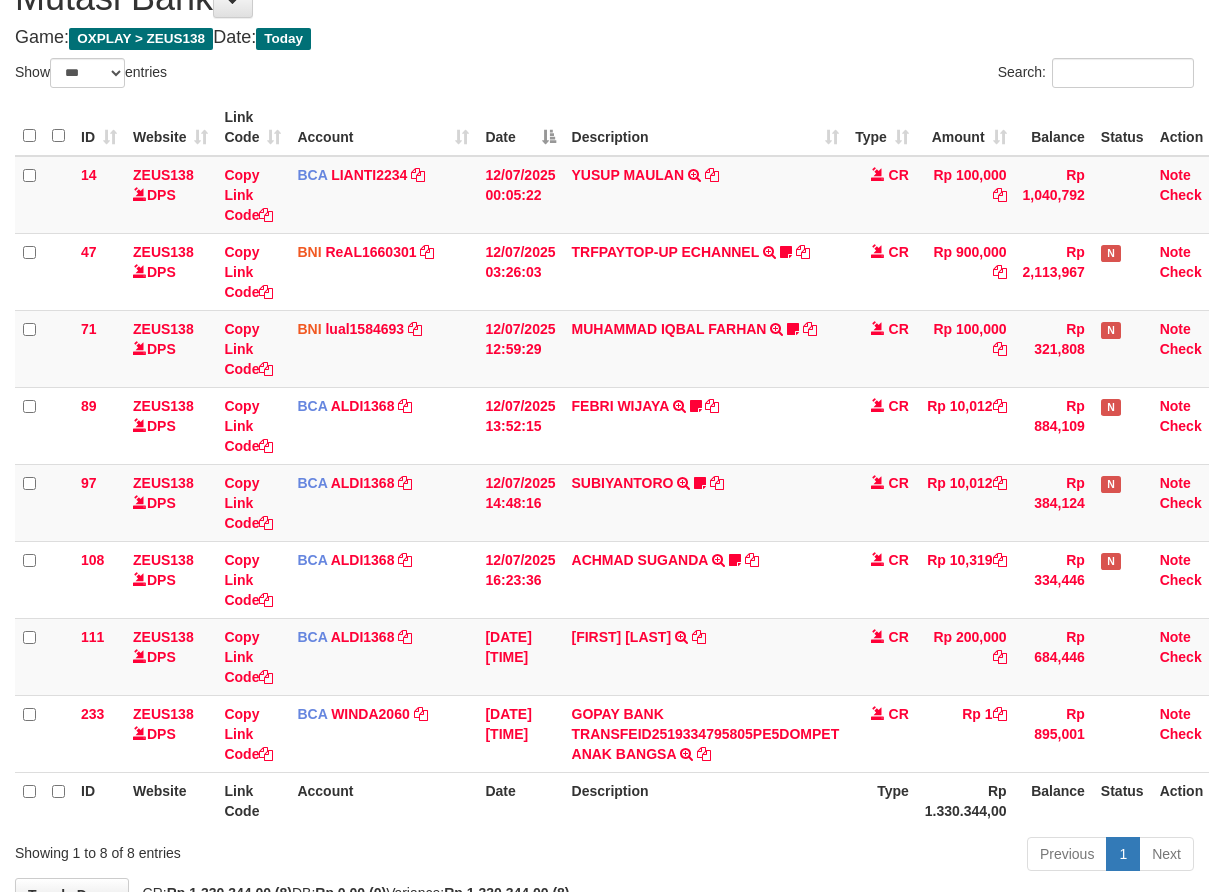 scroll, scrollTop: 225, scrollLeft: 0, axis: vertical 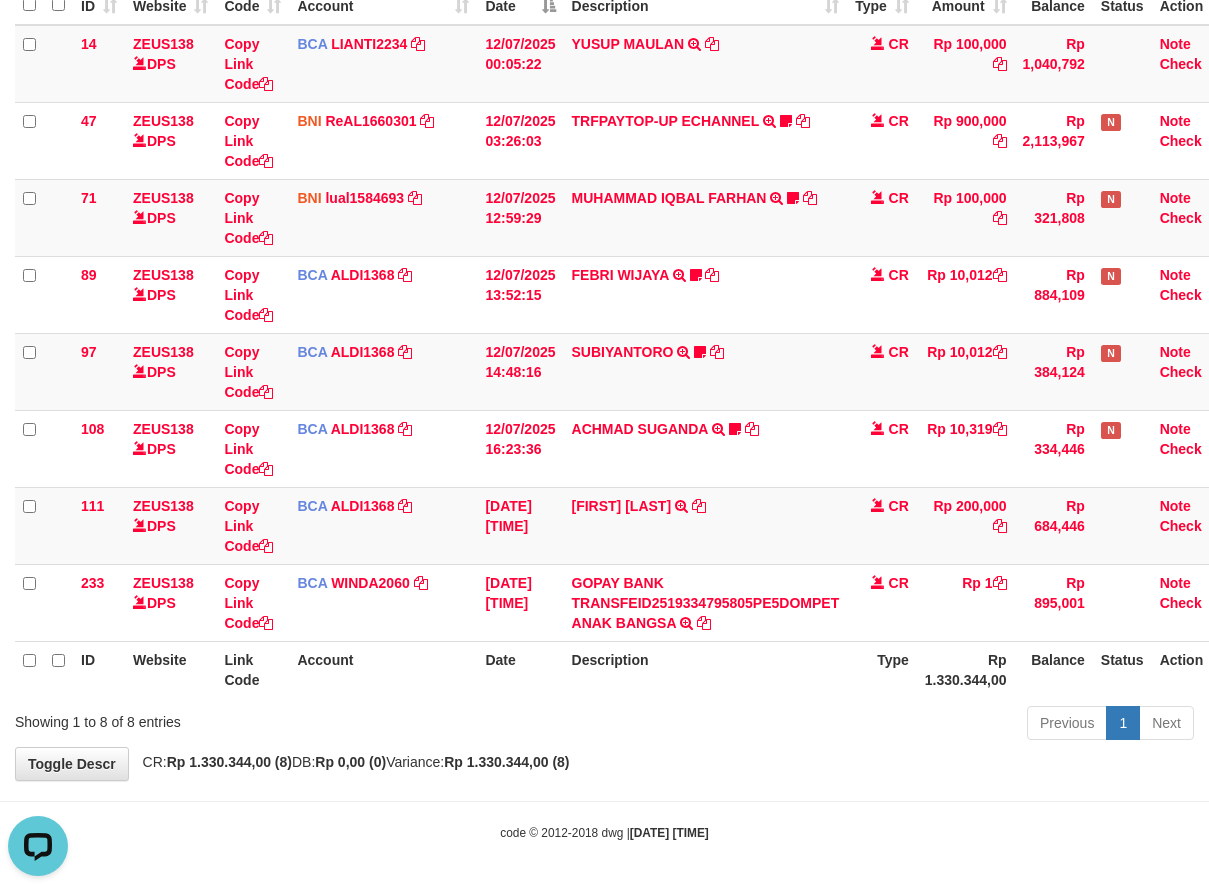 click on "Description" at bounding box center (706, 669) 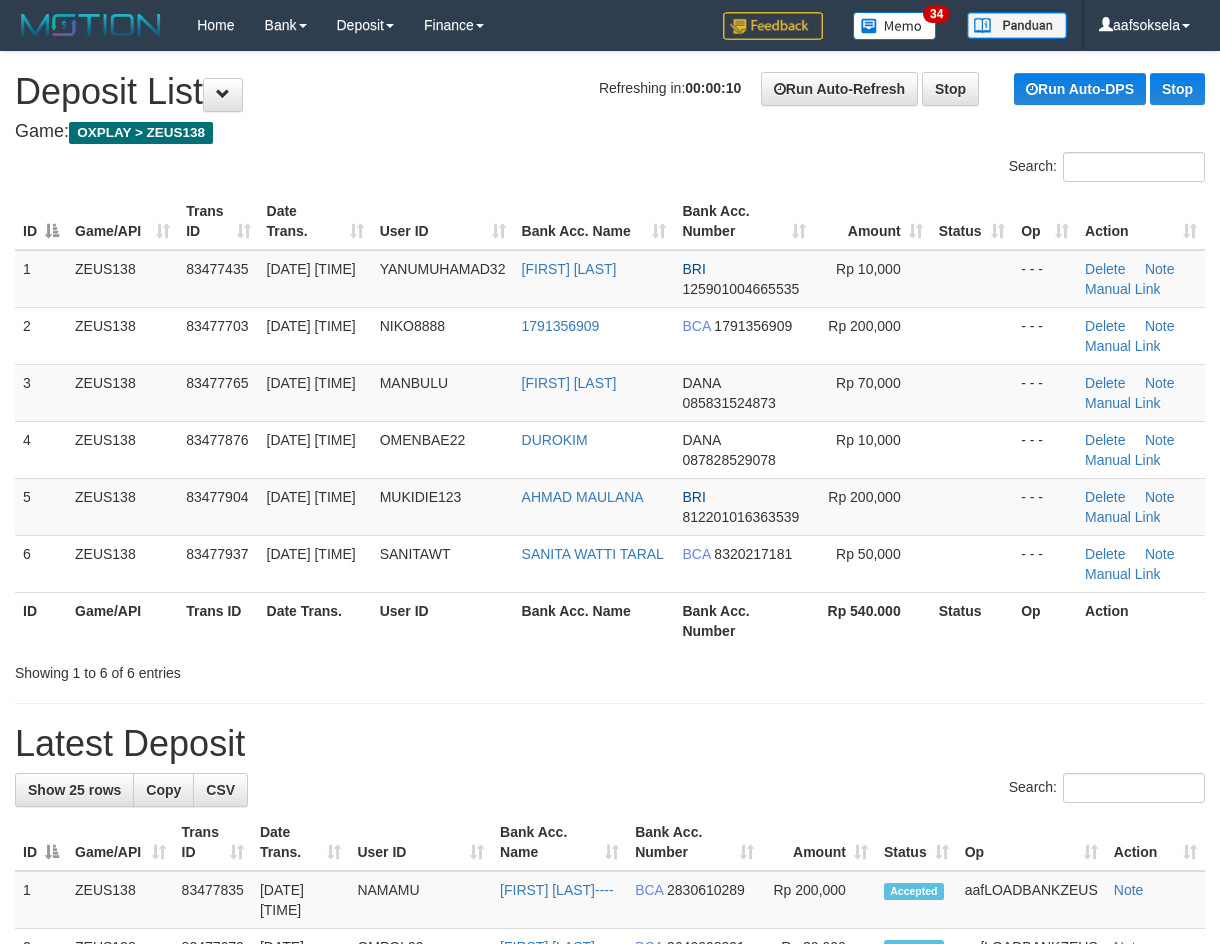 scroll, scrollTop: 0, scrollLeft: 0, axis: both 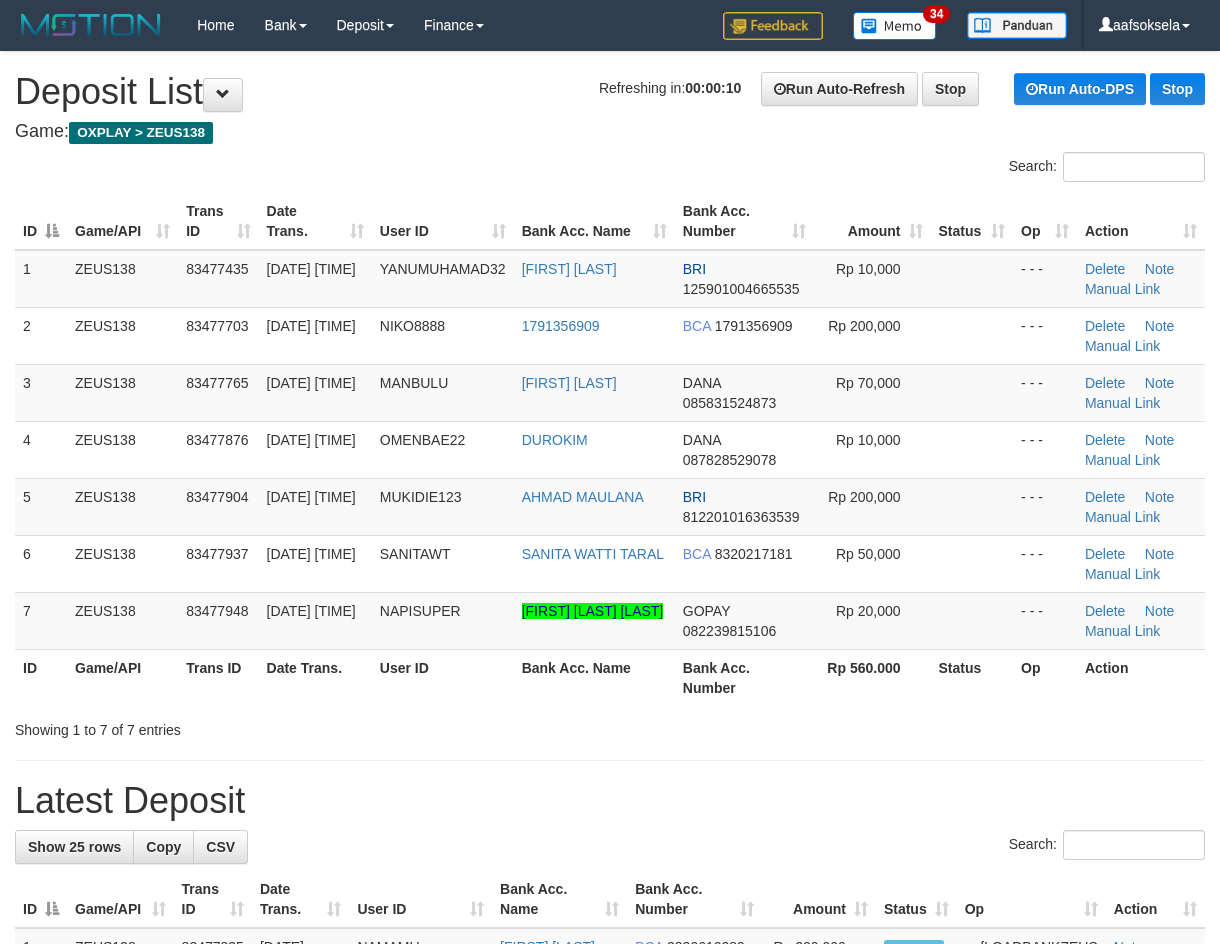 drag, startPoint x: 251, startPoint y: 663, endPoint x: 1, endPoint y: 699, distance: 252.5787 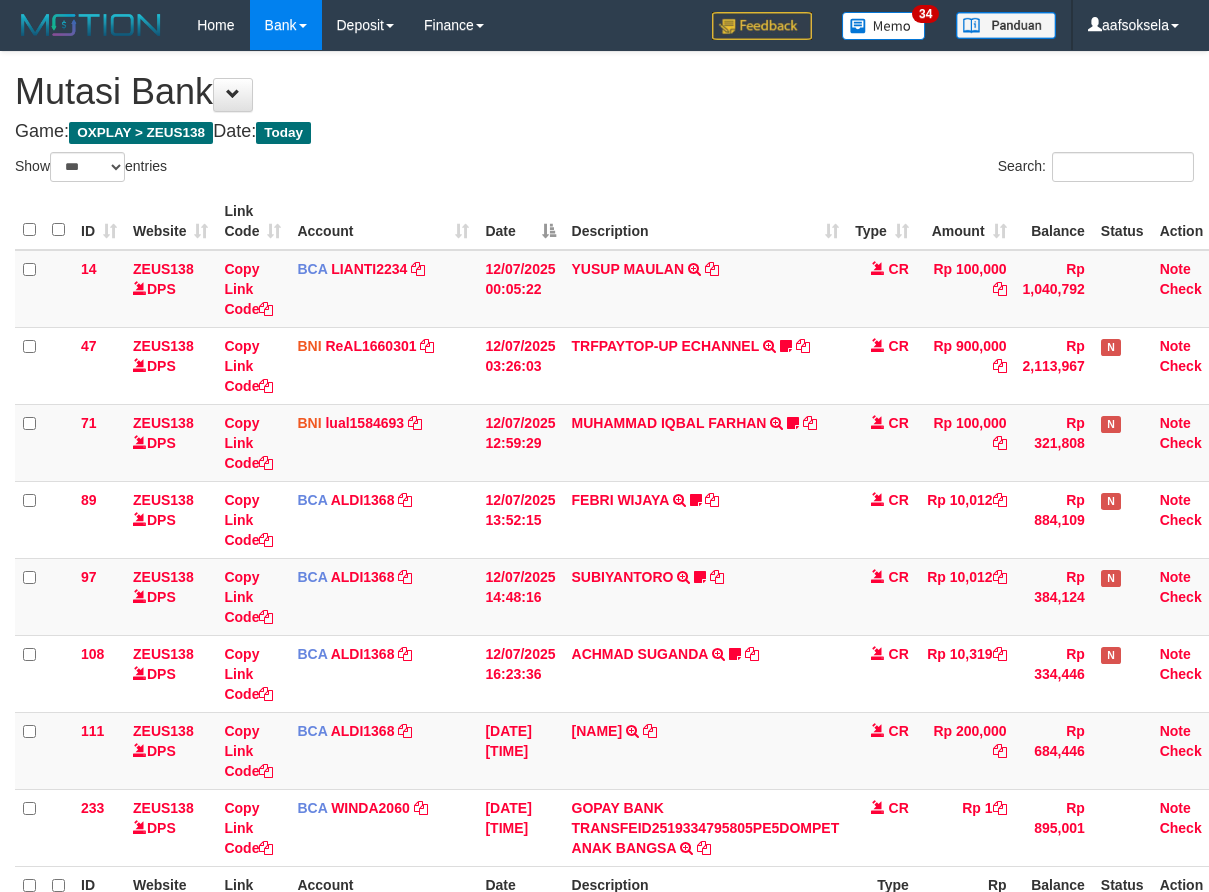select on "***" 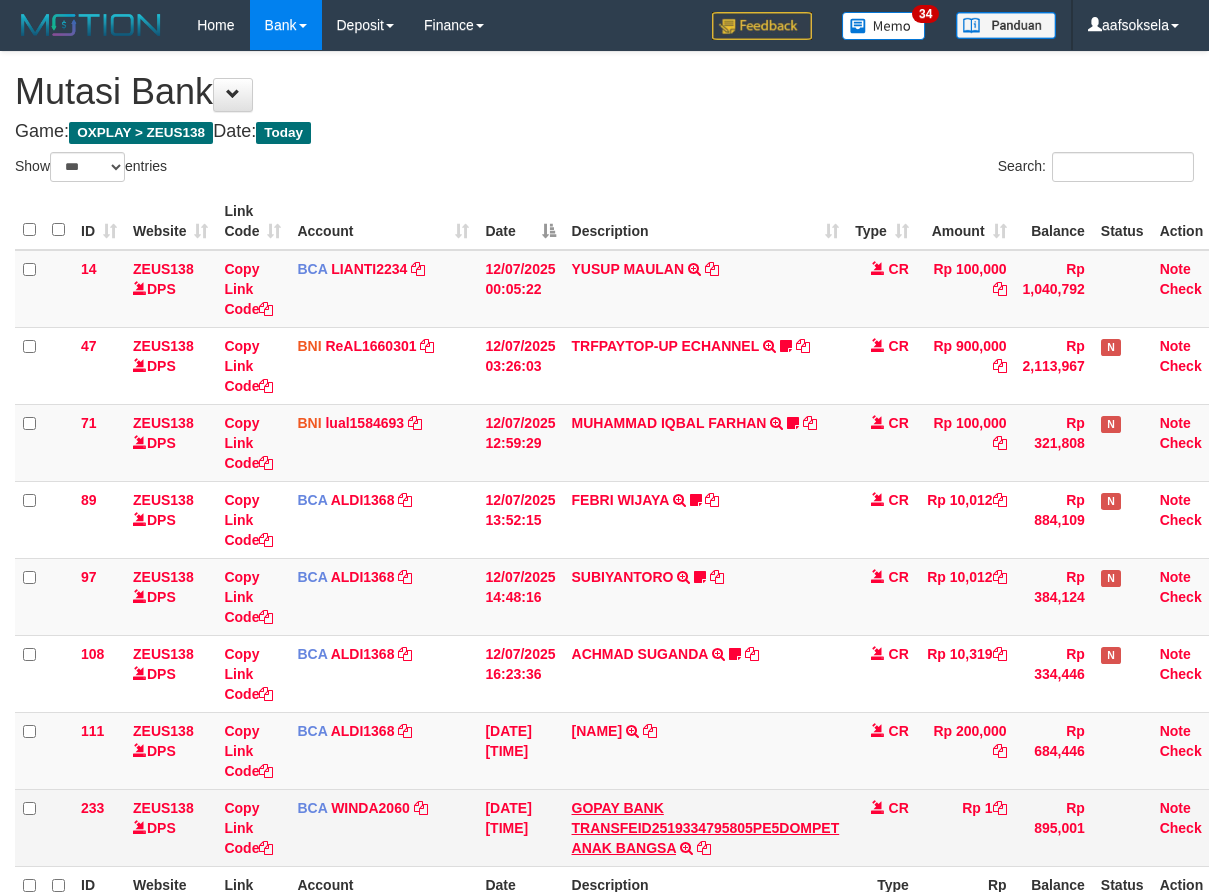 scroll, scrollTop: 94, scrollLeft: 0, axis: vertical 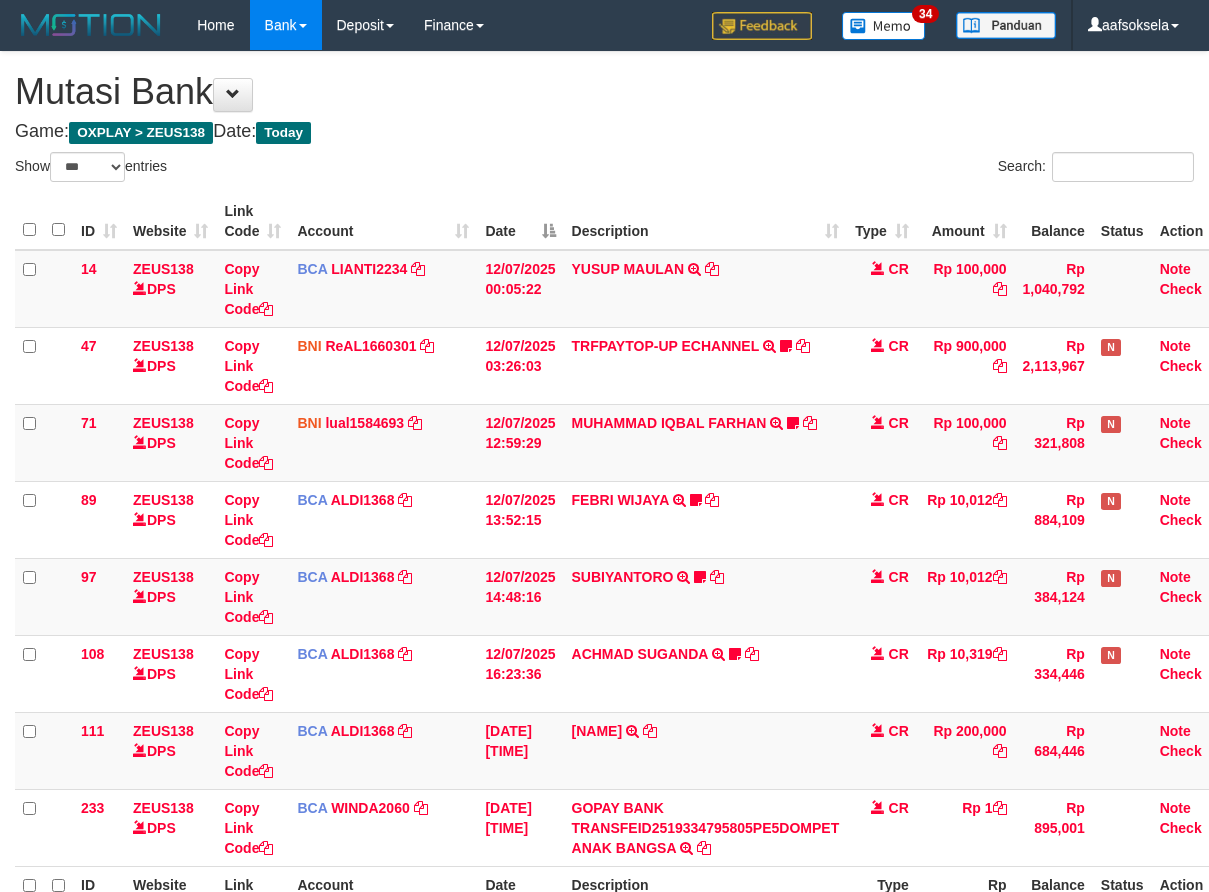 select on "***" 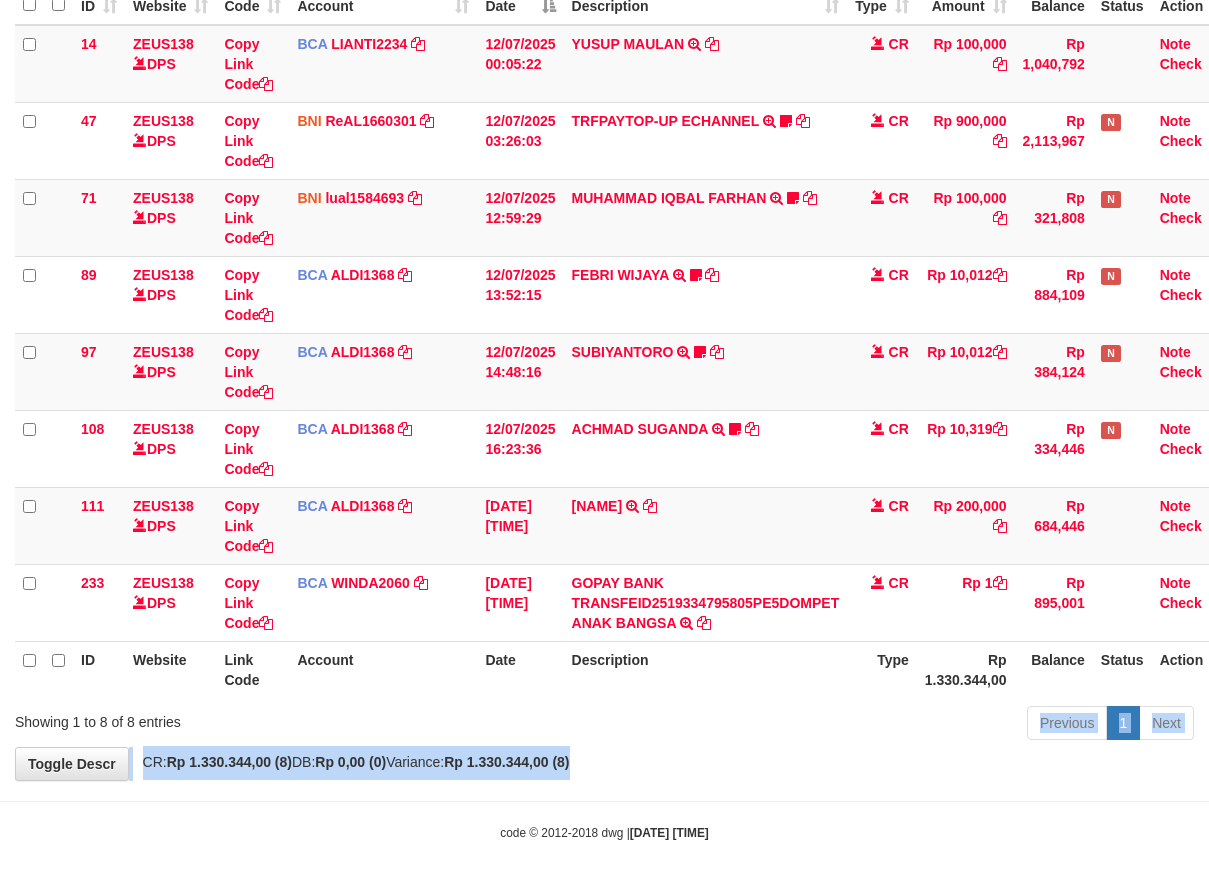 drag, startPoint x: 797, startPoint y: 745, endPoint x: 1071, endPoint y: 715, distance: 275.63745 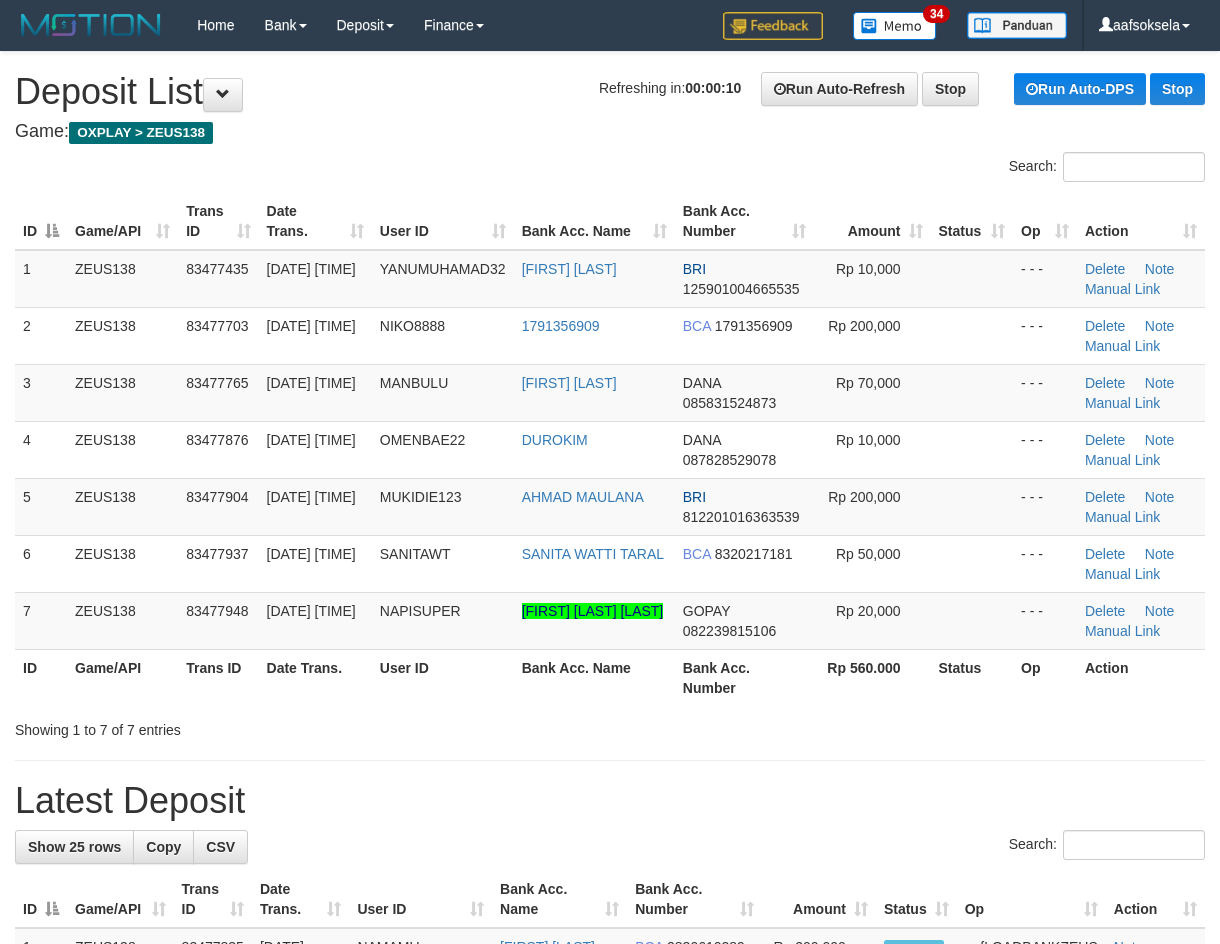 scroll, scrollTop: 0, scrollLeft: 0, axis: both 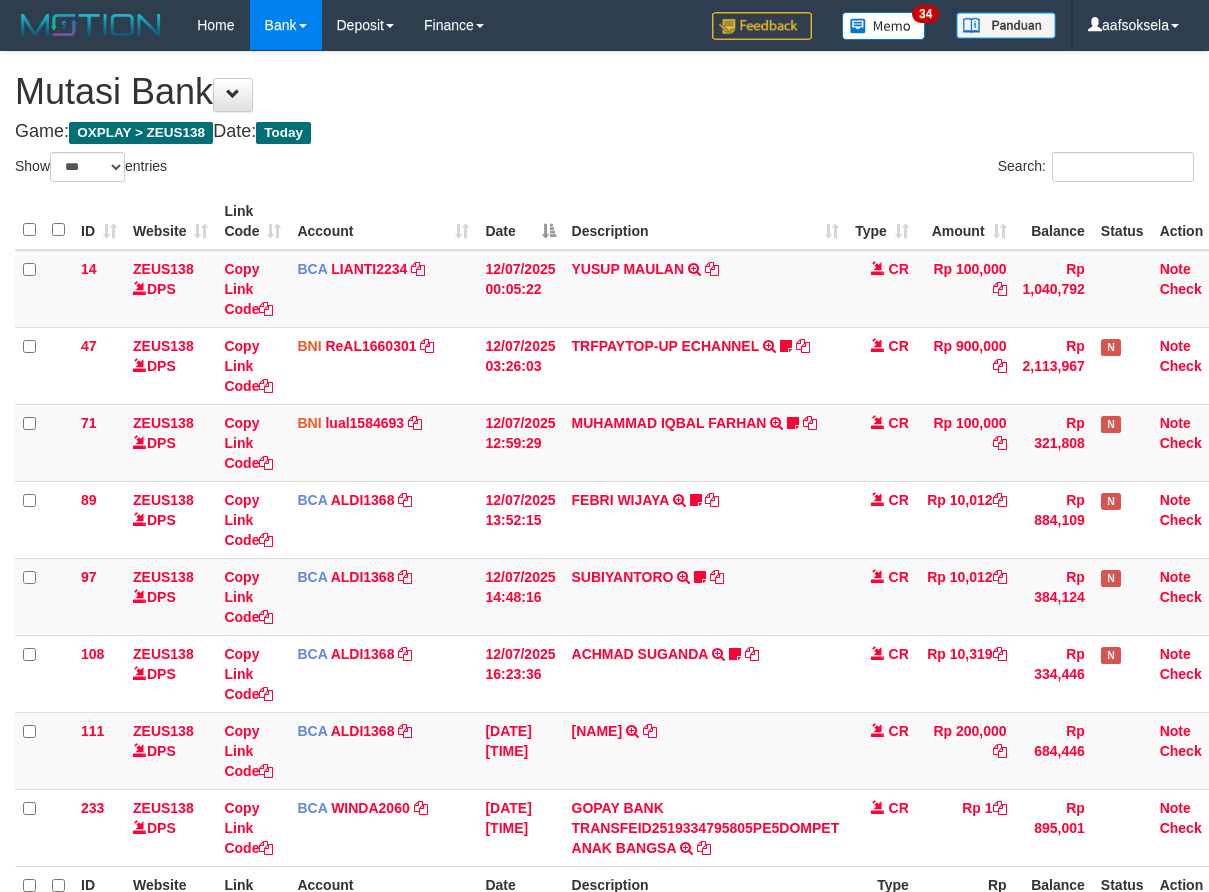 select on "***" 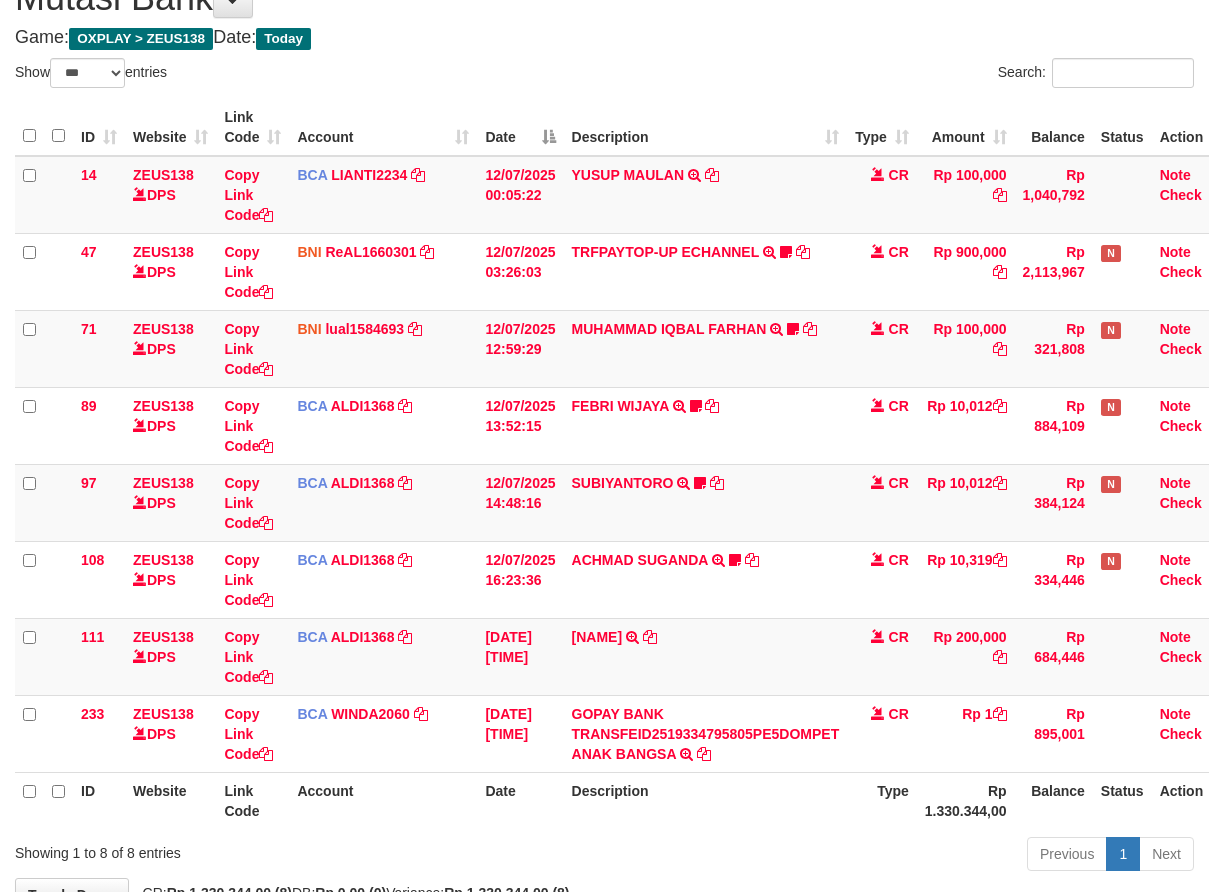 scroll, scrollTop: 225, scrollLeft: 0, axis: vertical 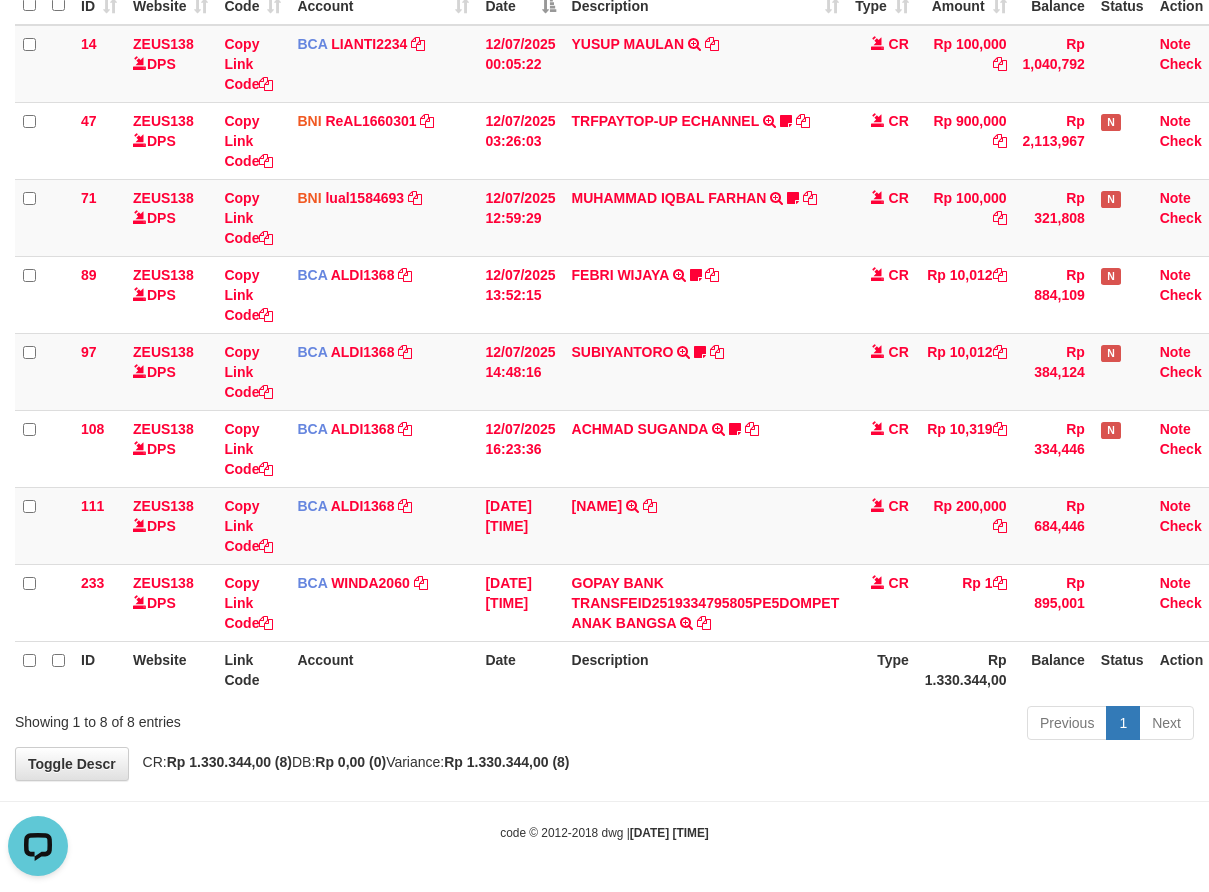 click on "Previous 1 Next" at bounding box center [856, 725] 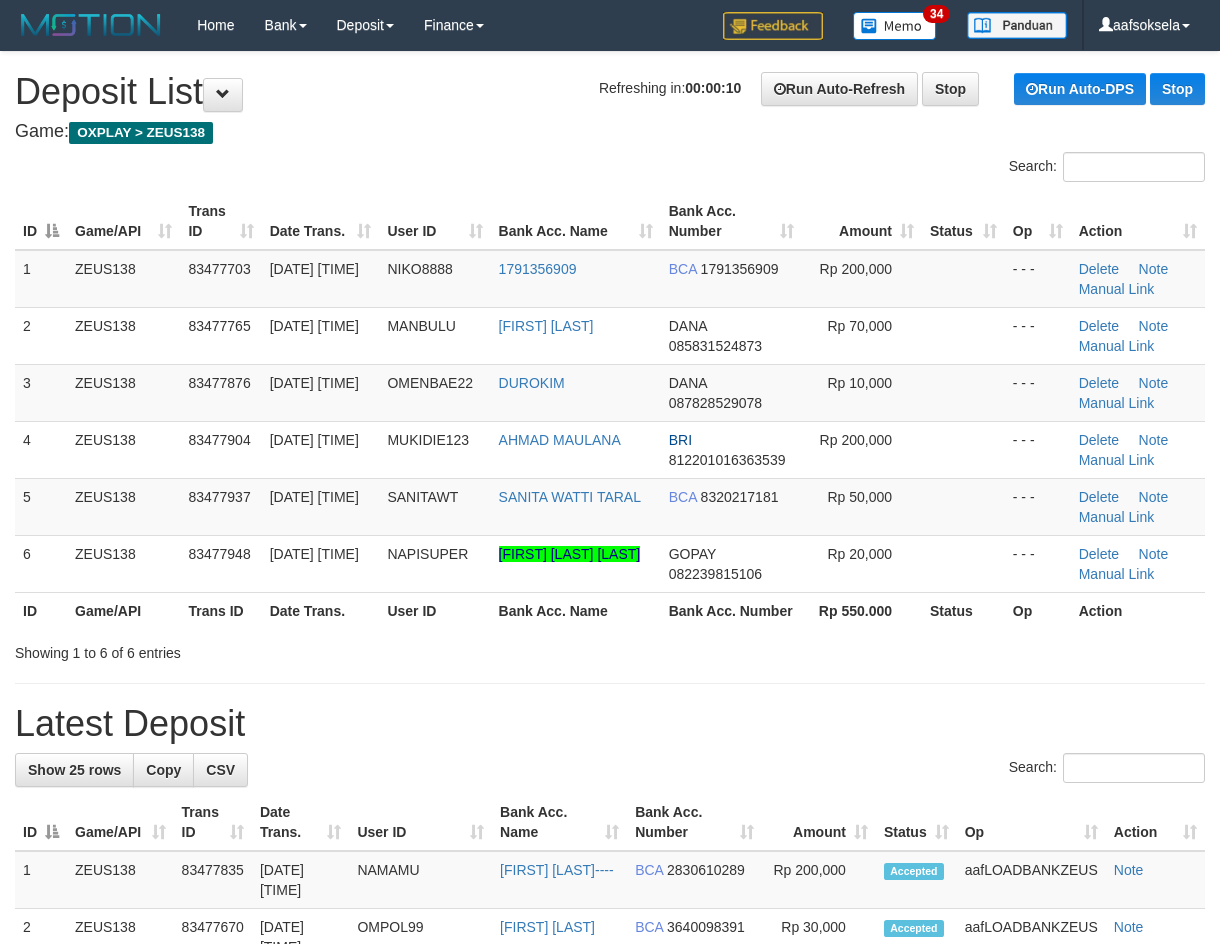 scroll, scrollTop: 0, scrollLeft: 0, axis: both 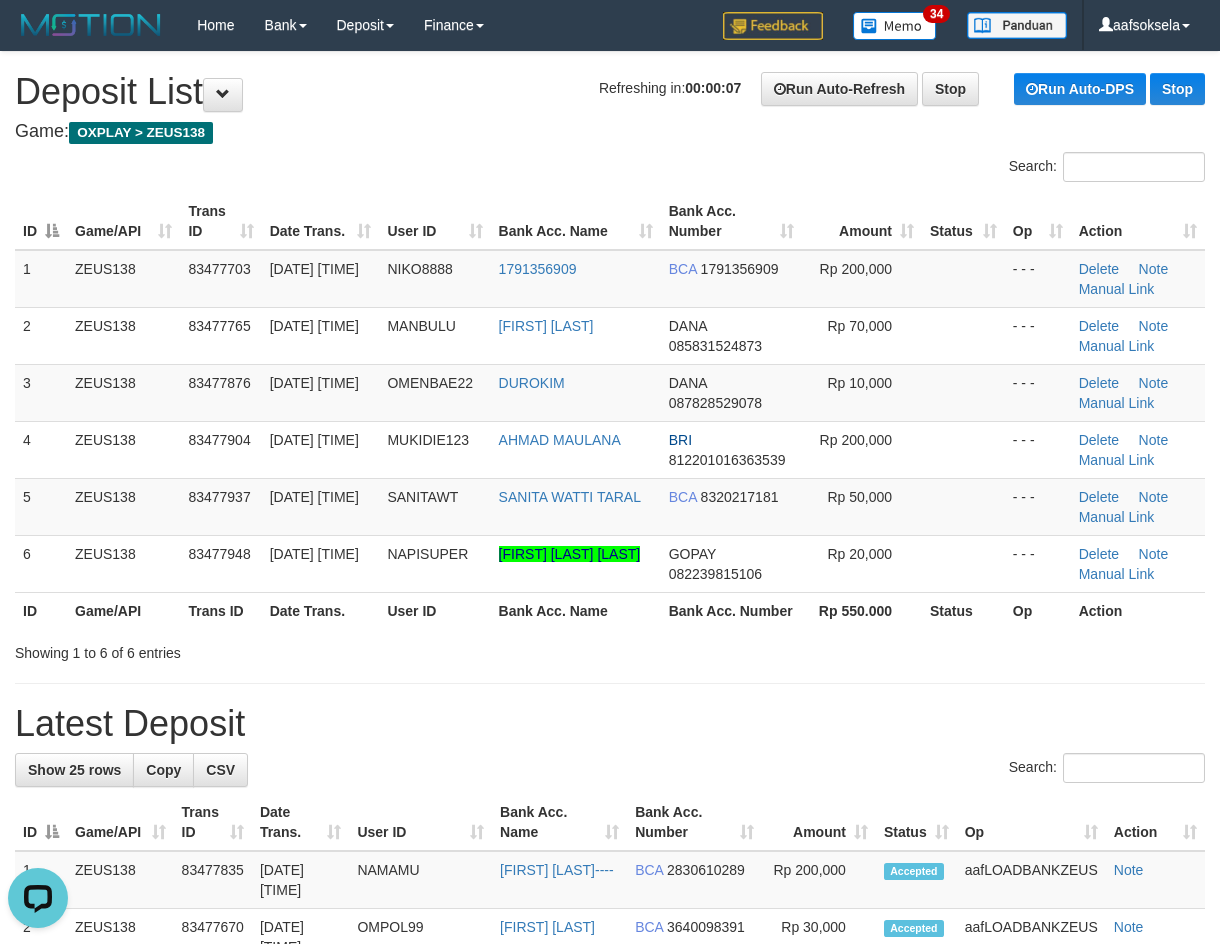 drag, startPoint x: 457, startPoint y: 717, endPoint x: 337, endPoint y: 738, distance: 121.82365 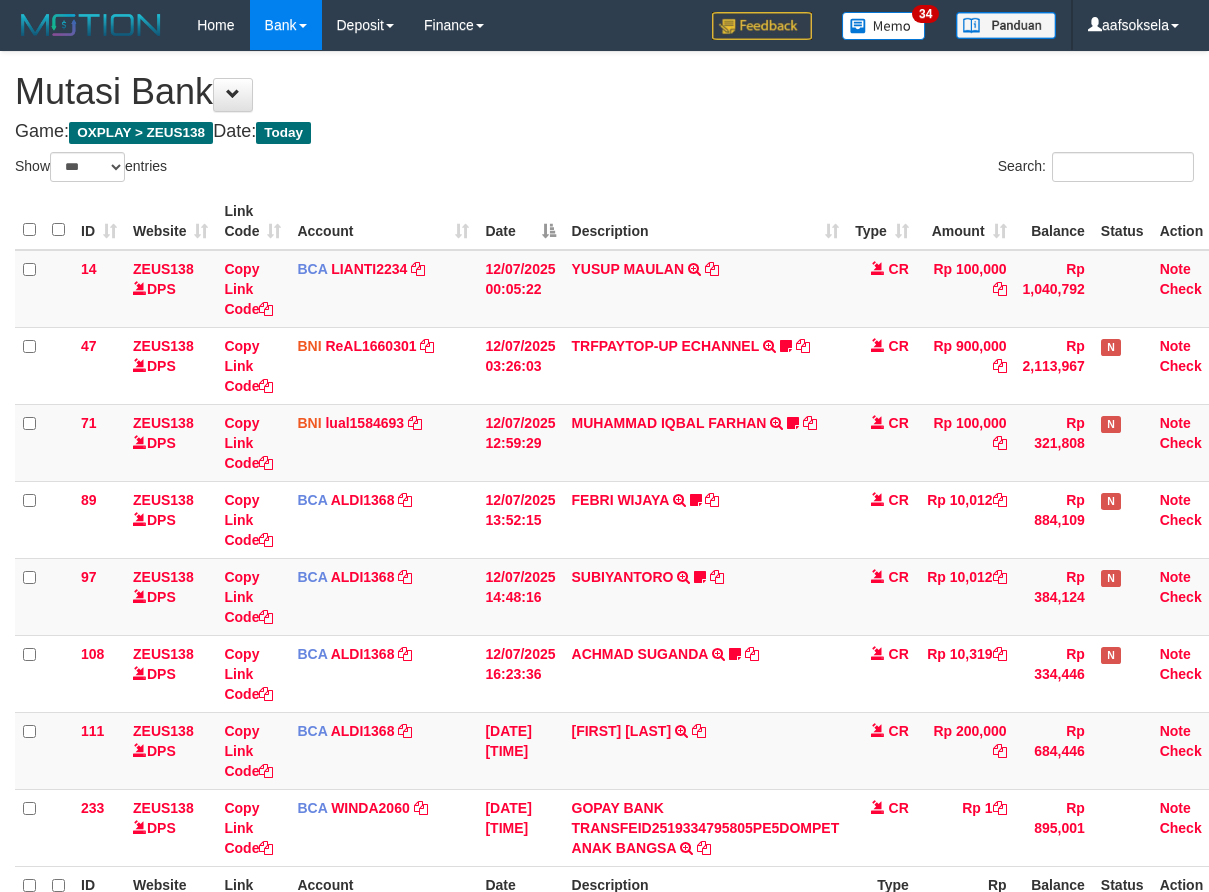 select on "***" 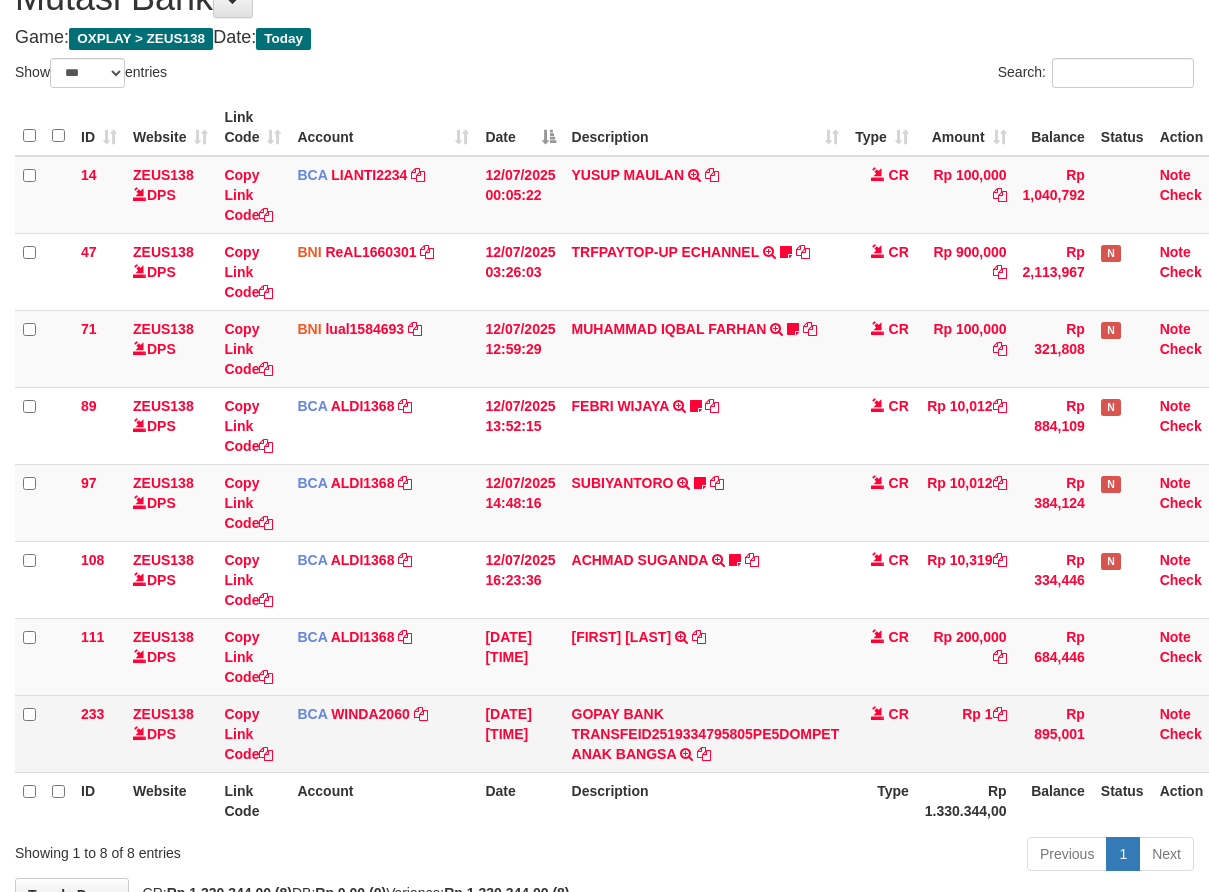 click on "GOPAY BANK TRANSFEID2519334795805PE5DOMPET ANAK BANGSA         TRSF E-BANKING CR 1207/FTSCY/WS95051
1.00GOPAY BANK TRANSFEID2519334795805PE5DOMPET ANAK BANGSA" at bounding box center (706, 733) 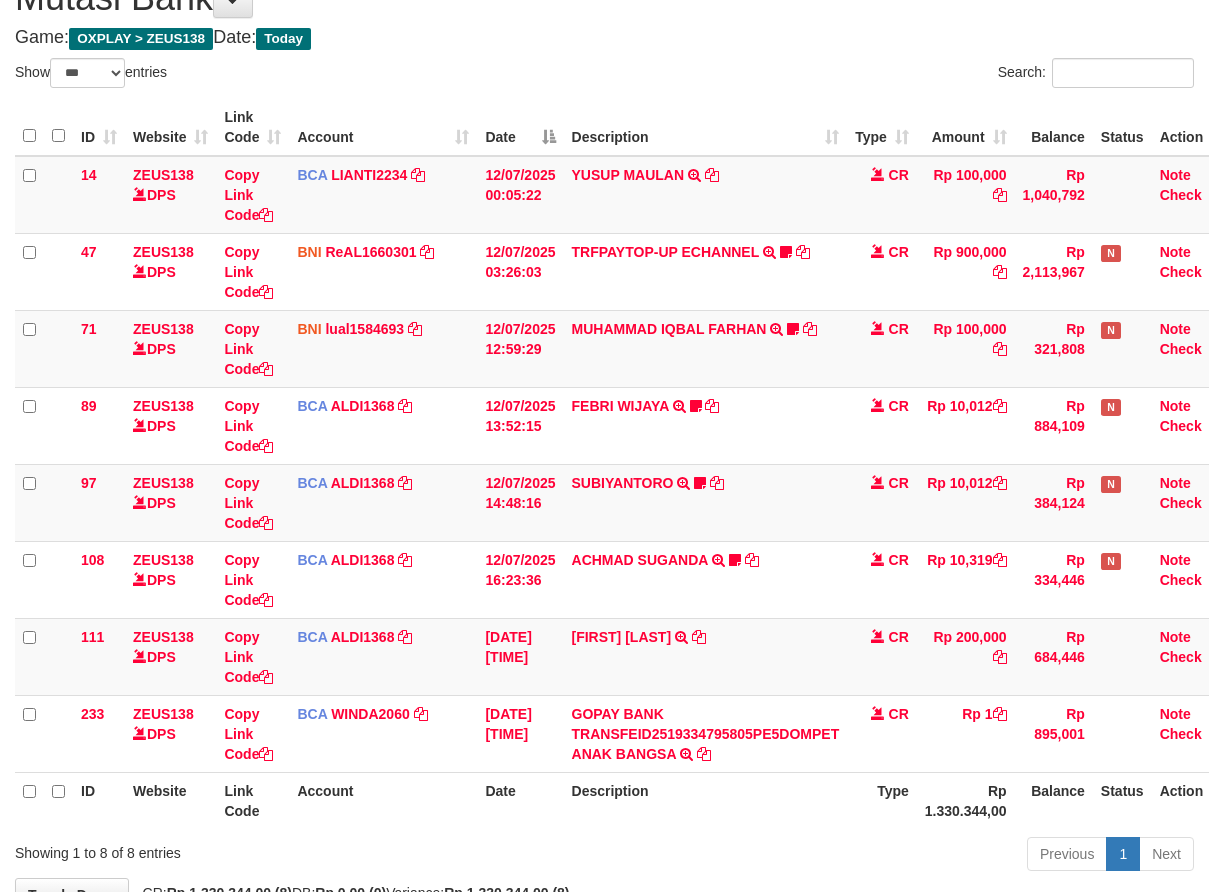 scroll, scrollTop: 225, scrollLeft: 0, axis: vertical 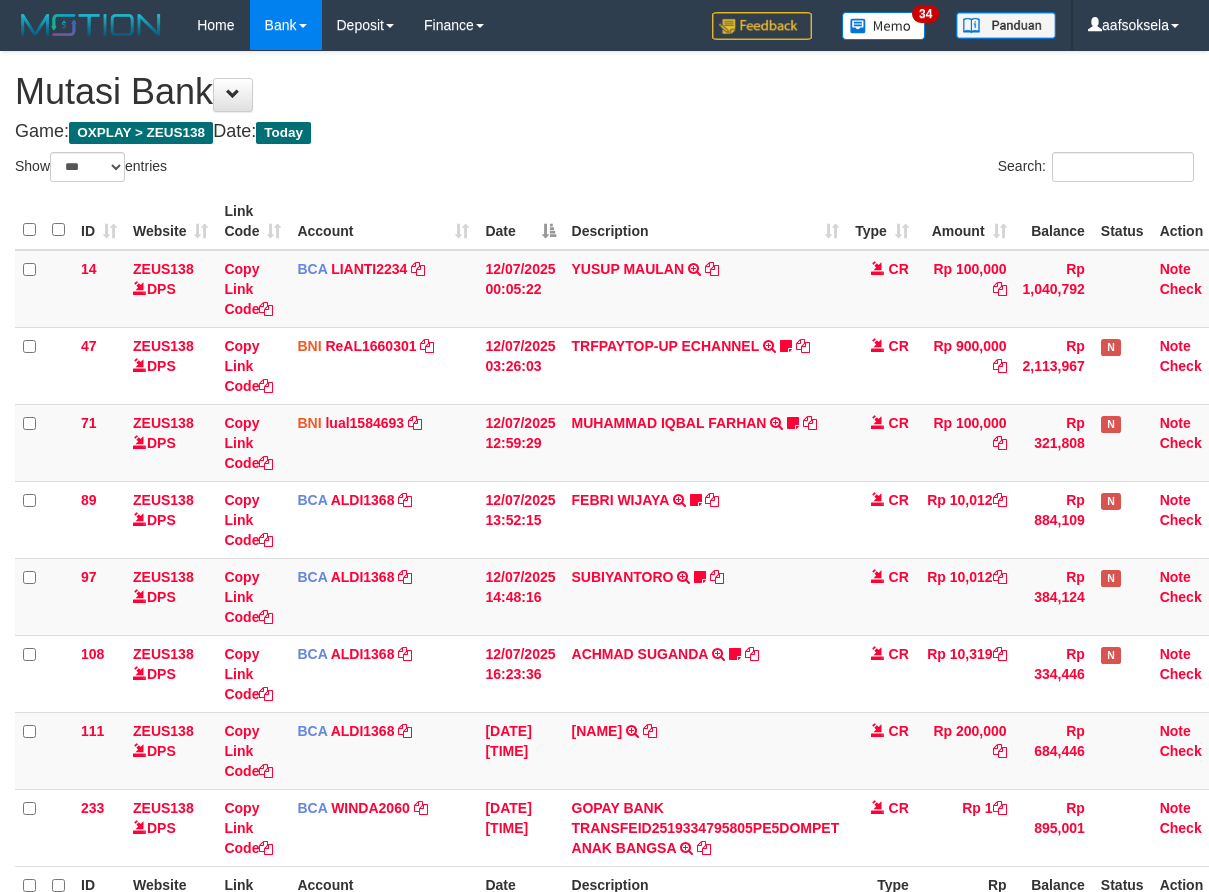 select on "***" 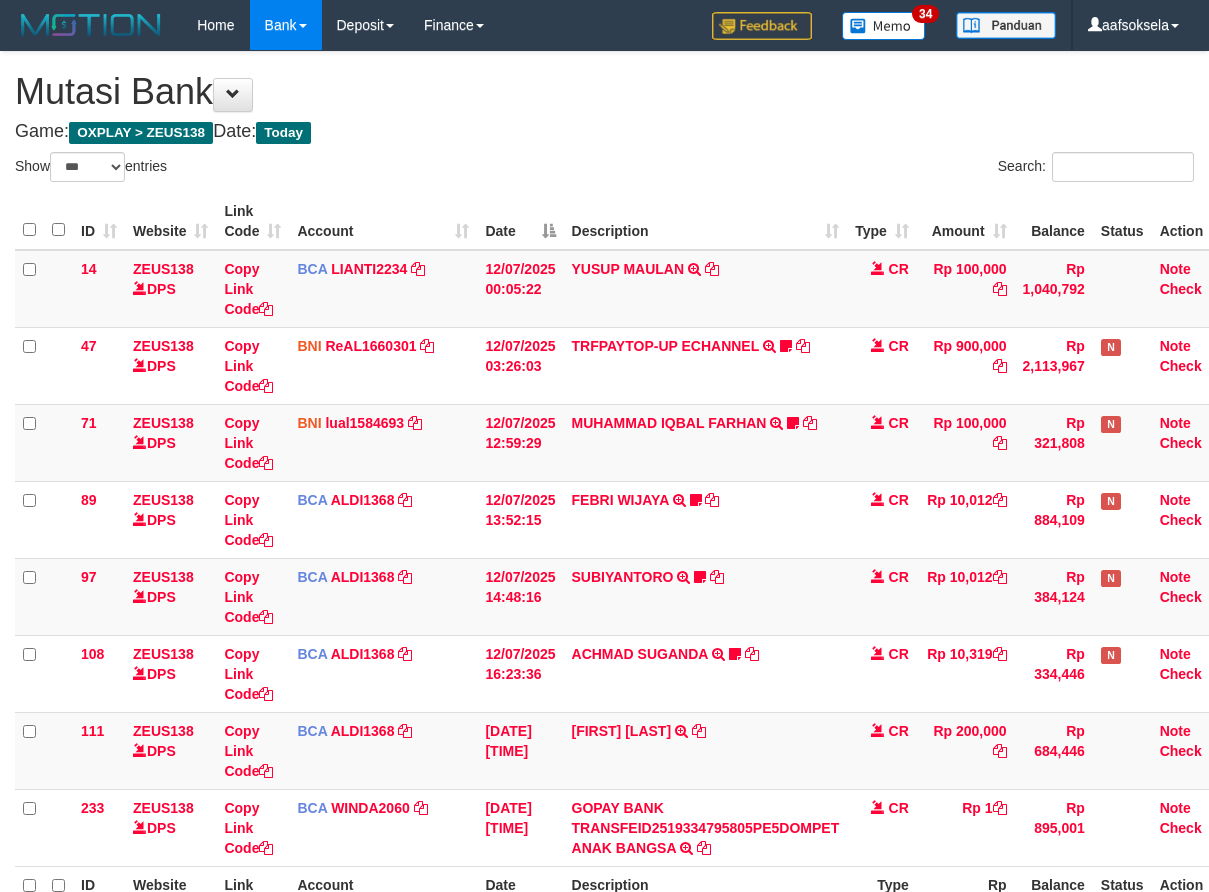 select on "***" 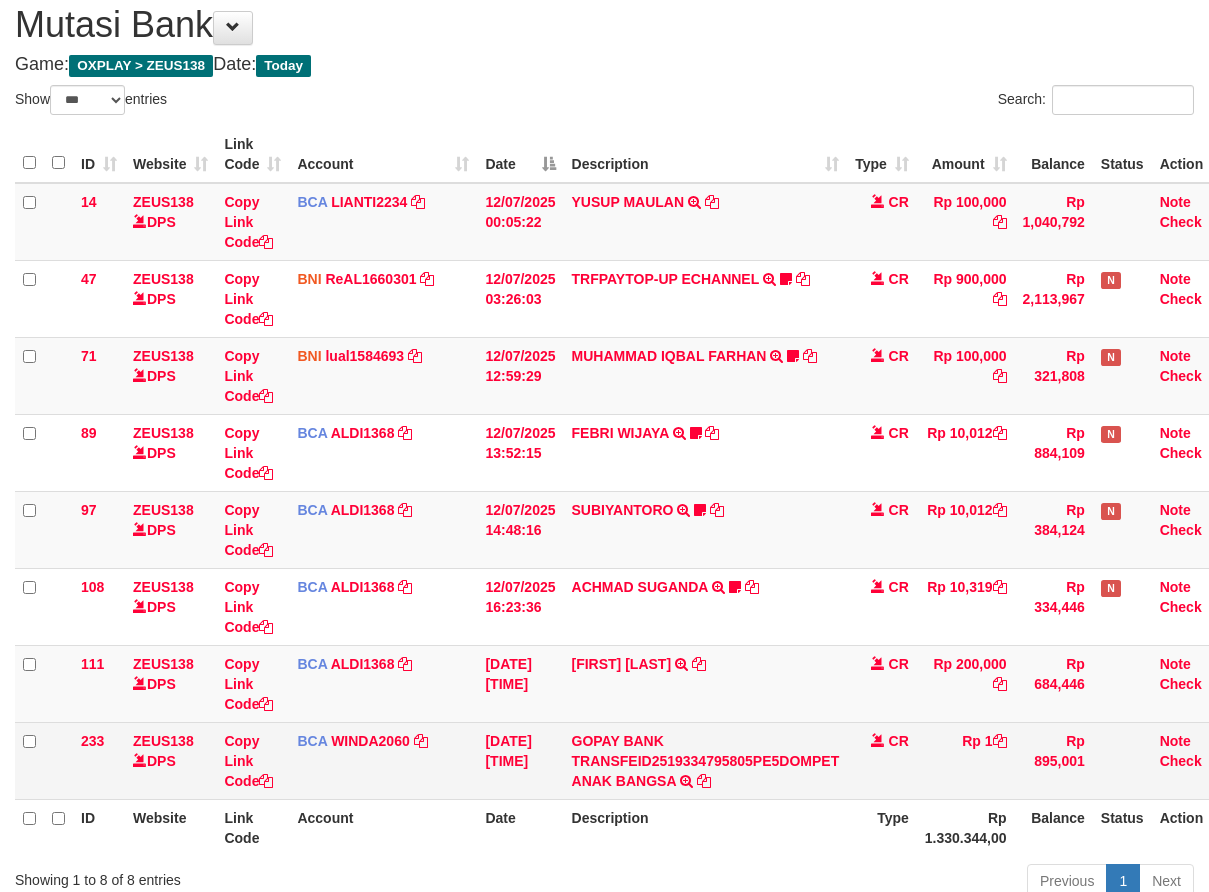 scroll, scrollTop: 67, scrollLeft: 0, axis: vertical 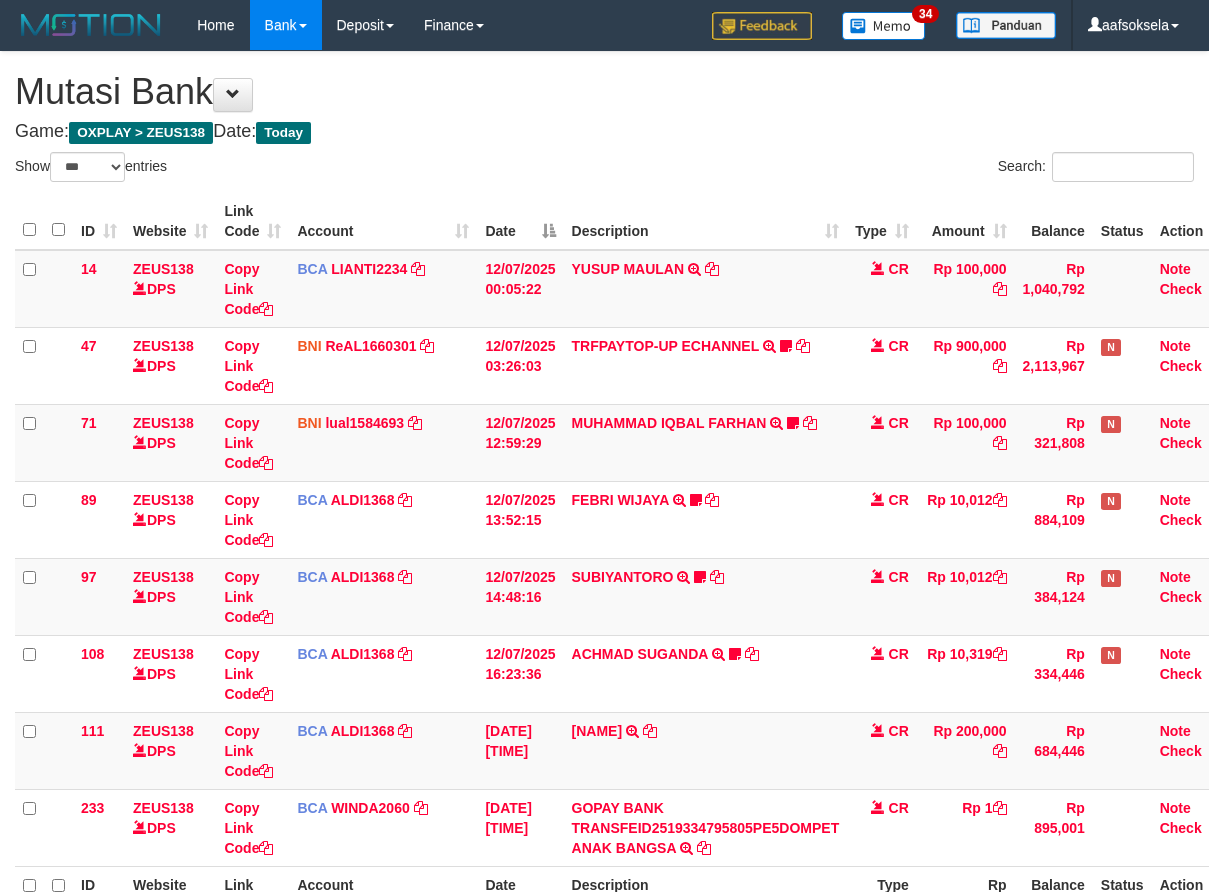 select on "***" 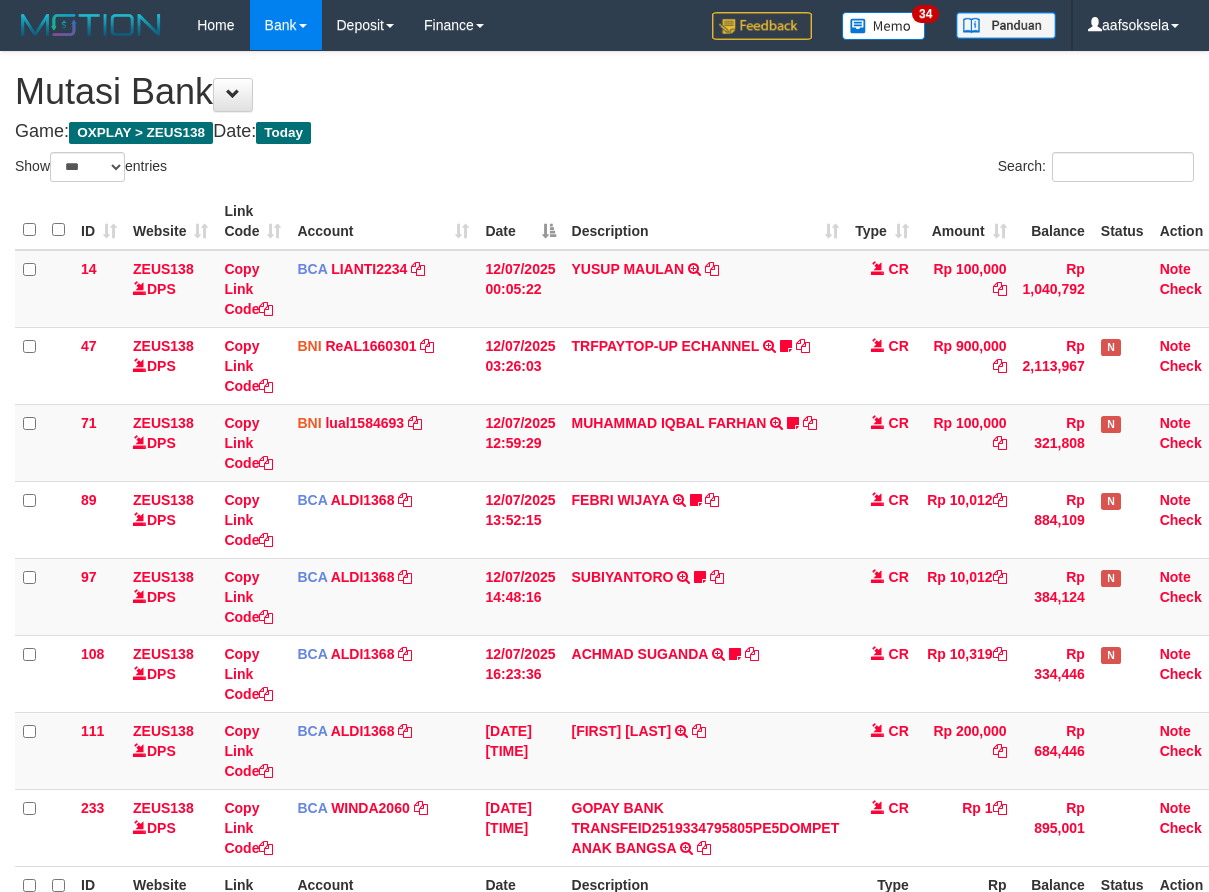 select on "***" 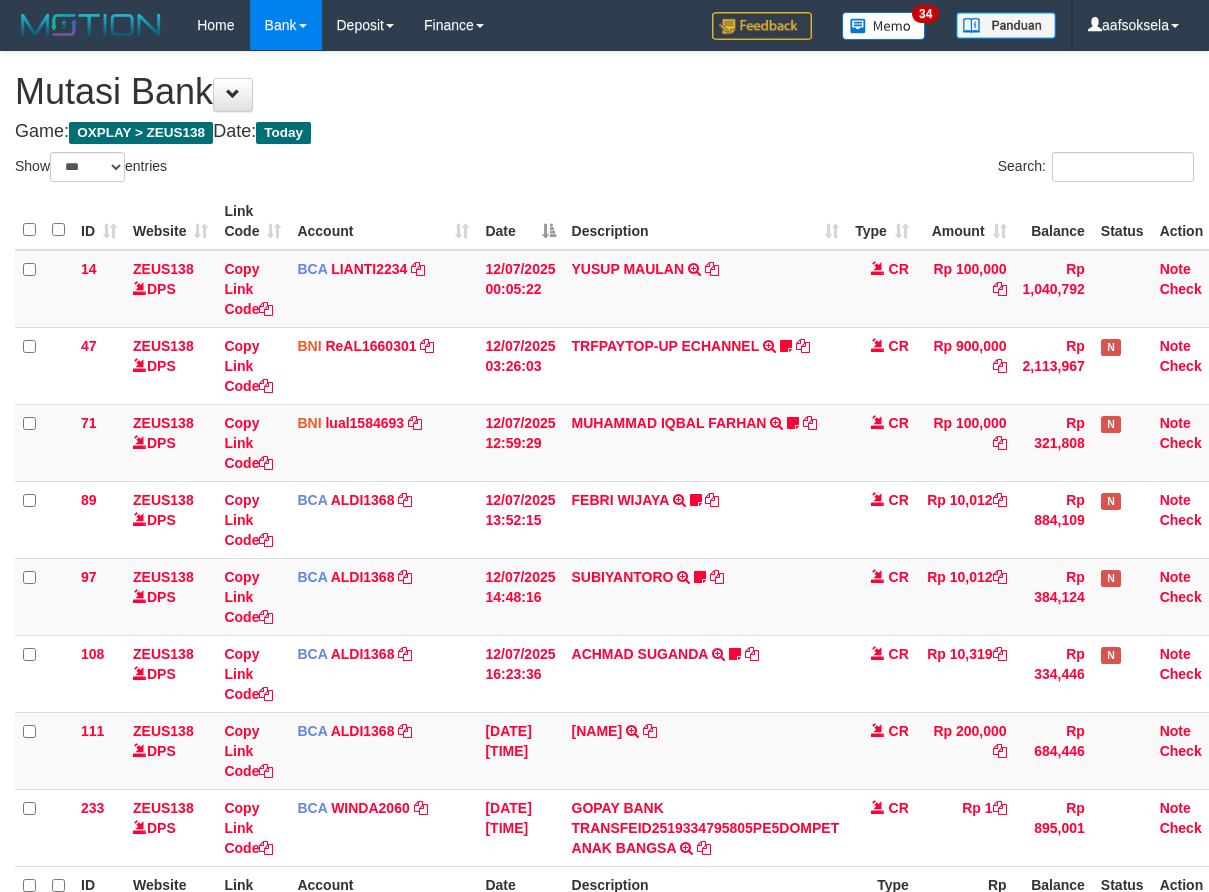 select on "***" 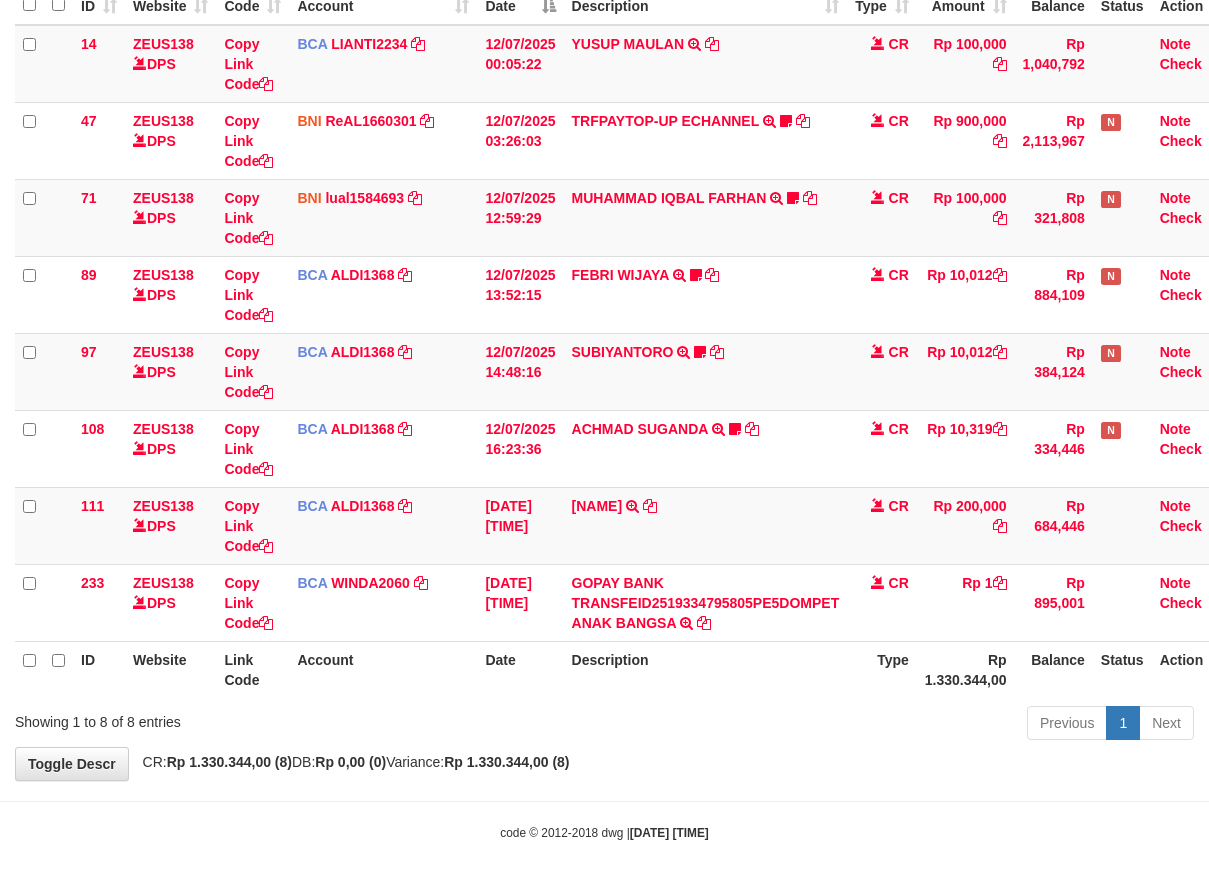 click on "Previous 1 Next" at bounding box center (856, 725) 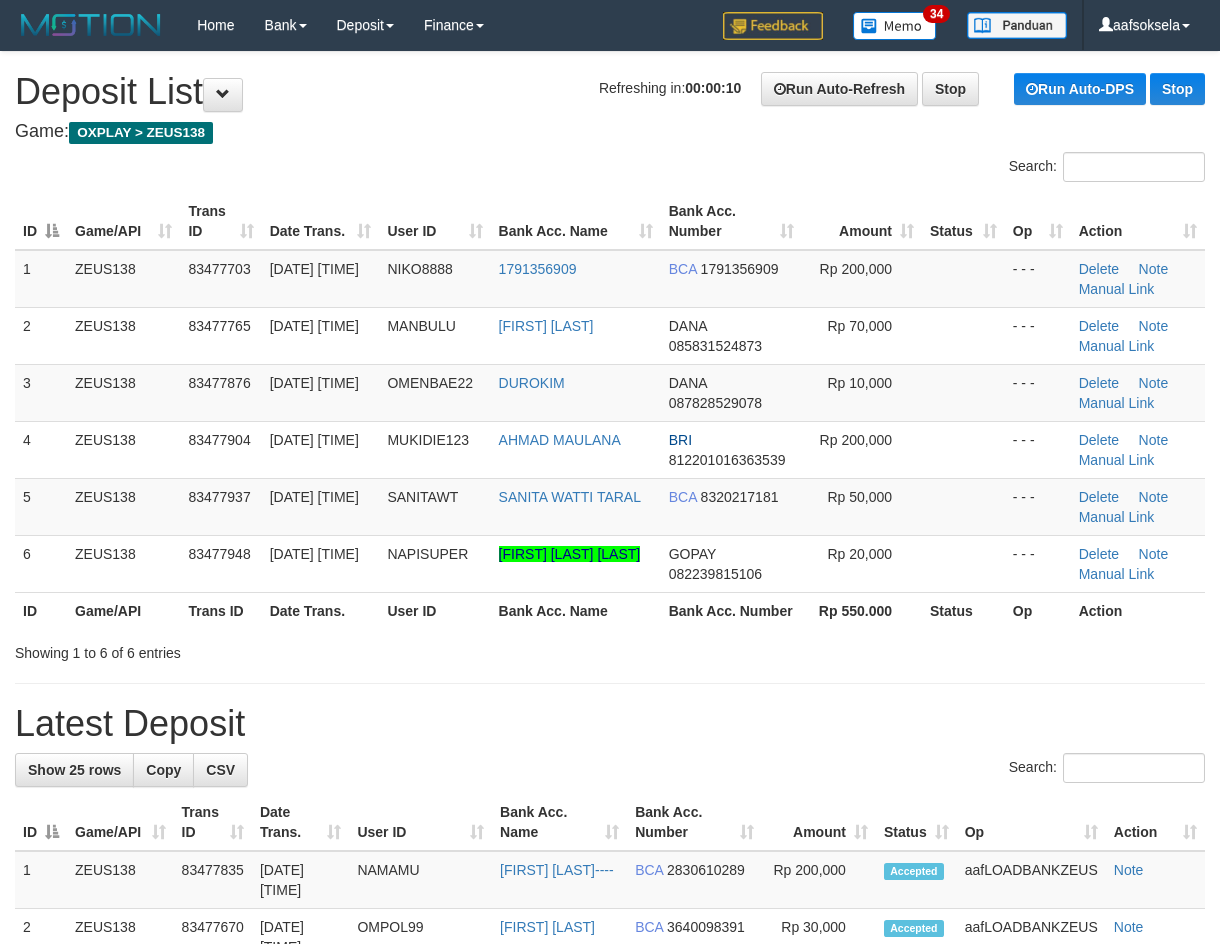 scroll, scrollTop: 0, scrollLeft: 0, axis: both 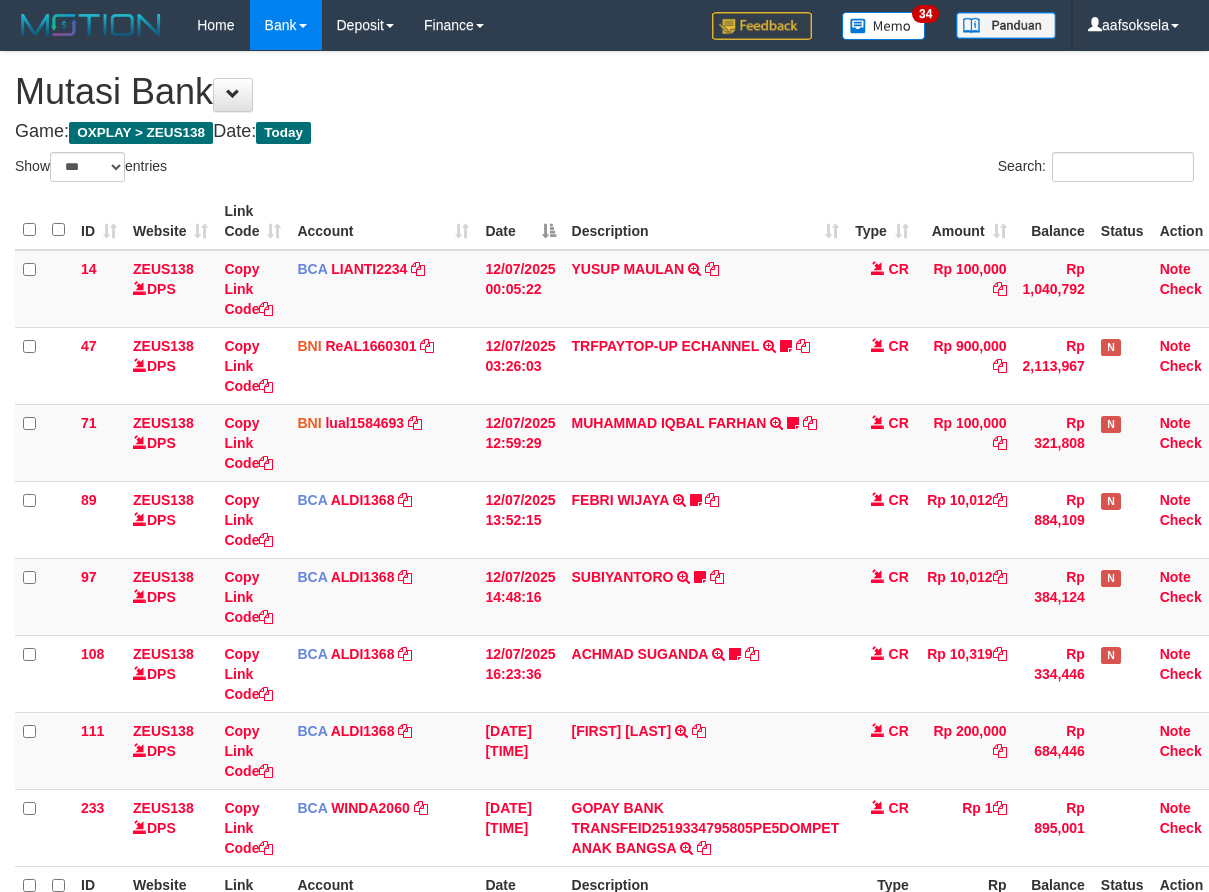 select on "***" 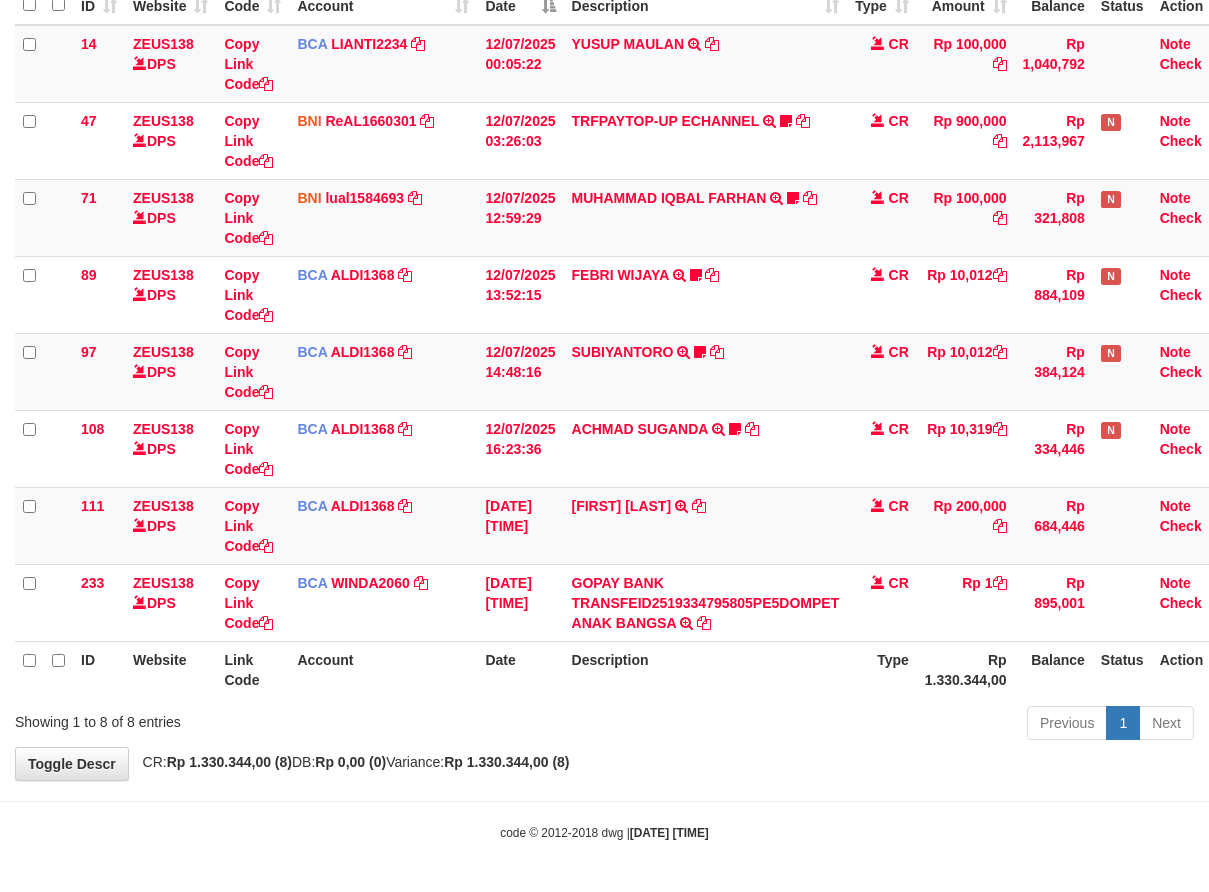 click on "Previous 1 Next" at bounding box center (856, 725) 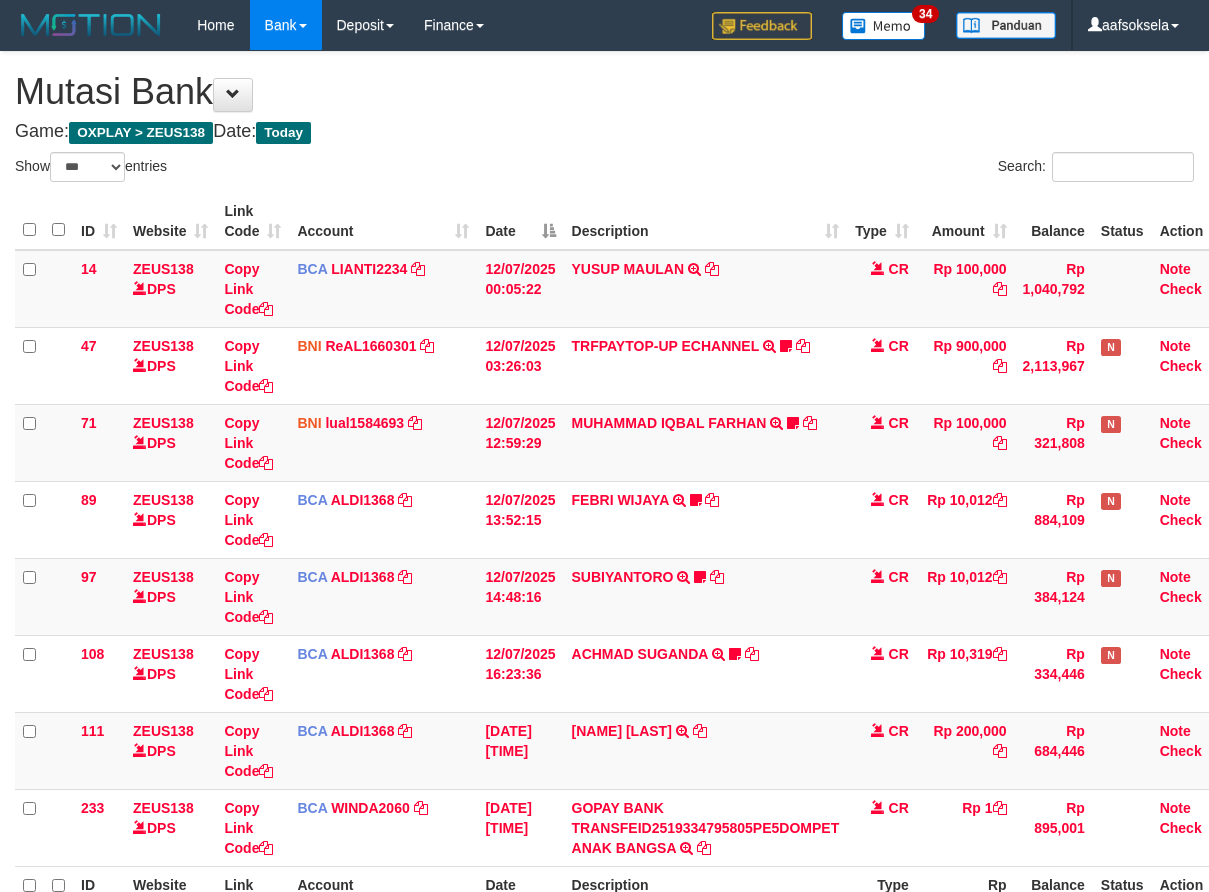 select on "***" 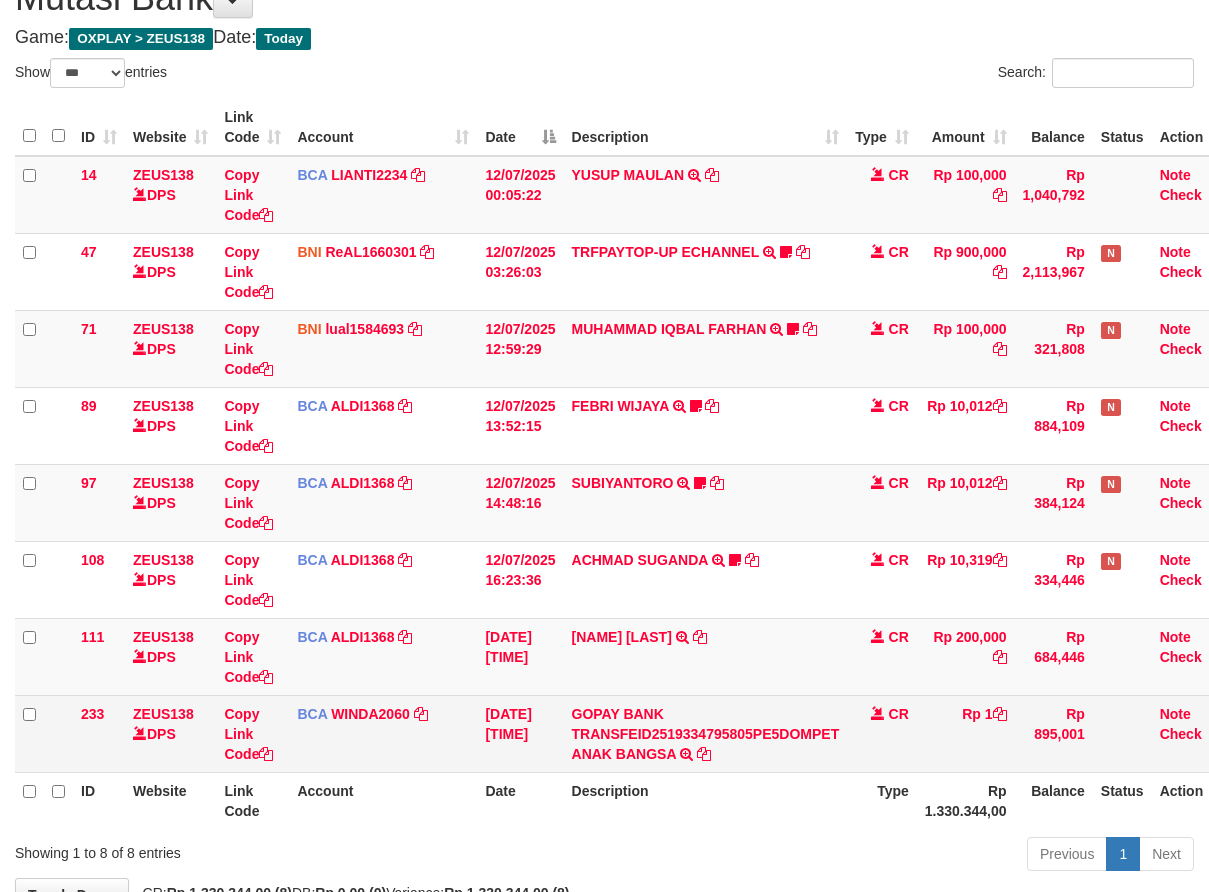 scroll, scrollTop: 225, scrollLeft: 0, axis: vertical 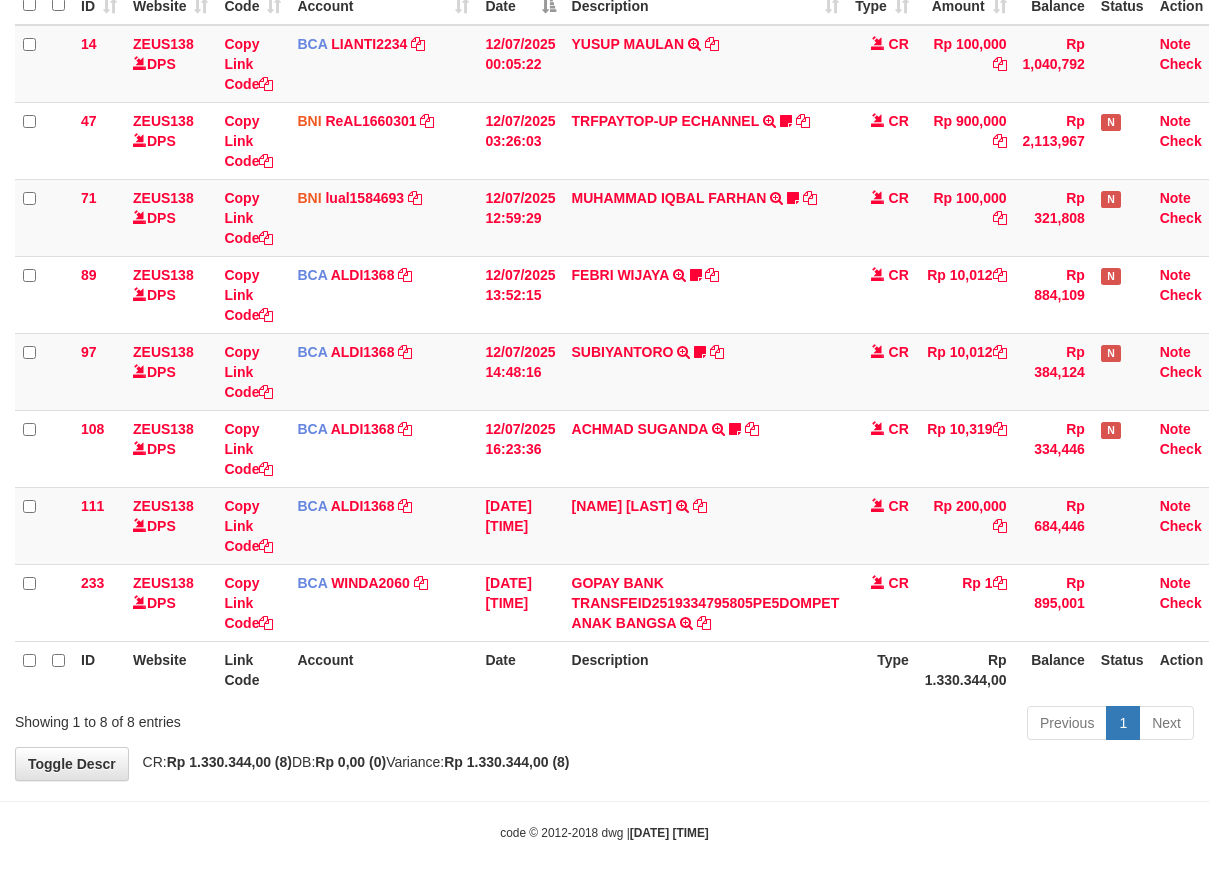 click on "**********" at bounding box center (604, 303) 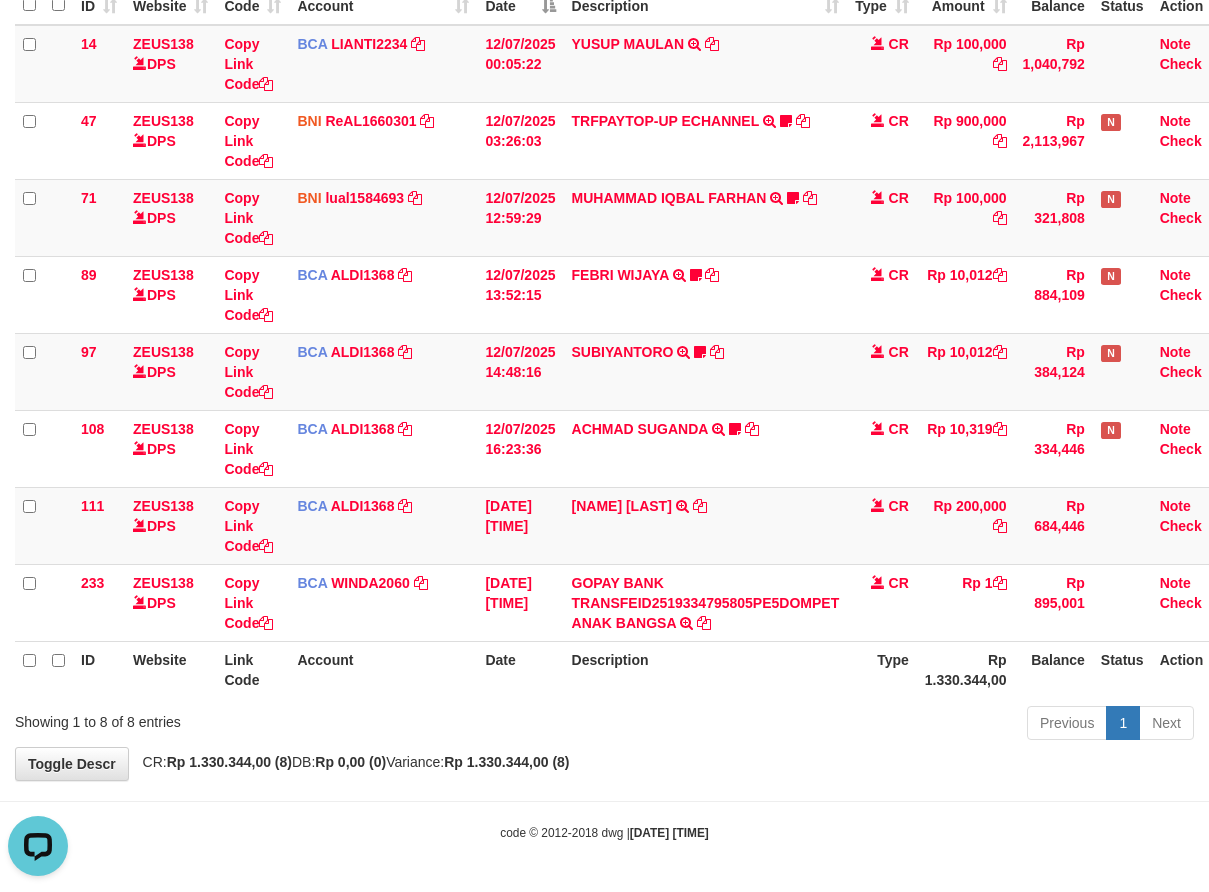 scroll, scrollTop: 0, scrollLeft: 0, axis: both 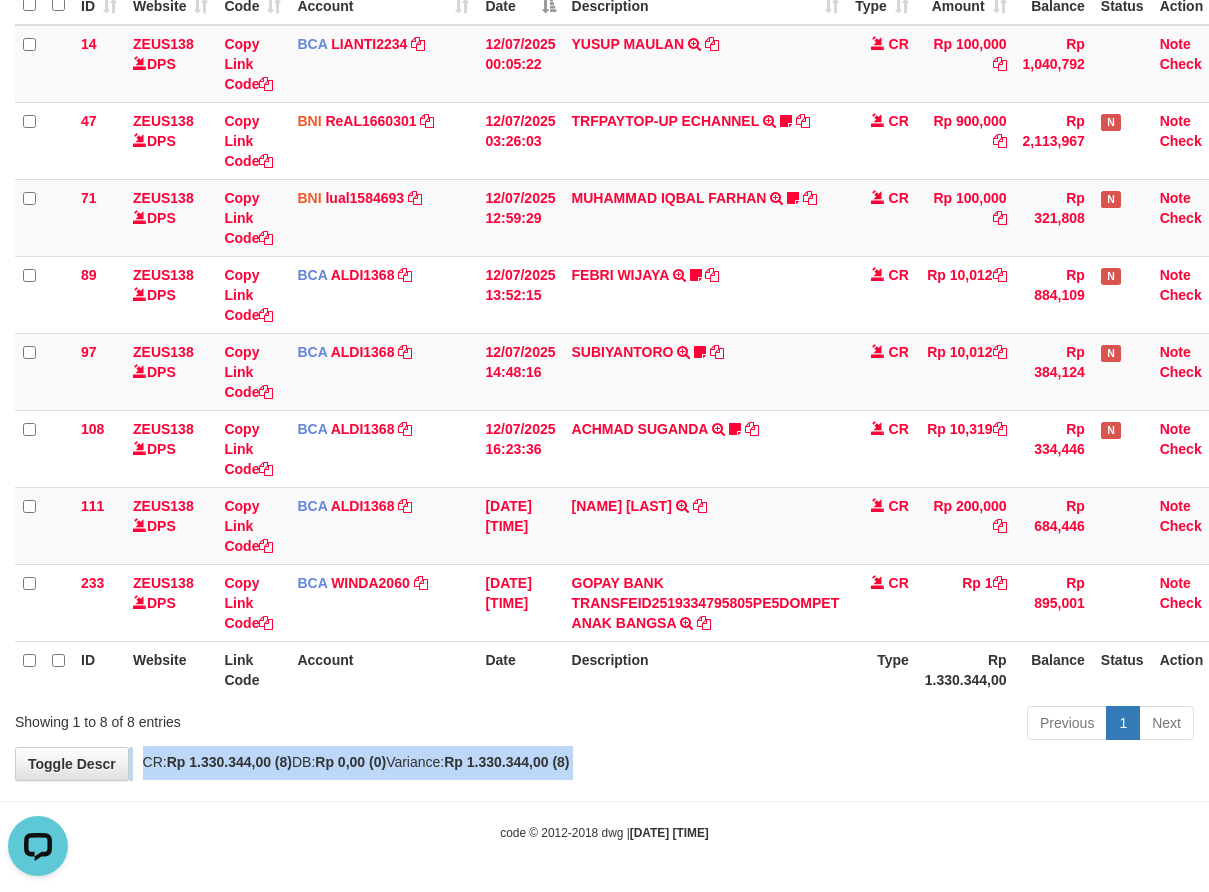 click on "**********" at bounding box center [604, 303] 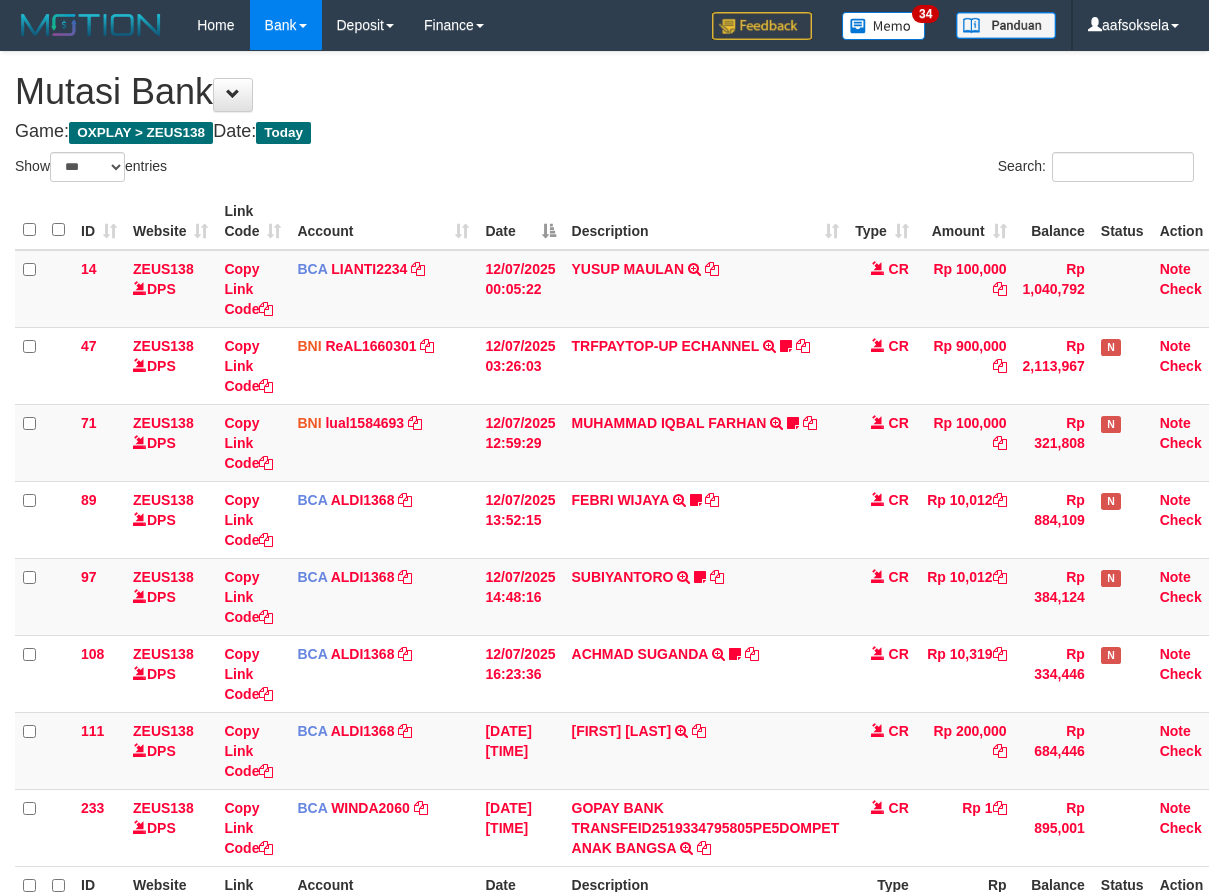 select on "***" 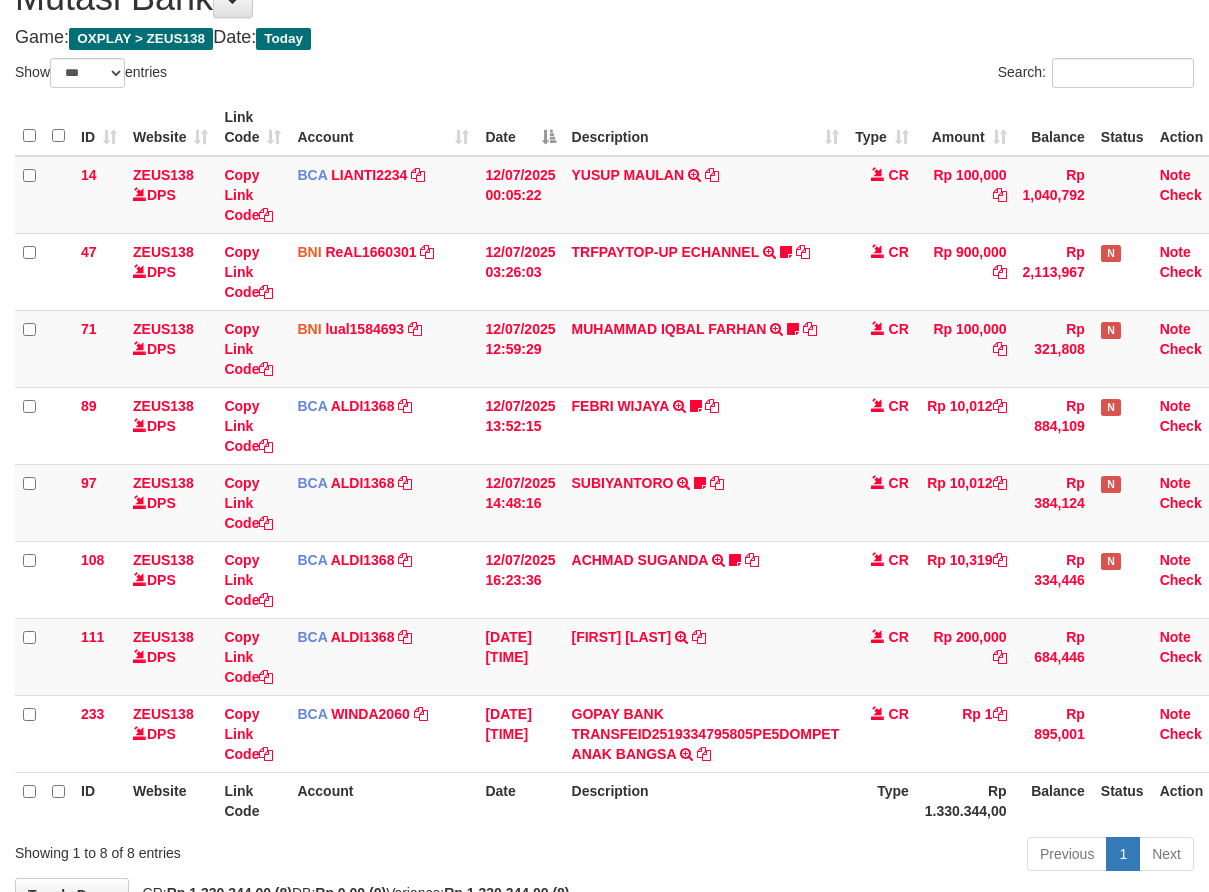 scroll, scrollTop: 225, scrollLeft: 0, axis: vertical 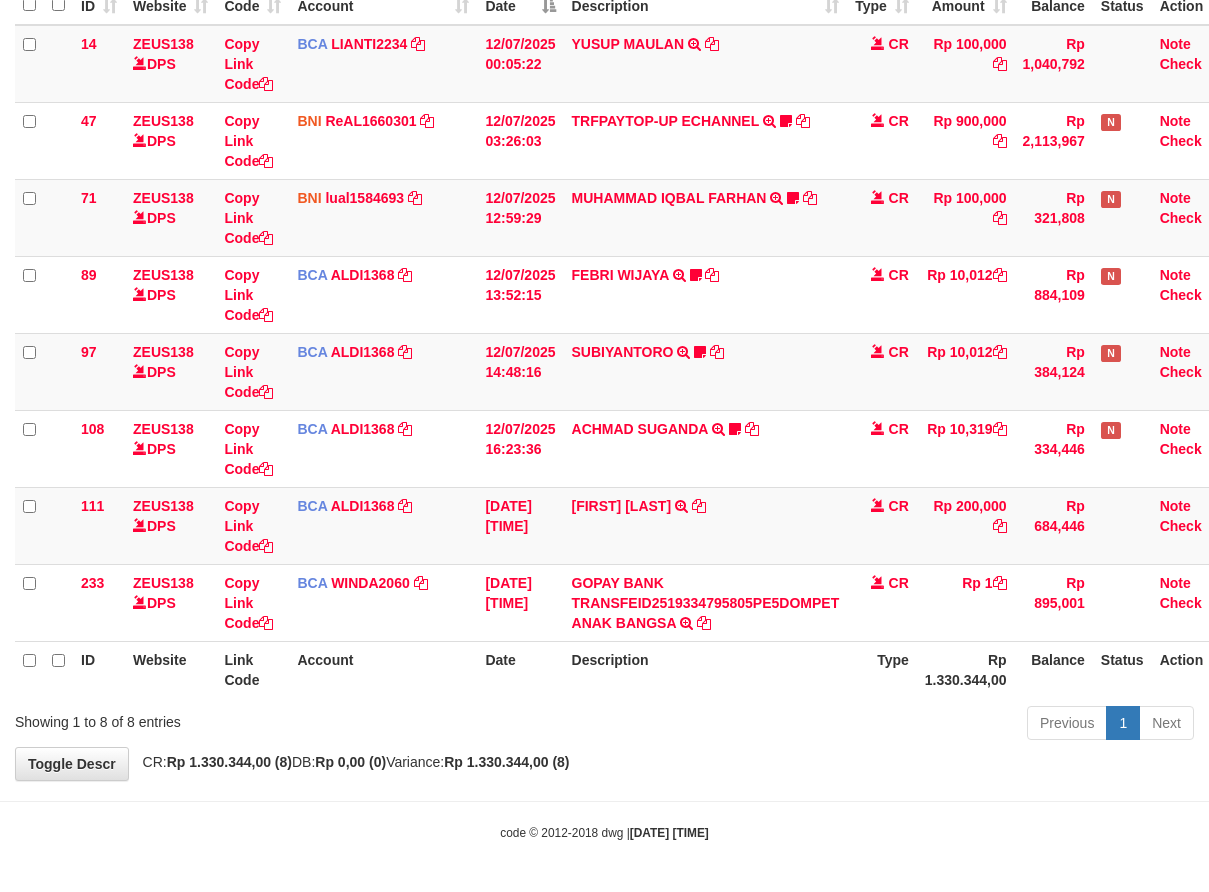click on "Previous 1 Next" at bounding box center [856, 725] 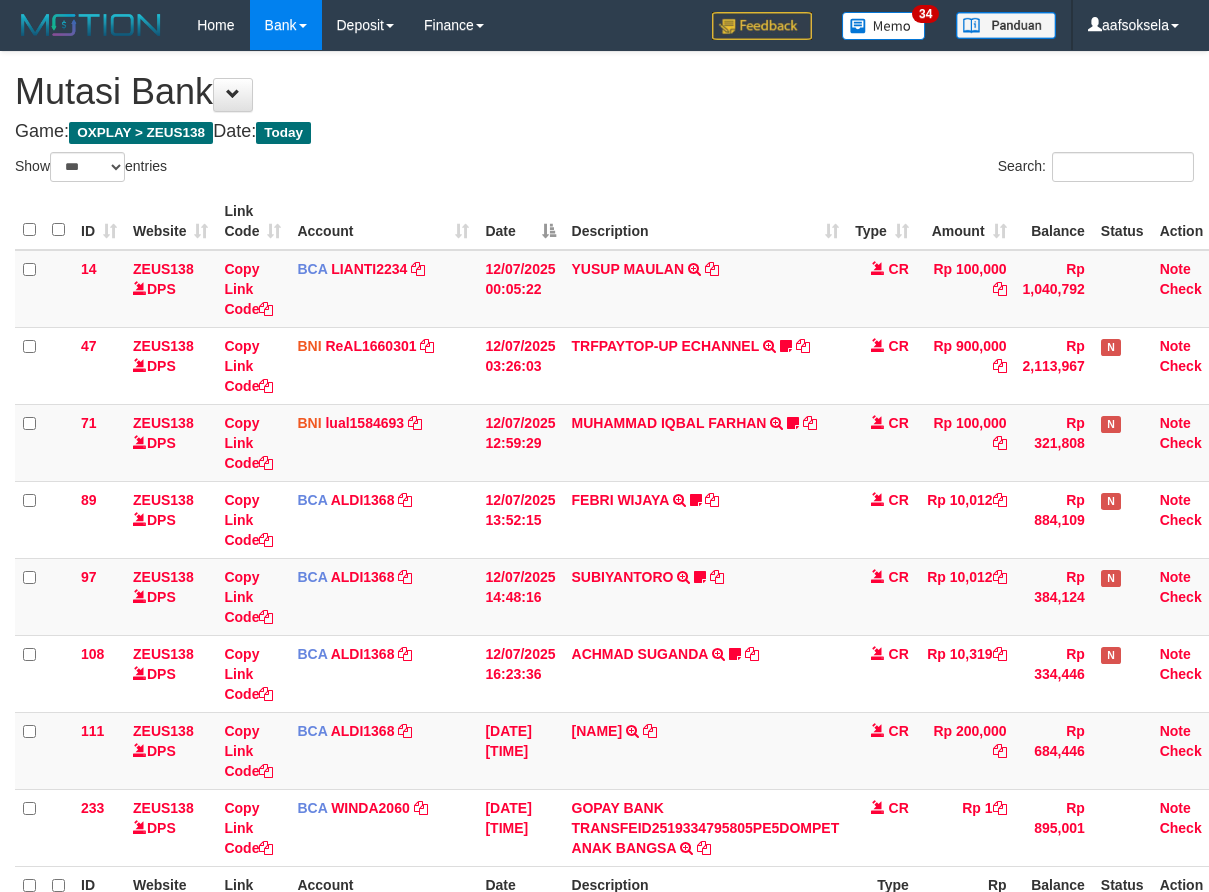 select on "***" 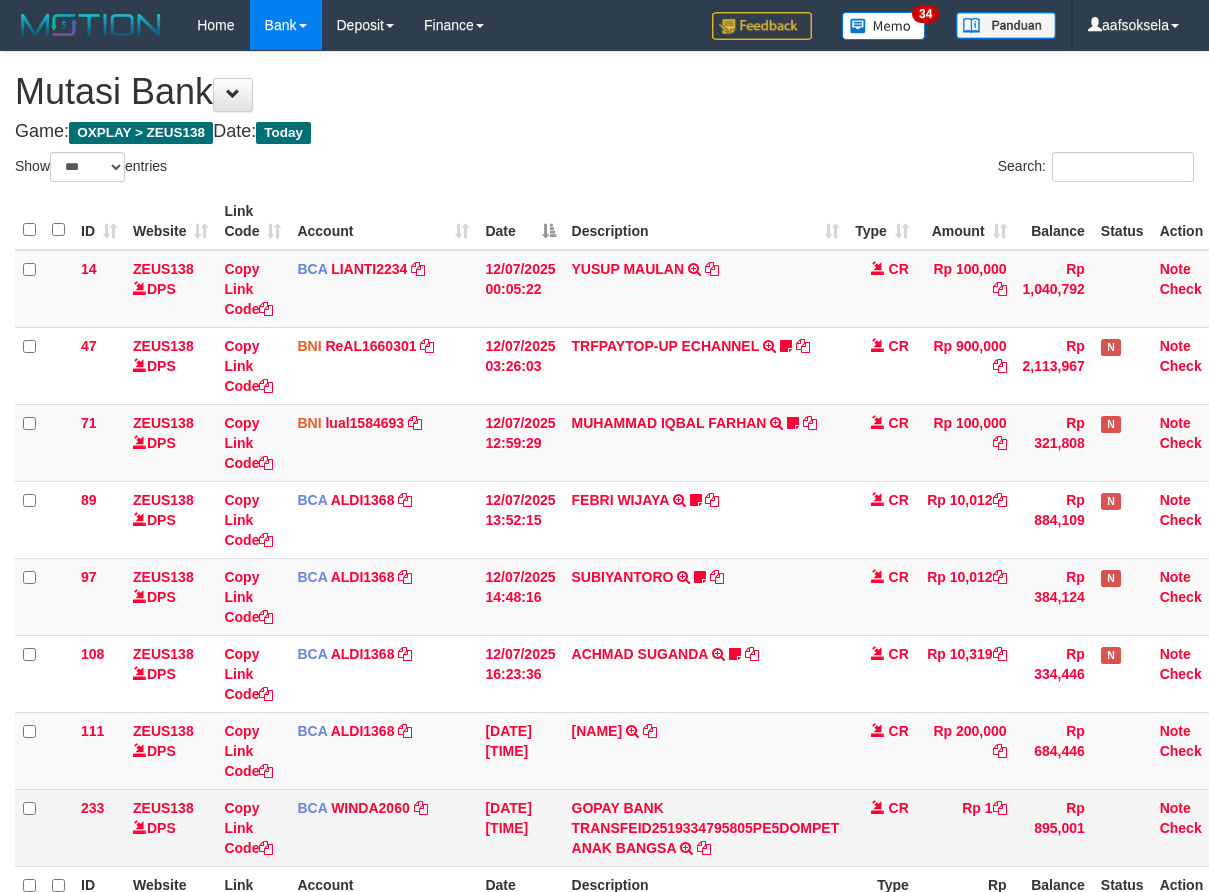 scroll, scrollTop: 94, scrollLeft: 0, axis: vertical 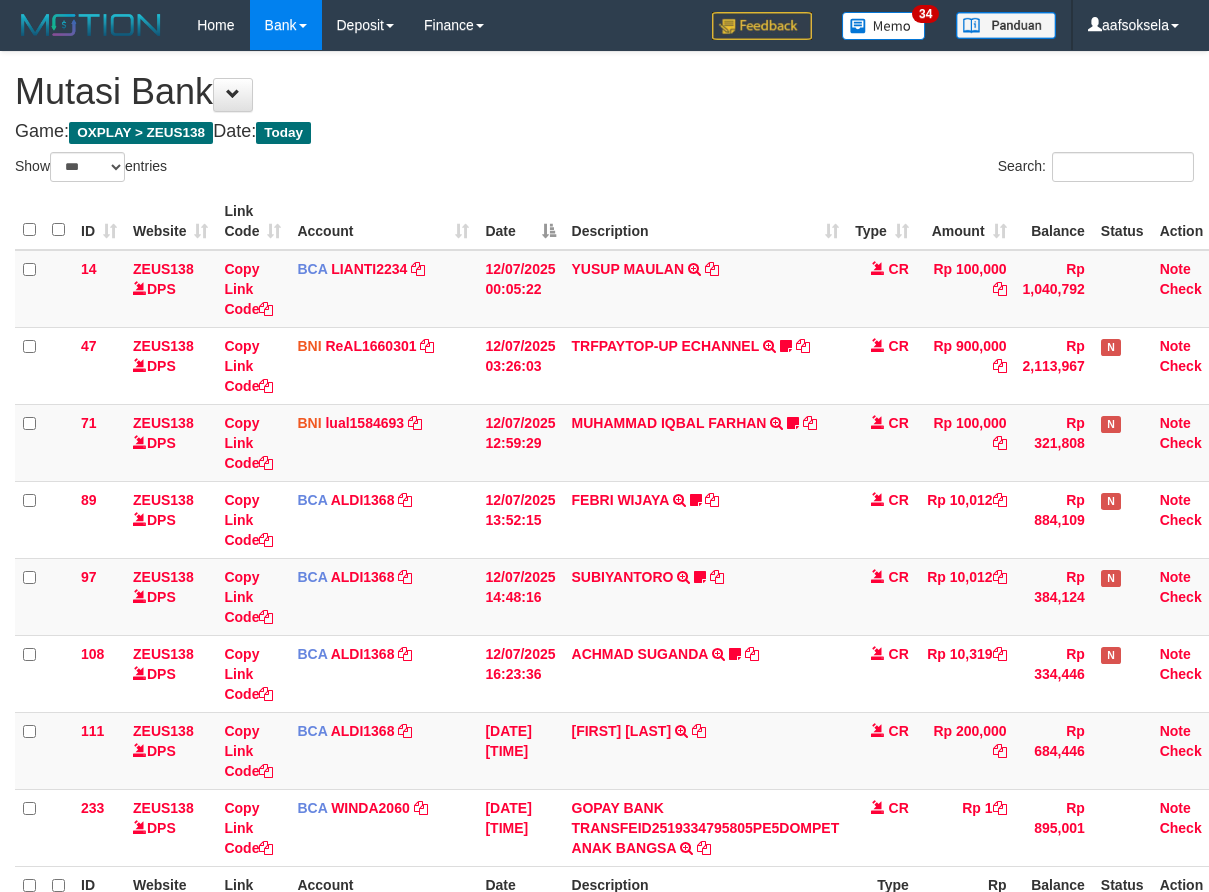 select on "***" 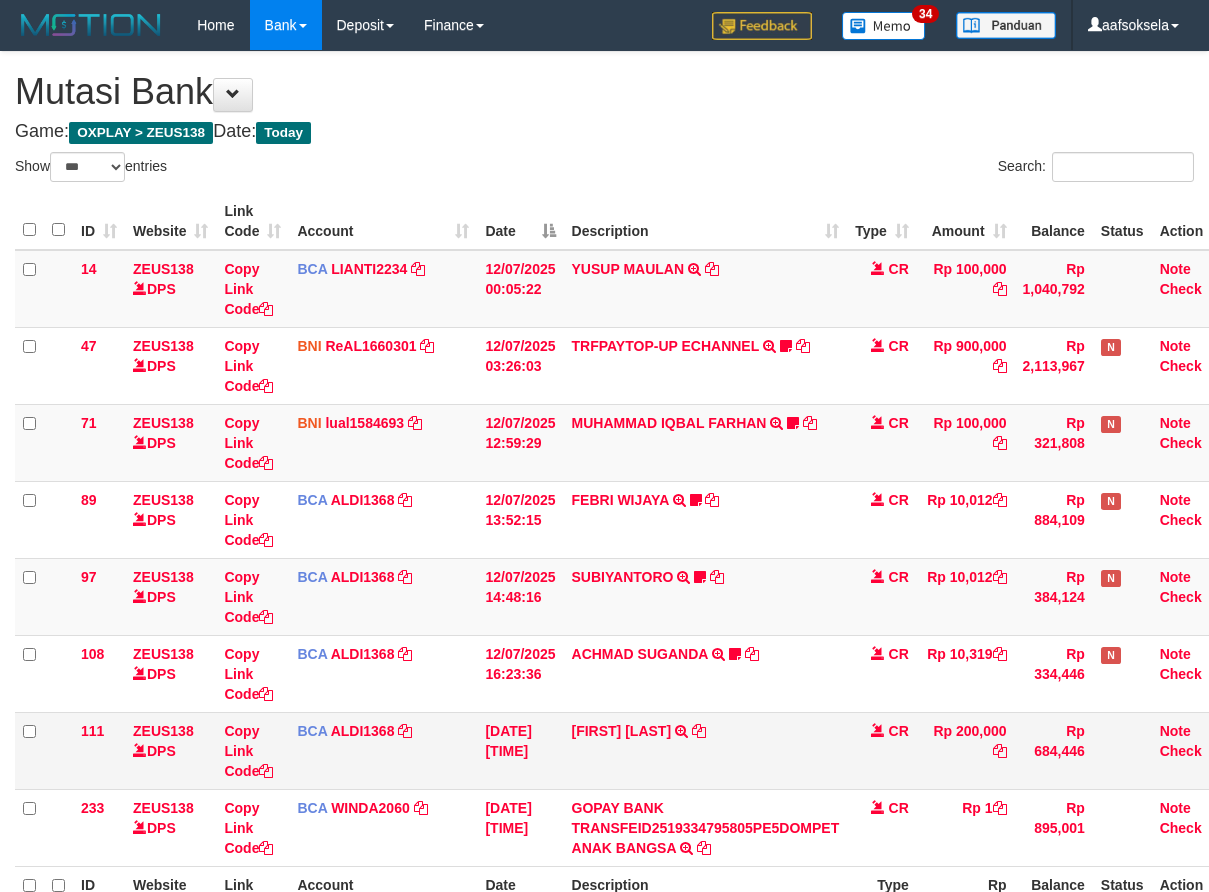 scroll, scrollTop: 225, scrollLeft: 0, axis: vertical 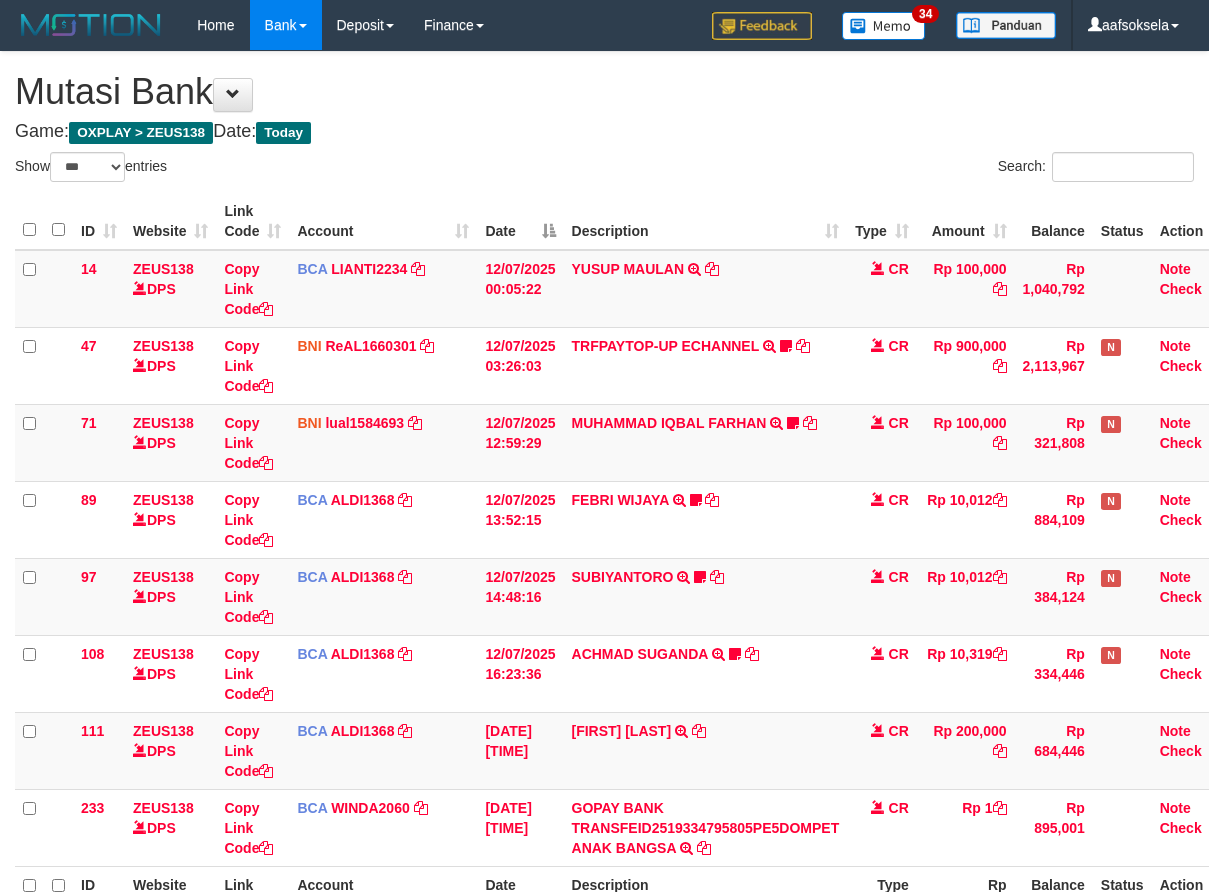 select on "***" 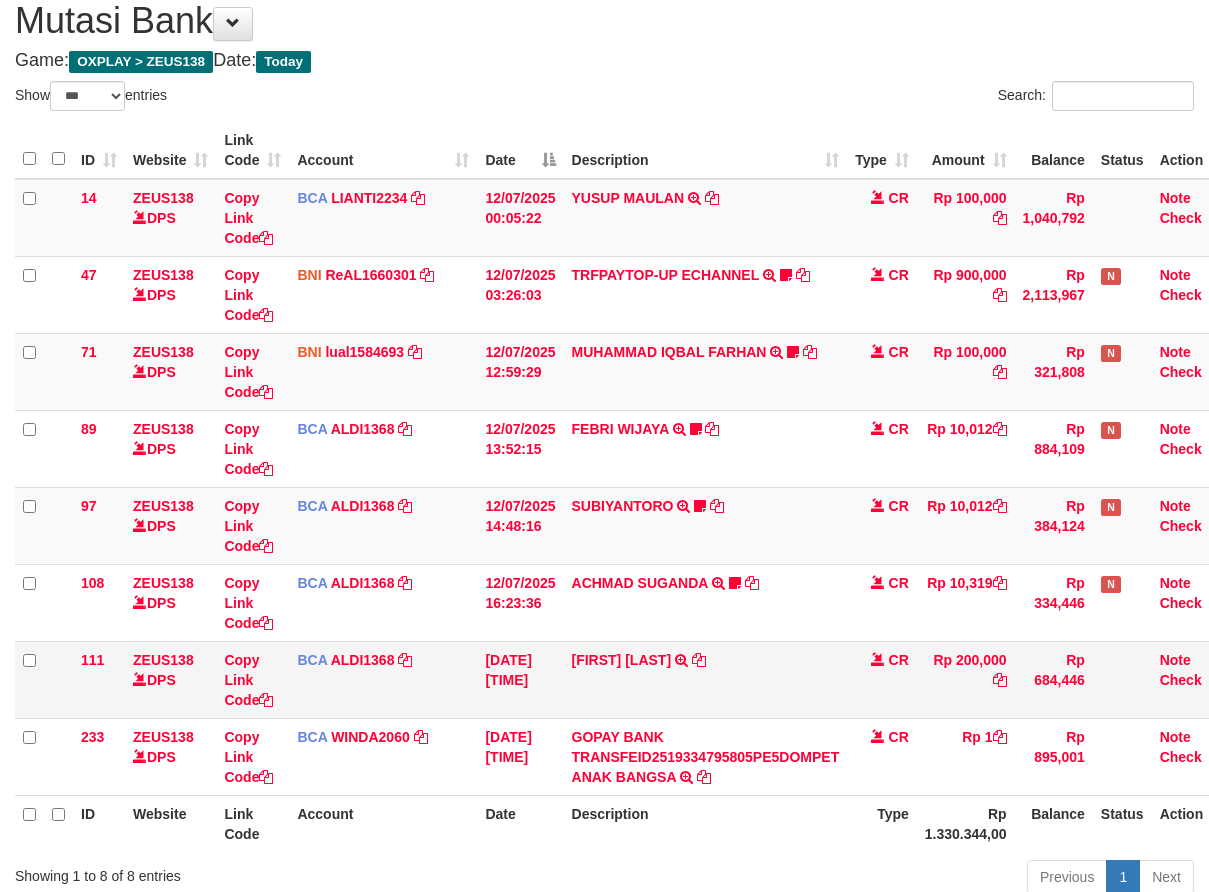 scroll, scrollTop: 161, scrollLeft: 0, axis: vertical 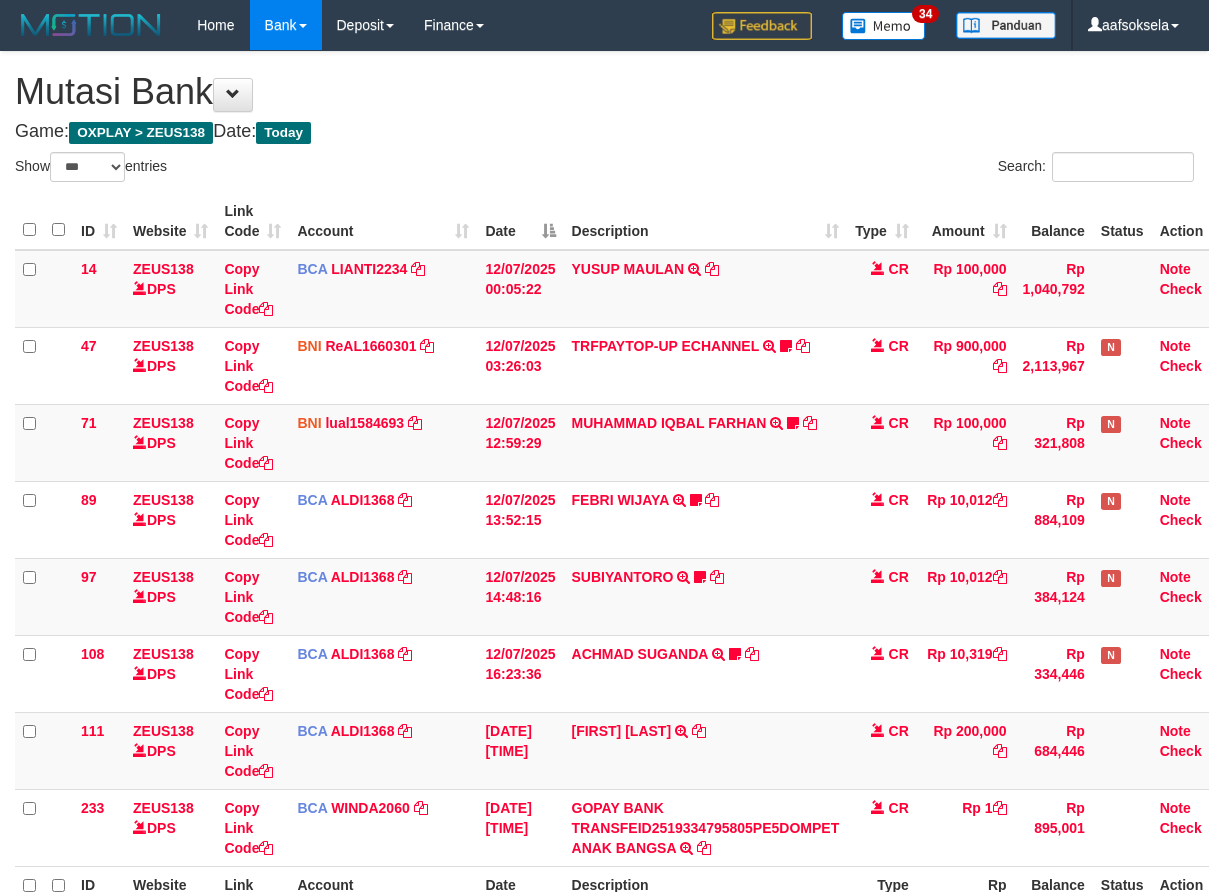select on "***" 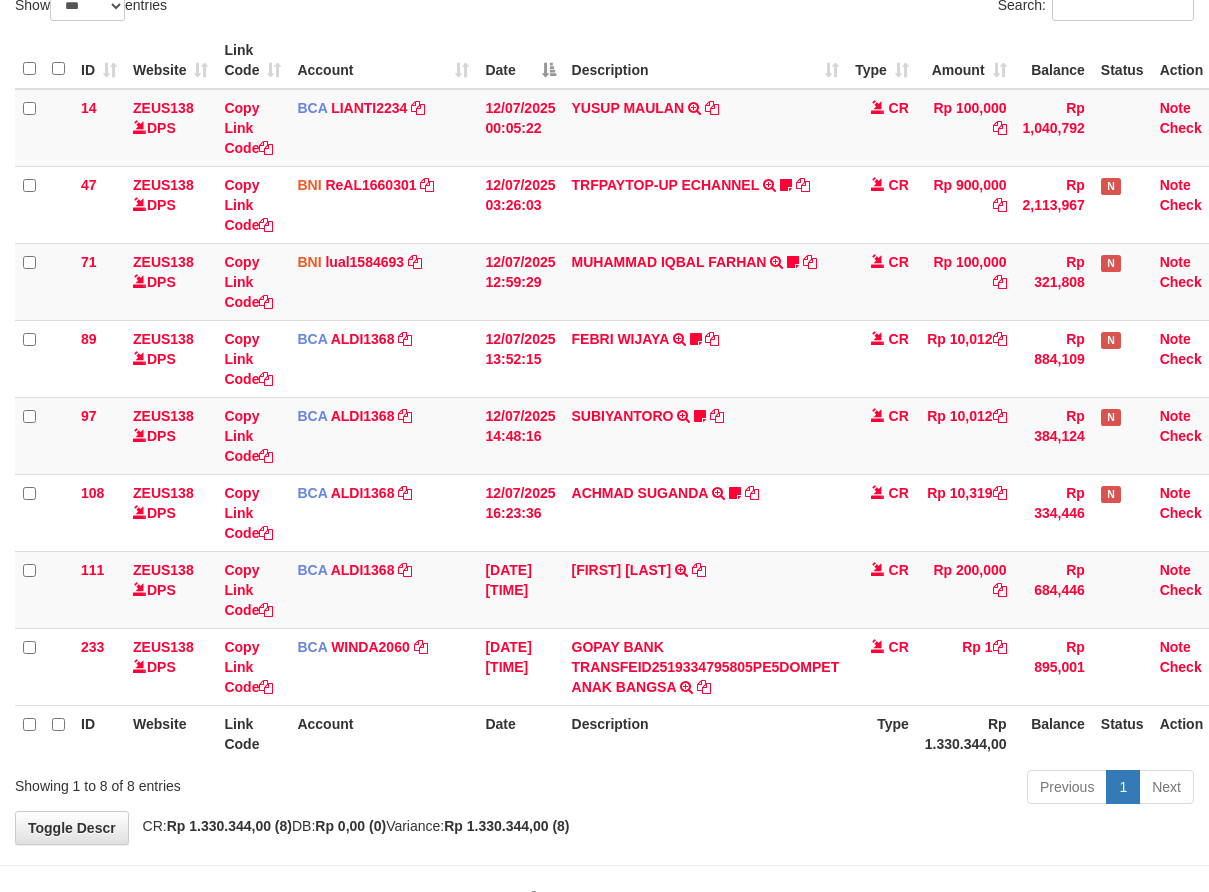 scroll, scrollTop: 225, scrollLeft: 0, axis: vertical 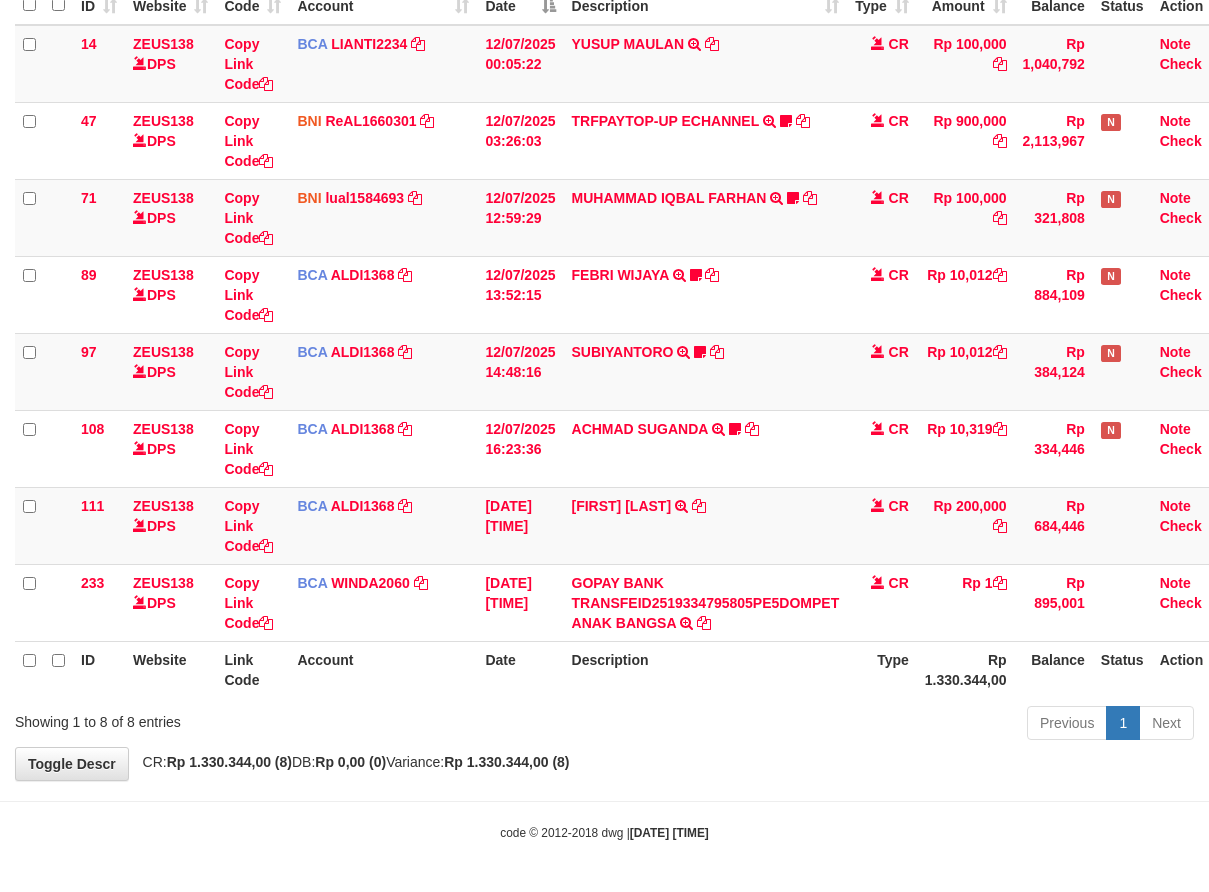 click on "code © 2012-2018 dwg |  2025/07/12 16:43:22" at bounding box center [604, 832] 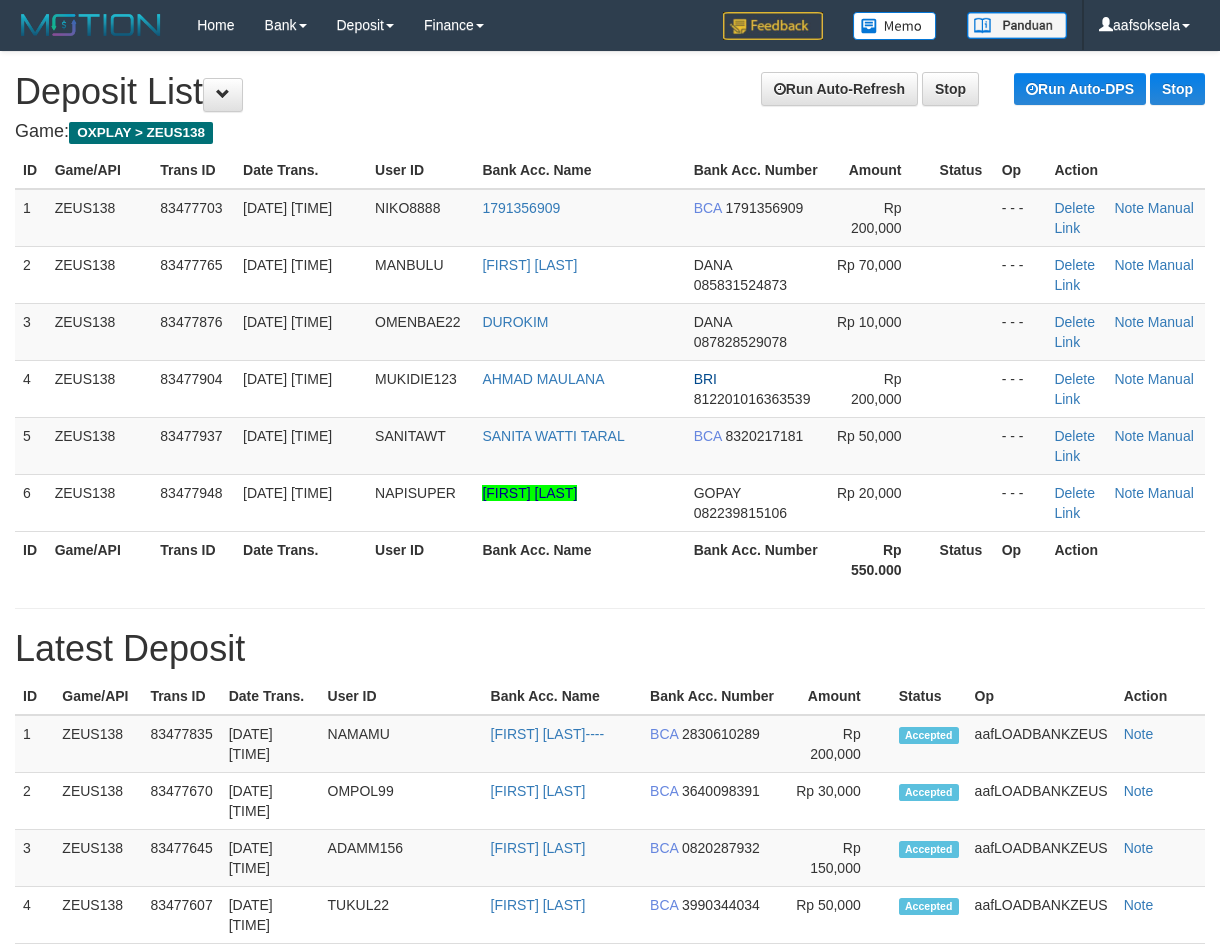 scroll, scrollTop: 0, scrollLeft: 0, axis: both 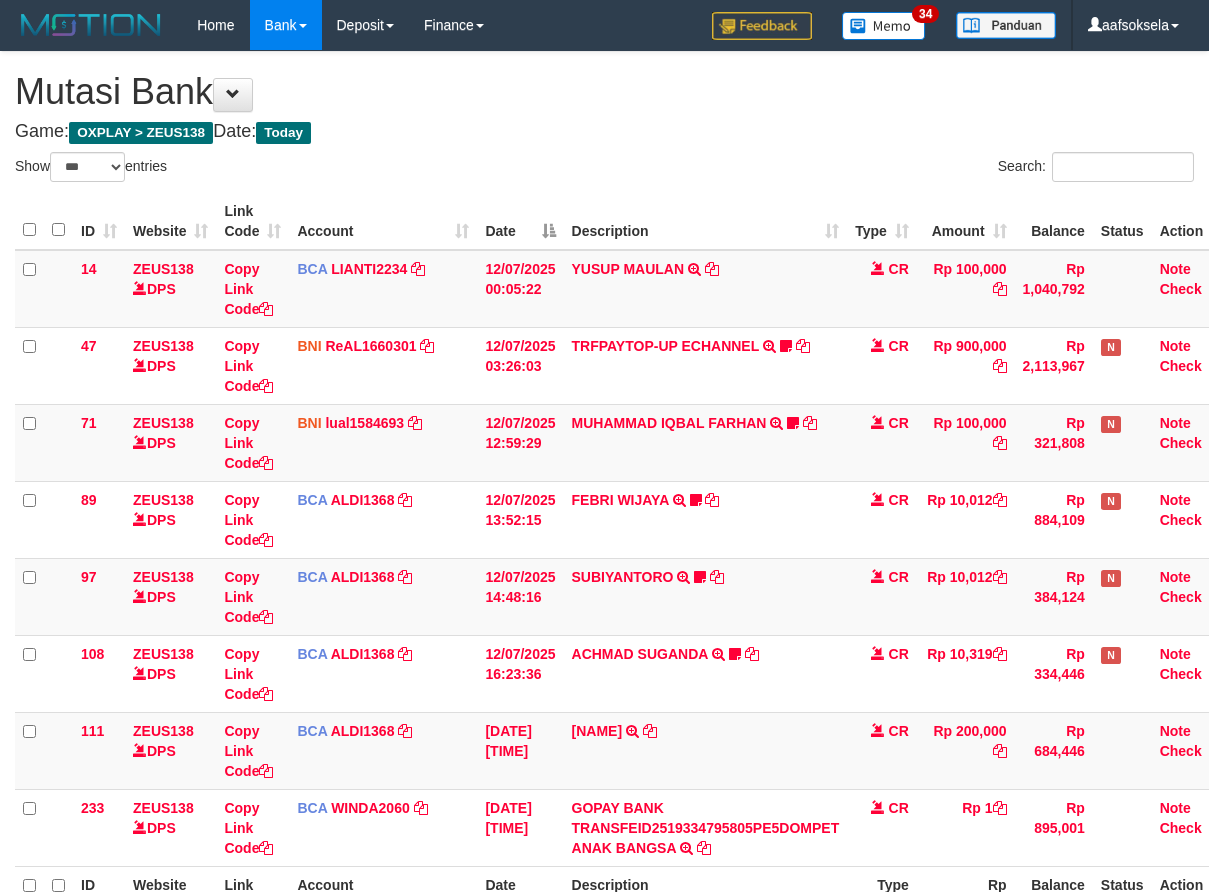 select on "***" 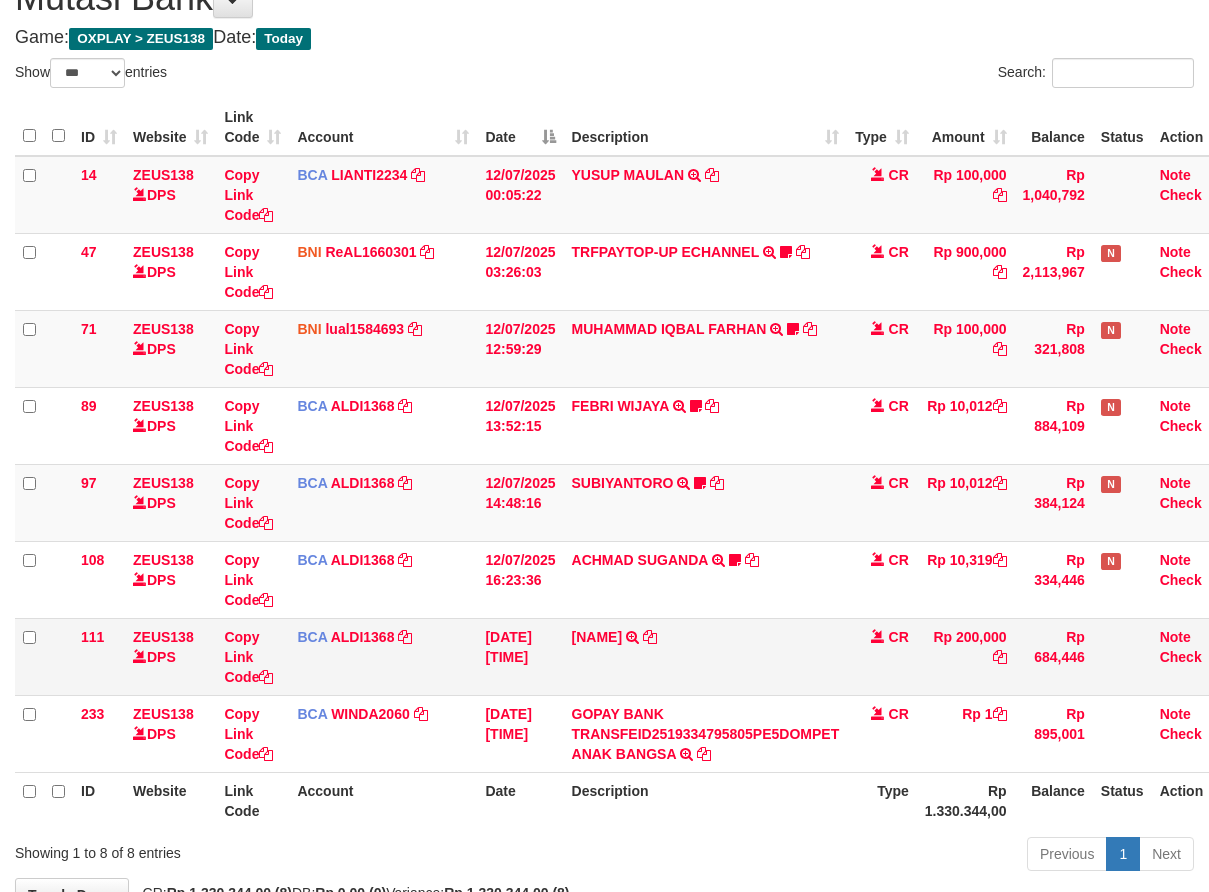 click on "[NAME] TRSF E-BANKING CR 1207/FTSCY/WS95031
[AMOUNT][NAME]" at bounding box center (706, 656) 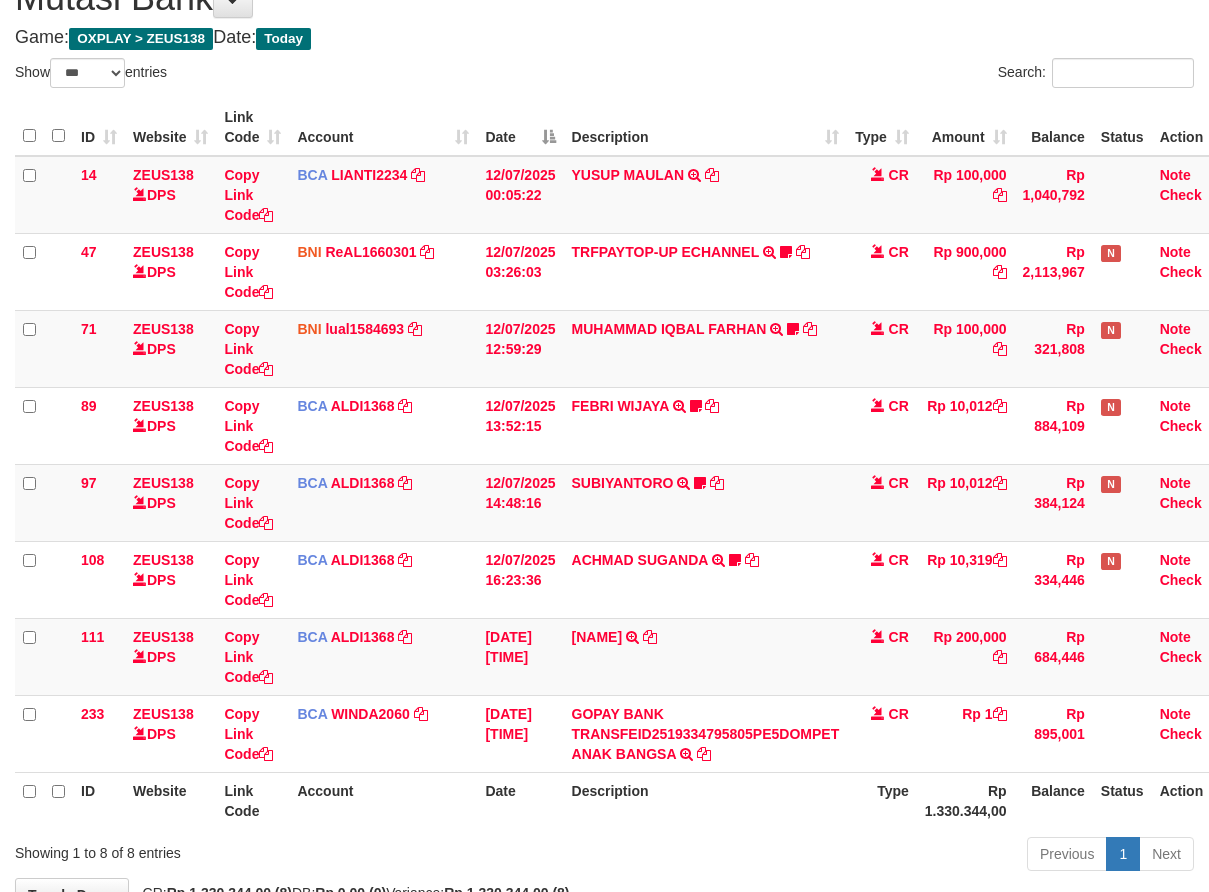 scroll, scrollTop: 225, scrollLeft: 0, axis: vertical 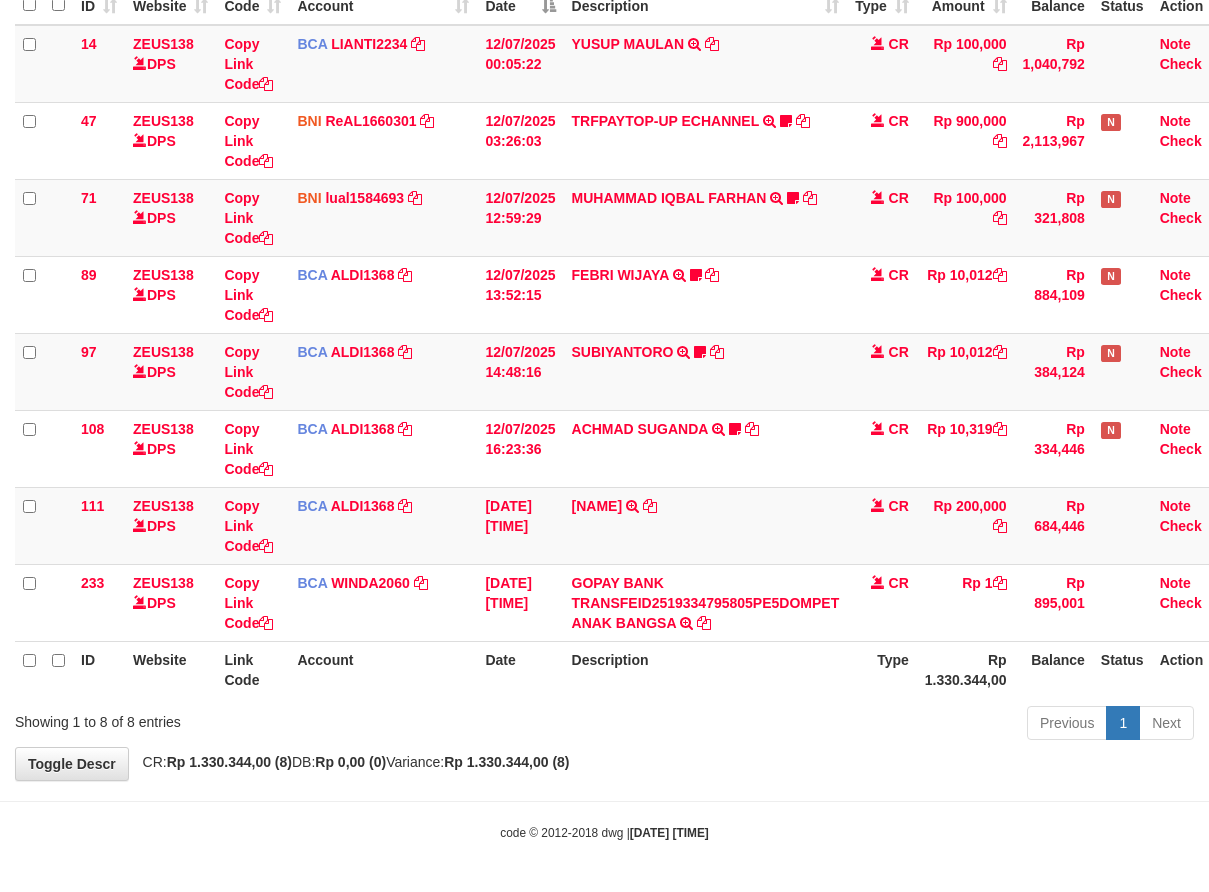 click on "Description" at bounding box center (706, 669) 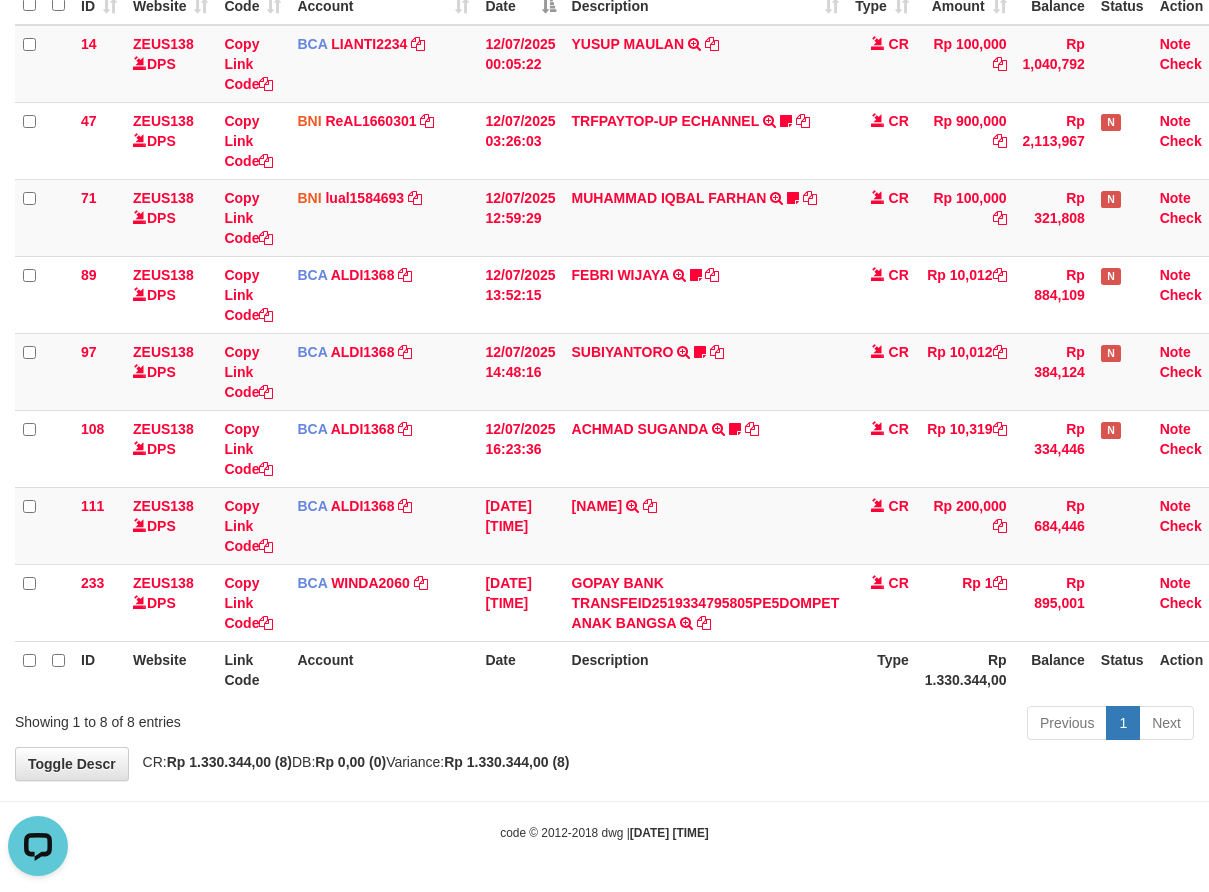 scroll, scrollTop: 0, scrollLeft: 0, axis: both 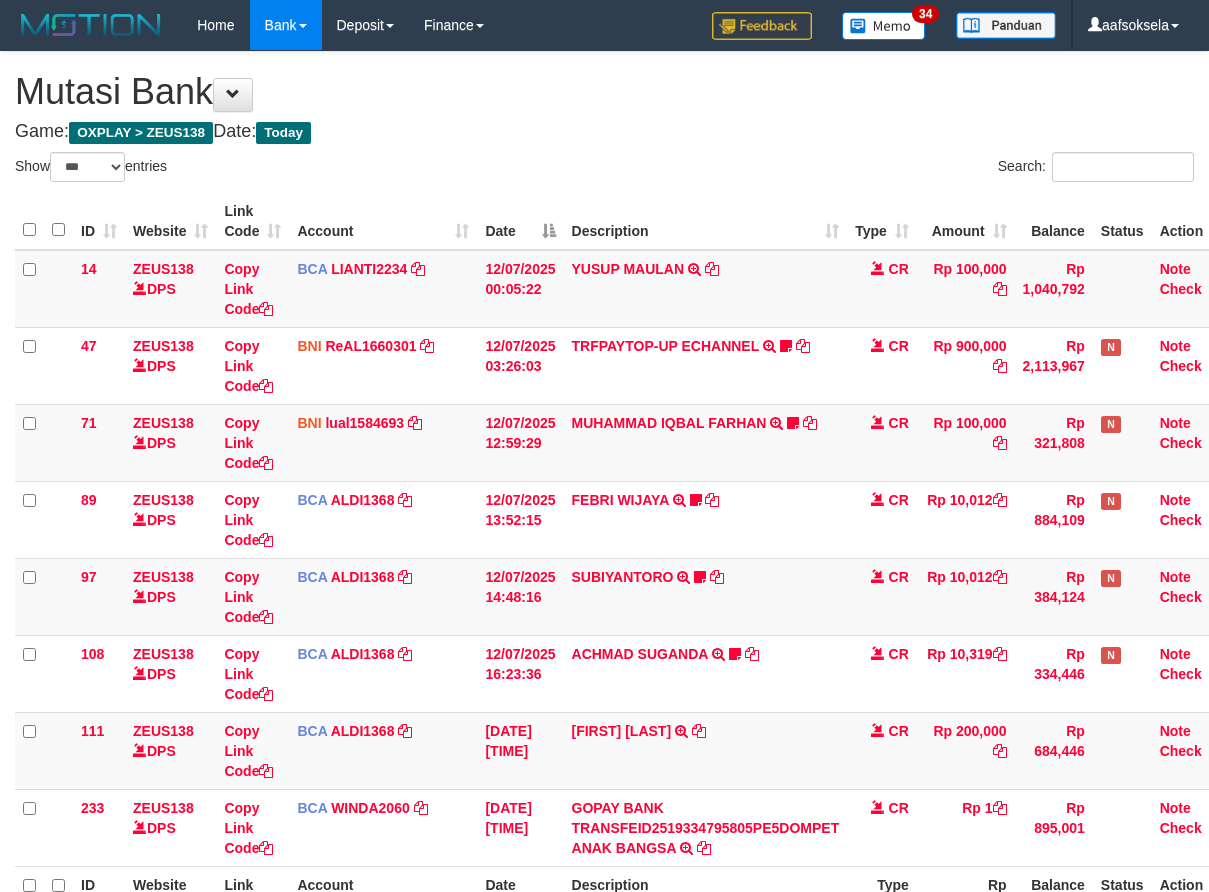 select on "***" 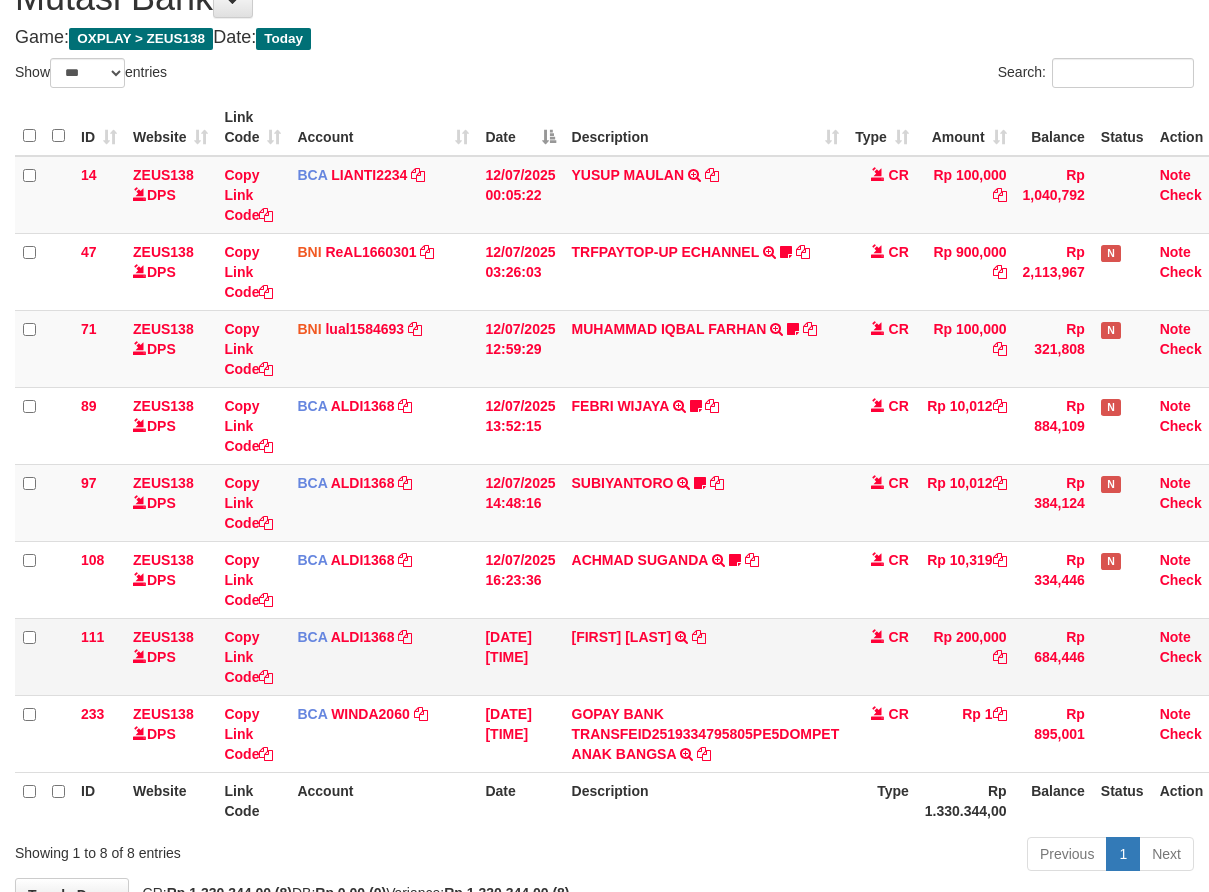 scroll, scrollTop: 225, scrollLeft: 0, axis: vertical 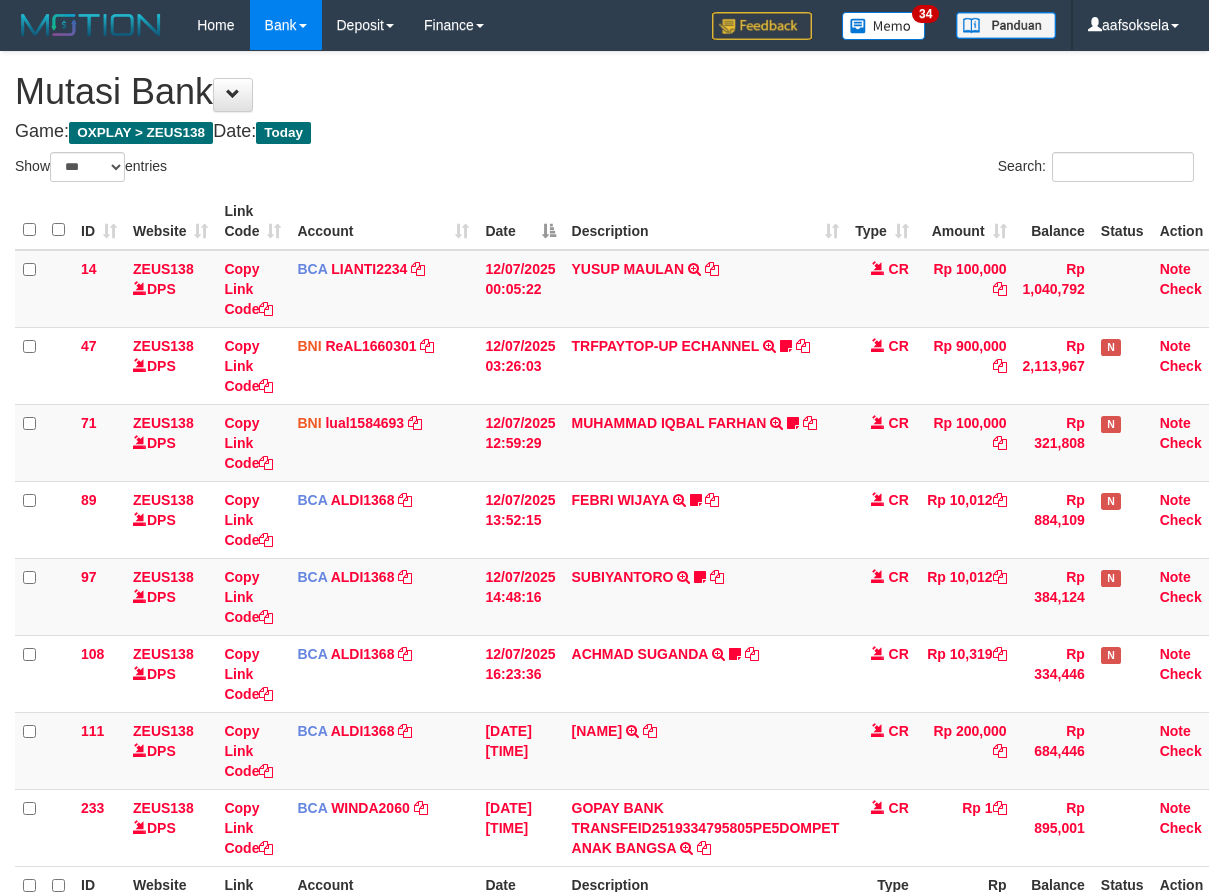 select on "***" 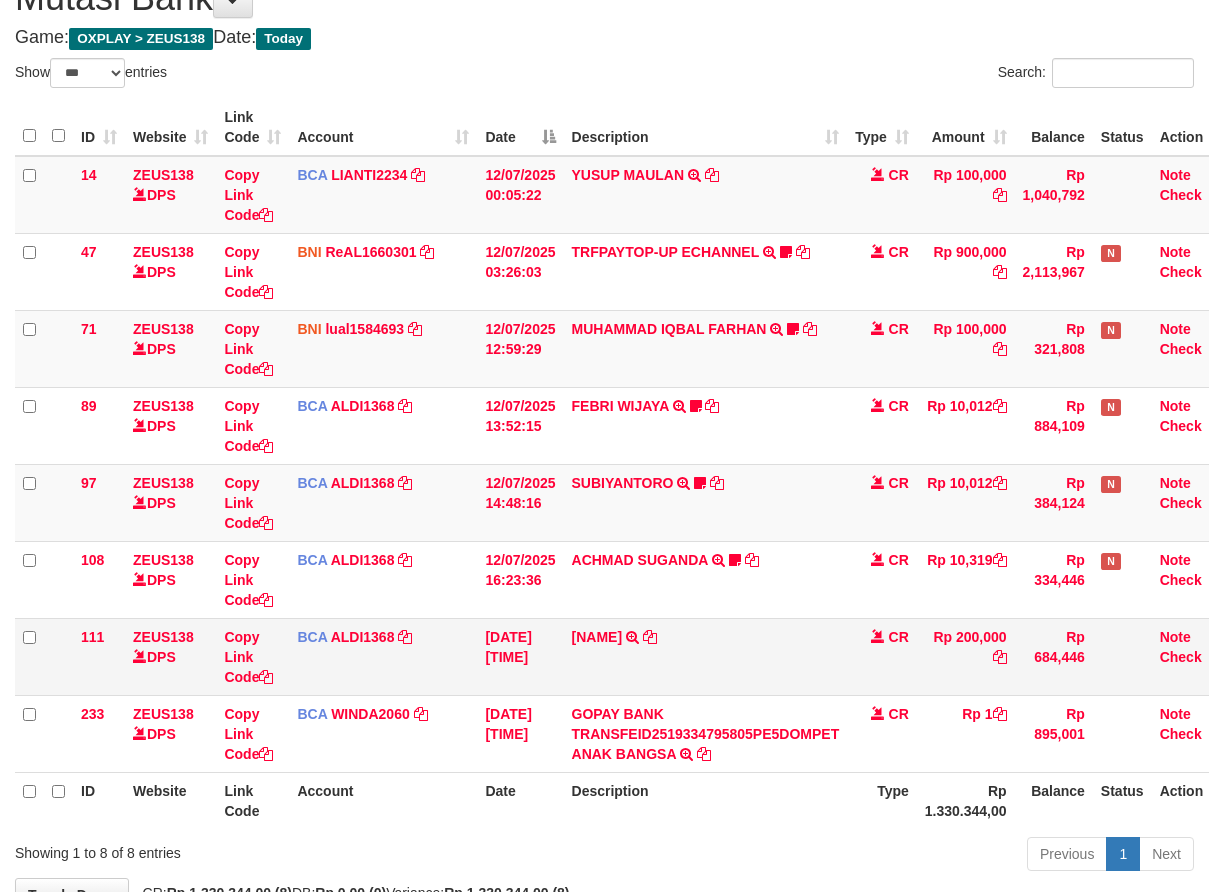 scroll, scrollTop: 225, scrollLeft: 0, axis: vertical 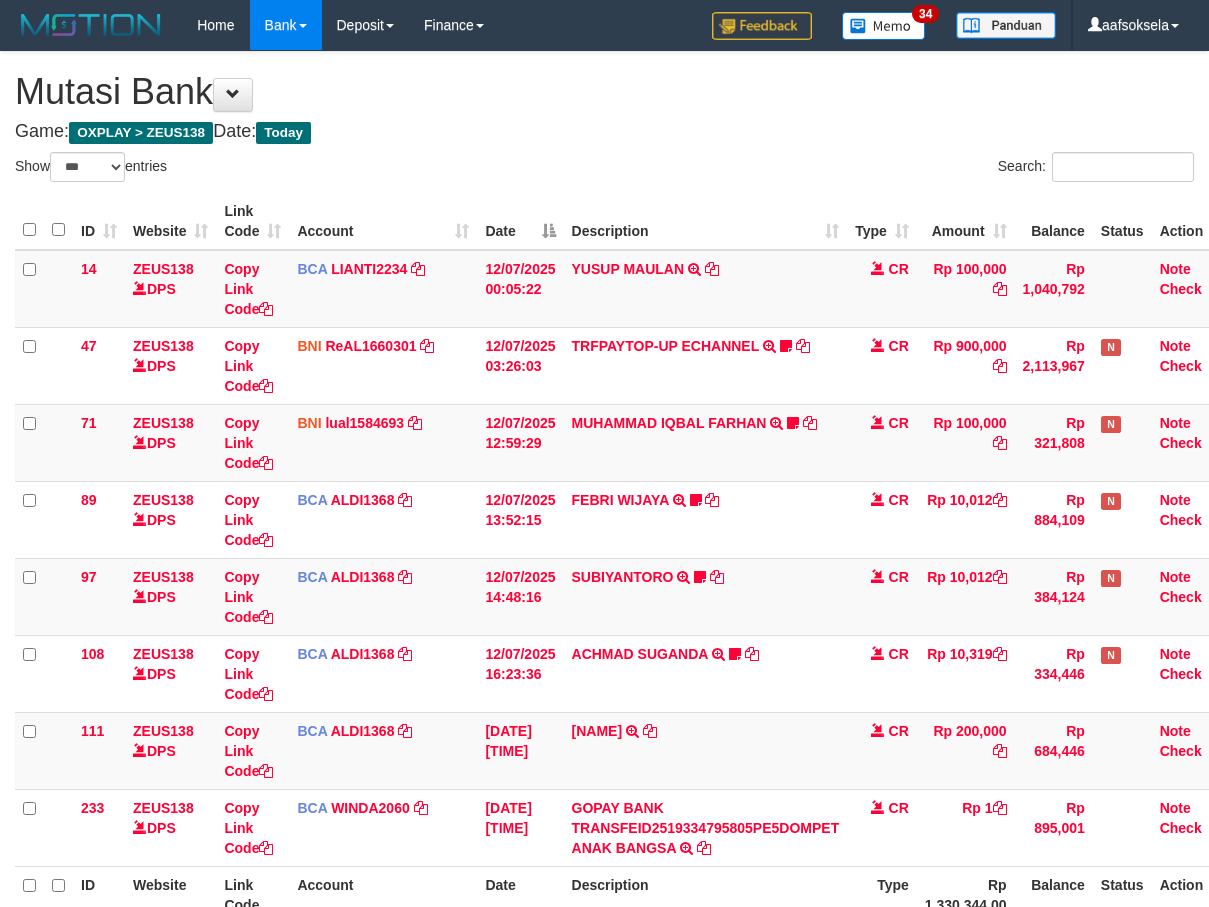 select on "***" 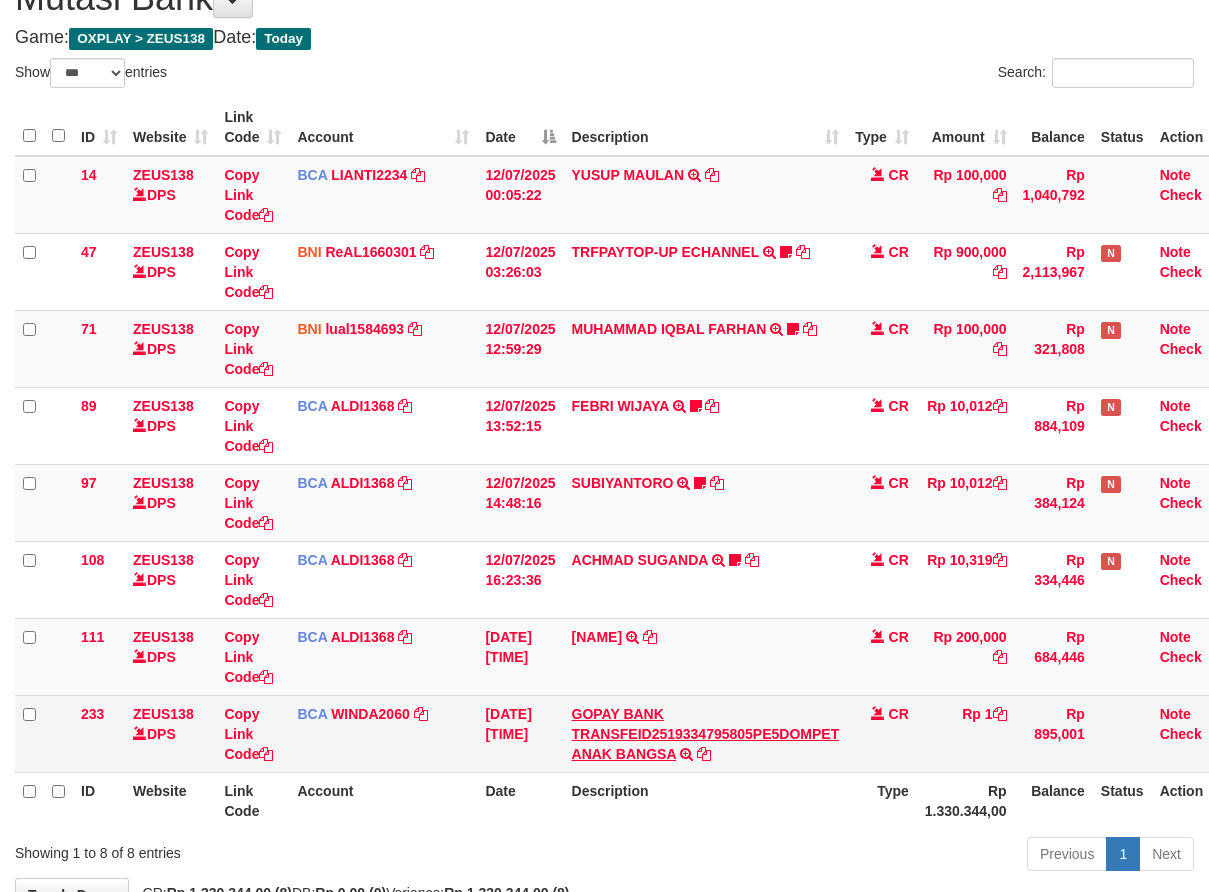 scroll, scrollTop: 225, scrollLeft: 0, axis: vertical 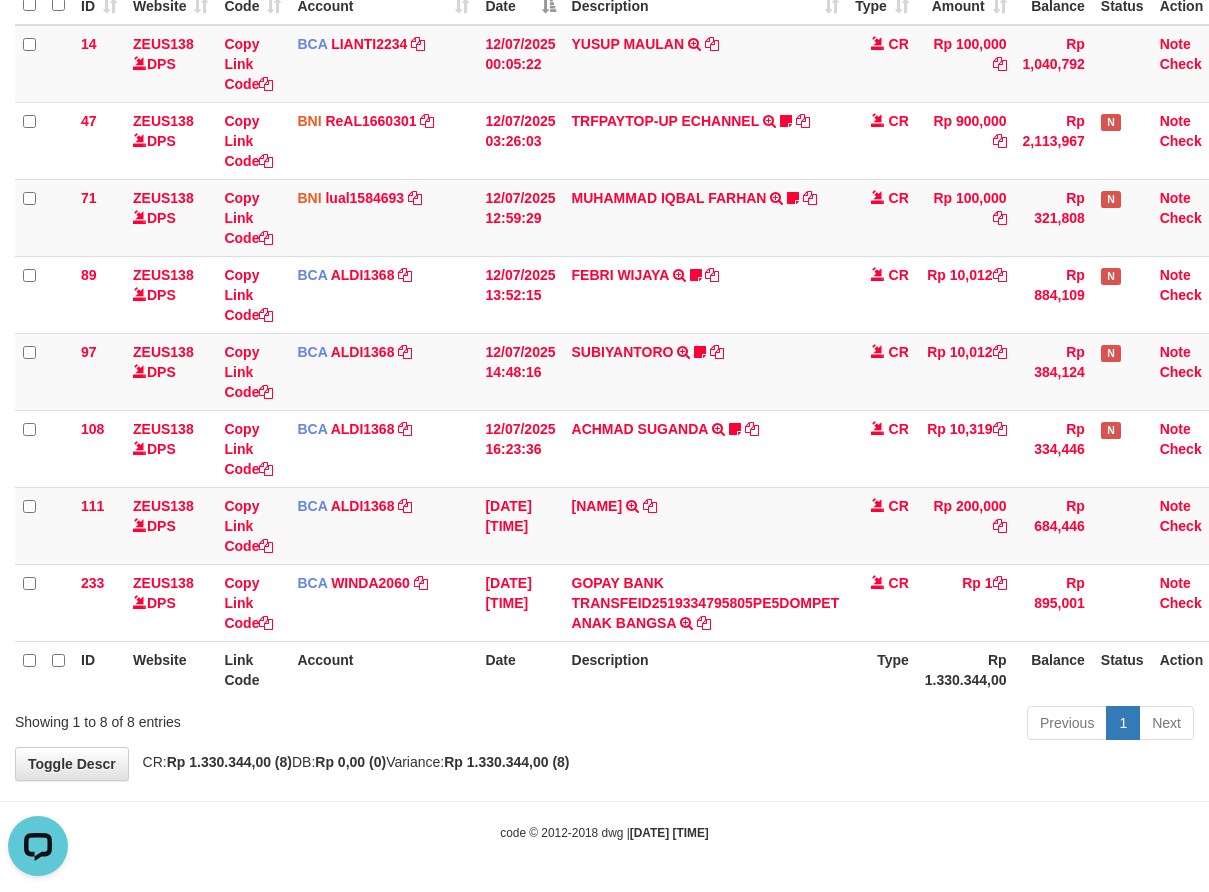 click on "Previous 1 Next" at bounding box center [856, 725] 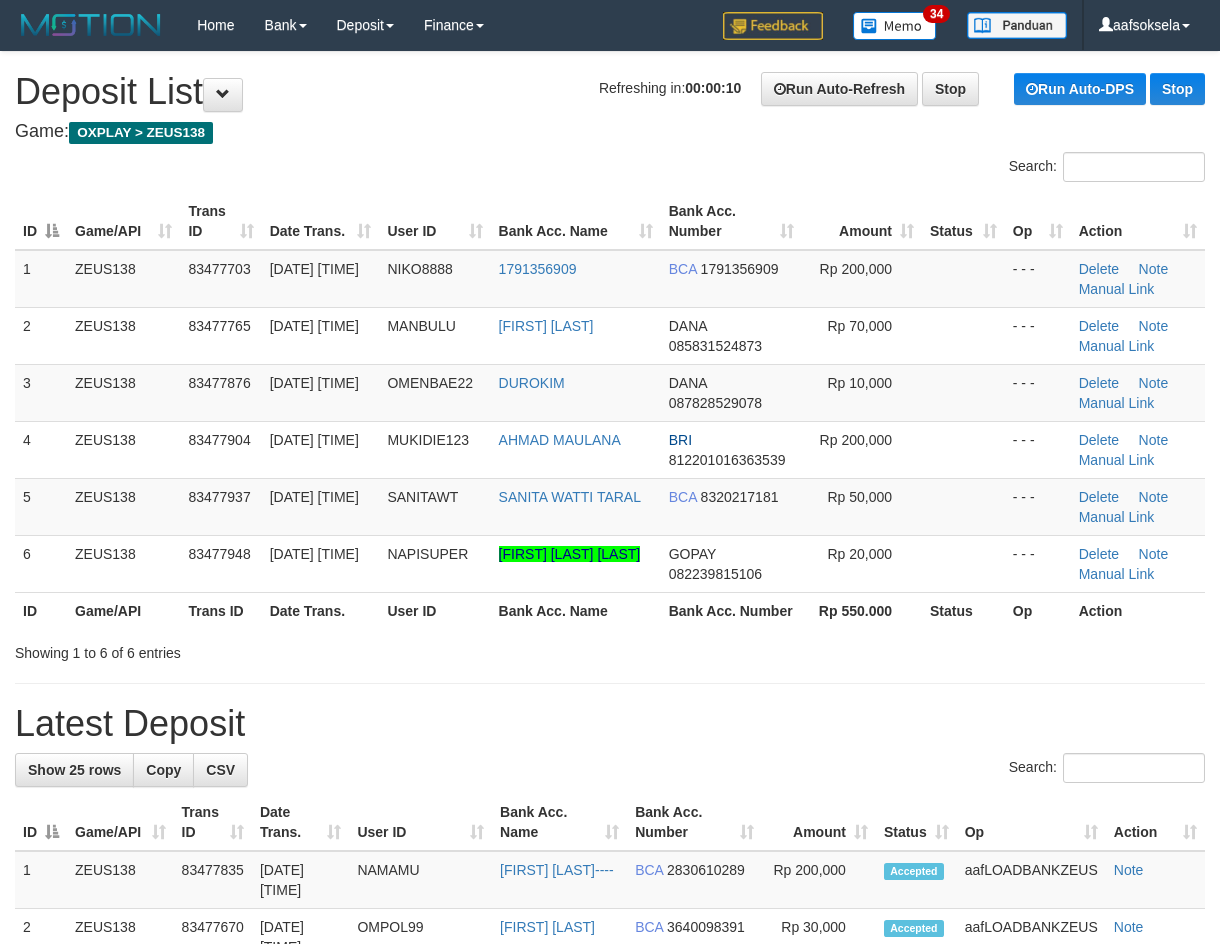 scroll, scrollTop: 0, scrollLeft: 0, axis: both 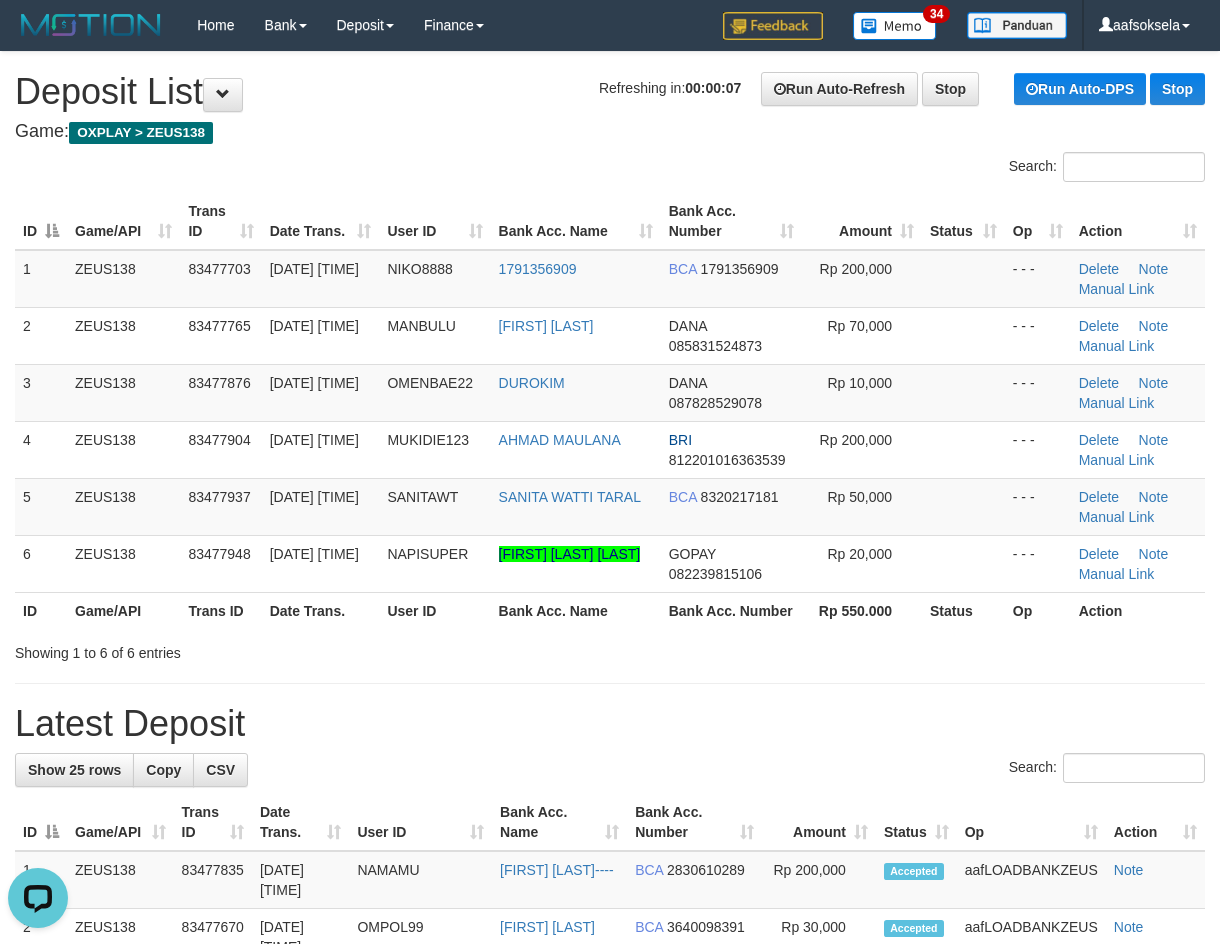 click on "**********" at bounding box center (610, 1231) 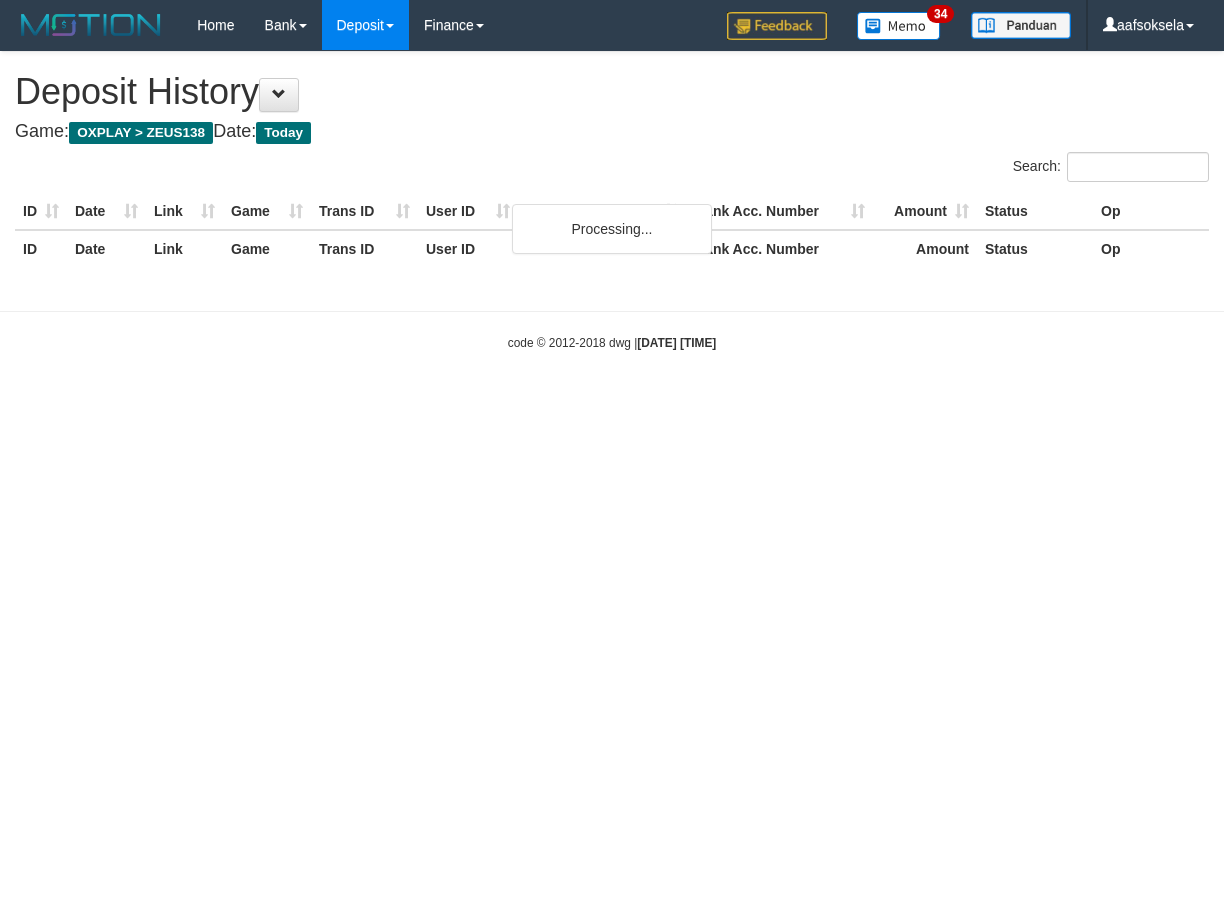 scroll, scrollTop: 0, scrollLeft: 0, axis: both 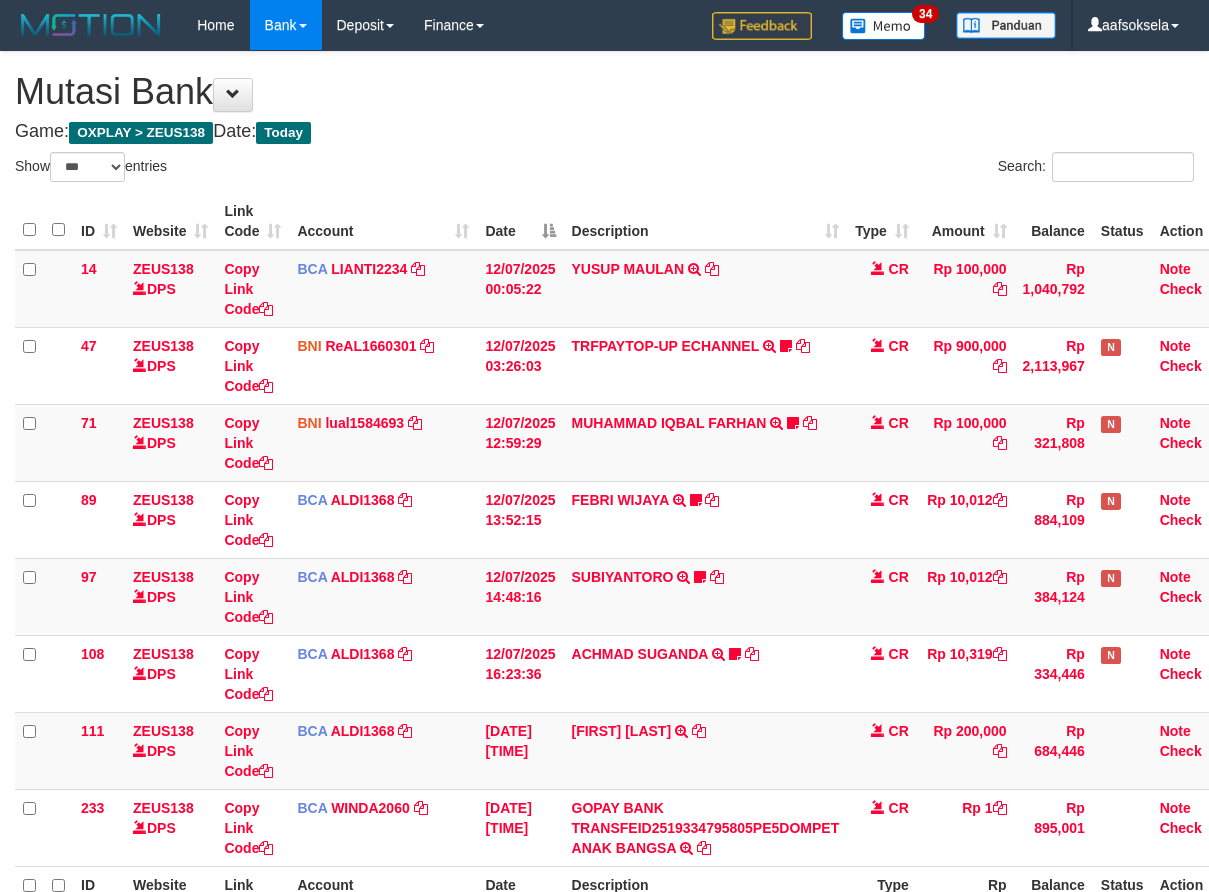 select on "***" 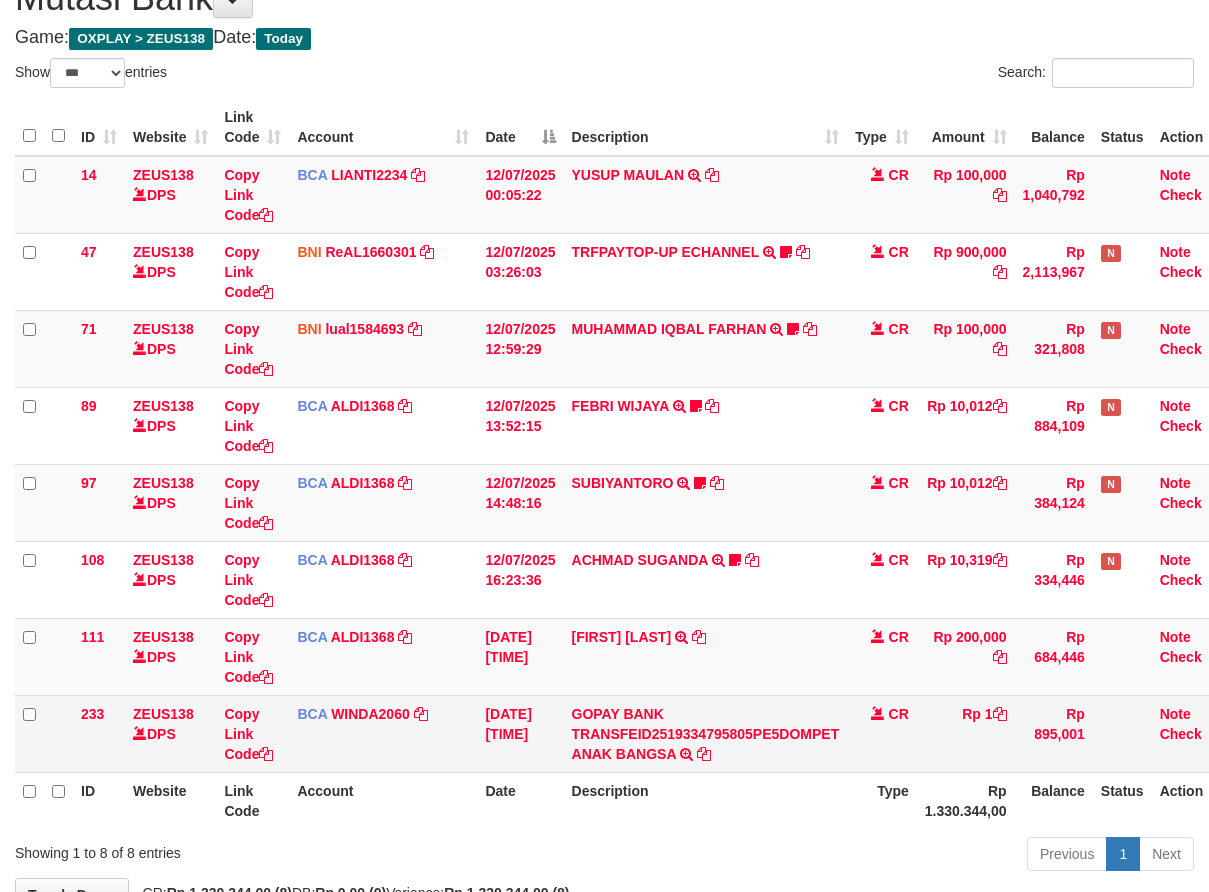 scroll, scrollTop: 225, scrollLeft: 0, axis: vertical 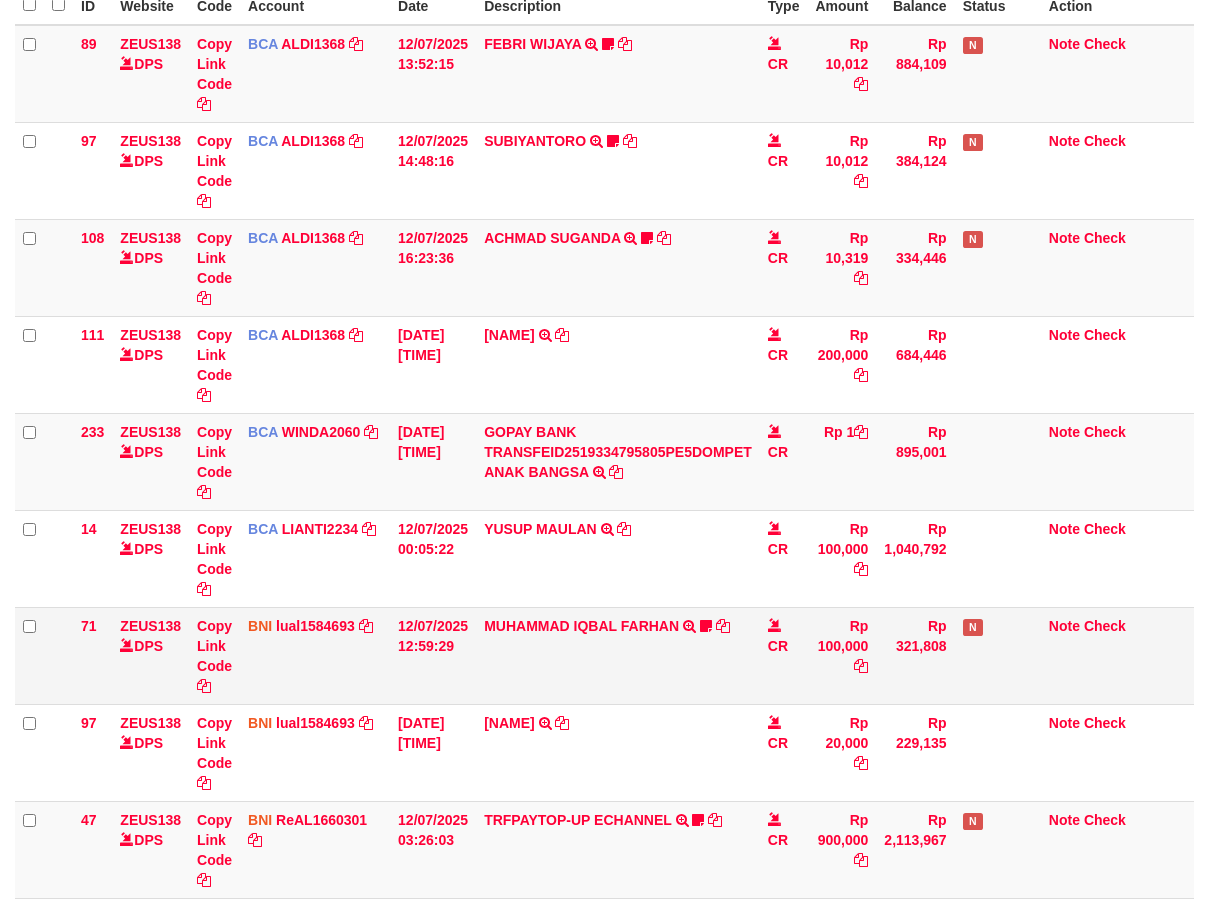 drag, startPoint x: 0, startPoint y: 0, endPoint x: 798, endPoint y: 660, distance: 1035.5695 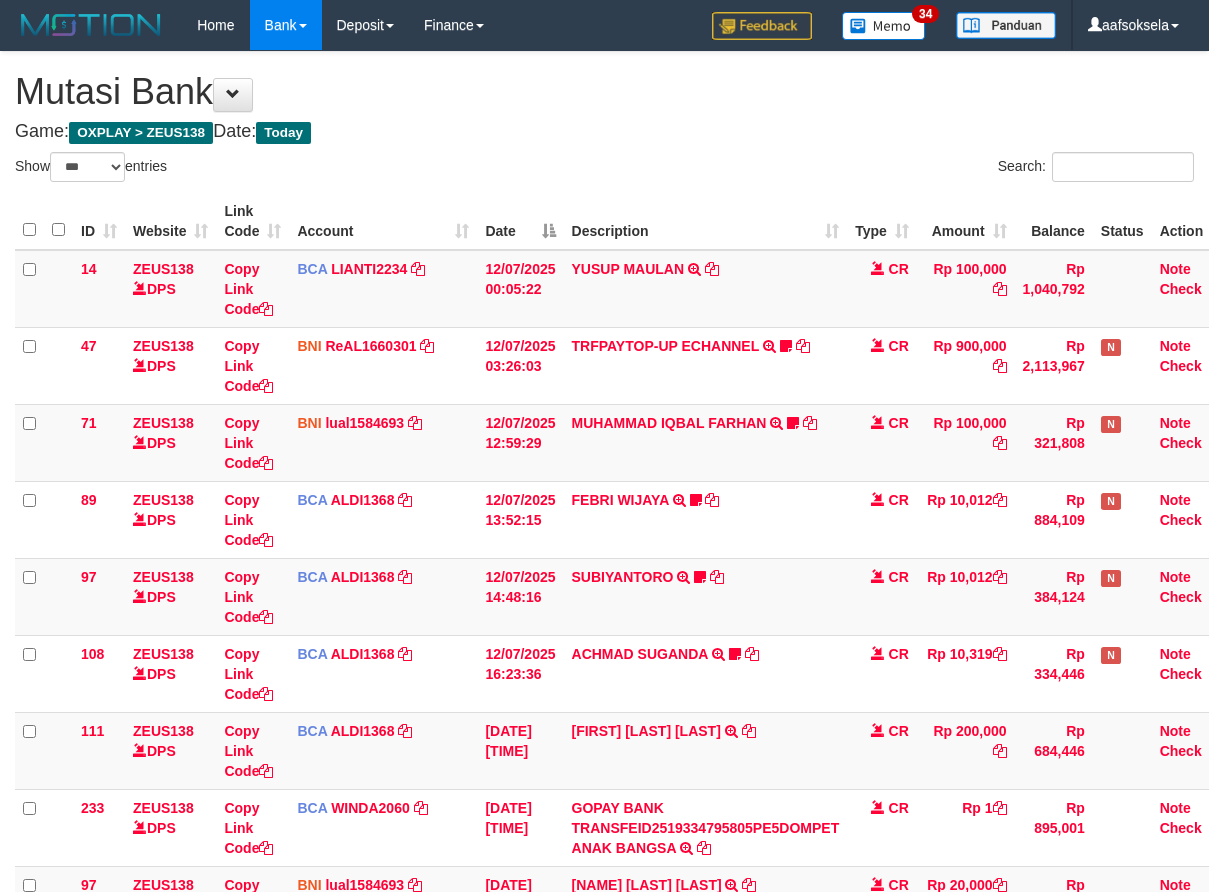 select on "***" 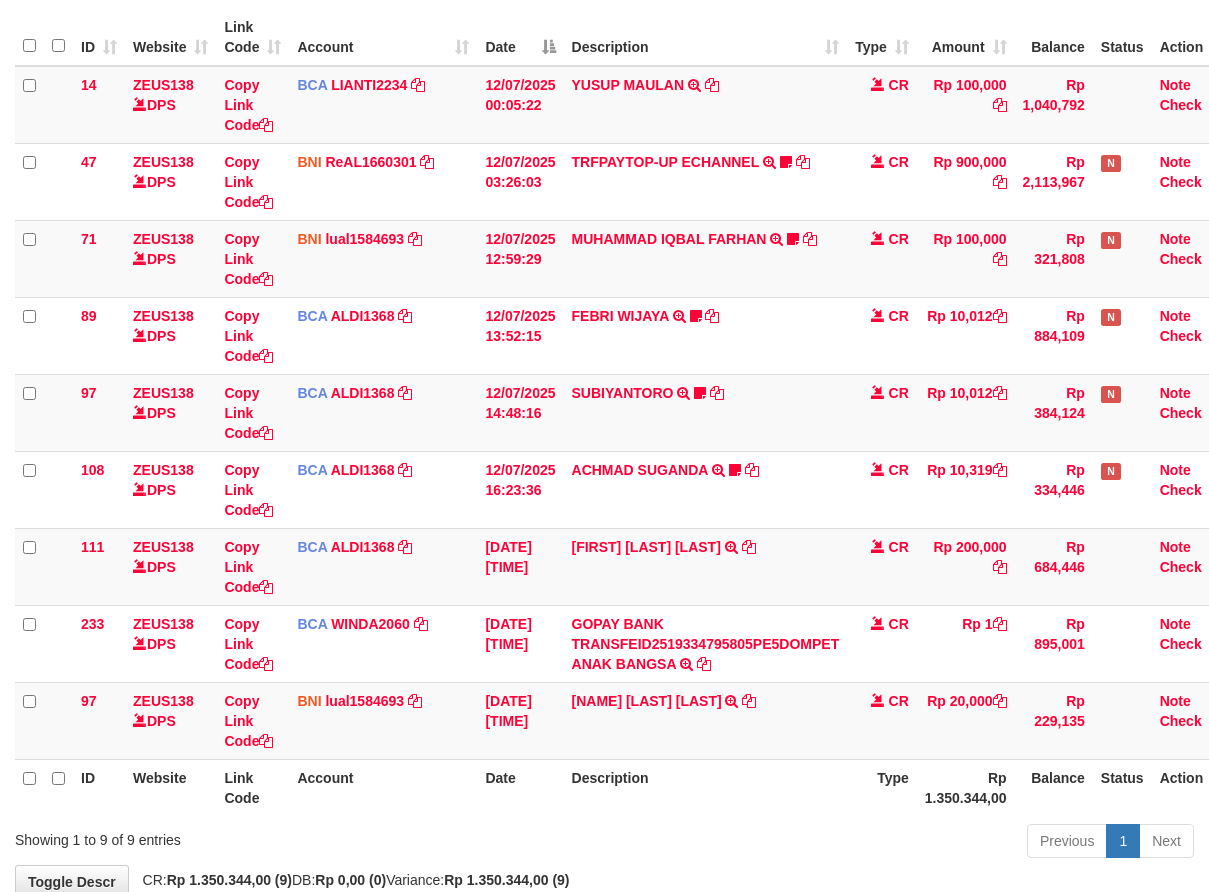 scroll, scrollTop: 225, scrollLeft: 0, axis: vertical 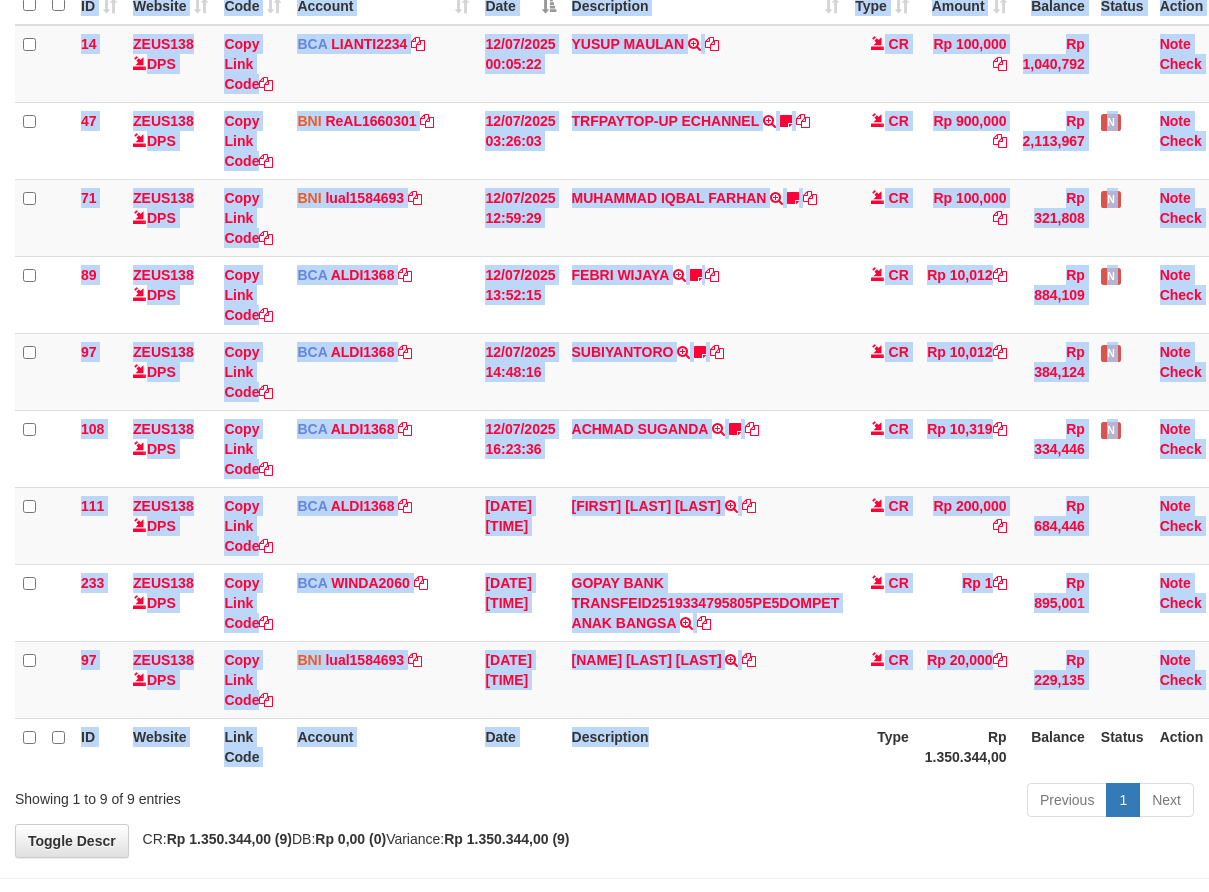 click on "ID Website Link Code Account Date Description Type Amount Balance Status Action
14
ZEUS138    DPS
Copy Link Code
BCA
LIANTI2234
DPS
YULIANTI
mutasi_20250712_4646 | 14
mutasi_20250712_4646 | 14
12/07/2025 00:05:22
YUSUP MAULAN         TRSF E-BANKING CR 1207/FTSCY/WS95051
100000.002025071262819090 TRFDN-YUSUP MAULANESPAY DEBIT INDONE
CR
Rp 100,000
Rp 1,040,792
Note
Check
47
ZEUS138    DPS
Copy Link Code
BNI
ReAL1660301" at bounding box center [604, 371] 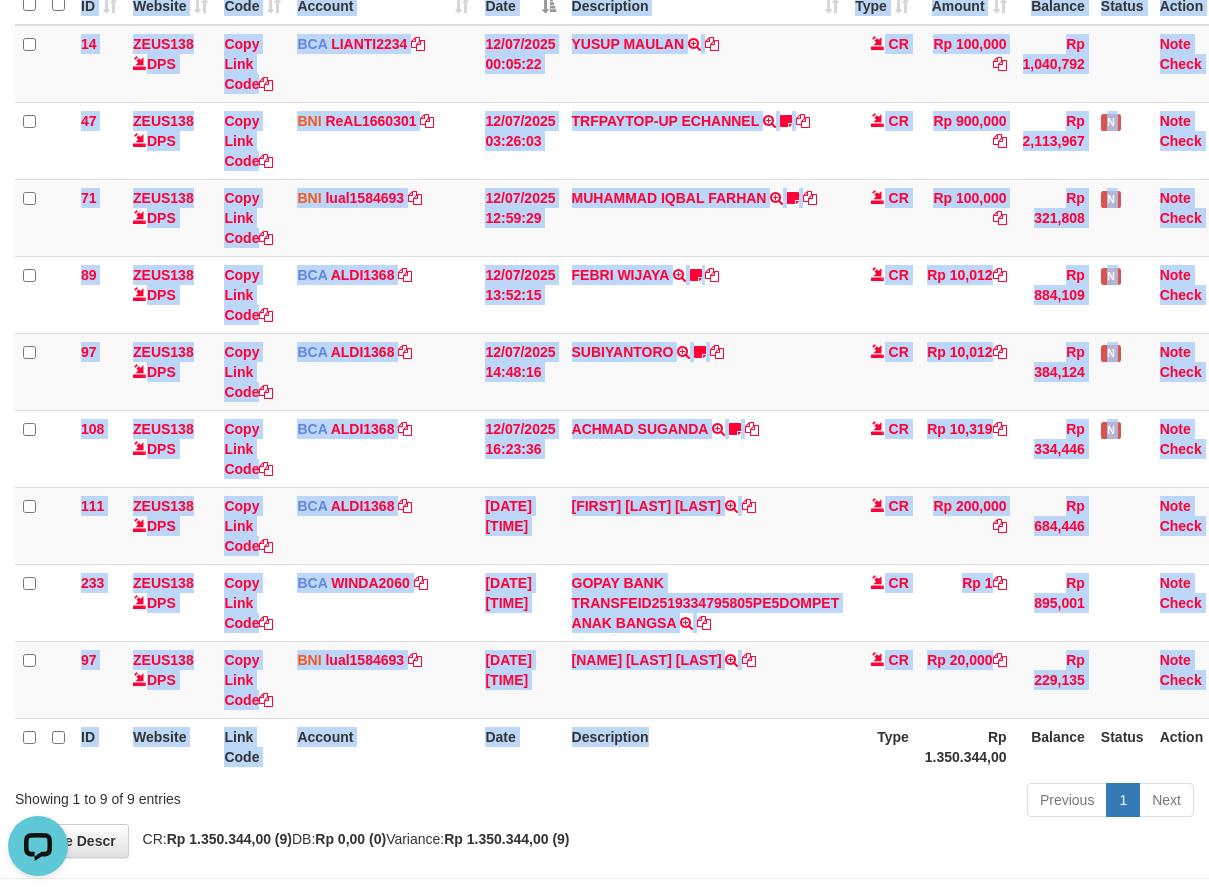 scroll, scrollTop: 0, scrollLeft: 0, axis: both 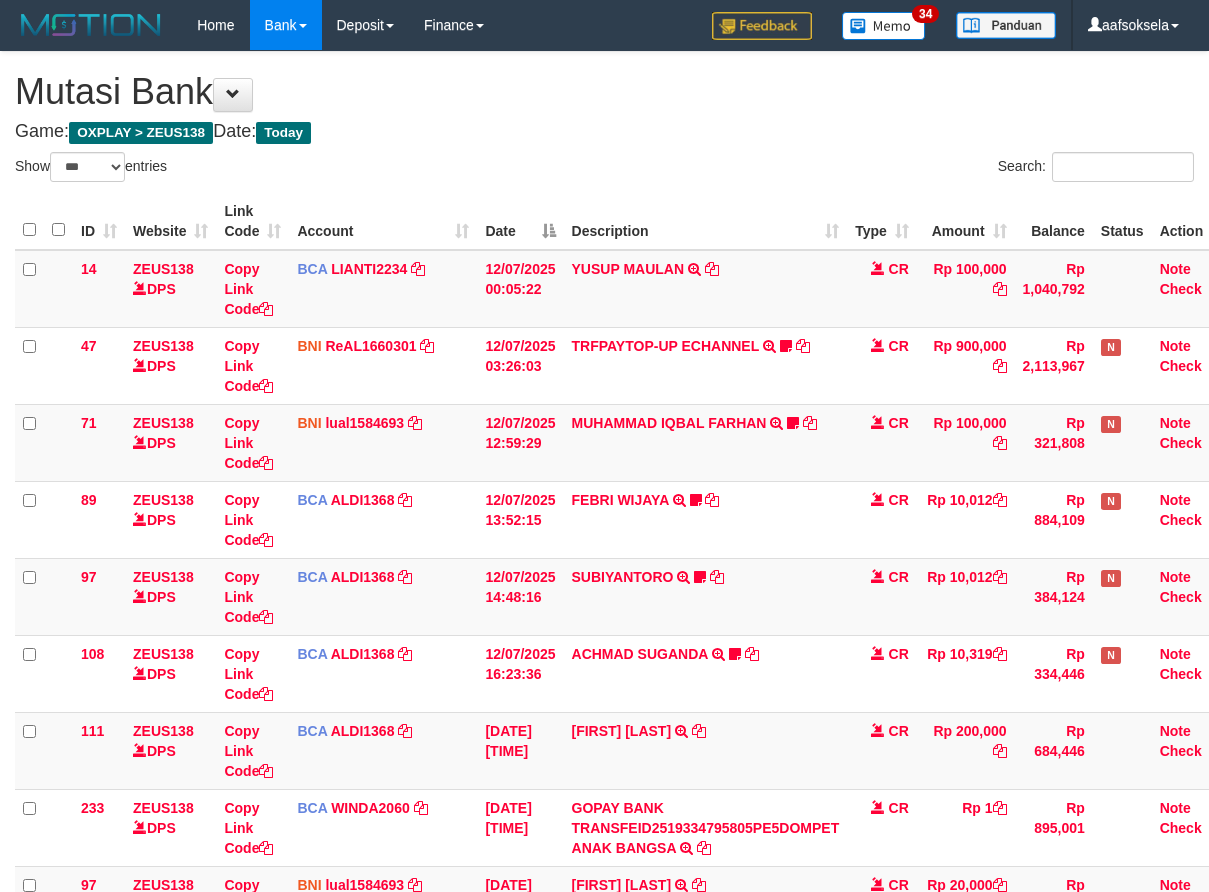 select on "***" 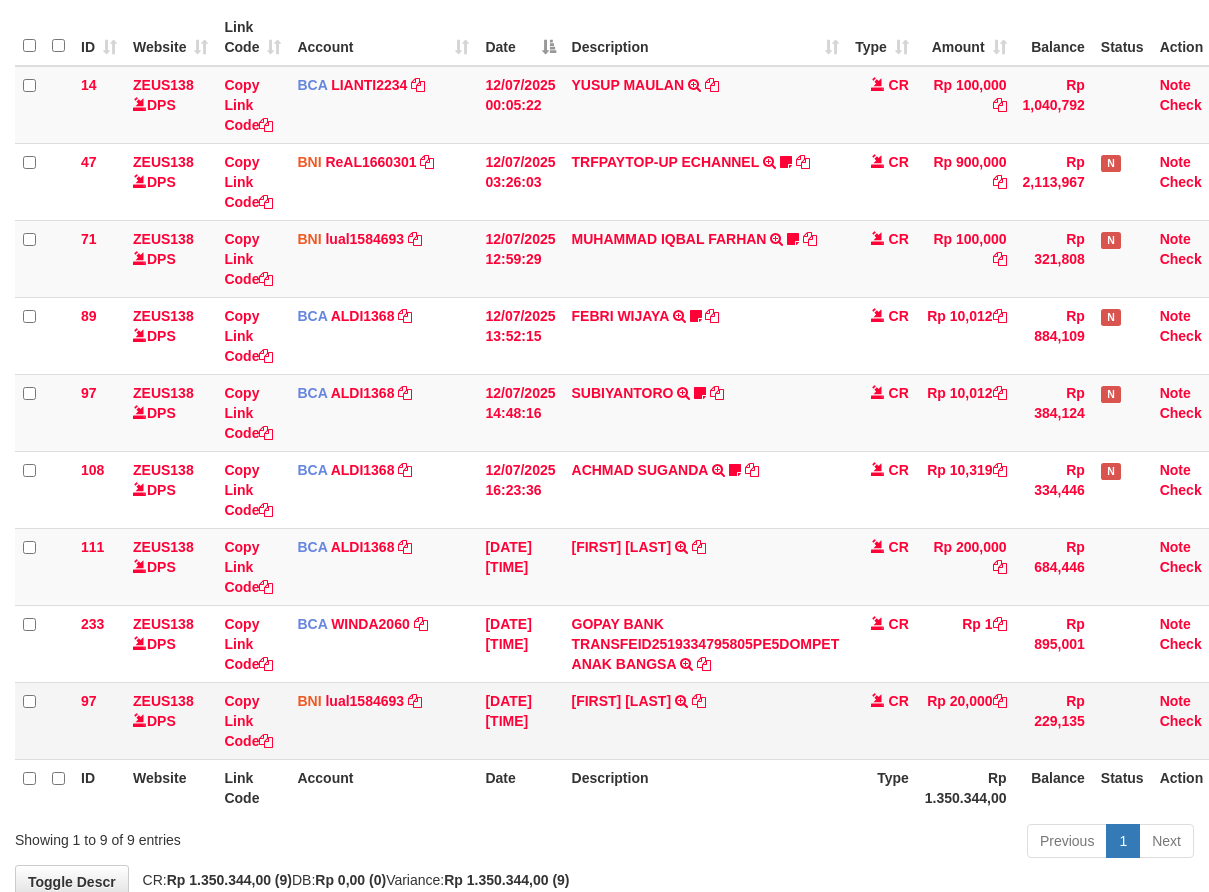 click on "RANDA SYAPUTRA WABDARON         TRANSFER DARI RANDA SYAPUTRA WABDARON" at bounding box center (706, 720) 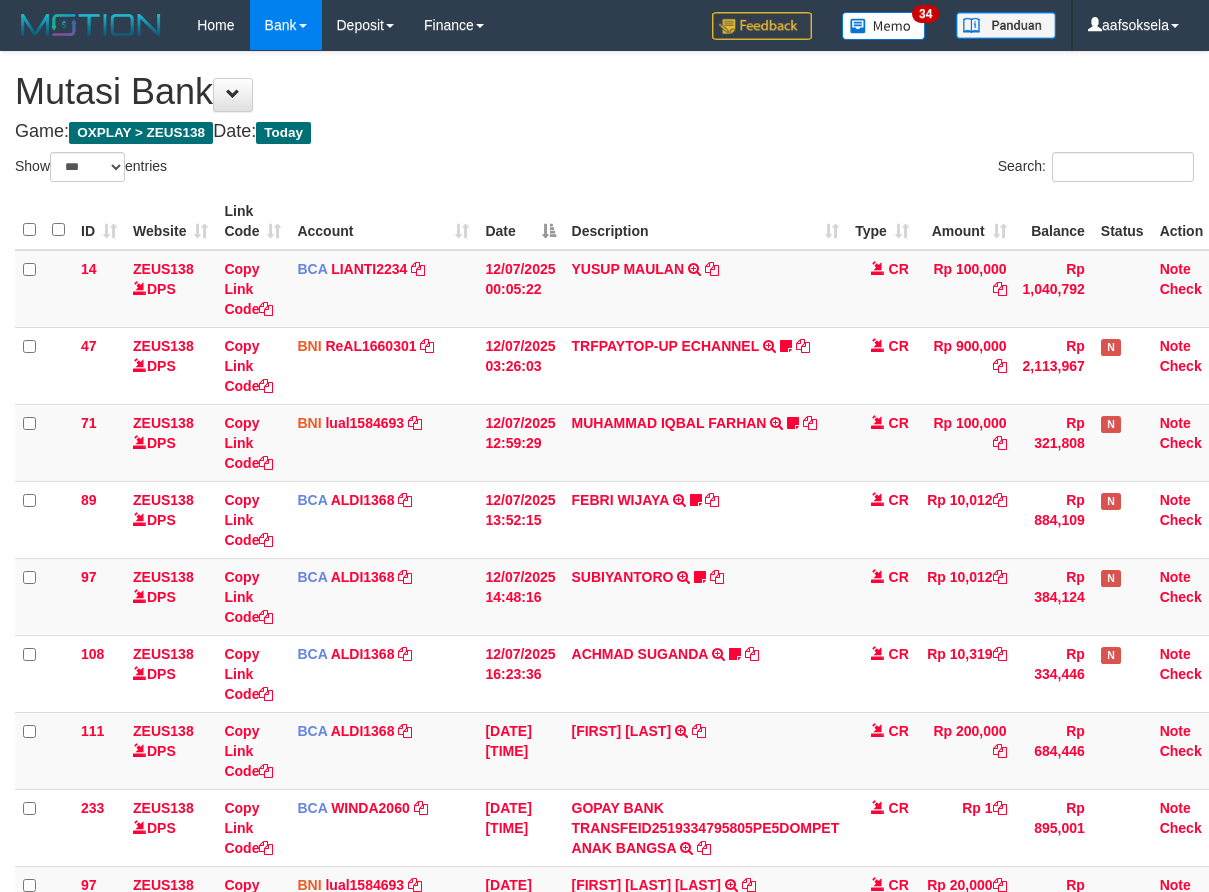 select on "***" 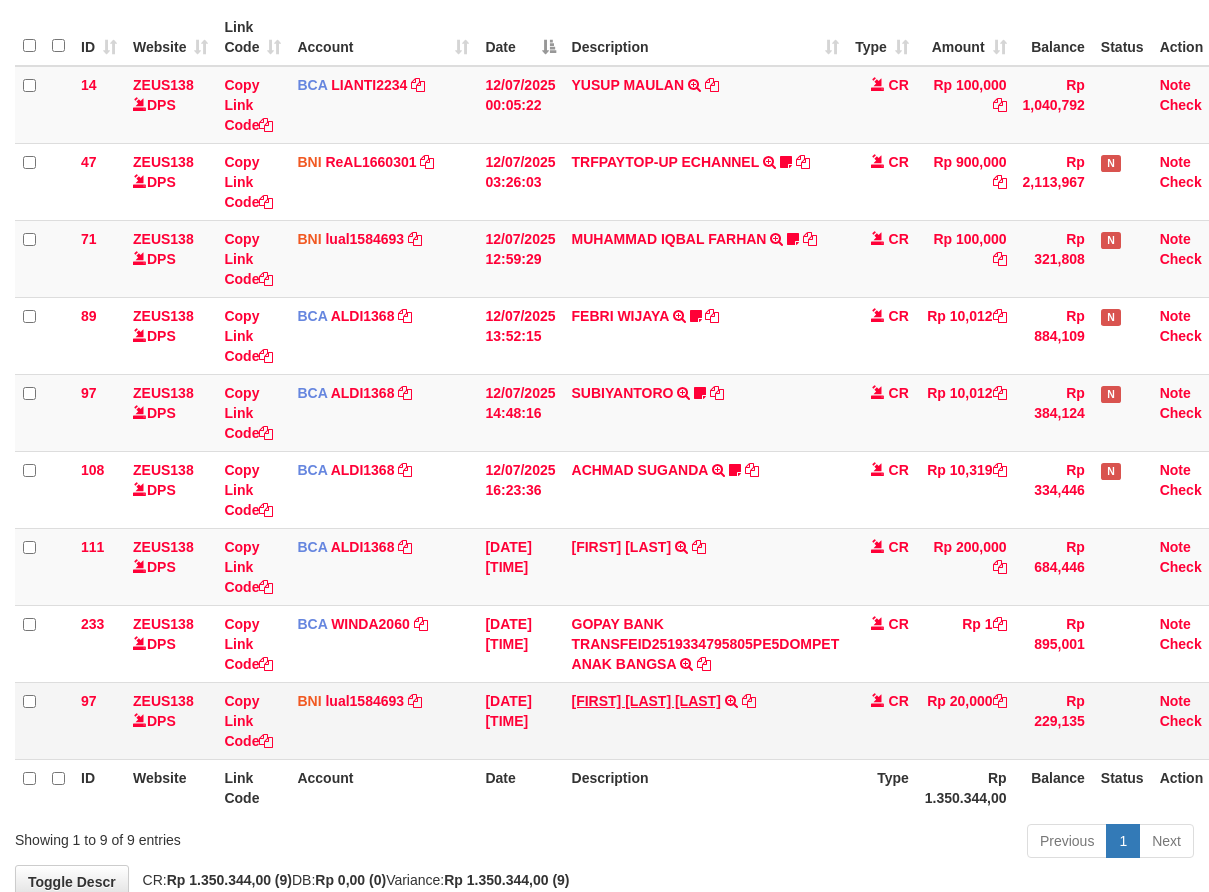 scroll, scrollTop: 225, scrollLeft: 0, axis: vertical 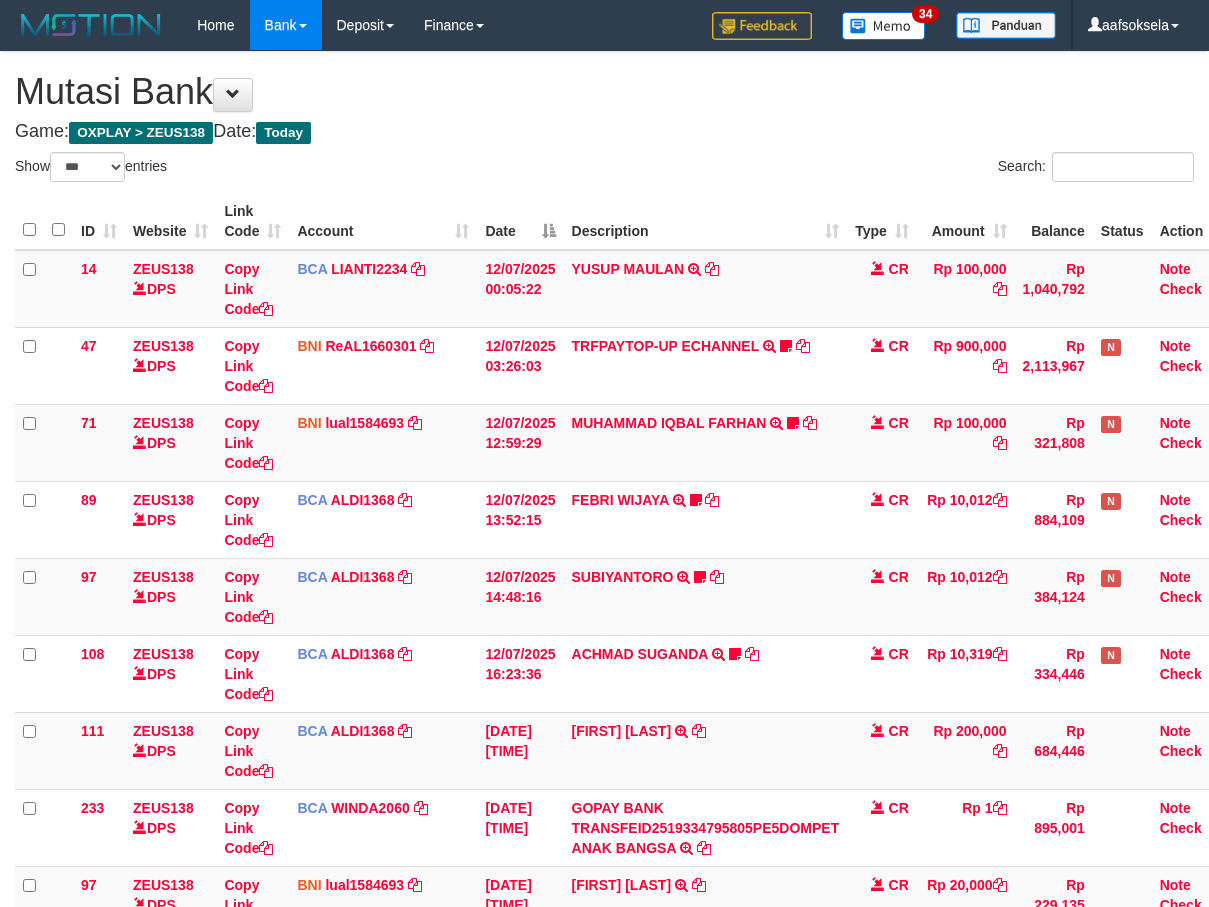 select on "***" 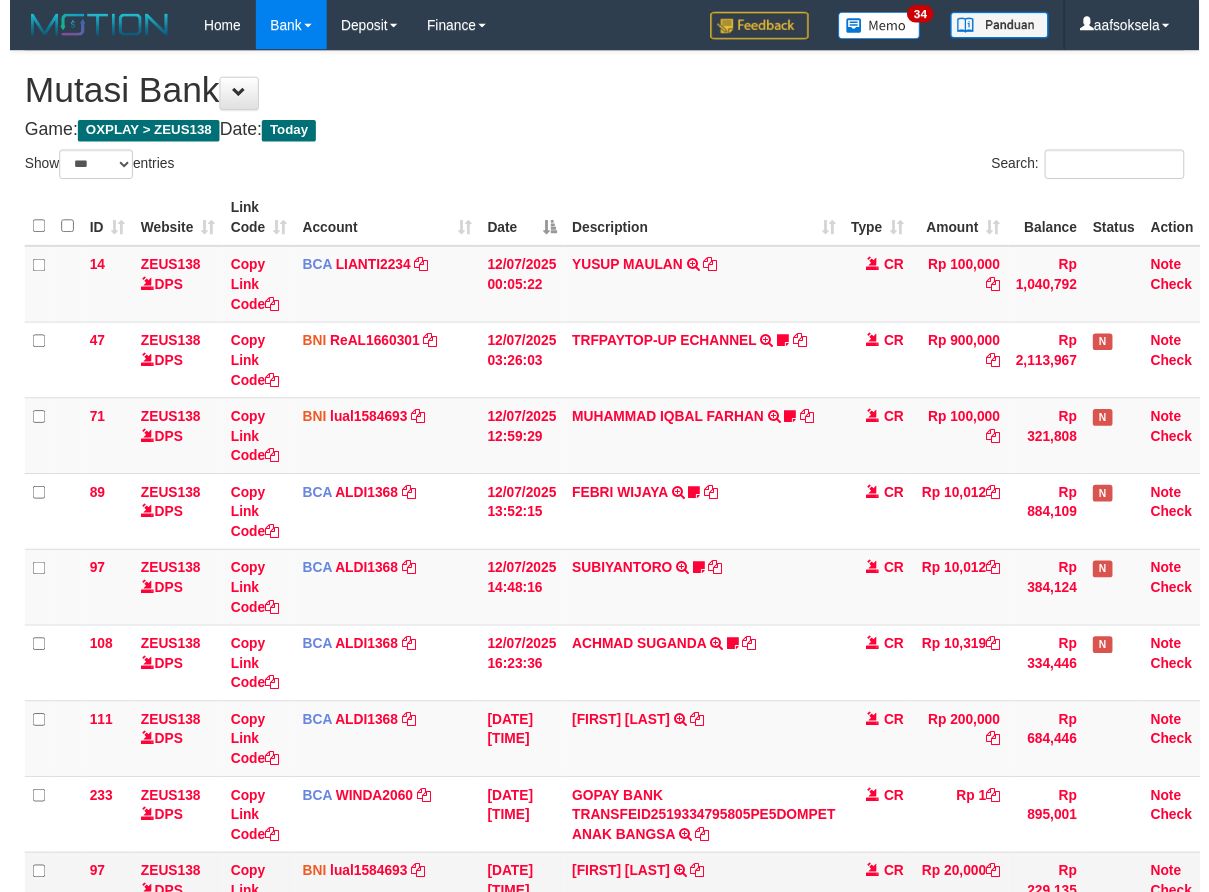 scroll, scrollTop: 184, scrollLeft: 0, axis: vertical 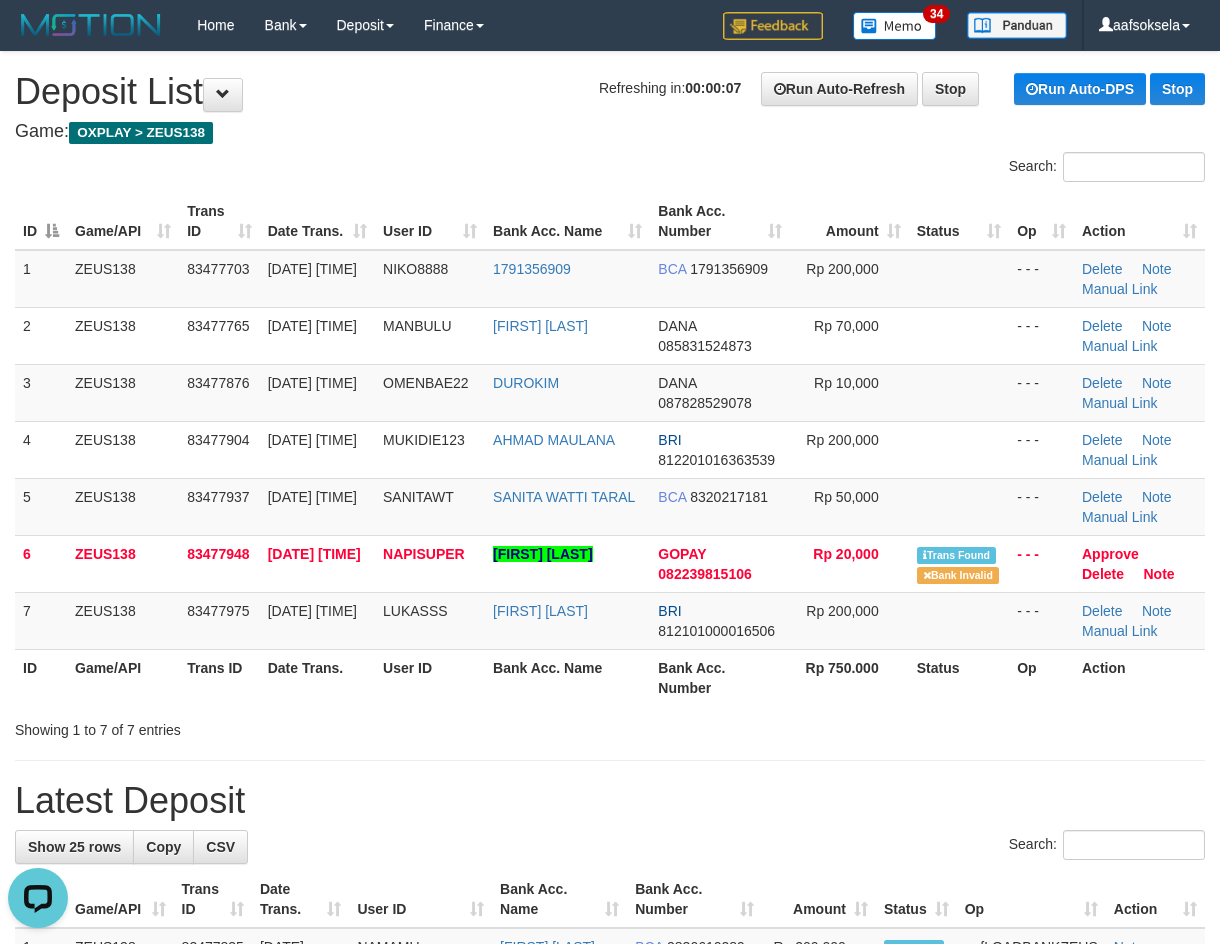 drag, startPoint x: 441, startPoint y: 770, endPoint x: 351, endPoint y: 783, distance: 90.934044 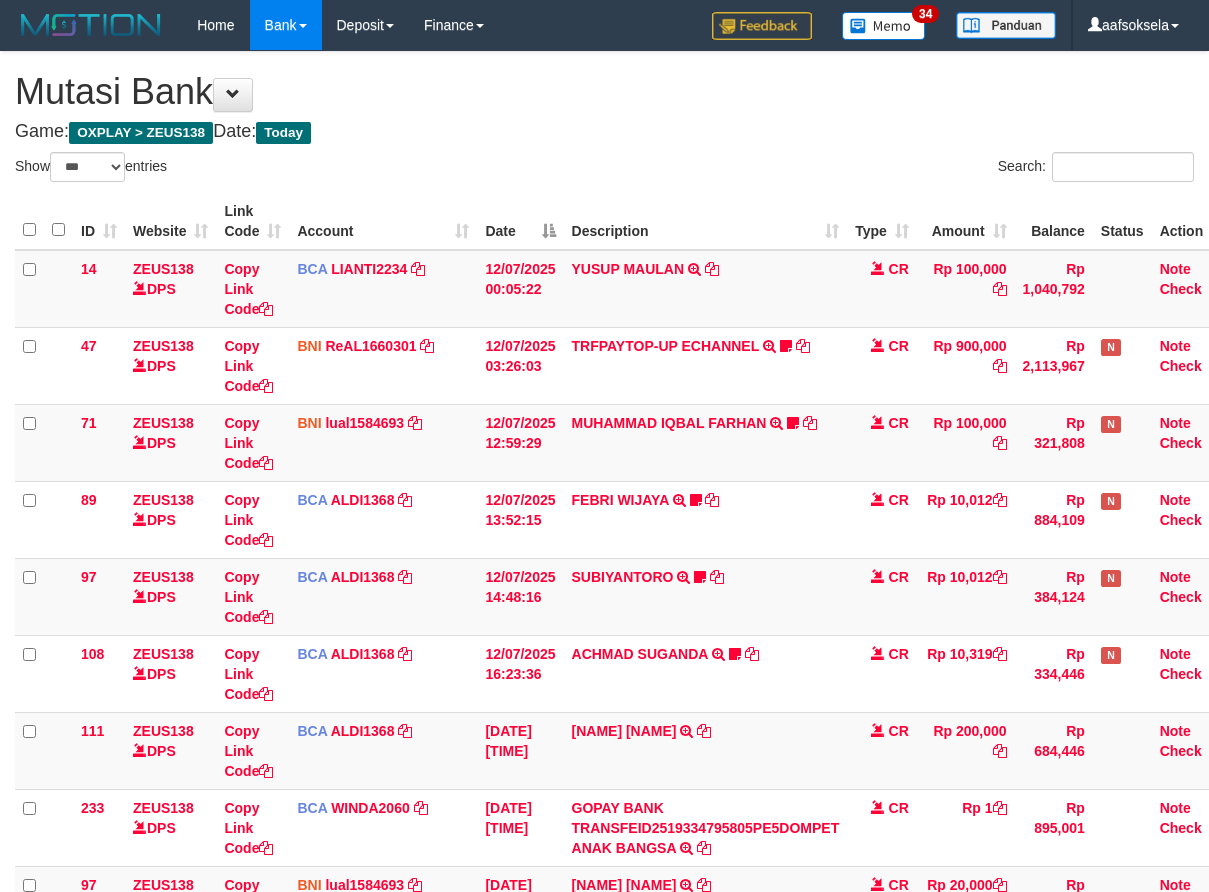 select on "***" 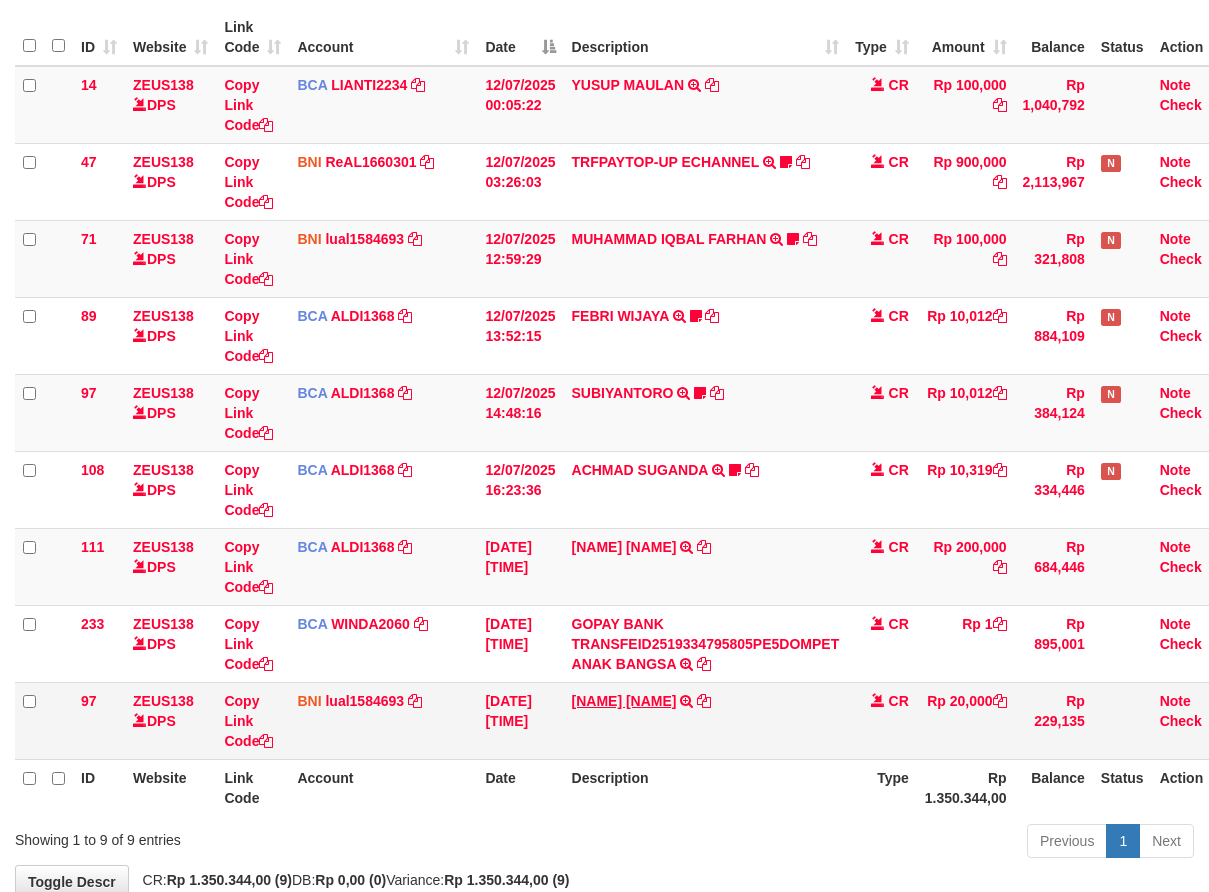 scroll, scrollTop: 225, scrollLeft: 0, axis: vertical 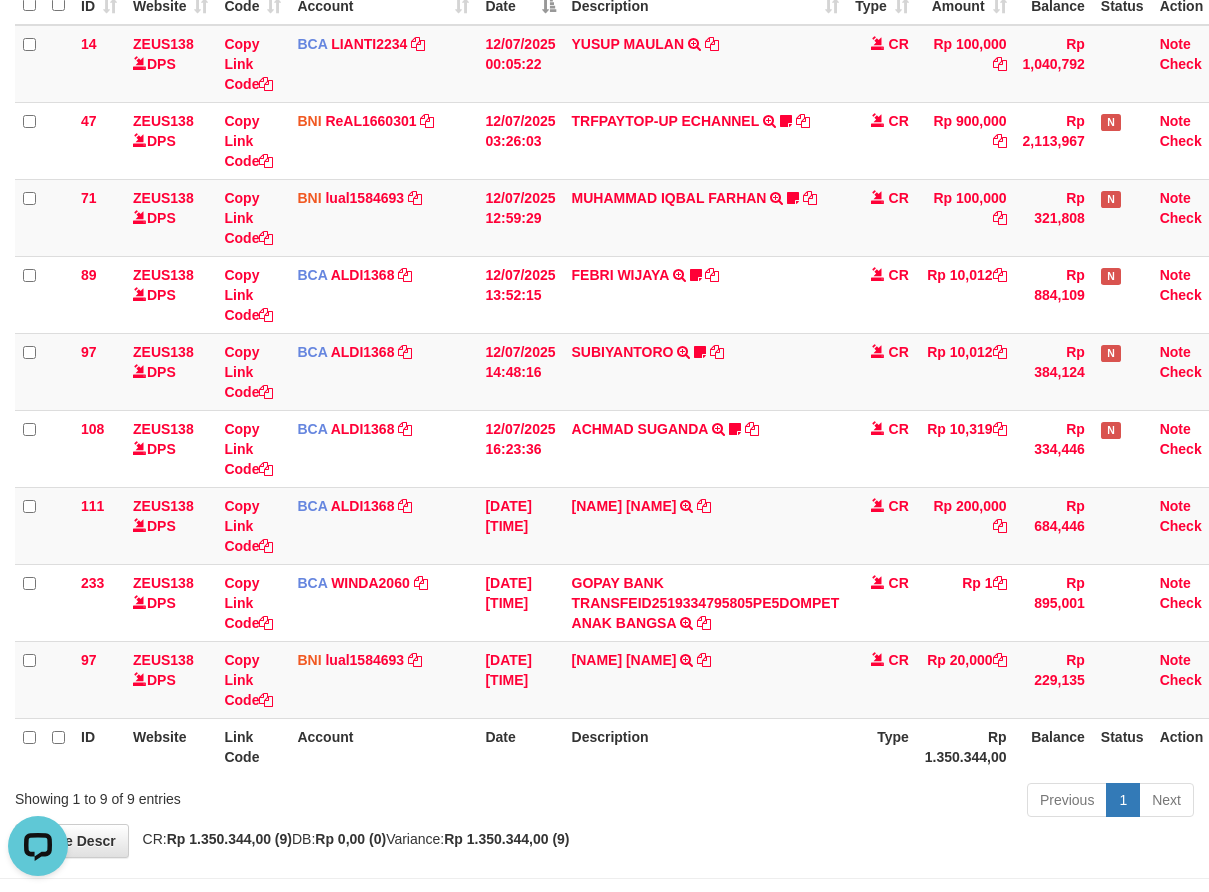 drag, startPoint x: 938, startPoint y: 790, endPoint x: 986, endPoint y: 783, distance: 48.507732 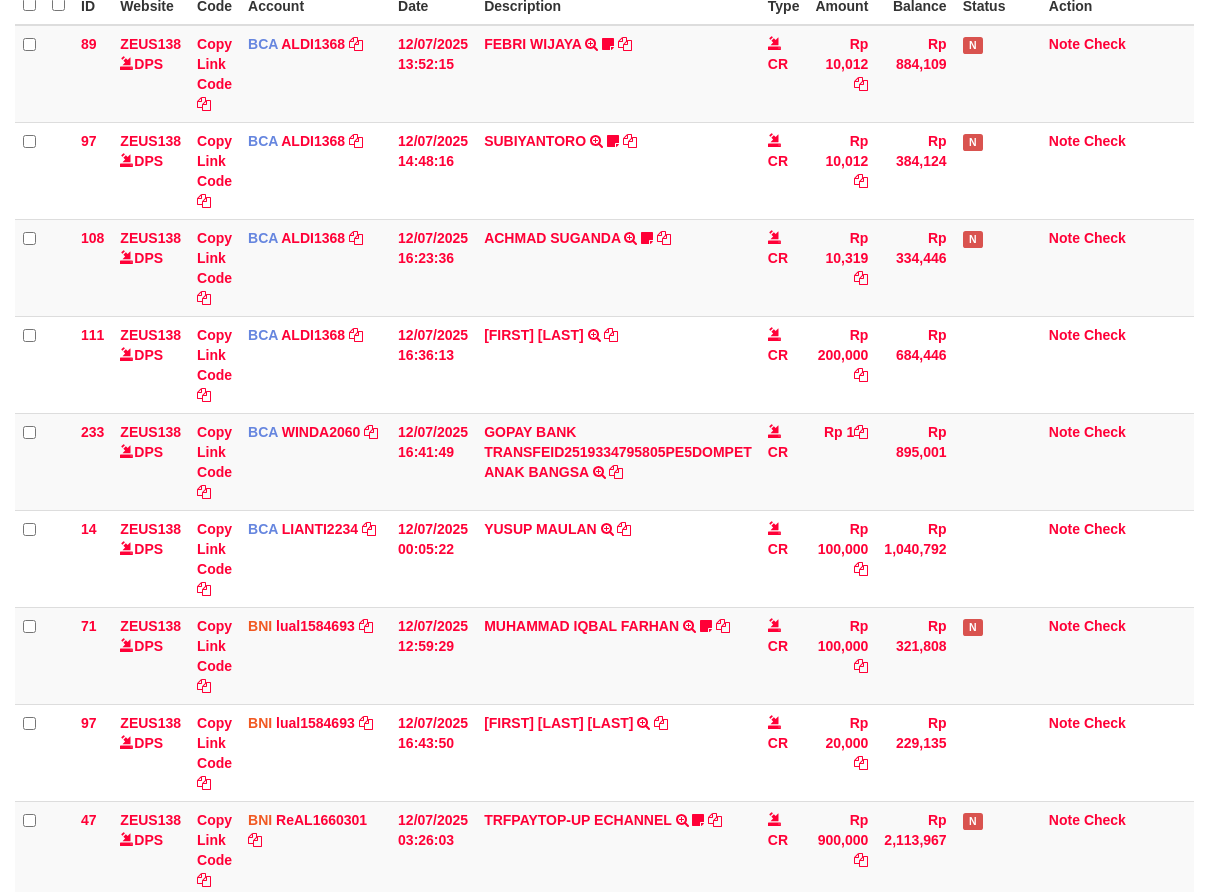 select on "***" 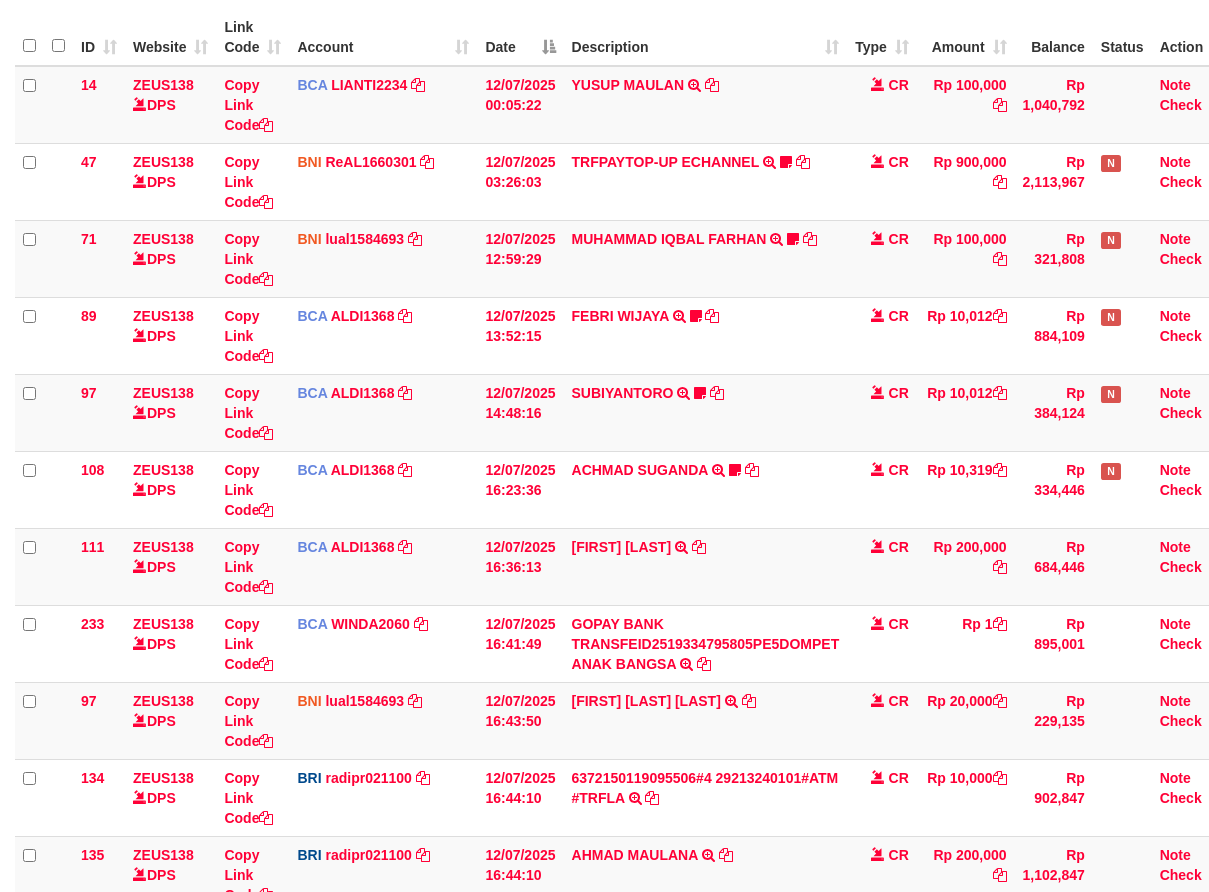 scroll, scrollTop: 225, scrollLeft: 0, axis: vertical 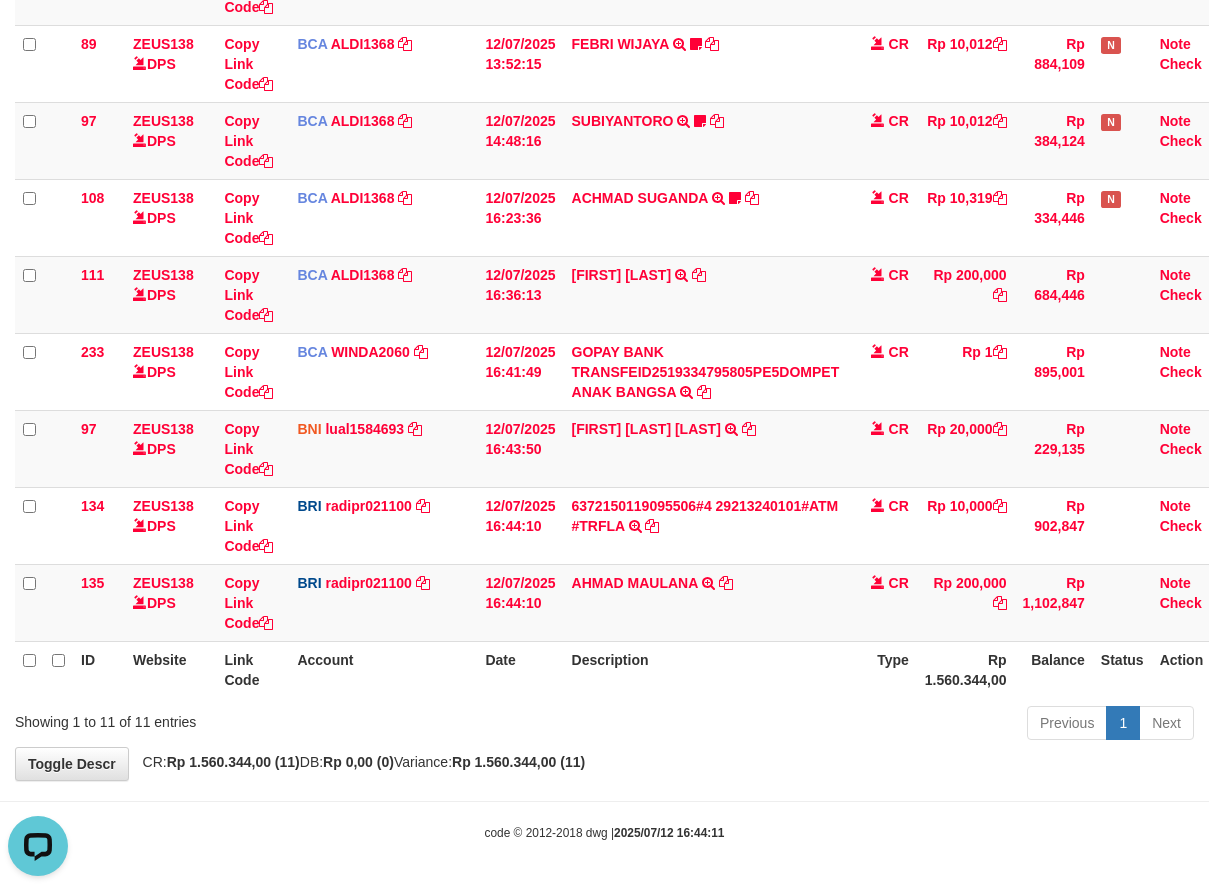 drag, startPoint x: 751, startPoint y: 649, endPoint x: 1222, endPoint y: 744, distance: 480.48517 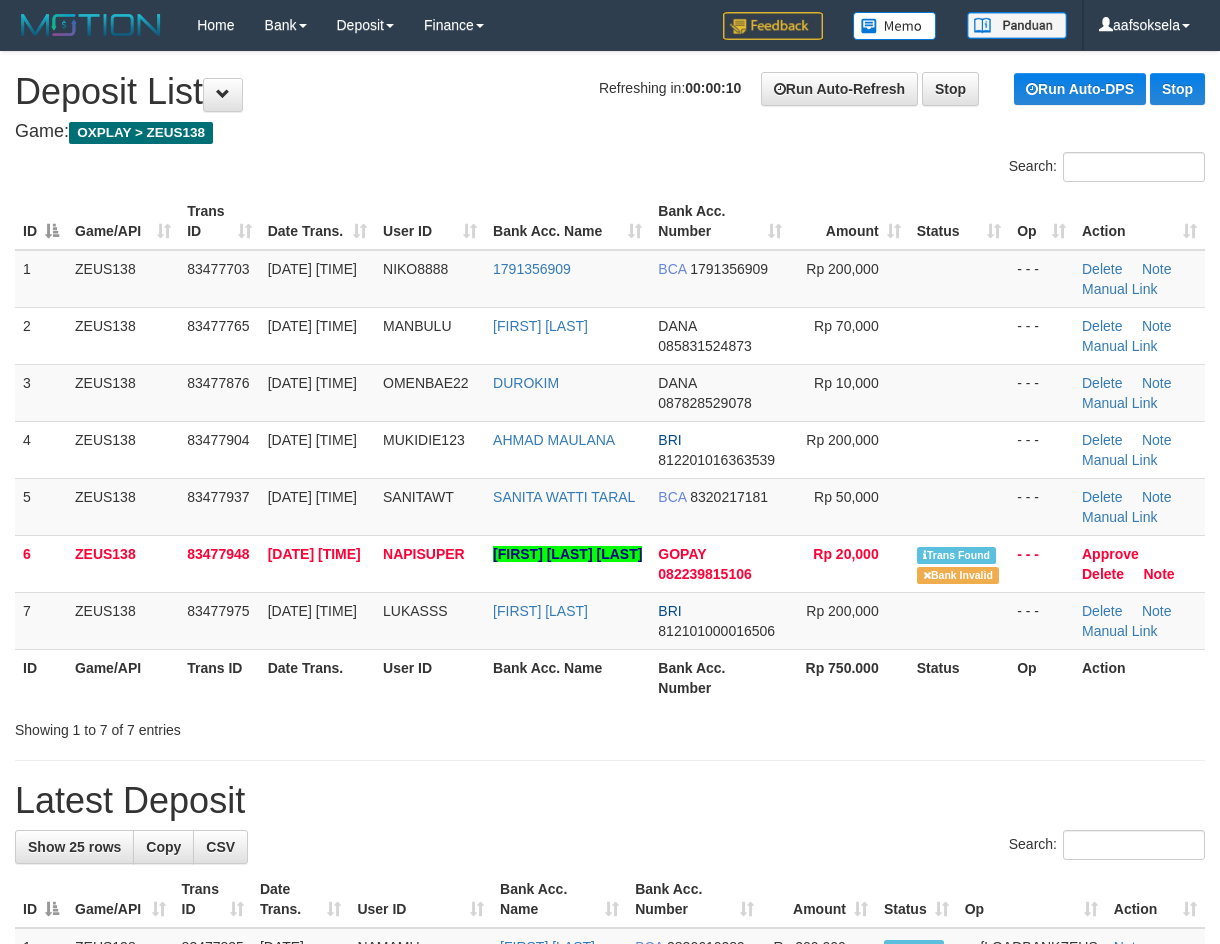 scroll, scrollTop: 0, scrollLeft: 0, axis: both 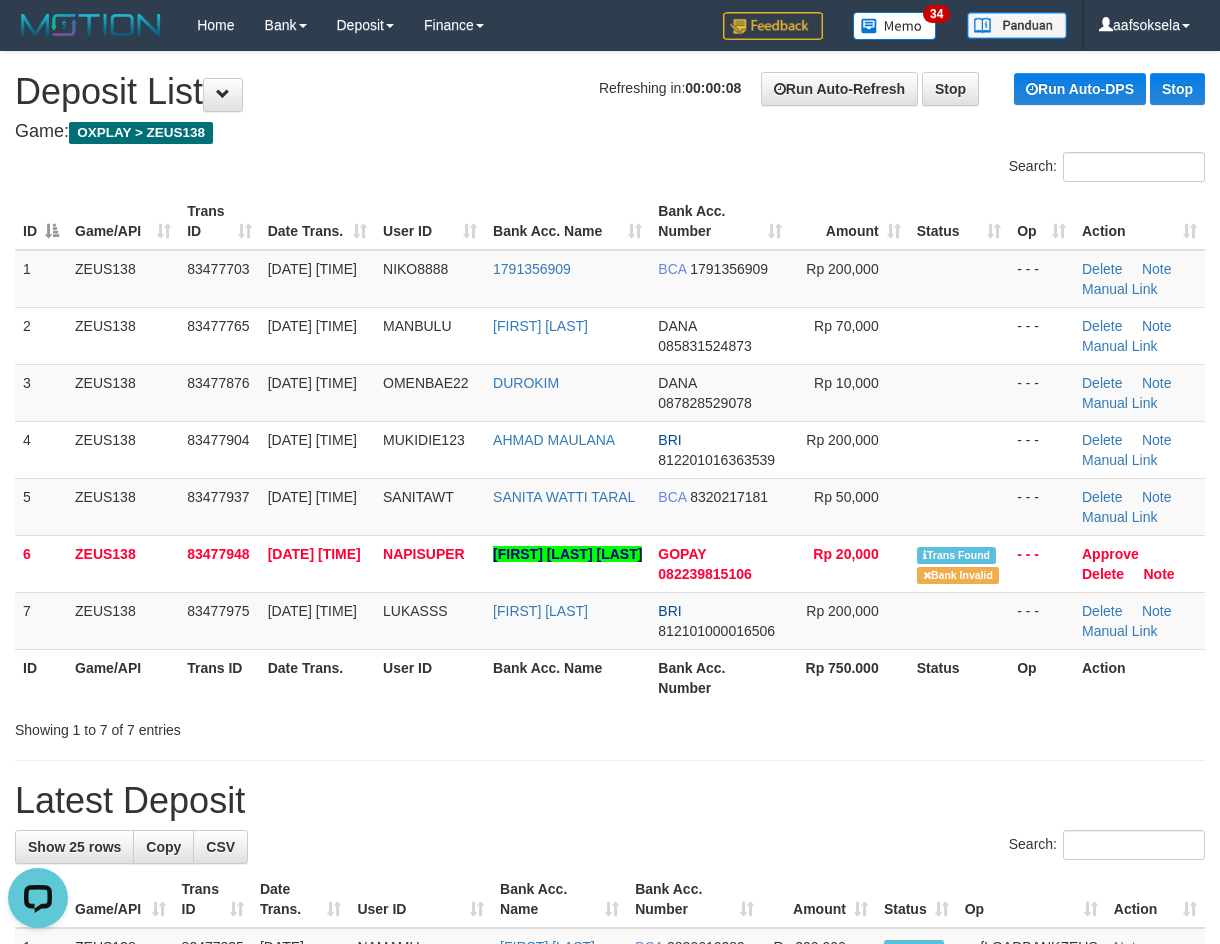 click on "Showing 1 to 7 of 7 entries" at bounding box center [254, 726] 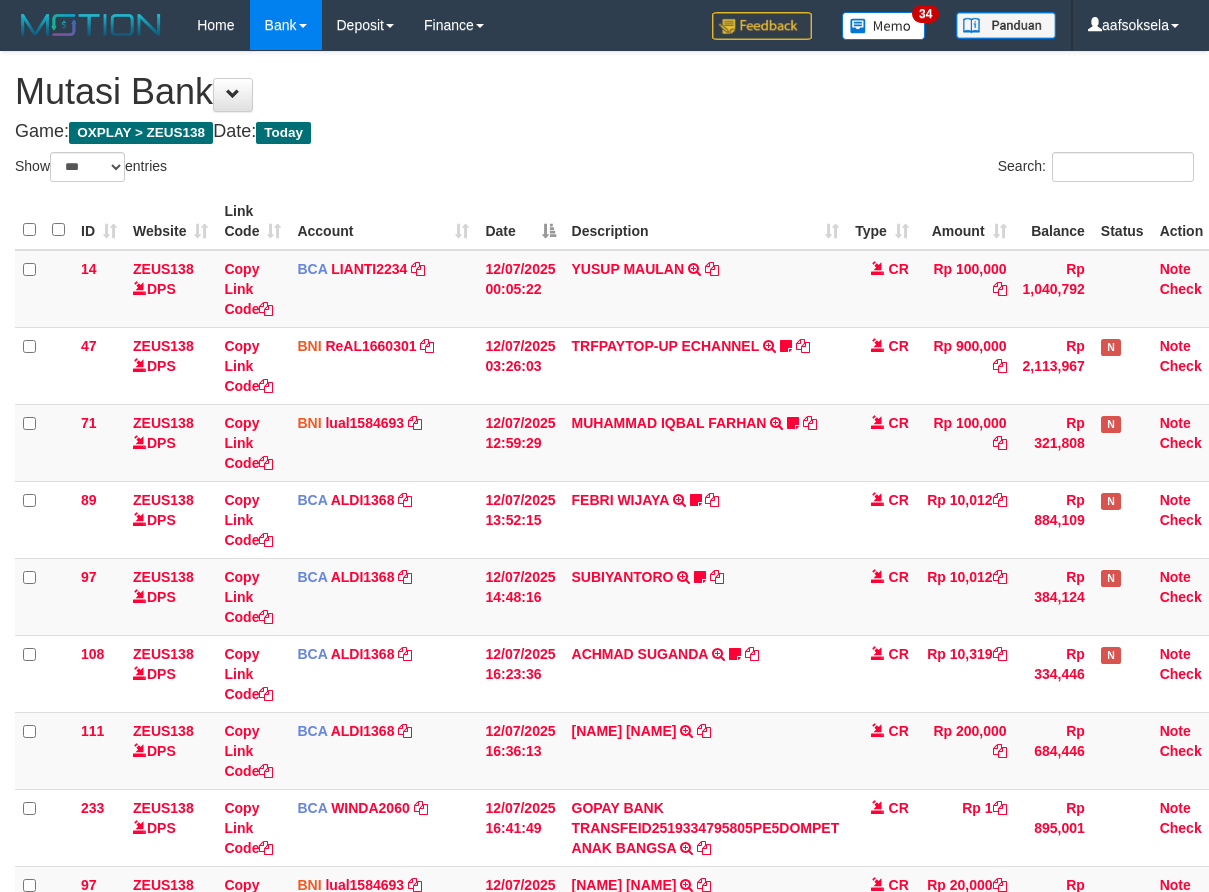 select on "***" 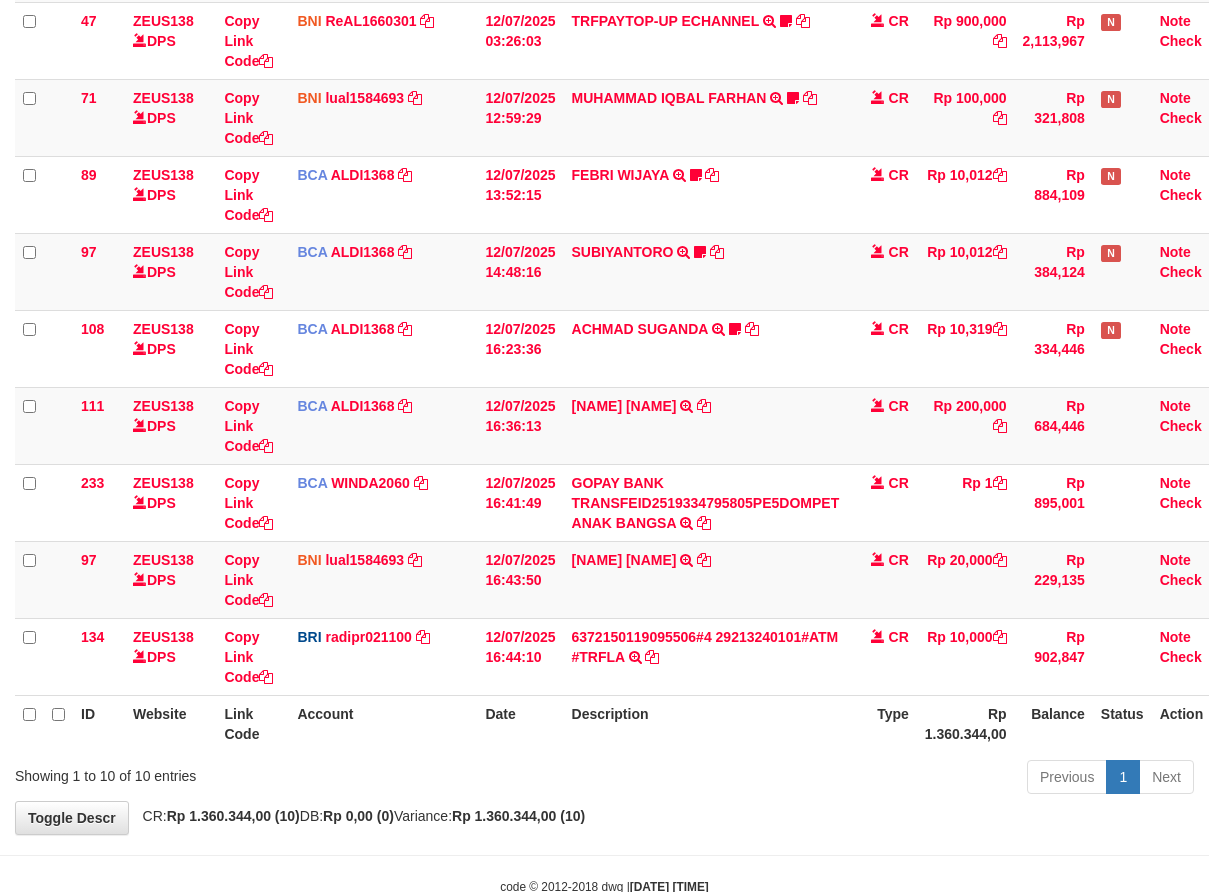 click on "Previous 1 Next" at bounding box center (856, 779) 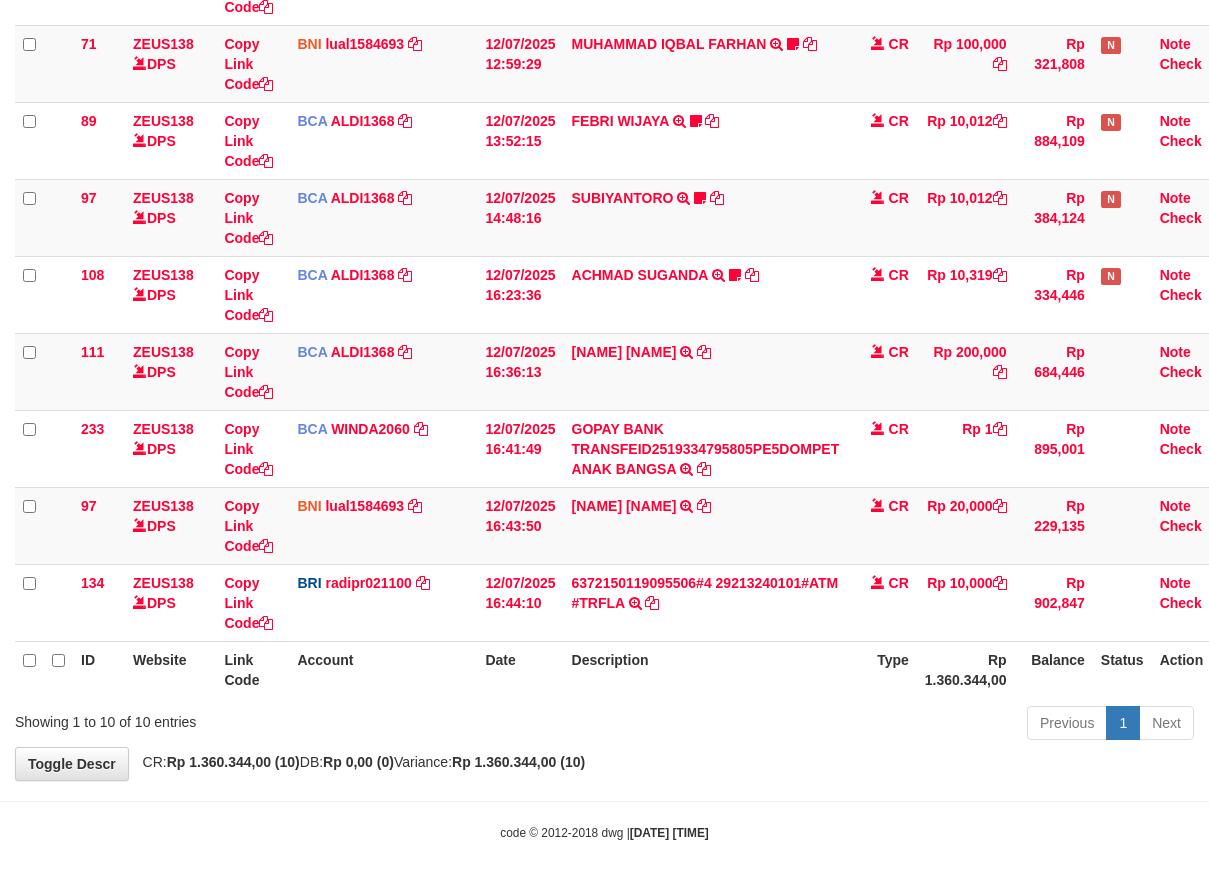 click on "**********" at bounding box center (604, 226) 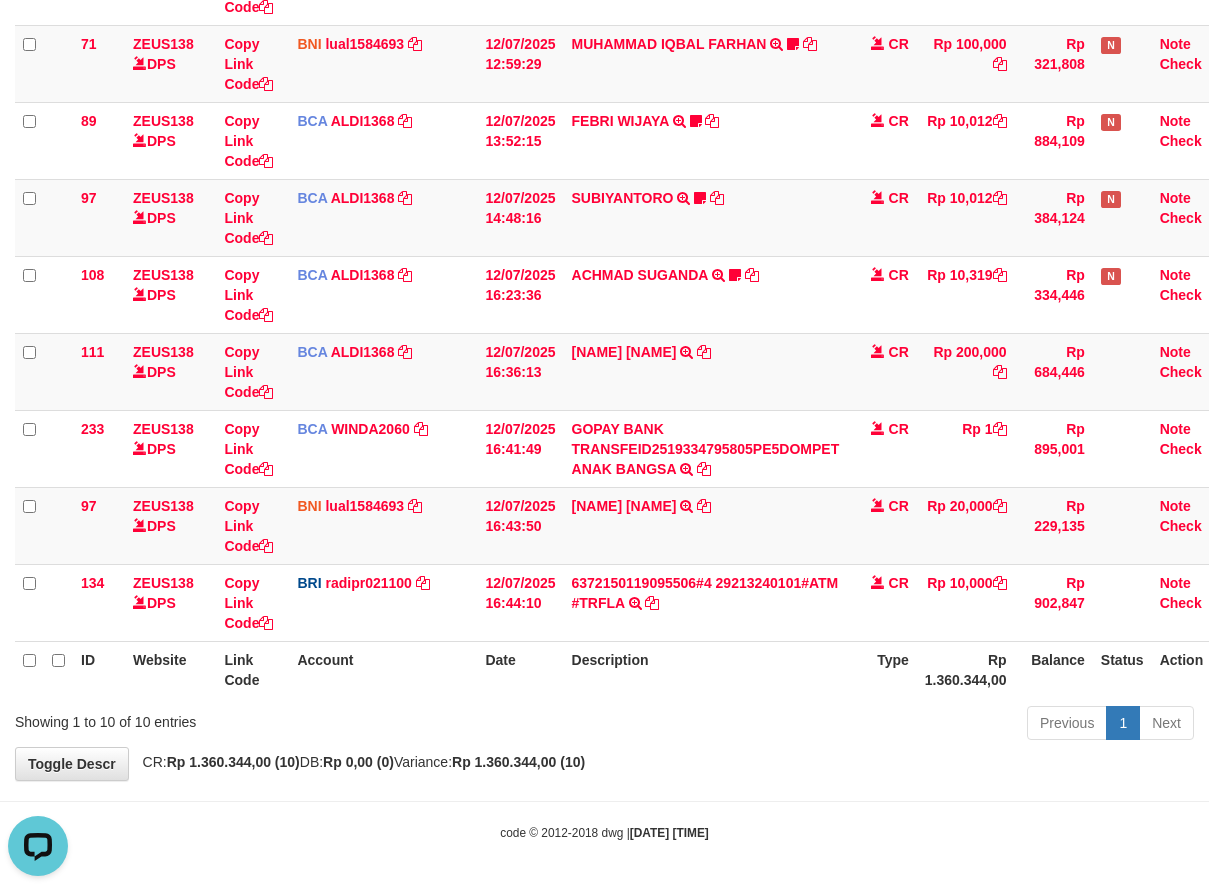 scroll, scrollTop: 0, scrollLeft: 0, axis: both 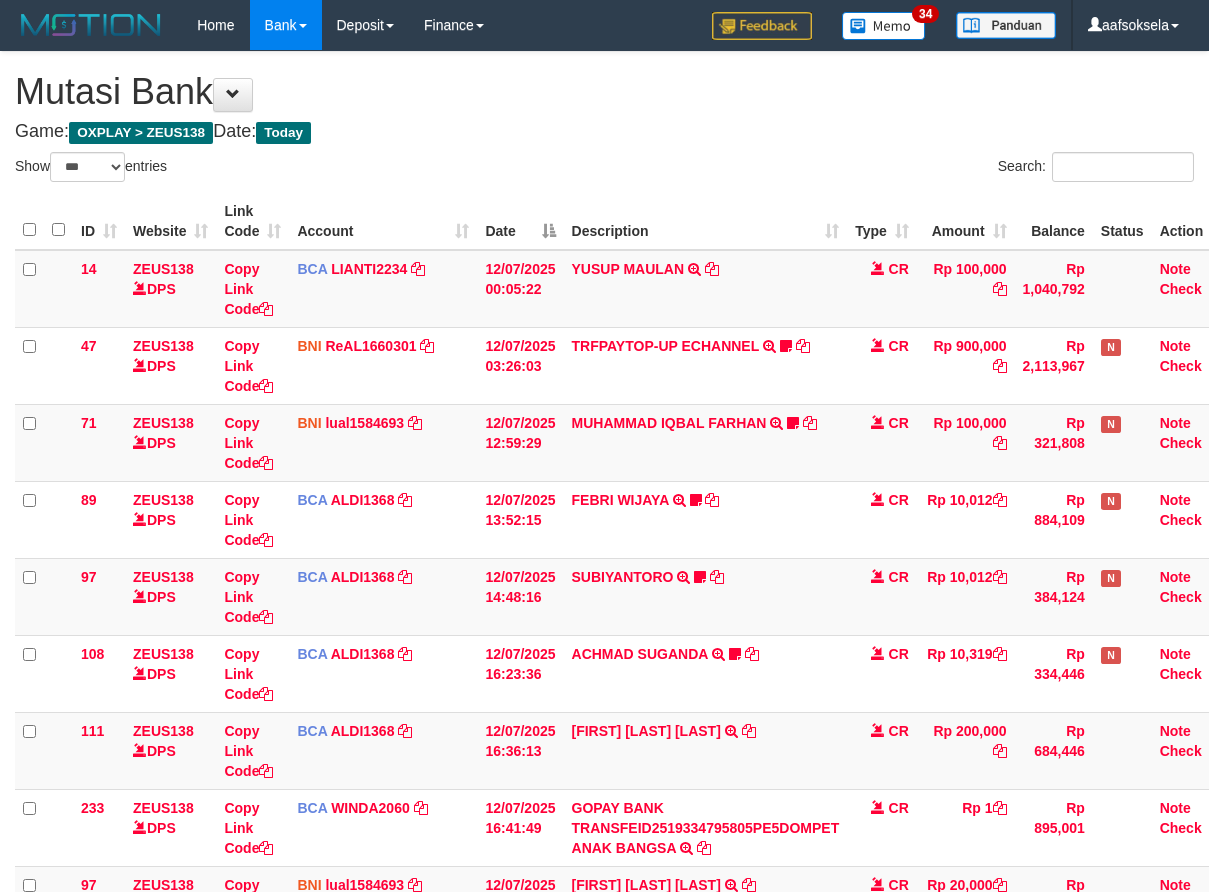 select on "***" 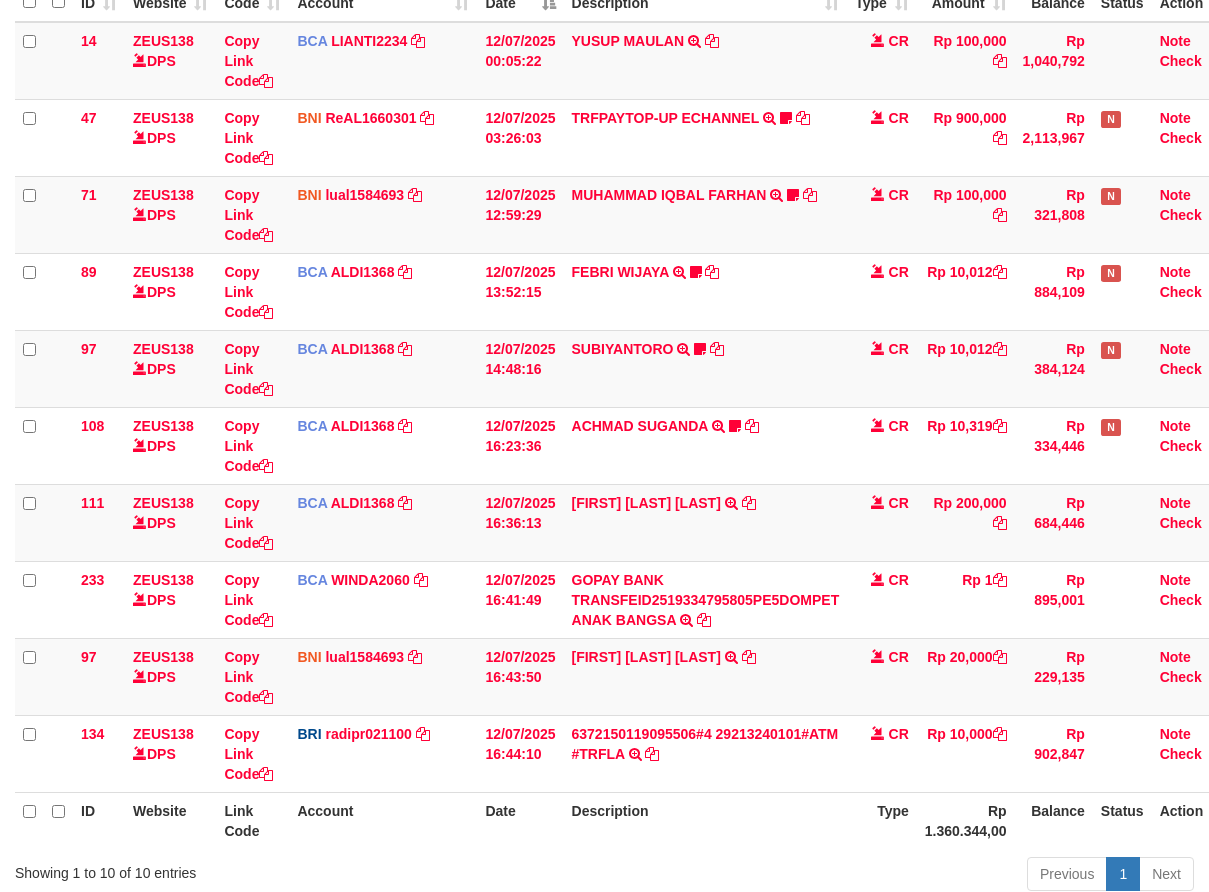 scroll, scrollTop: 379, scrollLeft: 0, axis: vertical 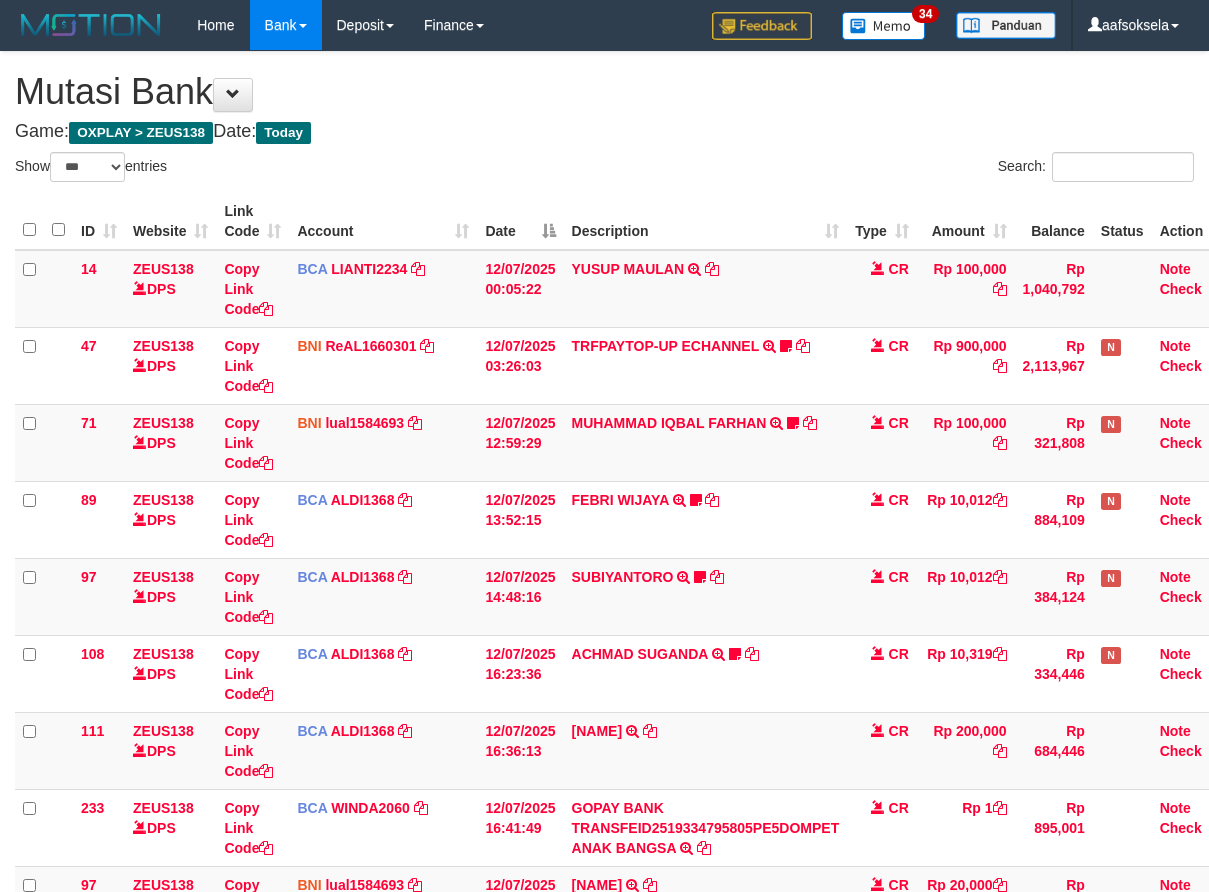 select on "***" 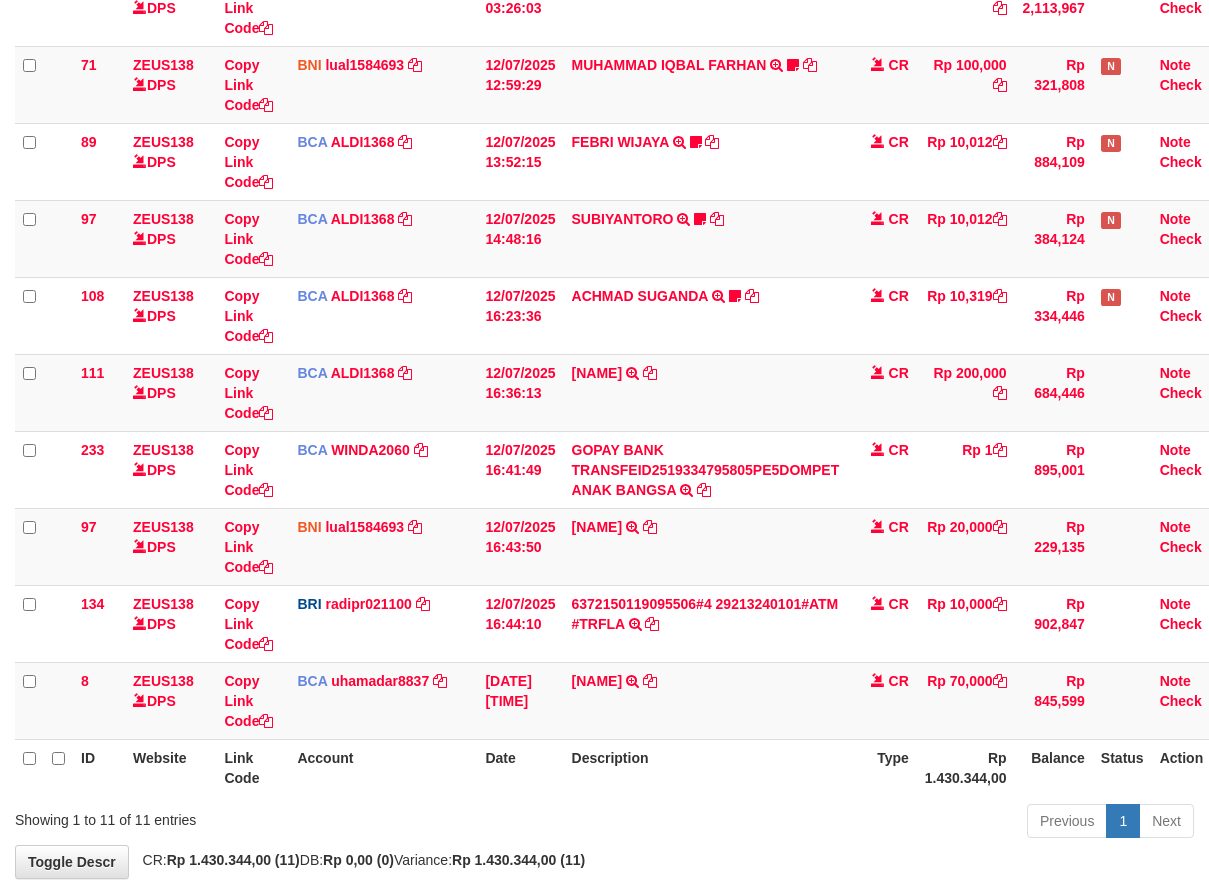 scroll, scrollTop: 379, scrollLeft: 0, axis: vertical 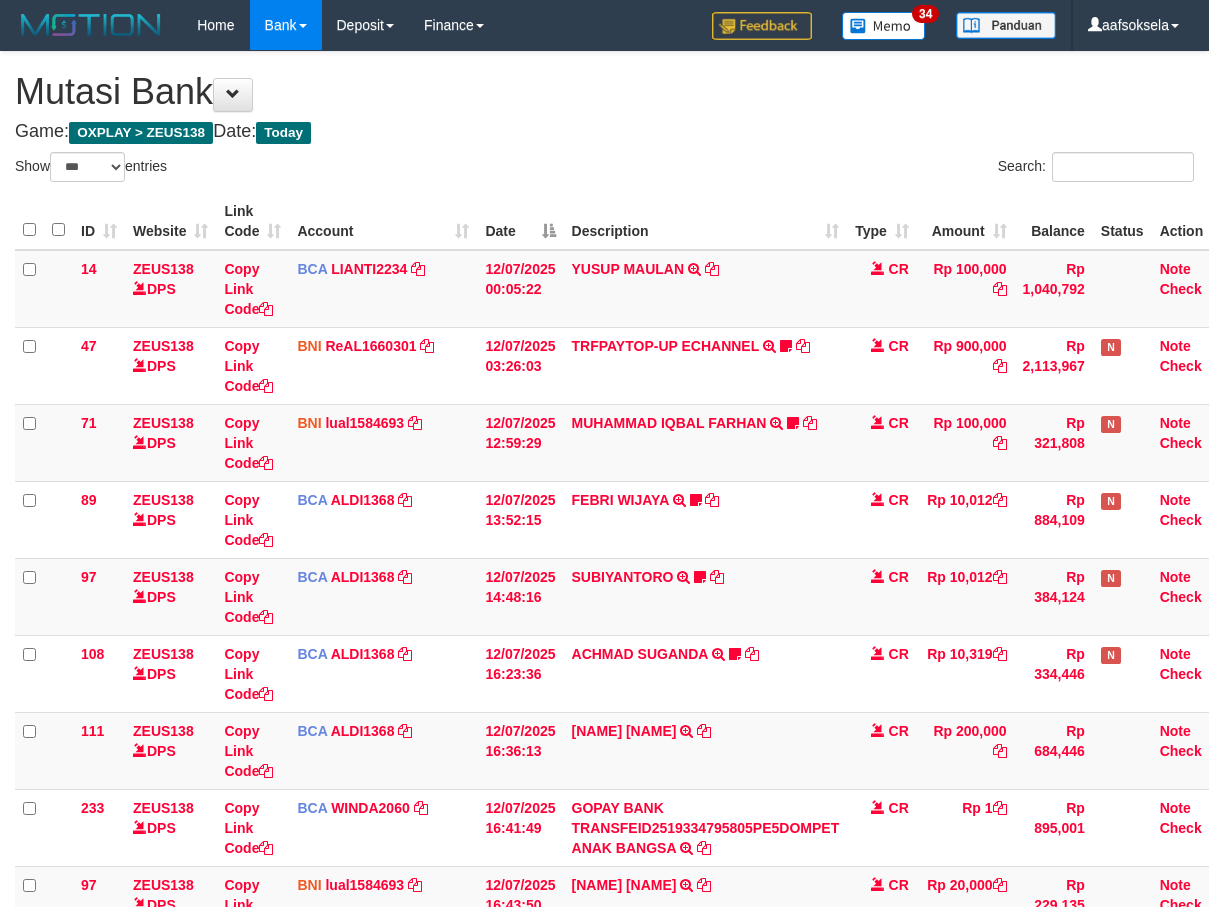 select on "***" 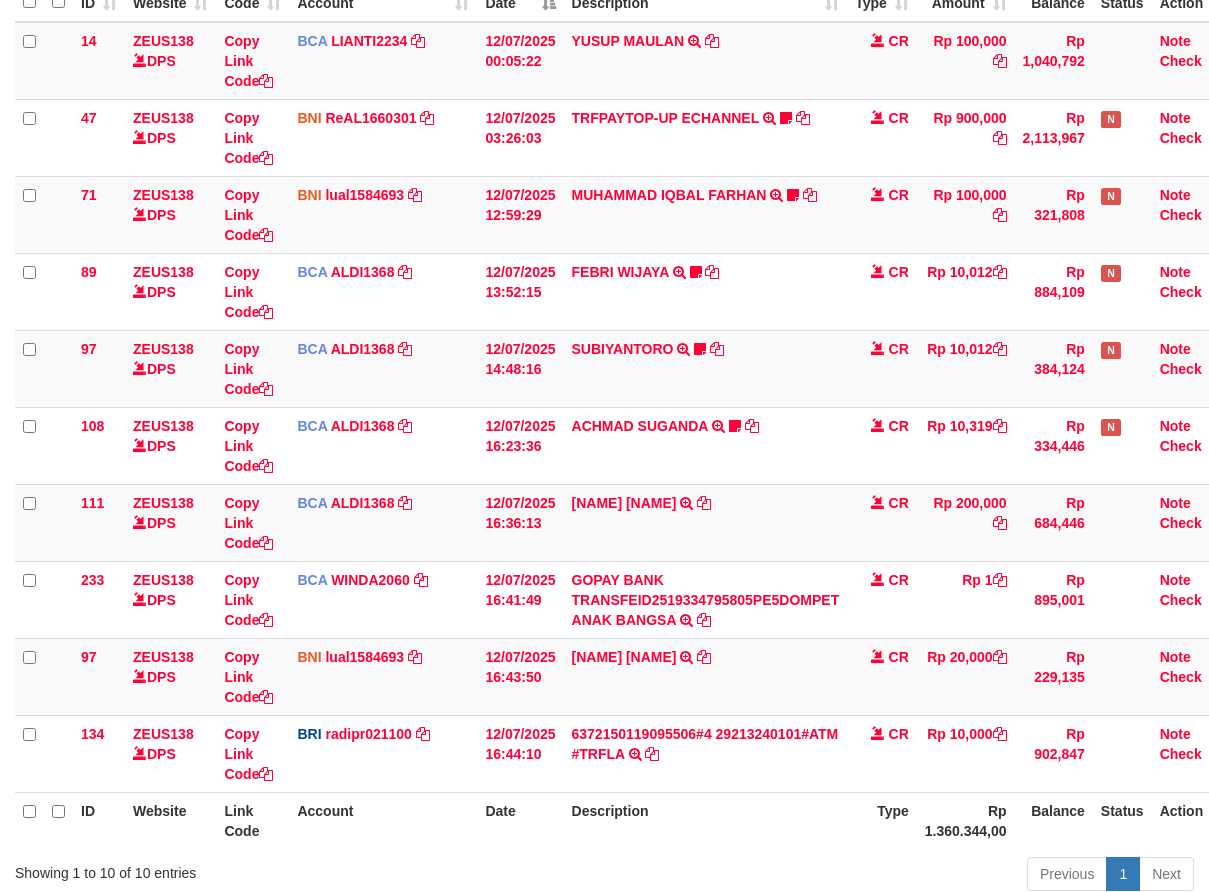 scroll, scrollTop: 379, scrollLeft: 0, axis: vertical 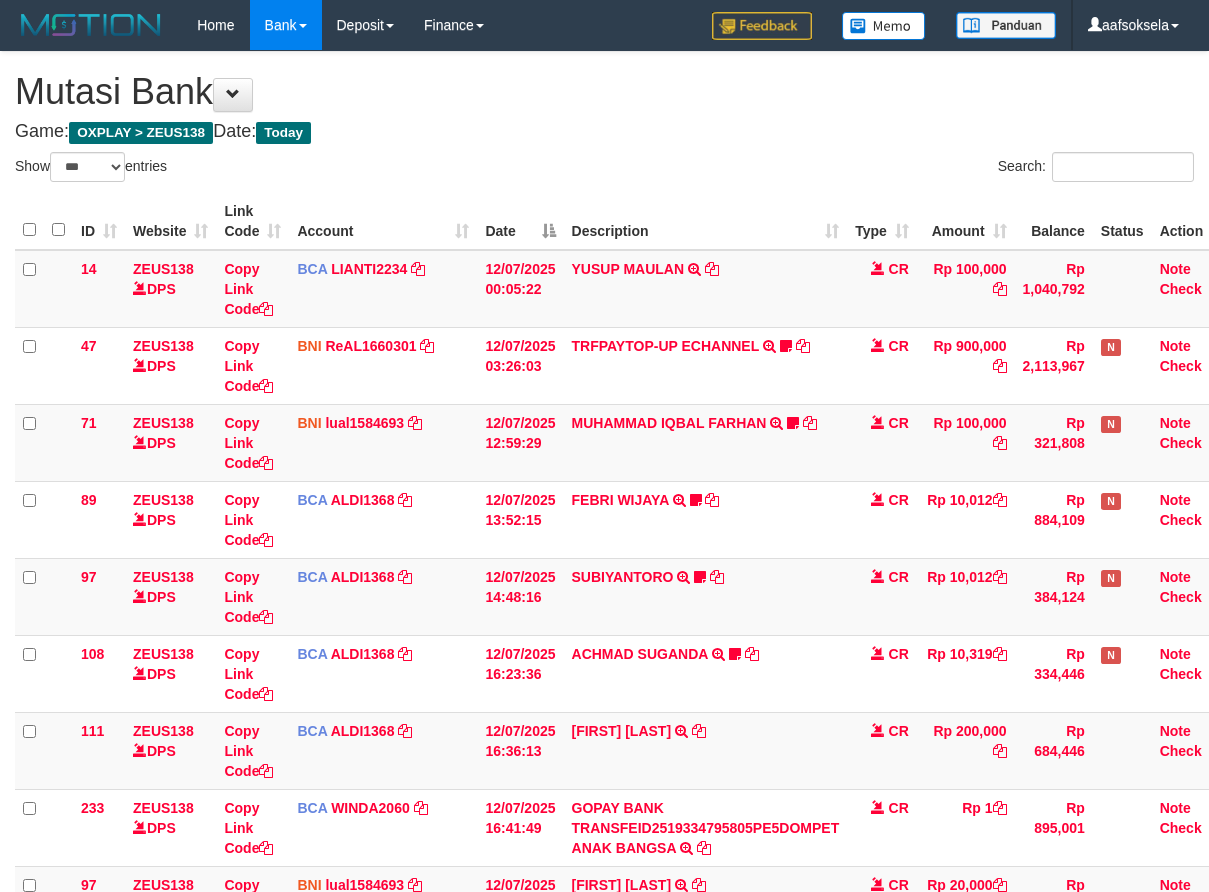 select on "***" 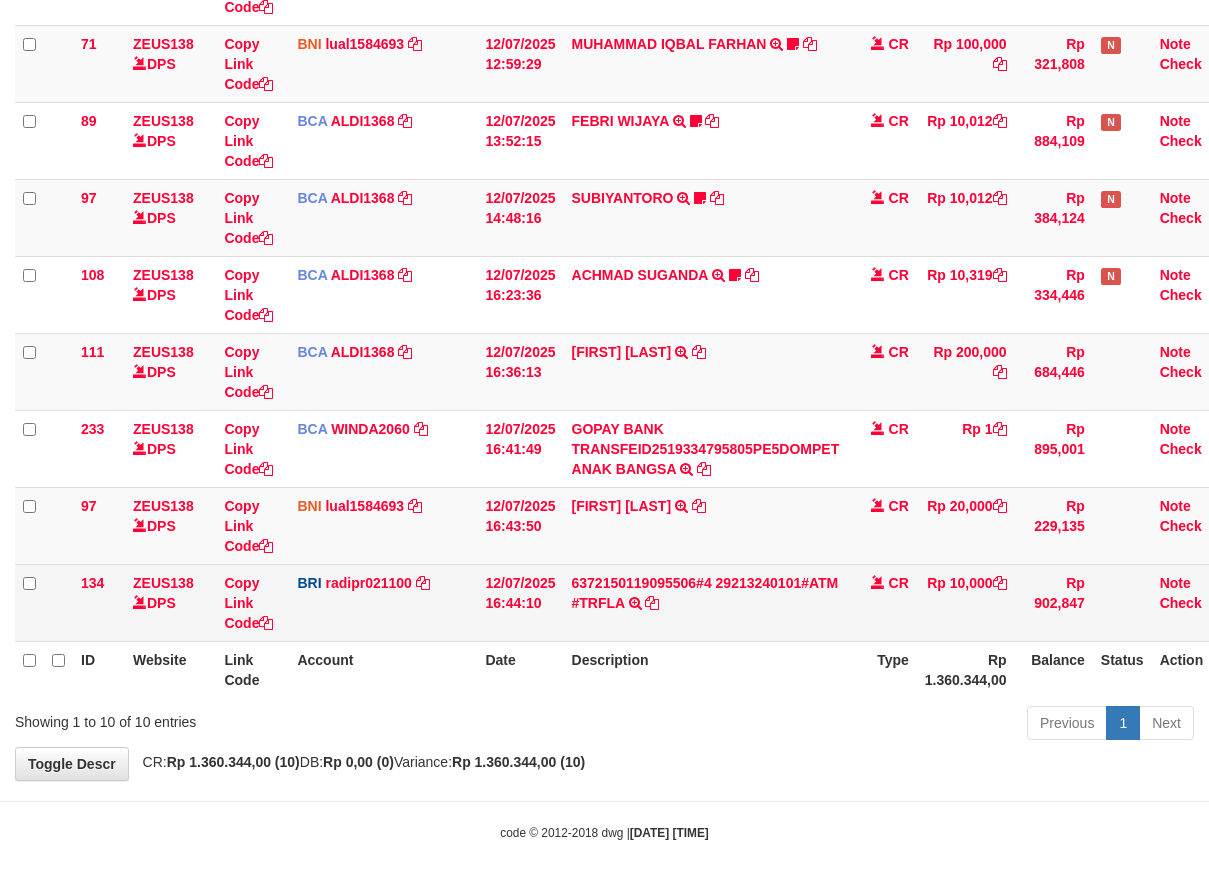 scroll, scrollTop: 312, scrollLeft: 0, axis: vertical 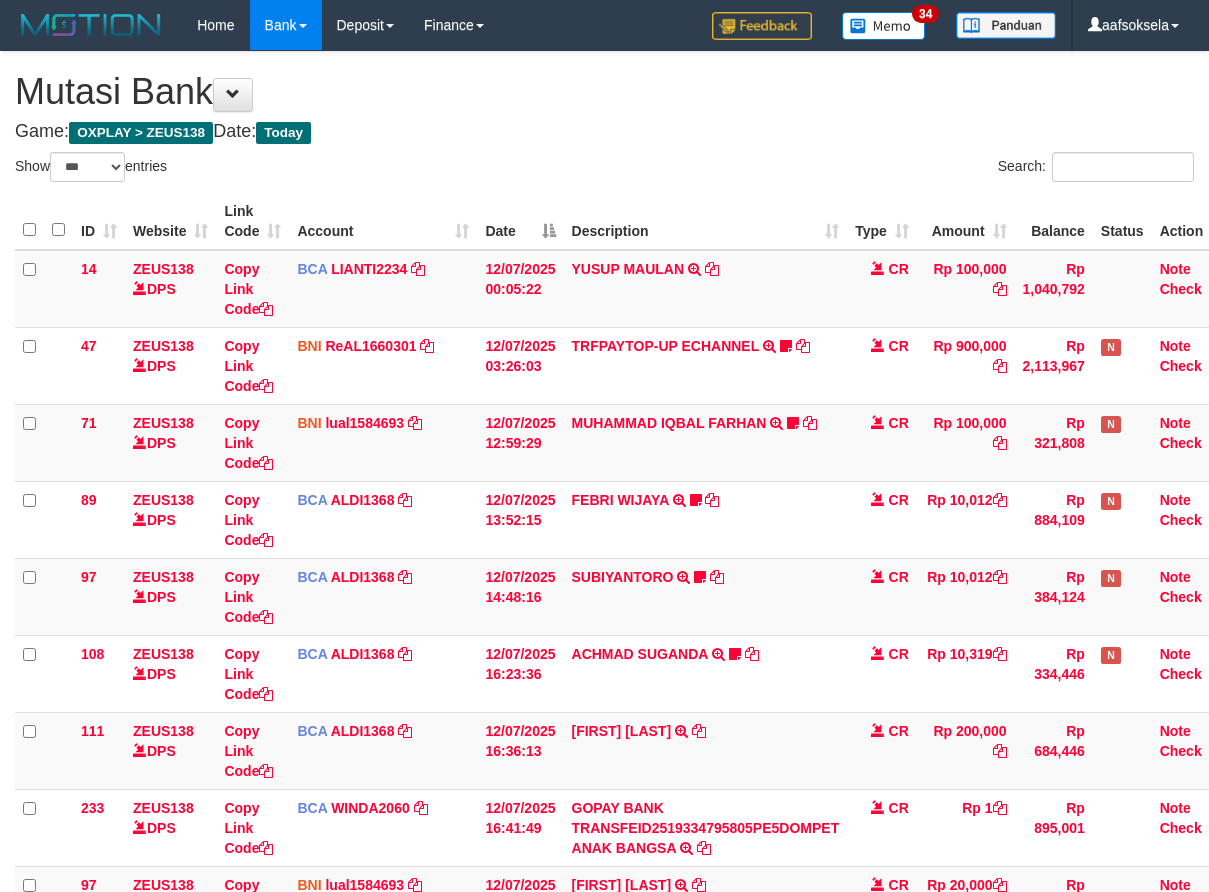select on "***" 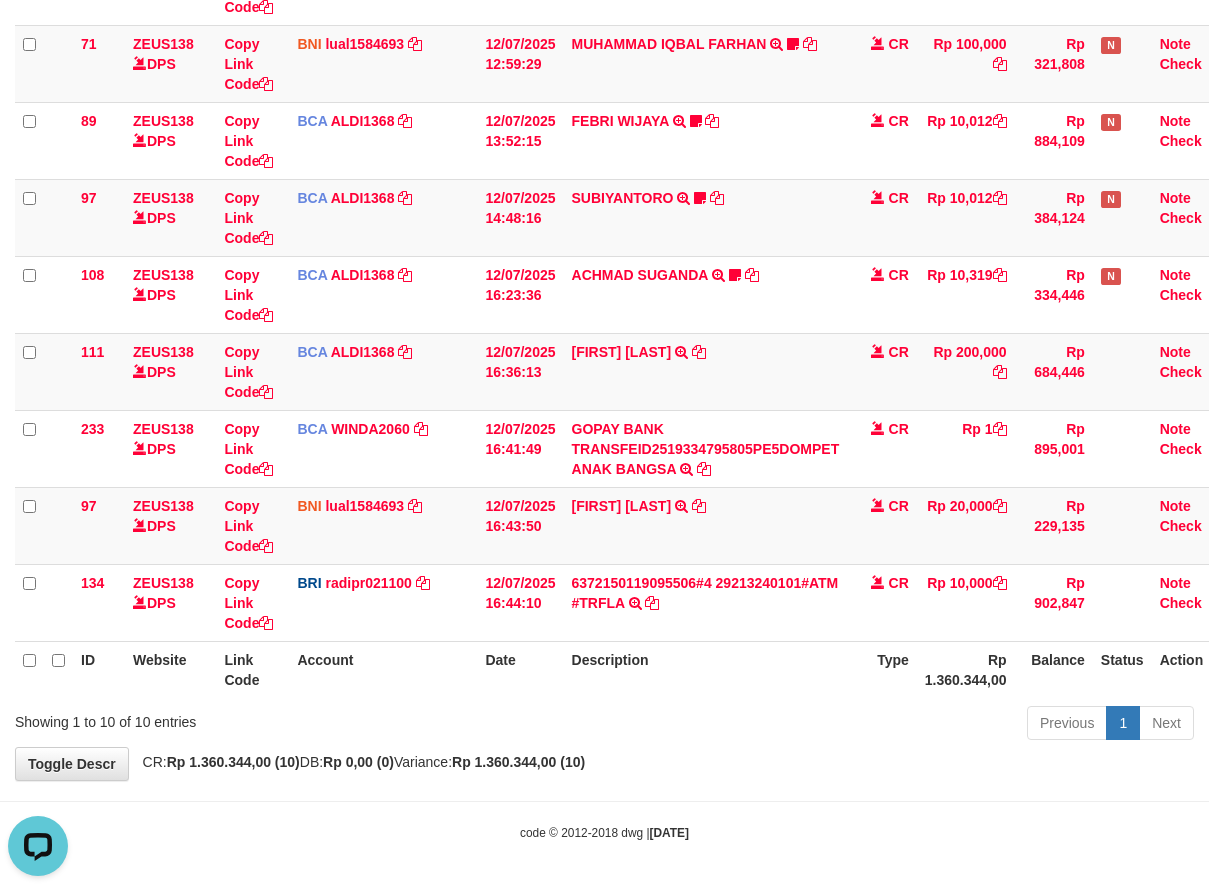 scroll, scrollTop: 0, scrollLeft: 0, axis: both 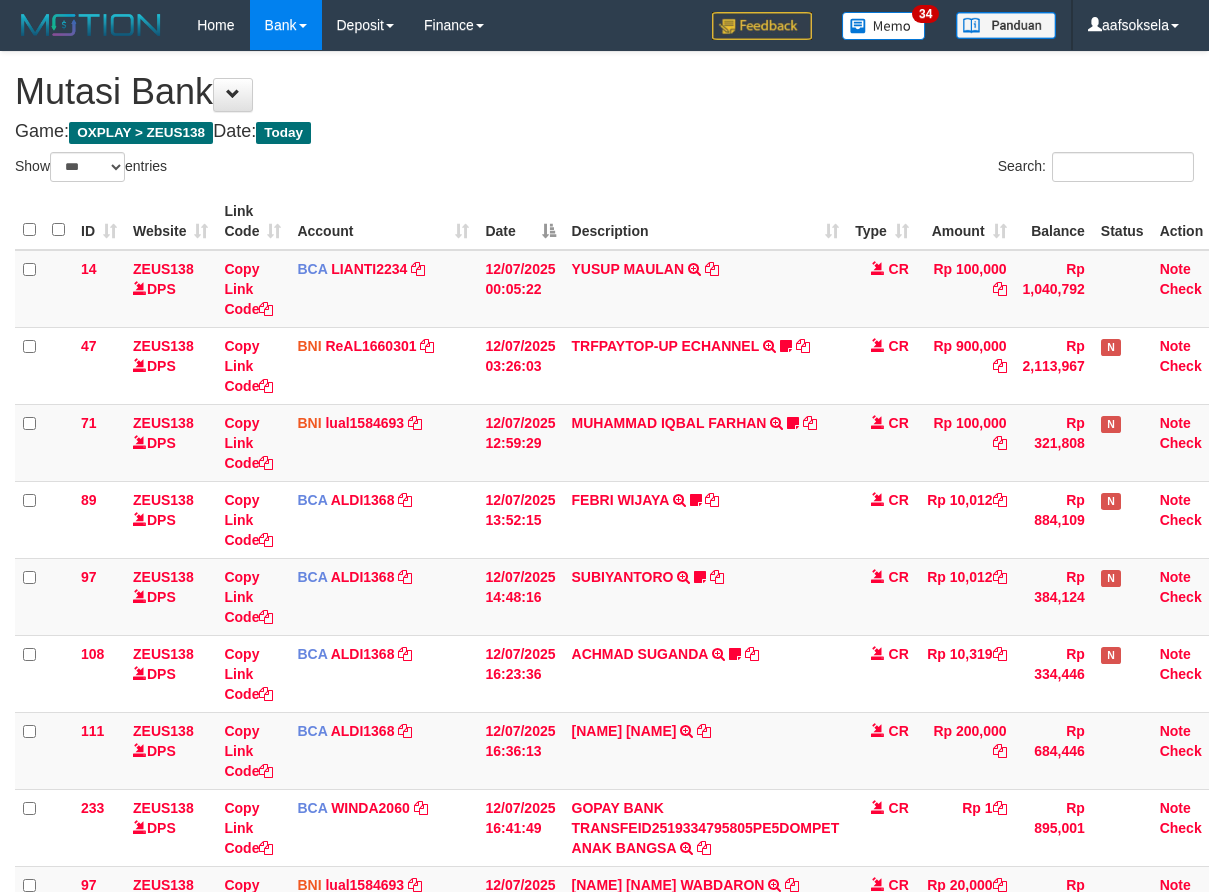 select on "***" 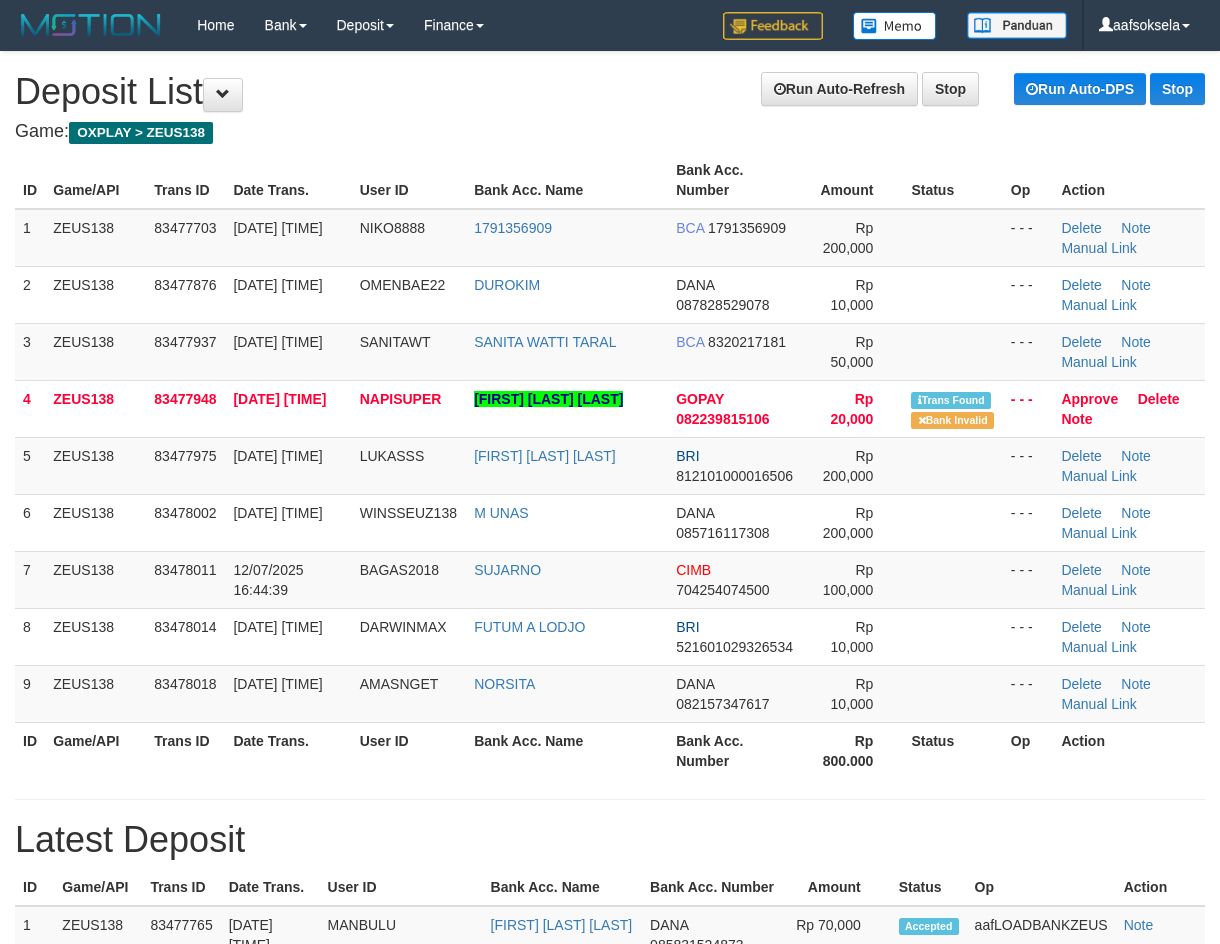scroll, scrollTop: 0, scrollLeft: 0, axis: both 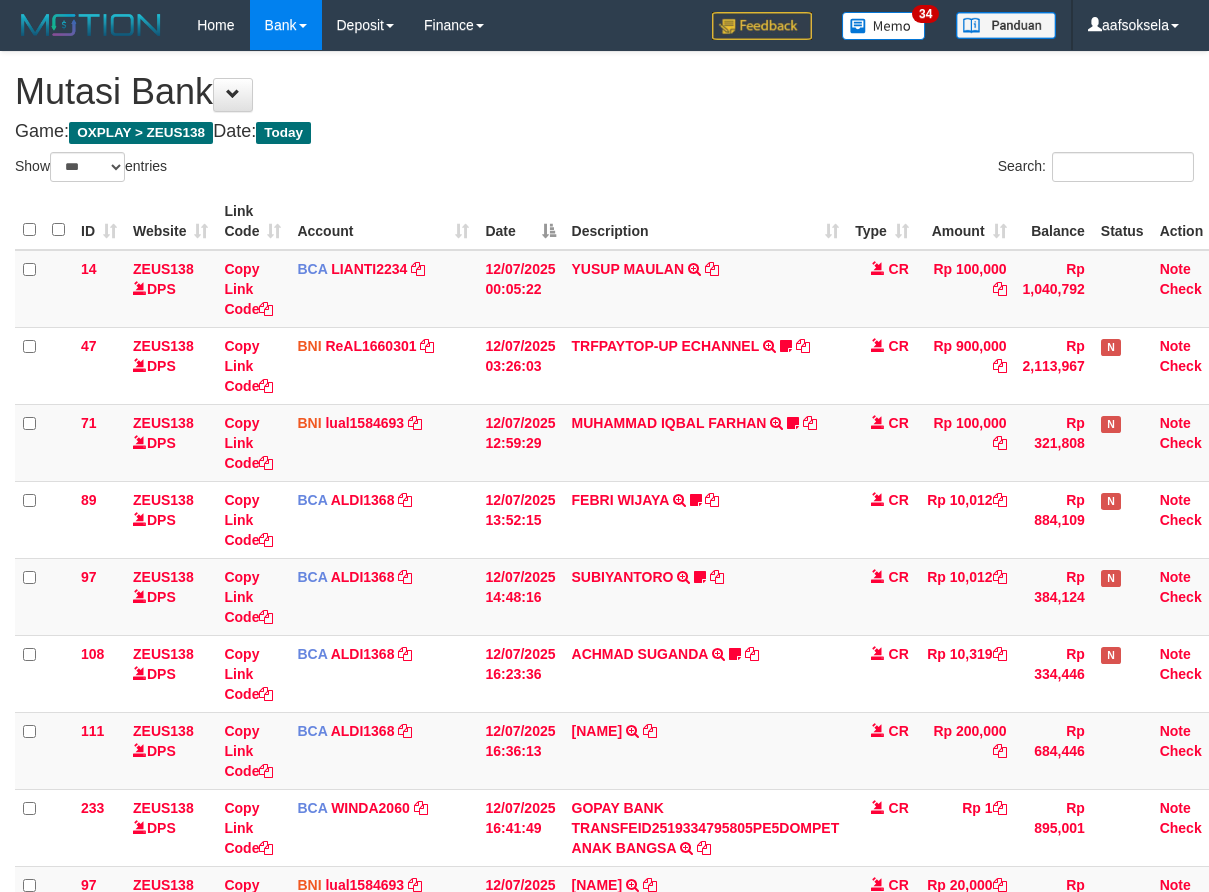 select on "***" 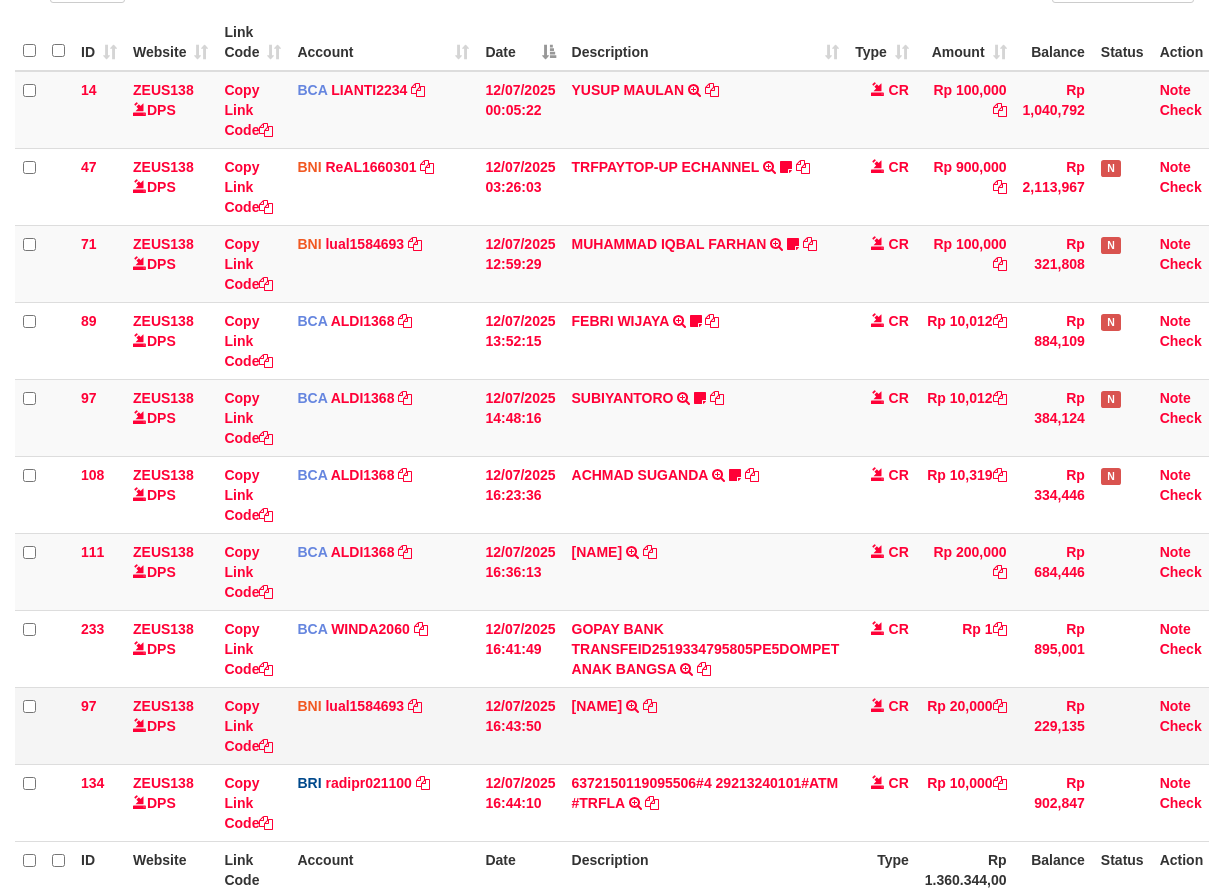 scroll, scrollTop: 246, scrollLeft: 0, axis: vertical 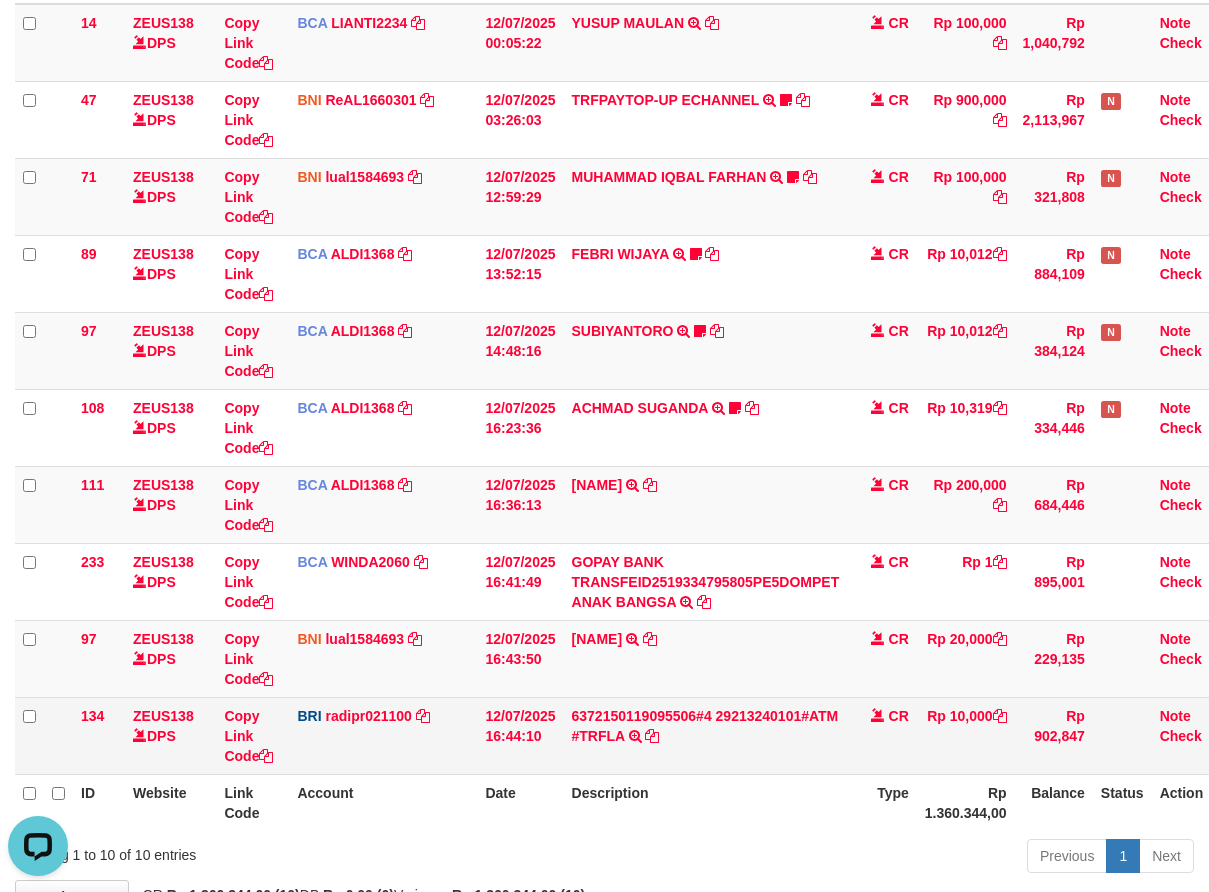 click on "6372150119095506#4 29213240101#ATM #TRFLA         TRANSAKSI KREDIT DARI BANK LAIN 6372150119095506#4 29213240101#ATM #TRFLA" at bounding box center (706, 735) 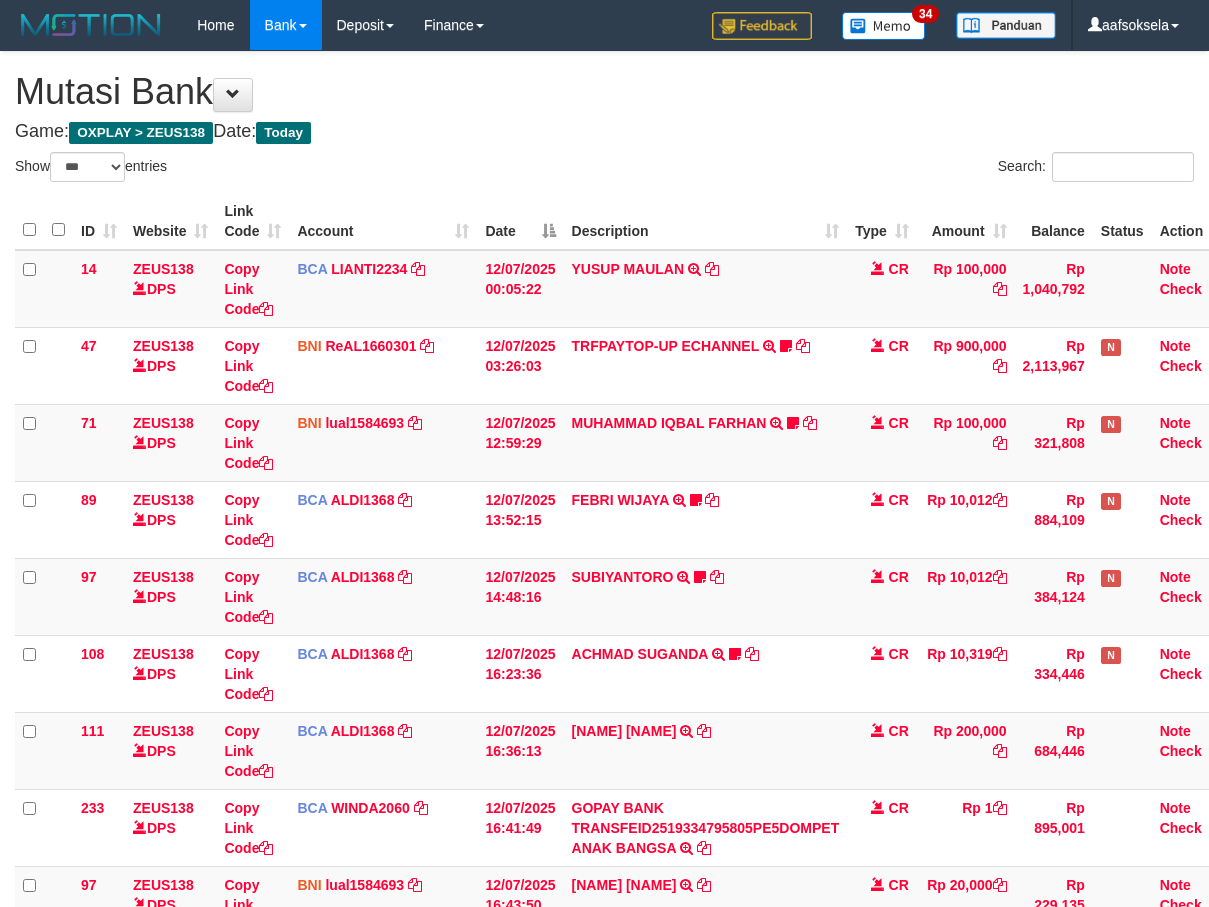 select on "***" 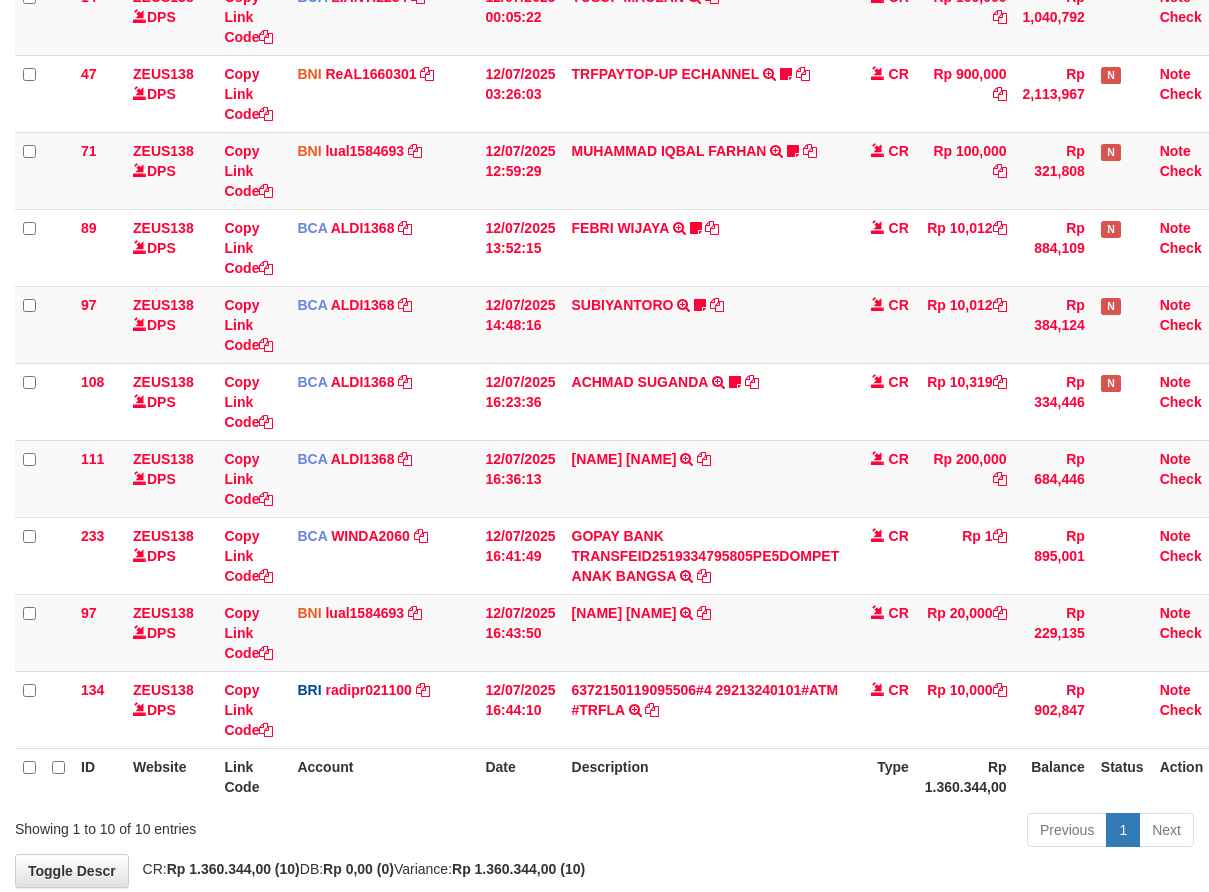 scroll, scrollTop: 379, scrollLeft: 0, axis: vertical 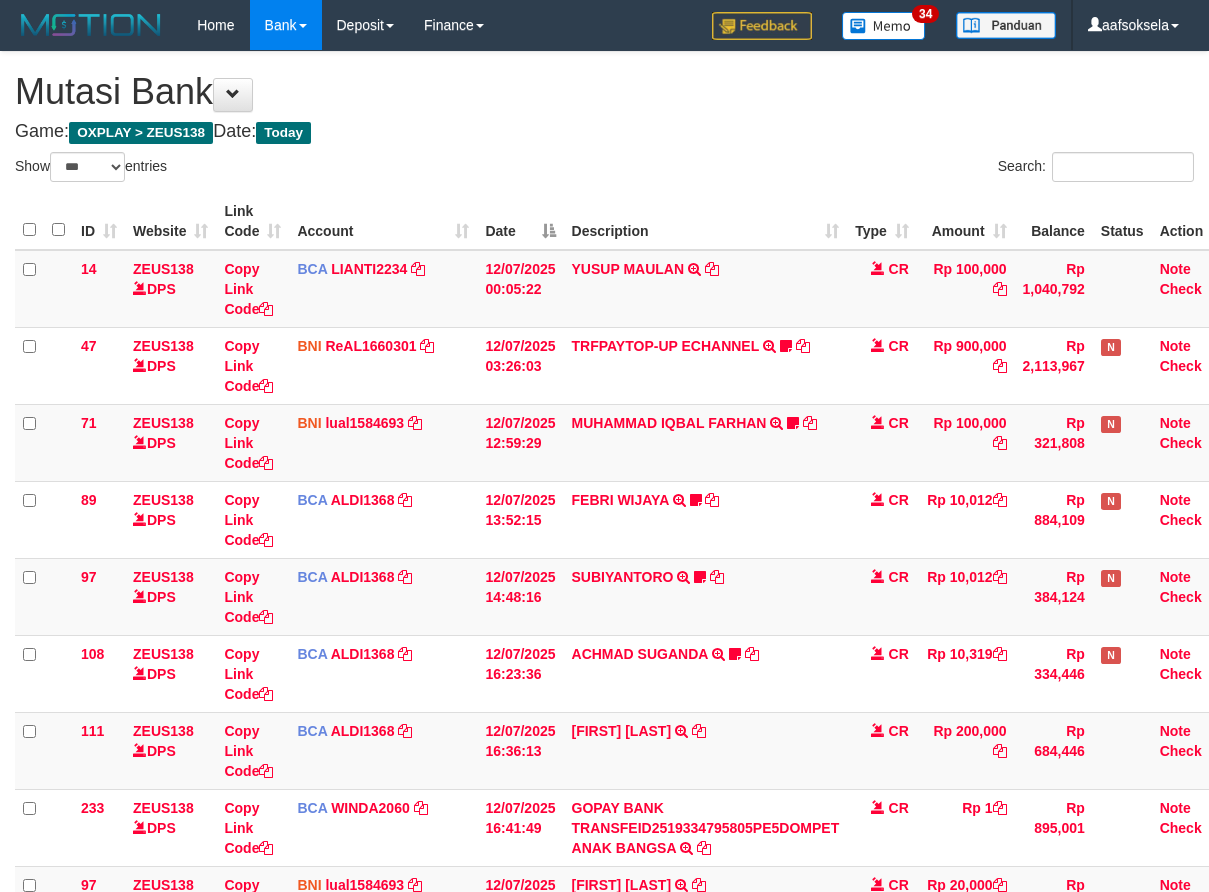 select on "***" 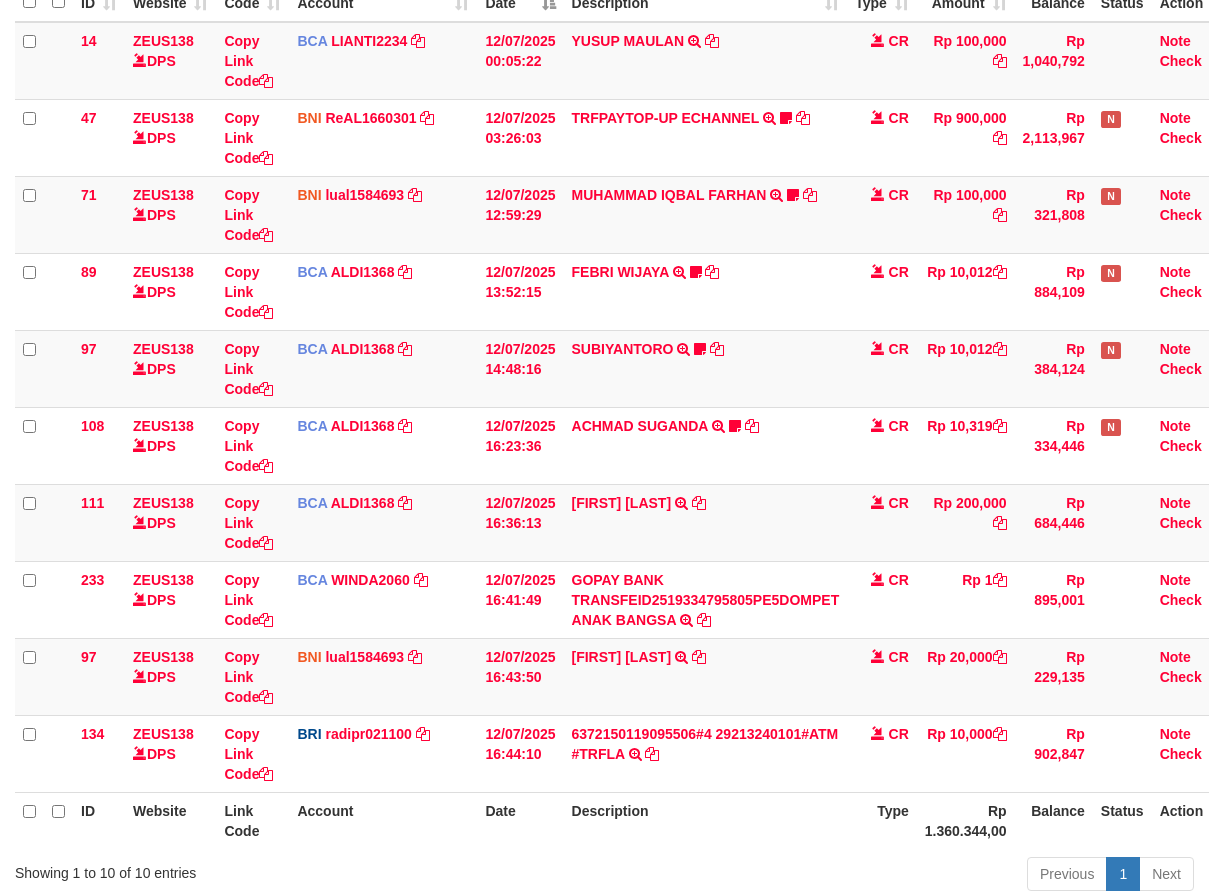 scroll, scrollTop: 379, scrollLeft: 0, axis: vertical 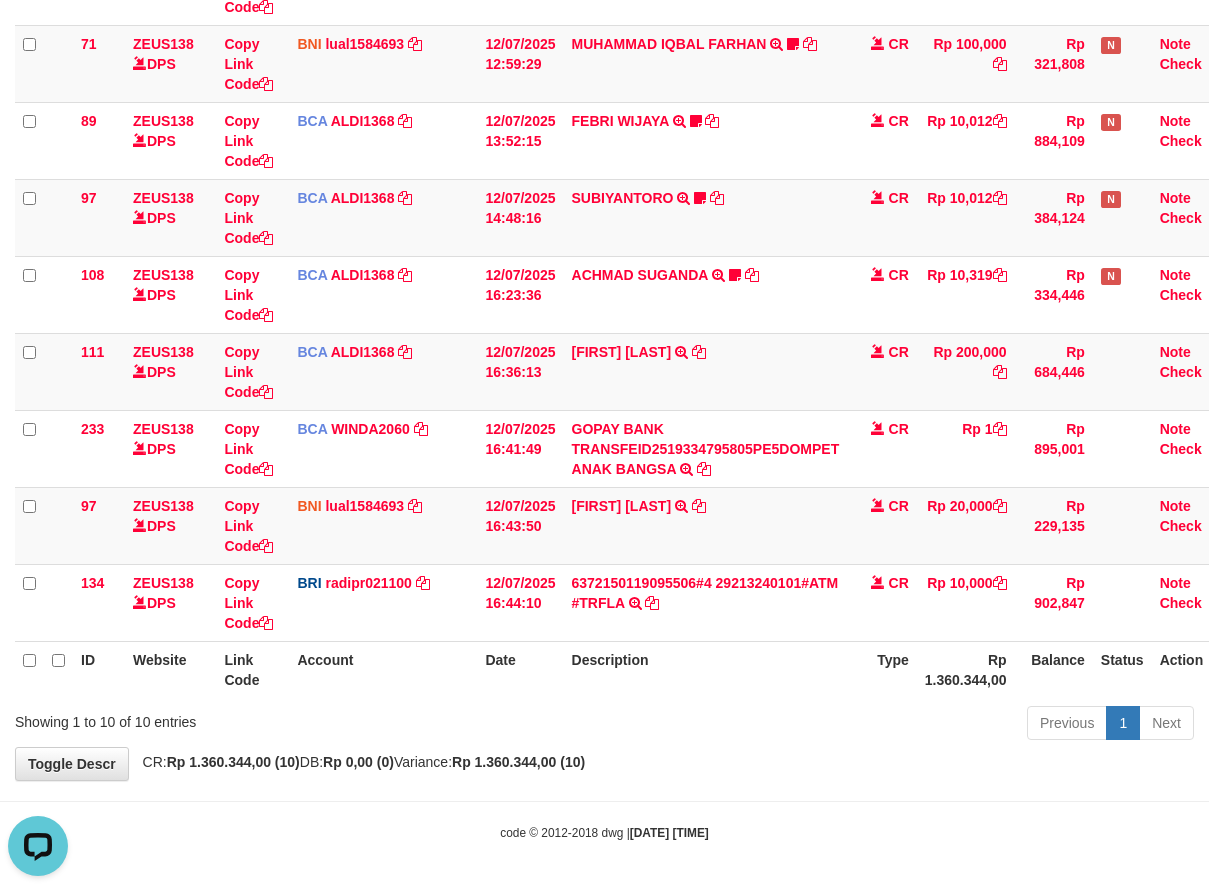 click on "Description" at bounding box center (706, 669) 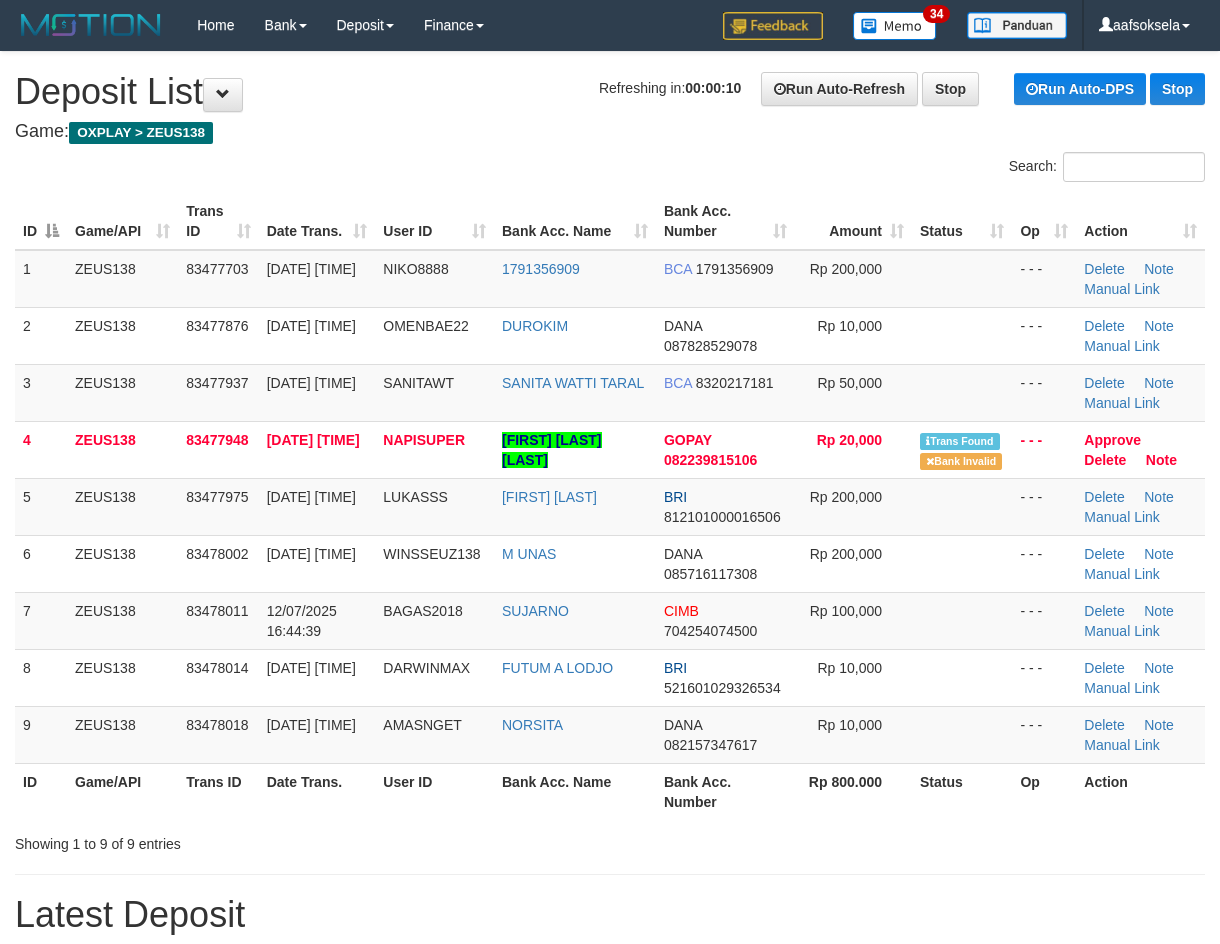 scroll, scrollTop: 0, scrollLeft: 0, axis: both 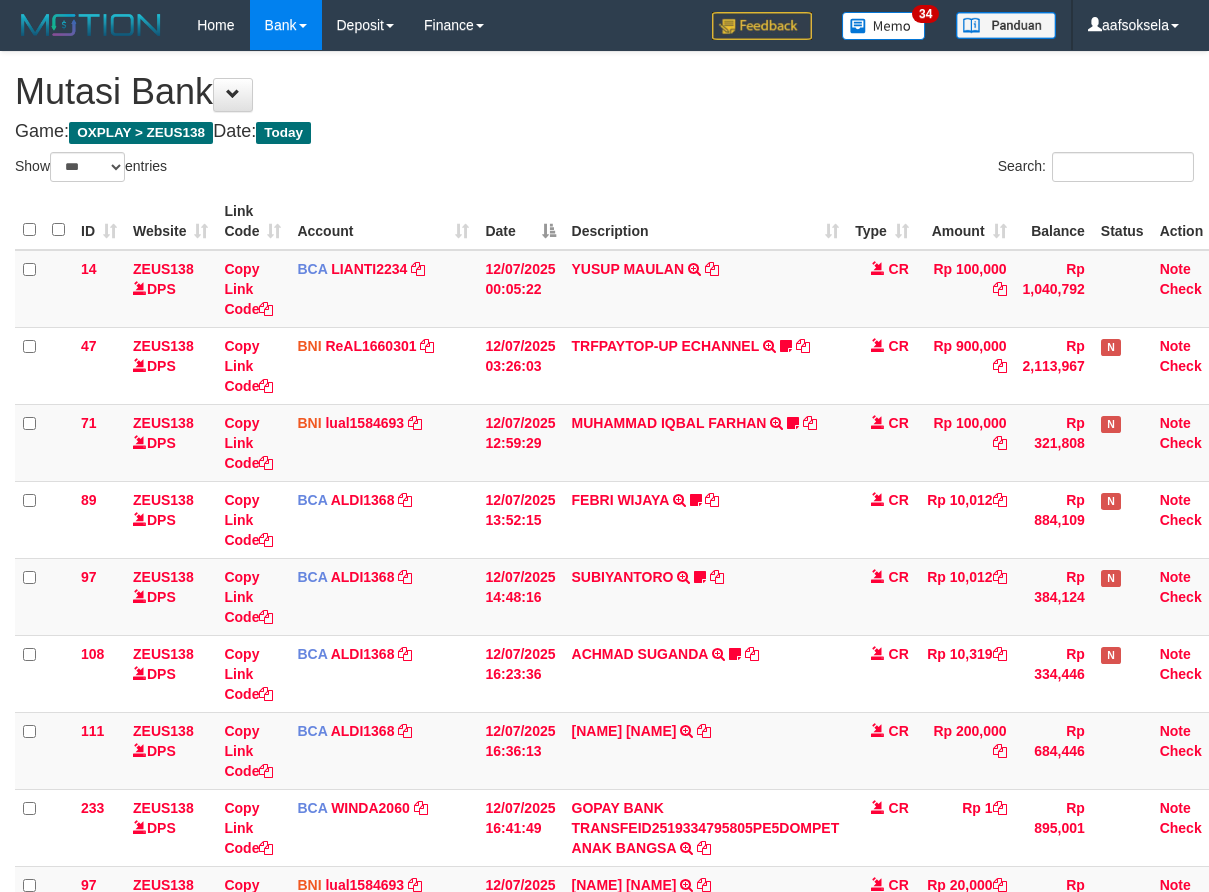 select on "***" 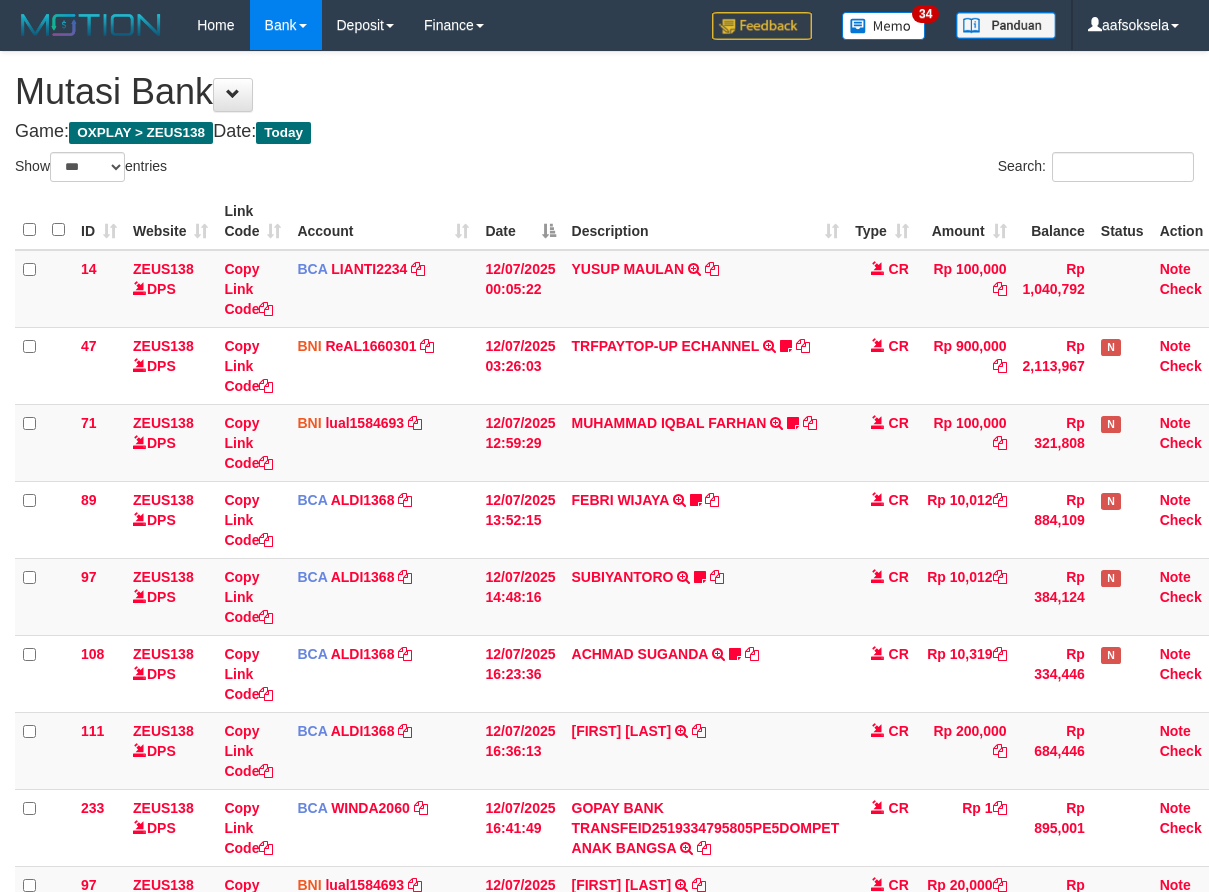 select on "***" 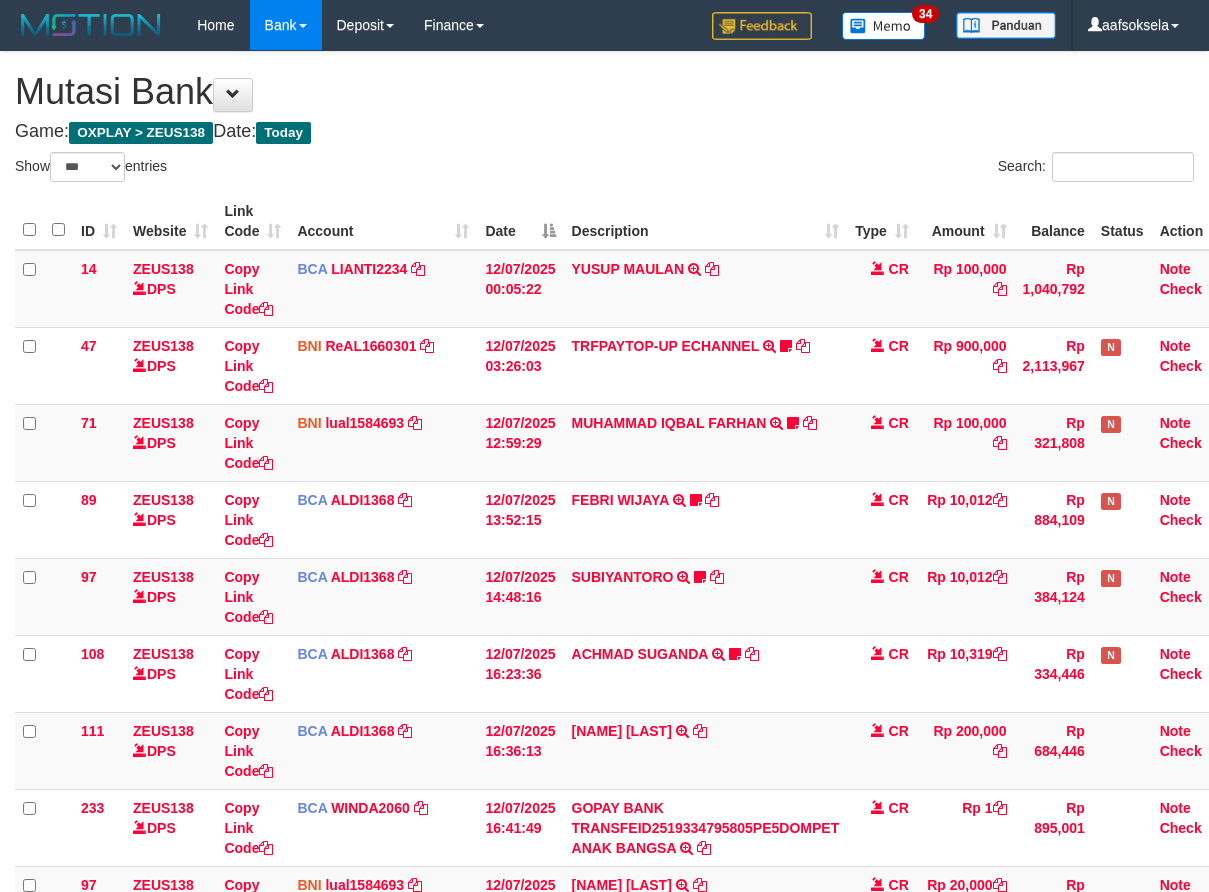 select on "***" 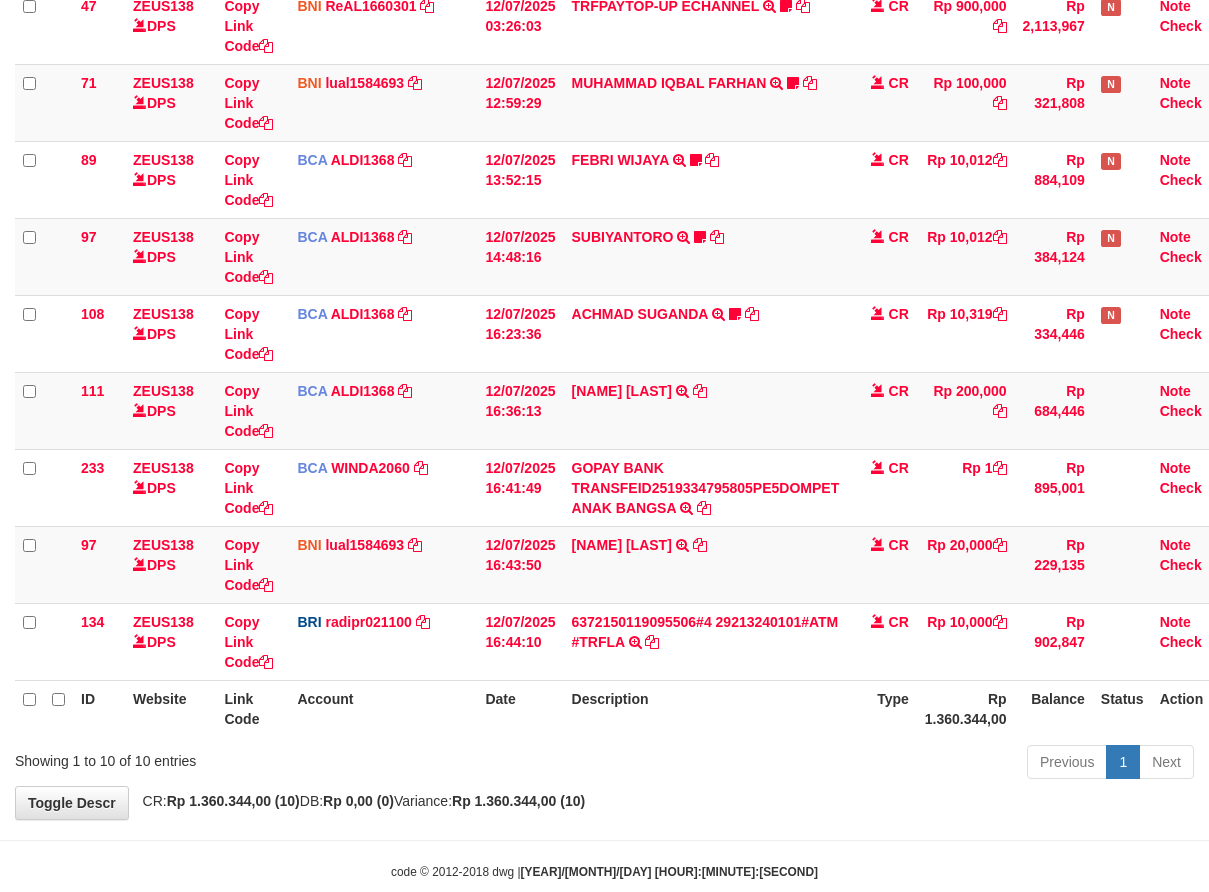 scroll, scrollTop: 361, scrollLeft: 0, axis: vertical 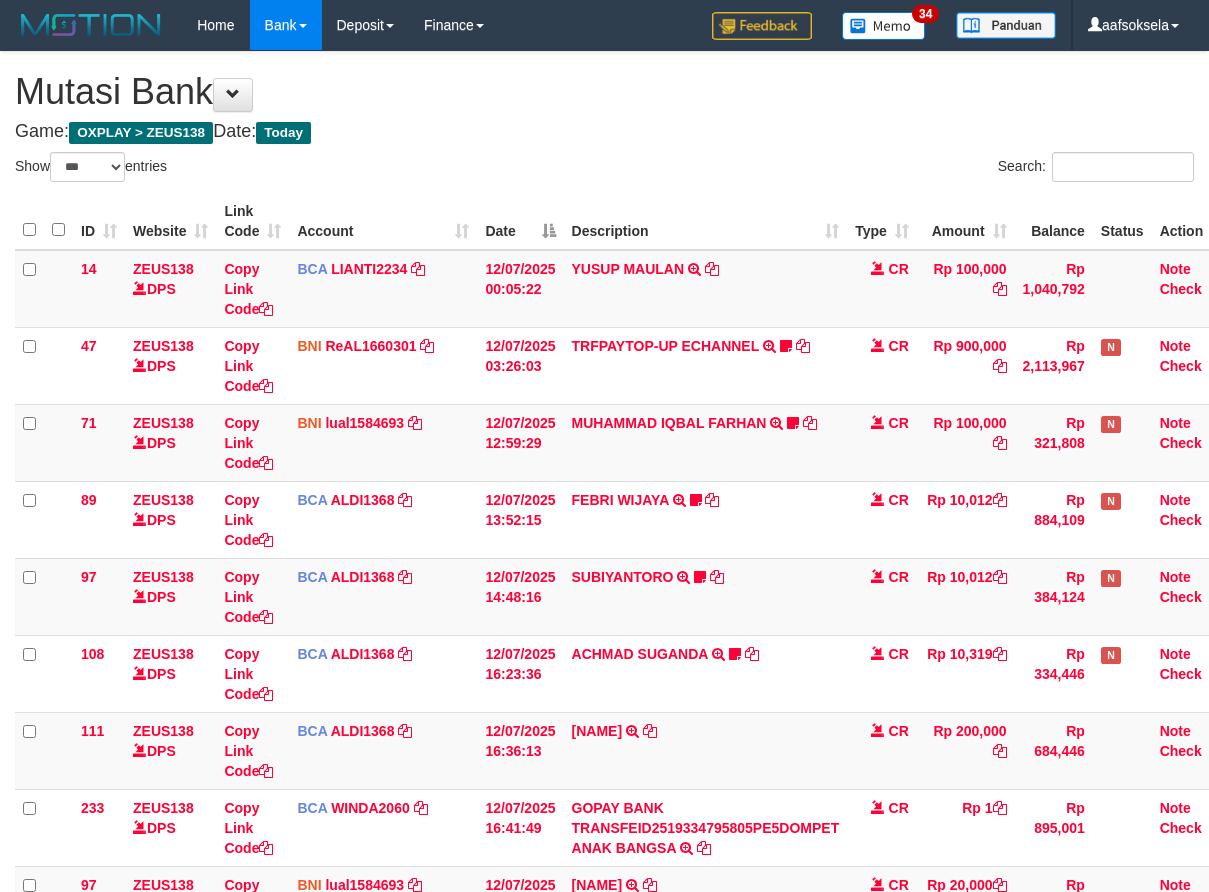 select on "***" 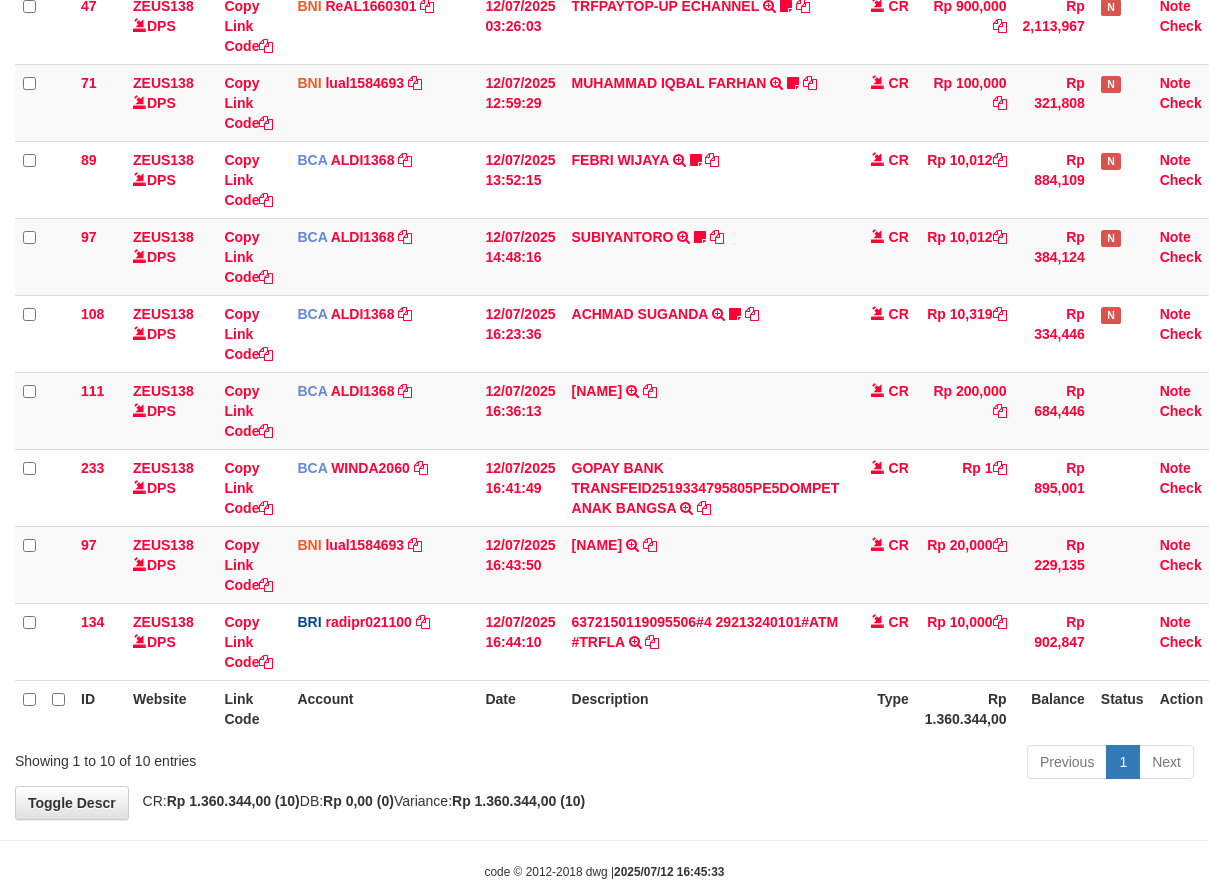 scroll, scrollTop: 361, scrollLeft: 0, axis: vertical 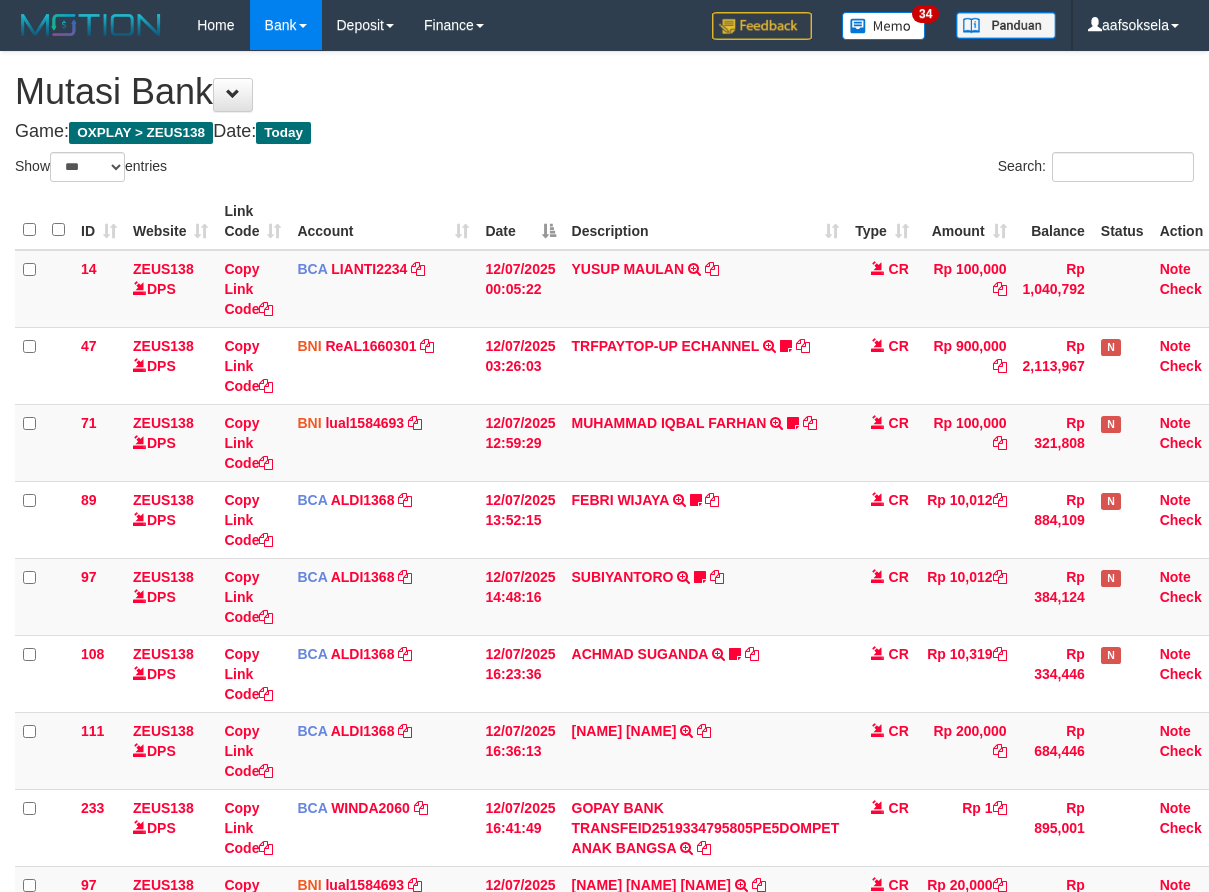 select on "***" 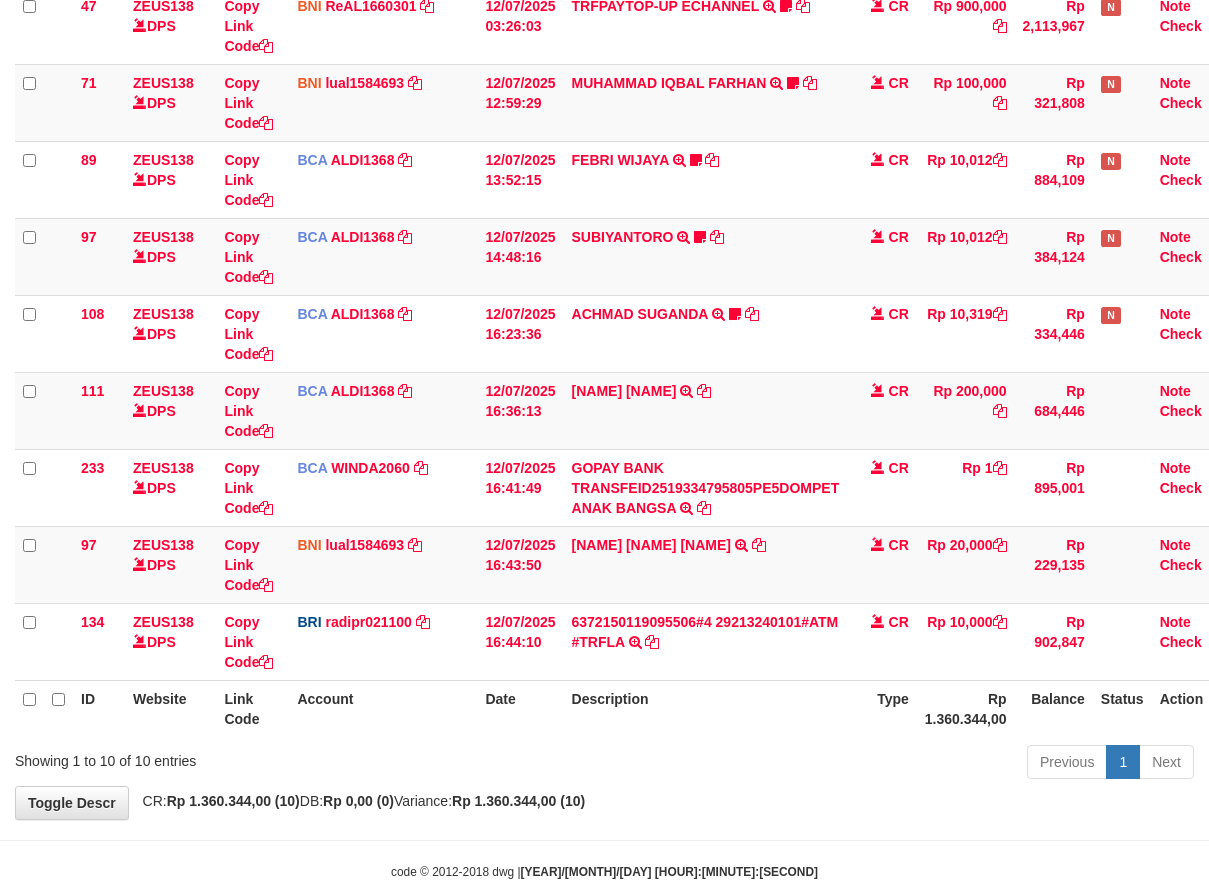 scroll, scrollTop: 361, scrollLeft: 0, axis: vertical 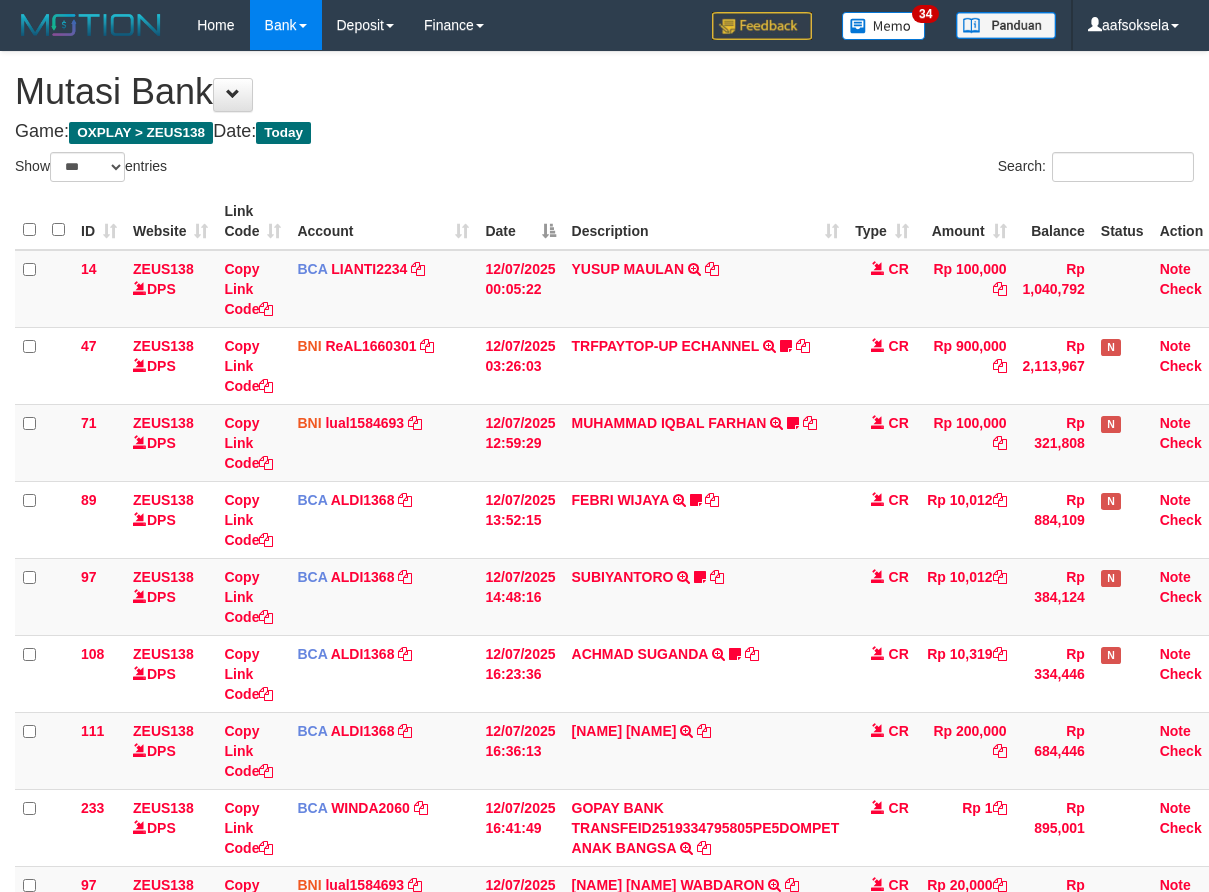 select on "***" 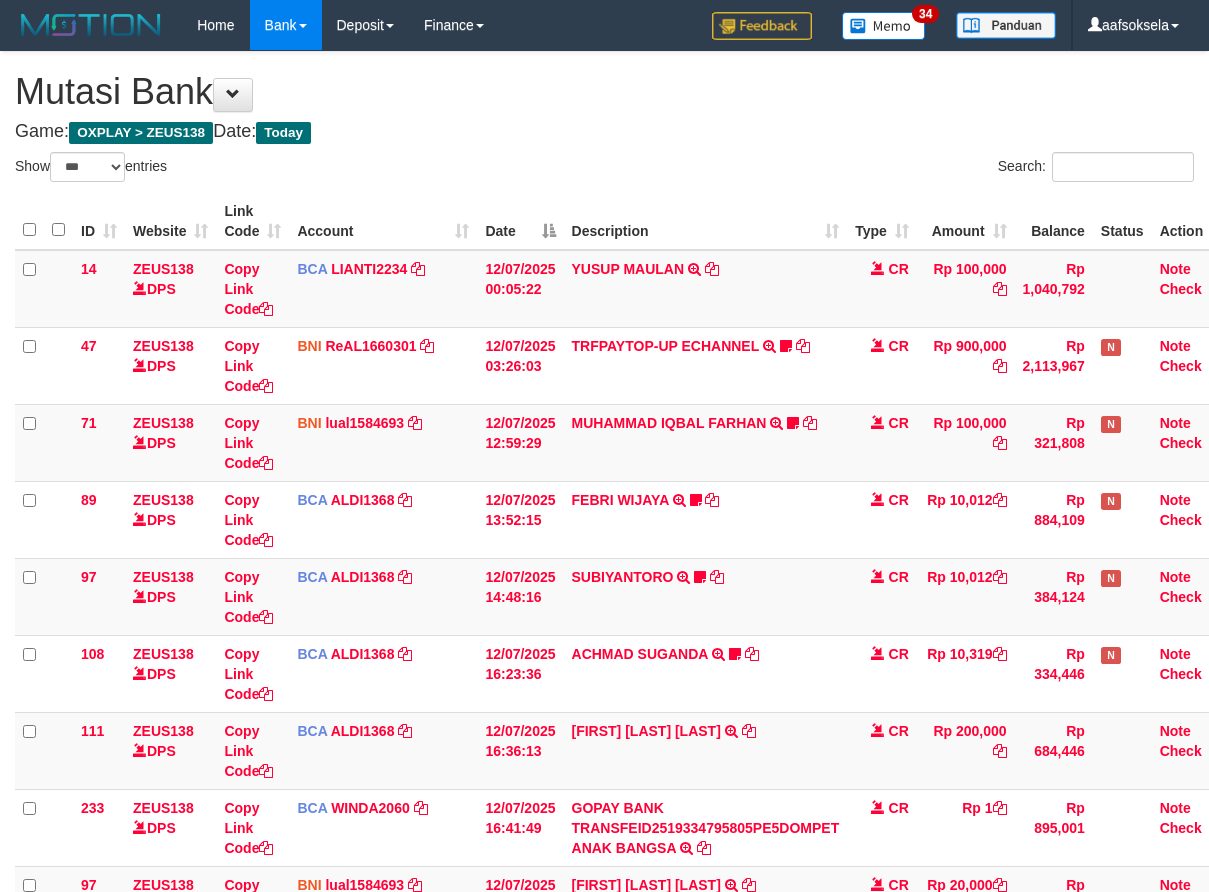 select on "***" 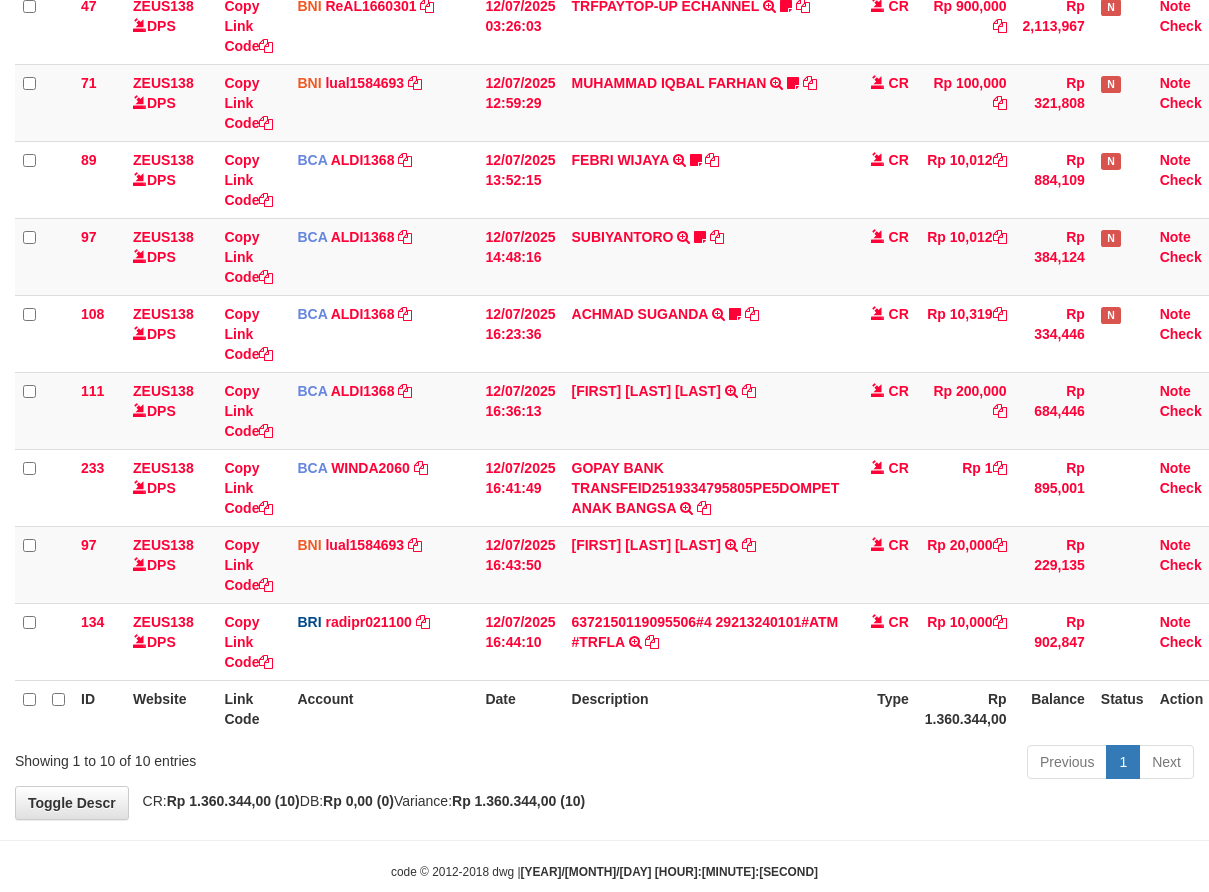 scroll, scrollTop: 361, scrollLeft: 0, axis: vertical 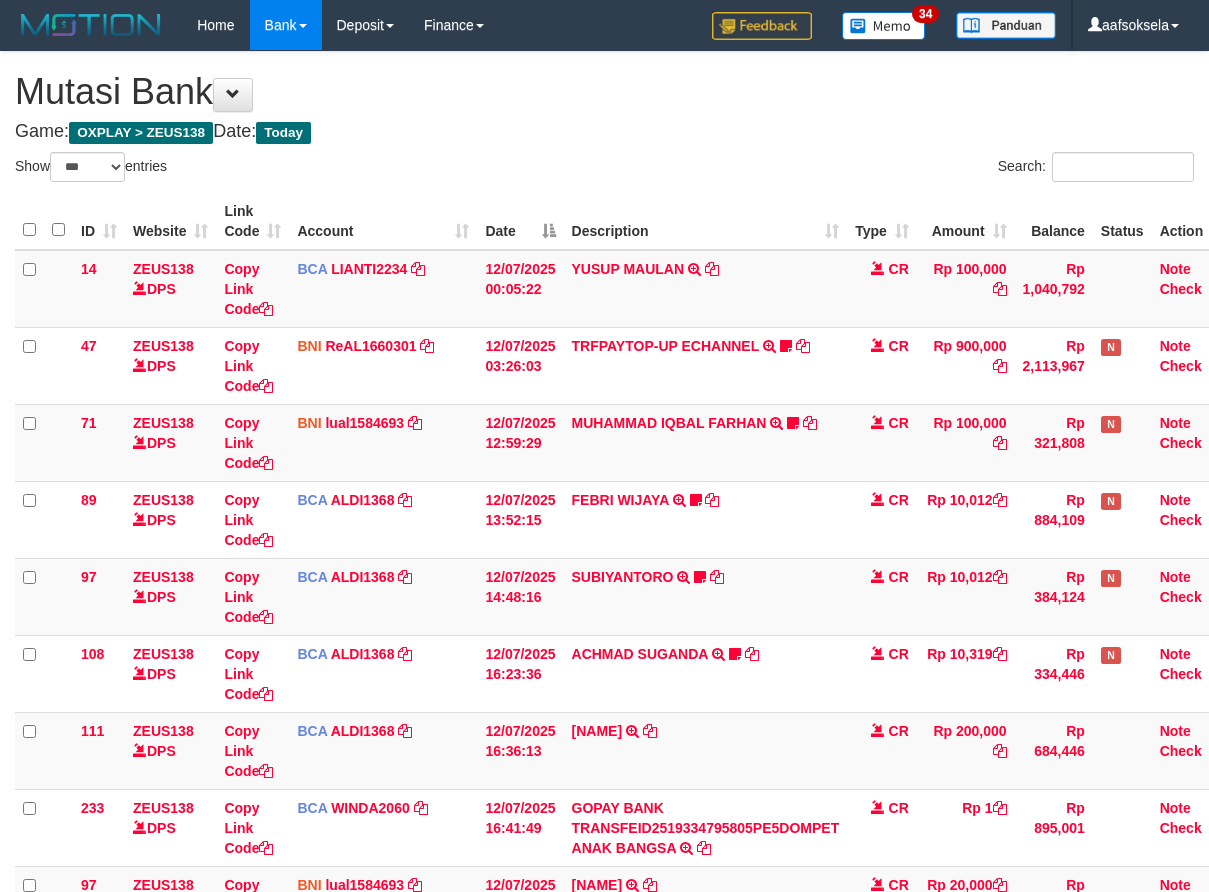 select on "***" 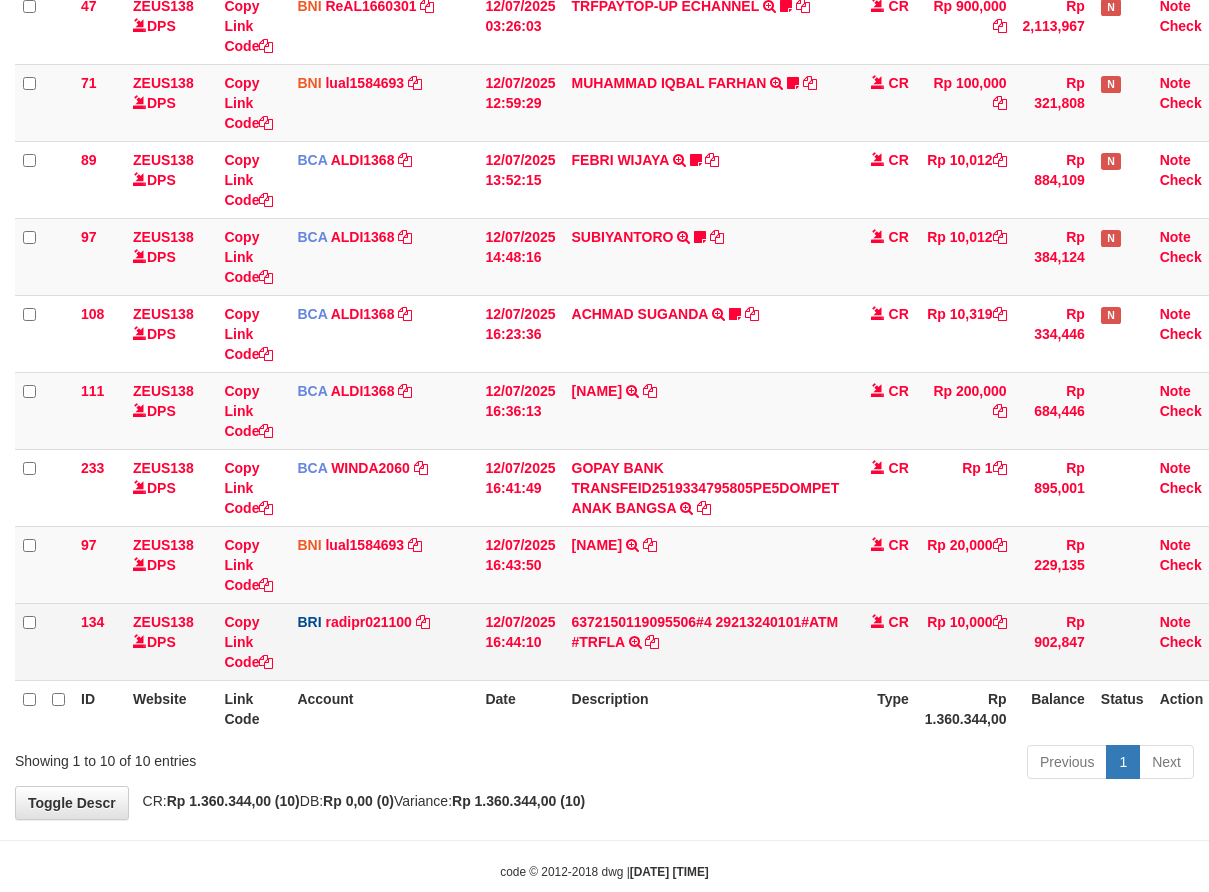 scroll, scrollTop: 361, scrollLeft: 0, axis: vertical 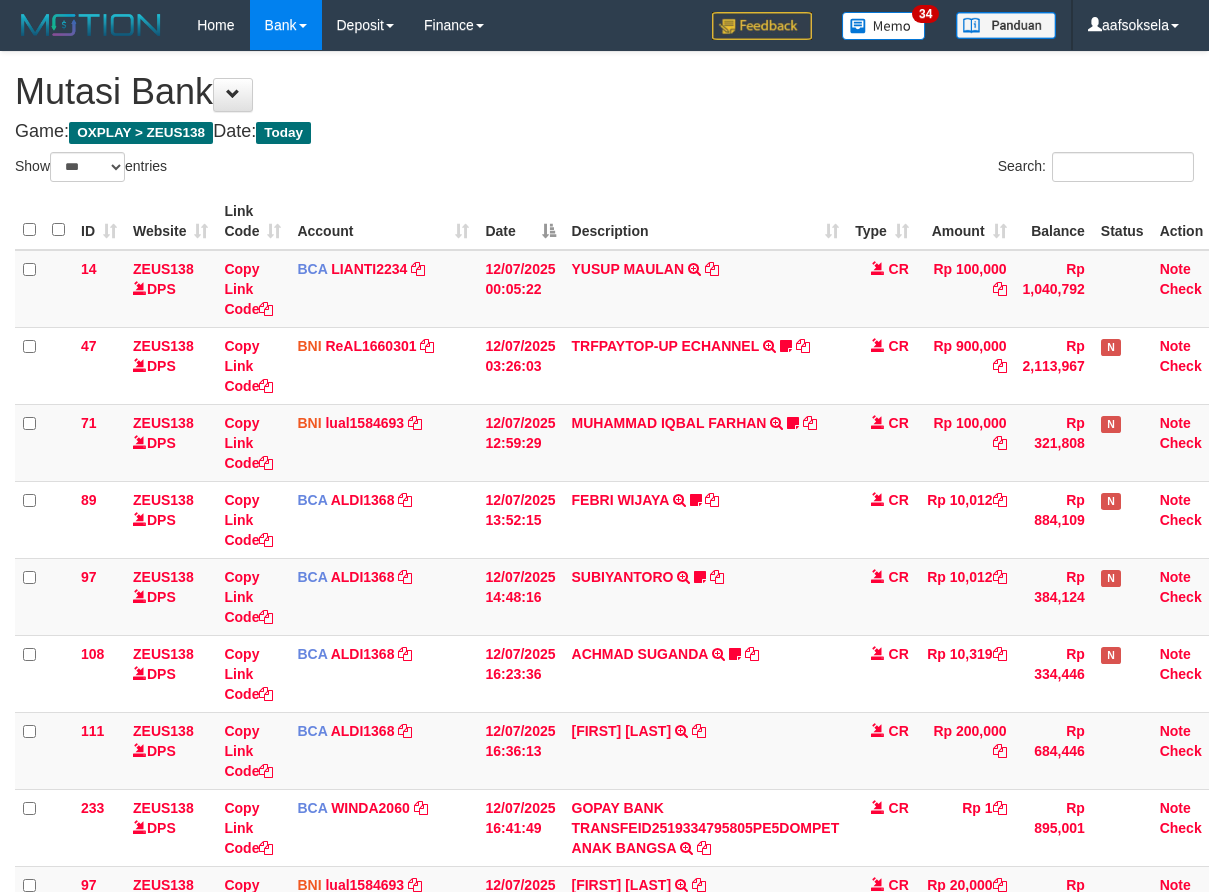 select on "***" 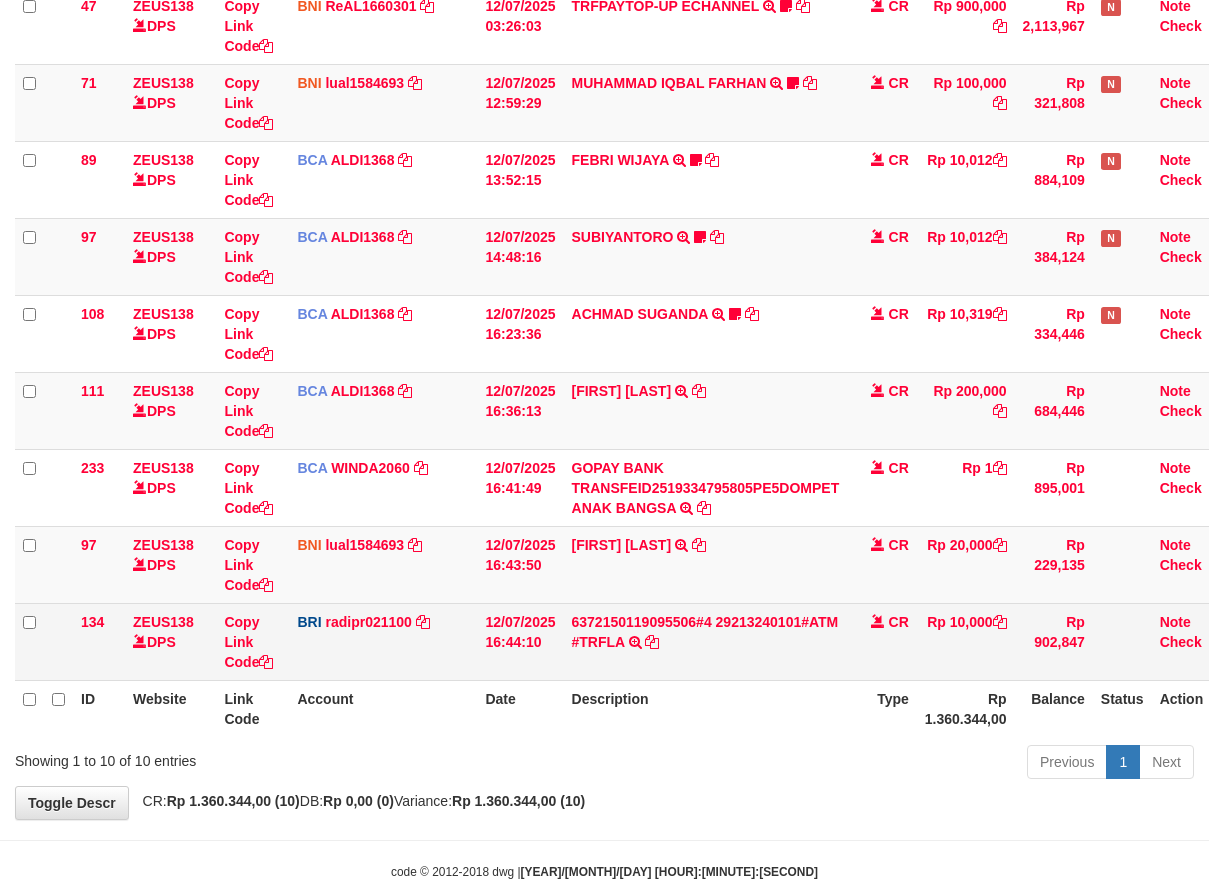 scroll, scrollTop: 361, scrollLeft: 0, axis: vertical 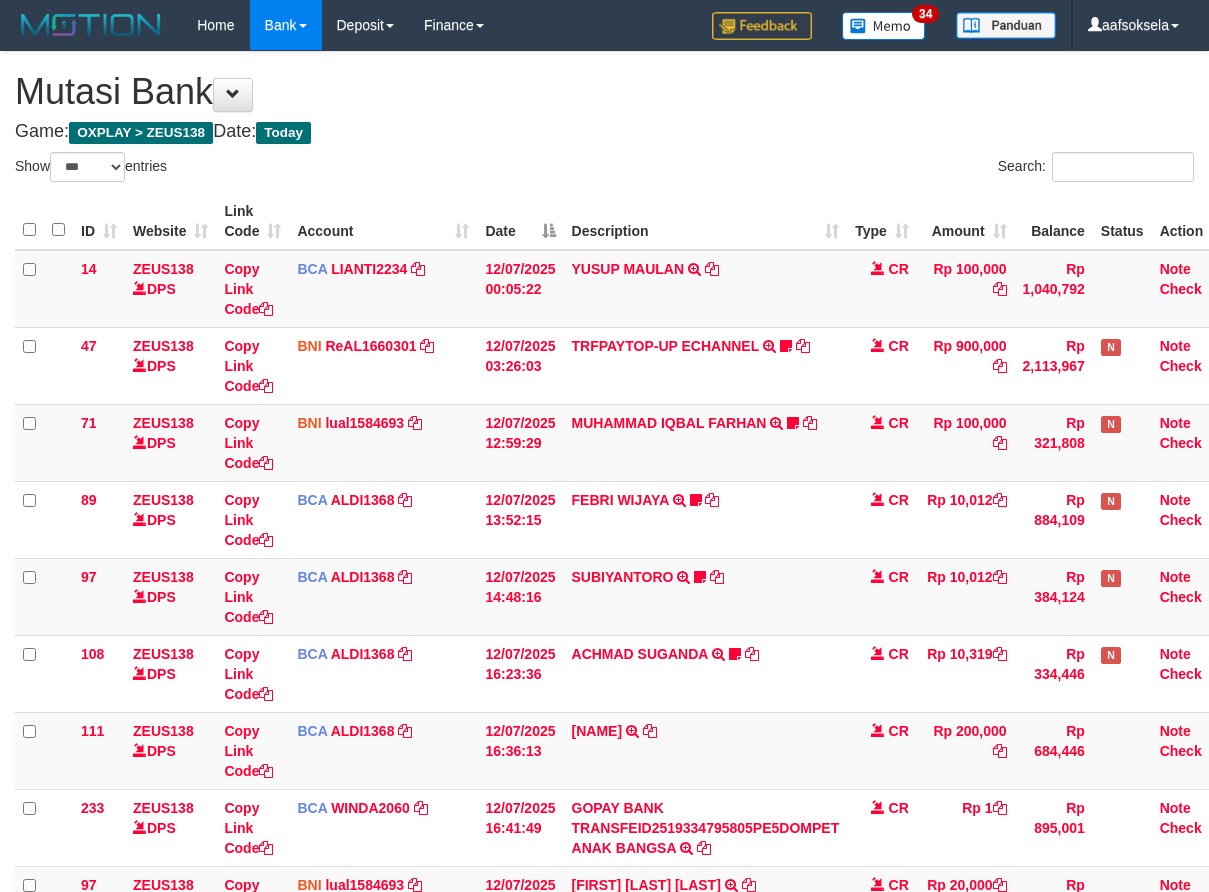 select on "***" 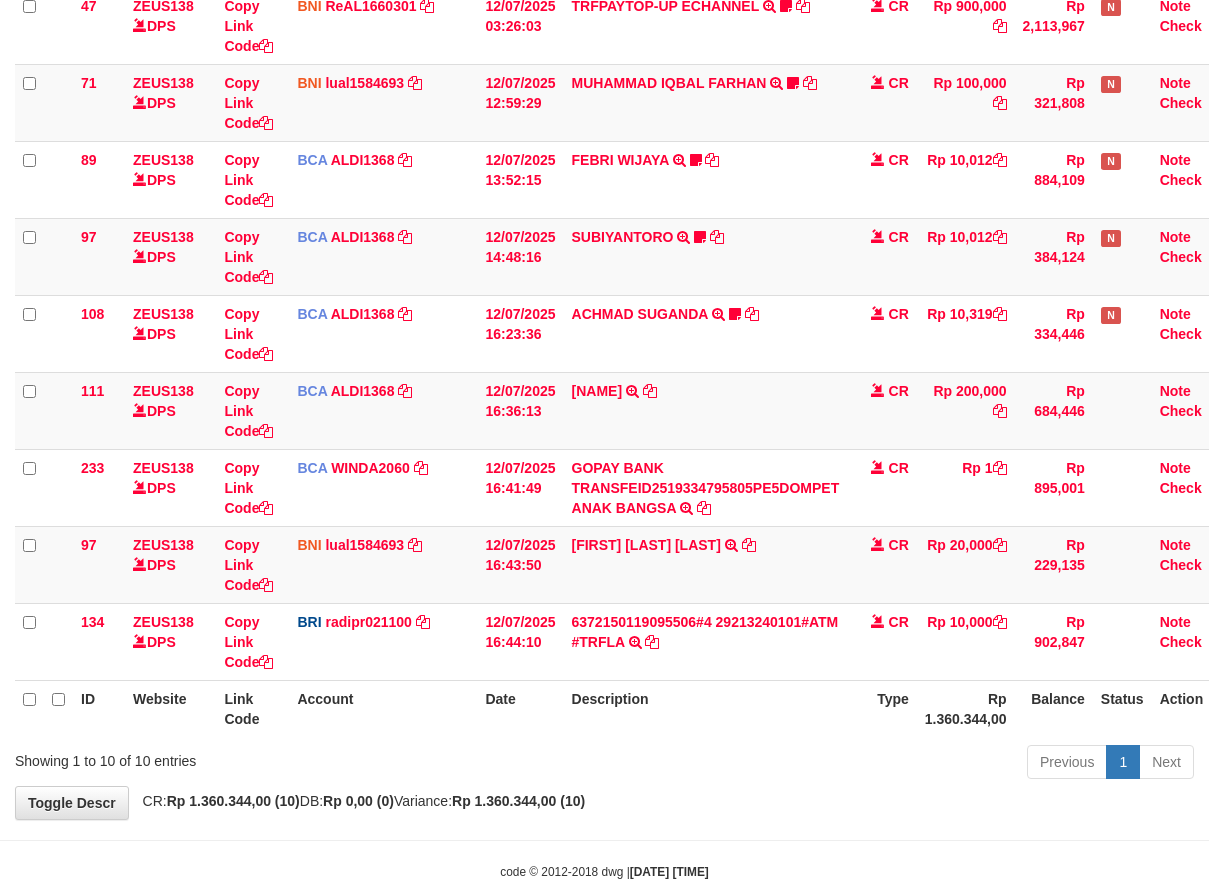 scroll, scrollTop: 361, scrollLeft: 0, axis: vertical 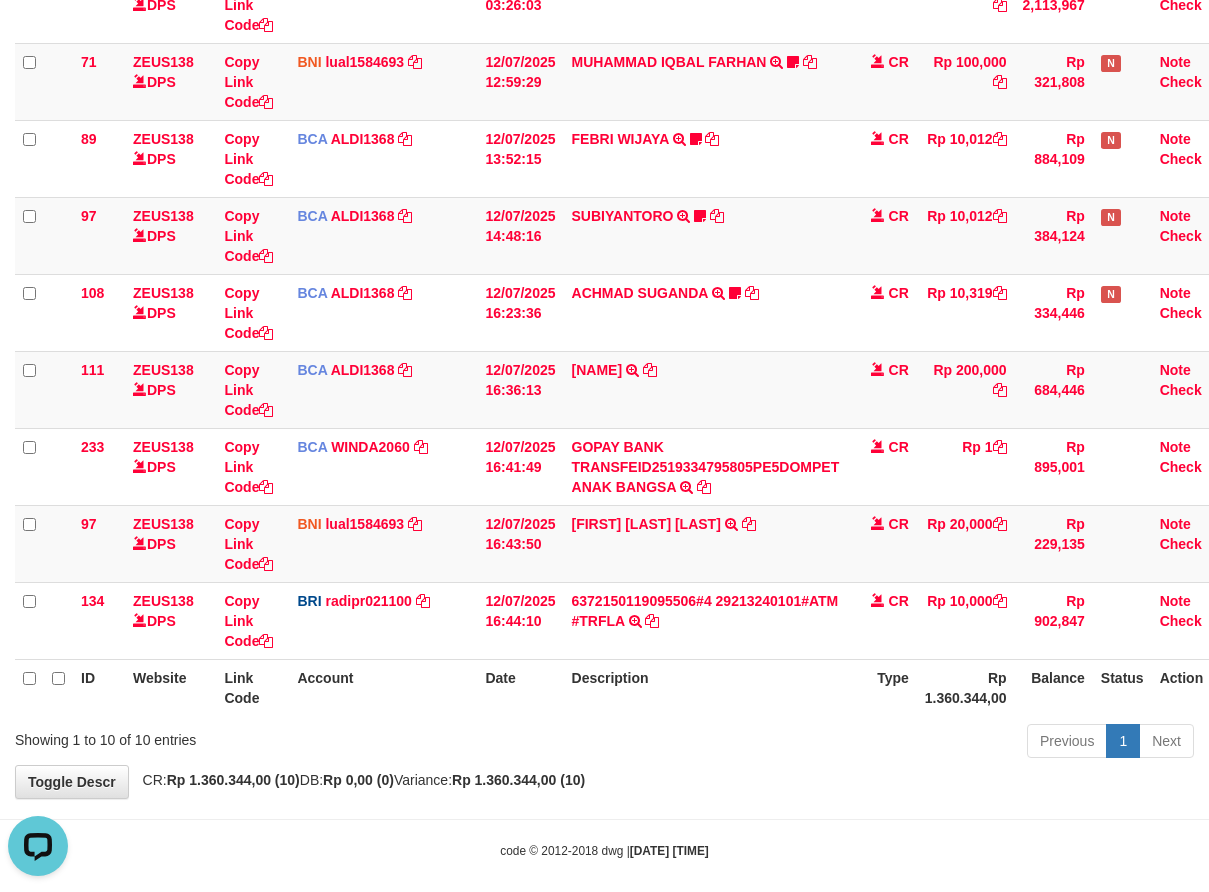 click on "Description" at bounding box center (706, 687) 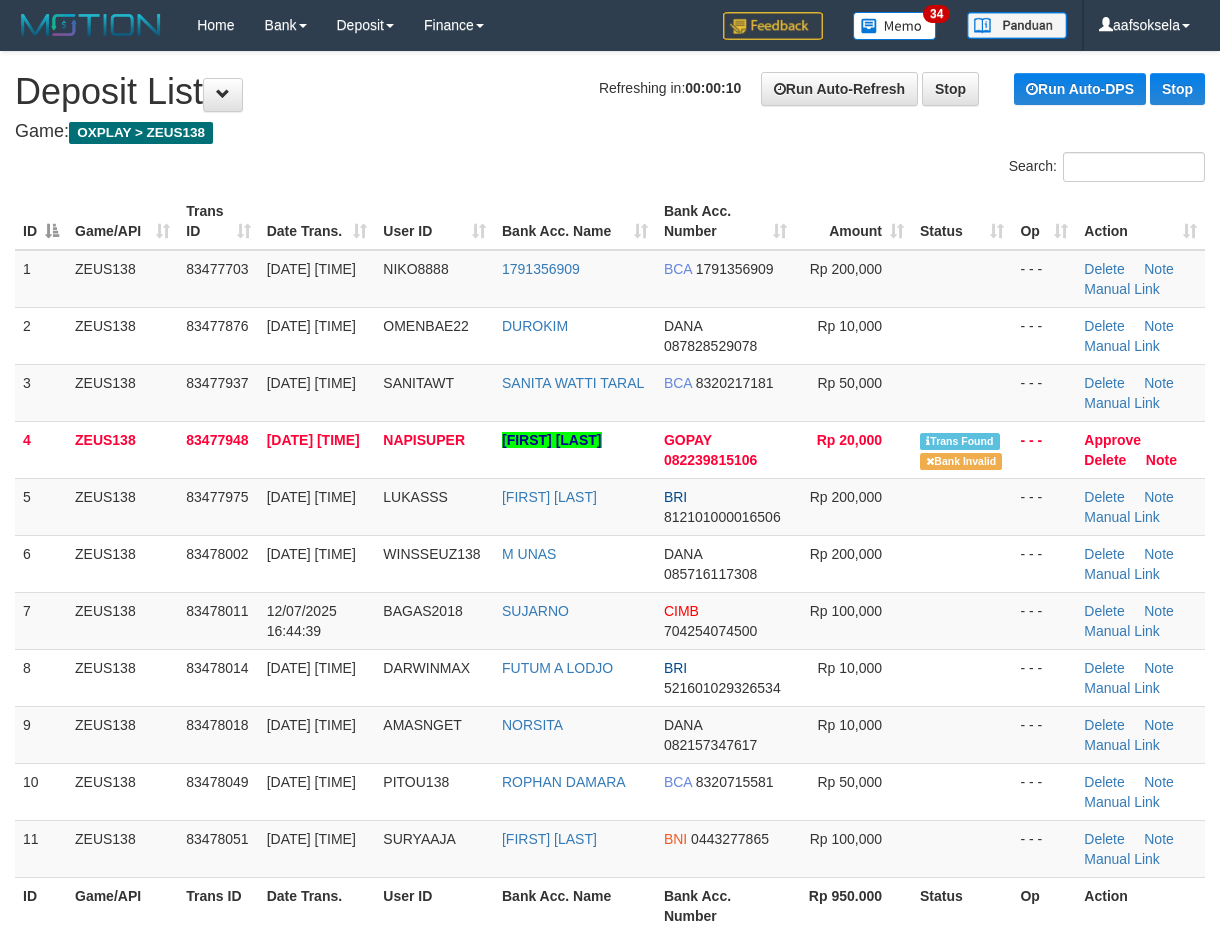 scroll, scrollTop: 0, scrollLeft: 0, axis: both 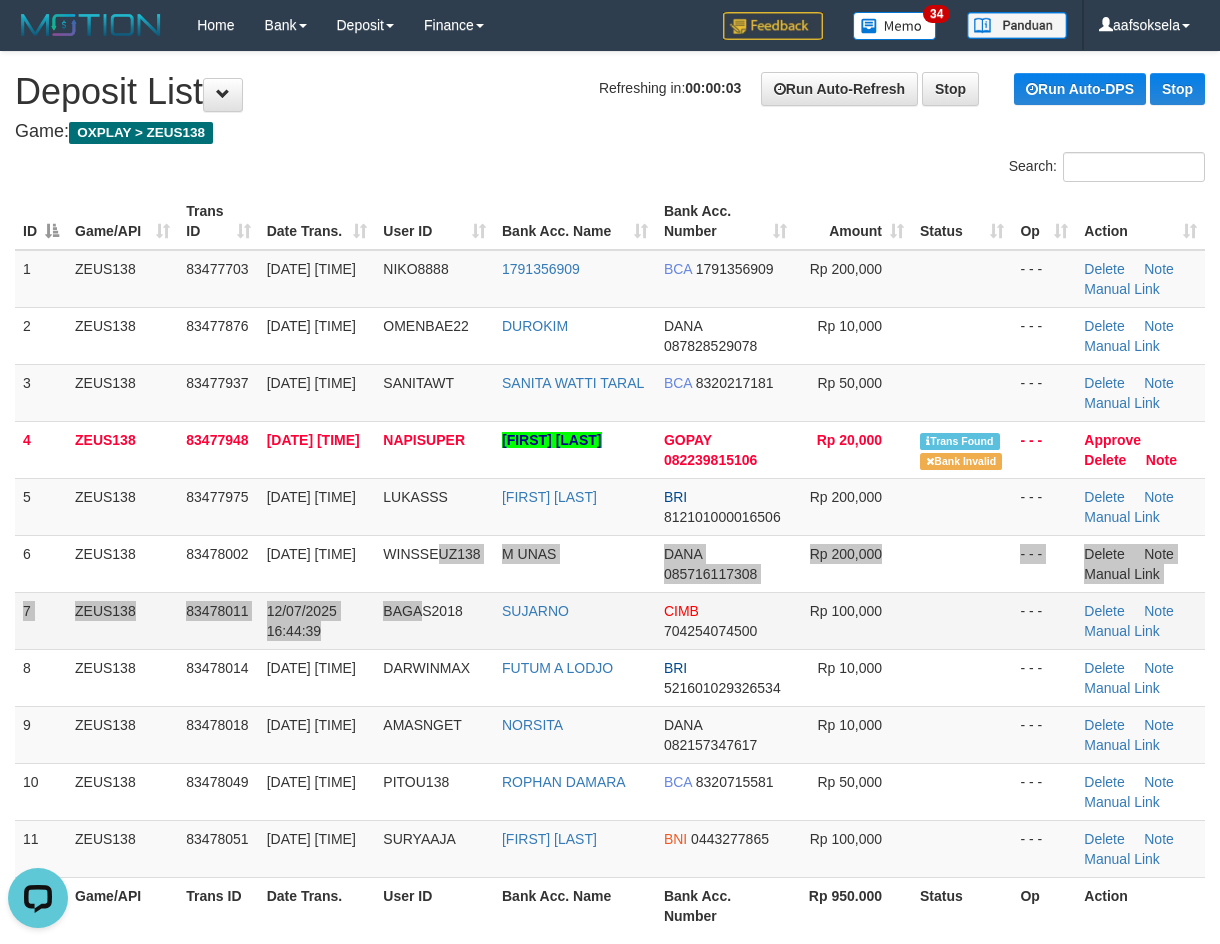 click on "1
[USERNAME]
[NUMBER]
[DATE] [TIME]
[USERNAME]
[NUMBER]
[BANK]
[NUMBER]
Rp [AMOUNT]
- - -
Delete
Note
Manual Link
2
[USERNAME]
[NUMBER]
[DATE] [TIME]
[USERNAME]
[USERNAME]
[PAYMENT_METHOD]
[PHONE]
Rp [AMOUNT]
- - -
Delete
Note
Manual Link" at bounding box center [610, 564] 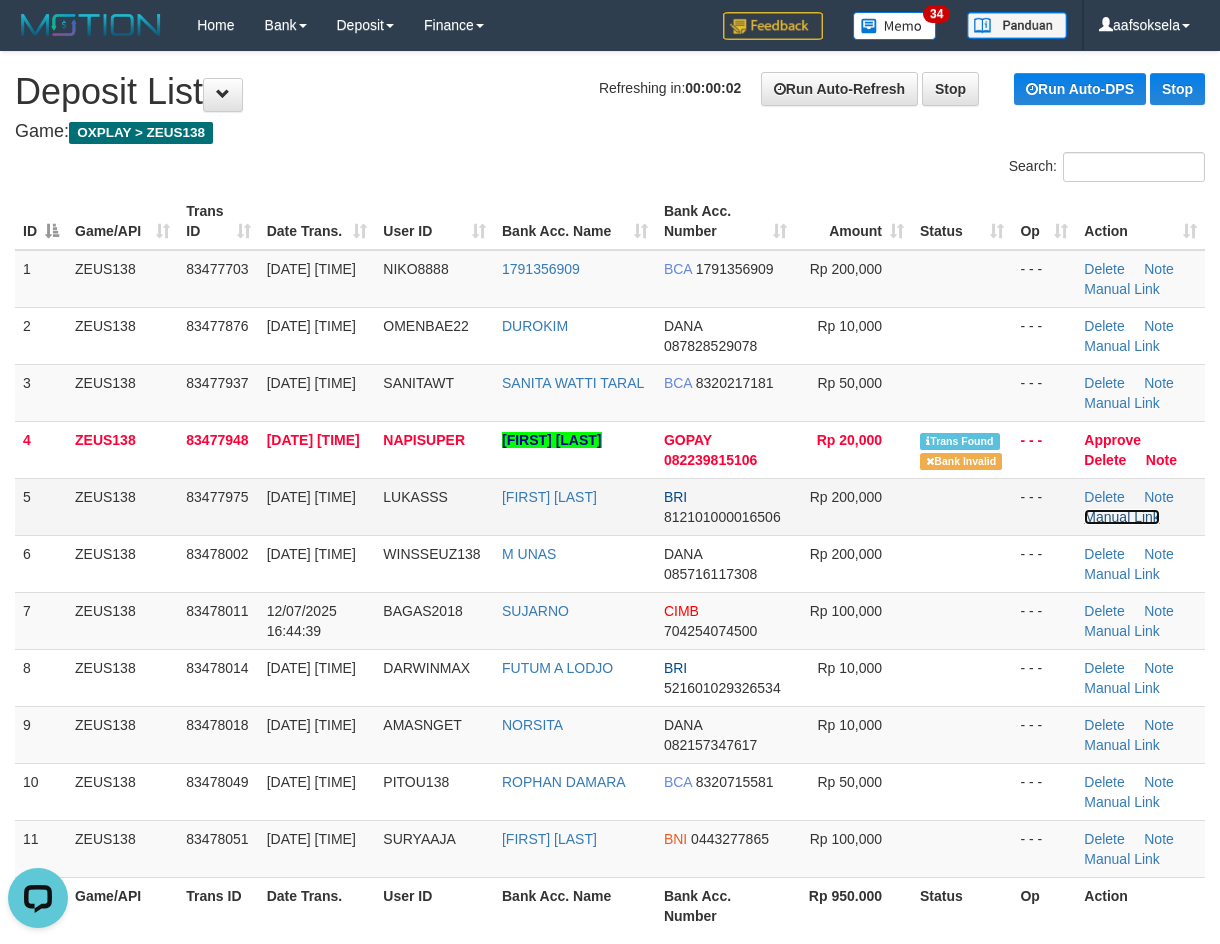 click on "Manual Link" at bounding box center [1122, 517] 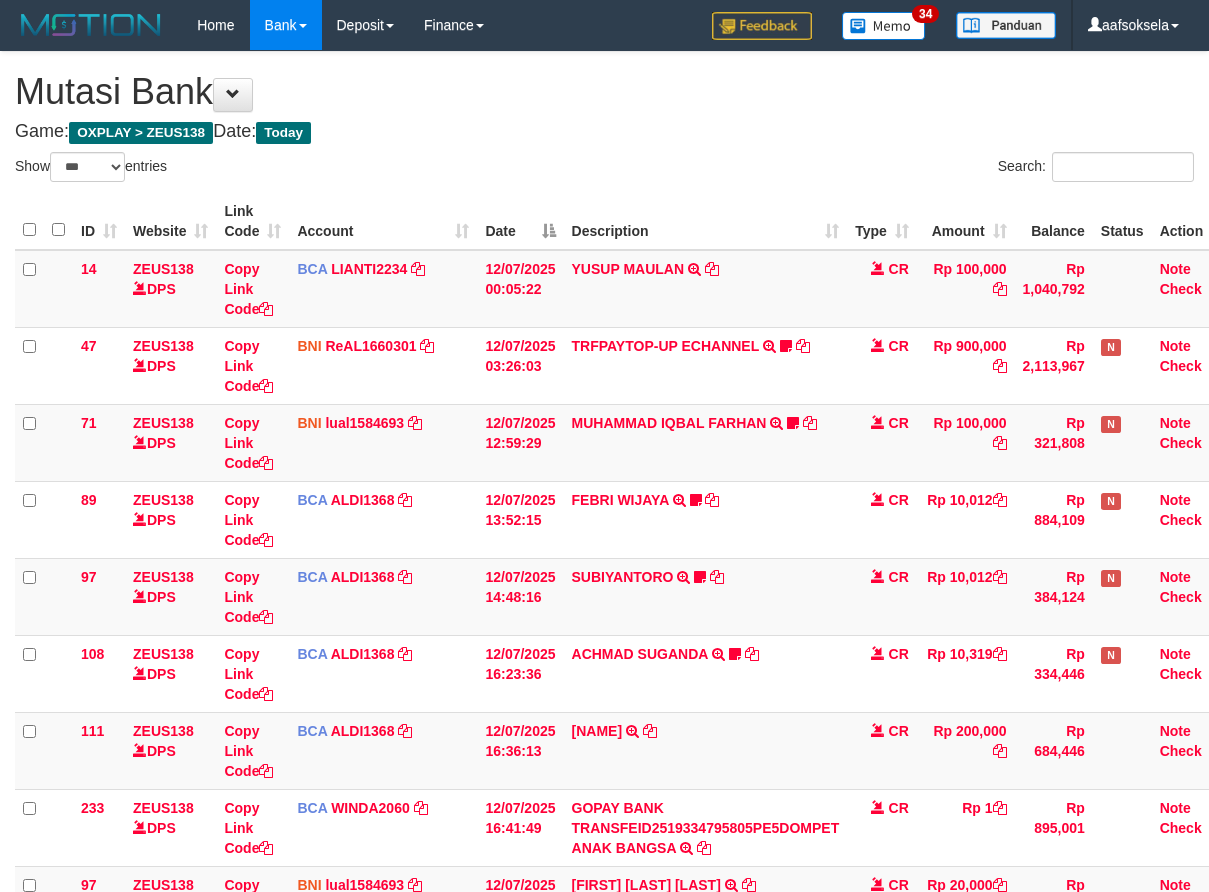 select on "***" 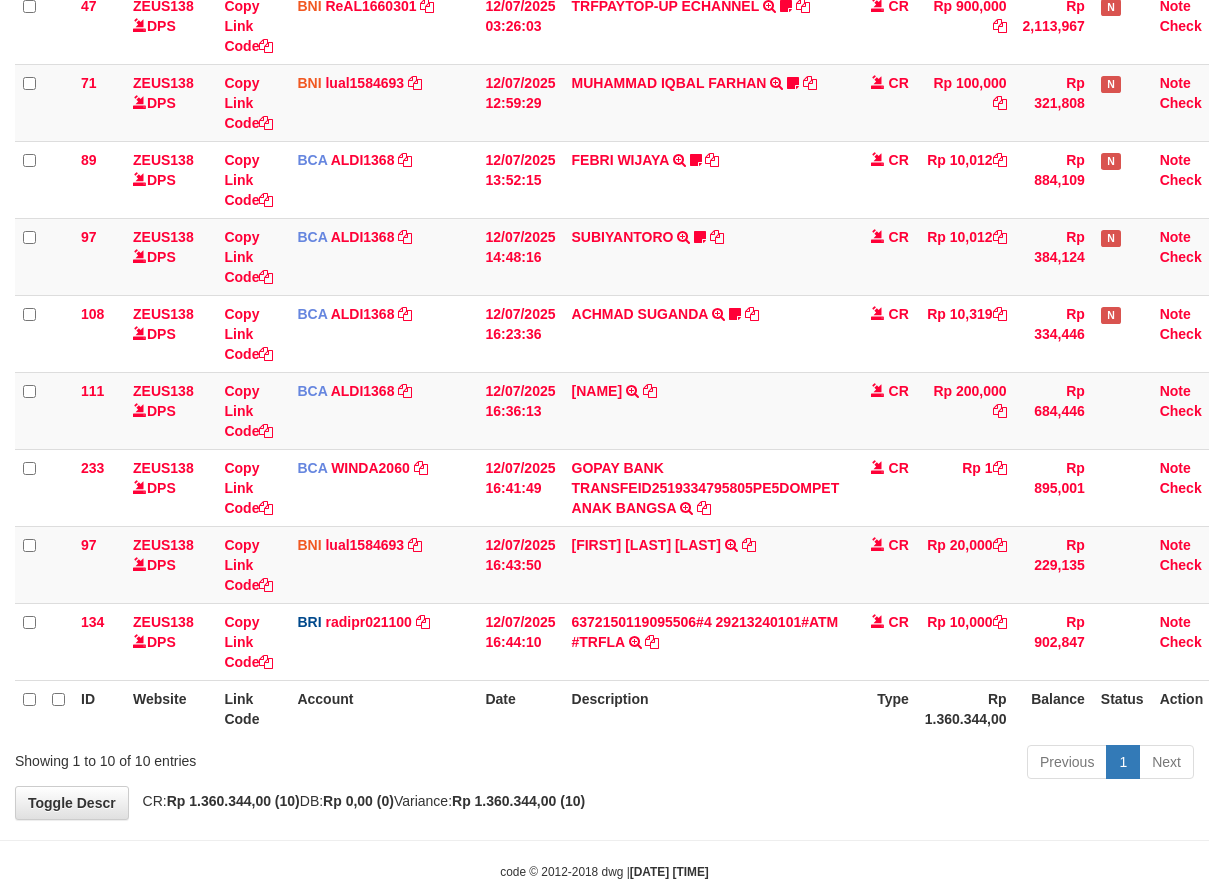 scroll, scrollTop: 361, scrollLeft: 0, axis: vertical 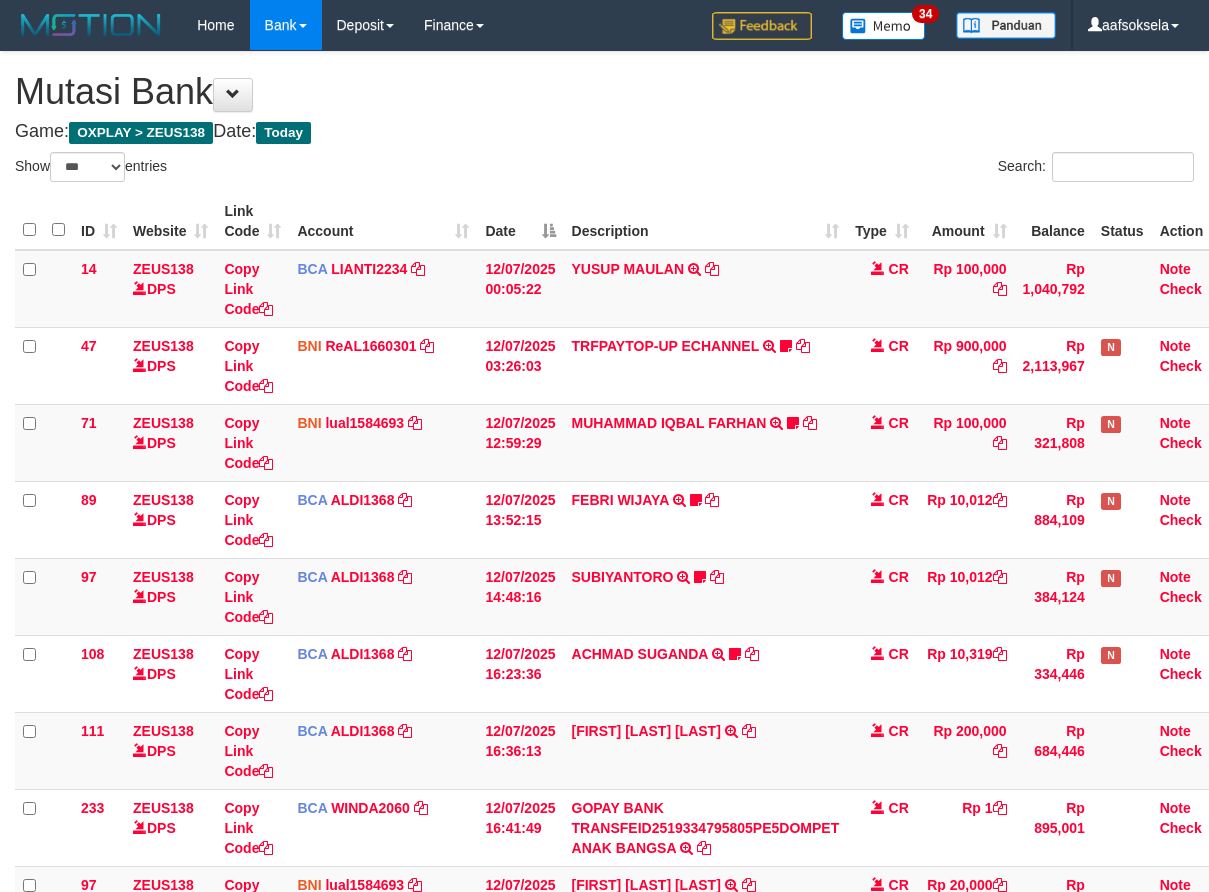 select on "***" 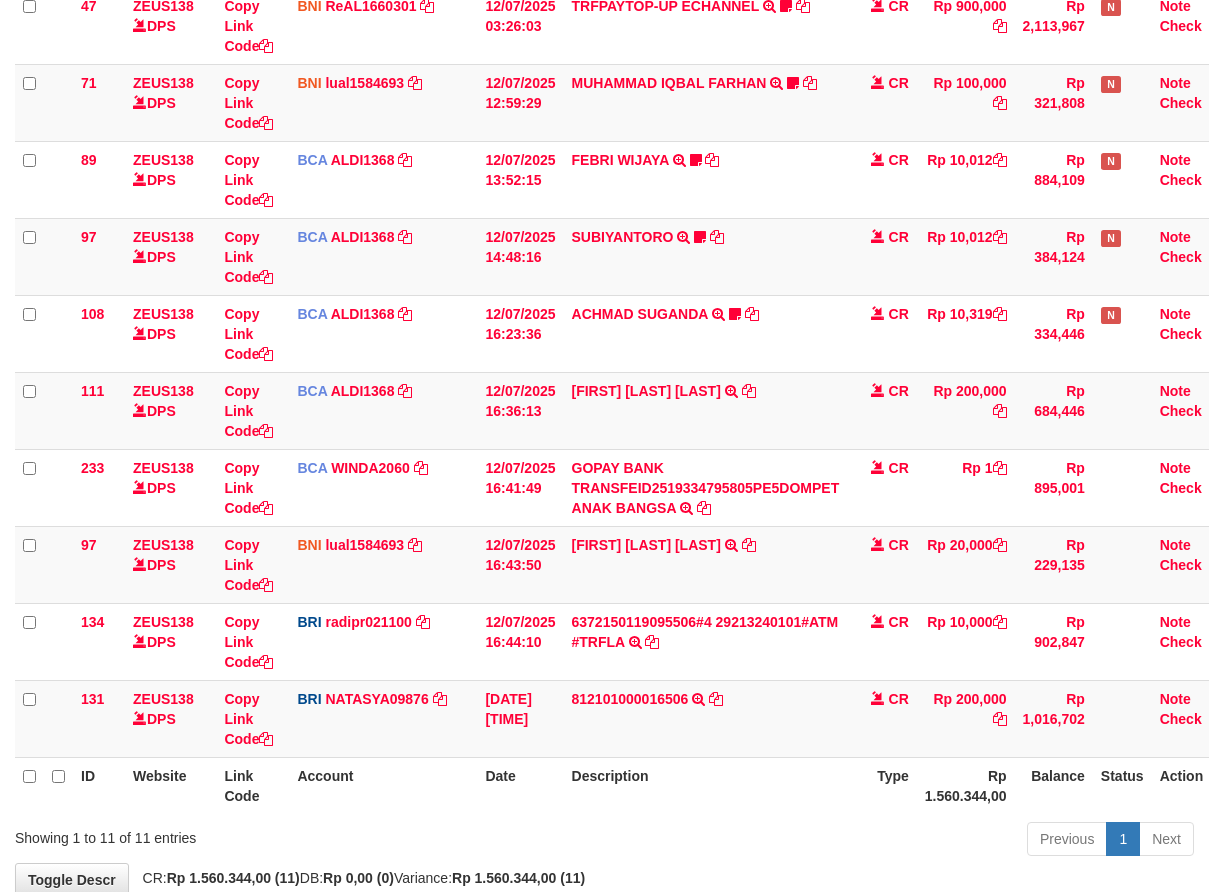 scroll, scrollTop: 361, scrollLeft: 0, axis: vertical 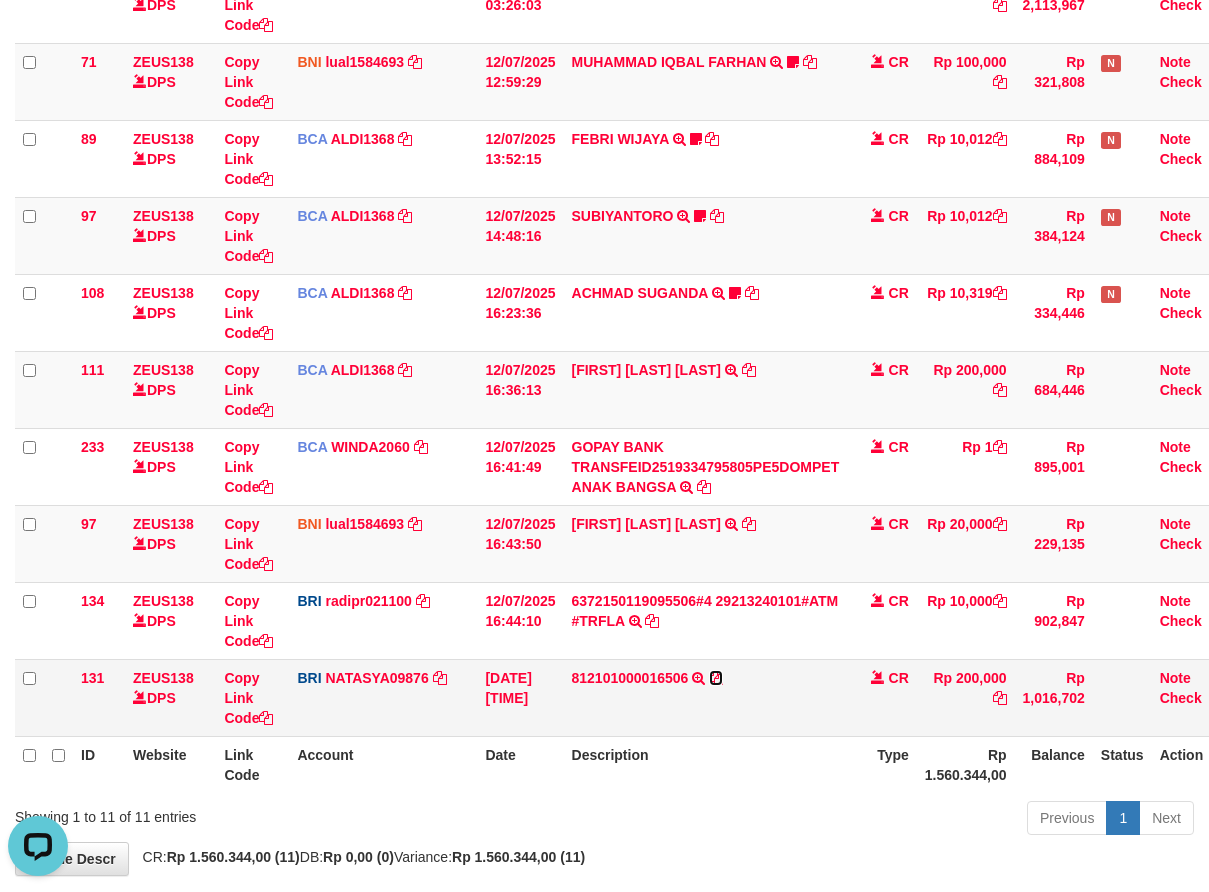 click at bounding box center [716, 678] 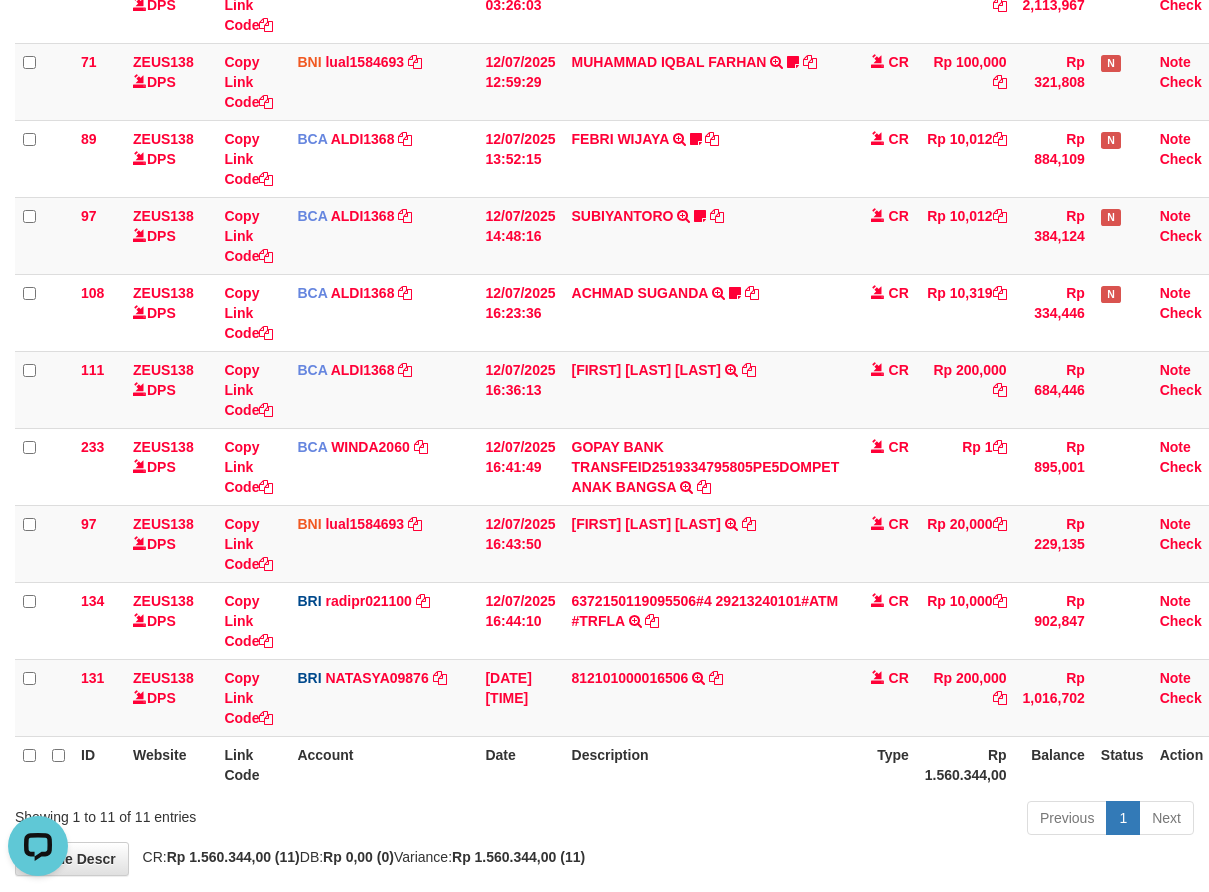 click on "Description" at bounding box center [706, 764] 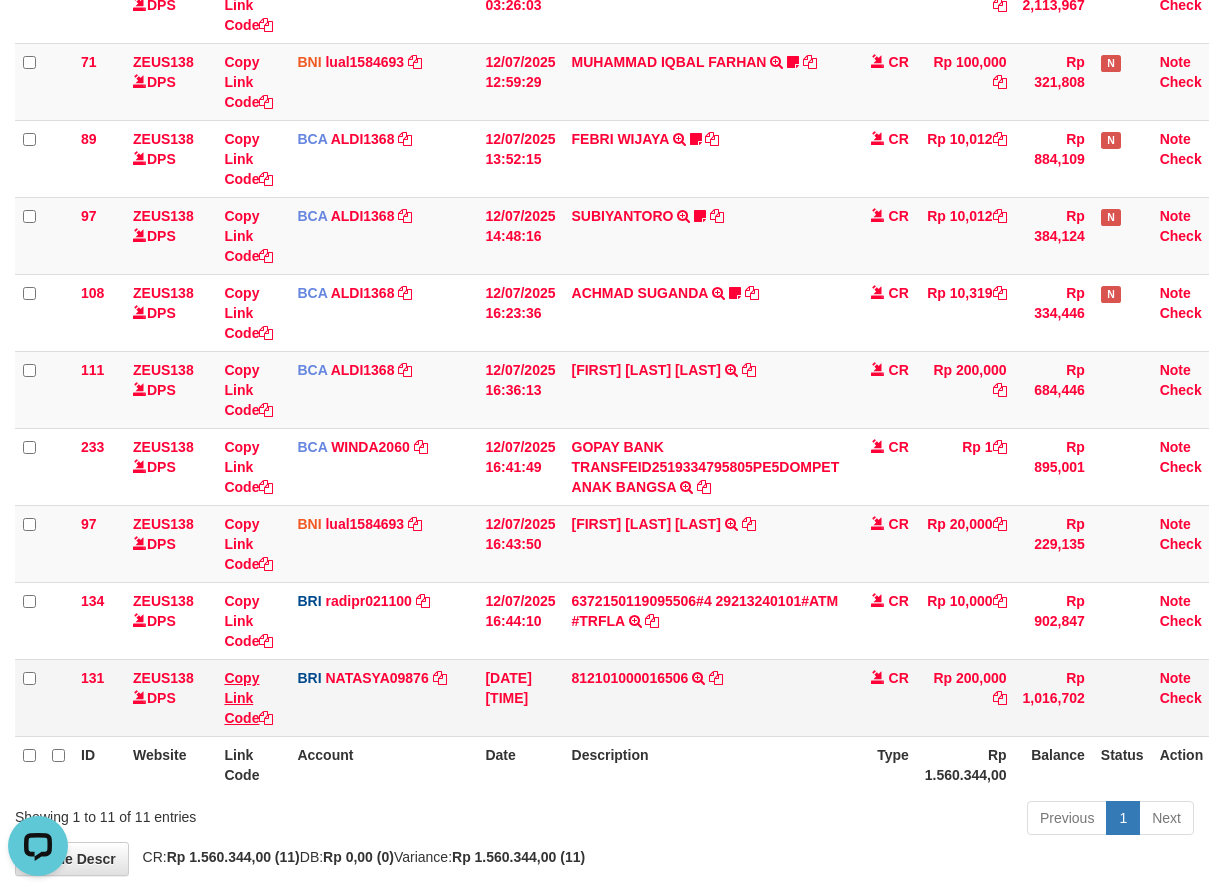 click on "Copy Link Code" at bounding box center [248, 698] 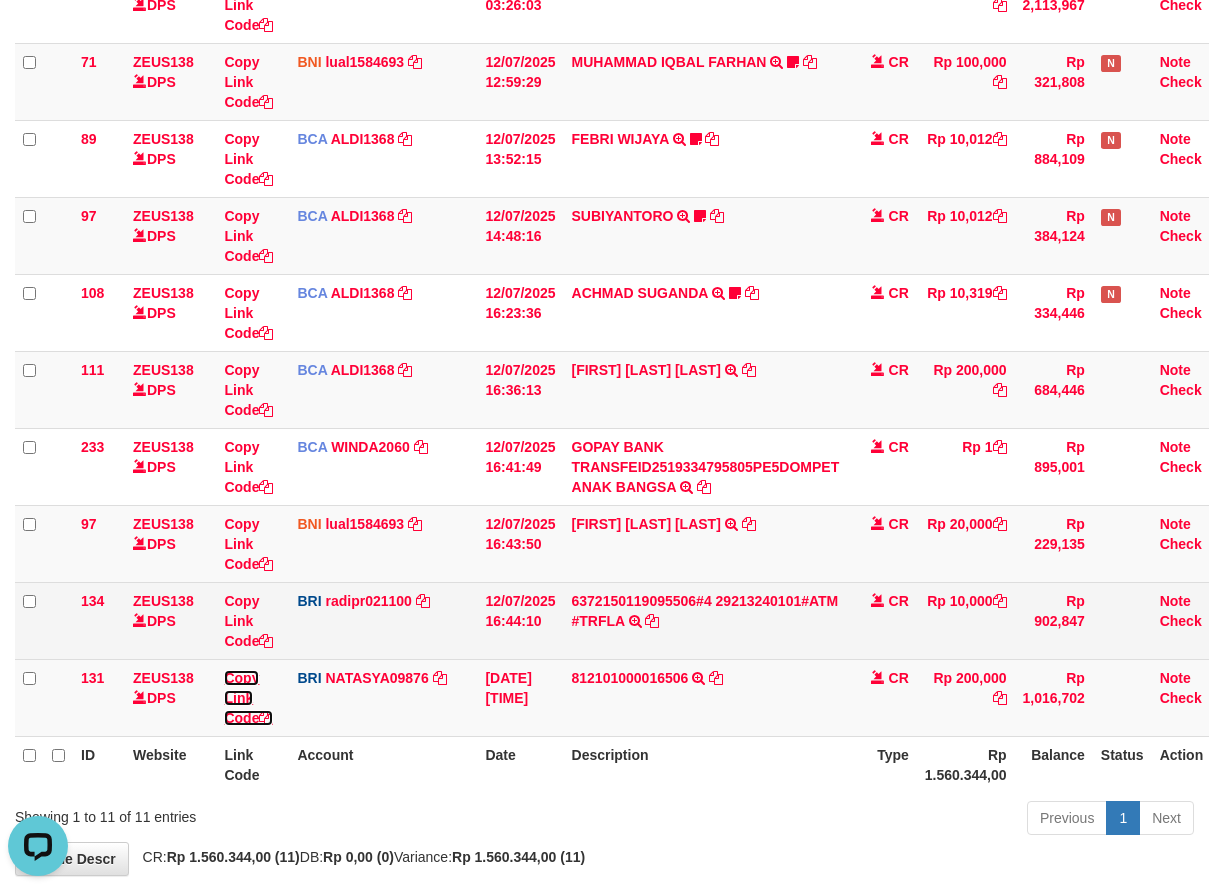 drag, startPoint x: 244, startPoint y: 684, endPoint x: 566, endPoint y: 624, distance: 327.54236 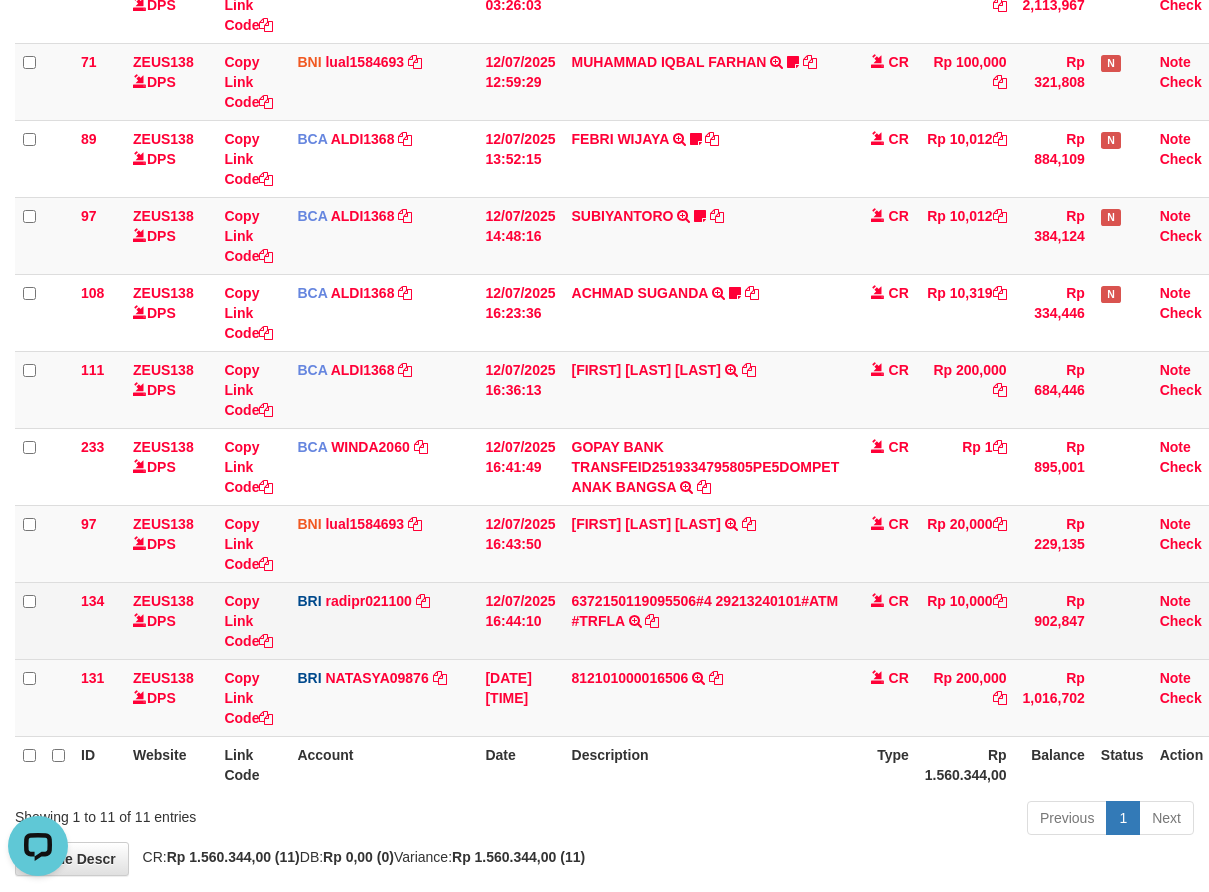 scroll, scrollTop: 0, scrollLeft: 0, axis: both 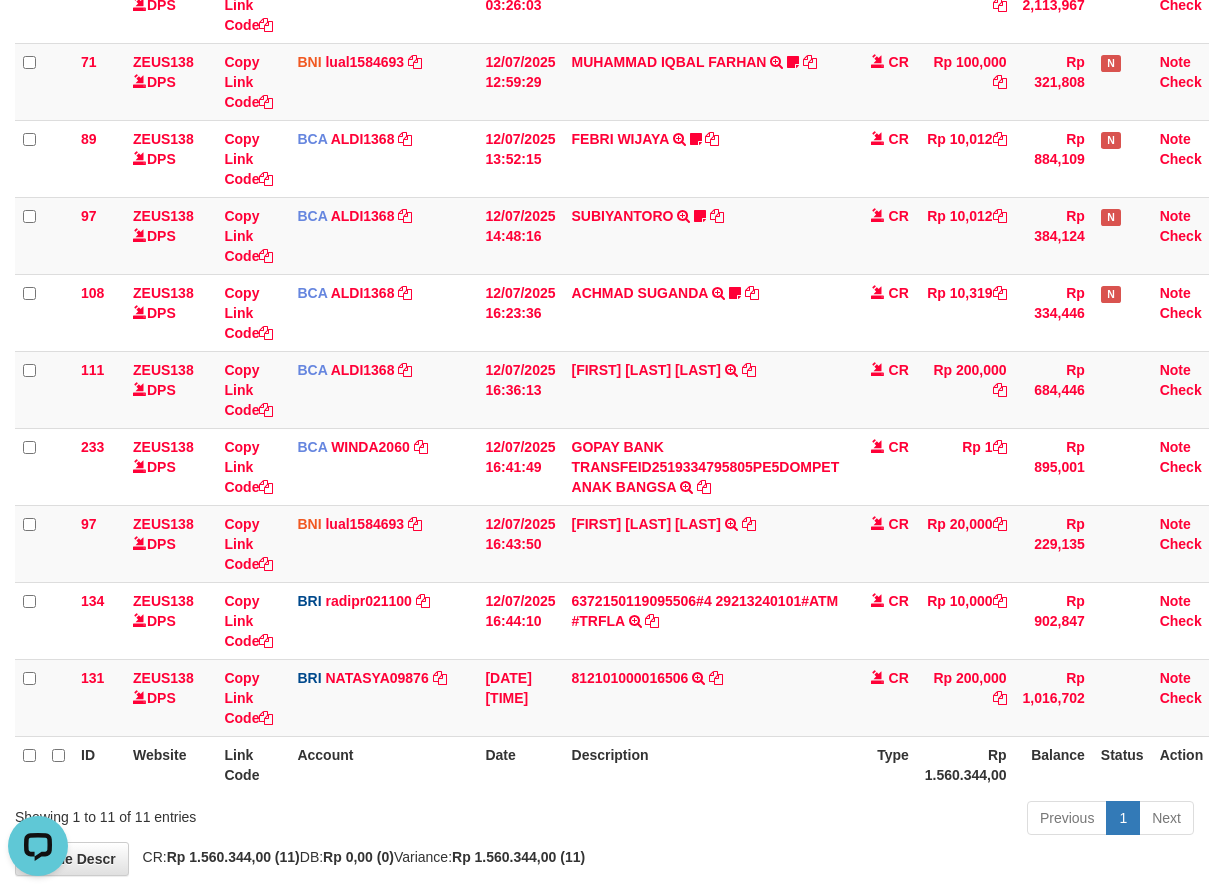 drag, startPoint x: 655, startPoint y: 756, endPoint x: 656, endPoint y: 766, distance: 10.049875 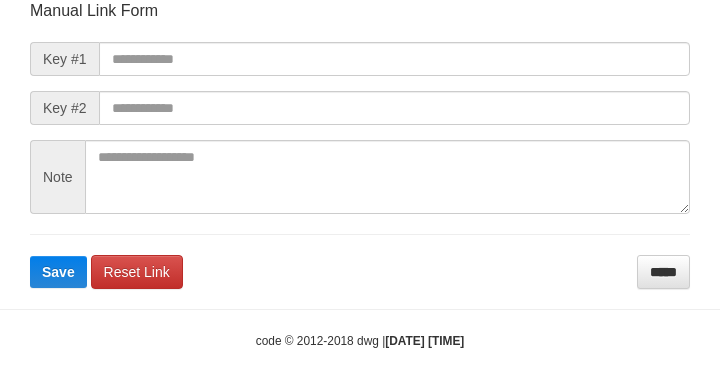 scroll, scrollTop: 233, scrollLeft: 0, axis: vertical 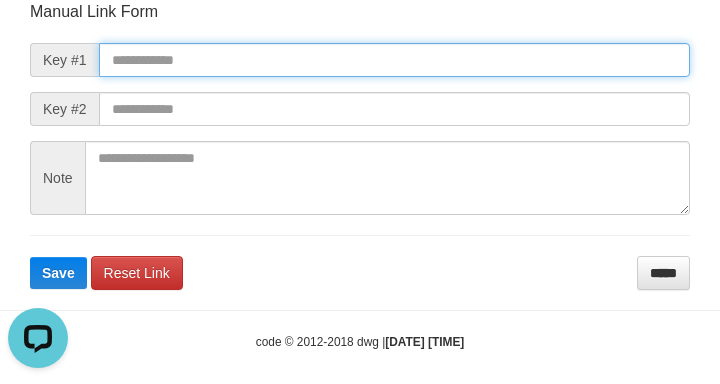 click at bounding box center [394, 60] 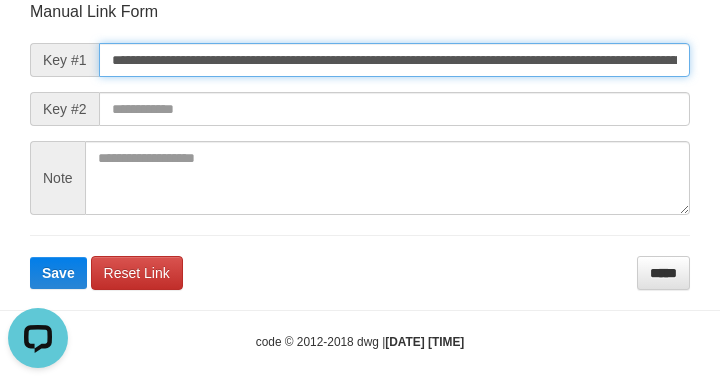 scroll, scrollTop: 0, scrollLeft: 1495, axis: horizontal 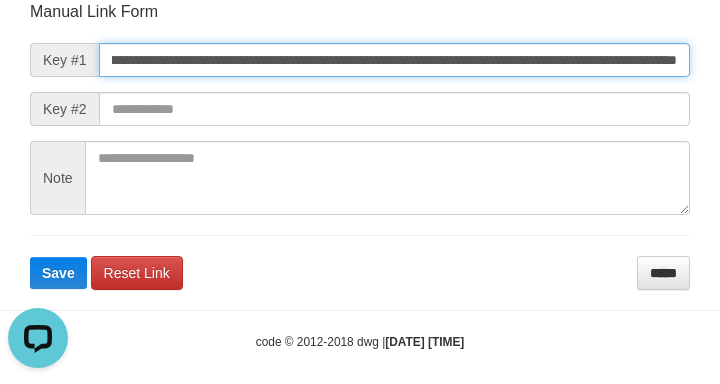 type on "**********" 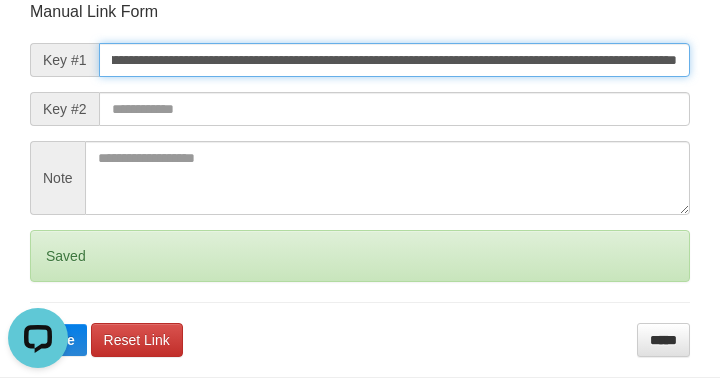 click on "Save" at bounding box center [58, 340] 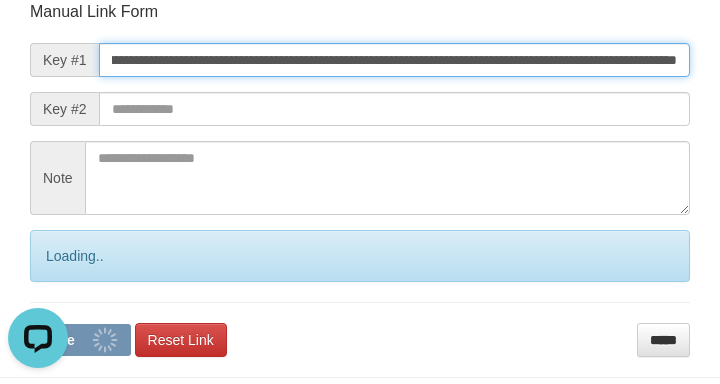 click on "Save" at bounding box center [80, 340] 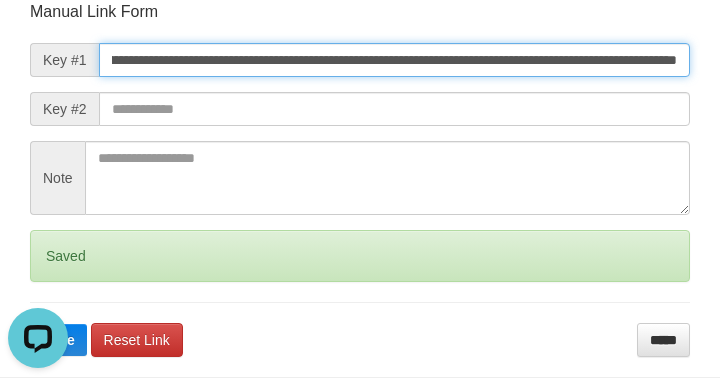 click on "Save" at bounding box center [58, 340] 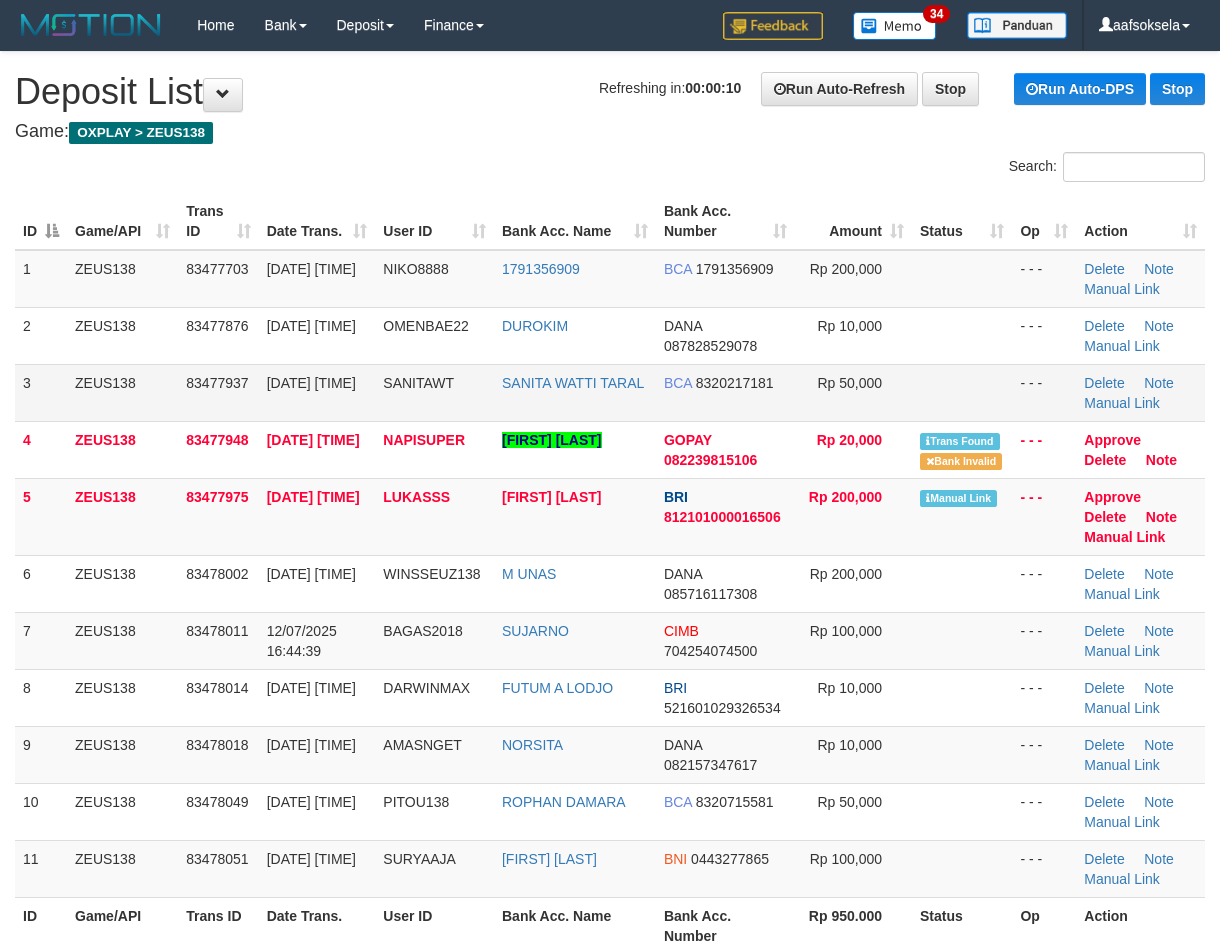 scroll, scrollTop: 0, scrollLeft: 0, axis: both 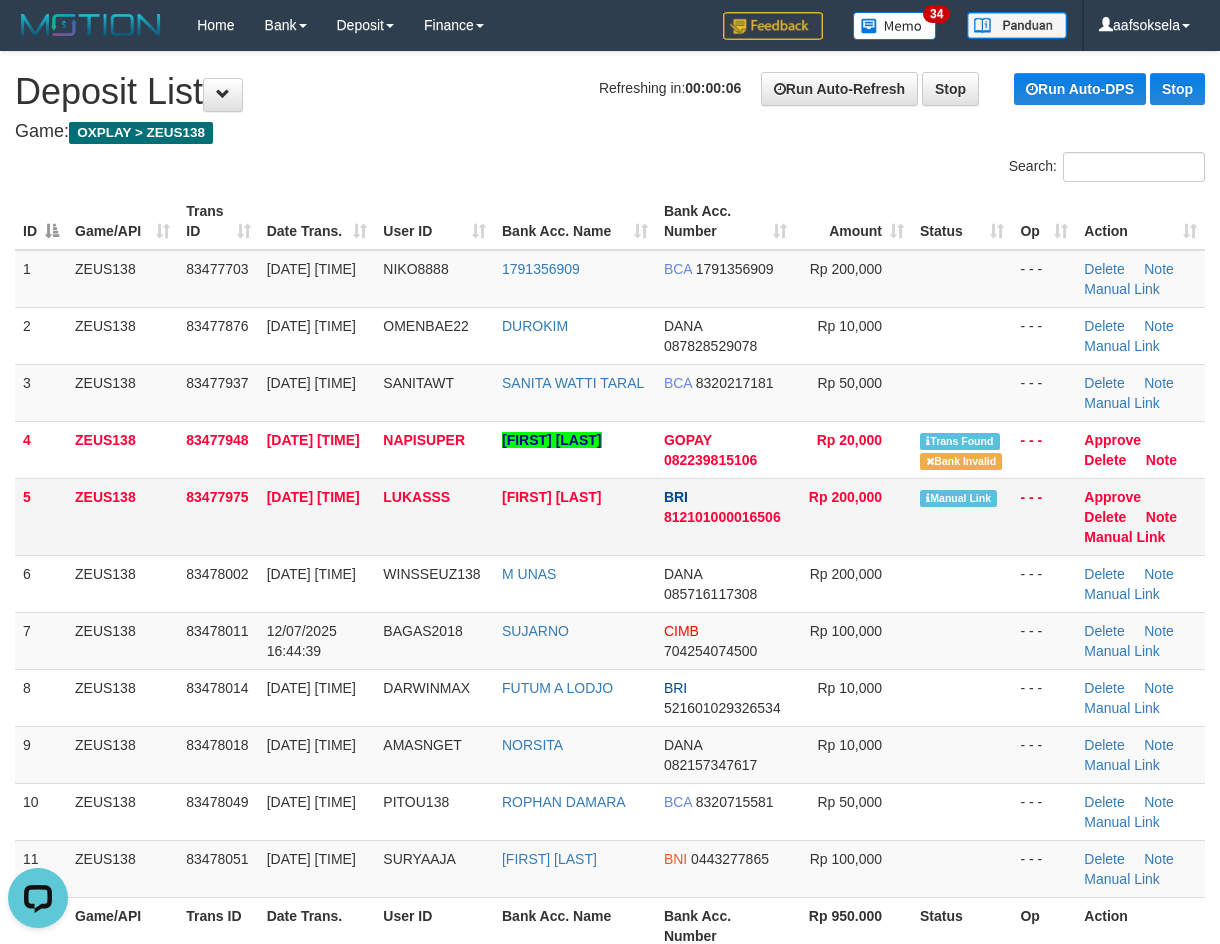 click on "Approve
Delete
Note
Manual Link" at bounding box center (1140, 516) 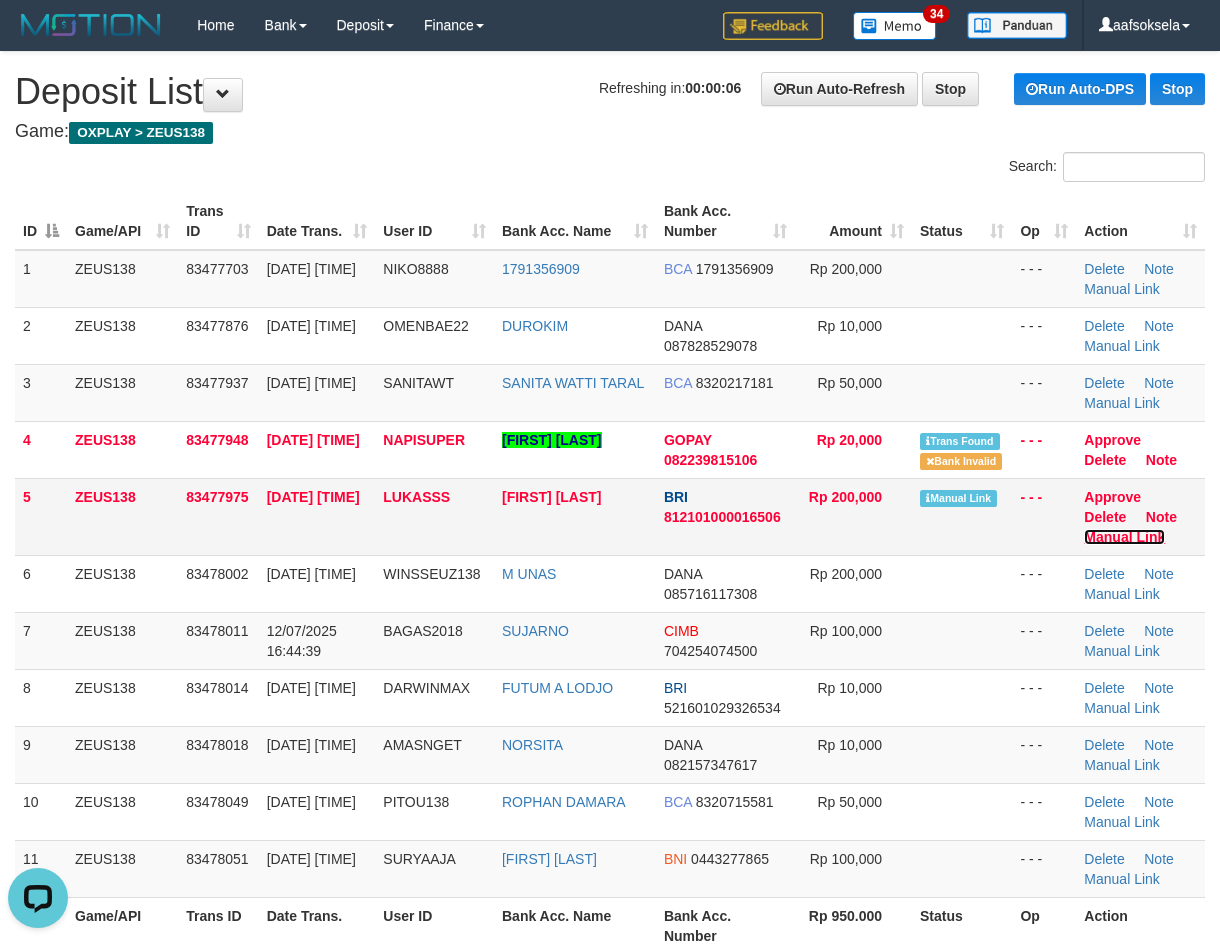 click on "Manual Link" at bounding box center [1124, 537] 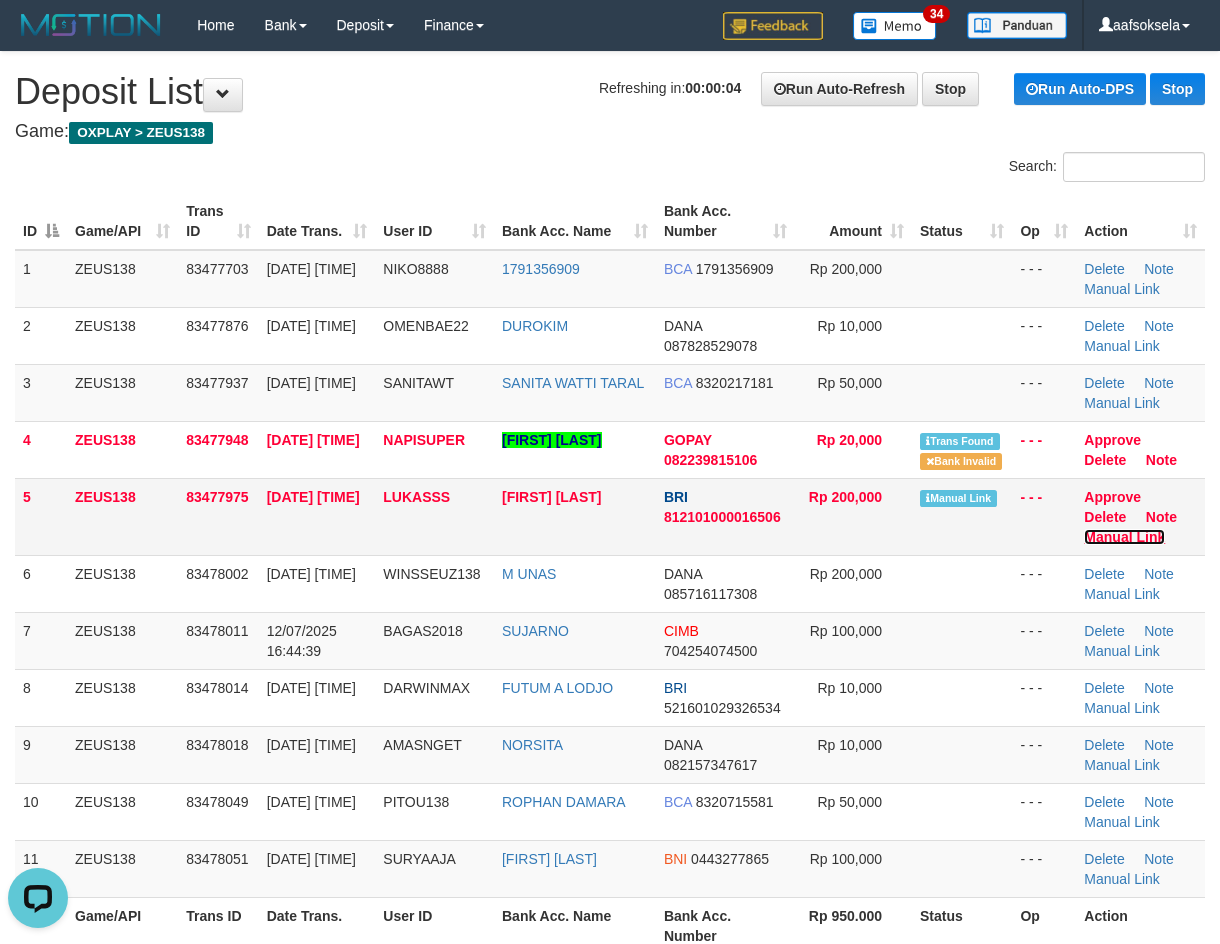 click on "Manual Link" at bounding box center [1124, 537] 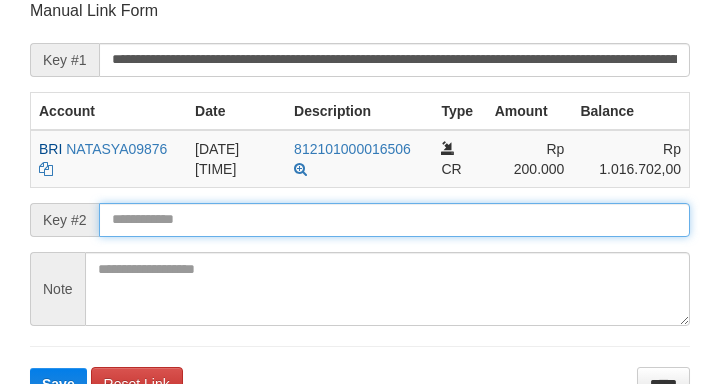 scroll, scrollTop: 392, scrollLeft: 0, axis: vertical 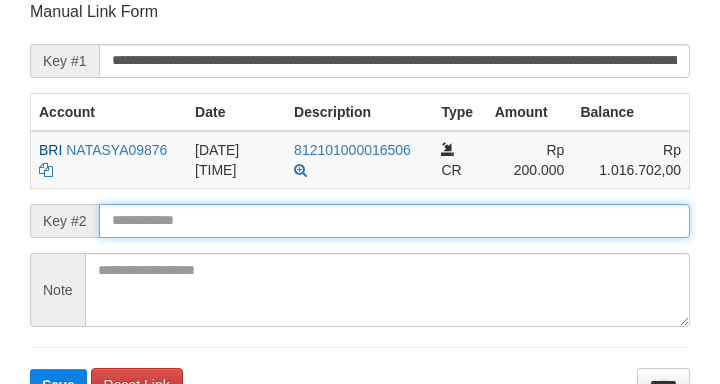 click at bounding box center (394, 221) 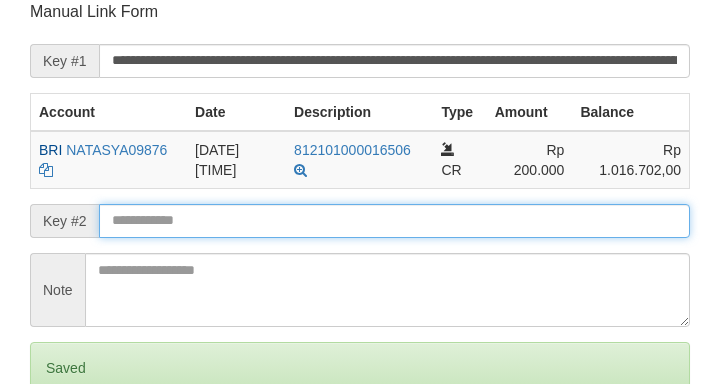 click on "Save" at bounding box center [58, 452] 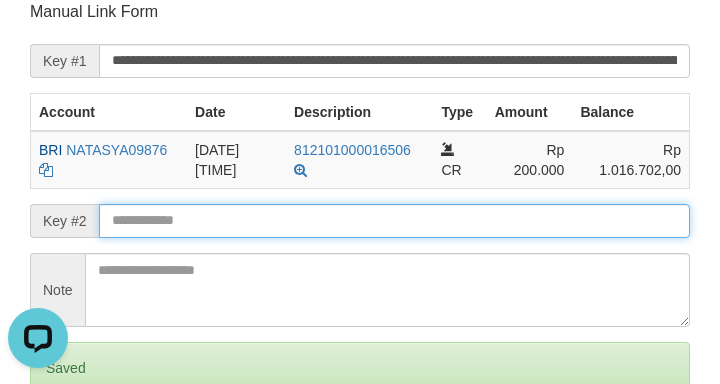 scroll, scrollTop: 0, scrollLeft: 0, axis: both 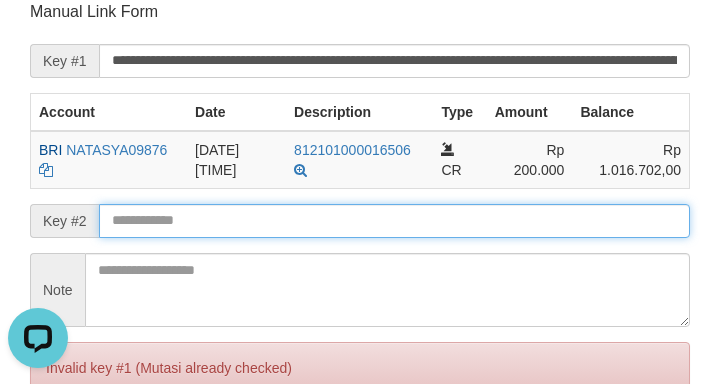 click on "Save" at bounding box center (58, 452) 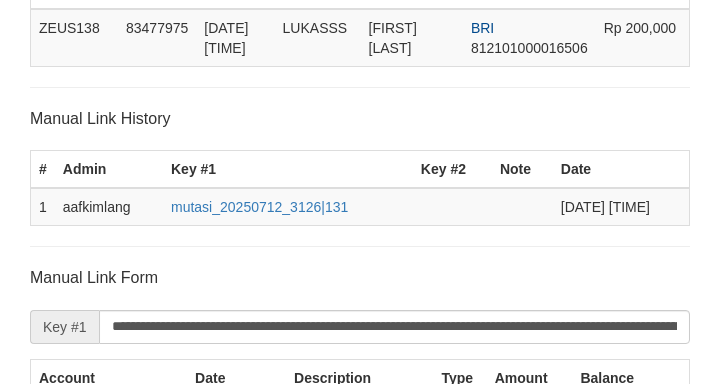 scroll, scrollTop: 192, scrollLeft: 0, axis: vertical 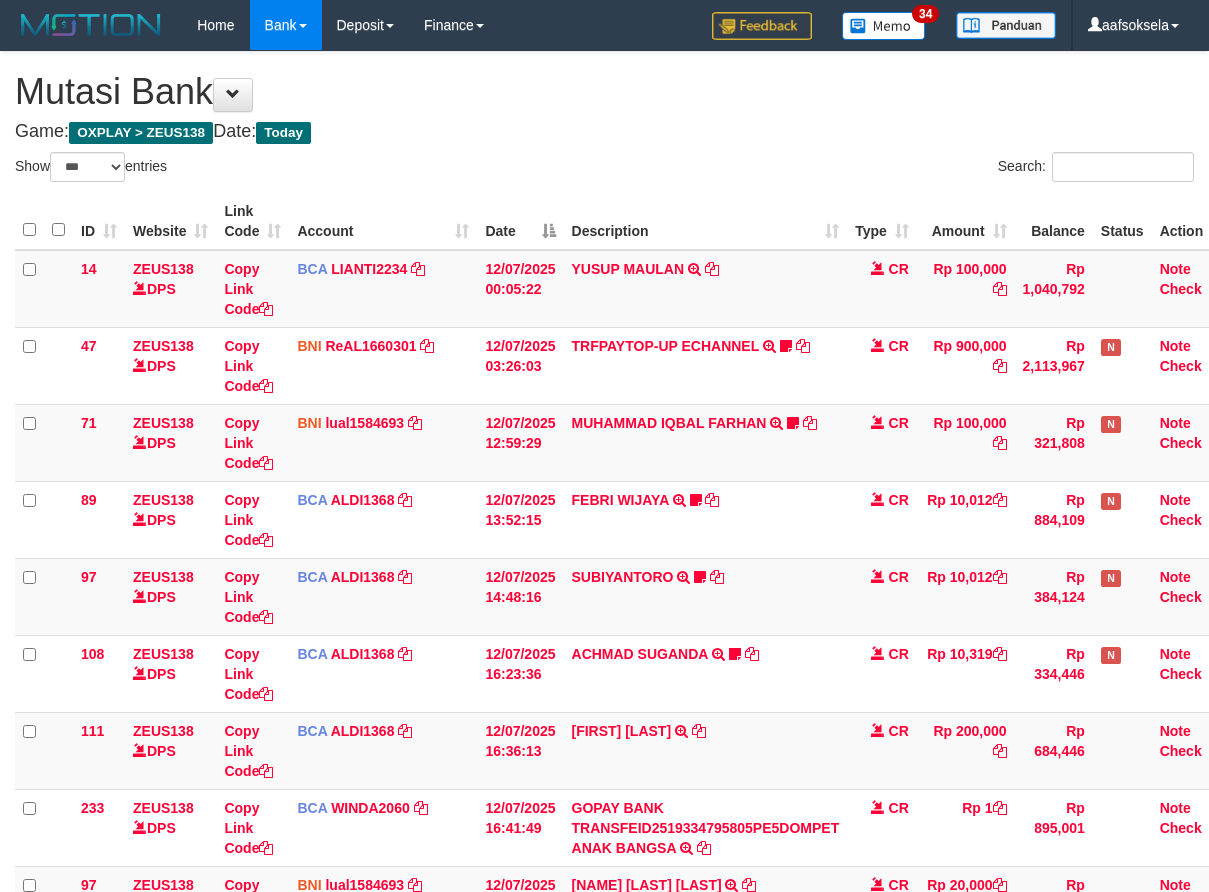 select on "***" 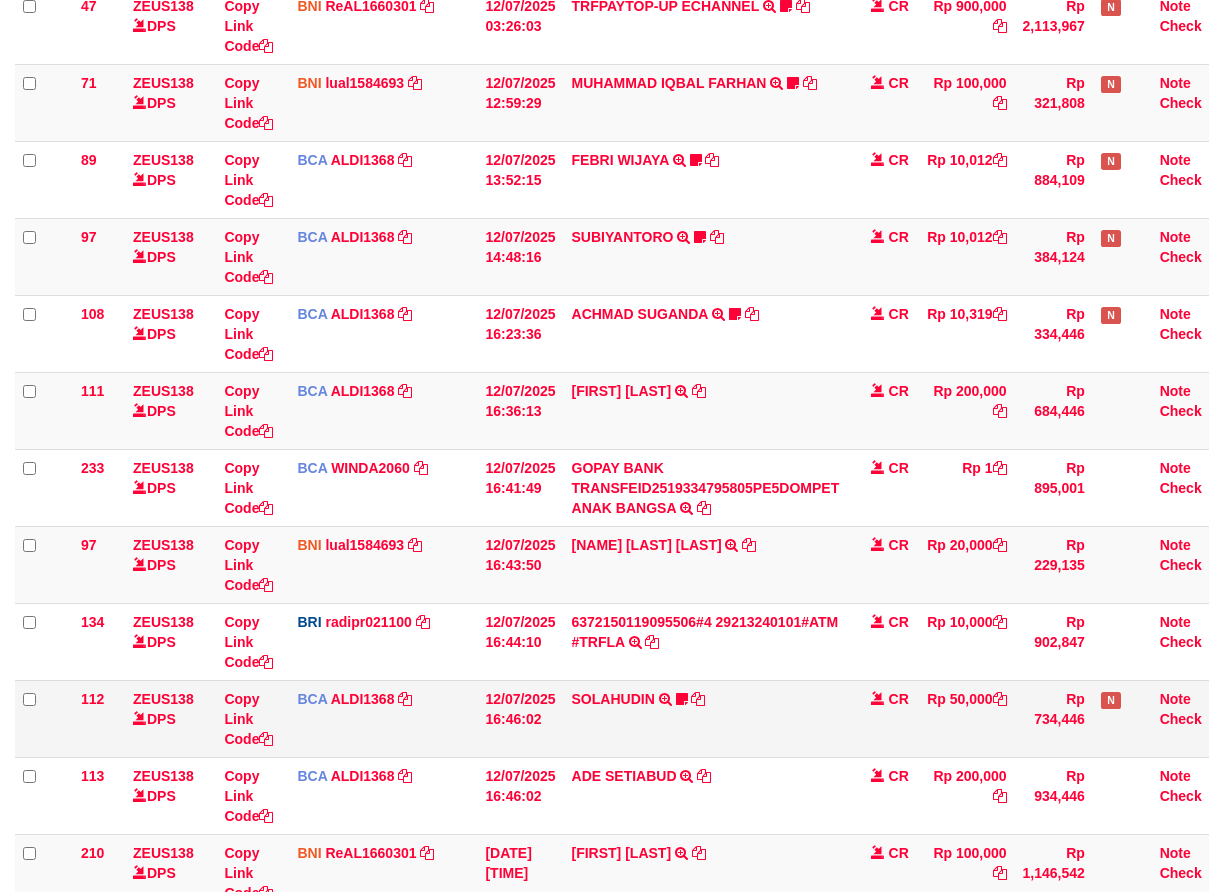 scroll, scrollTop: 607, scrollLeft: 0, axis: vertical 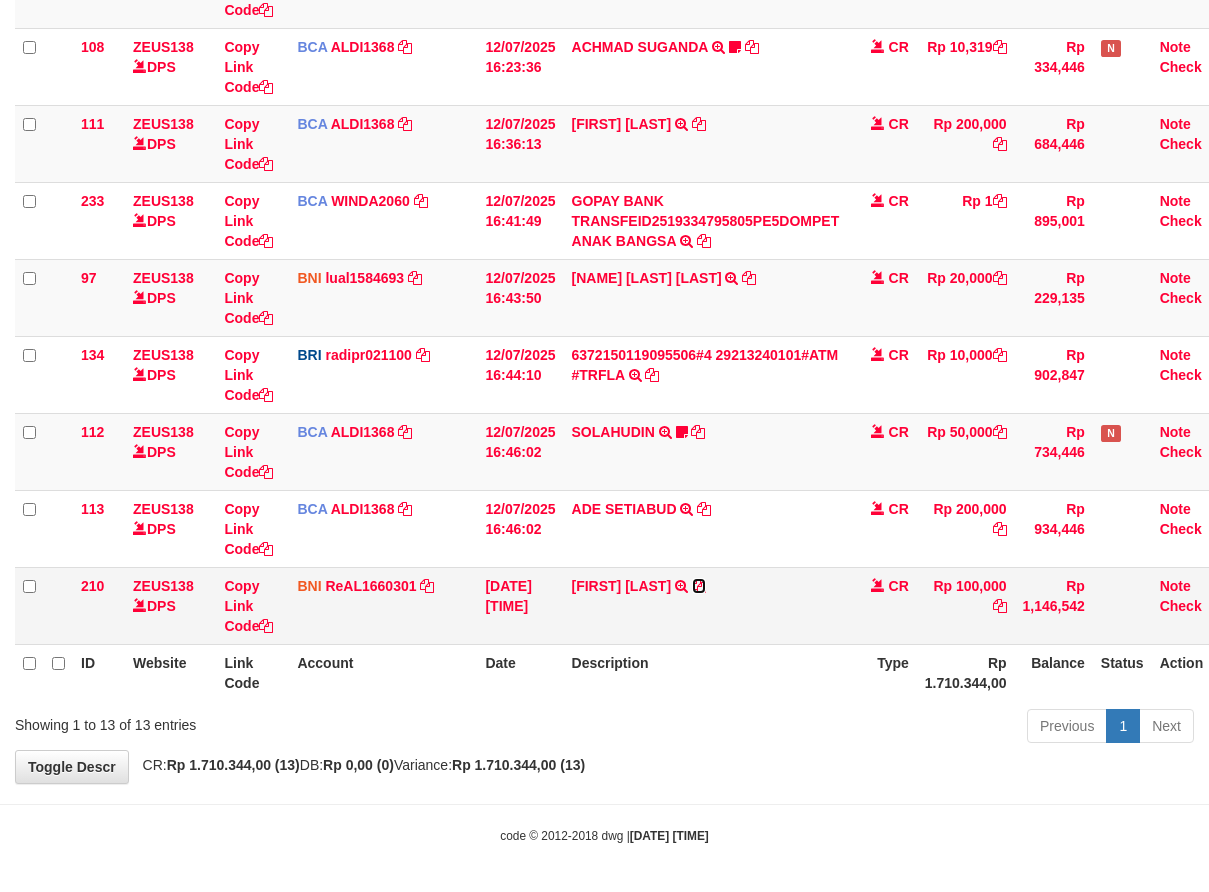 click at bounding box center (699, 586) 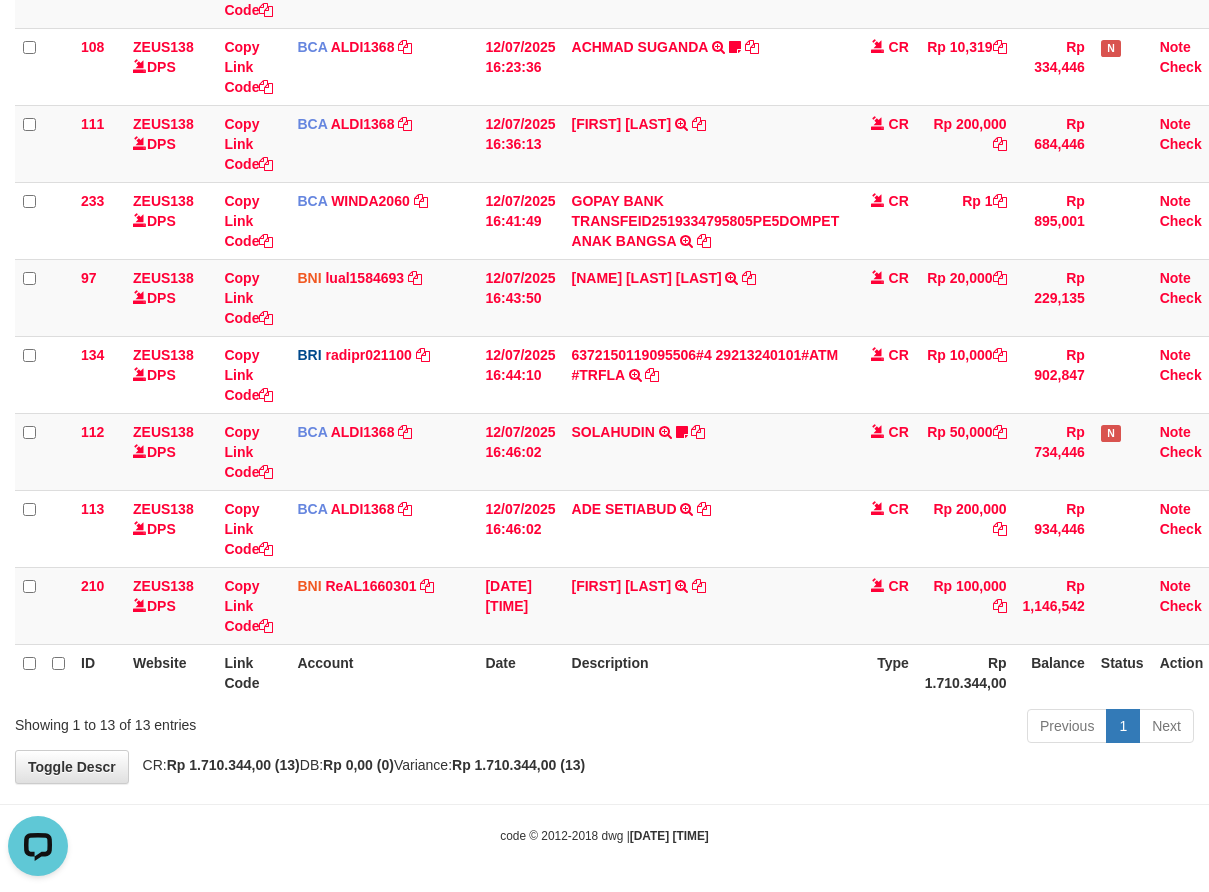scroll, scrollTop: 0, scrollLeft: 0, axis: both 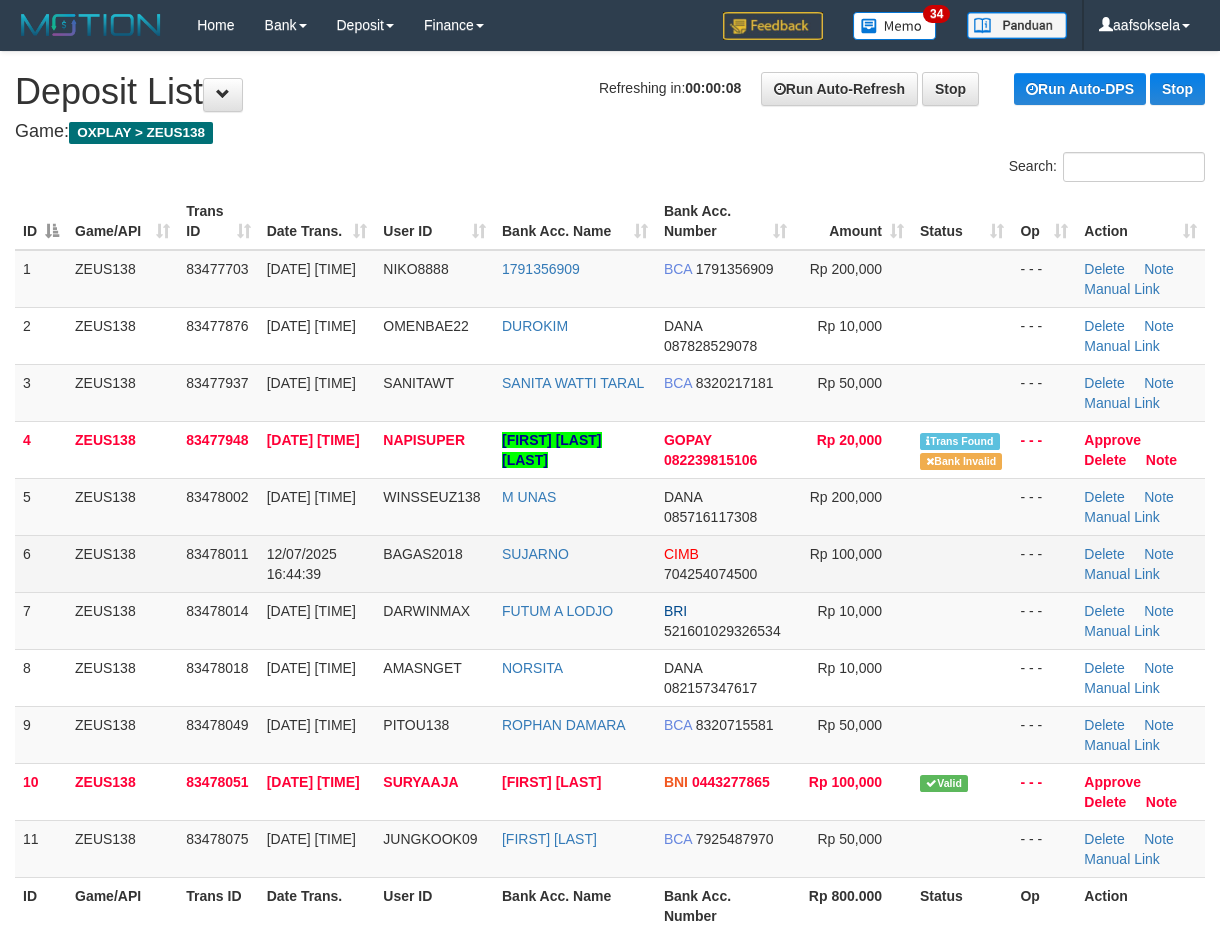 click on "83478011" at bounding box center (218, 563) 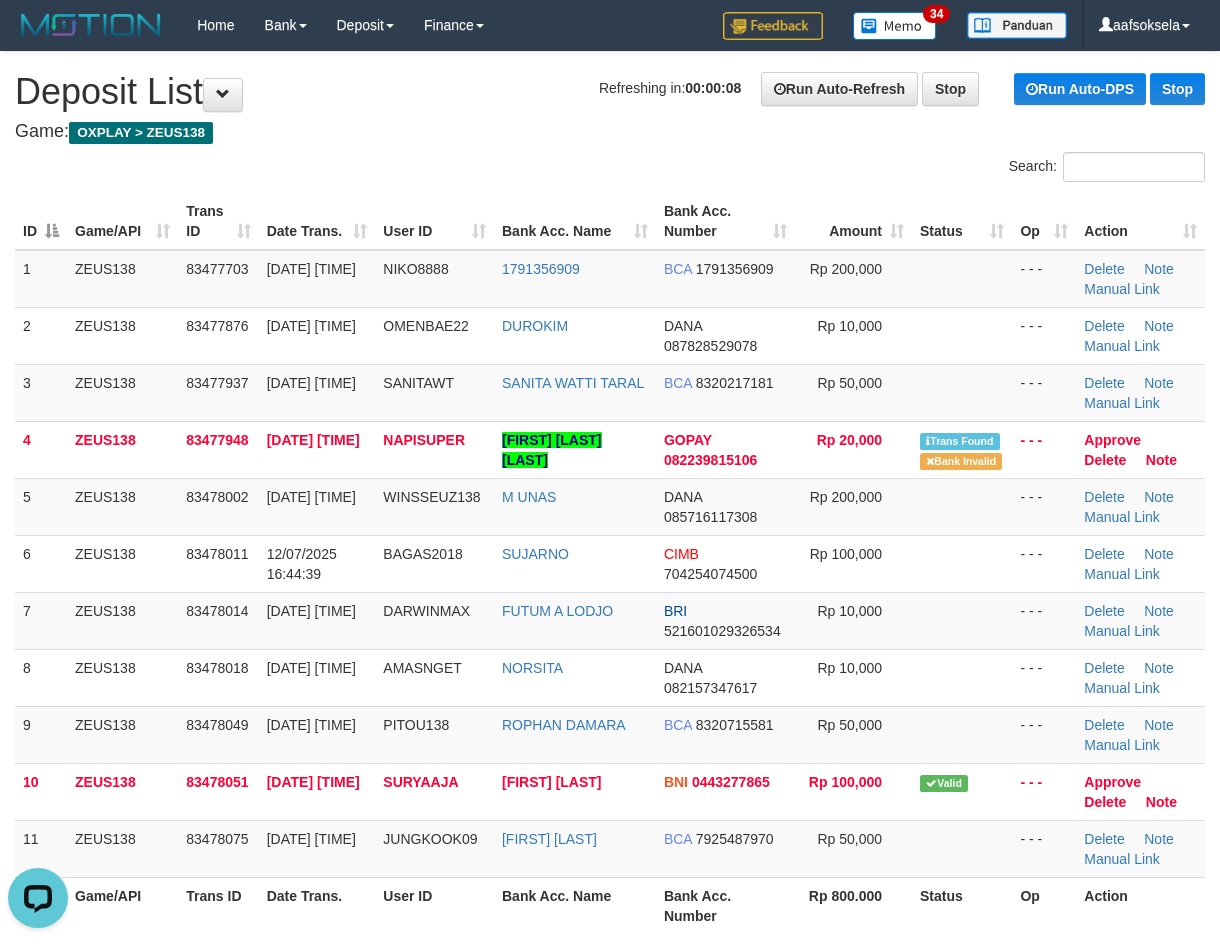scroll, scrollTop: 0, scrollLeft: 0, axis: both 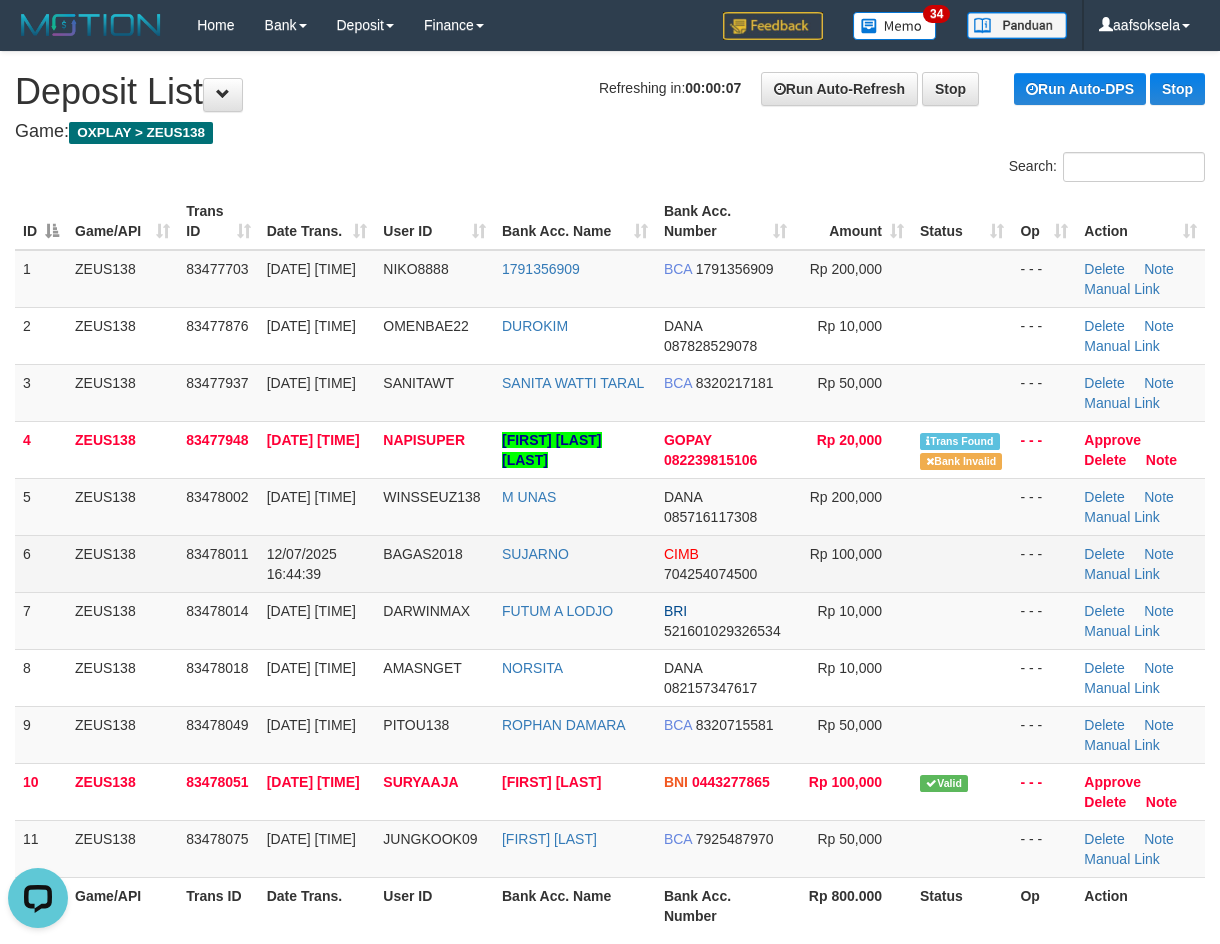 click on "BAGAS2018" at bounding box center (434, 563) 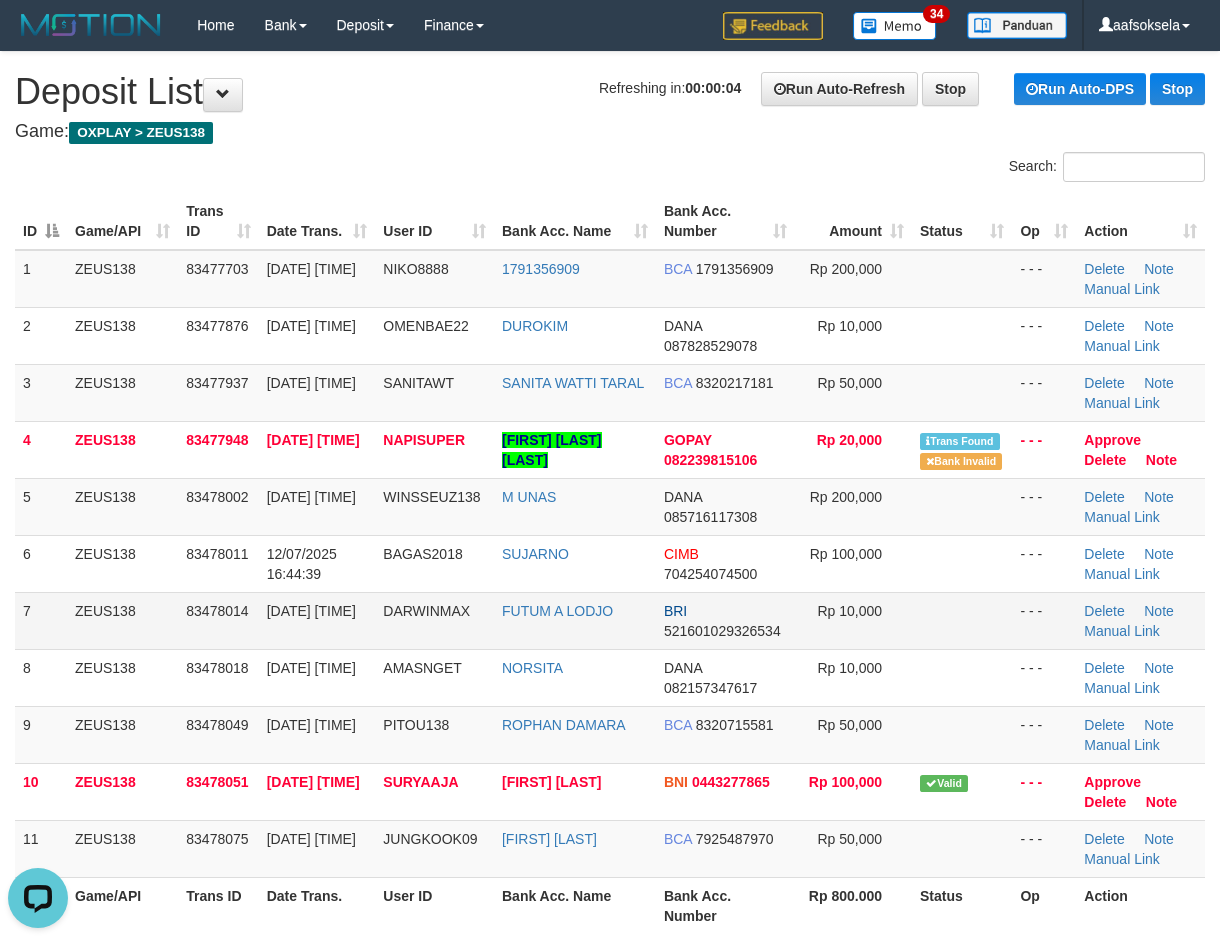 click on "[DATE] [TIME]" at bounding box center [317, 620] 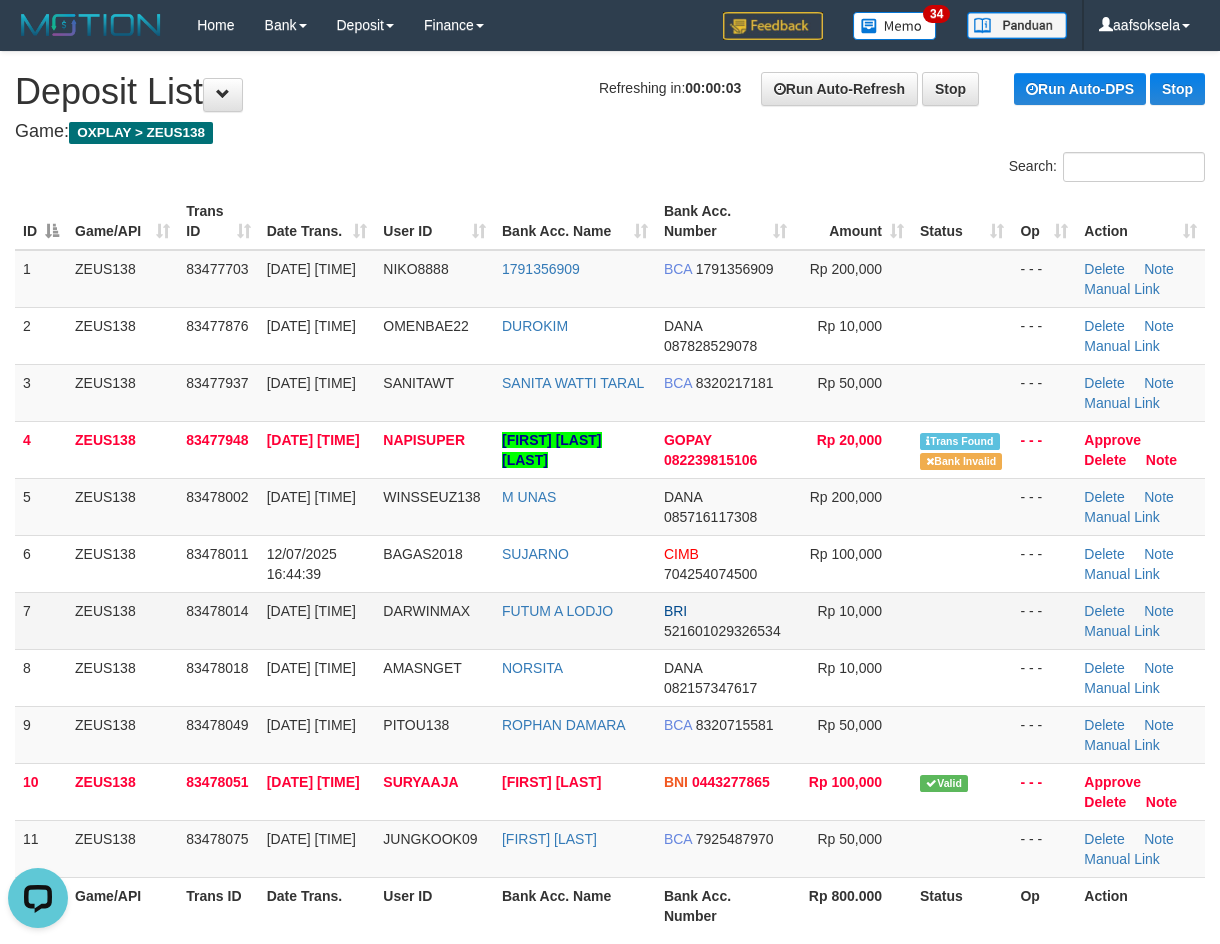 click on "12/07/2025 16:44:41" at bounding box center (317, 620) 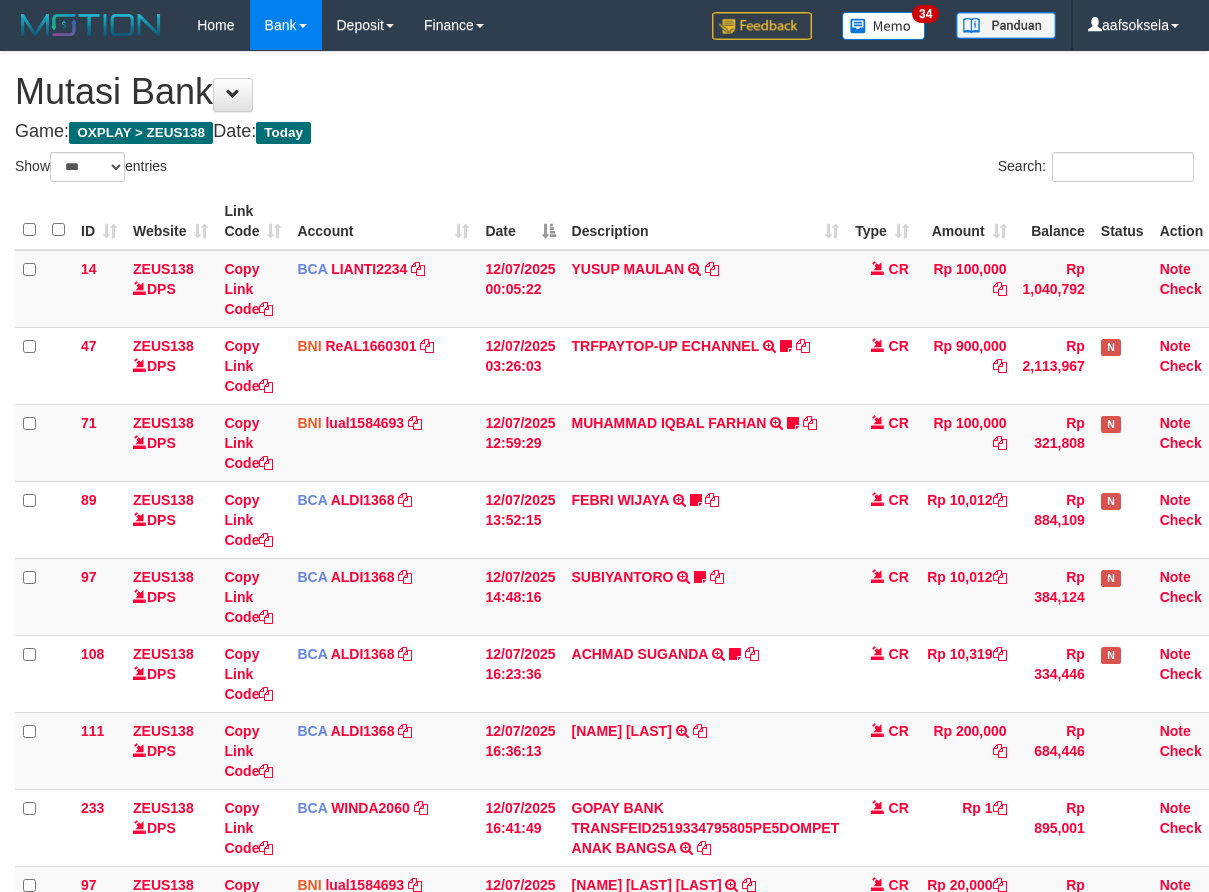 select on "***" 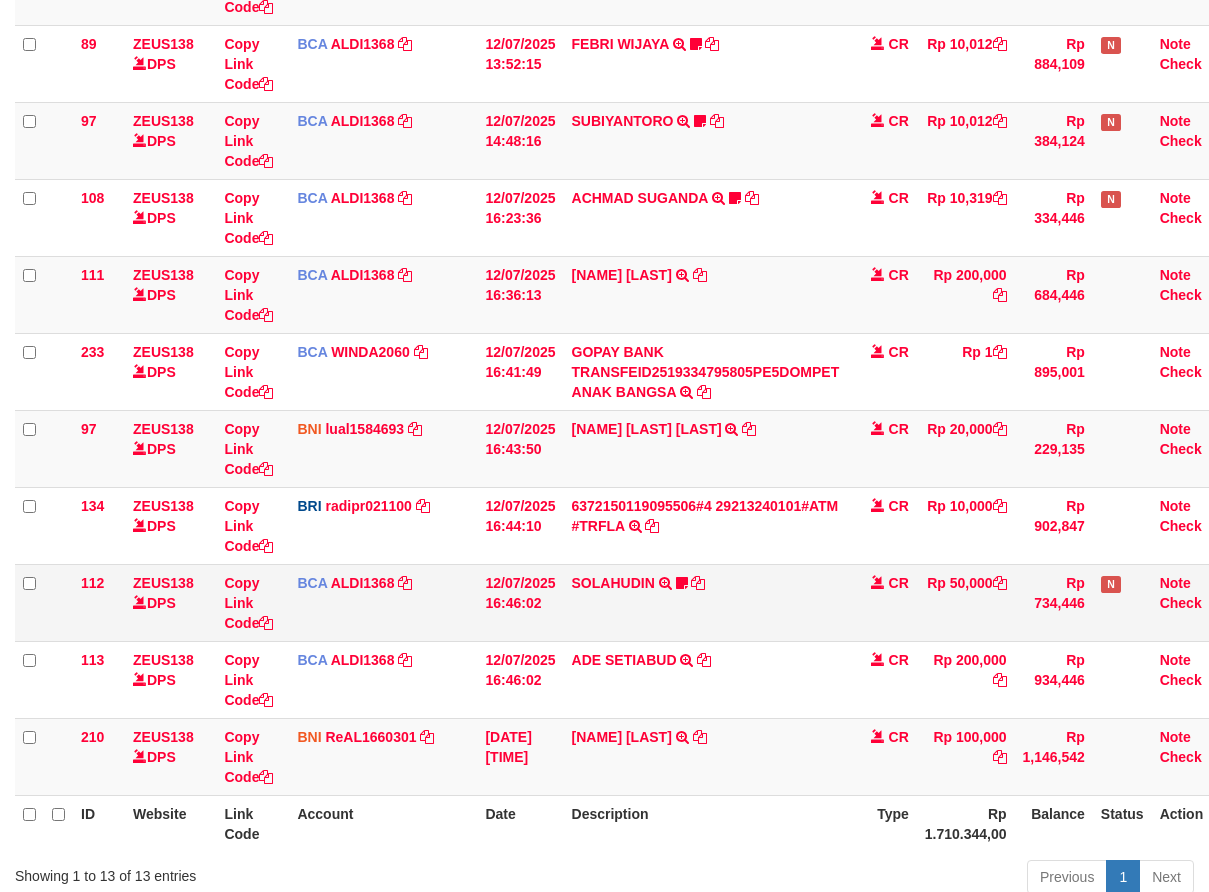 scroll, scrollTop: 607, scrollLeft: 0, axis: vertical 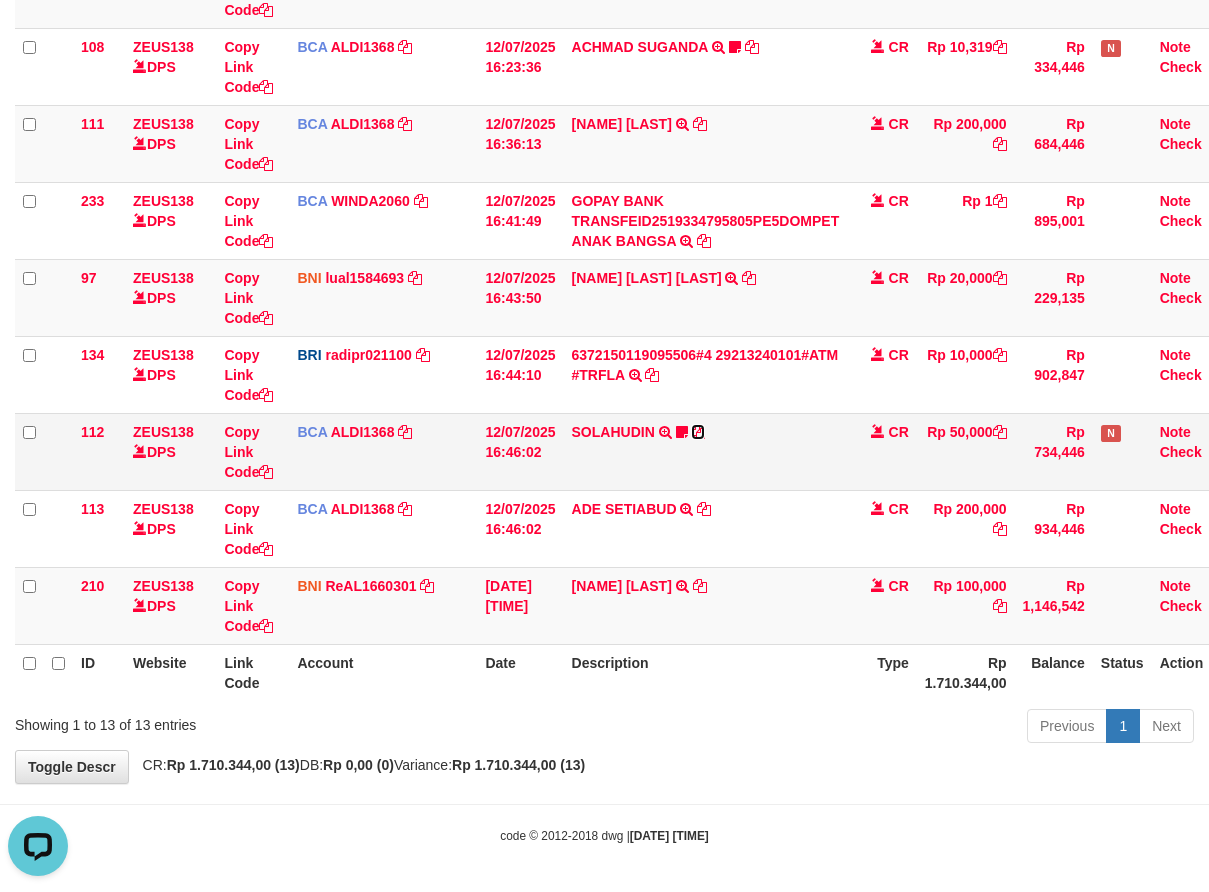 click at bounding box center (698, 432) 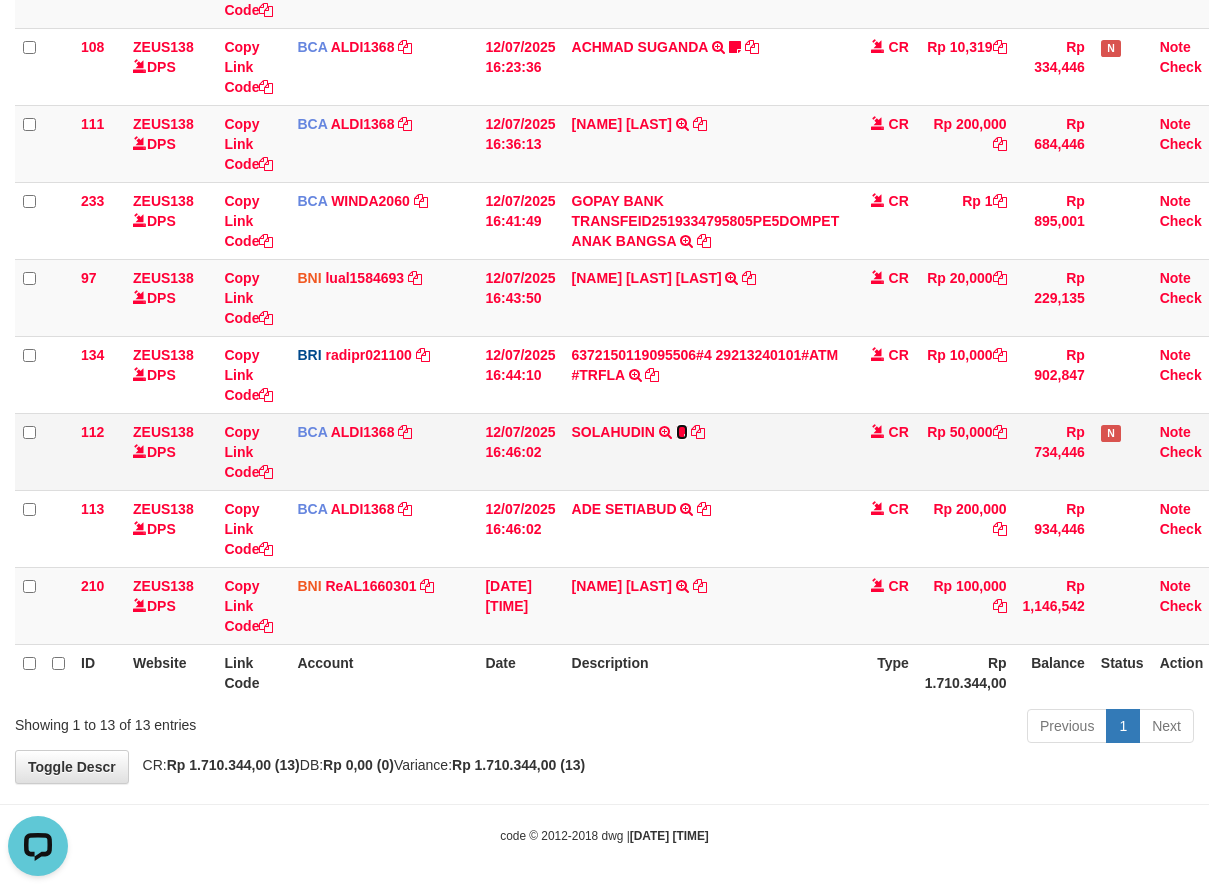 click at bounding box center [682, 432] 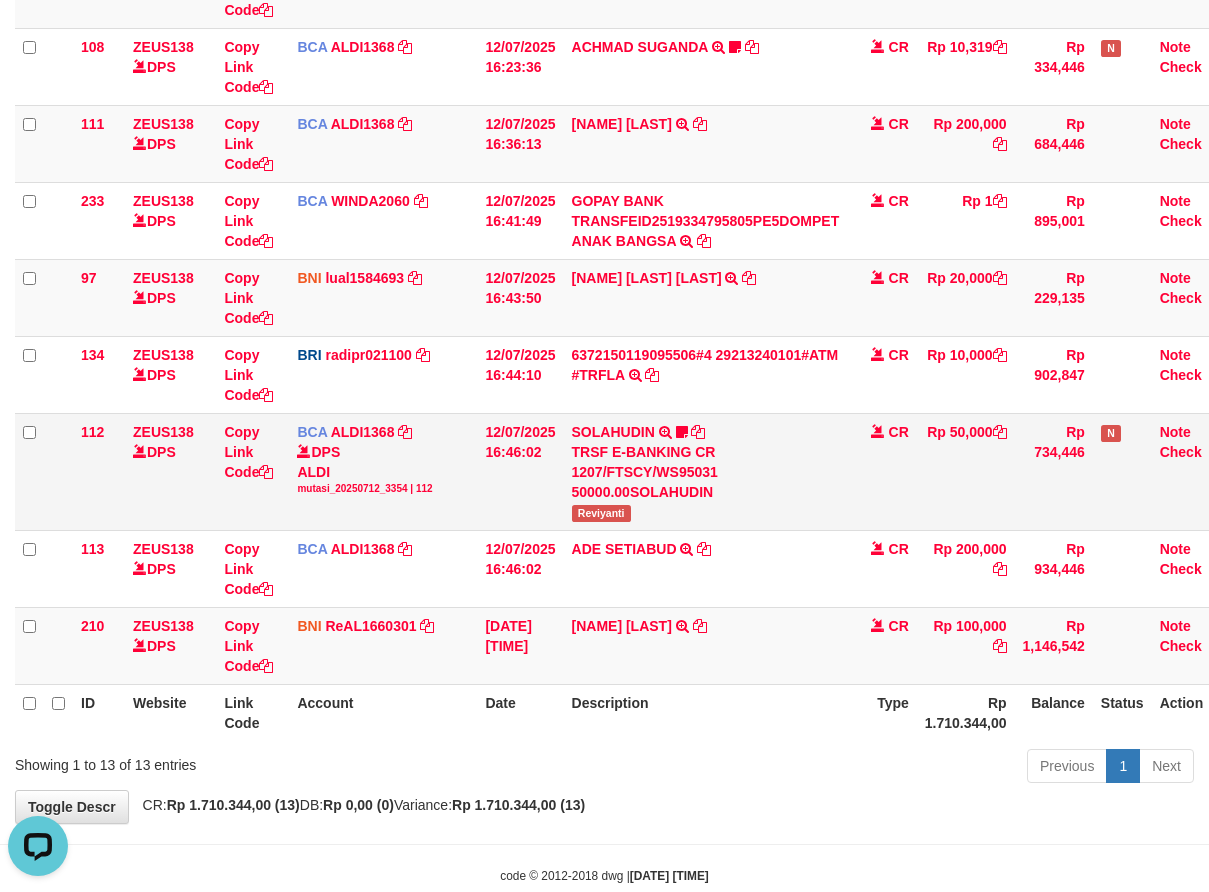 click on "Reviyanti" at bounding box center [601, 513] 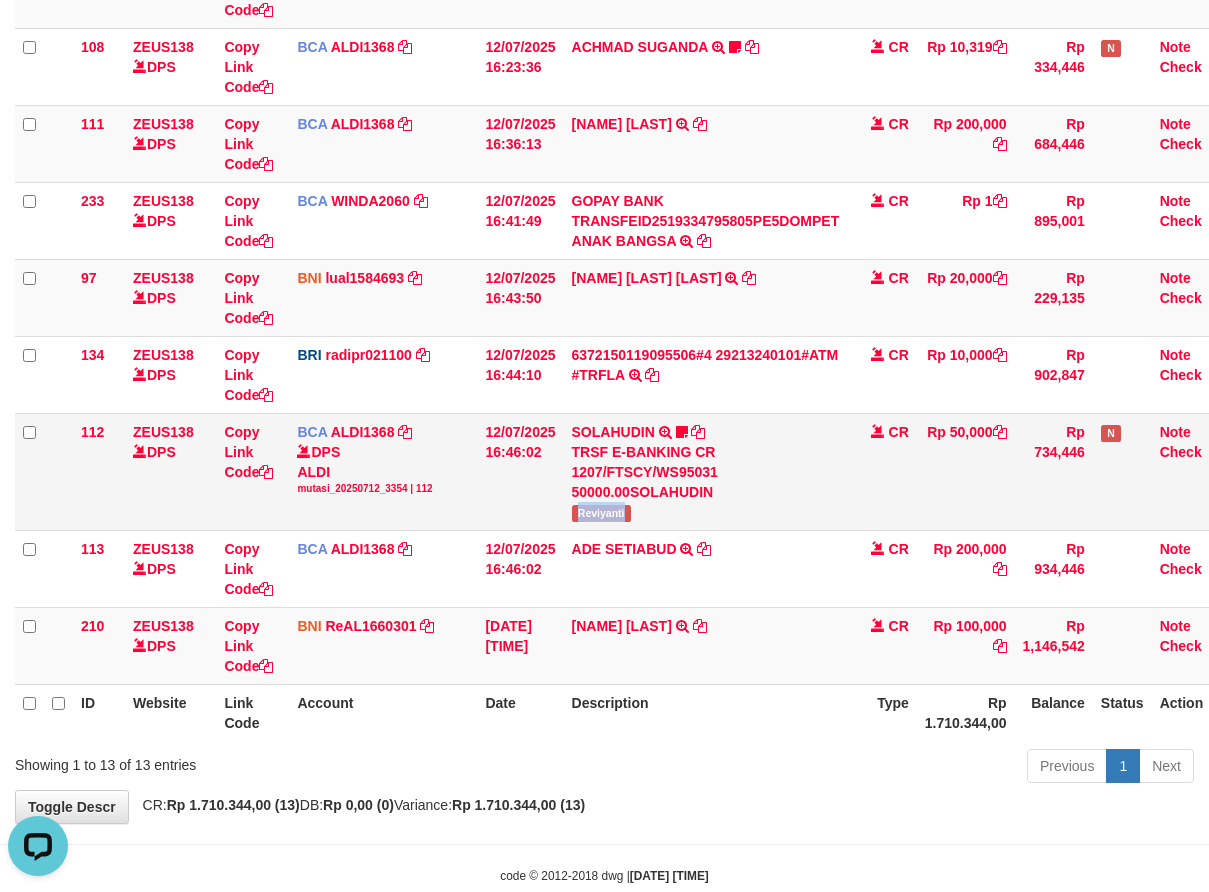 click on "Reviyanti" at bounding box center [601, 513] 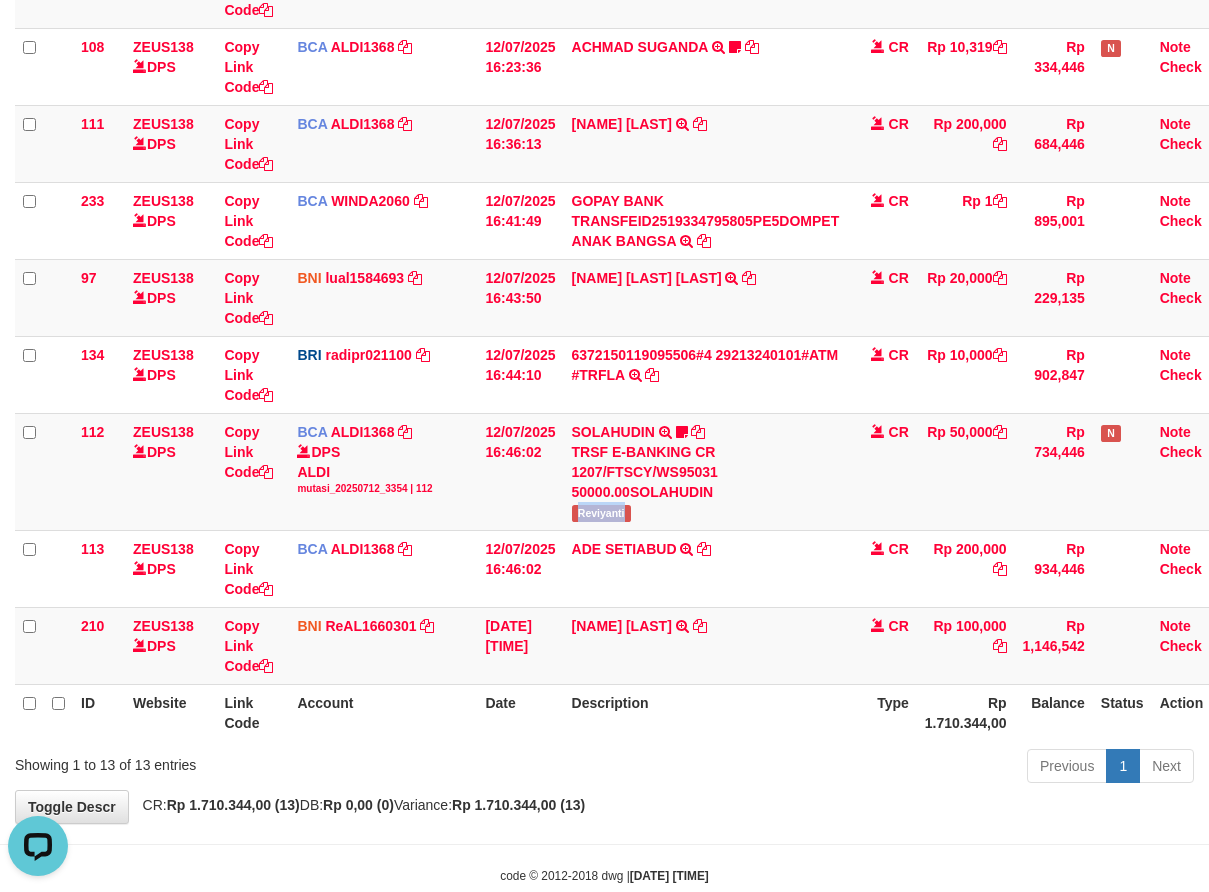 copy on "Reviyanti" 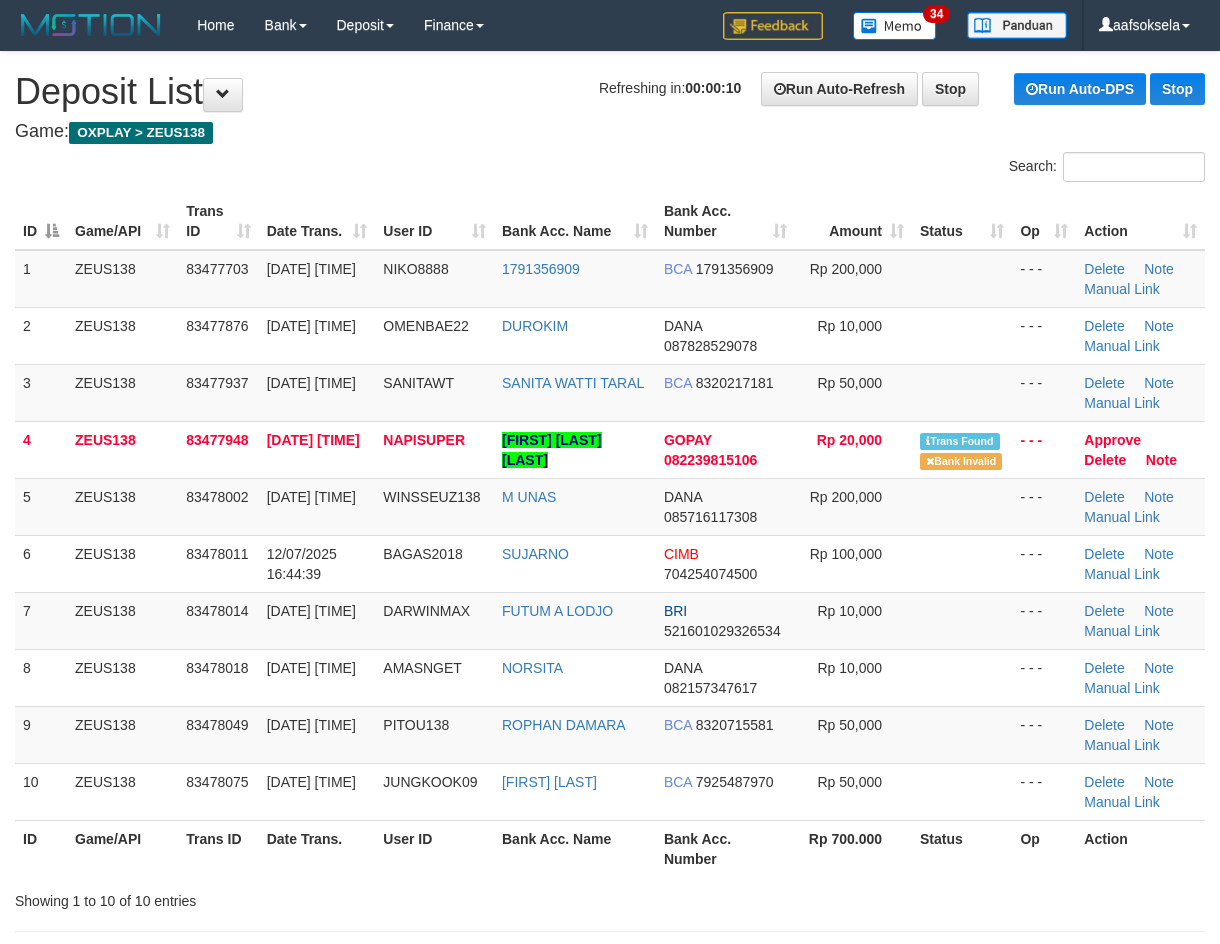 scroll, scrollTop: 0, scrollLeft: 0, axis: both 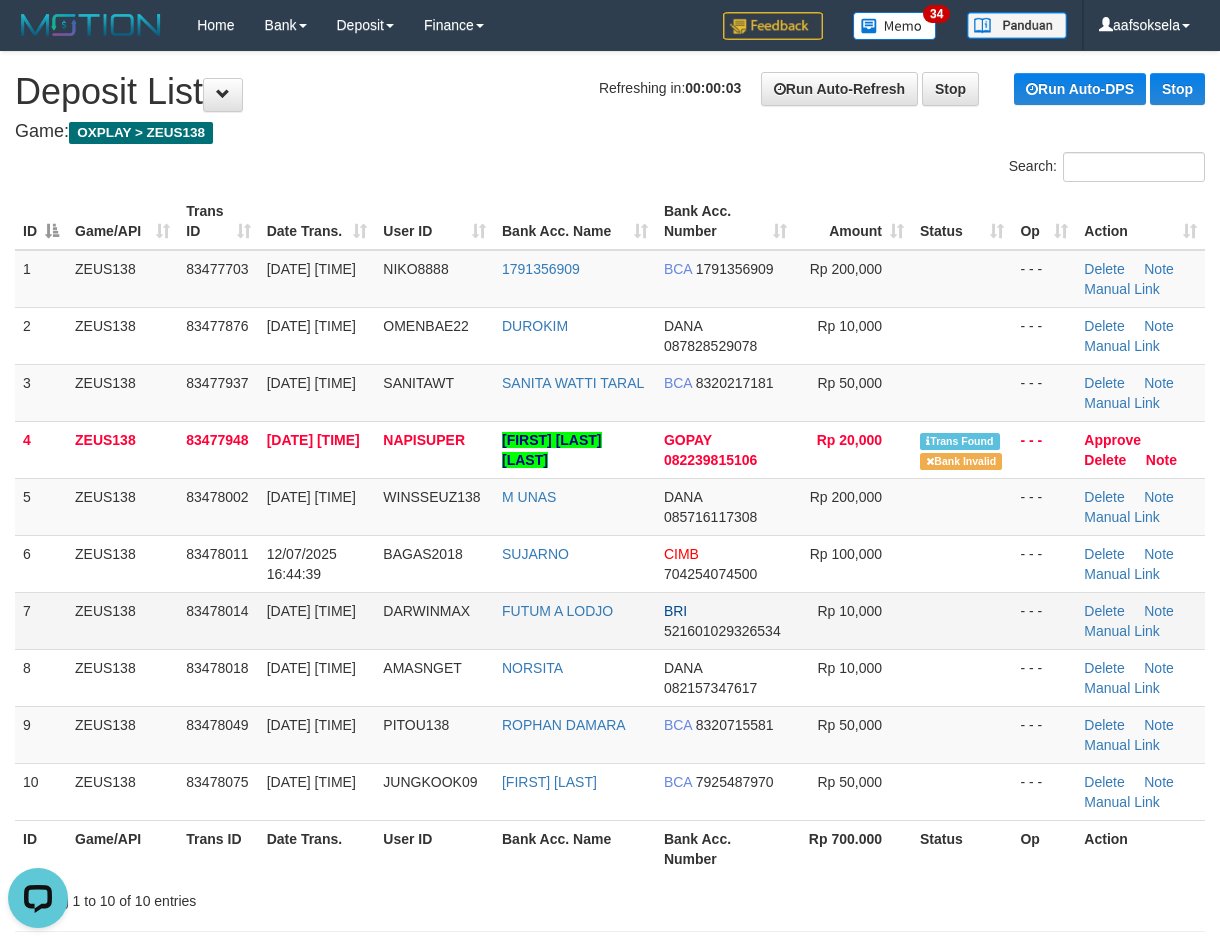click on "FUTUM A LODJO" at bounding box center [575, 620] 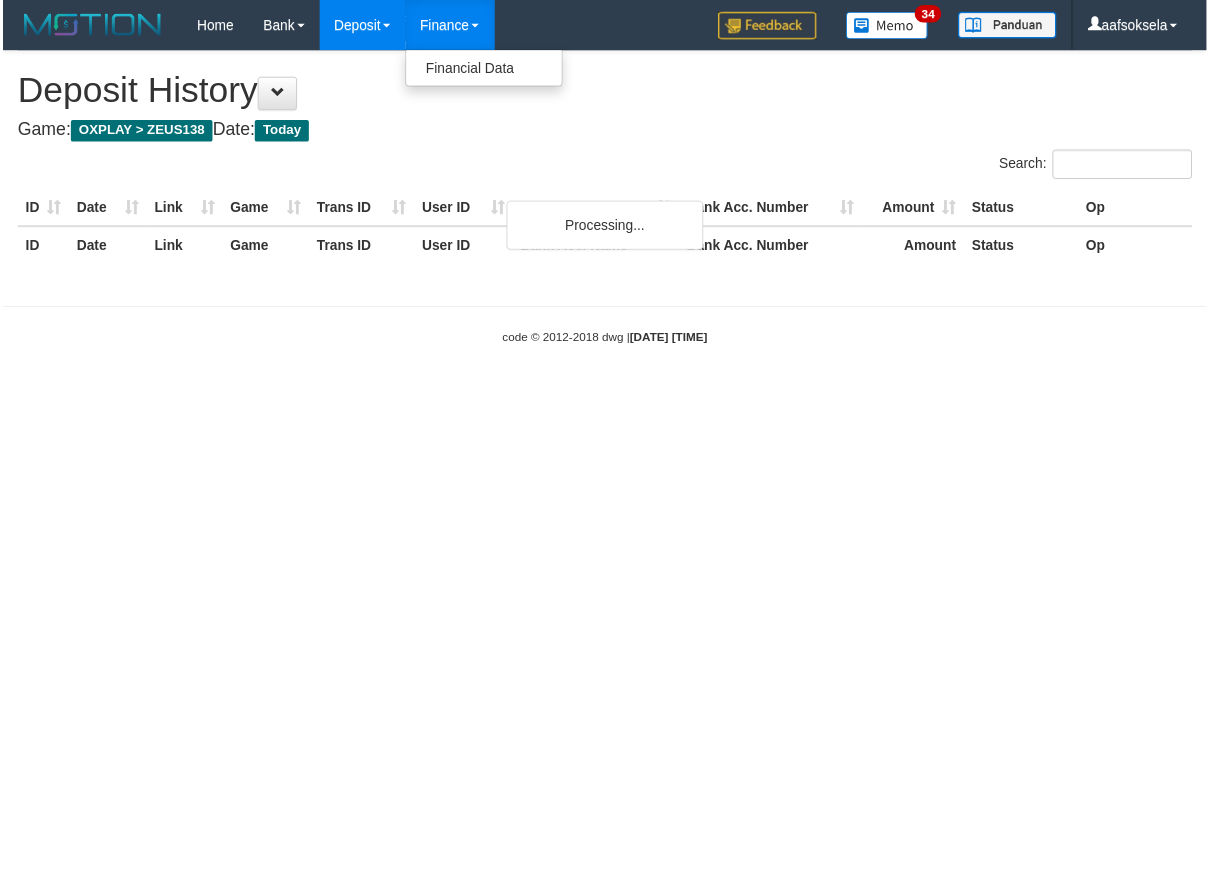 scroll, scrollTop: 0, scrollLeft: 0, axis: both 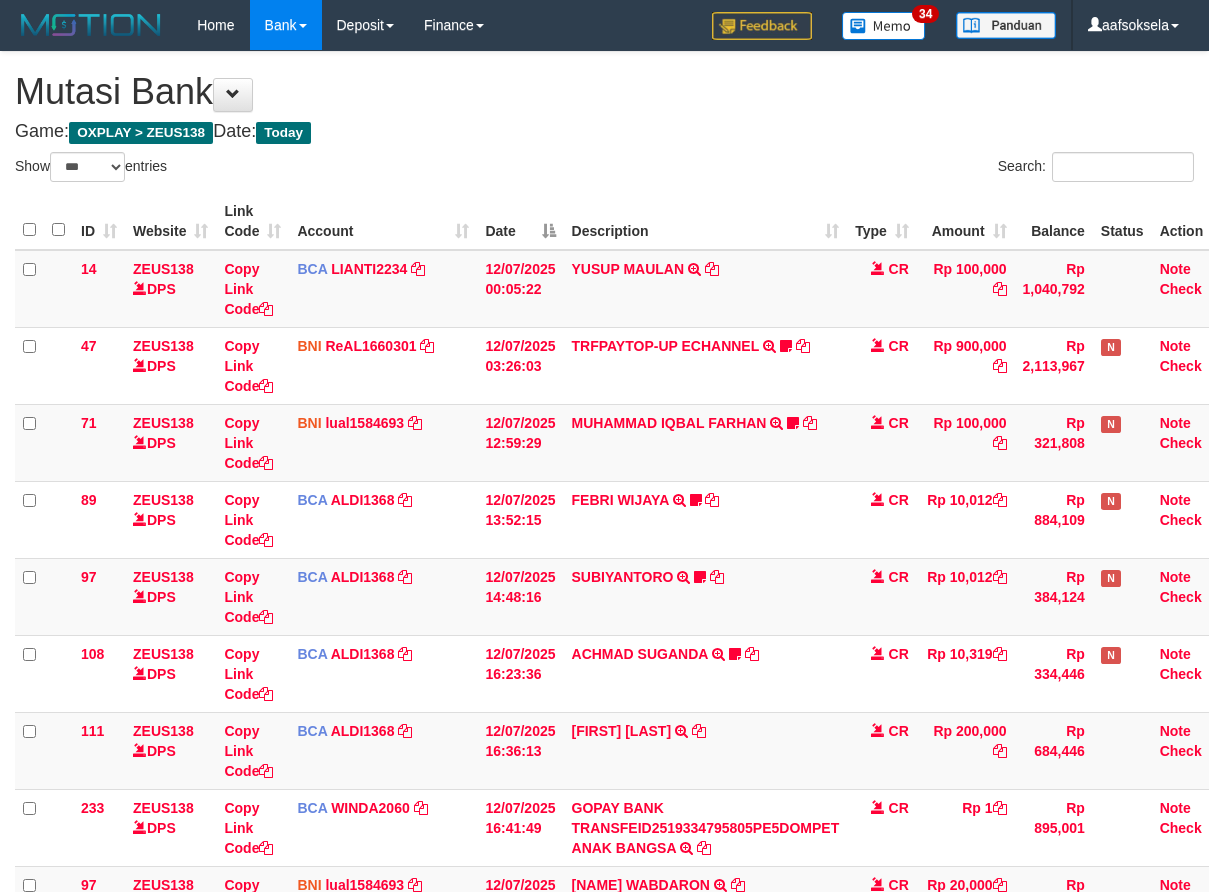 select on "***" 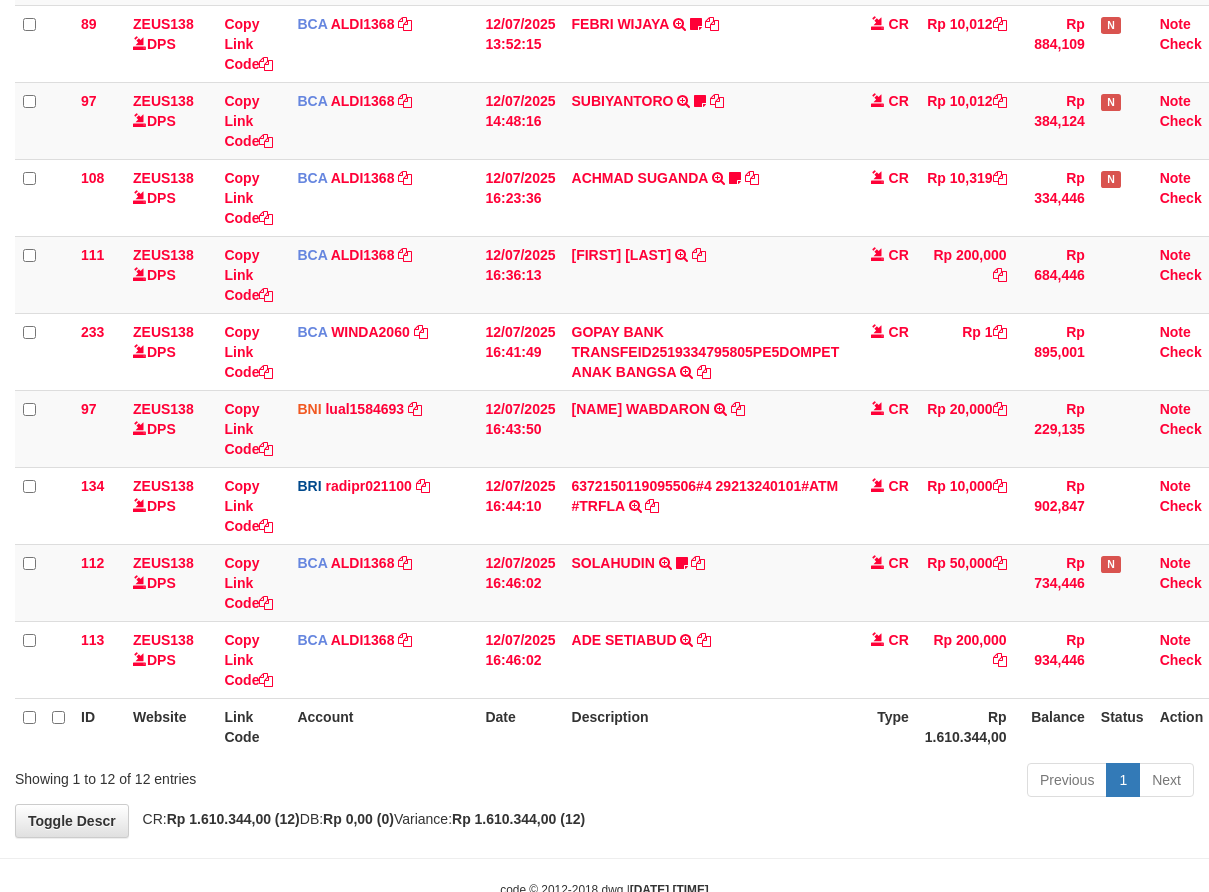 click on "Description" at bounding box center (706, 726) 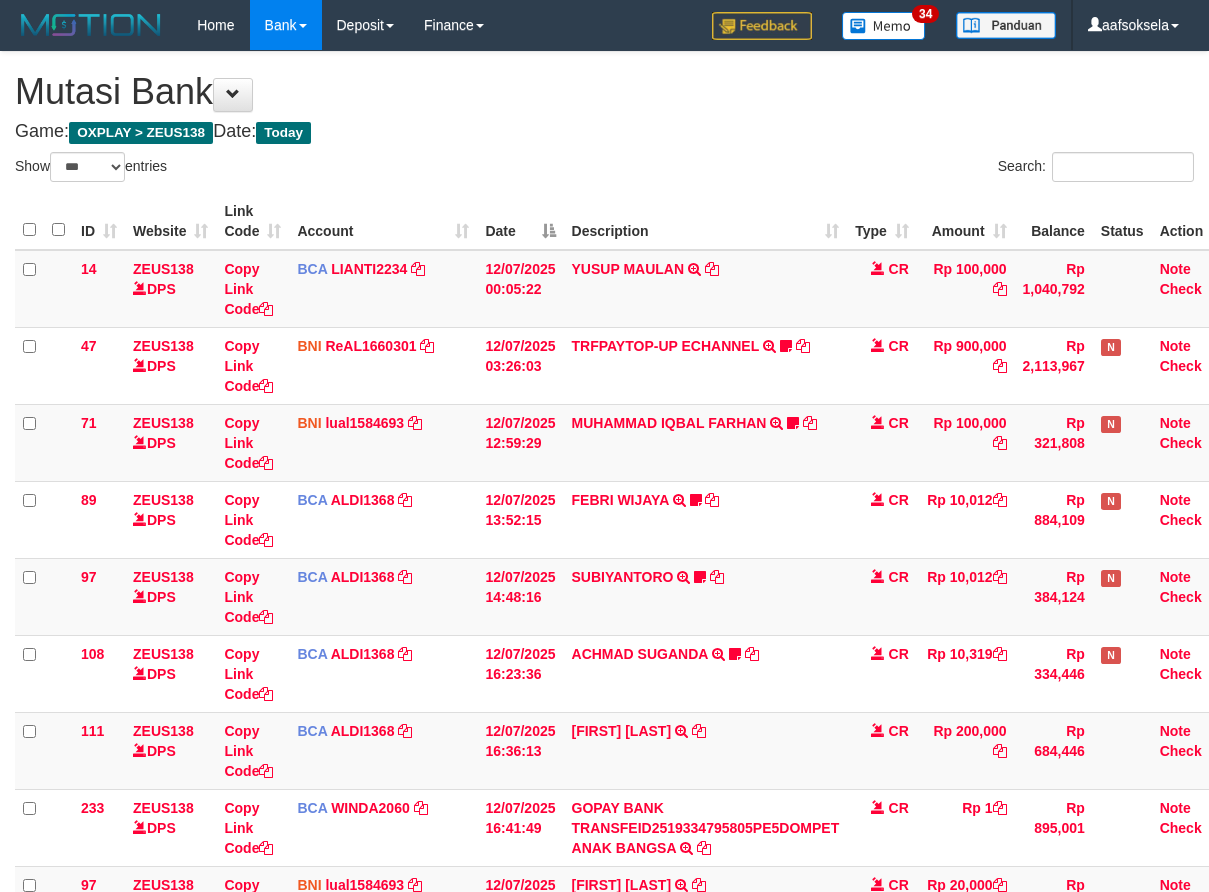select on "***" 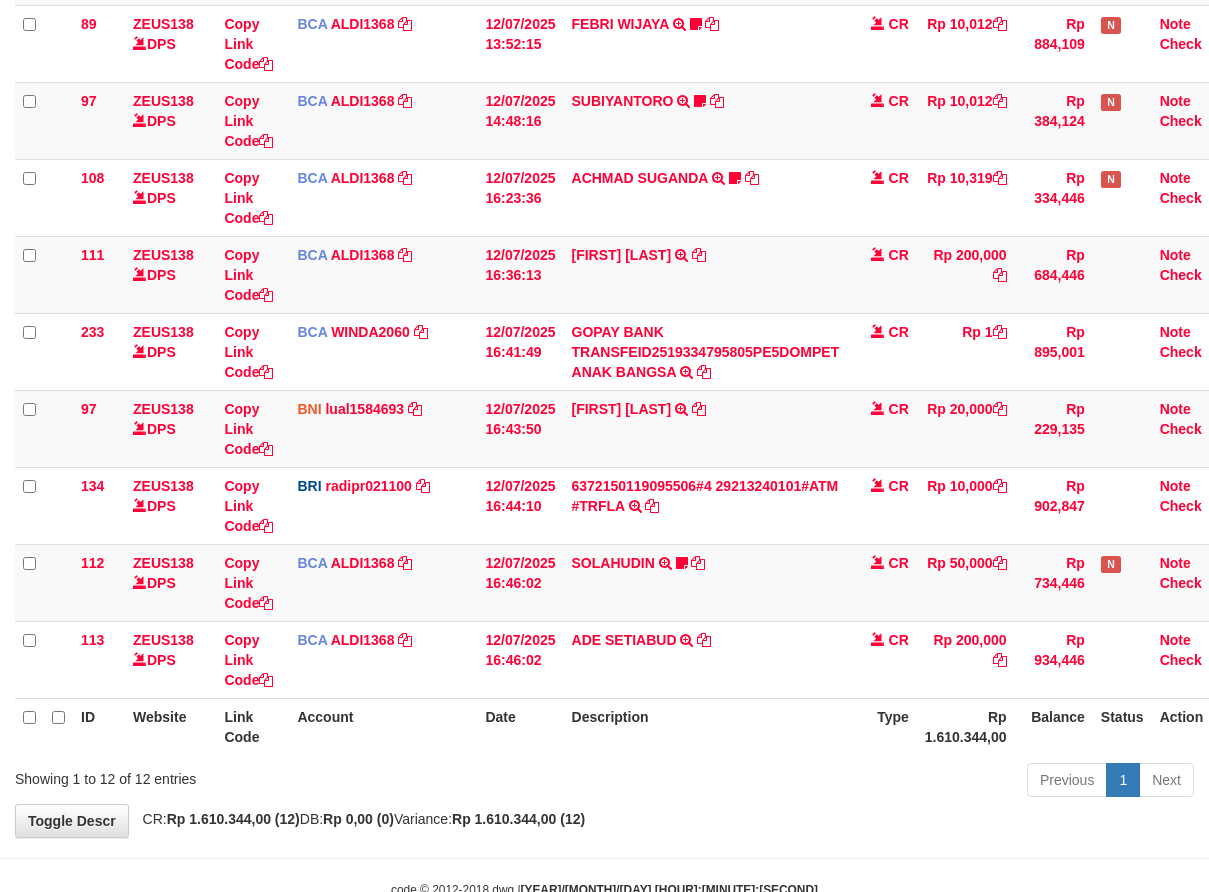 click on "Previous 1 Next" at bounding box center [856, 782] 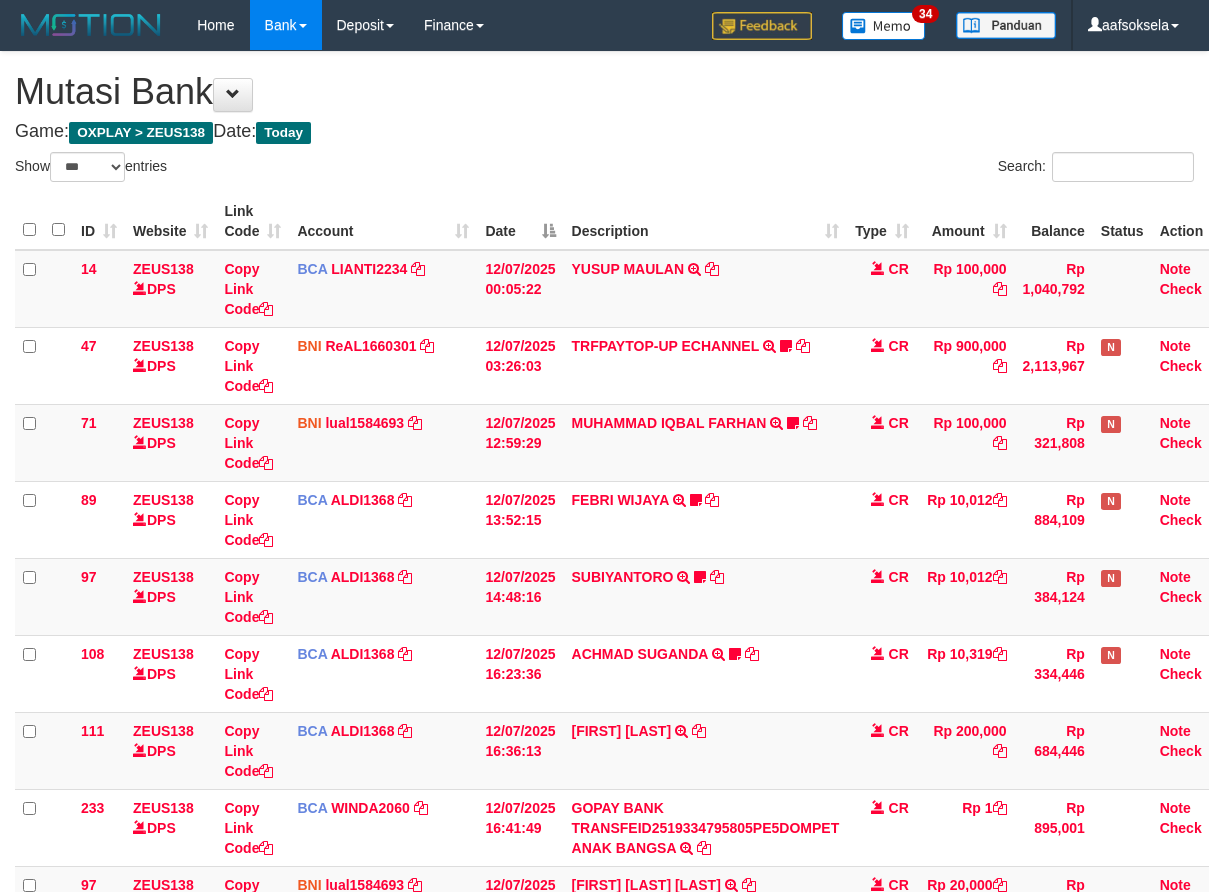 select on "***" 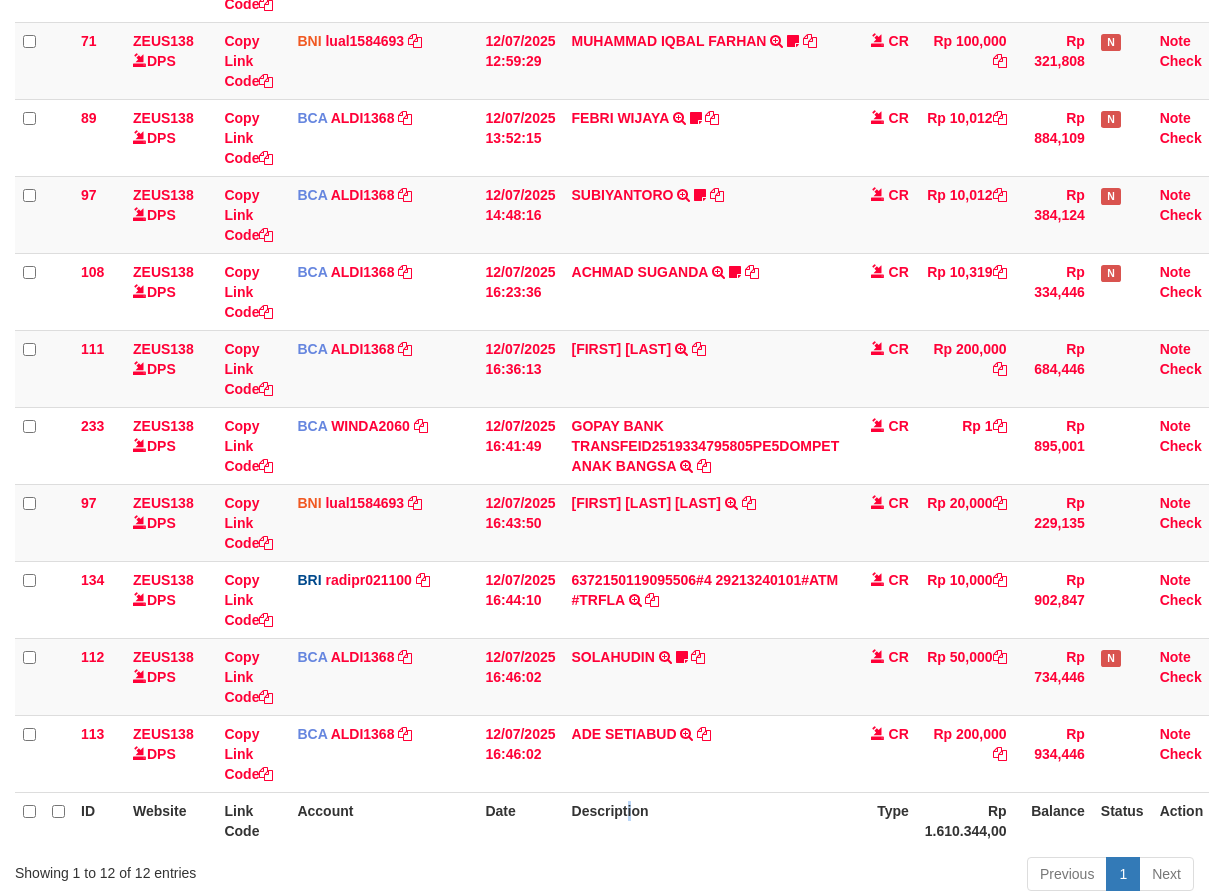 click on "Description" at bounding box center (706, 820) 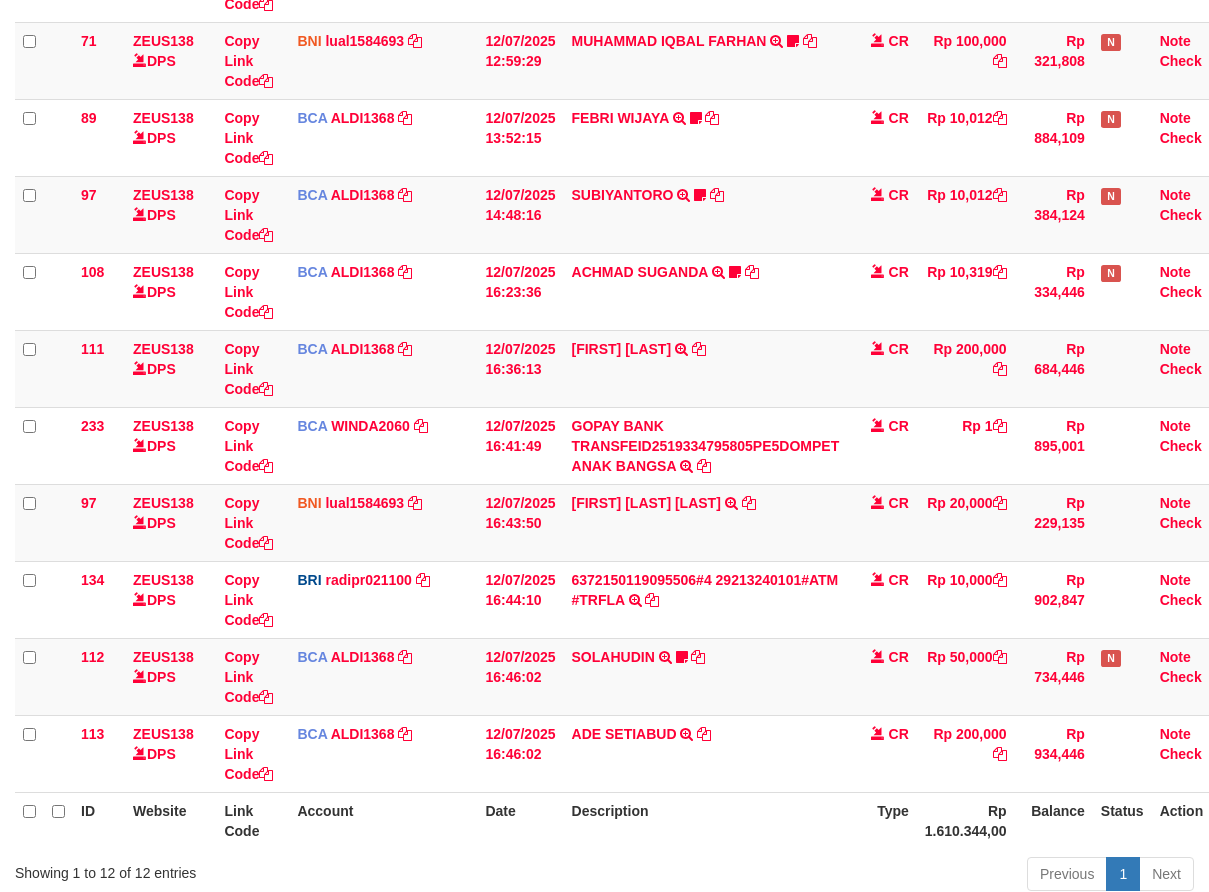 click on "Description" at bounding box center [706, 820] 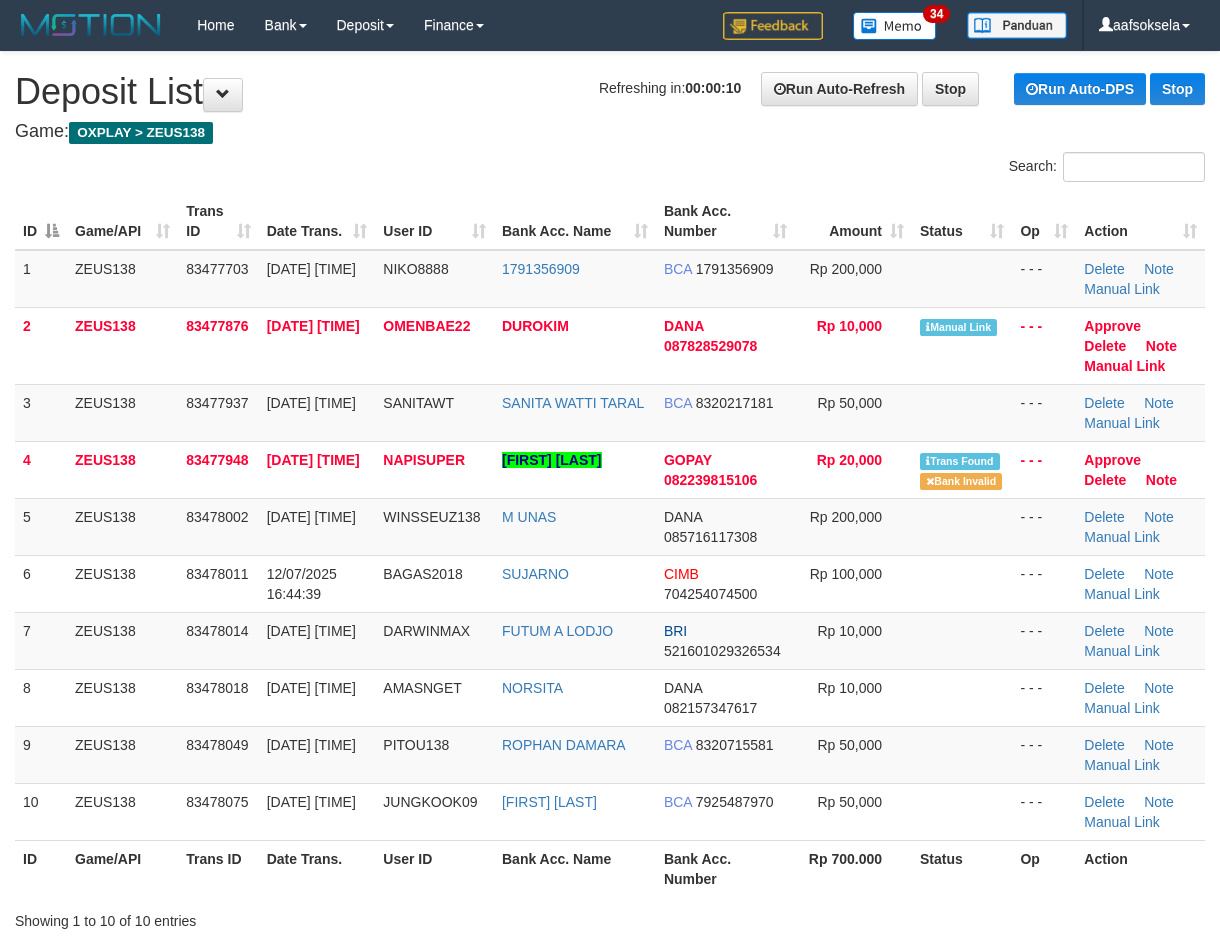 scroll, scrollTop: 0, scrollLeft: 0, axis: both 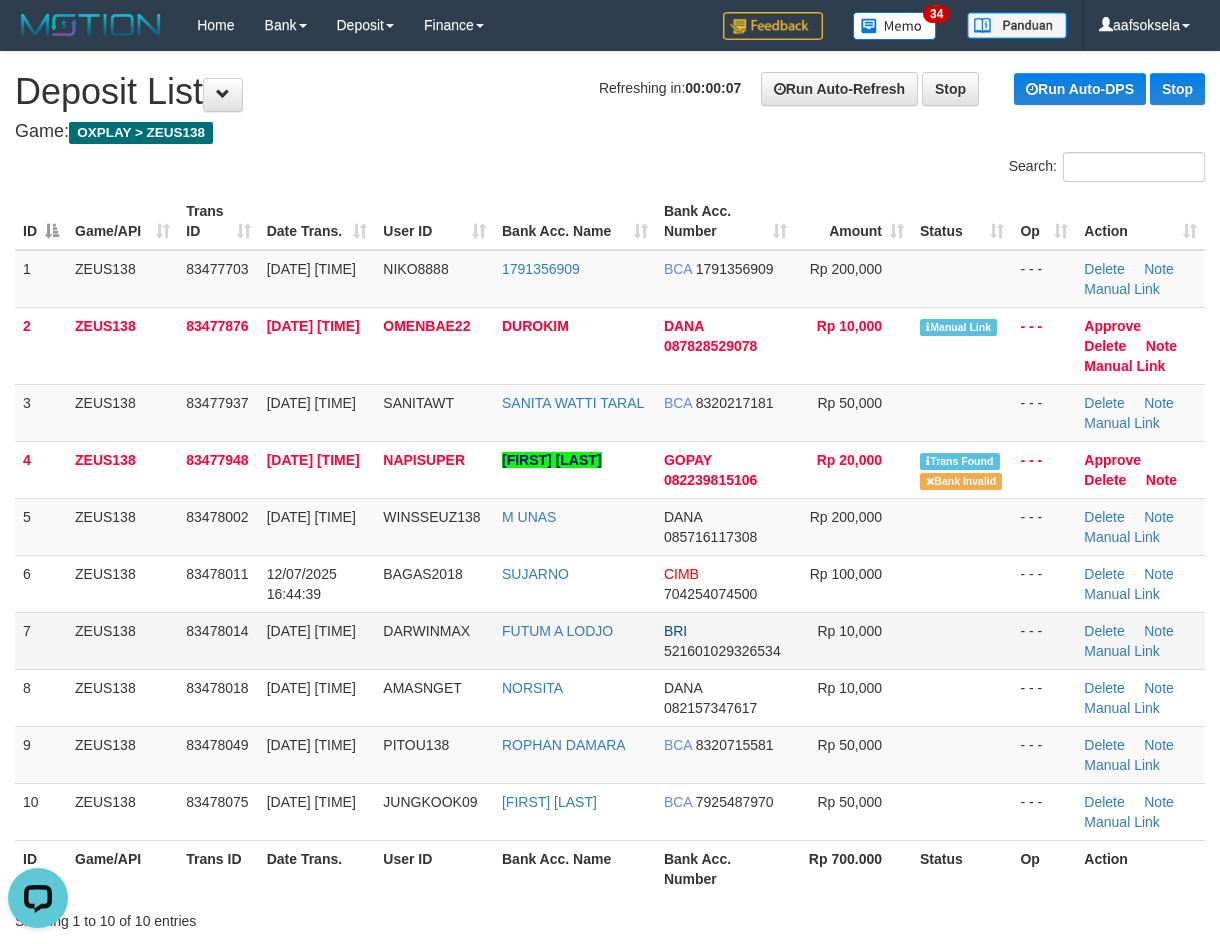 click on "DARWINMAX" at bounding box center [434, 640] 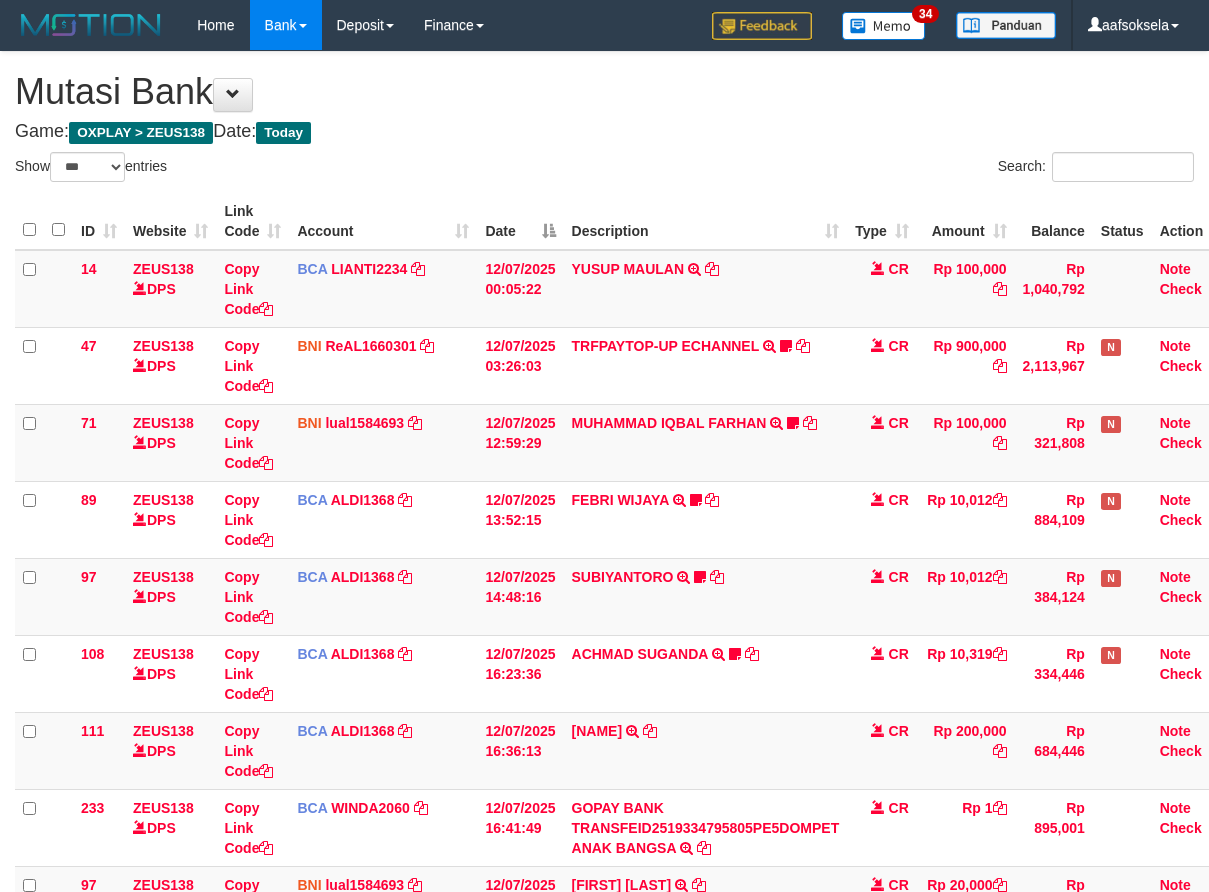 select on "***" 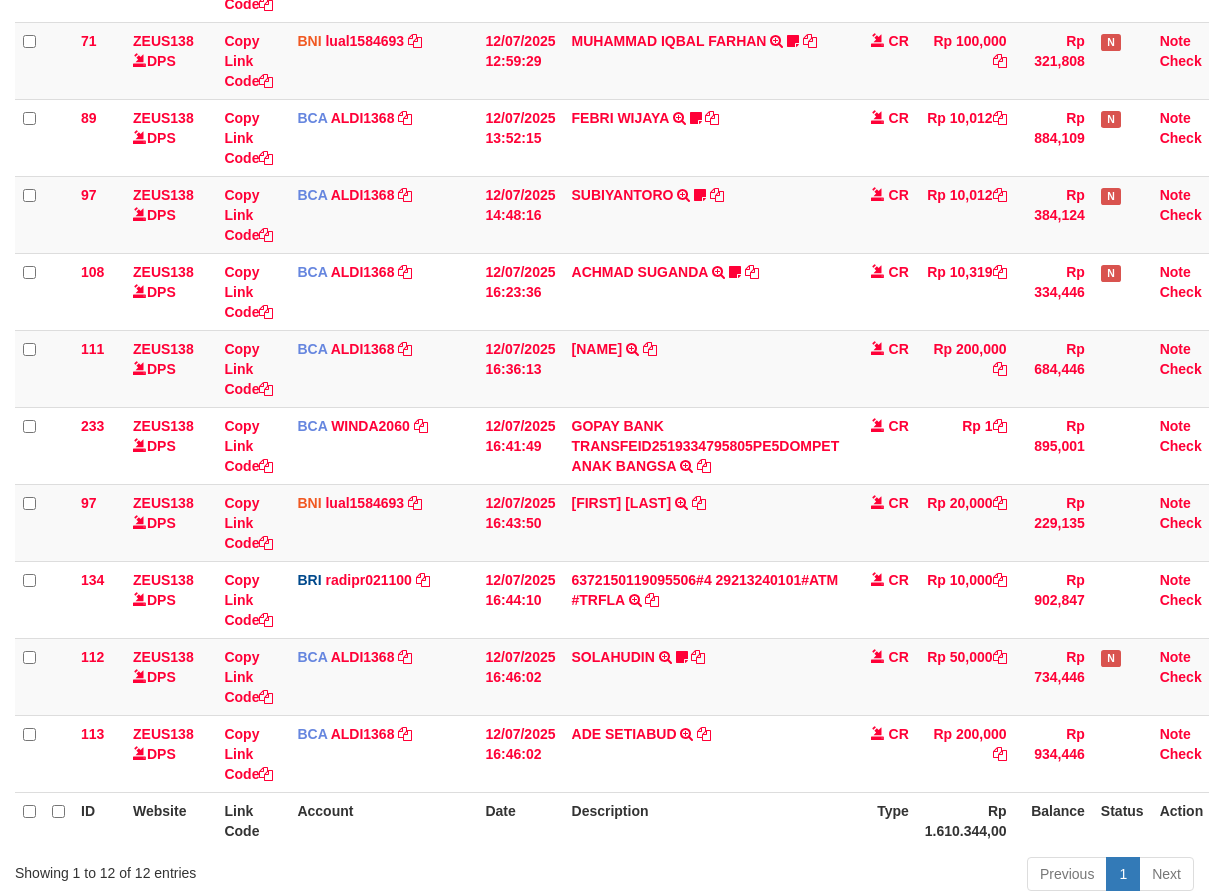 click on "Description" at bounding box center (706, 820) 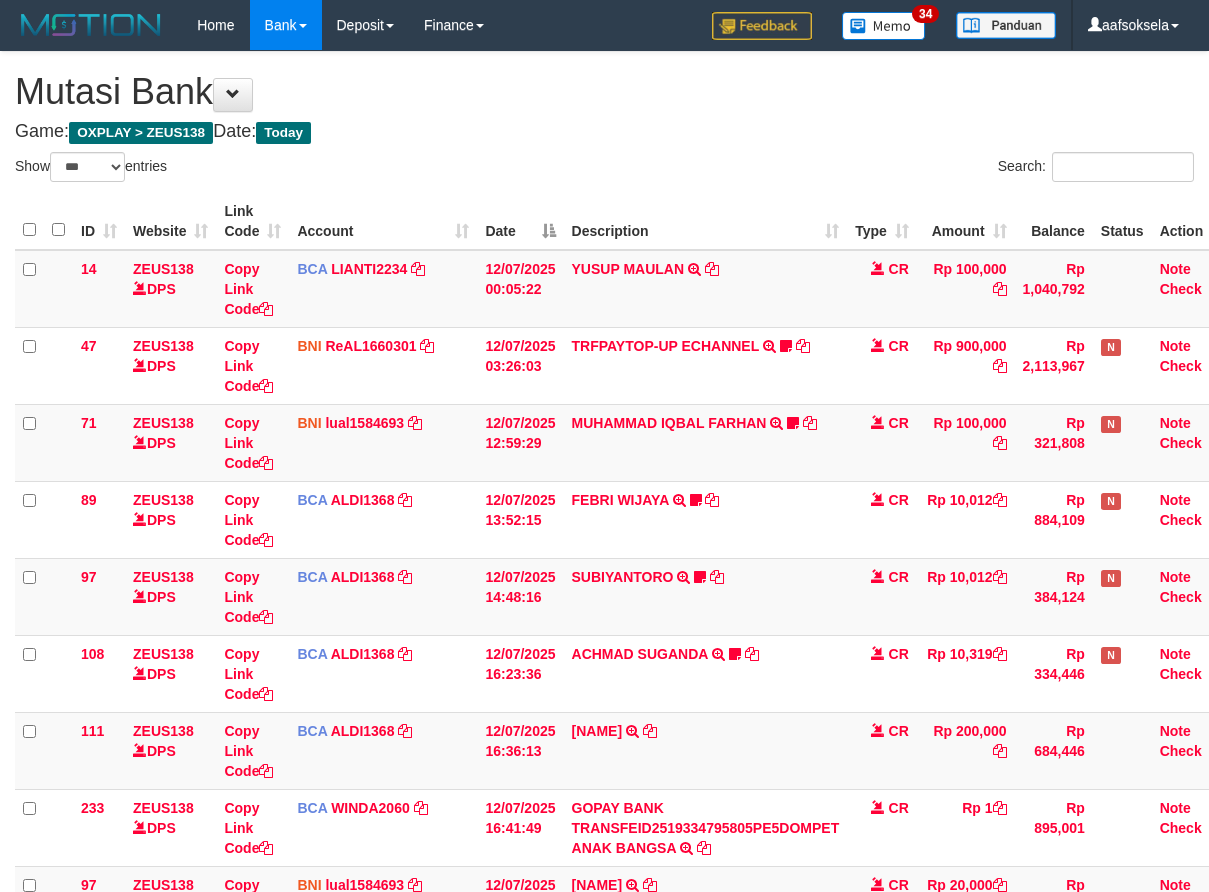 select on "***" 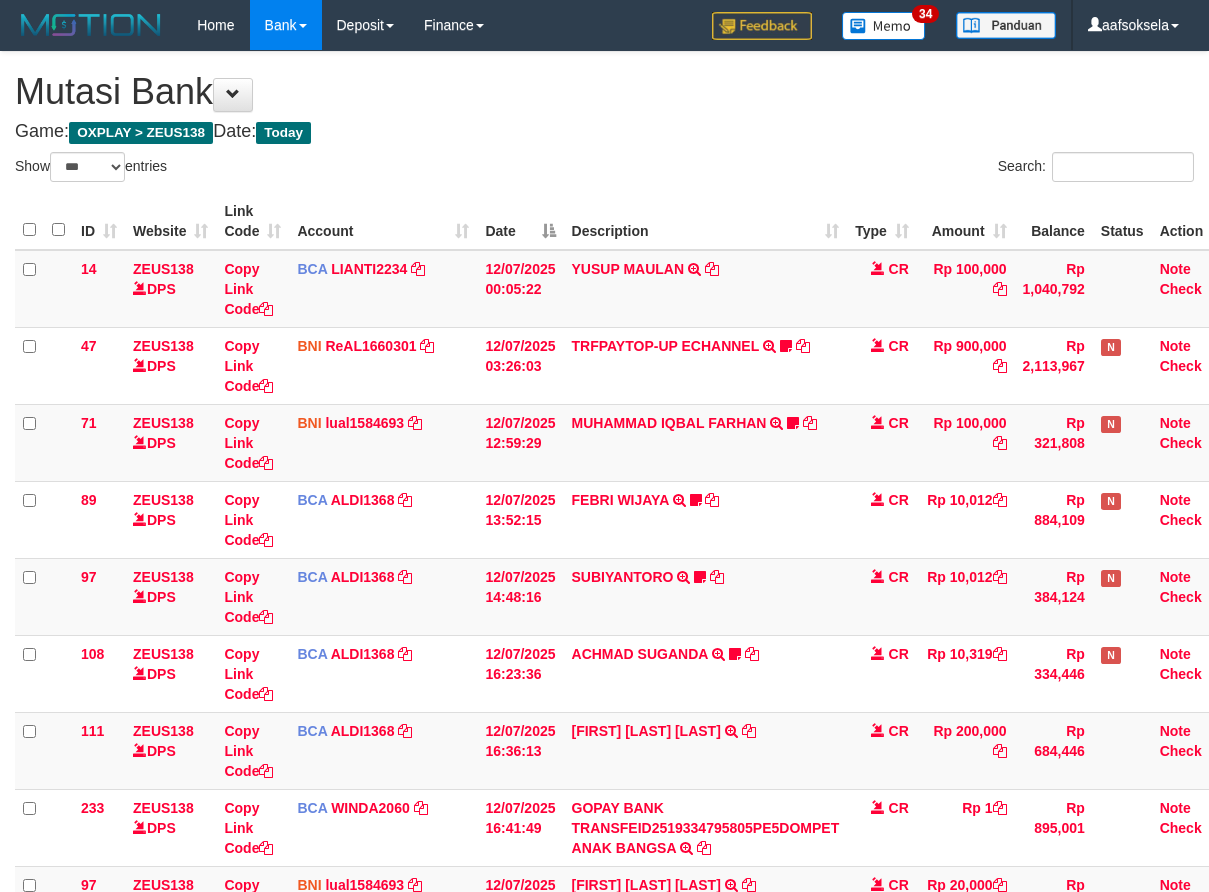 select on "***" 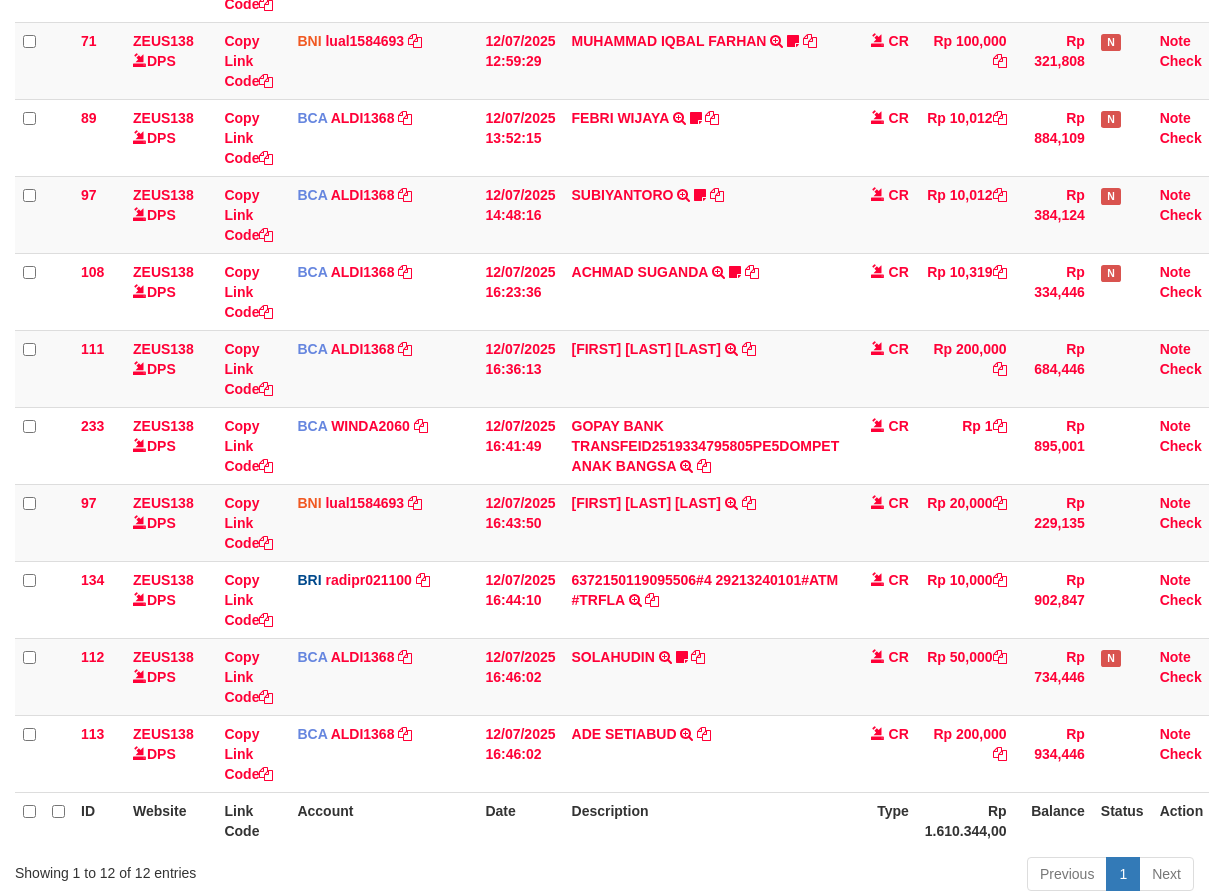 scroll, scrollTop: 533, scrollLeft: 0, axis: vertical 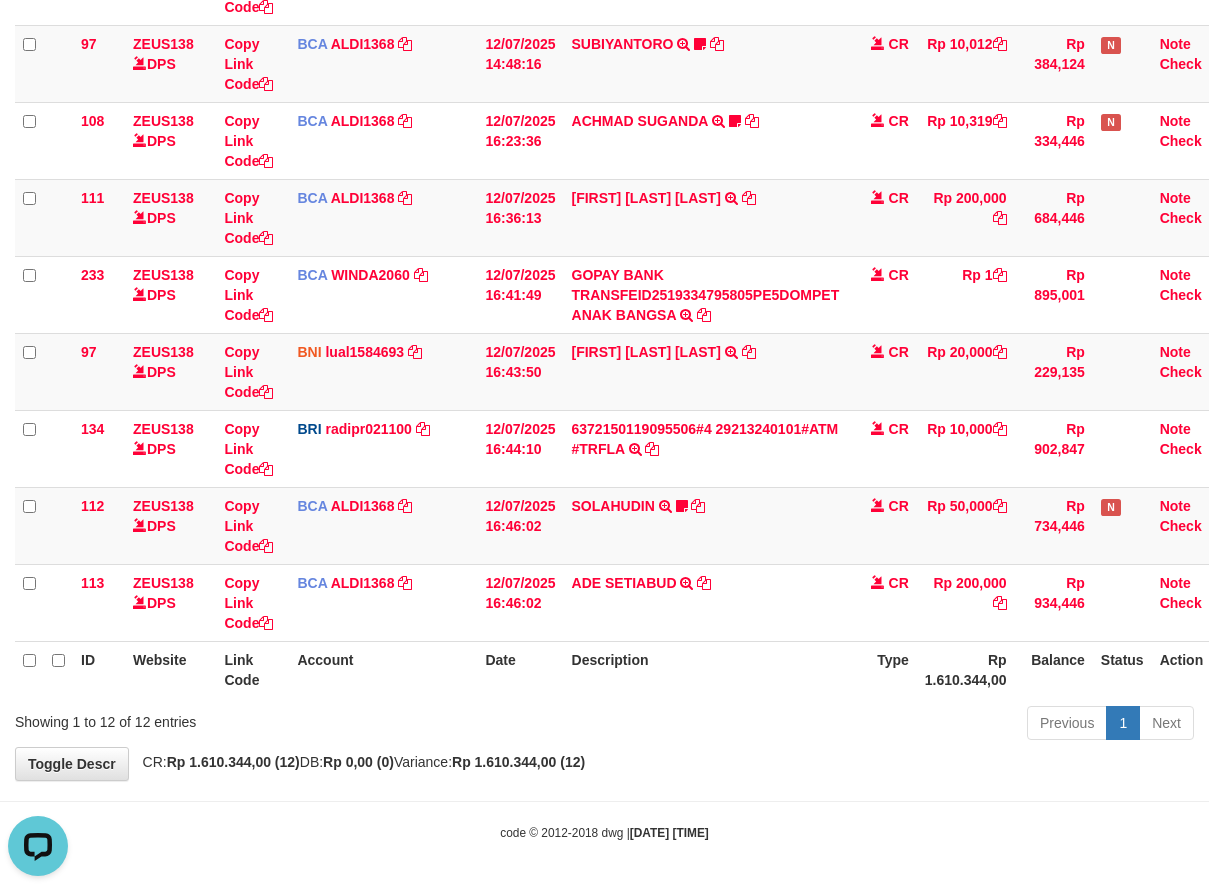 click on "**********" at bounding box center [604, 149] 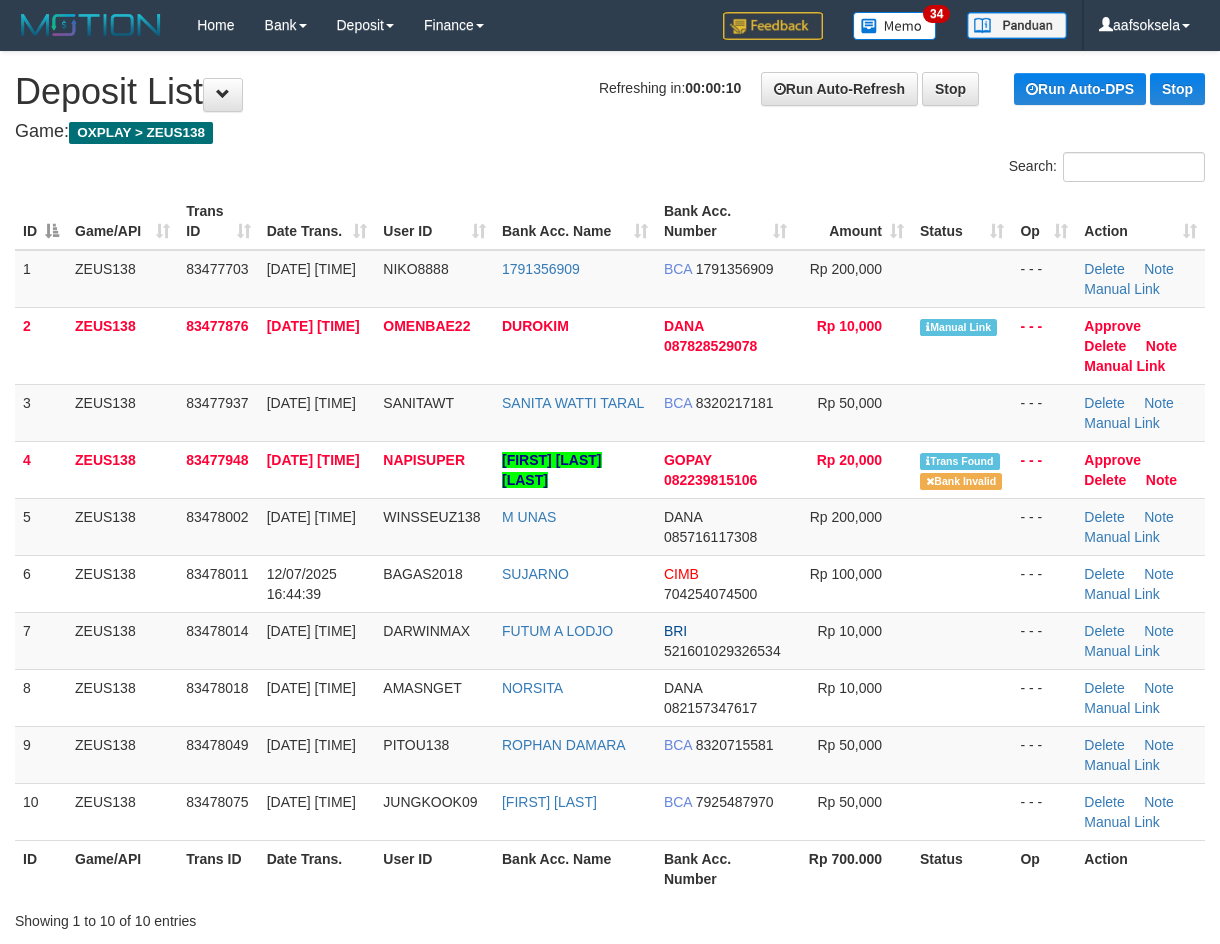 scroll, scrollTop: 0, scrollLeft: 0, axis: both 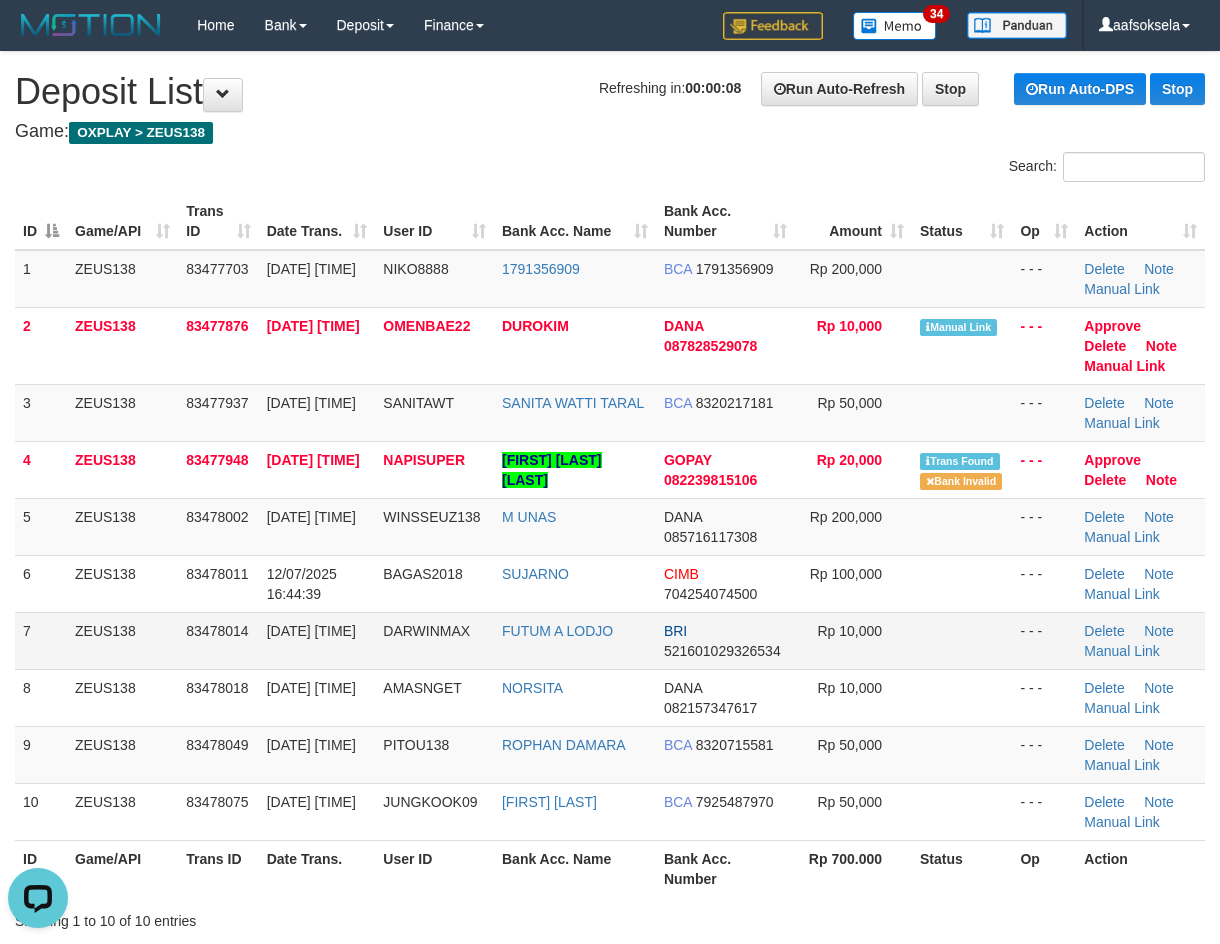 click on "DARWINMAX" at bounding box center (434, 640) 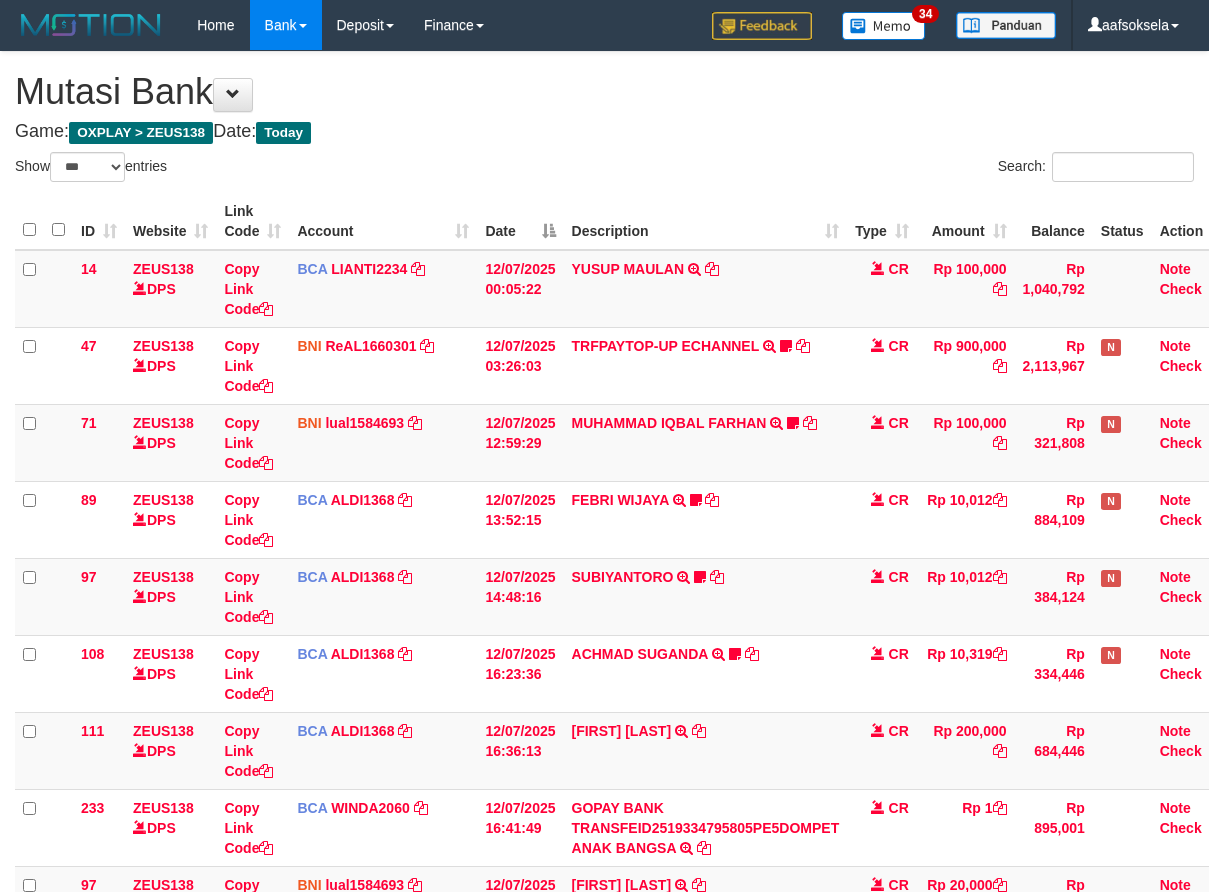 select on "***" 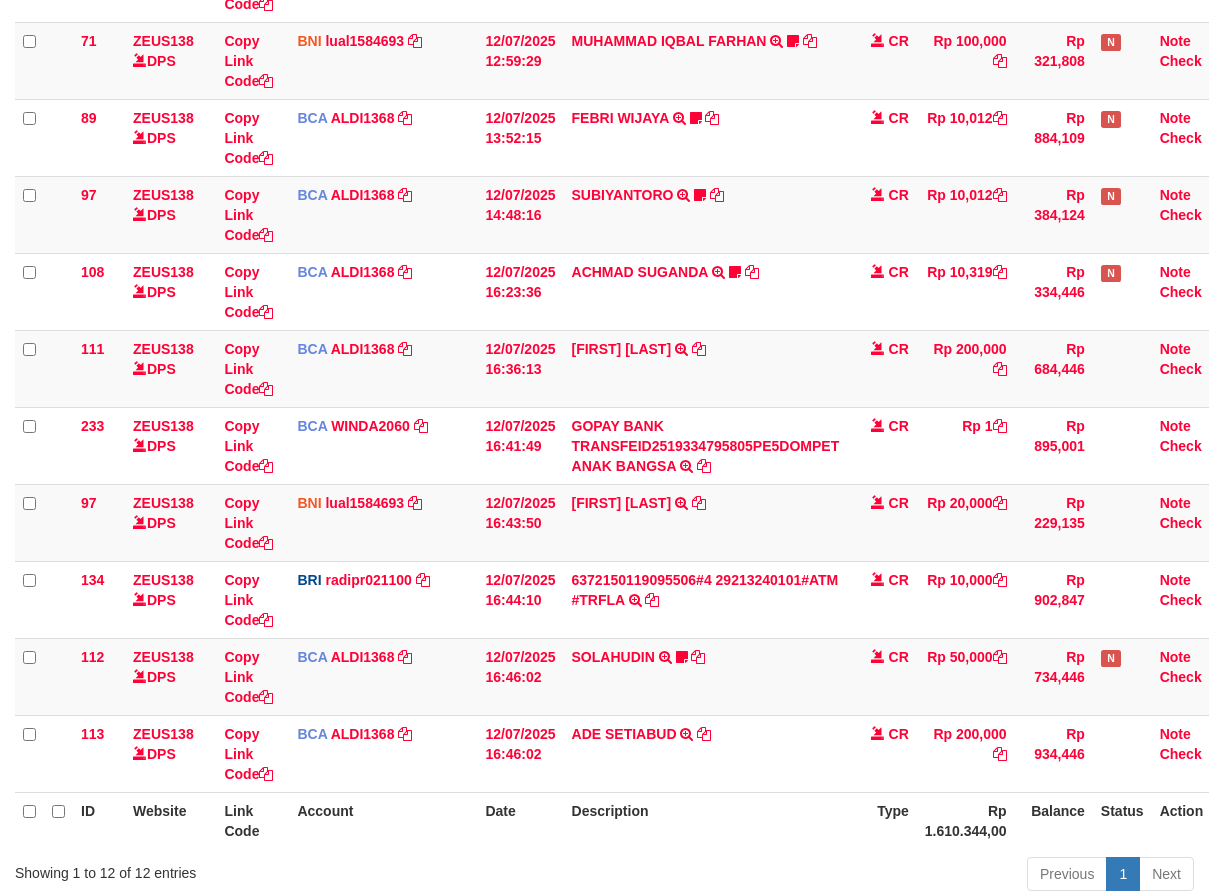 scroll, scrollTop: 533, scrollLeft: 0, axis: vertical 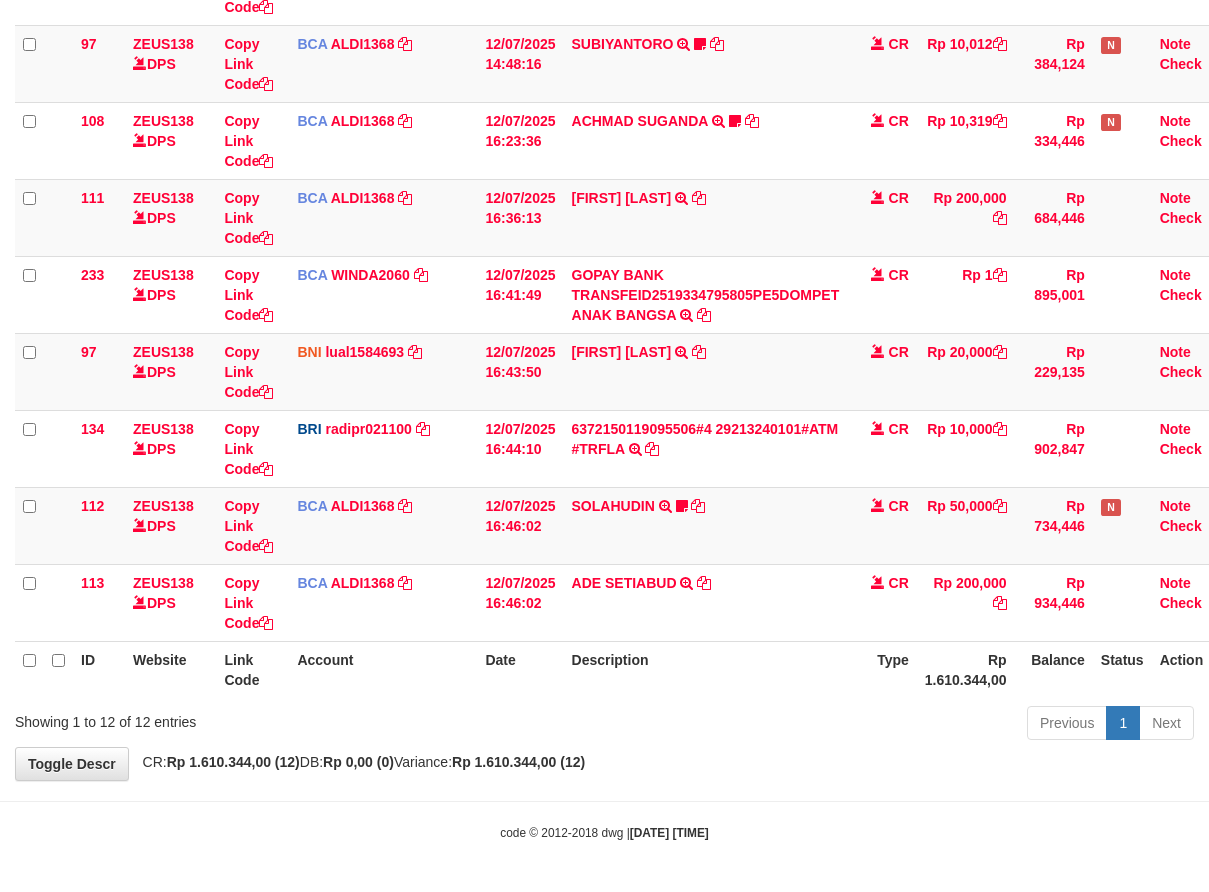 click on "**********" at bounding box center [604, 149] 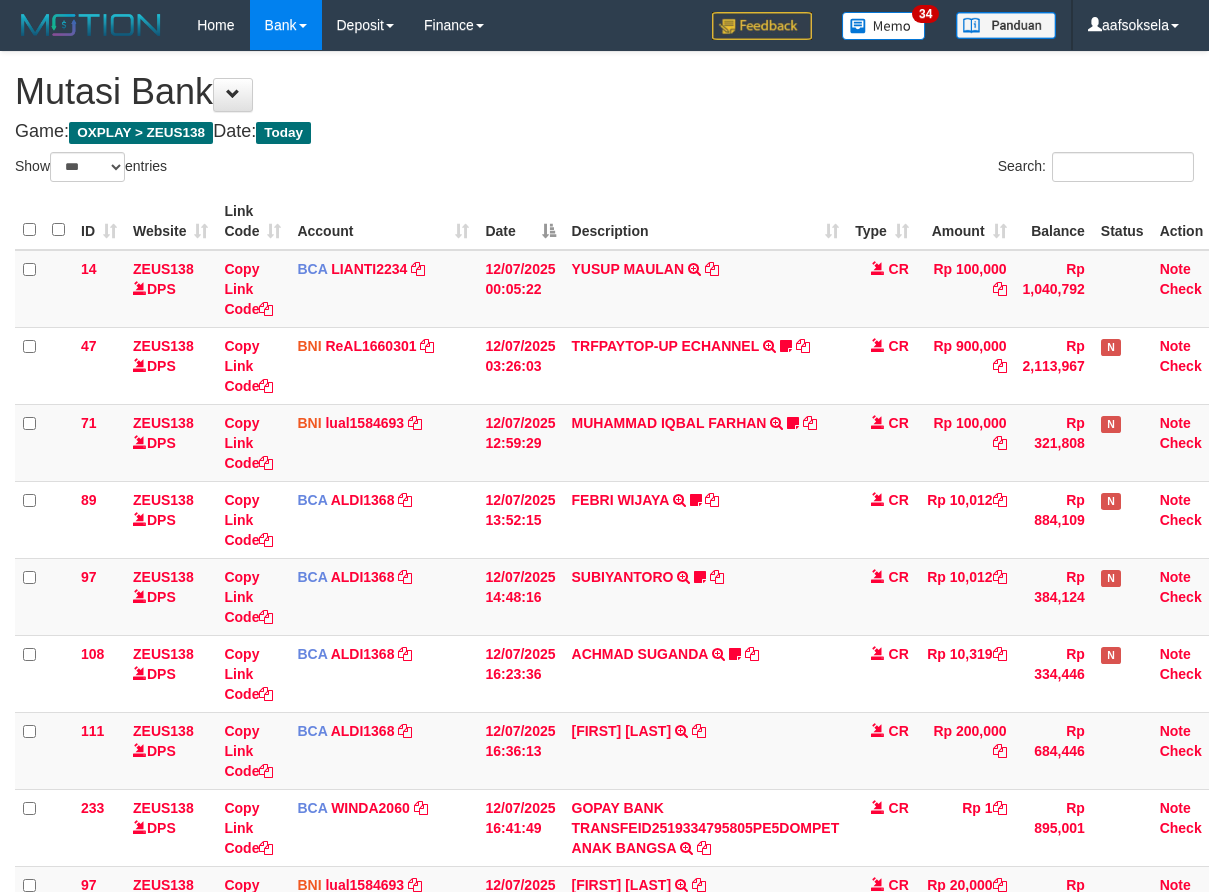 select on "***" 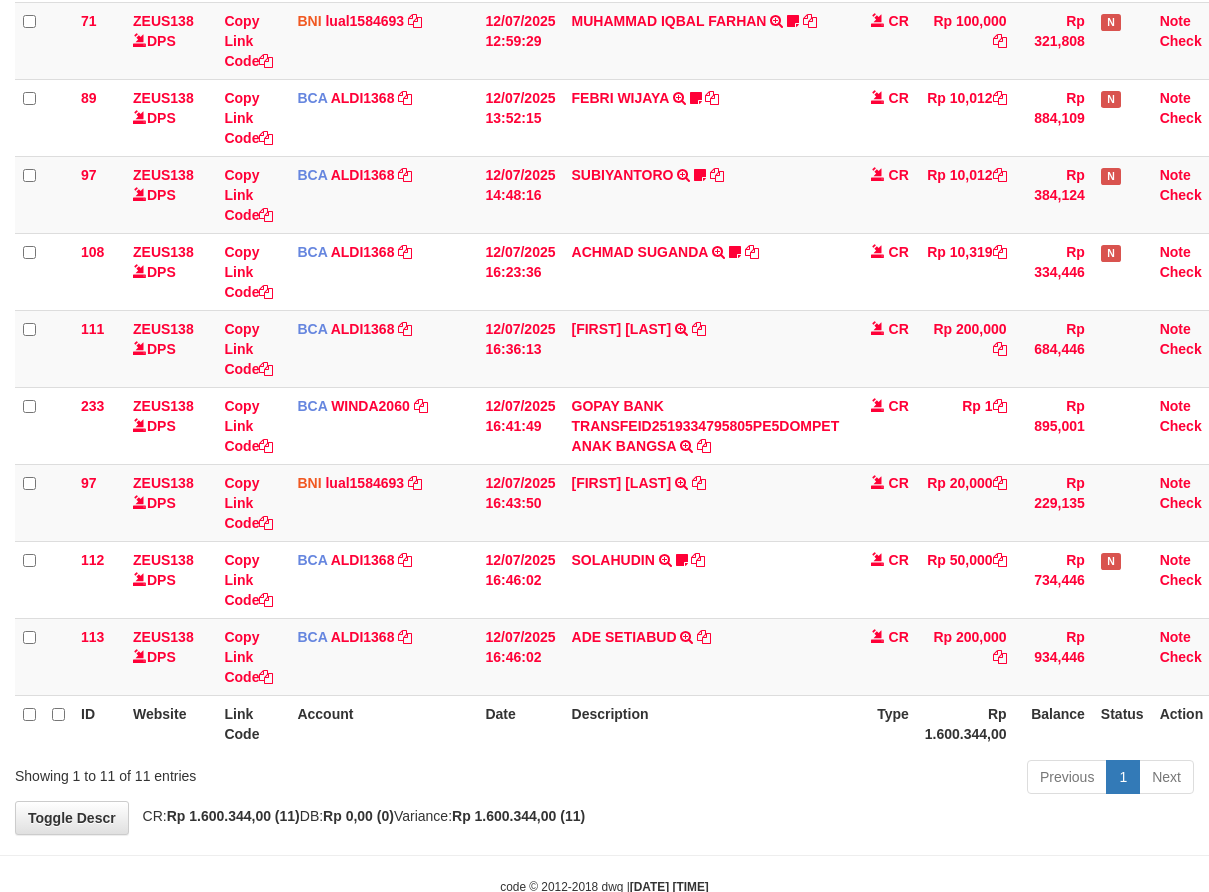 click on "Description" at bounding box center (706, 723) 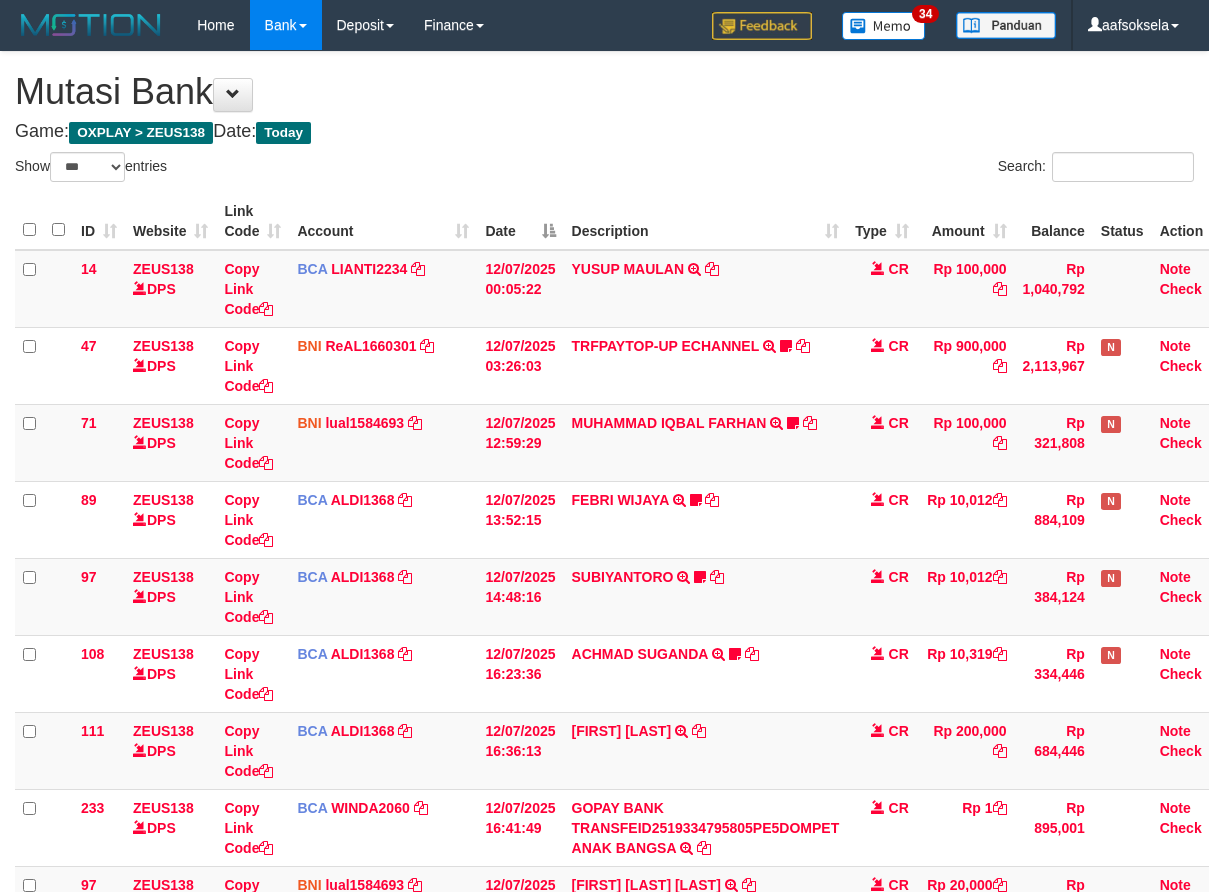 select on "***" 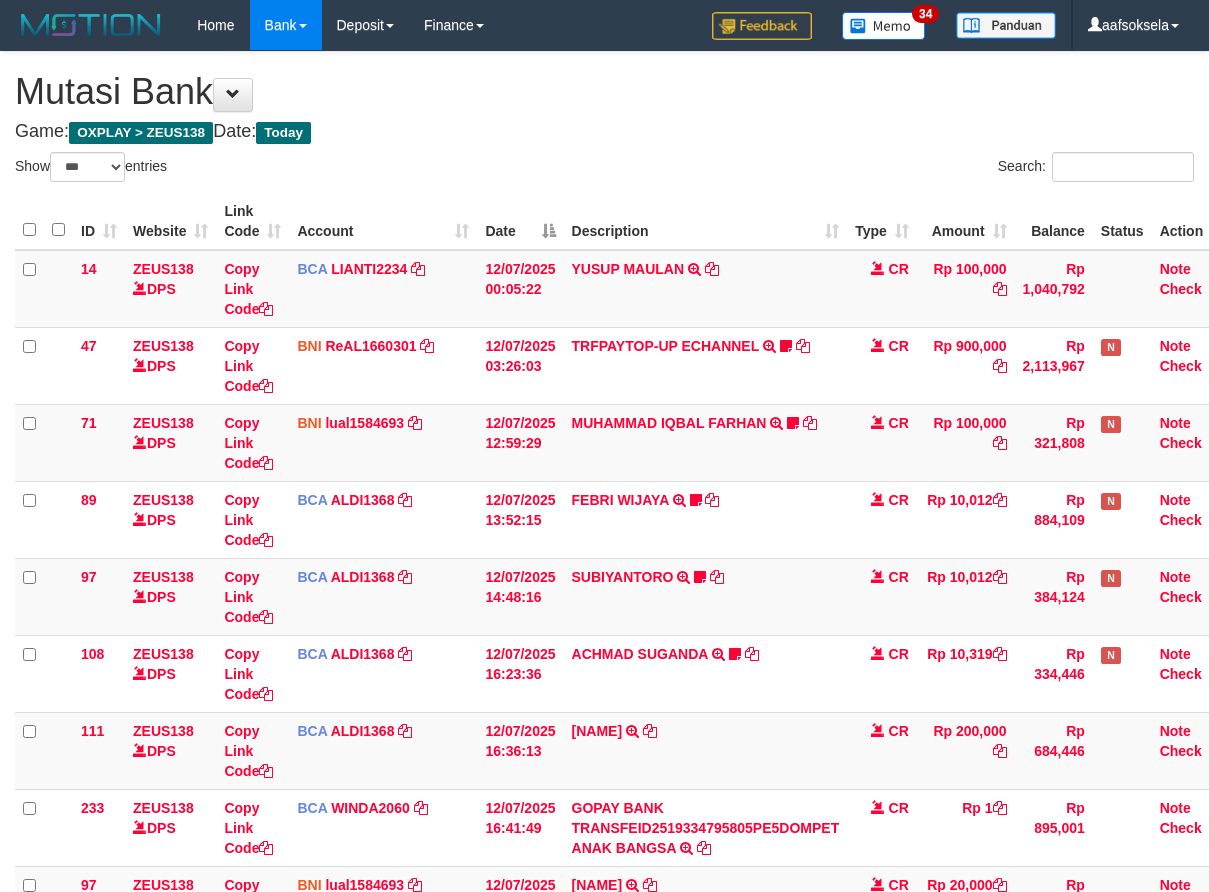 select on "***" 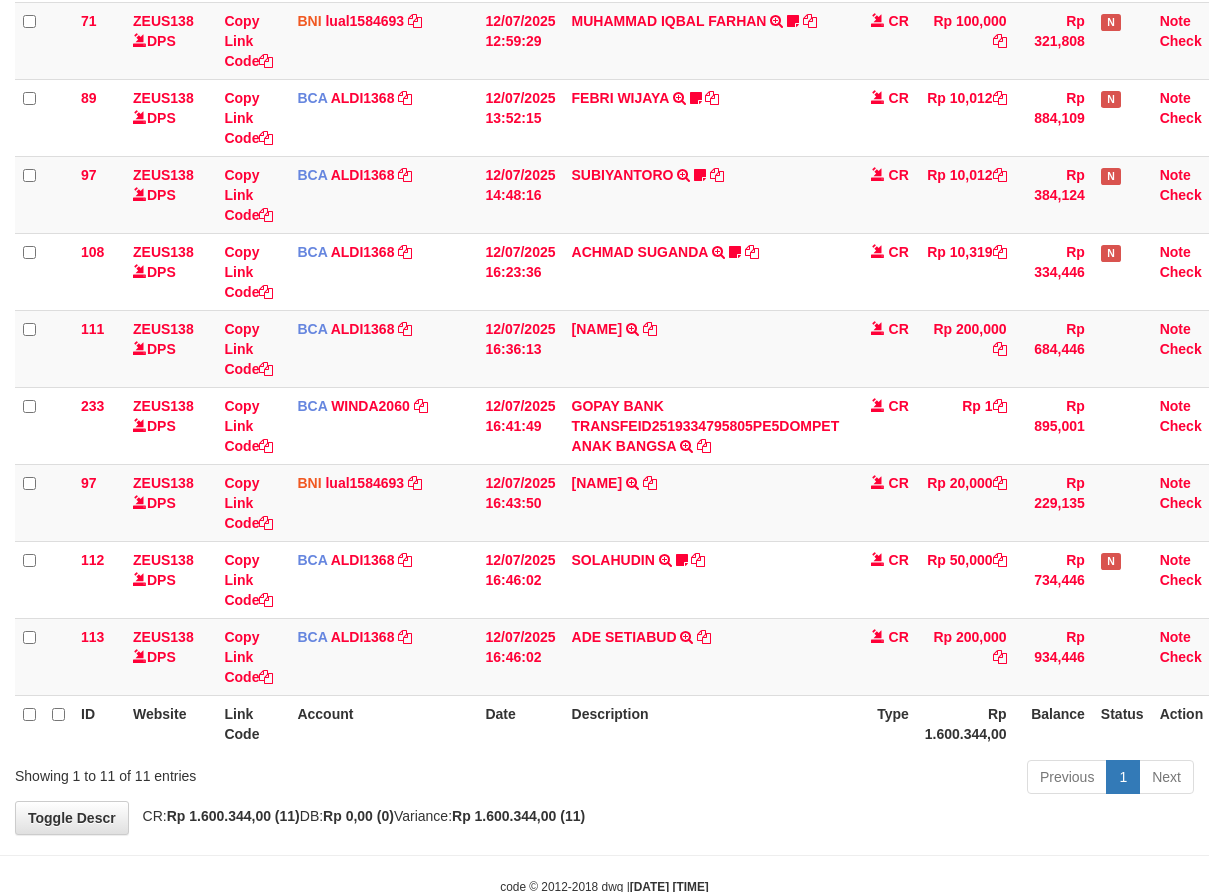 scroll, scrollTop: 456, scrollLeft: 0, axis: vertical 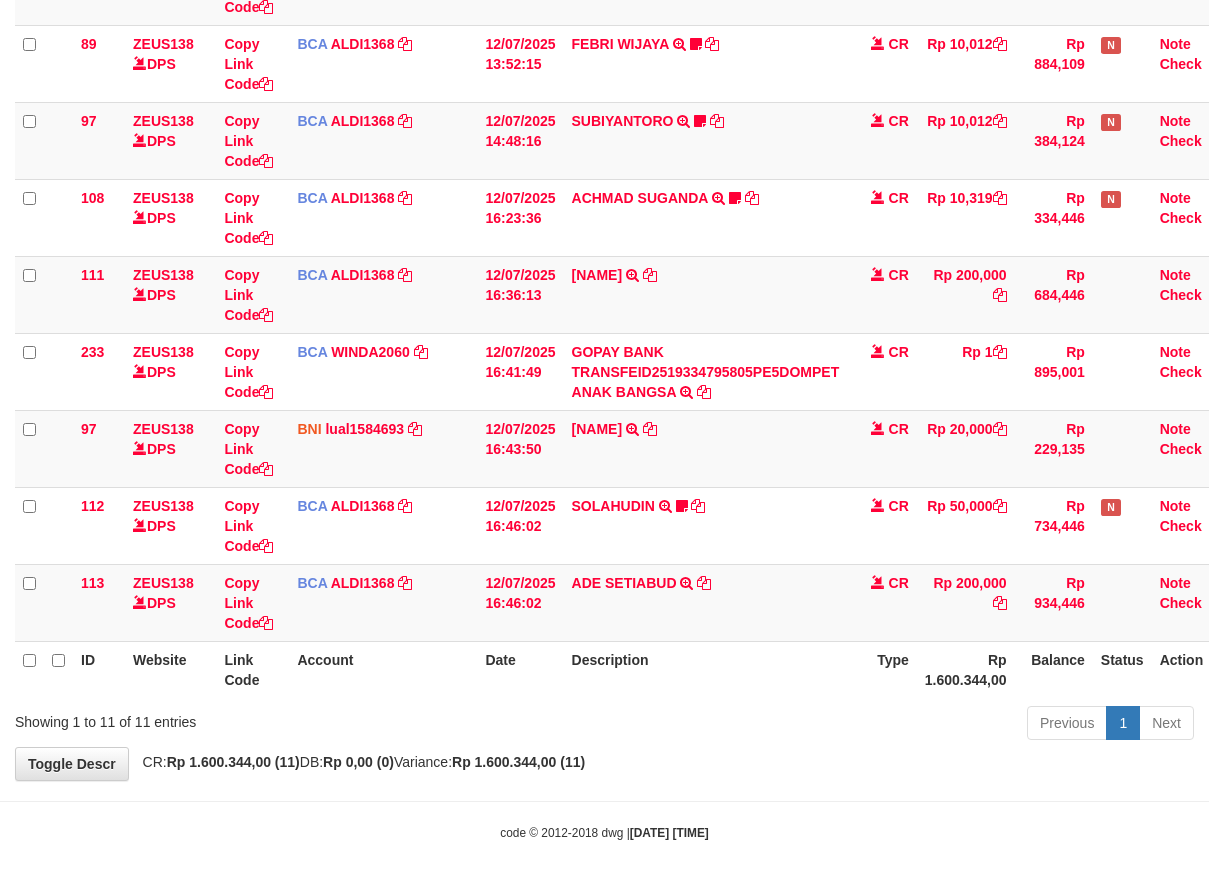 click on "**********" at bounding box center [604, 188] 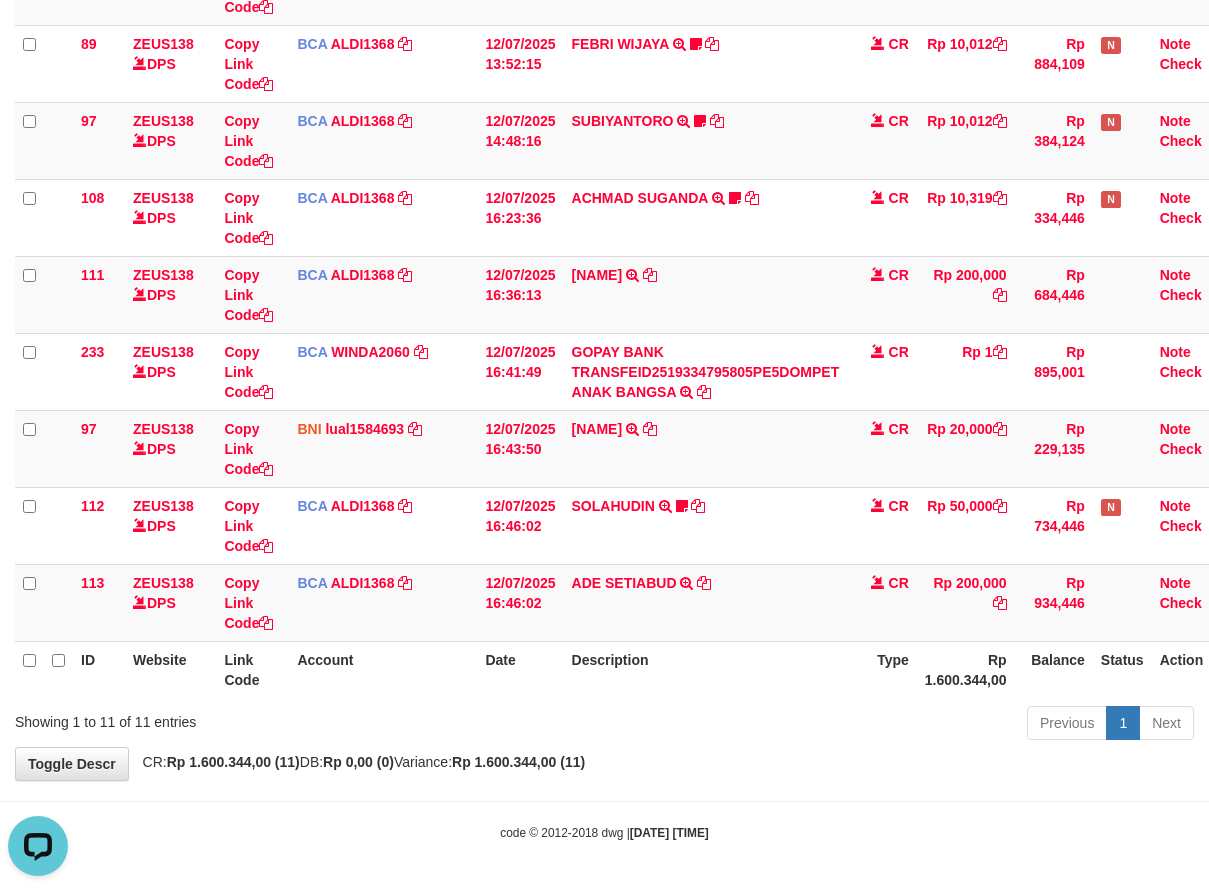 scroll, scrollTop: 0, scrollLeft: 0, axis: both 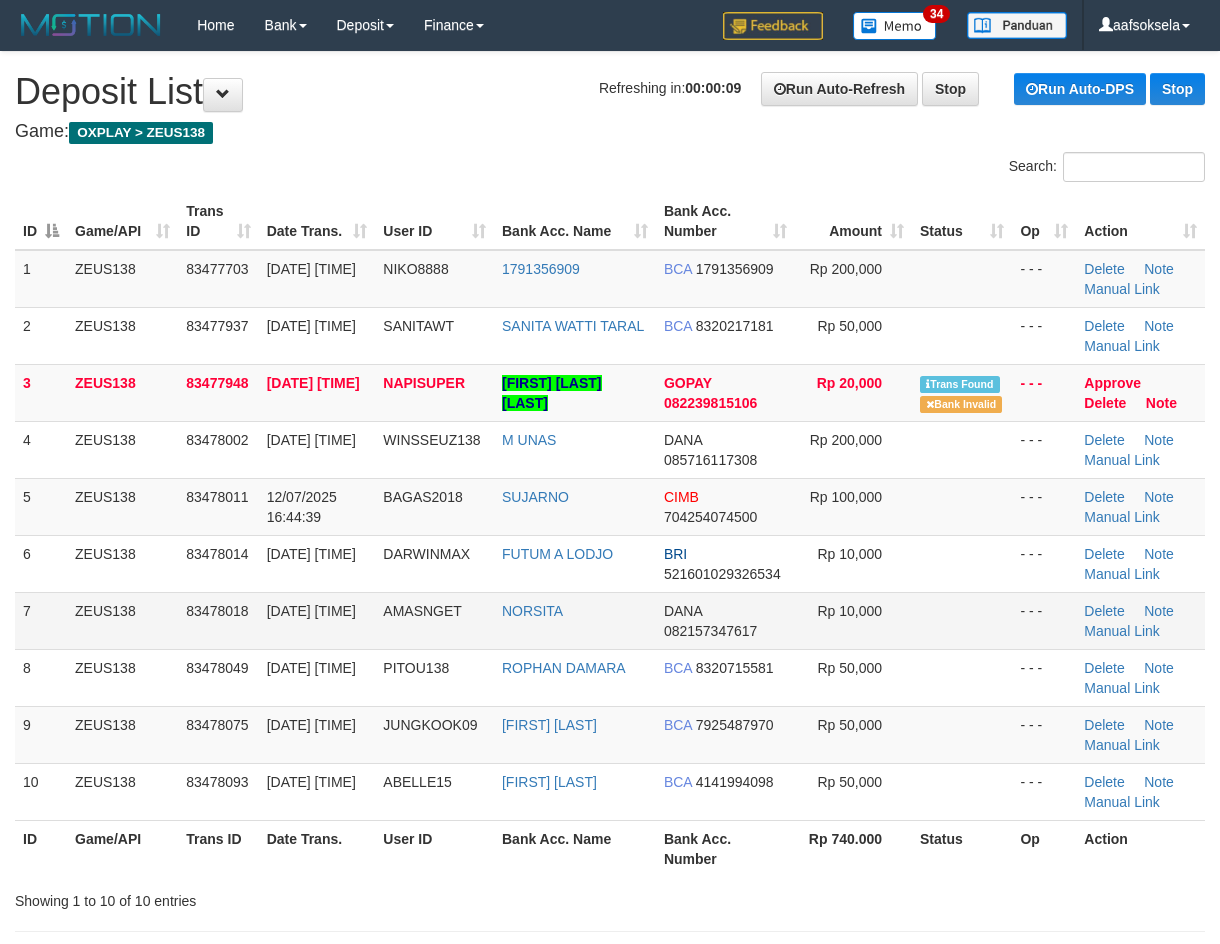 click on "[DATE] [TIME]" at bounding box center [317, 620] 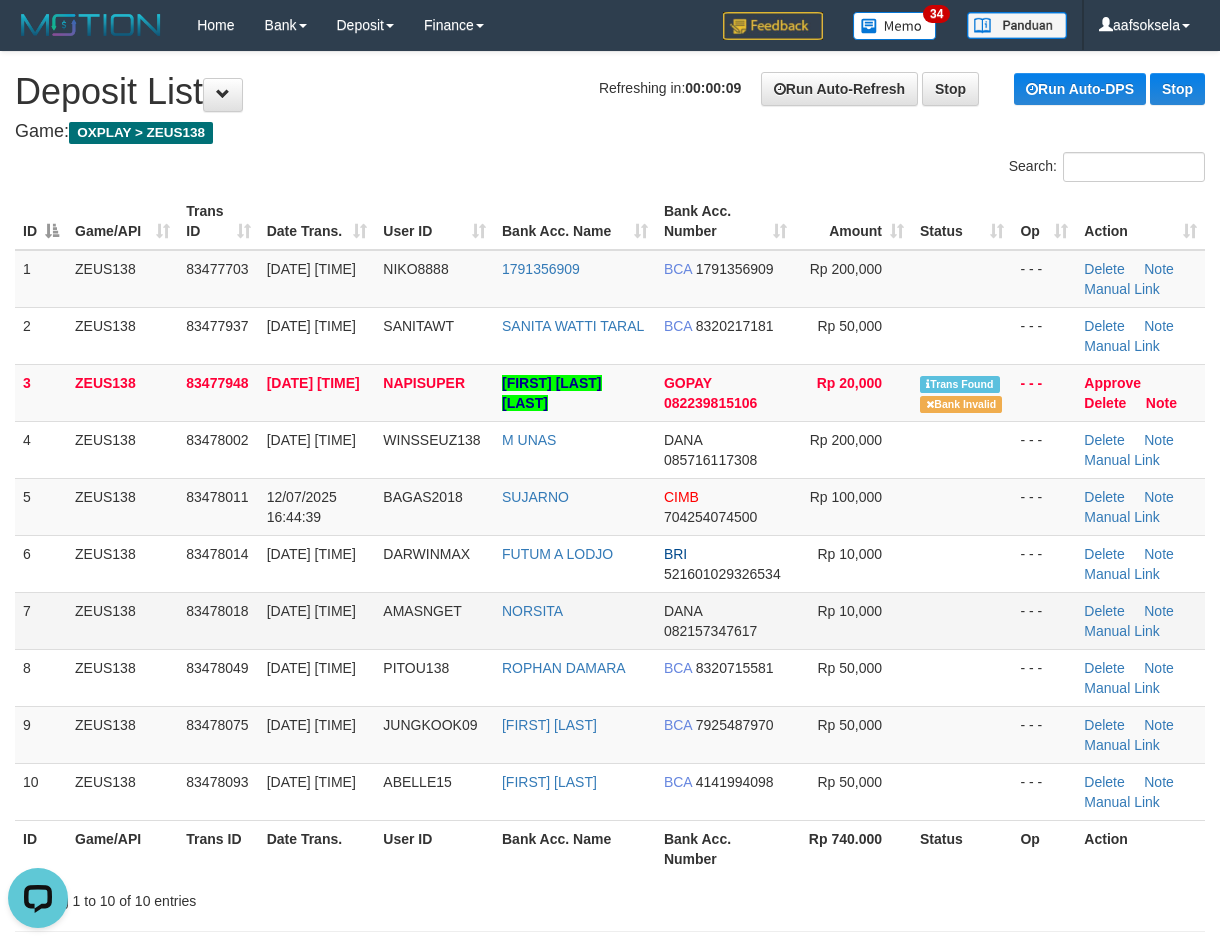 scroll, scrollTop: 0, scrollLeft: 0, axis: both 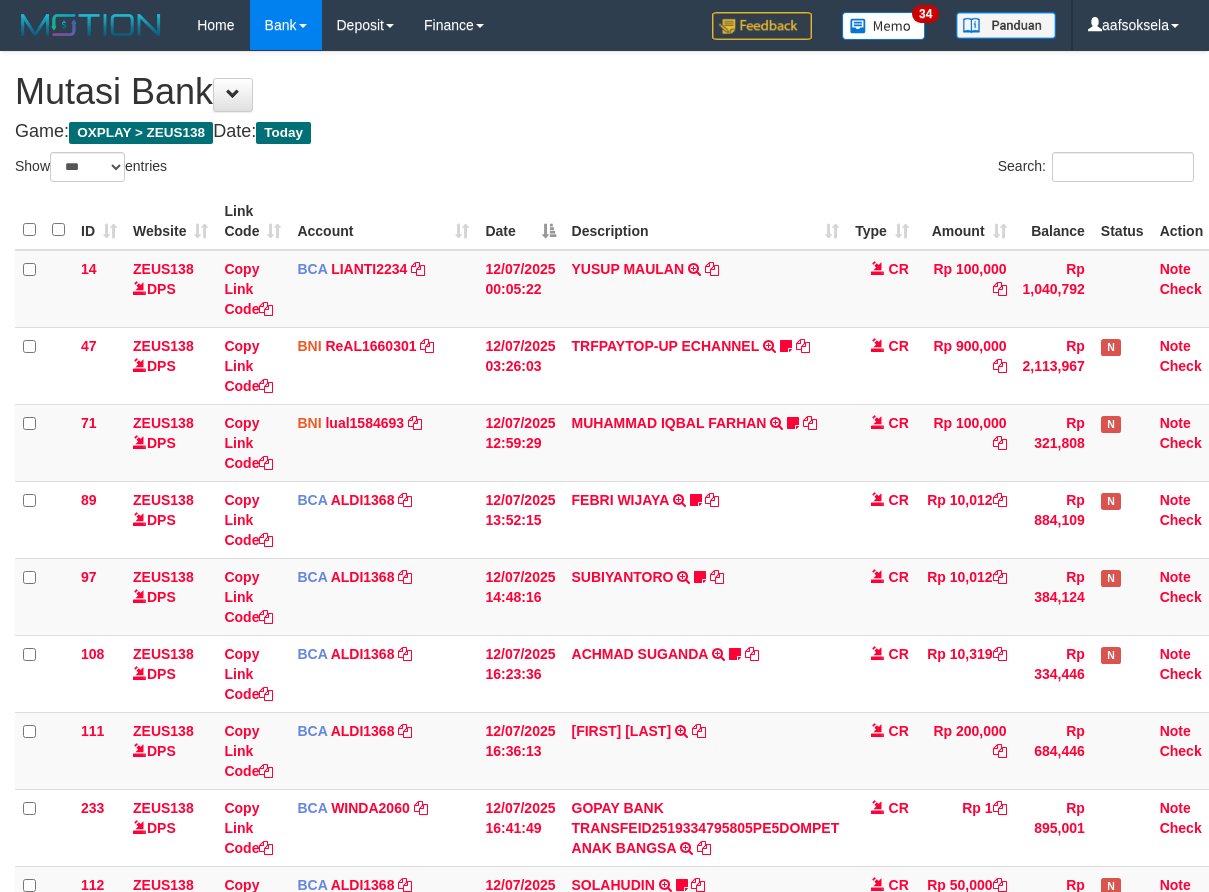 select on "***" 